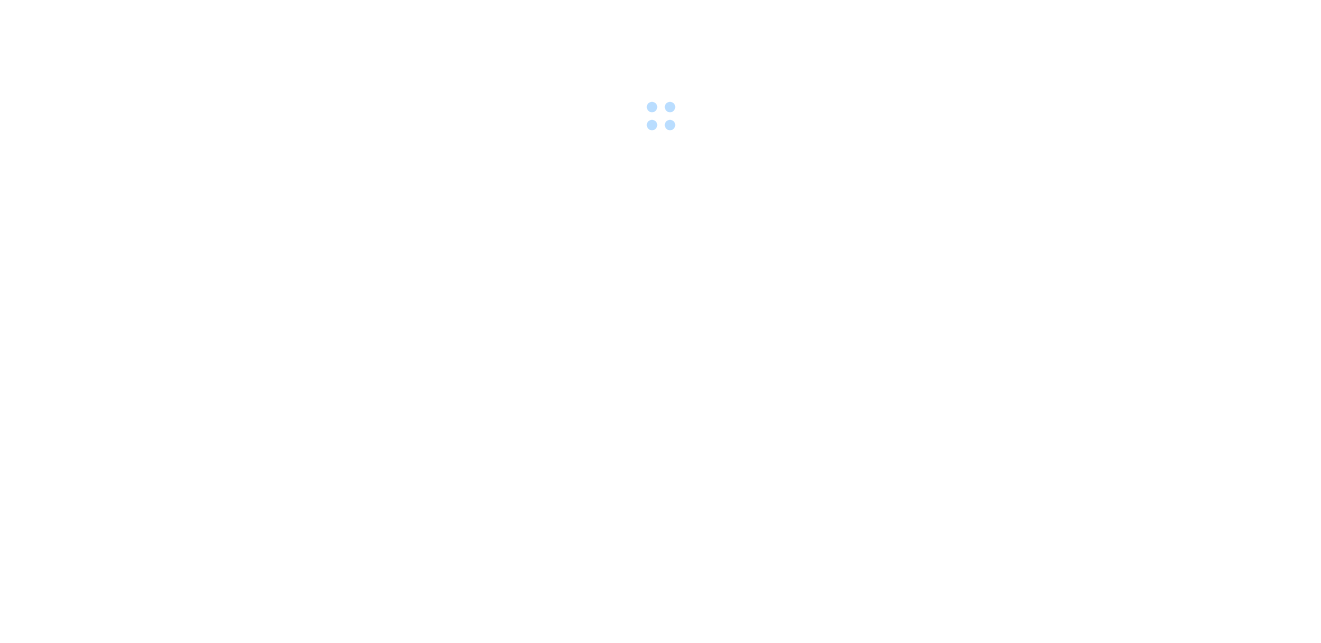 scroll, scrollTop: 0, scrollLeft: 0, axis: both 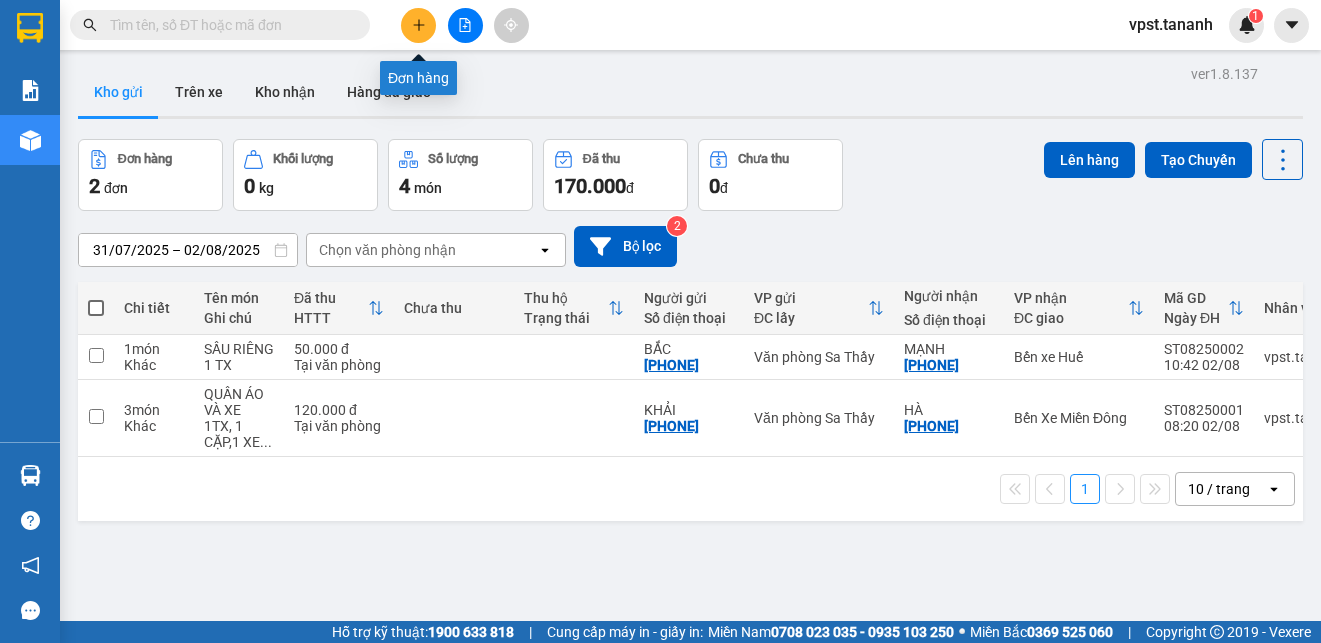 click 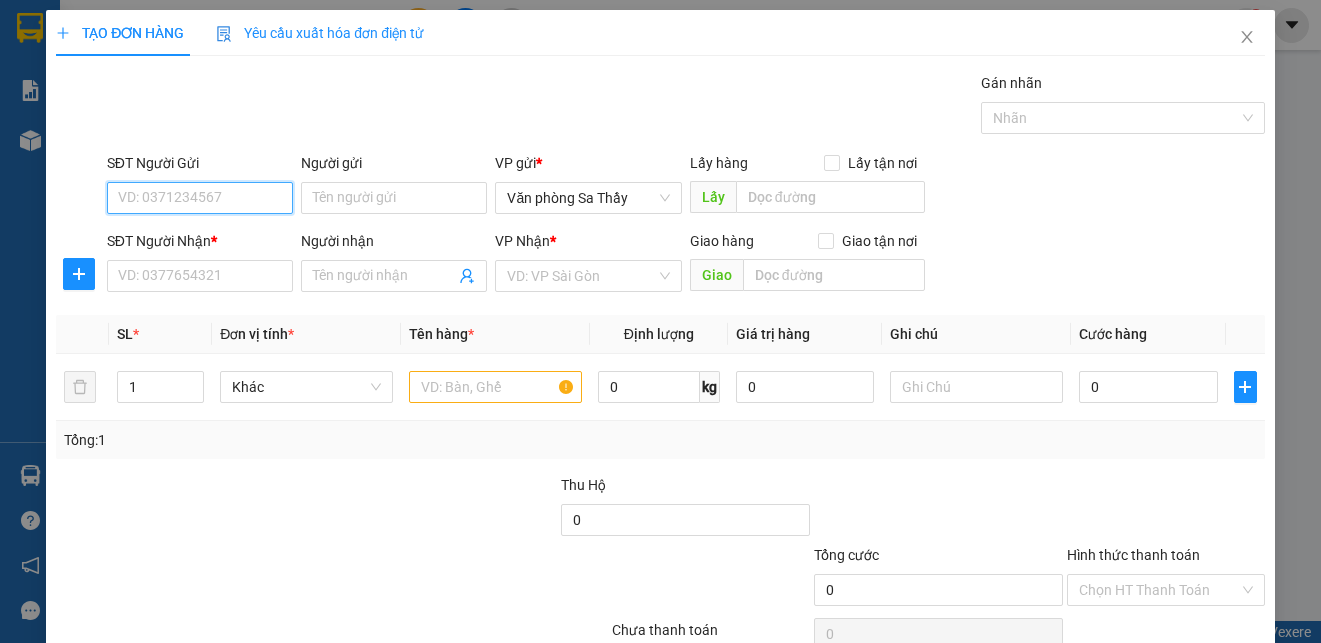 click on "SĐT Người Gửi" at bounding box center (200, 198) 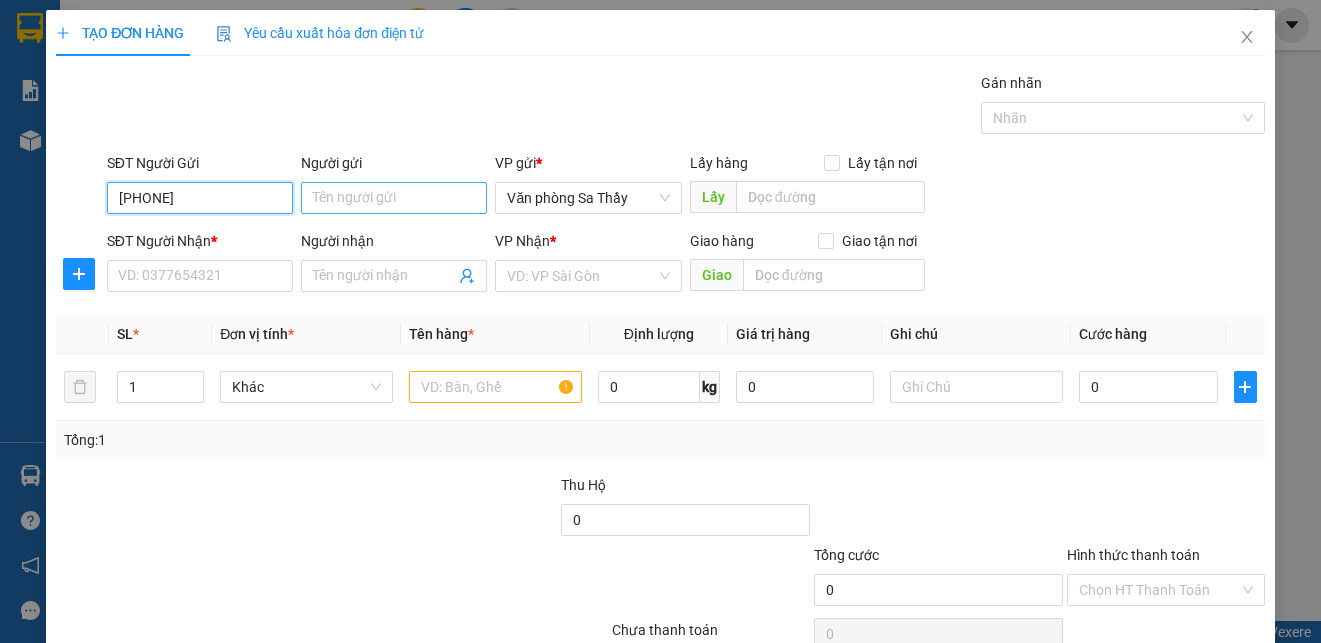 type on "[PHONE]" 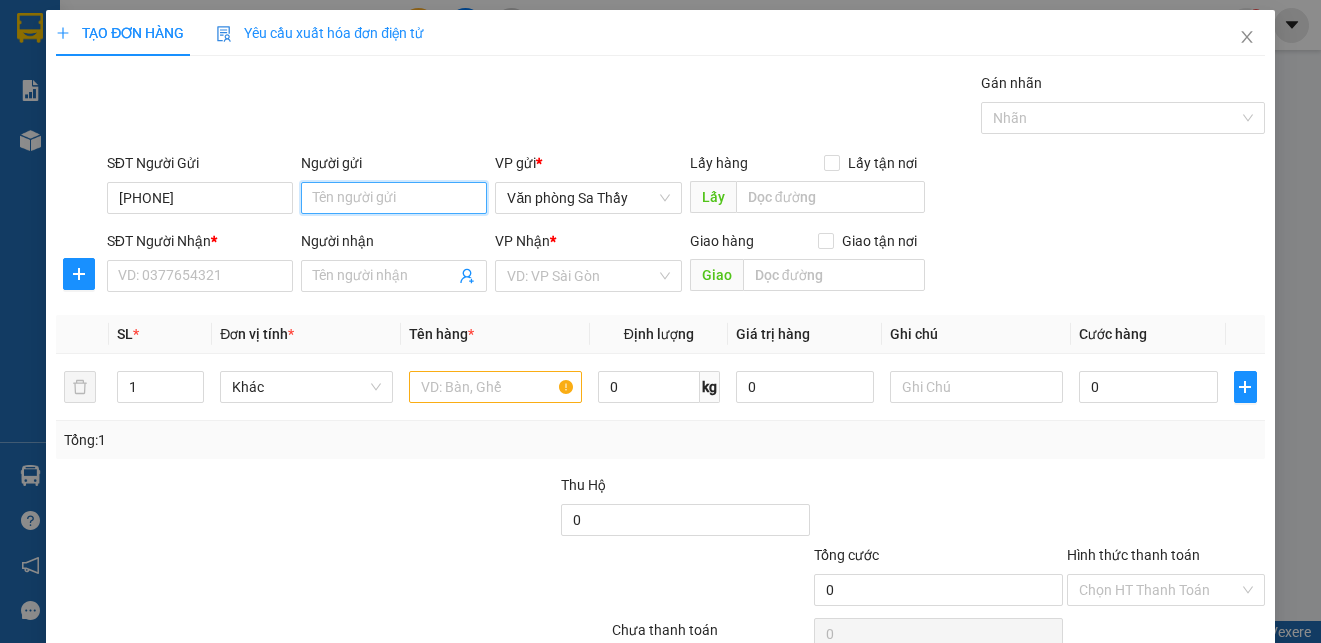 click on "Người gửi" at bounding box center [394, 198] 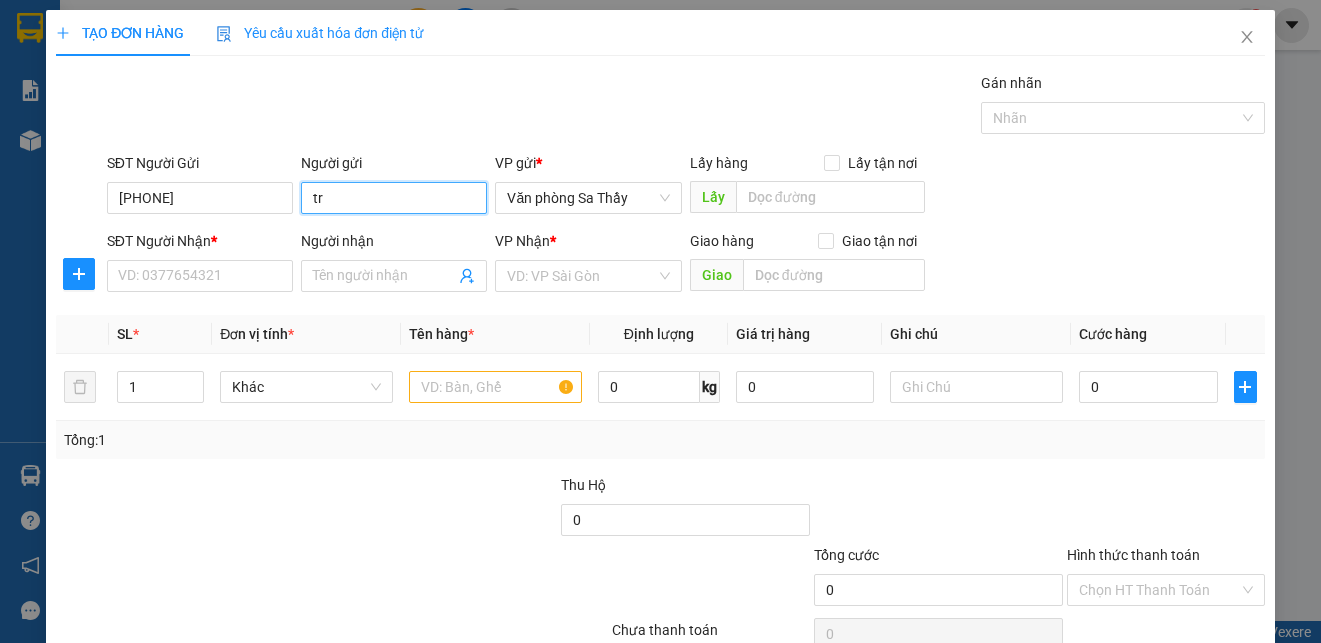 type on "t" 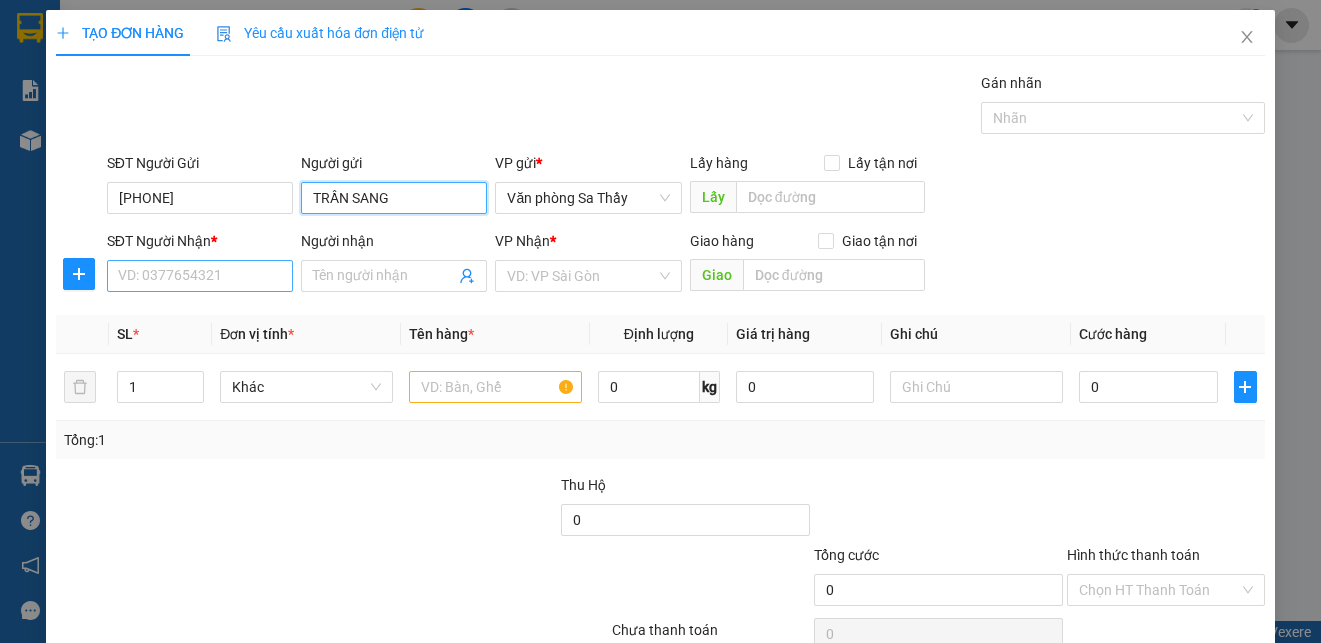 type on "TRẦN SANG" 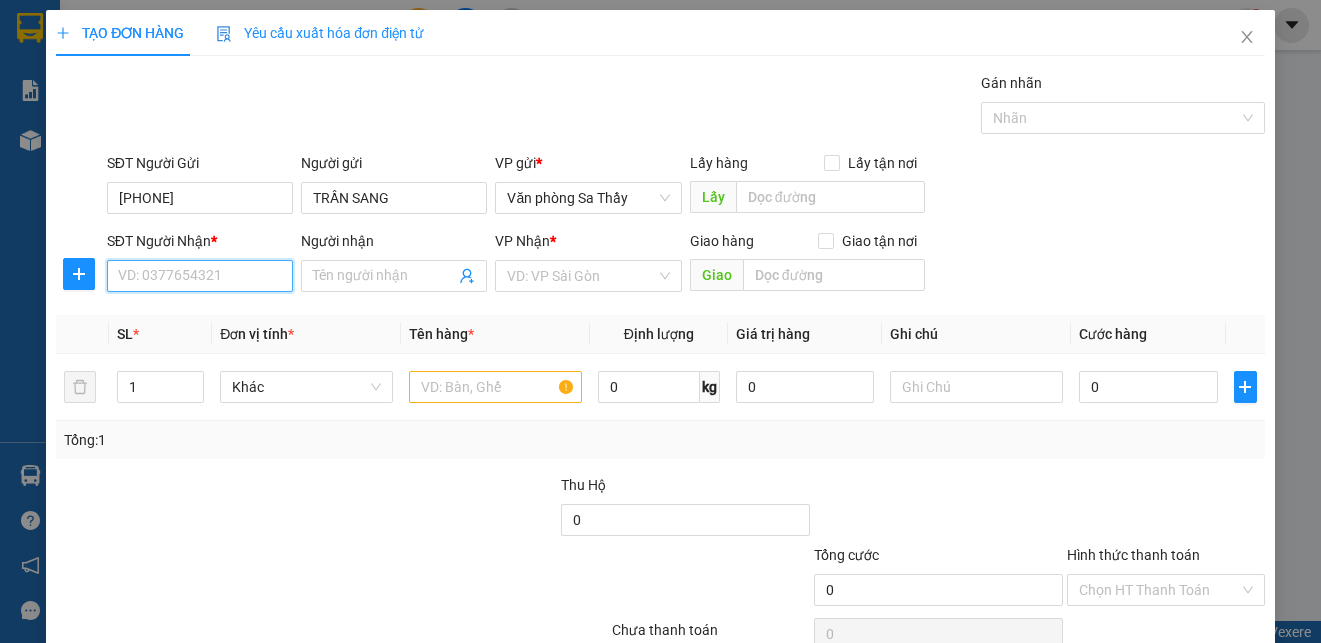 click on "SĐT Người Nhận  *" at bounding box center [200, 276] 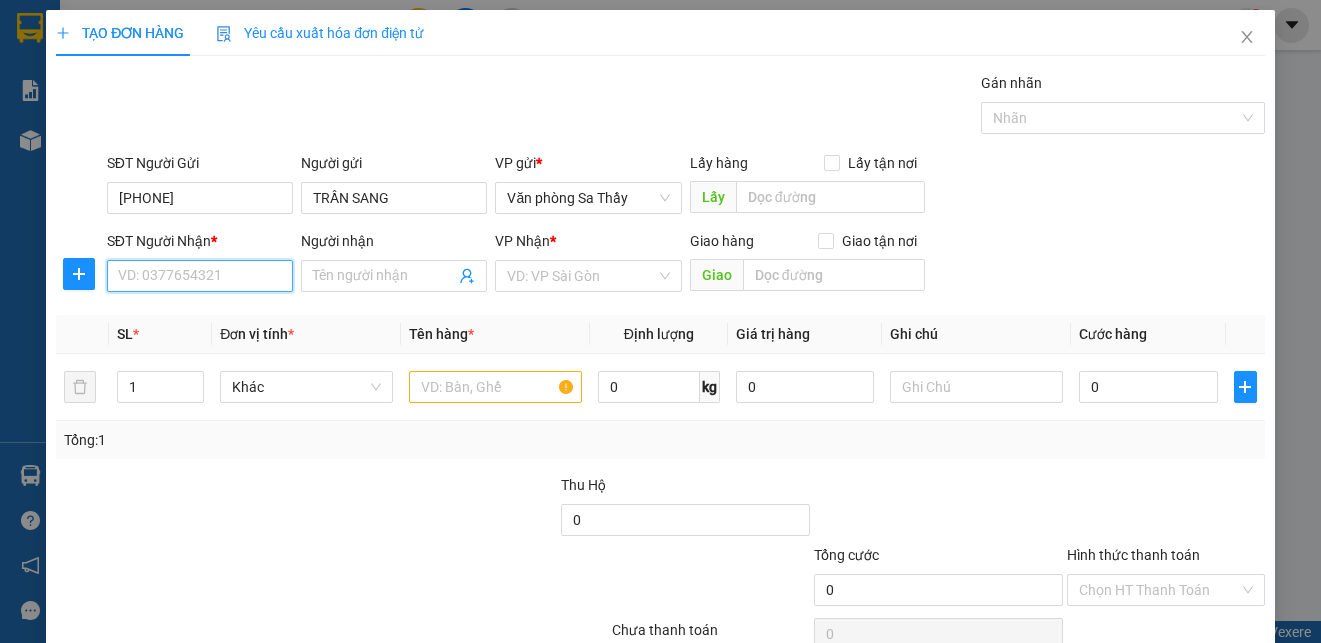 click on "SĐT Người Nhận  *" at bounding box center (200, 276) 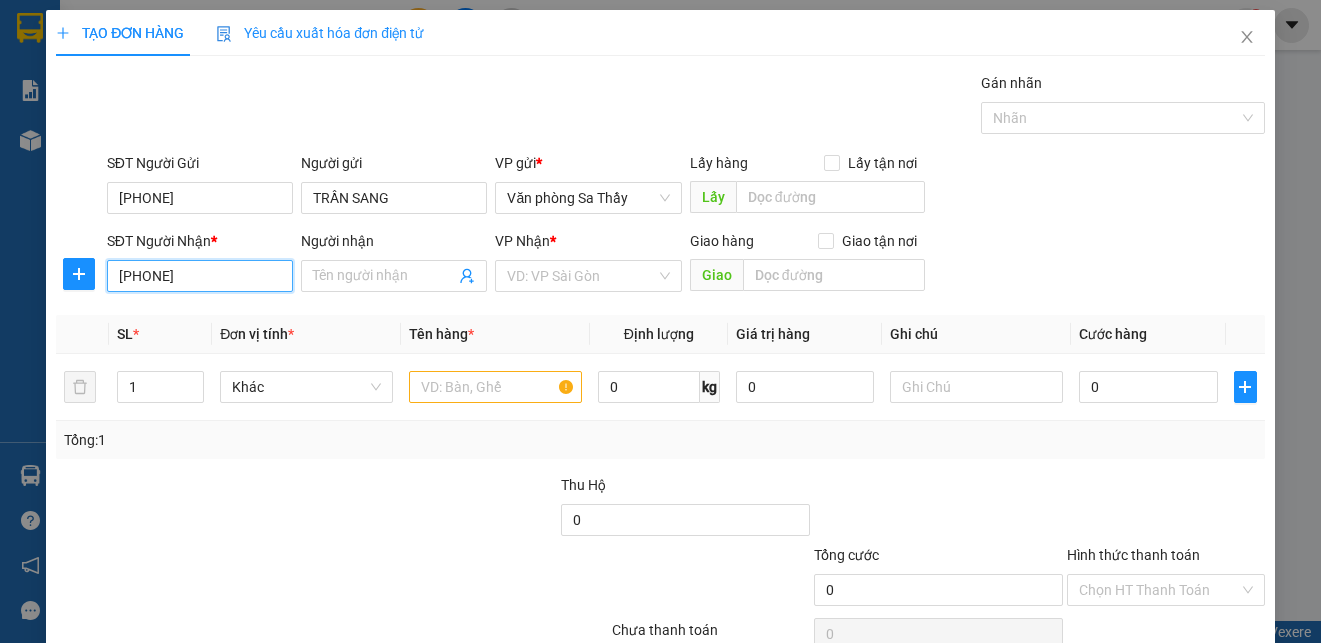 click on "[PHONE]" at bounding box center (200, 276) 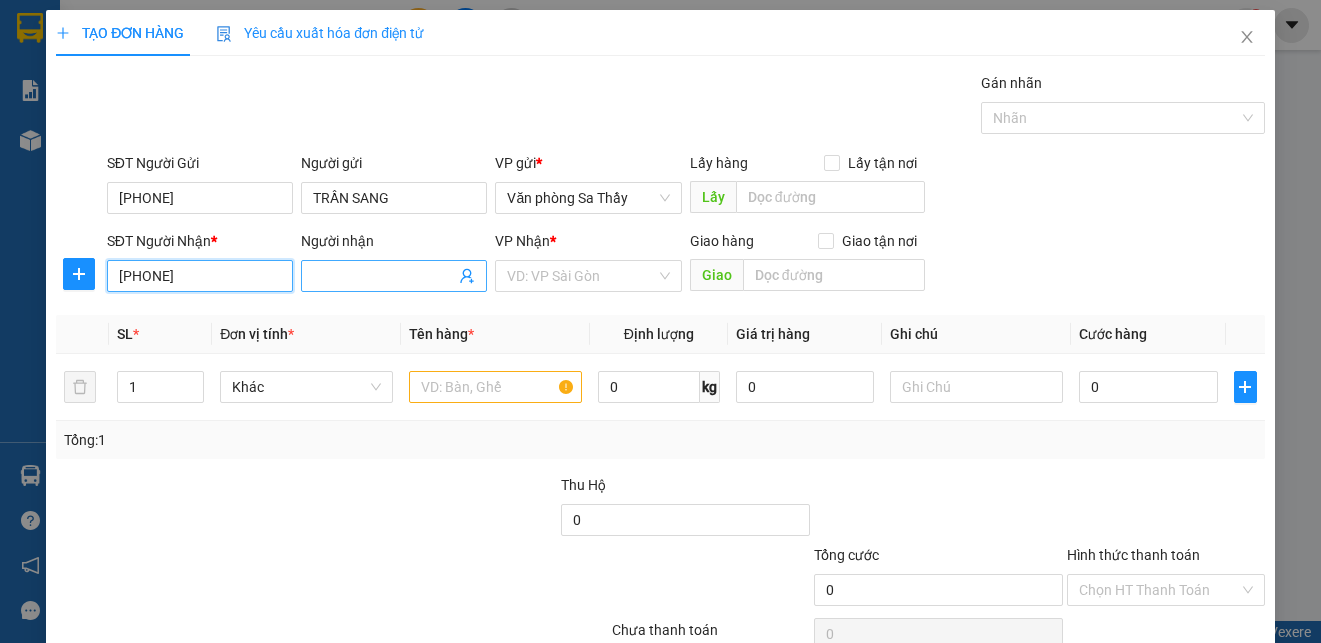 type on "[PHONE]" 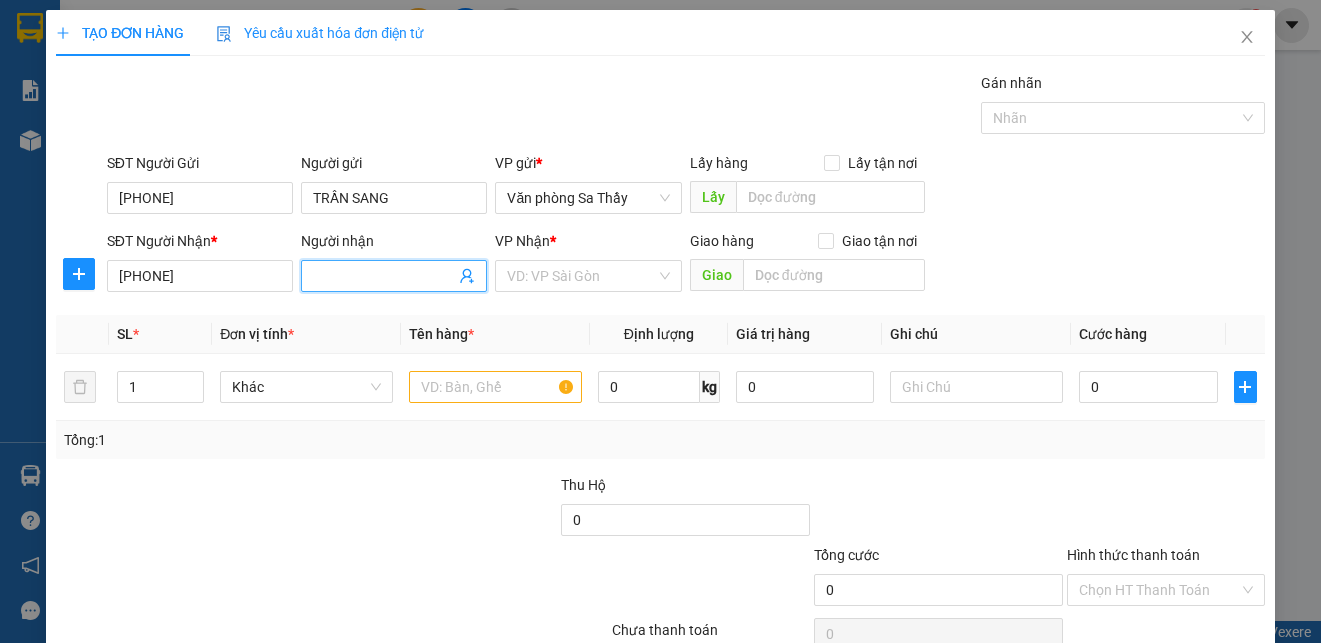 click on "Người nhận" at bounding box center [384, 276] 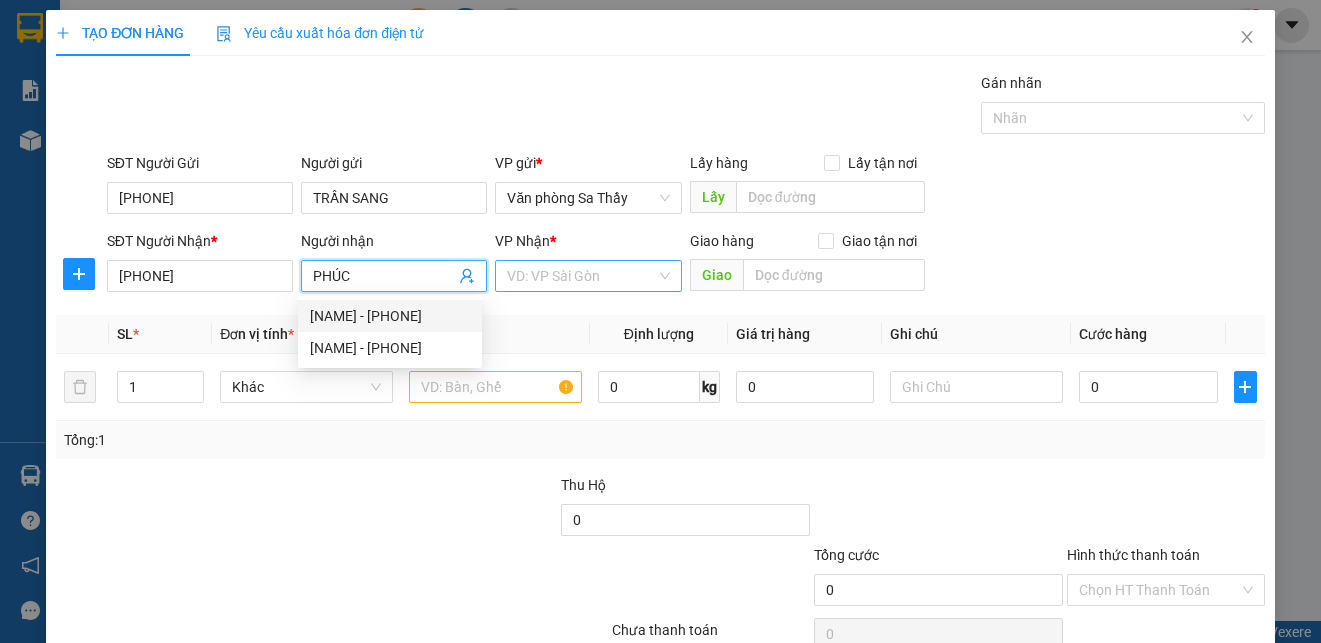 type on "PHÚC" 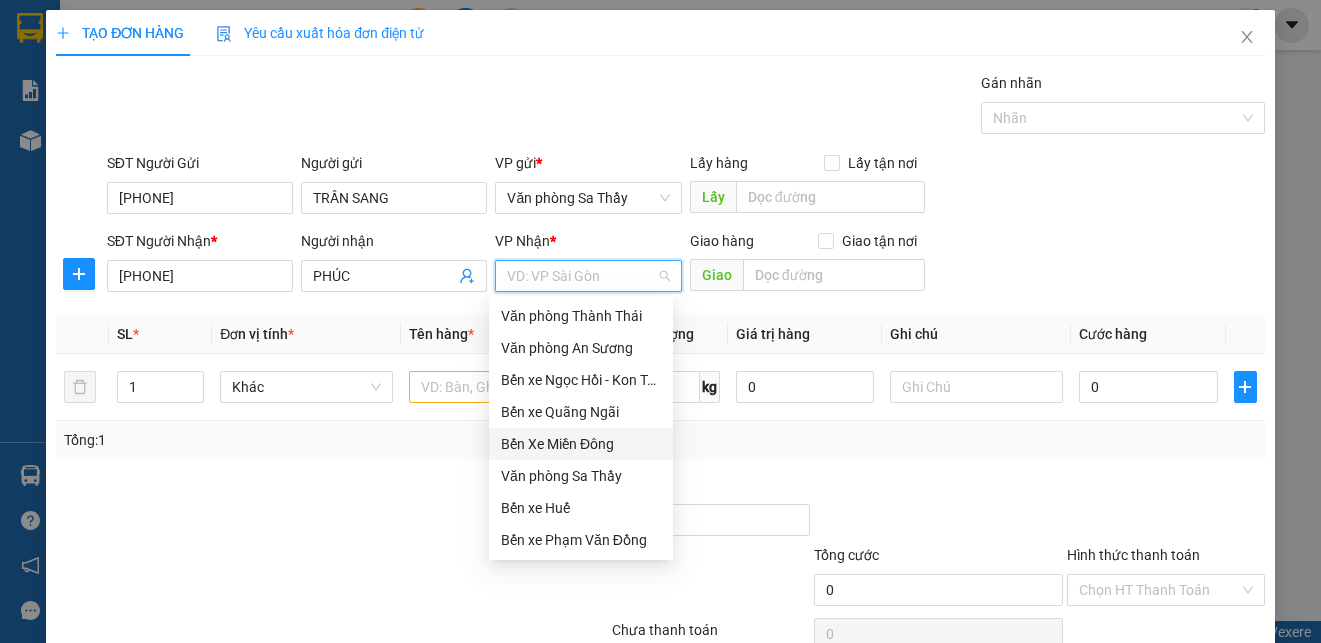 click on "Bến Xe Miền Đông" at bounding box center [581, 444] 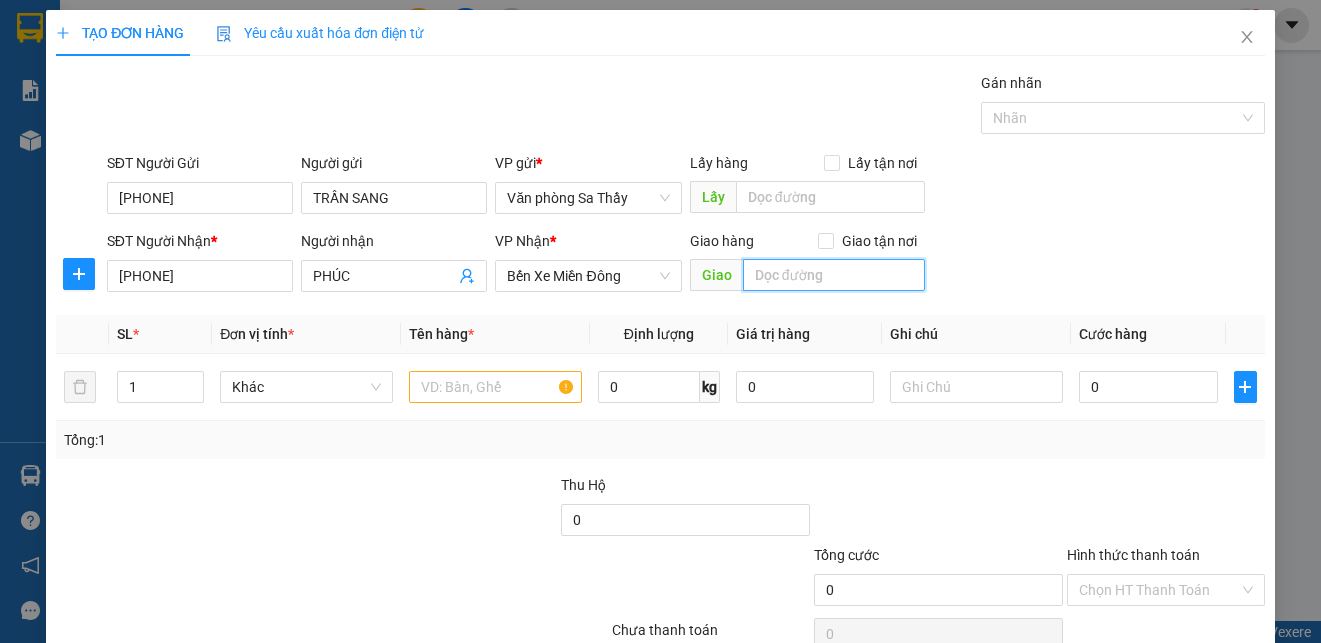 click at bounding box center (834, 275) 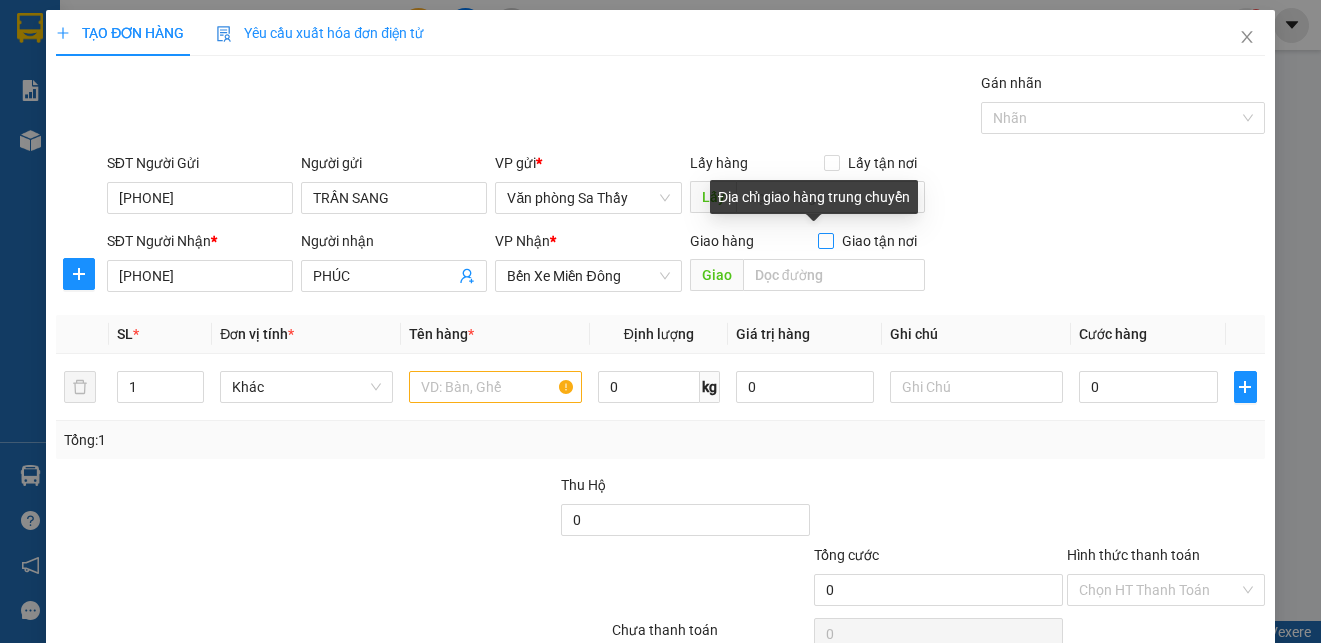 drag, startPoint x: 818, startPoint y: 245, endPoint x: 784, endPoint y: 300, distance: 64.66065 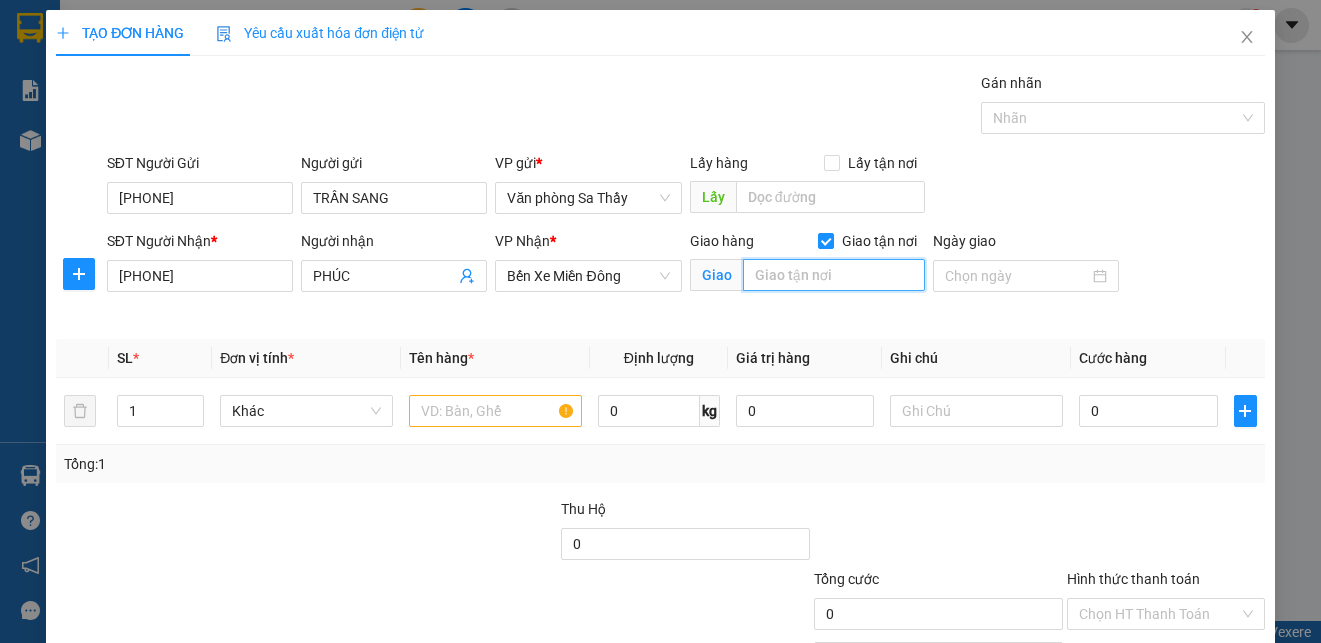 click at bounding box center (834, 275) 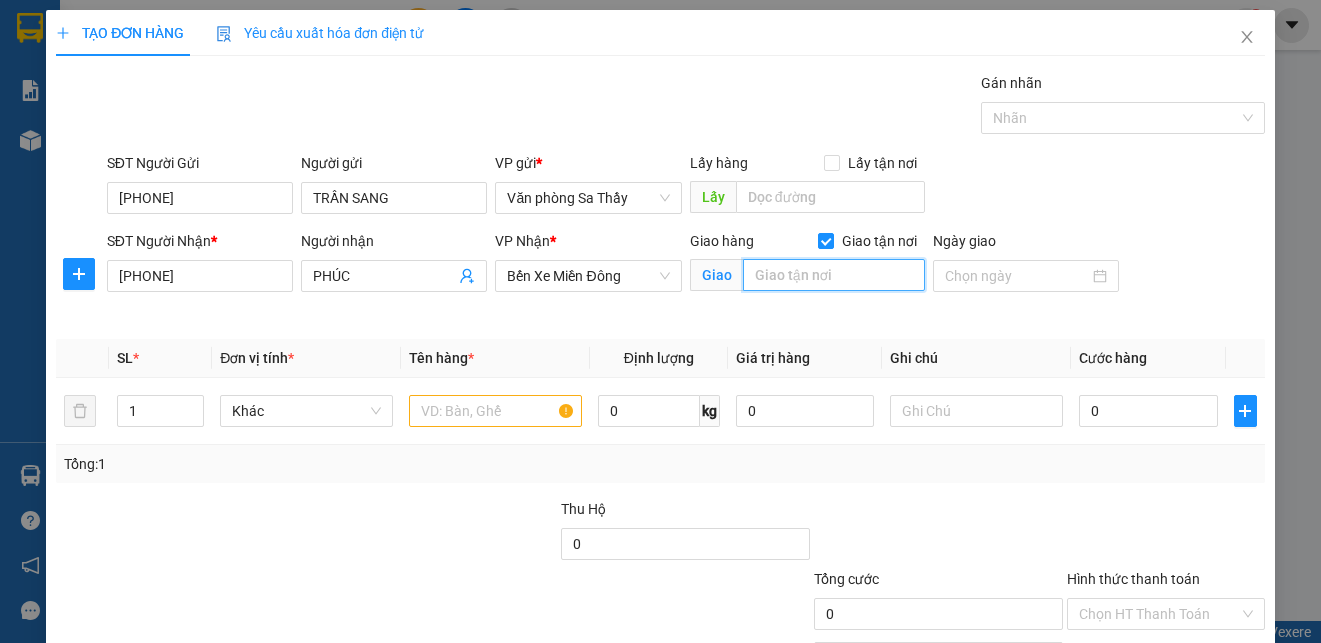 click at bounding box center [834, 275] 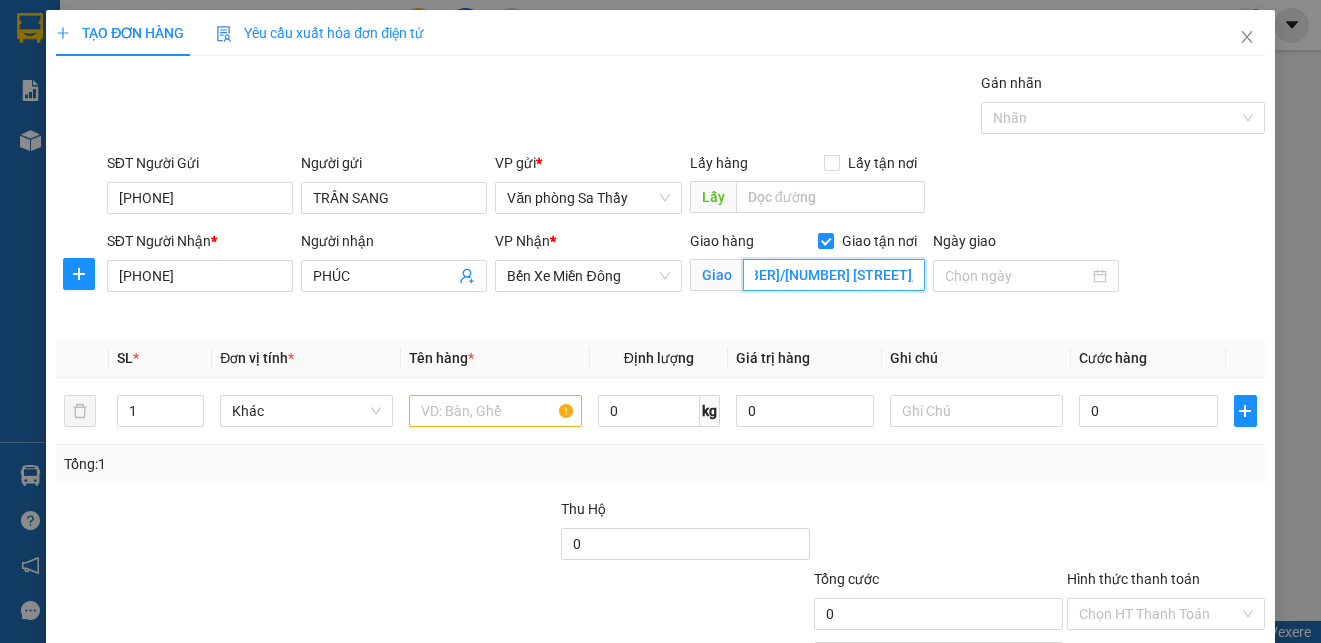 scroll, scrollTop: 0, scrollLeft: 120, axis: horizontal 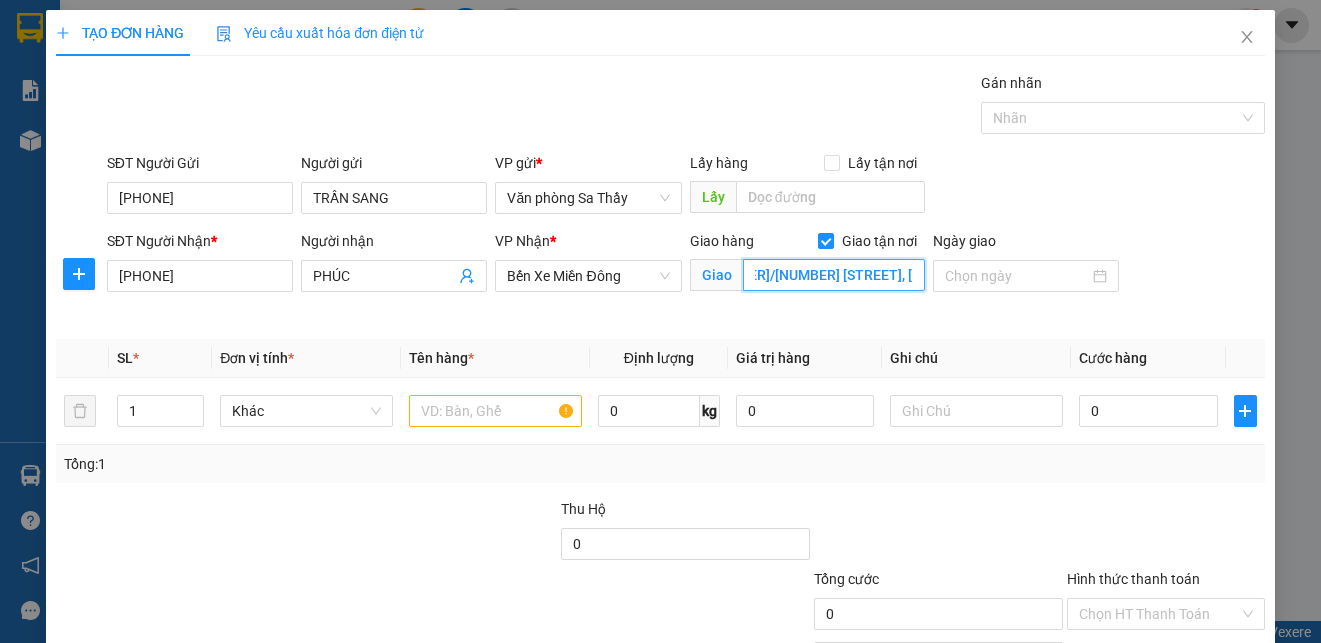 click on "72/23/3 ĐƯỜNG SỐ 30,P AN NHƠN (P6 CŨ" at bounding box center [834, 275] 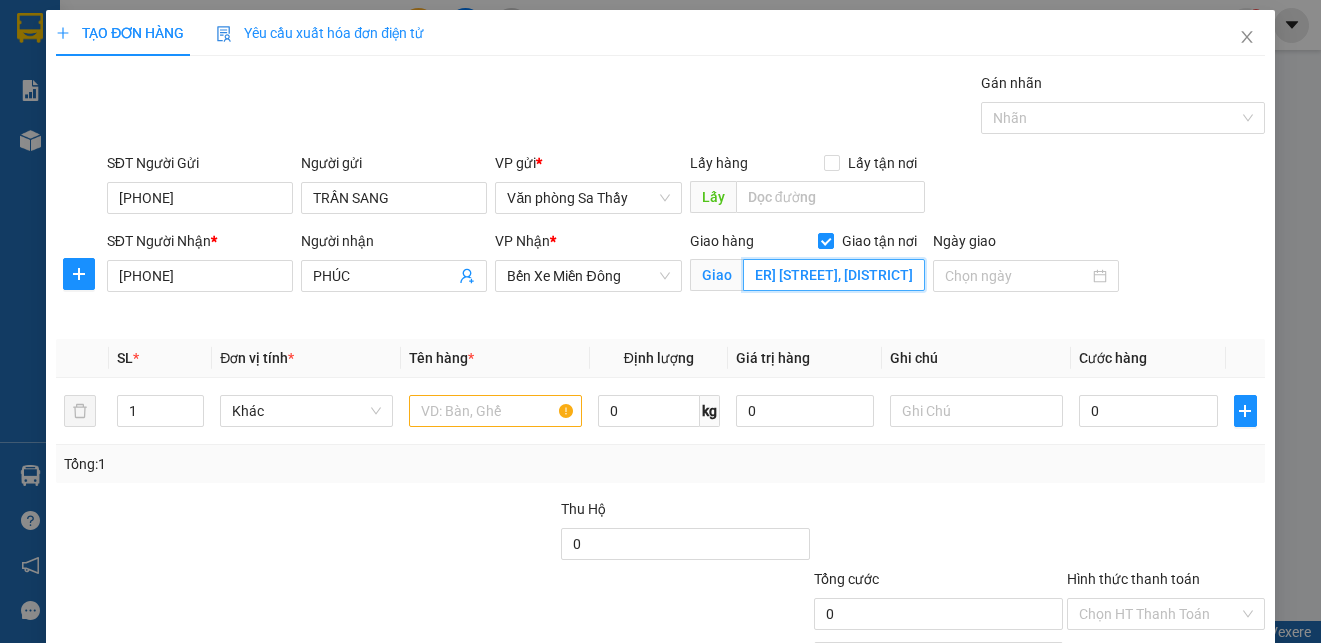 scroll, scrollTop: 0, scrollLeft: 196, axis: horizontal 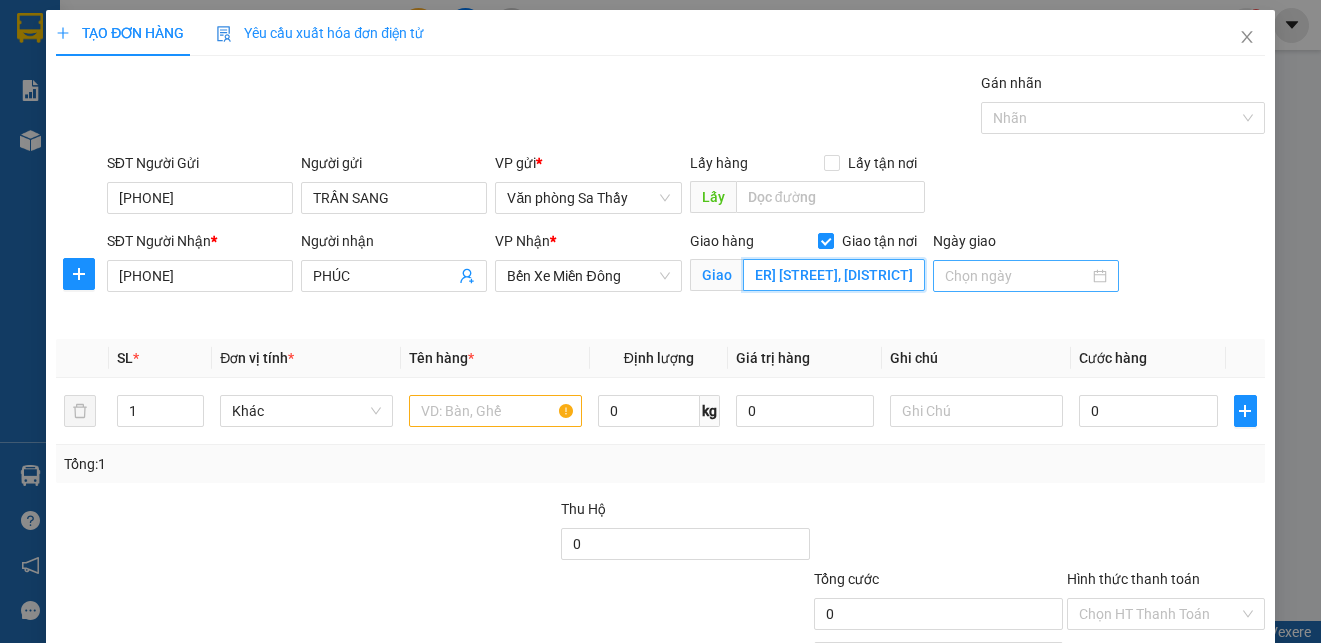 type on "72/23/3 ĐƯỜNG SỐ 30,P AN NHƠN ( P6 CŨ),Q.GÒ VẤP" 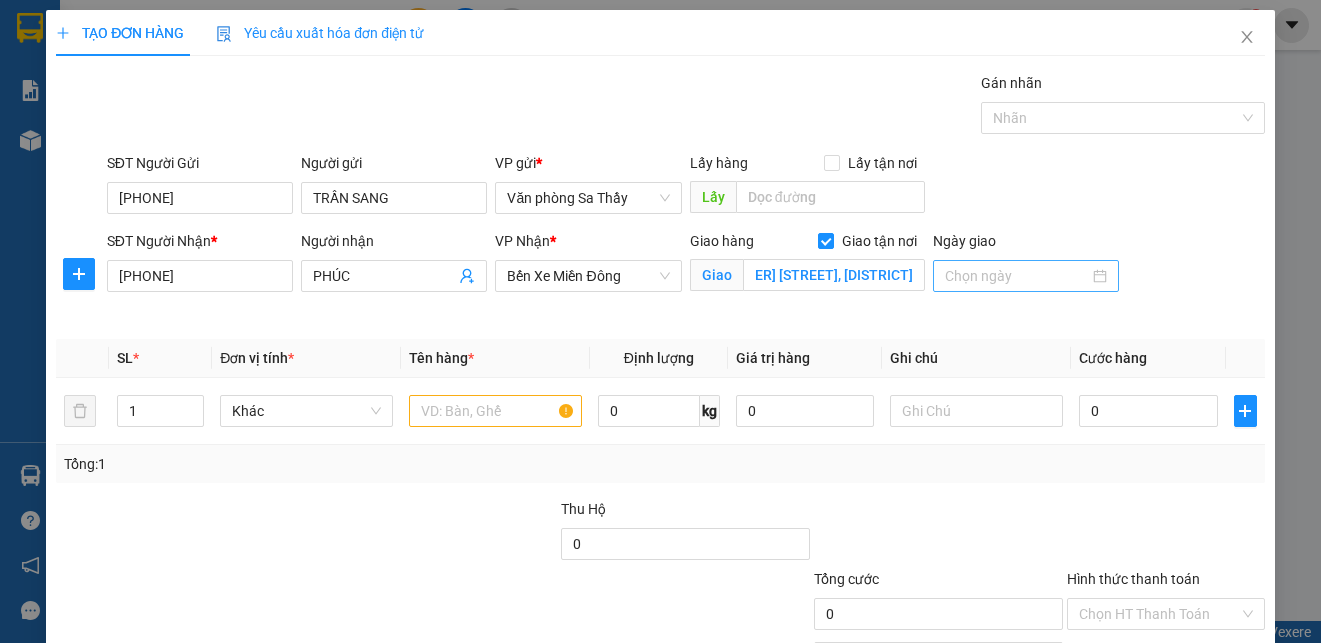 scroll, scrollTop: 0, scrollLeft: 0, axis: both 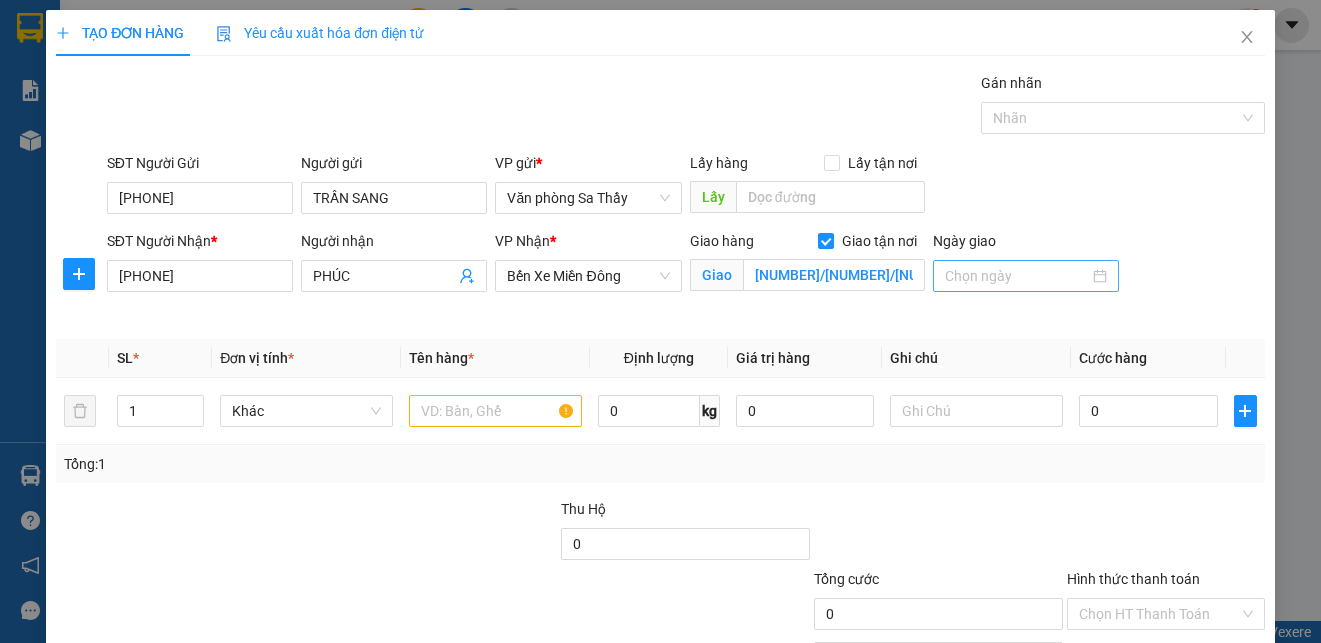 click at bounding box center (1026, 276) 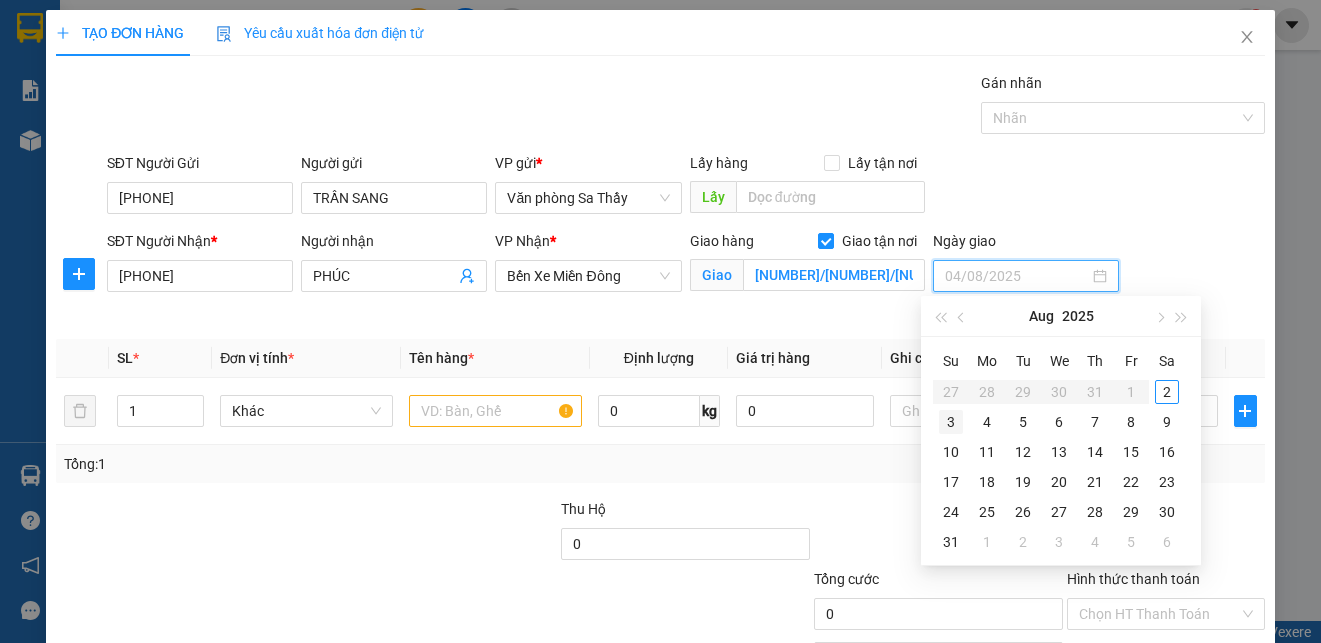 type on "03/08/2025" 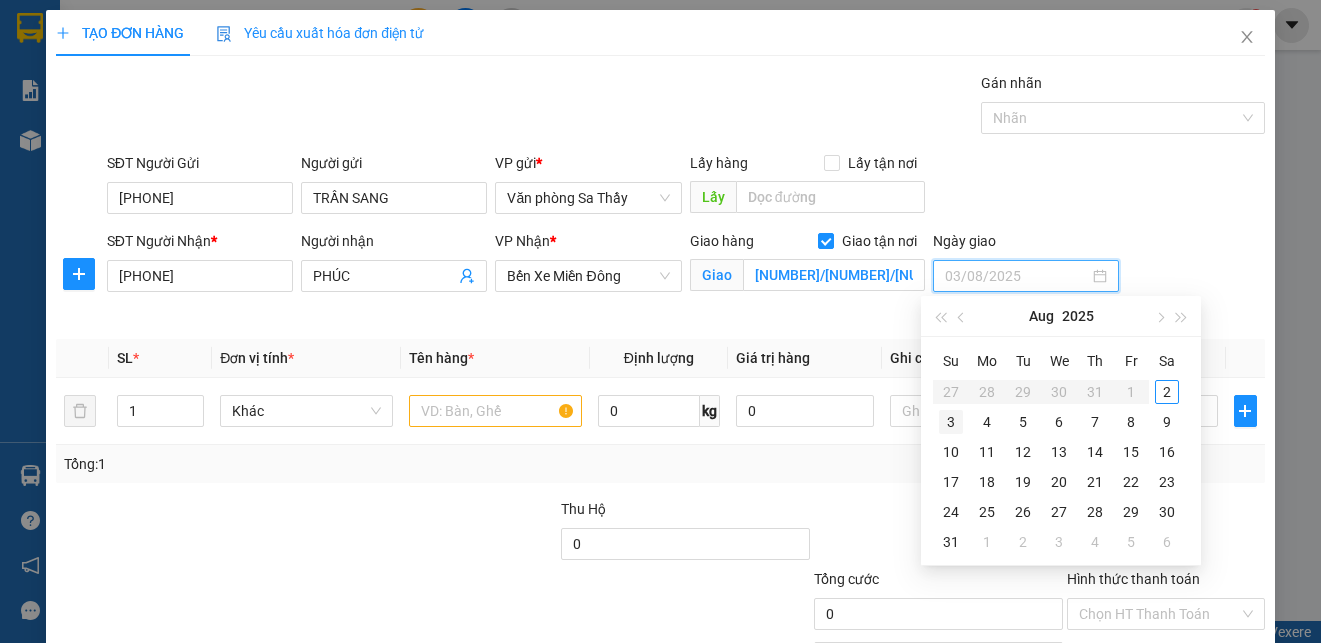 click on "3" at bounding box center [951, 422] 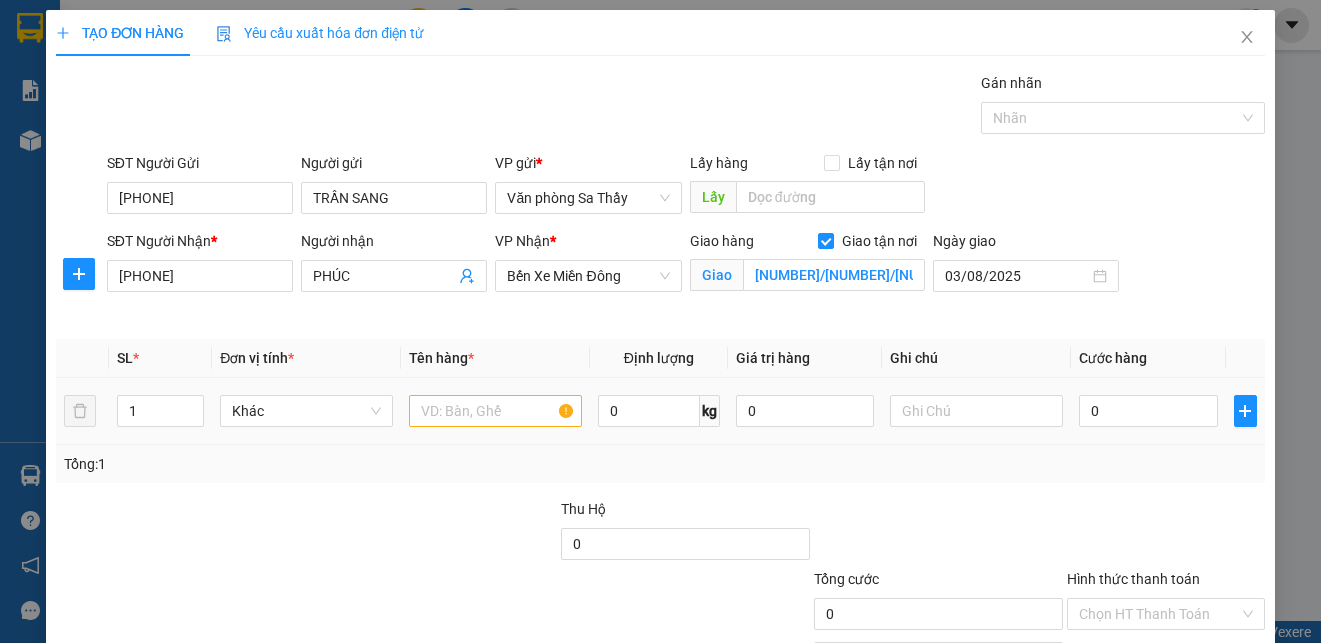click at bounding box center [495, 411] 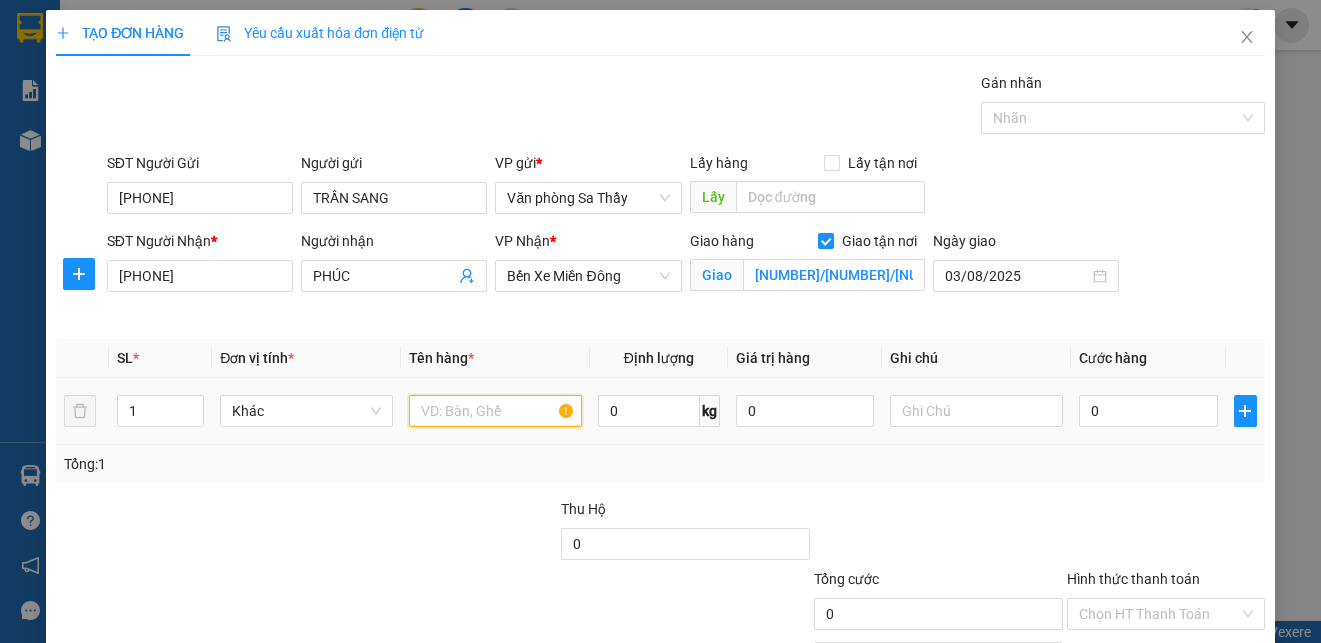 click at bounding box center [495, 411] 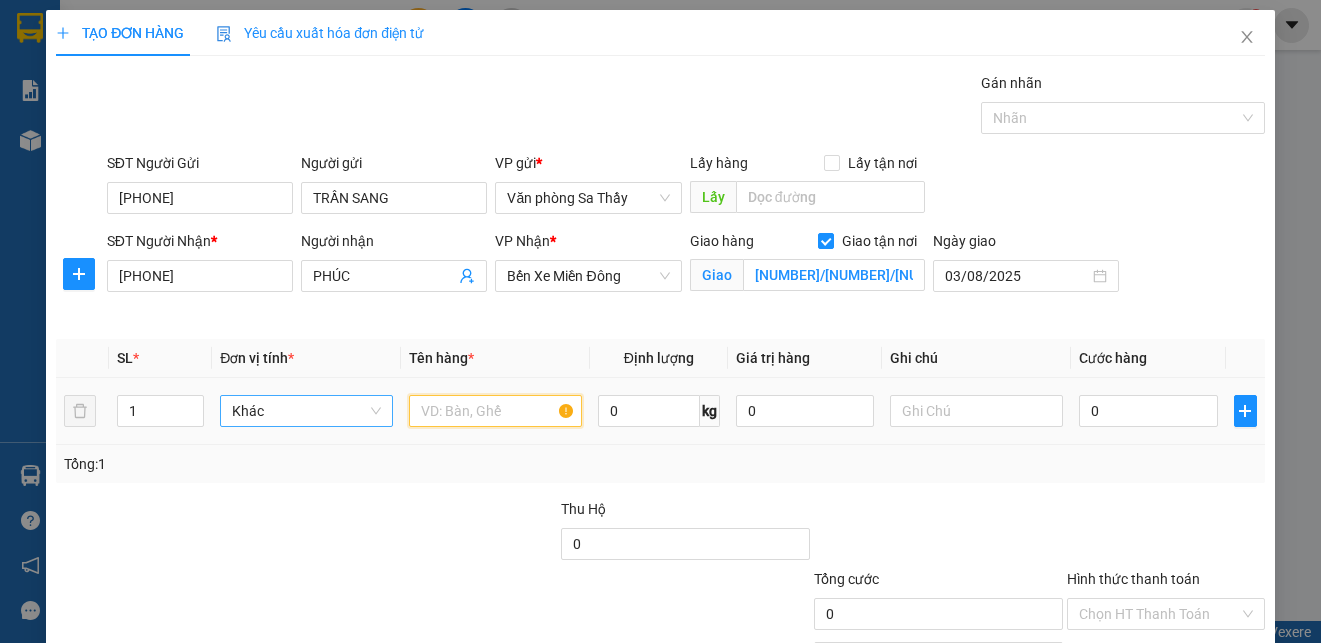 click on "Khác" at bounding box center [306, 411] 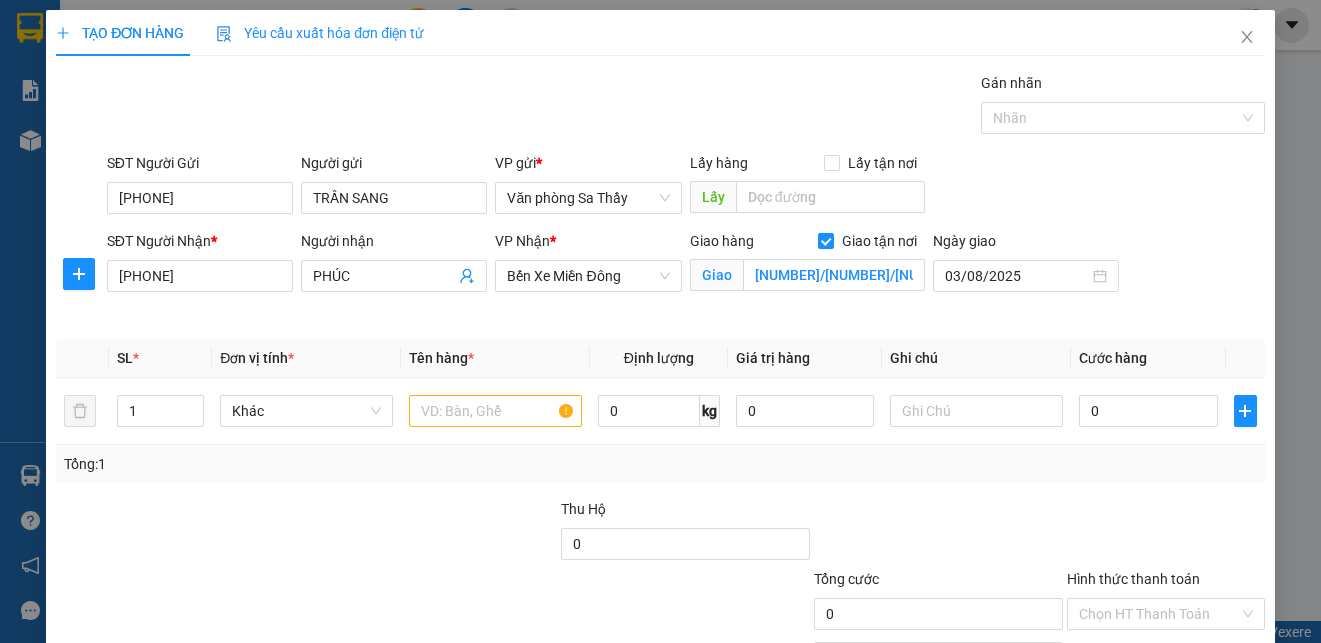 click at bounding box center [433, 533] 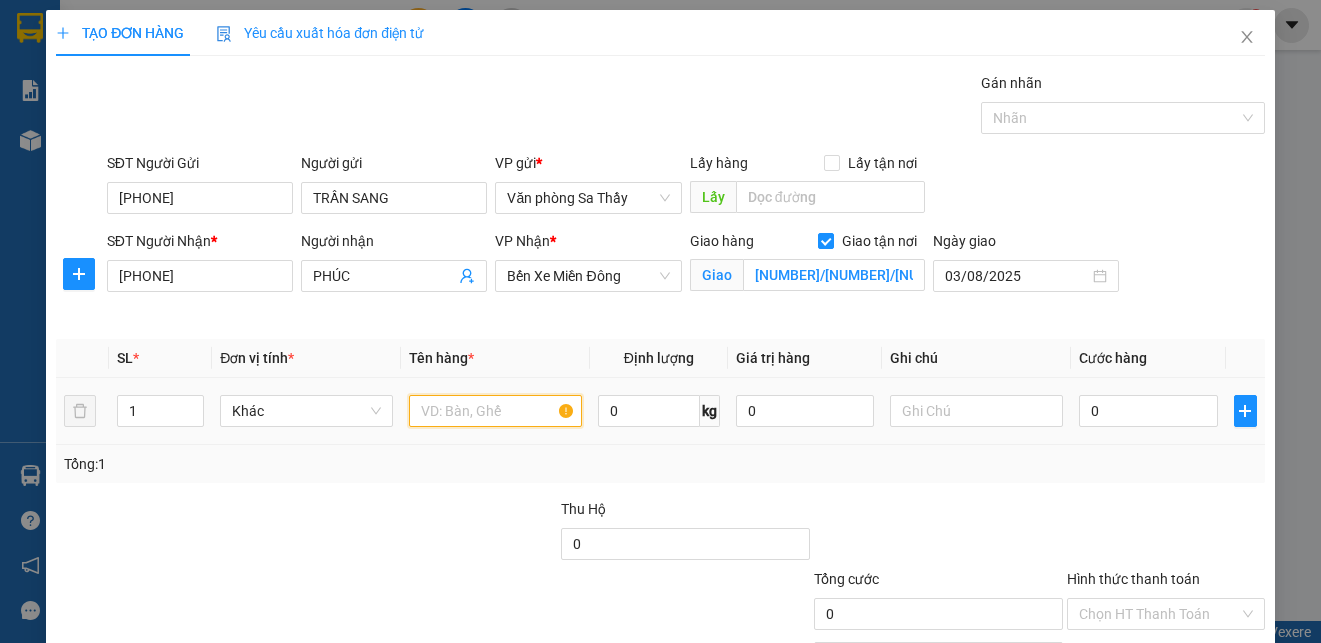 click at bounding box center [495, 411] 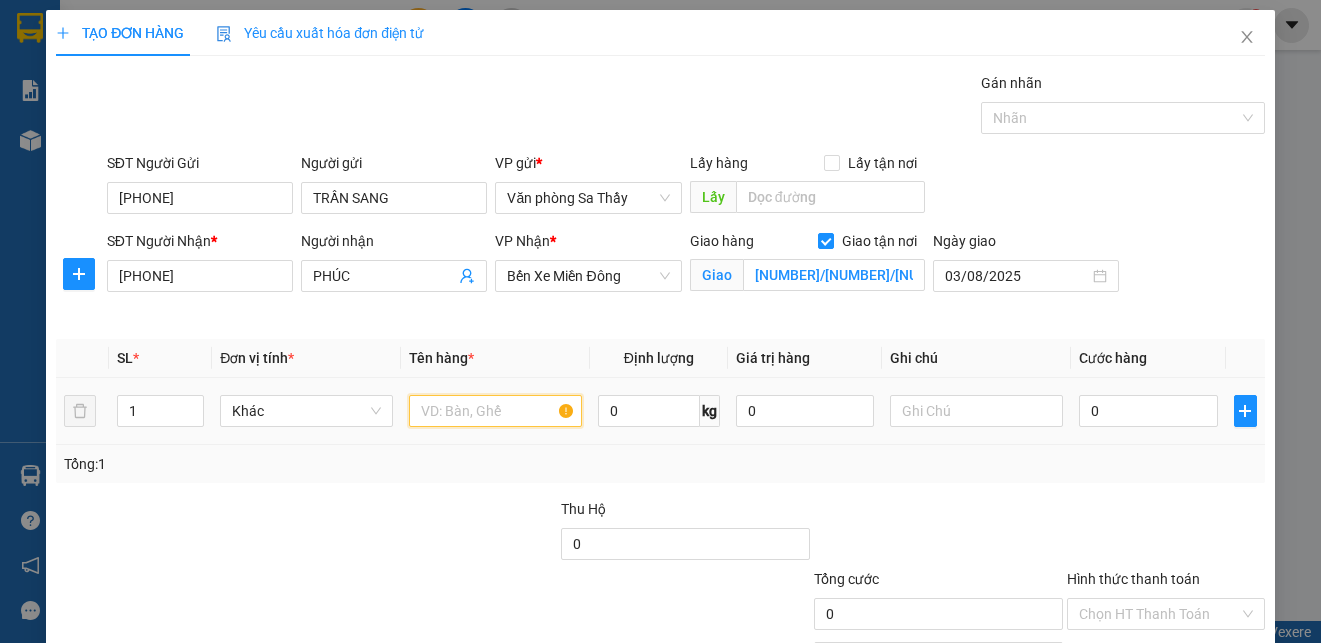 type on "D" 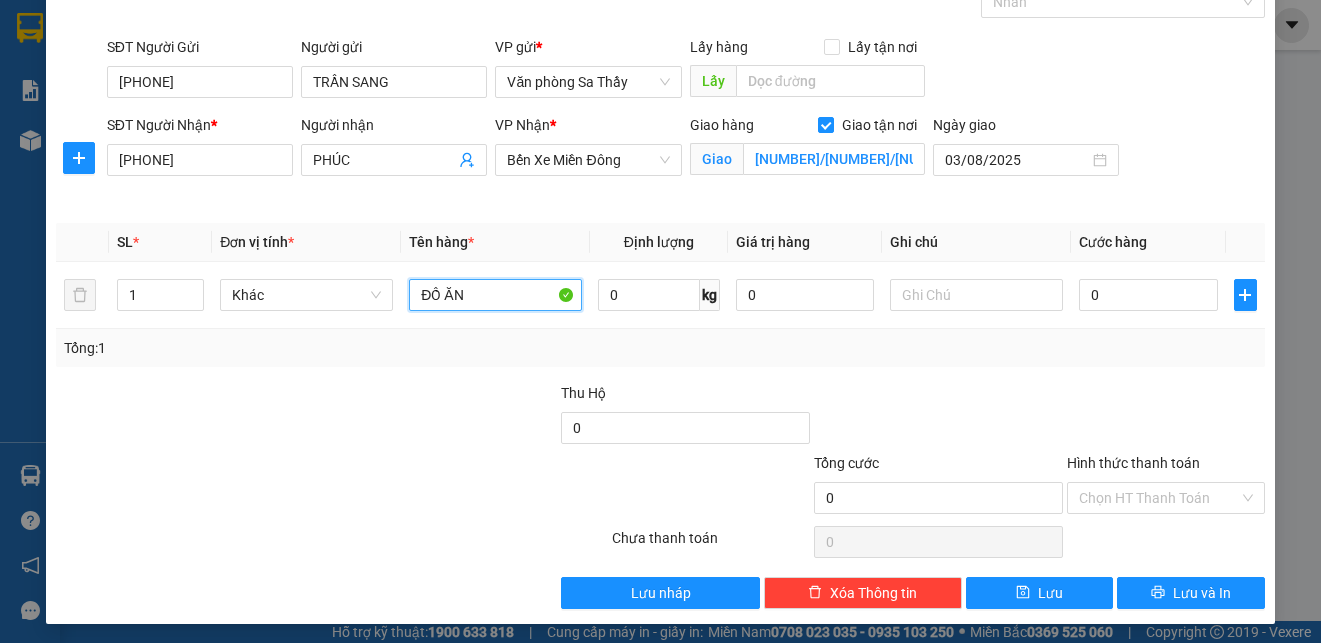 scroll, scrollTop: 121, scrollLeft: 0, axis: vertical 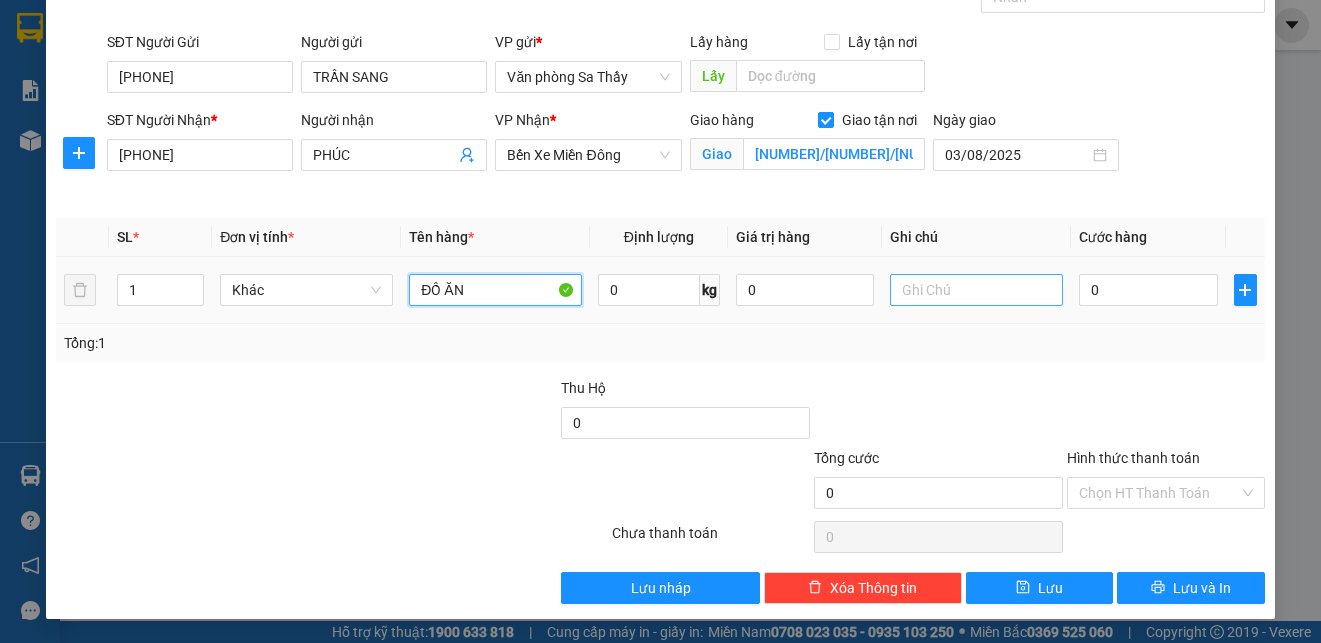 type on "ĐỒ ĂN" 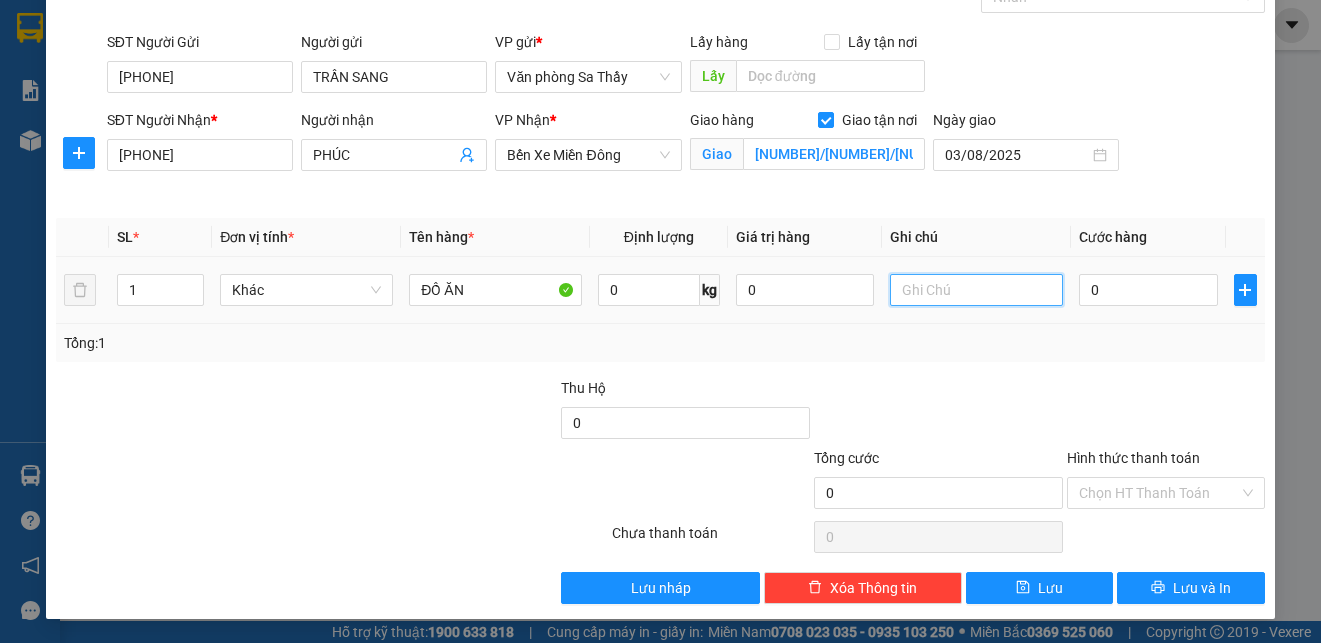 click at bounding box center [976, 290] 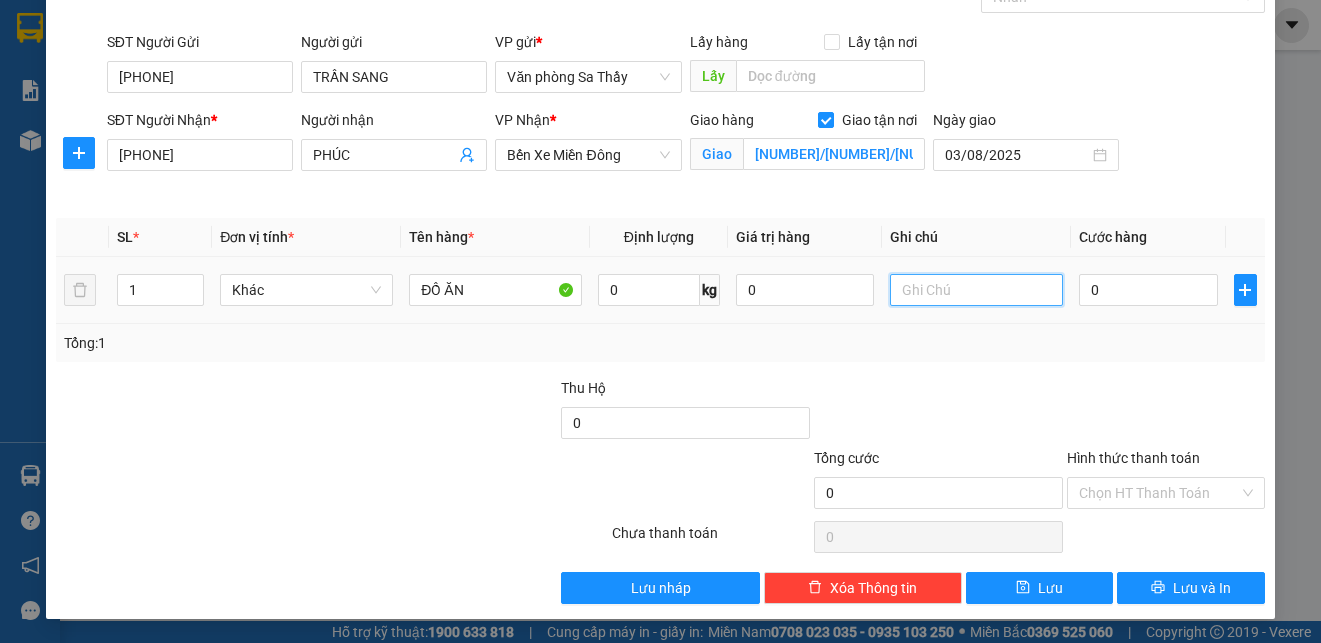 type on "T" 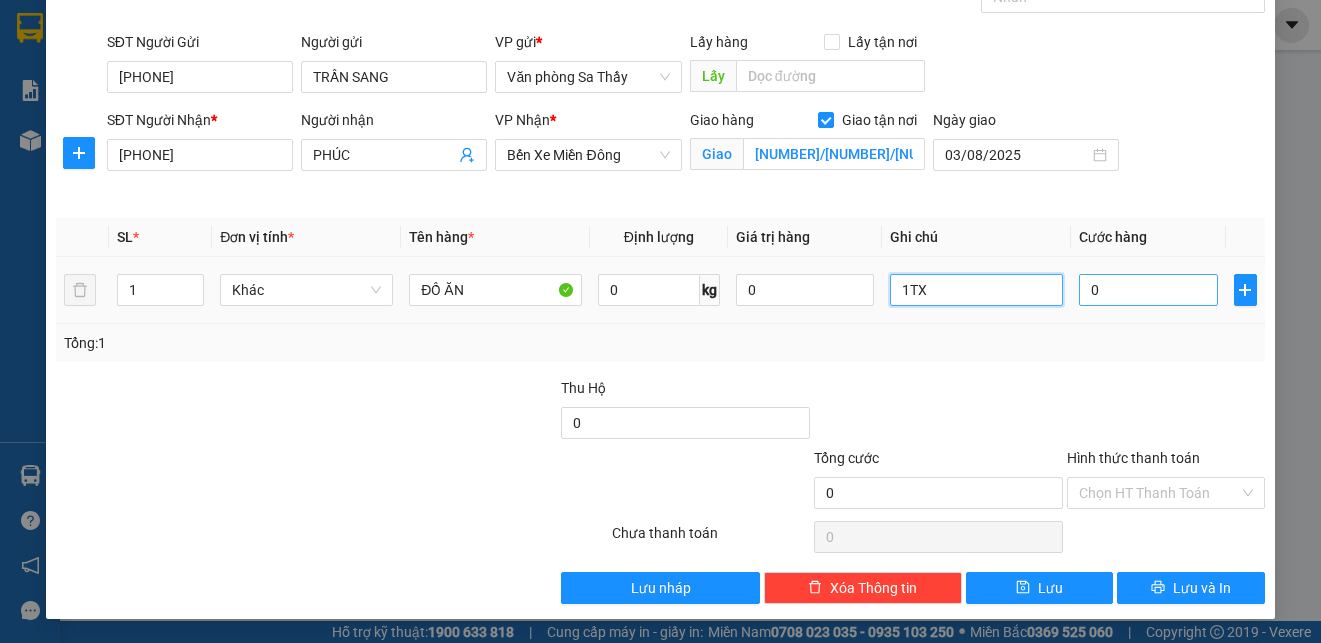 type on "1TX" 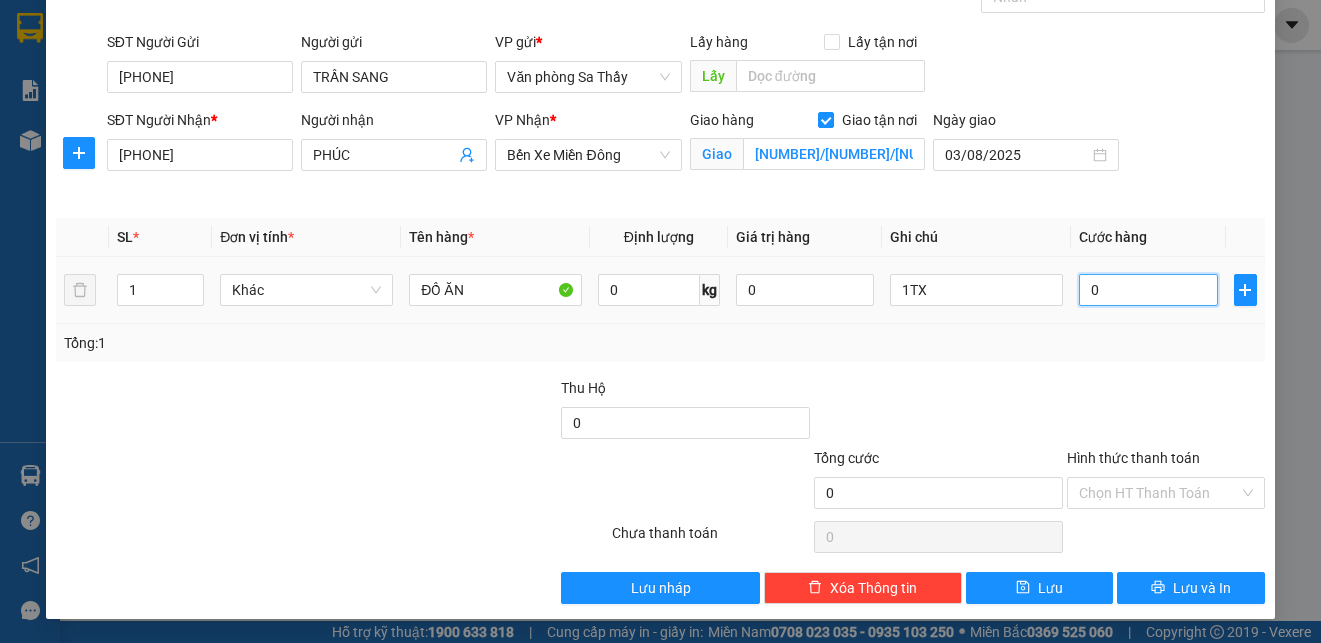 click on "0" at bounding box center [1148, 290] 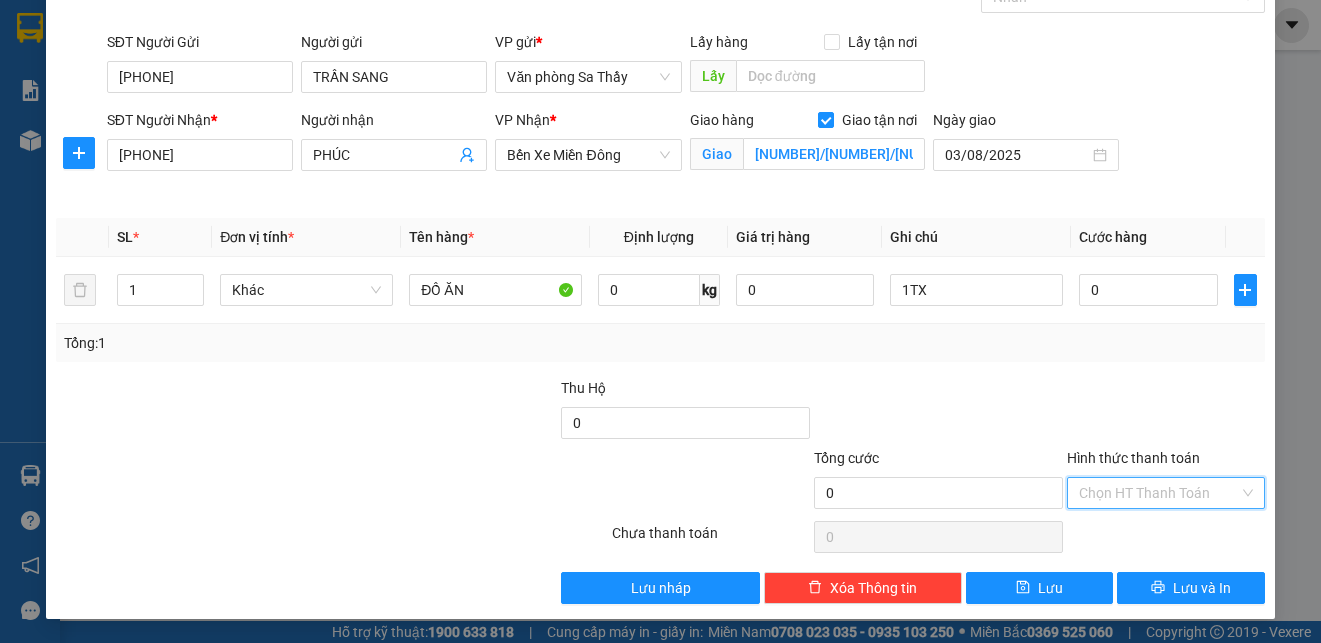 click on "Hình thức thanh toán" at bounding box center [1159, 493] 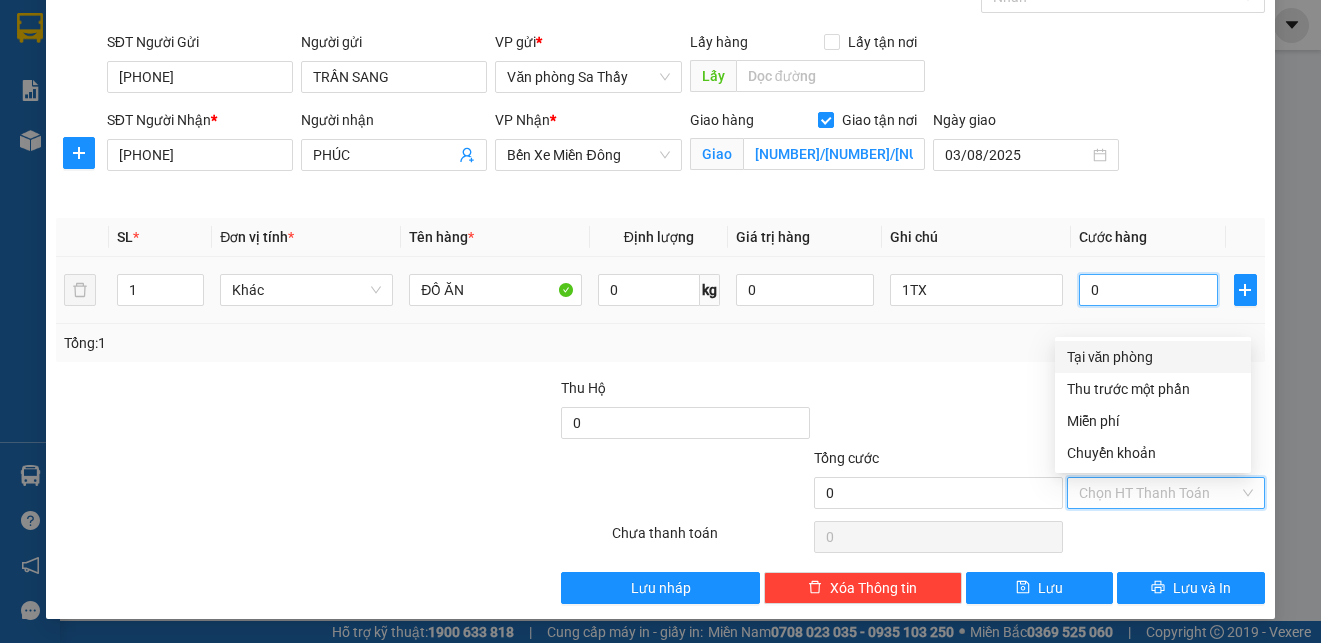 click on "0" at bounding box center (1148, 290) 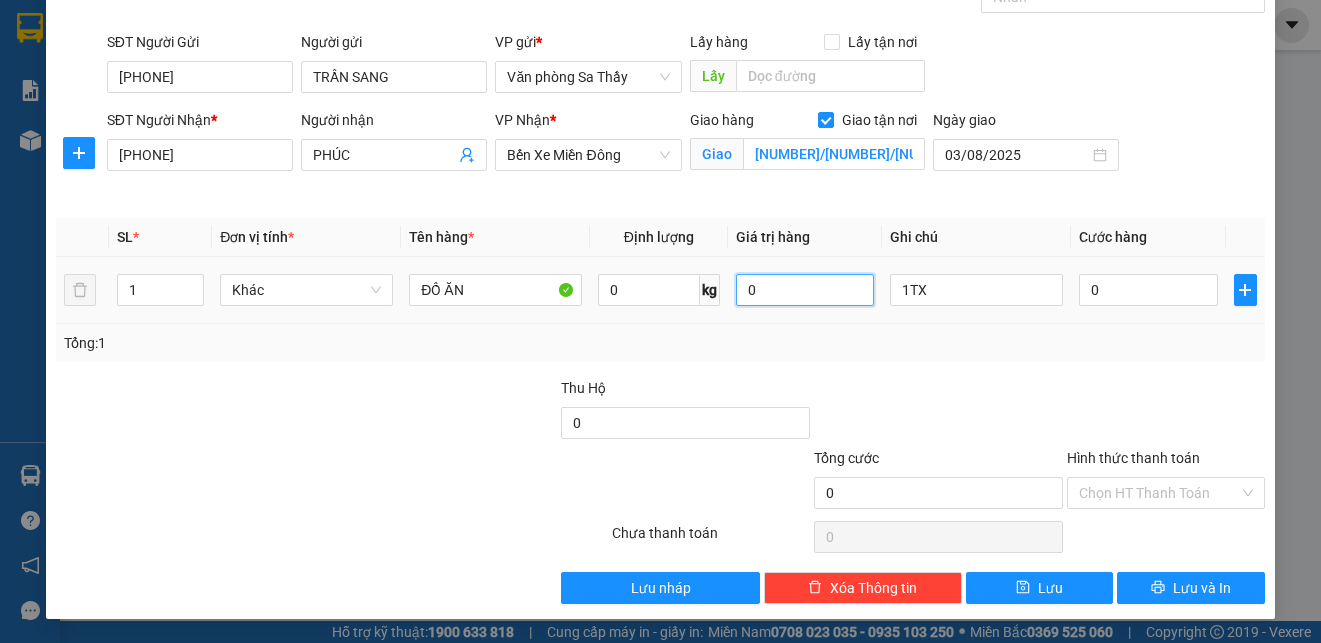 click on "0" at bounding box center [805, 290] 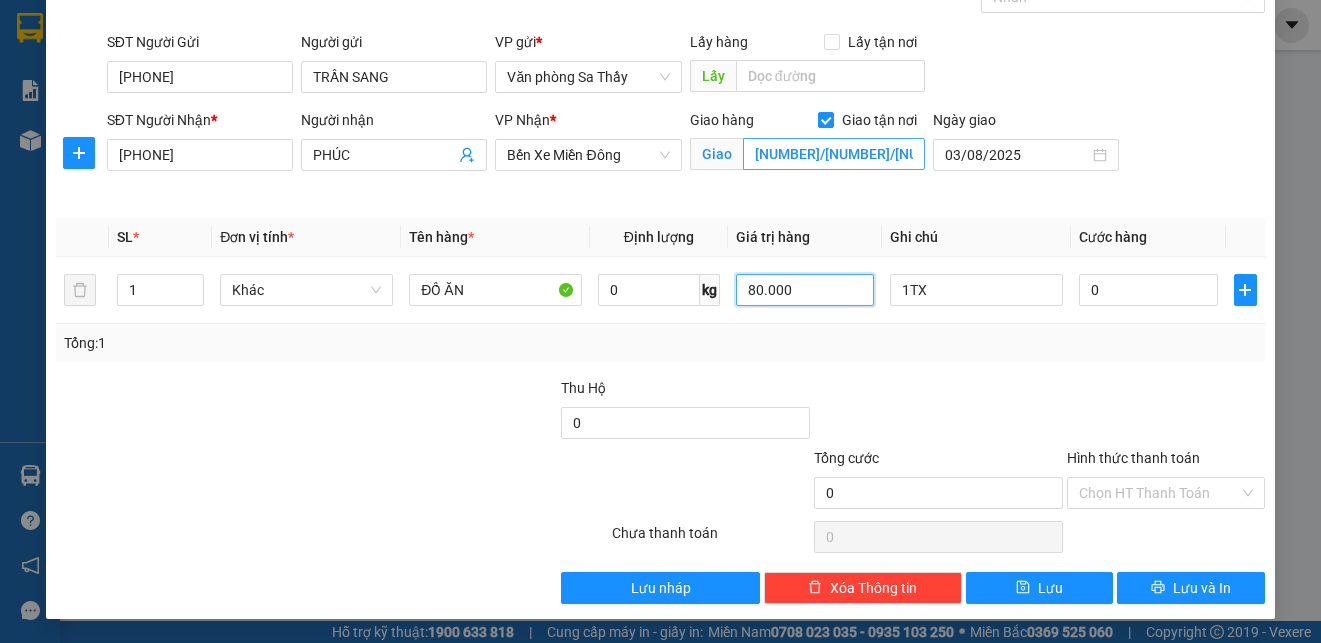 type on "80.000" 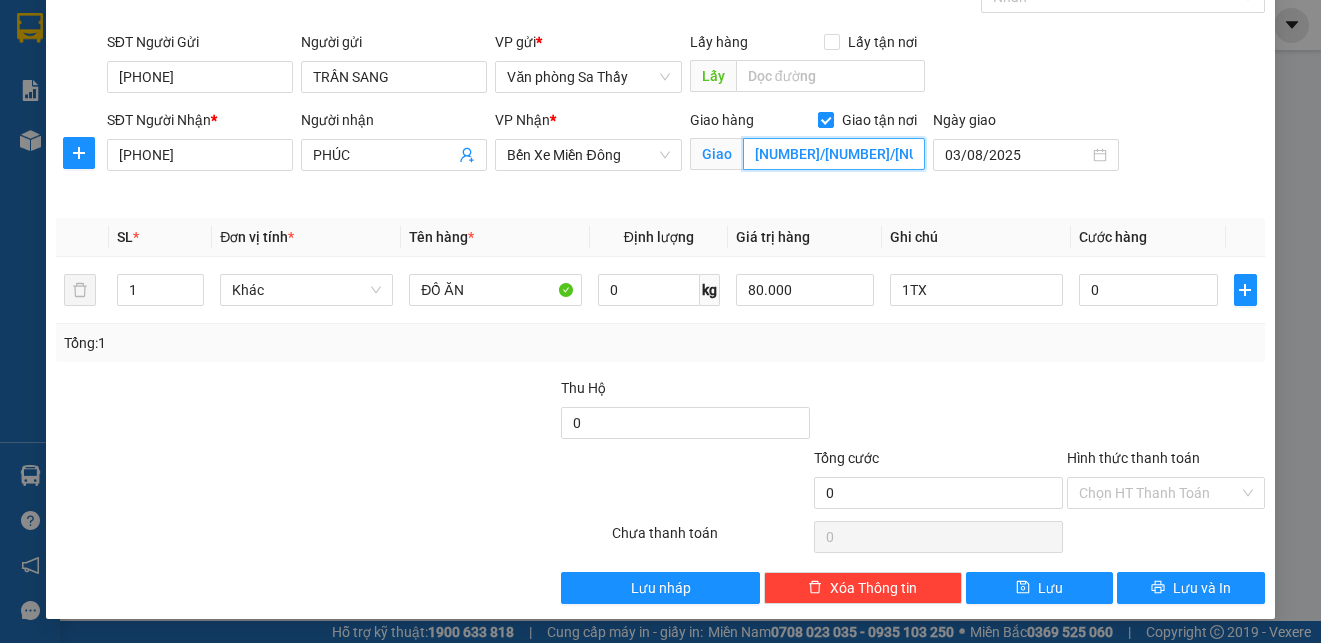 click on "72/23/3 ĐƯỜNG SỐ 30,P AN NHƠN ( P6 CŨ),Q.GÒ VẤP" at bounding box center [834, 154] 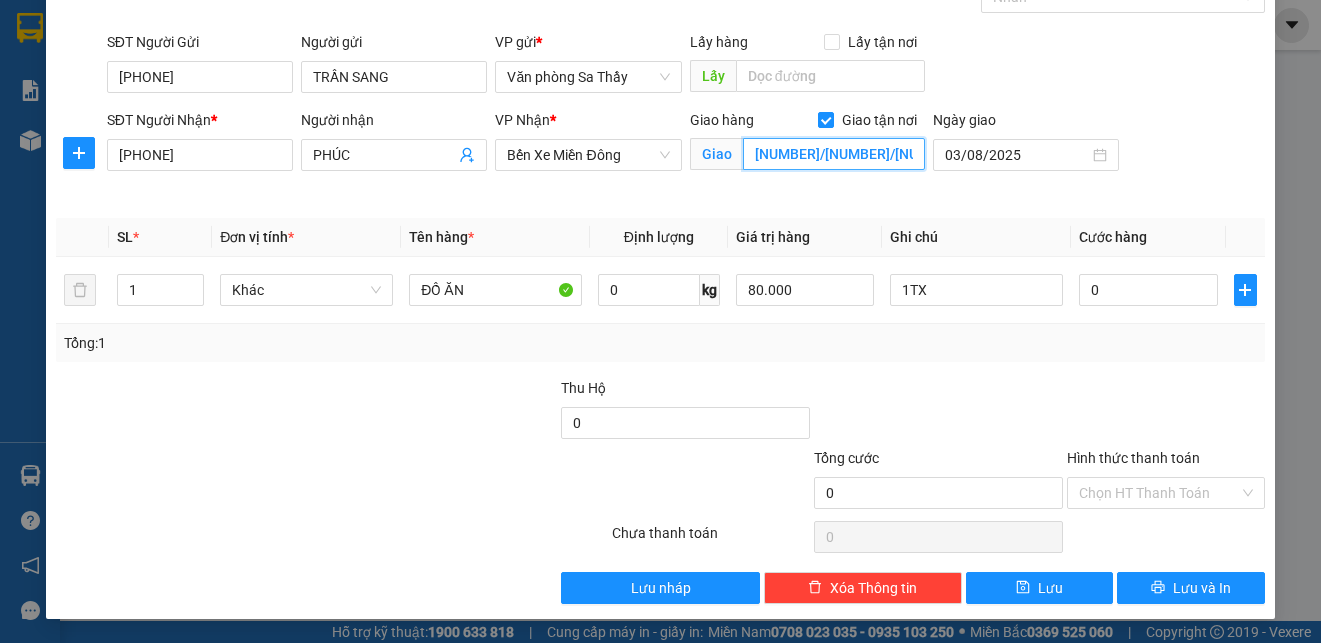 click on "72/23/3 ĐƯỜNG SỐ 30,P AN NHƠN ( P6 CŨ),Q.GÒ VẤP" at bounding box center [834, 154] 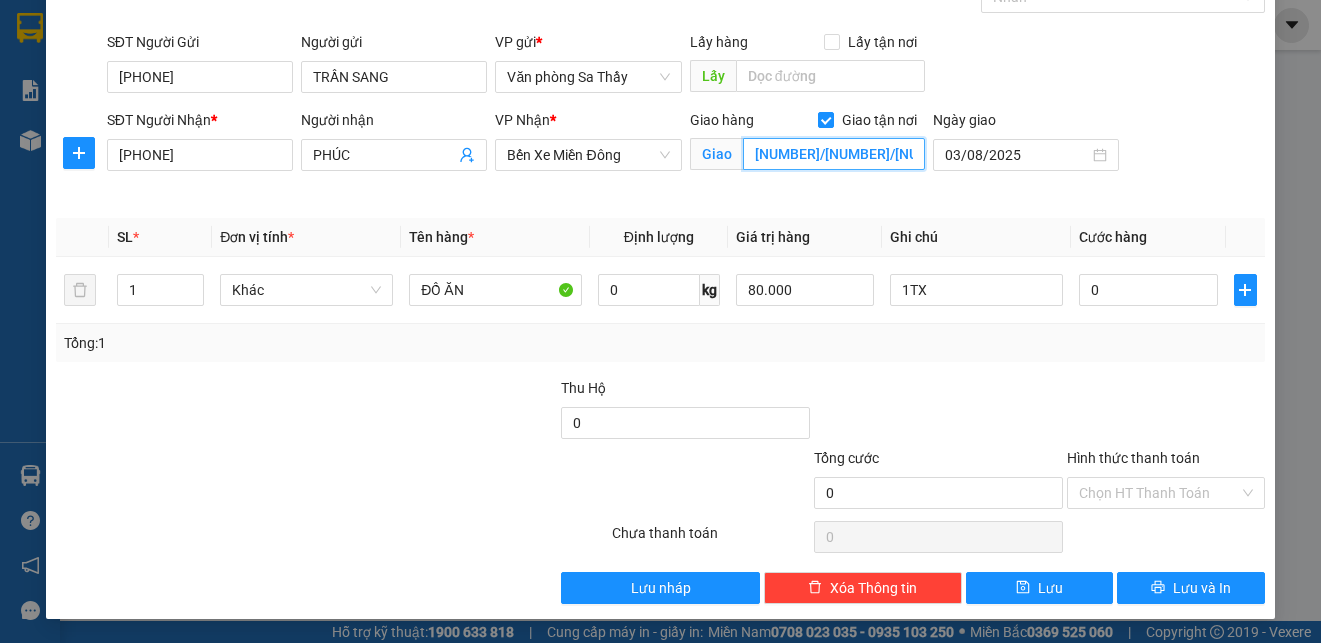 click on "72/23/3 ĐƯỜNG SỐ 30,P AN NHƠN ( P6 CŨ),Q.GÒ VẤP" at bounding box center [834, 154] 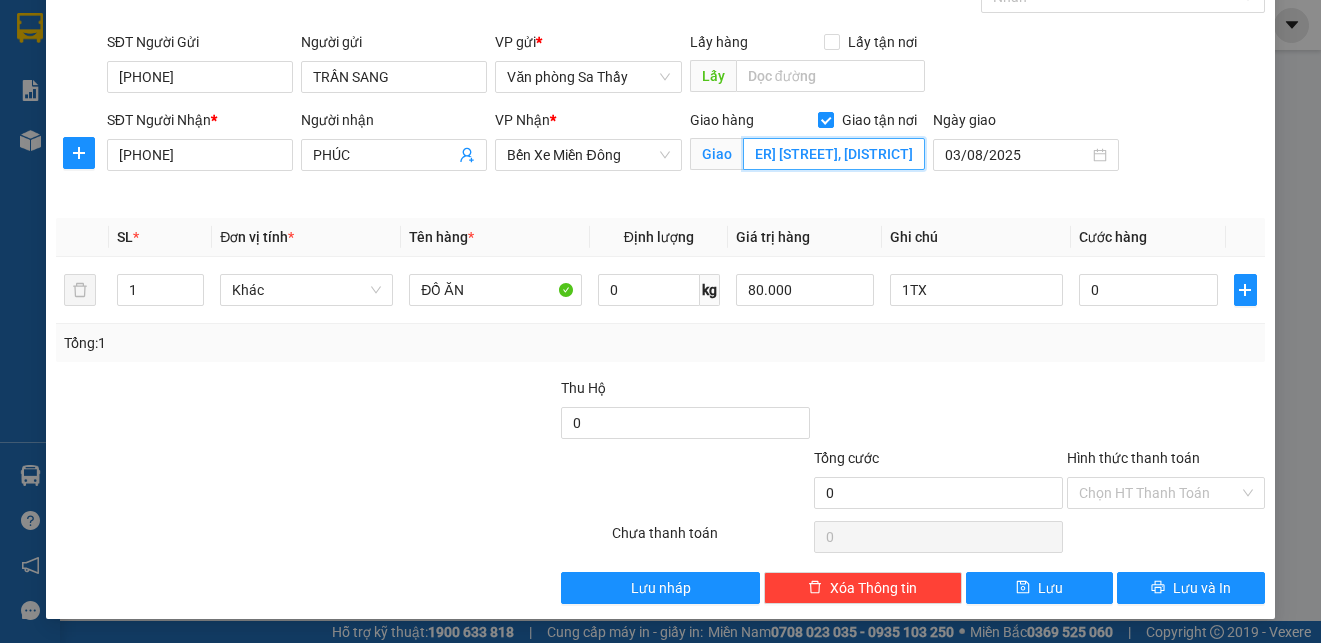 drag, startPoint x: 746, startPoint y: 151, endPoint x: 1007, endPoint y: 194, distance: 264.51843 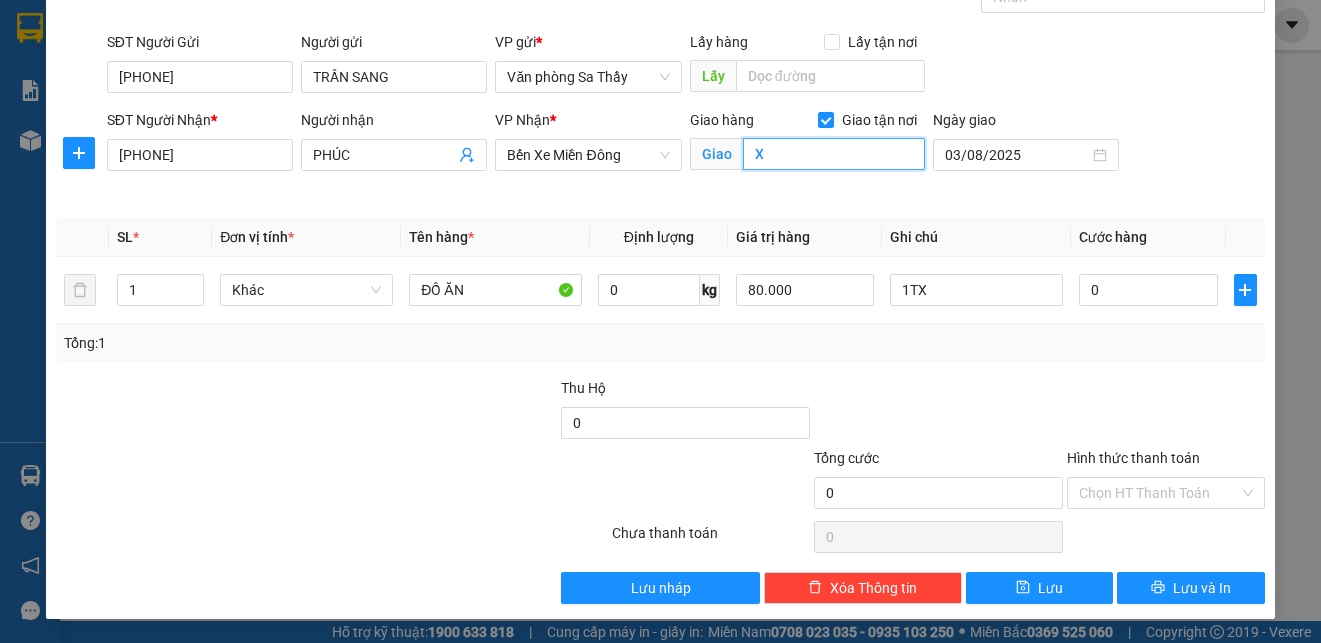 scroll, scrollTop: 0, scrollLeft: 0, axis: both 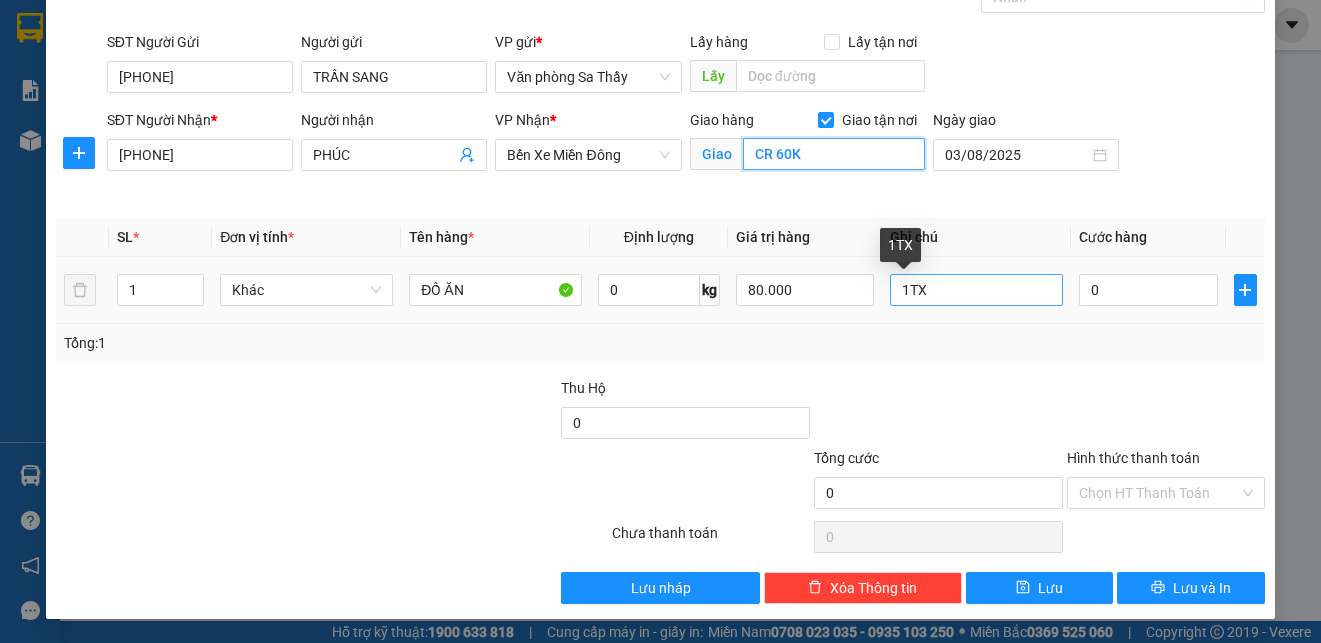 type on "CR 60K" 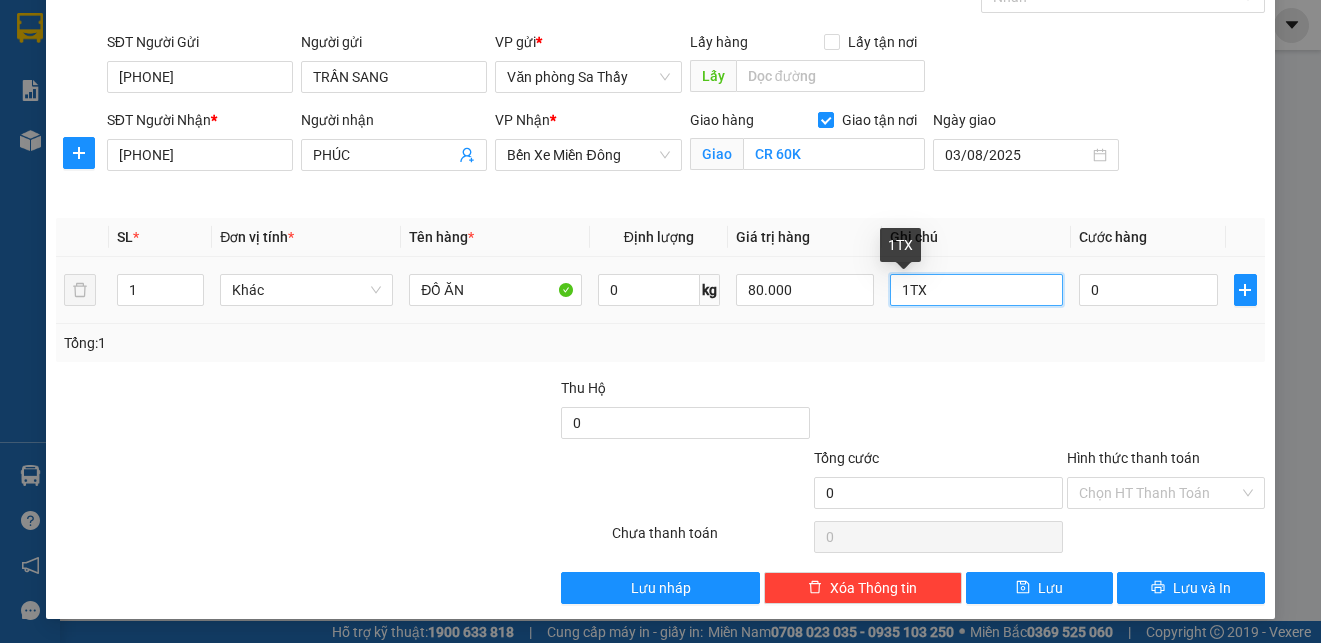 click on "1TX" at bounding box center (976, 290) 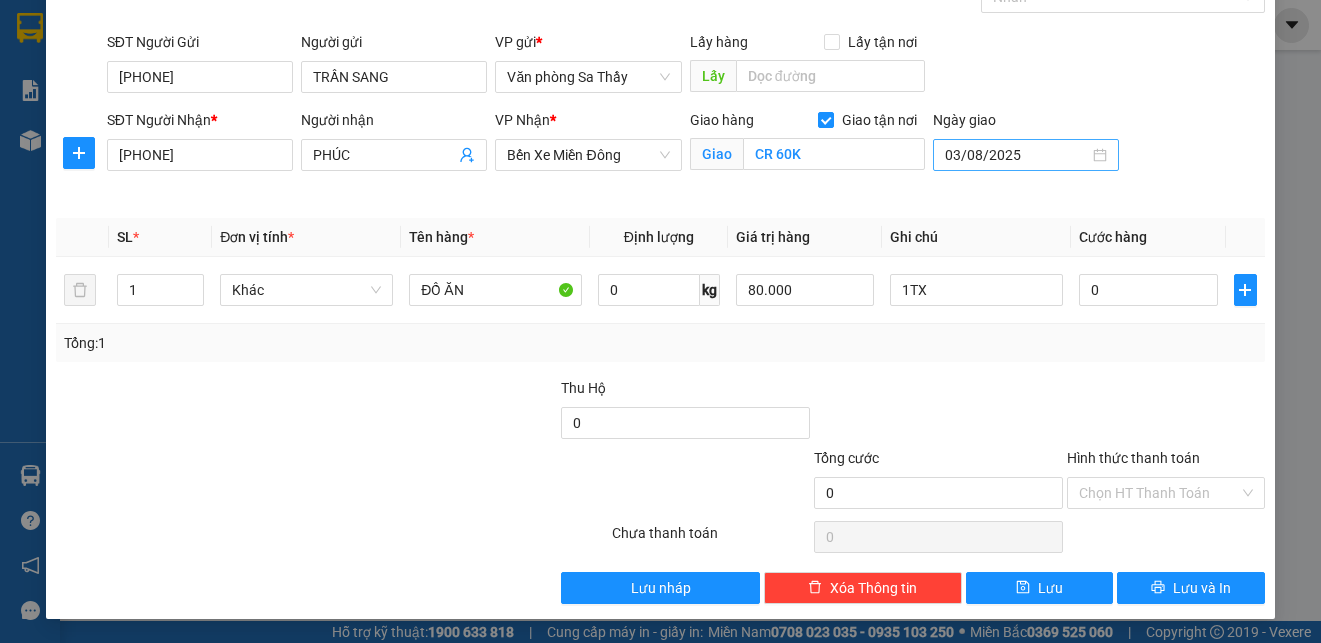 click on "03/08/2025" at bounding box center (1026, 155) 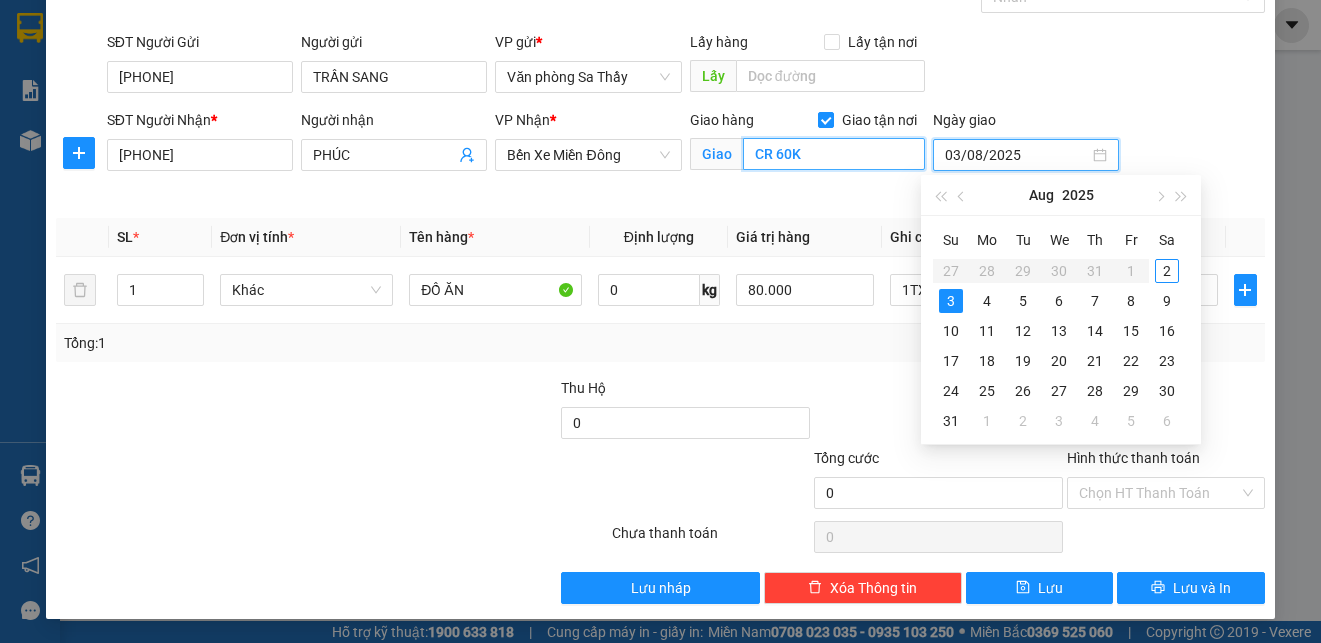 click on "CR 60K" at bounding box center (834, 154) 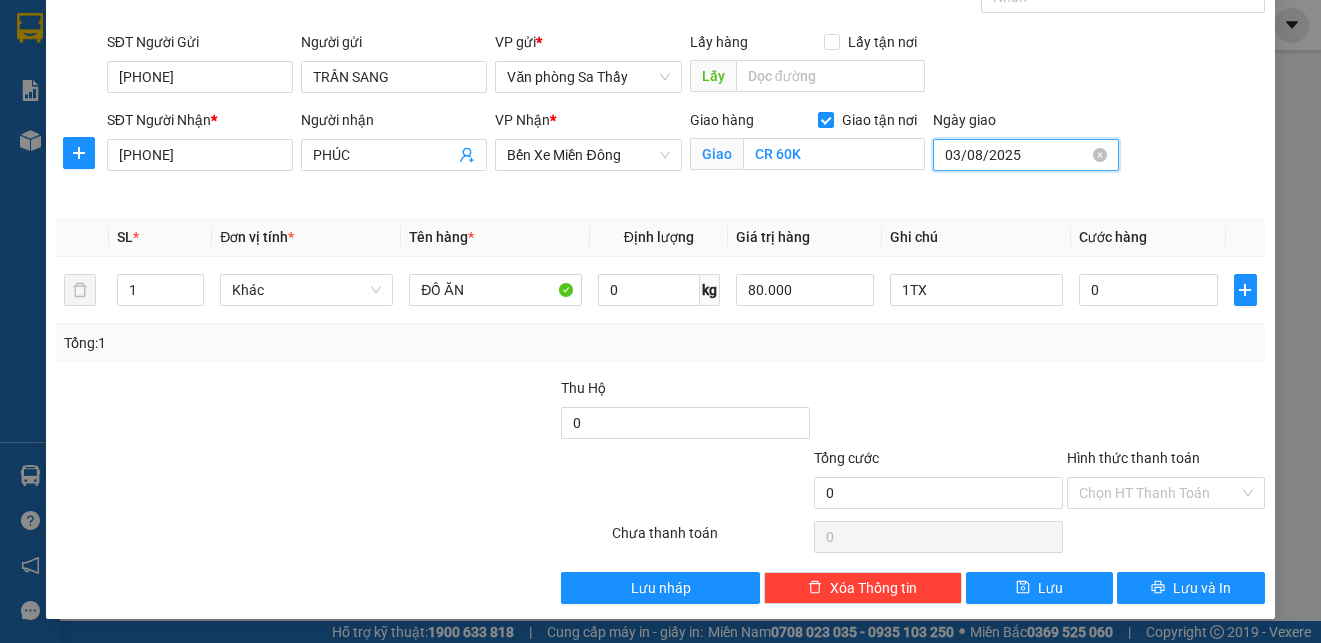 click on "03/08/2025" at bounding box center [1017, 155] 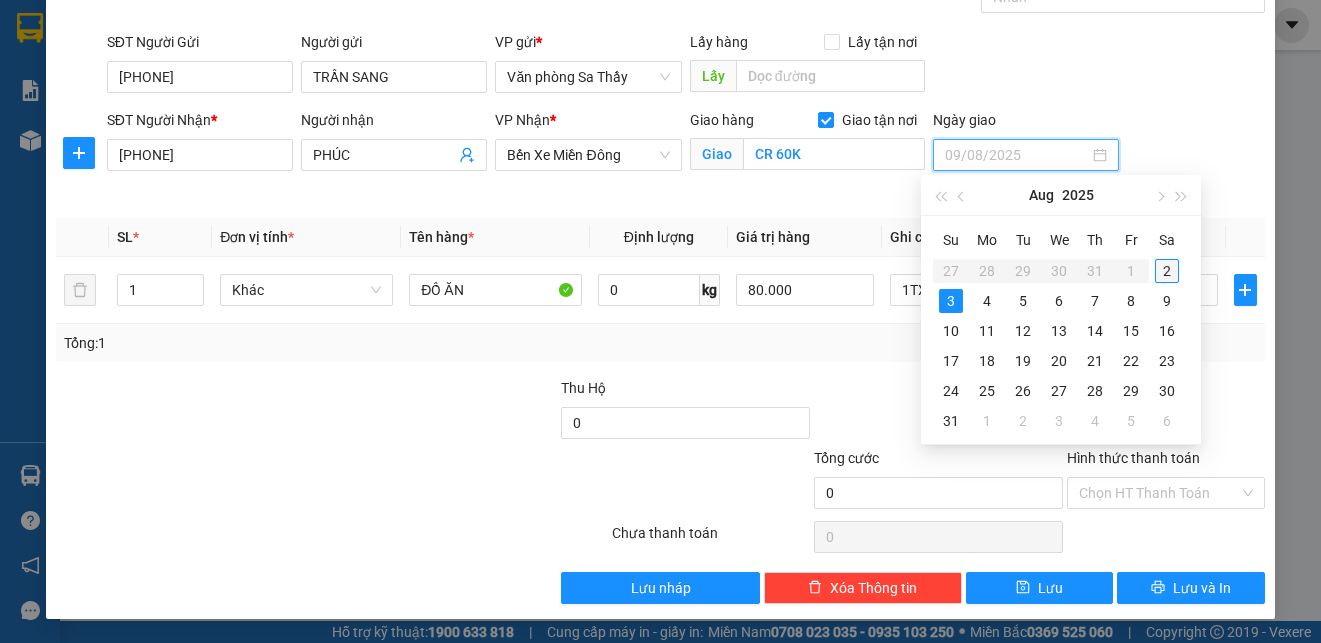 type on "02/08/2025" 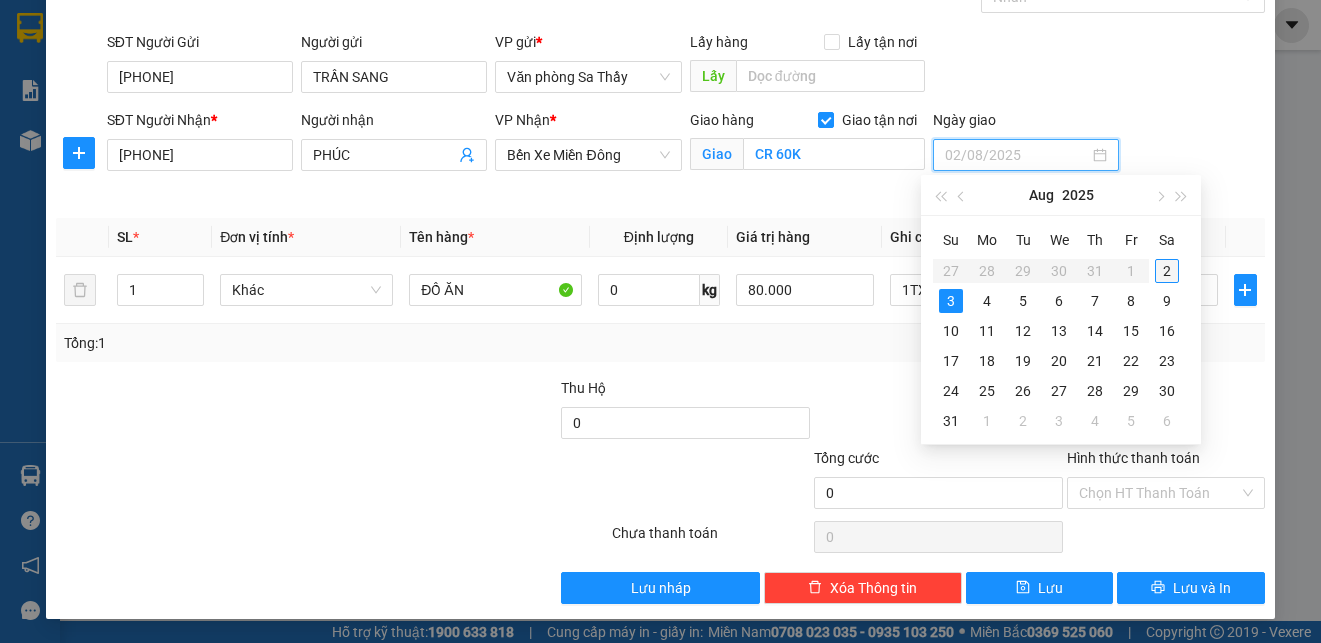 click on "2" at bounding box center [1167, 271] 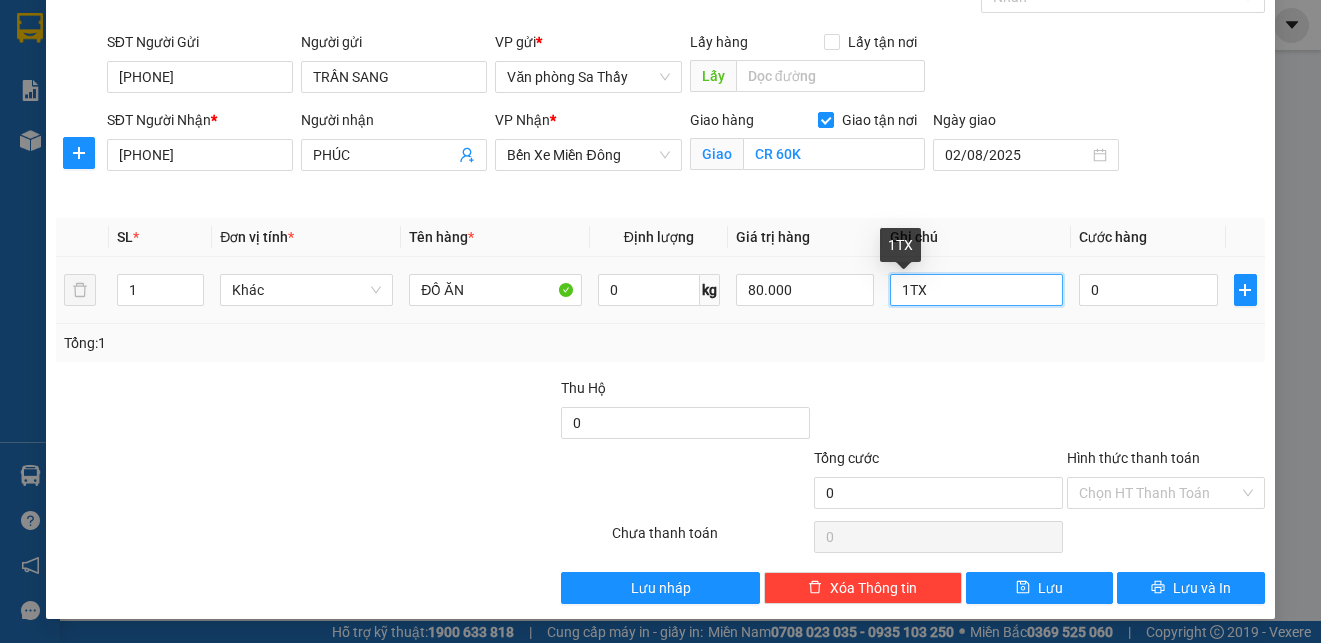 click on "1TX" at bounding box center (976, 290) 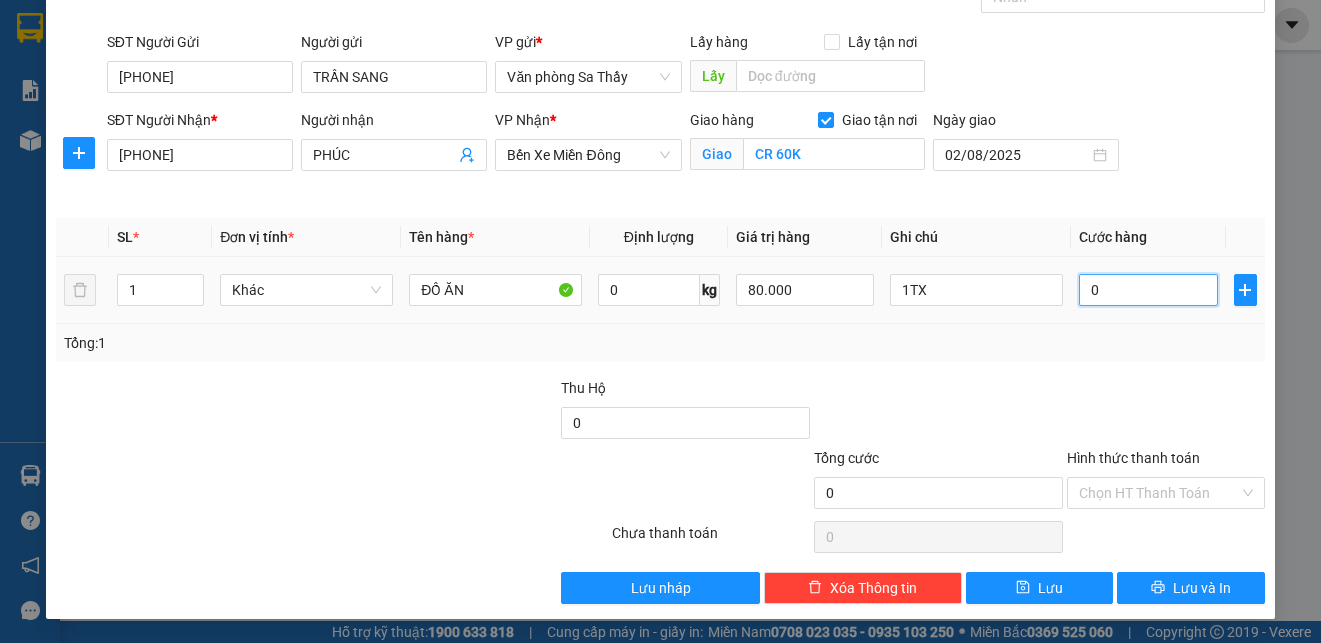 click on "0" at bounding box center (1148, 290) 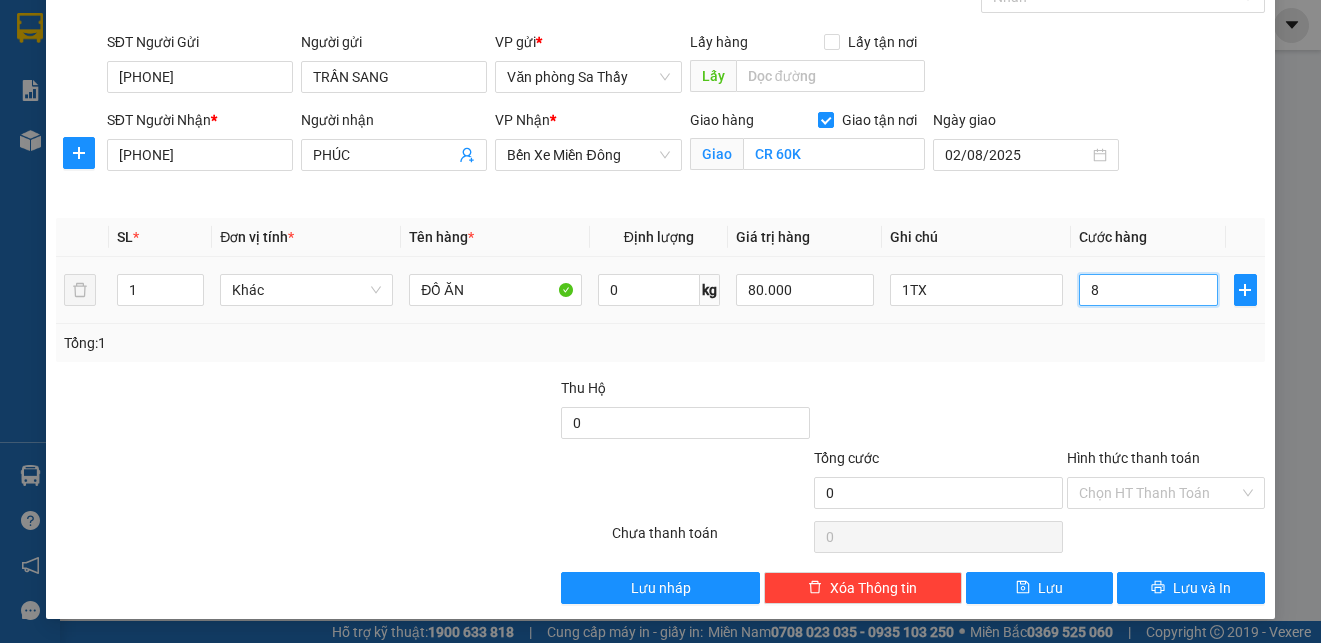 type on "8" 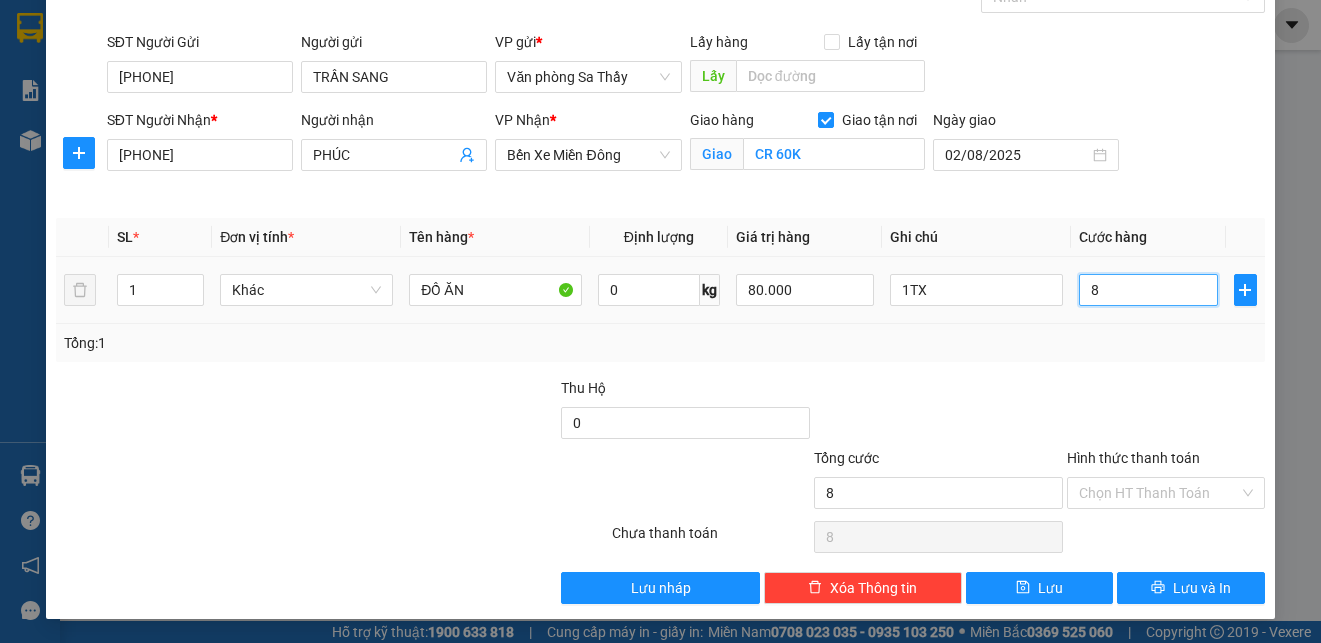 type on "80" 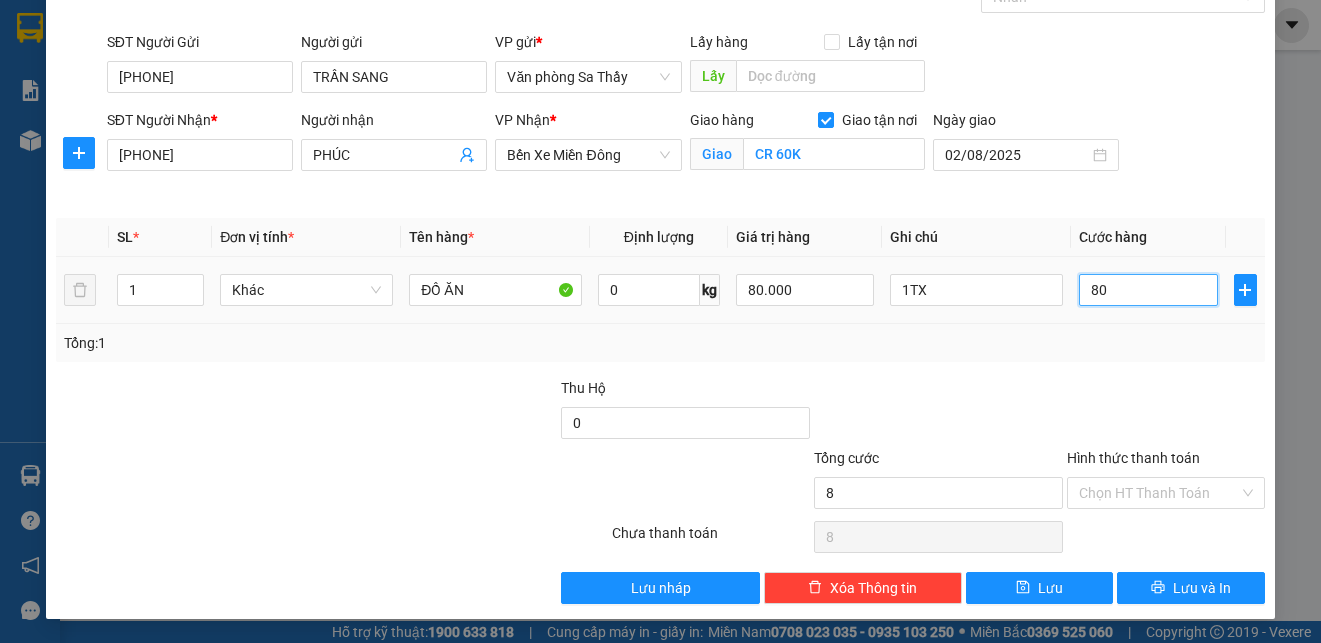 type on "80" 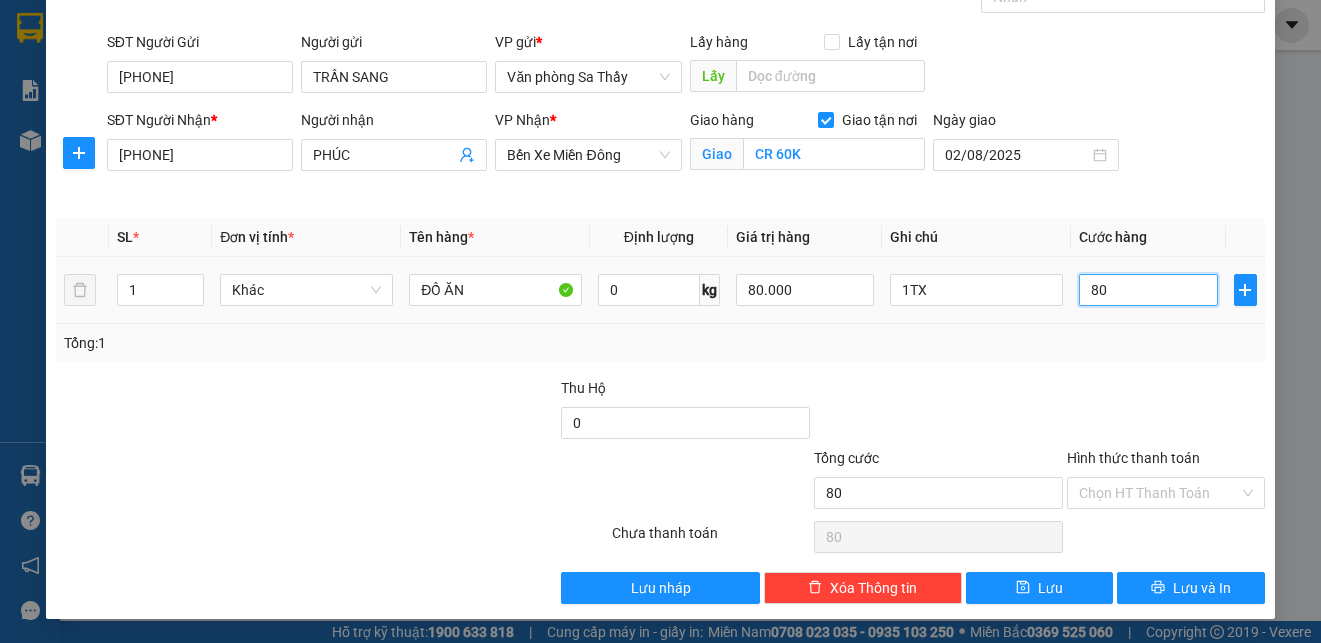 type on "800" 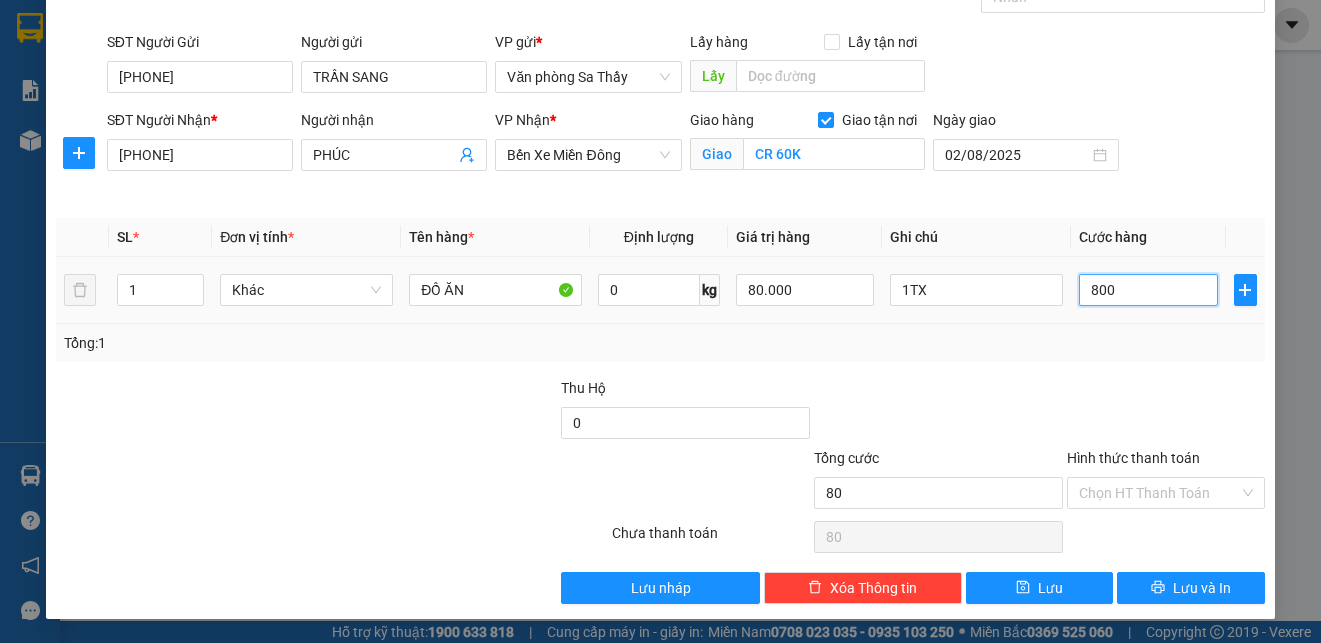 type on "800" 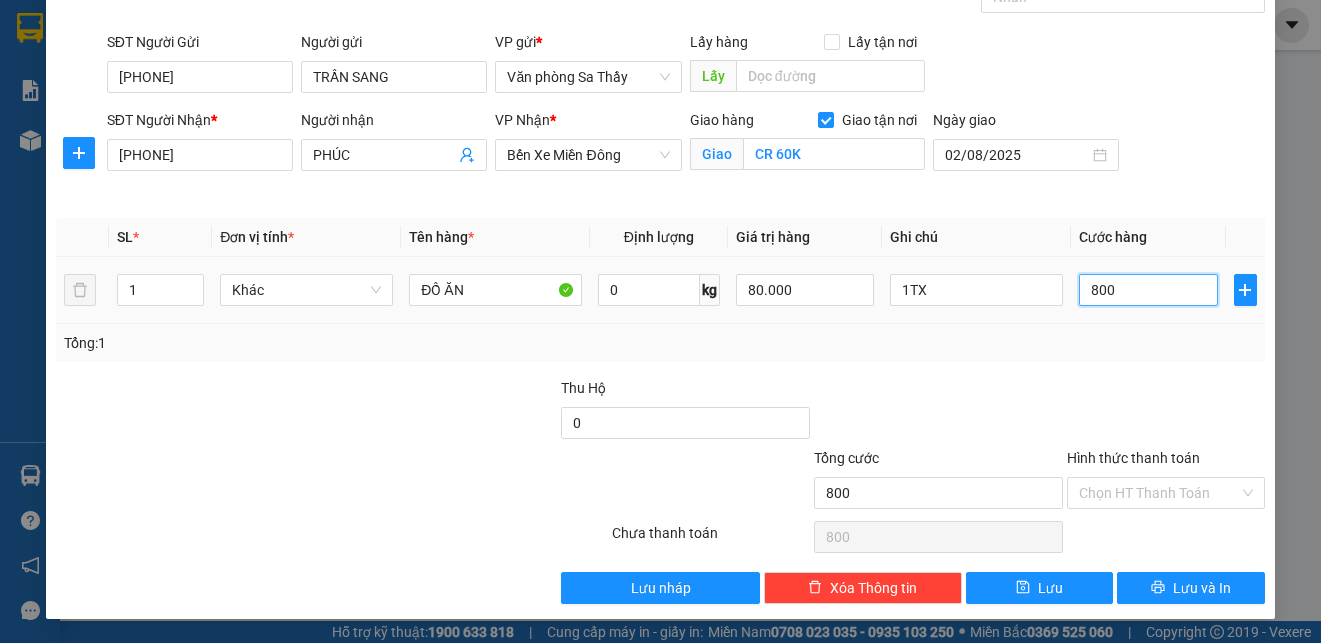 type on "8.000" 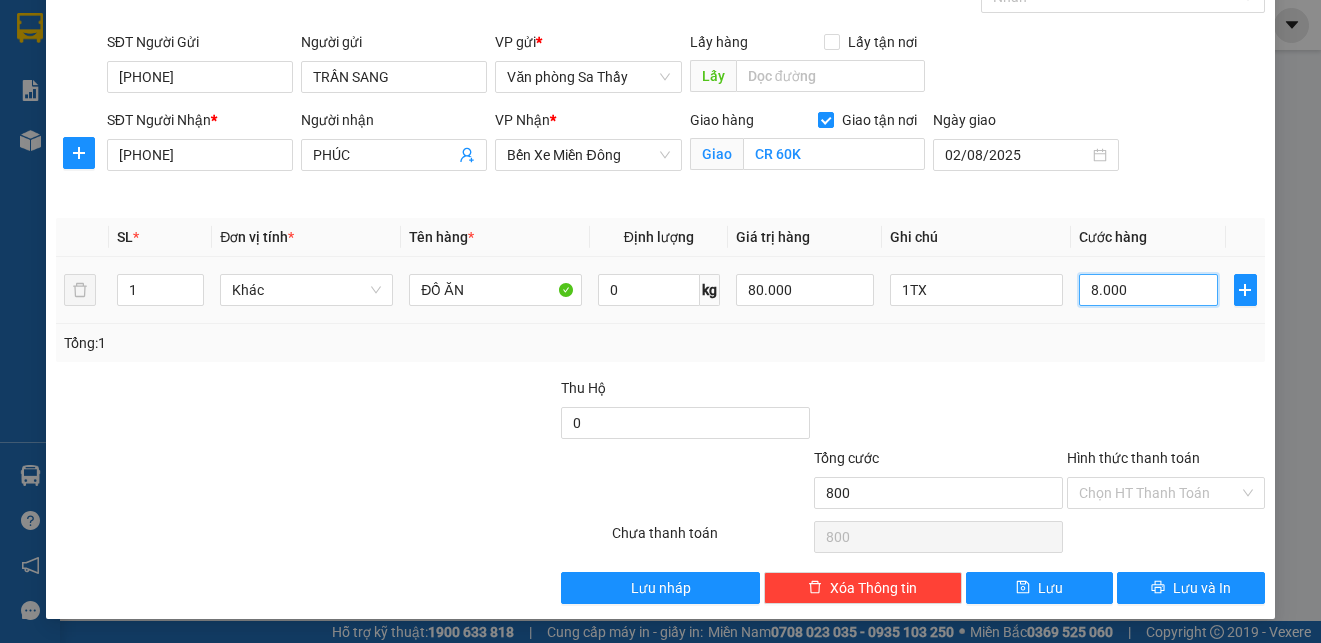 type on "8.000" 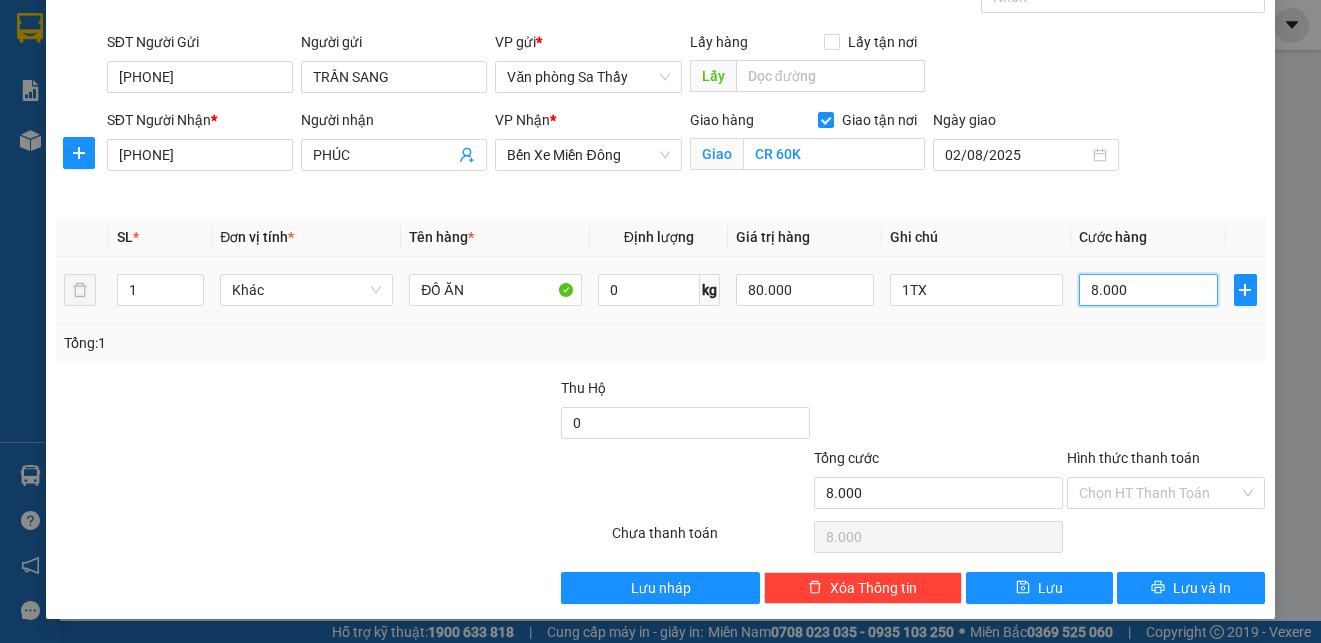 type on "80.000" 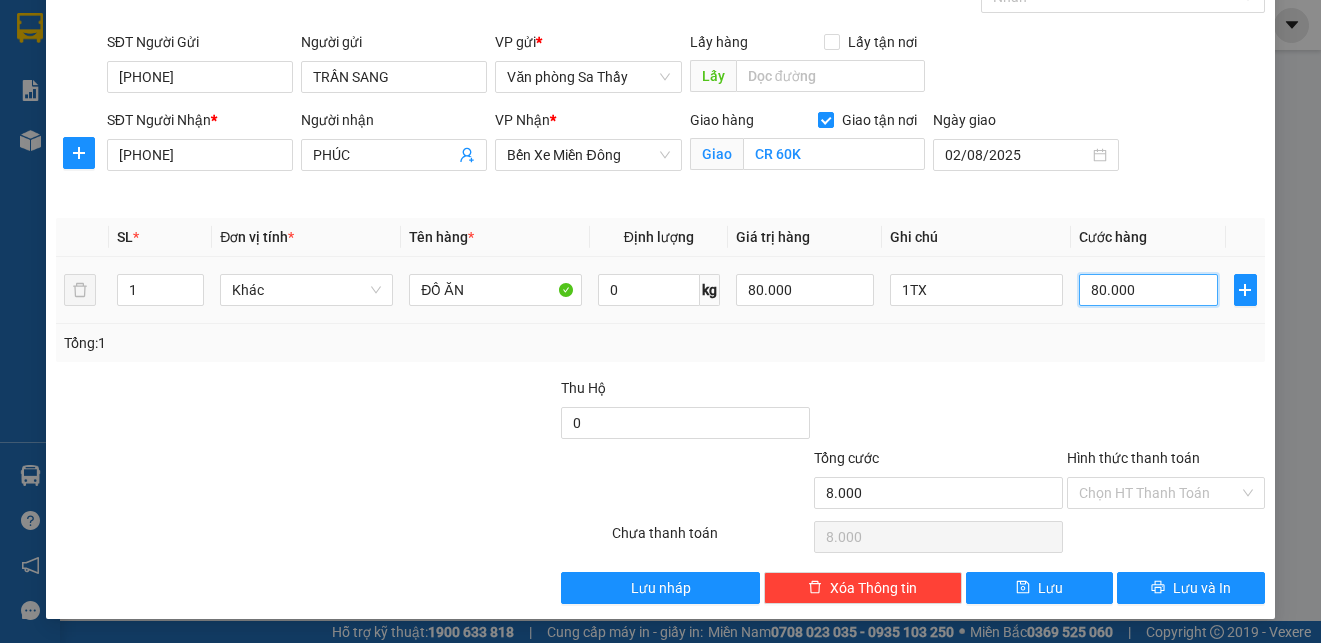 type on "80.000" 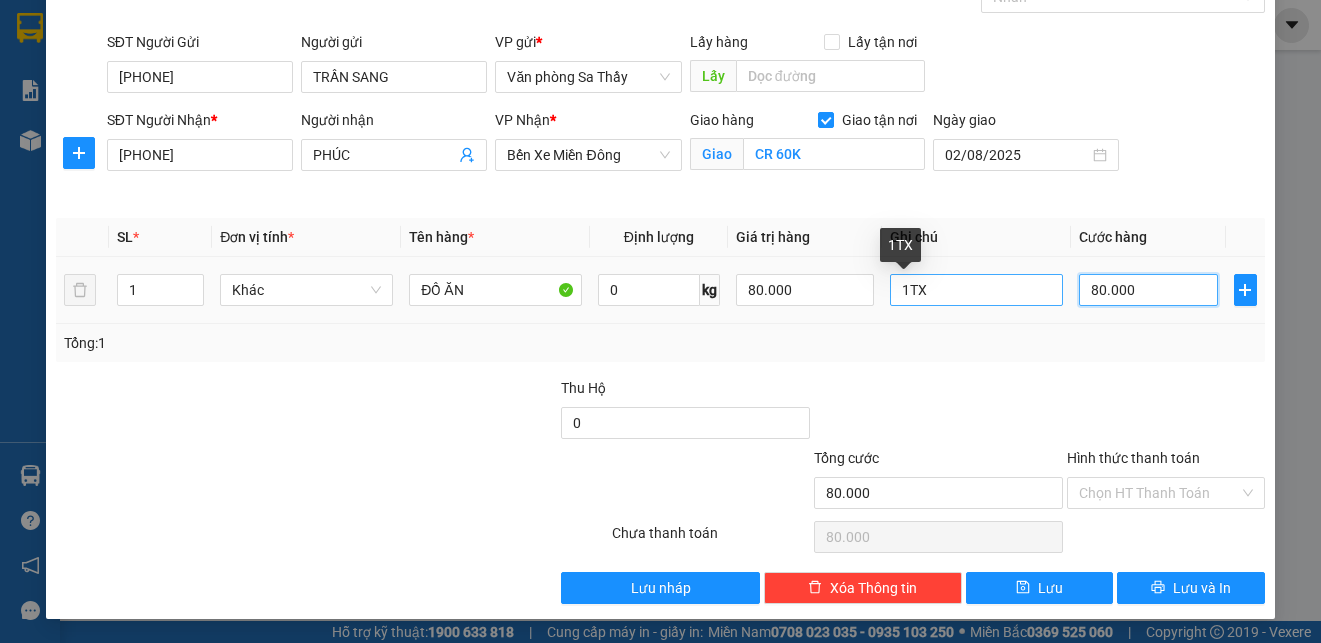 type on "80.000" 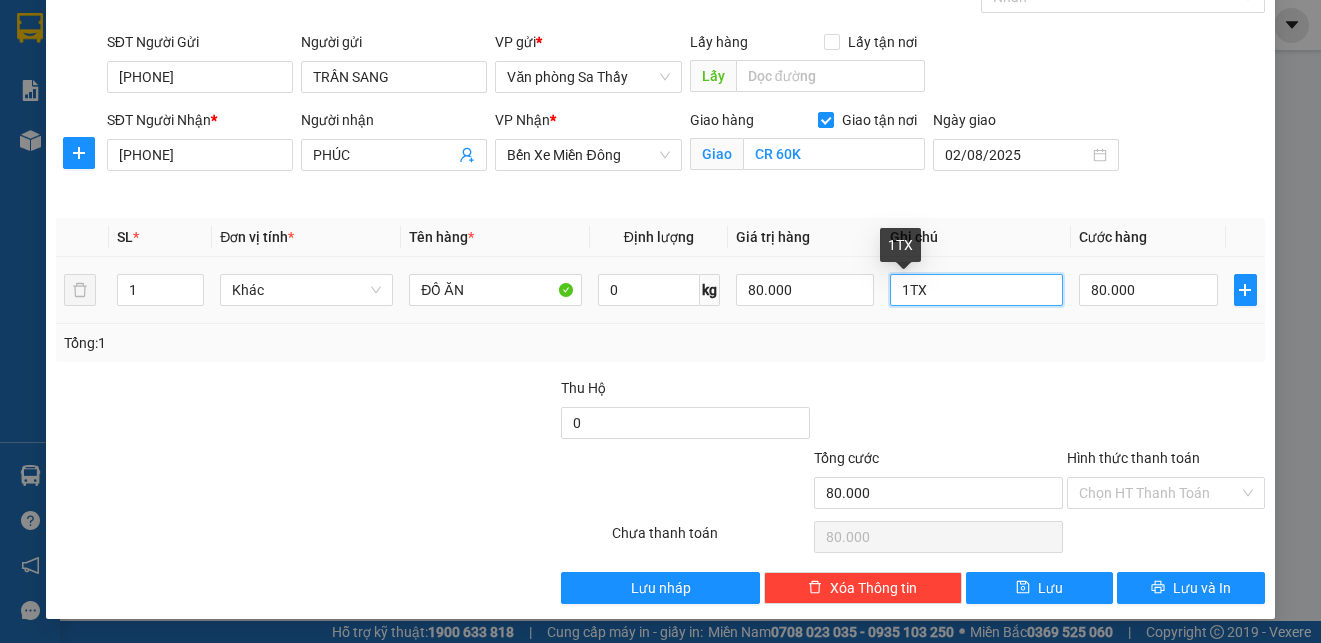 click on "1TX" at bounding box center [976, 290] 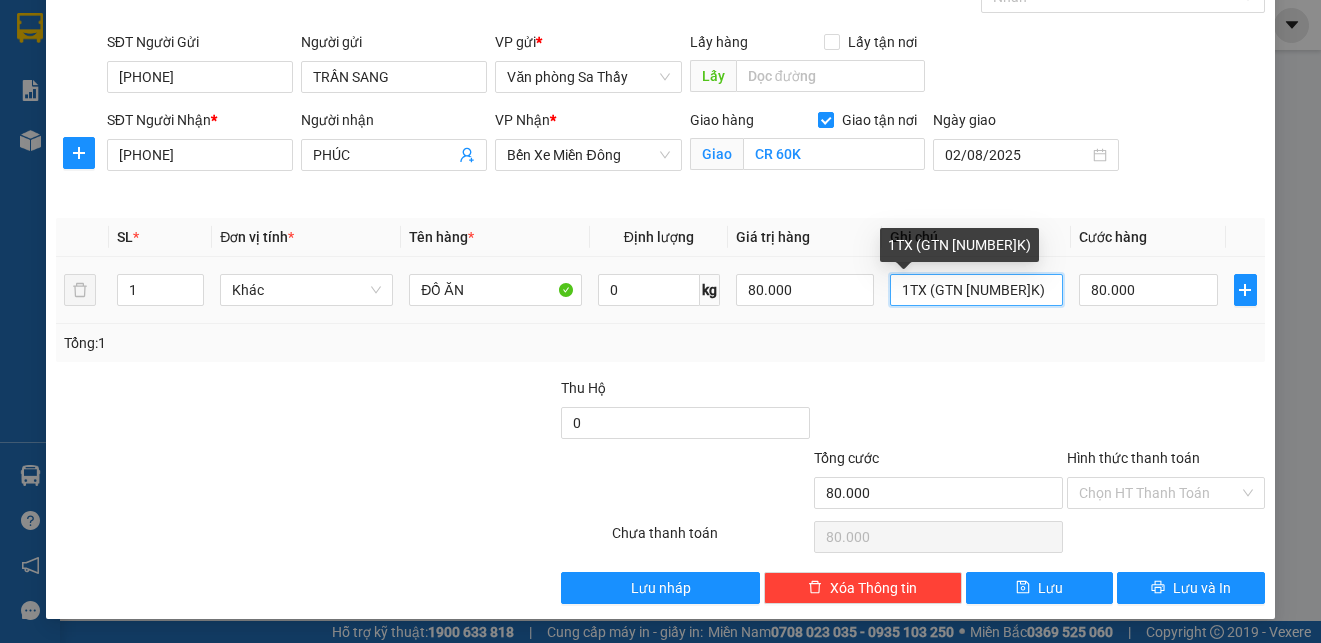 click on "1TX (GTN 60K)" at bounding box center [976, 290] 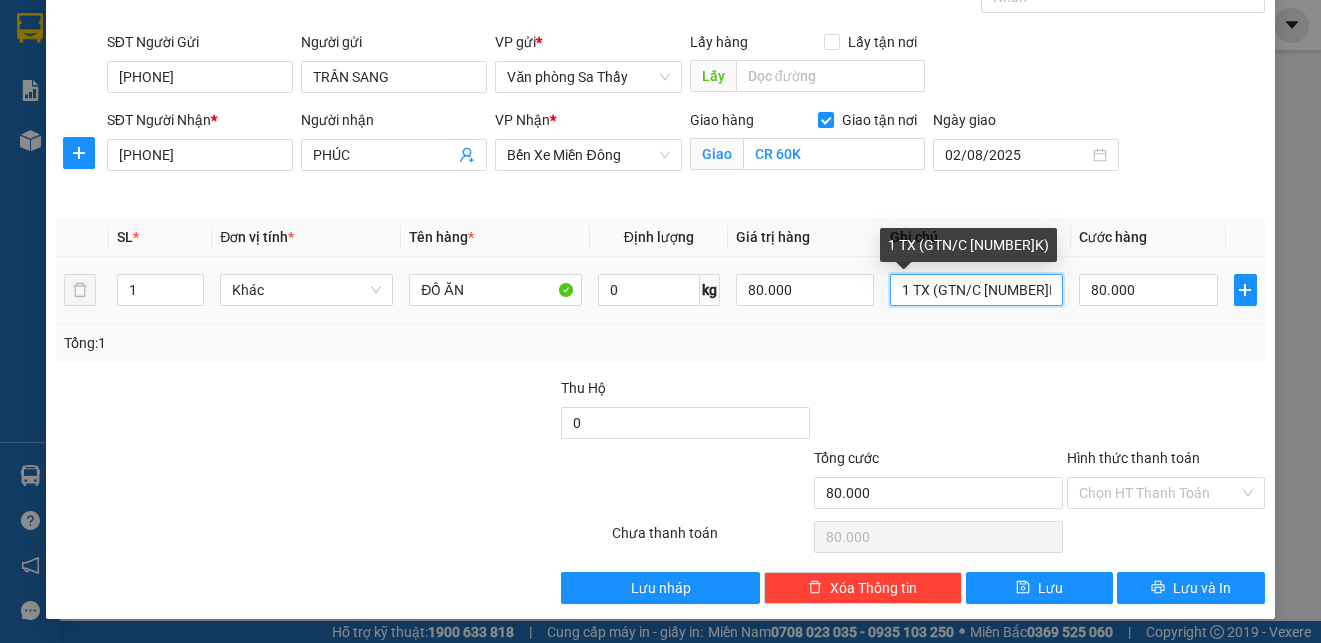 type on "1TX (GTN/CR 60K)" 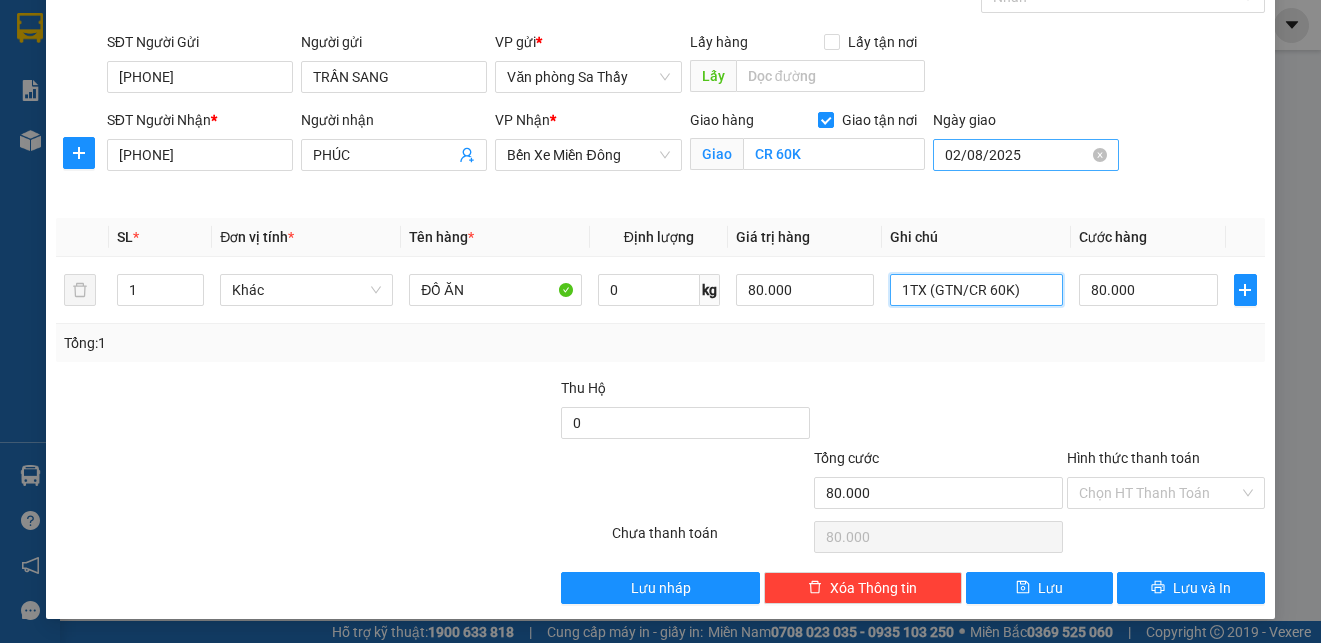 type 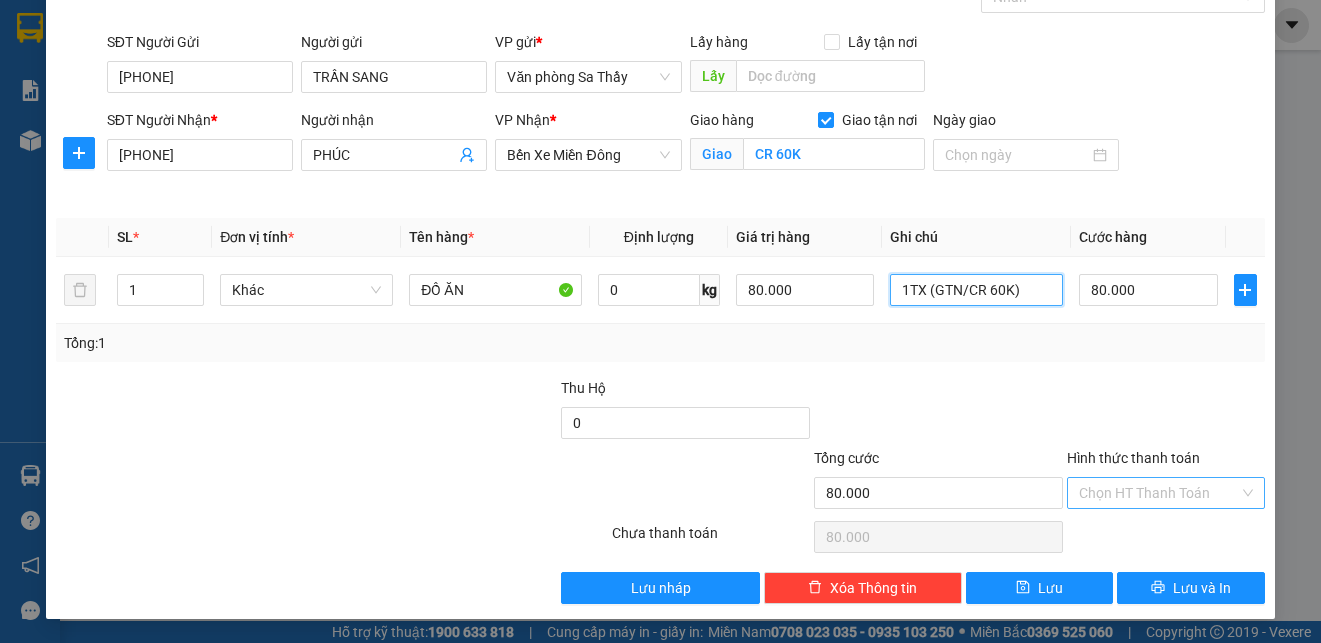 type on "1TX (GTN/CR 60K)" 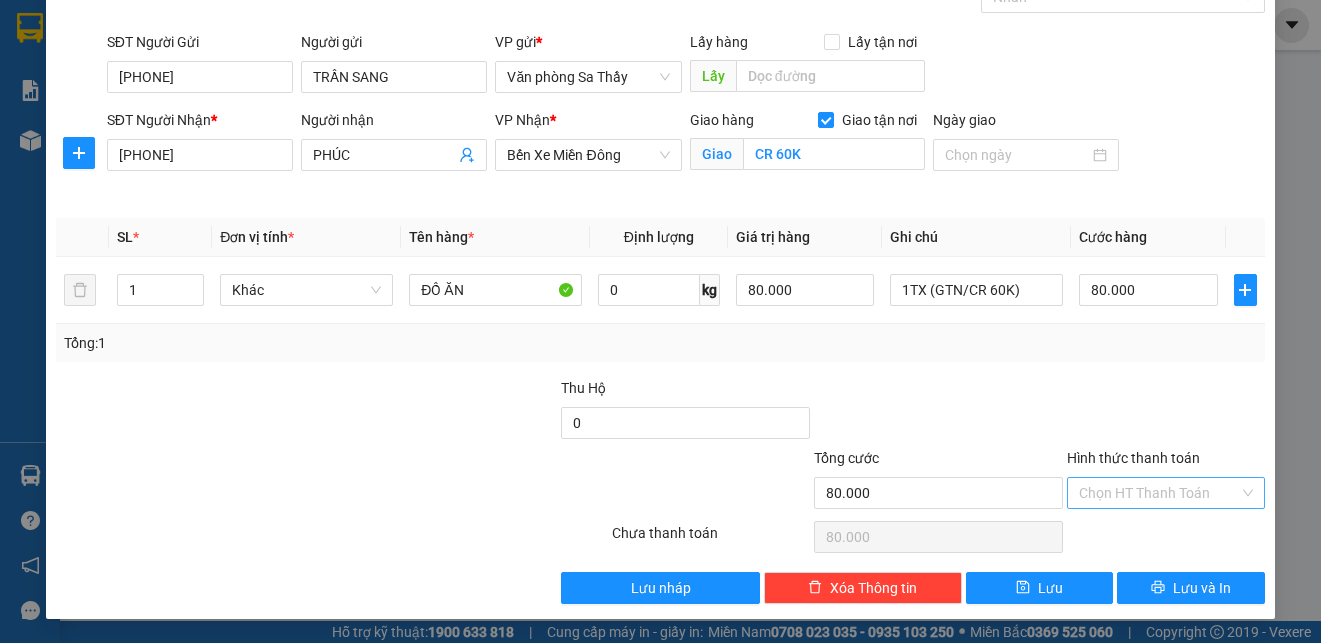click on "Hình thức thanh toán" at bounding box center [1159, 493] 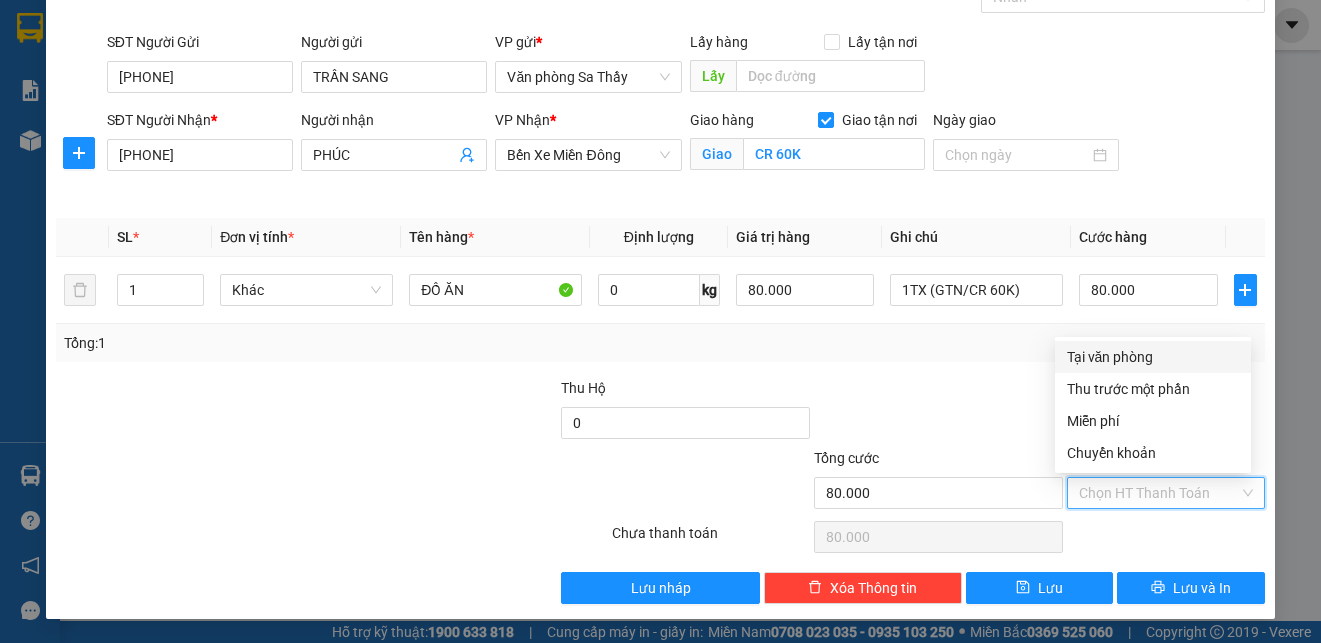 click on "Tại văn phòng" at bounding box center (1153, 357) 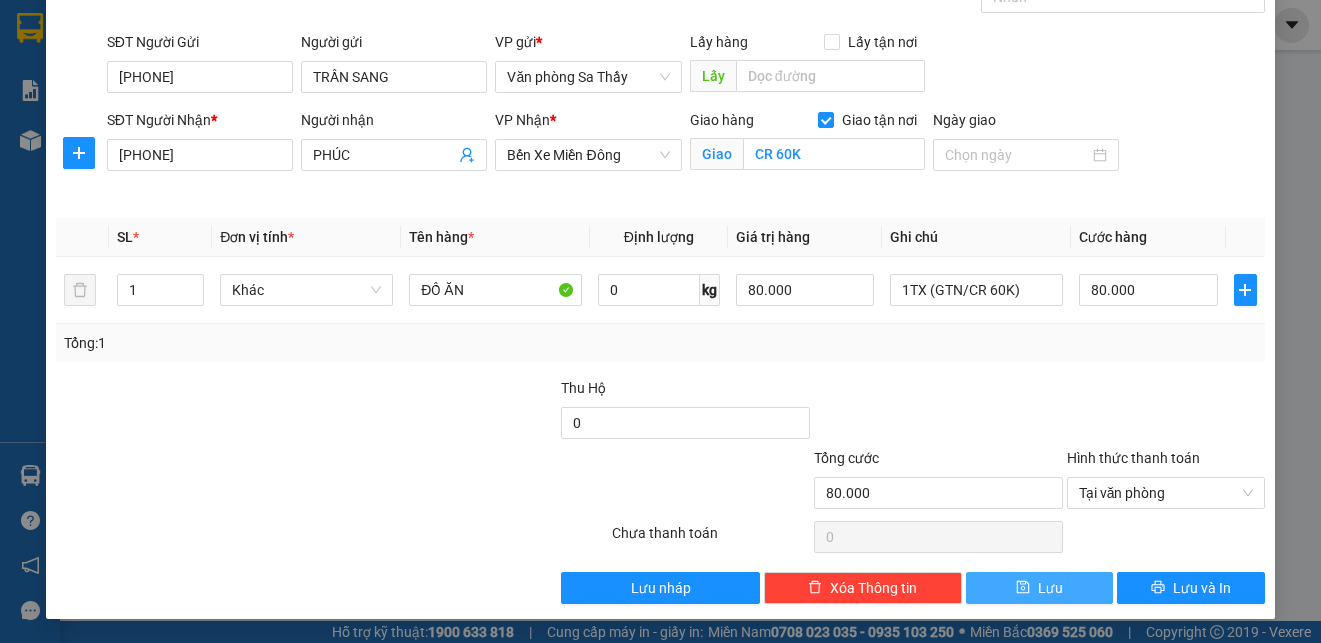 click on "Lưu" at bounding box center [1040, 588] 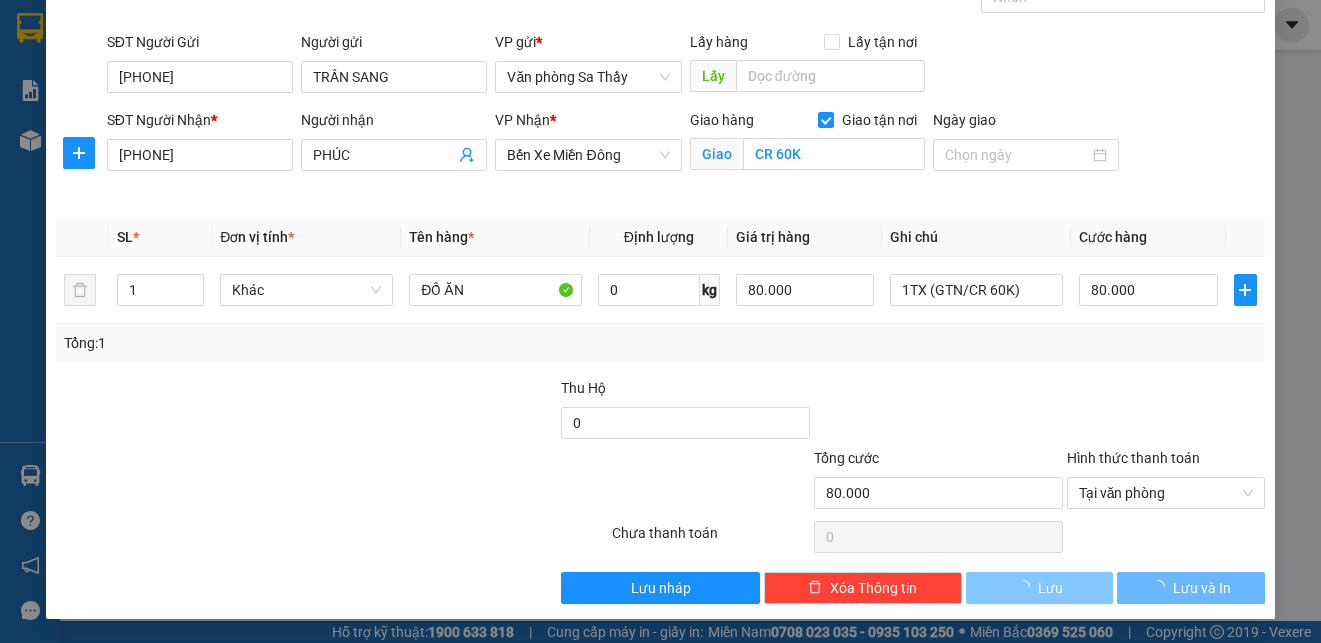 type 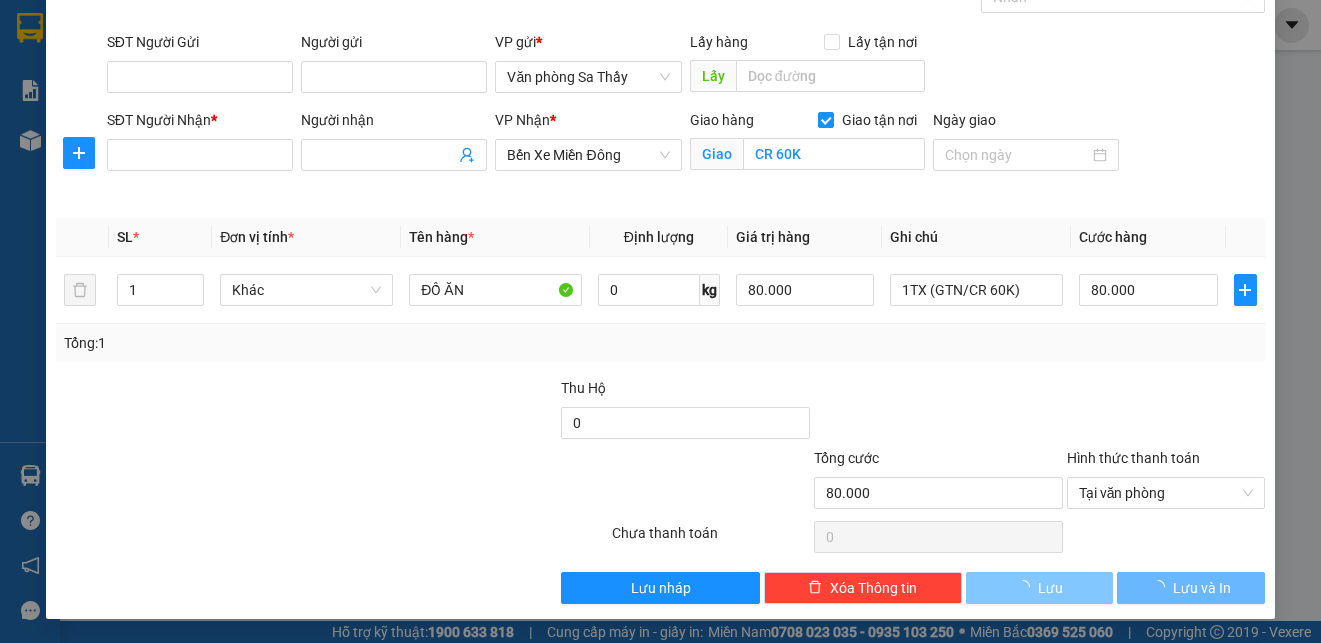 checkbox on "false" 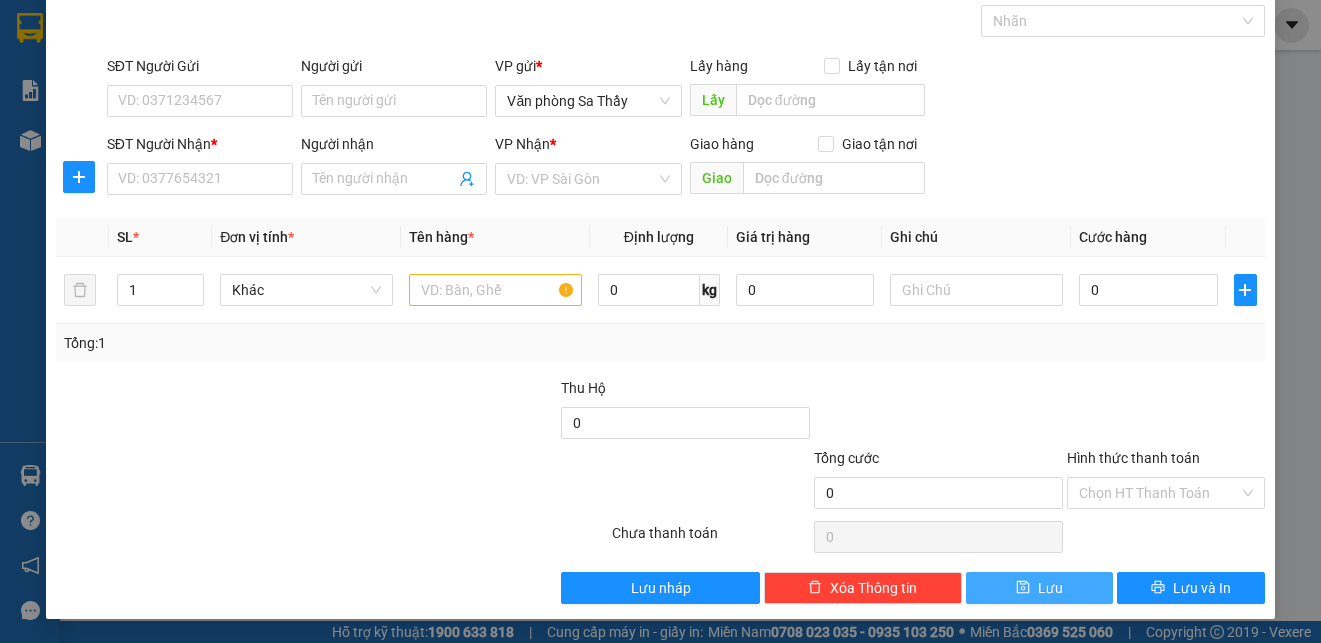 scroll, scrollTop: 0, scrollLeft: 0, axis: both 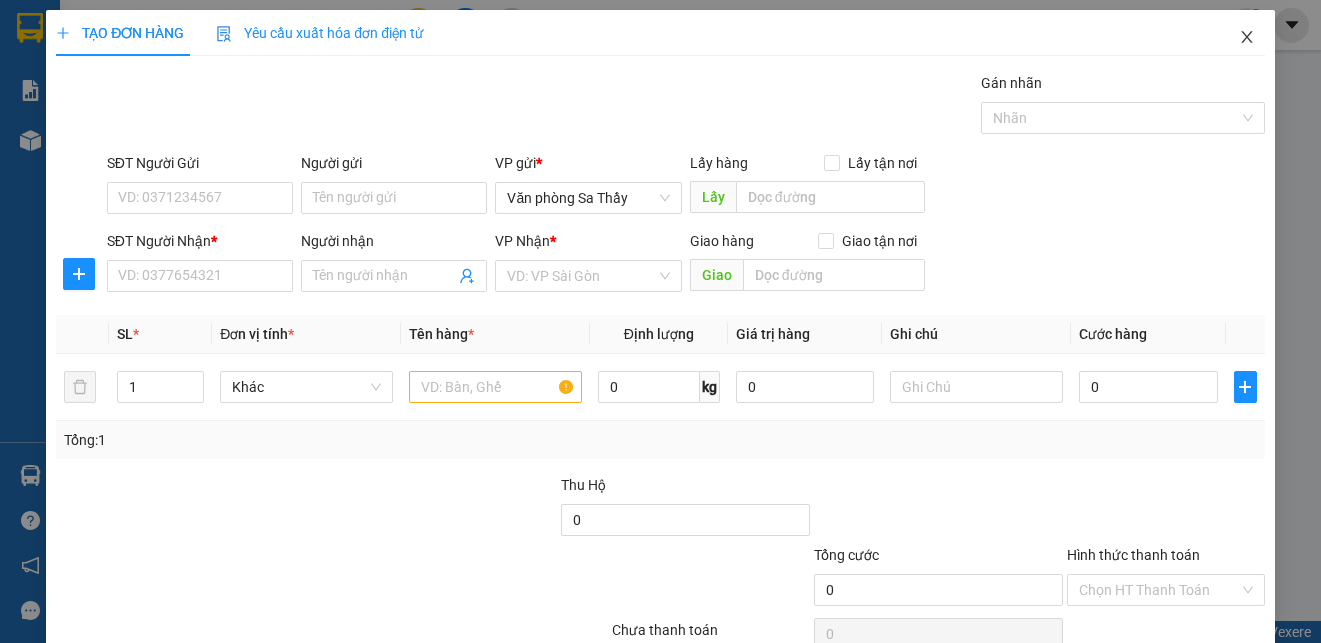 click at bounding box center (1247, 38) 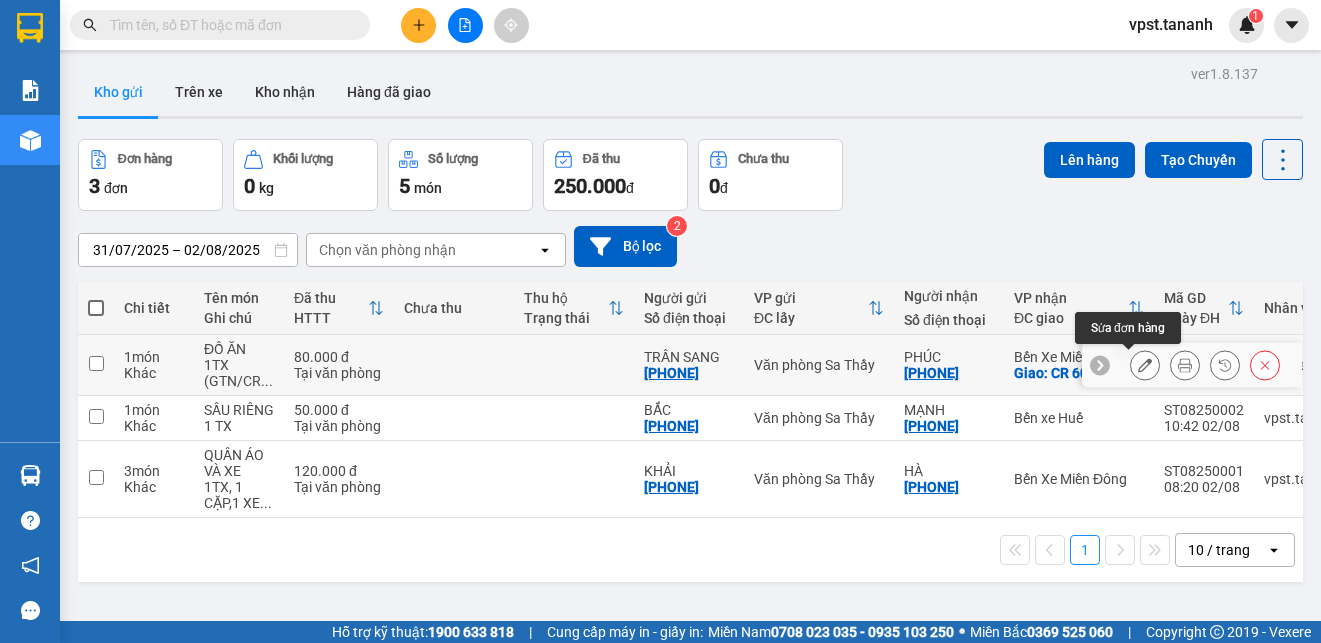 click 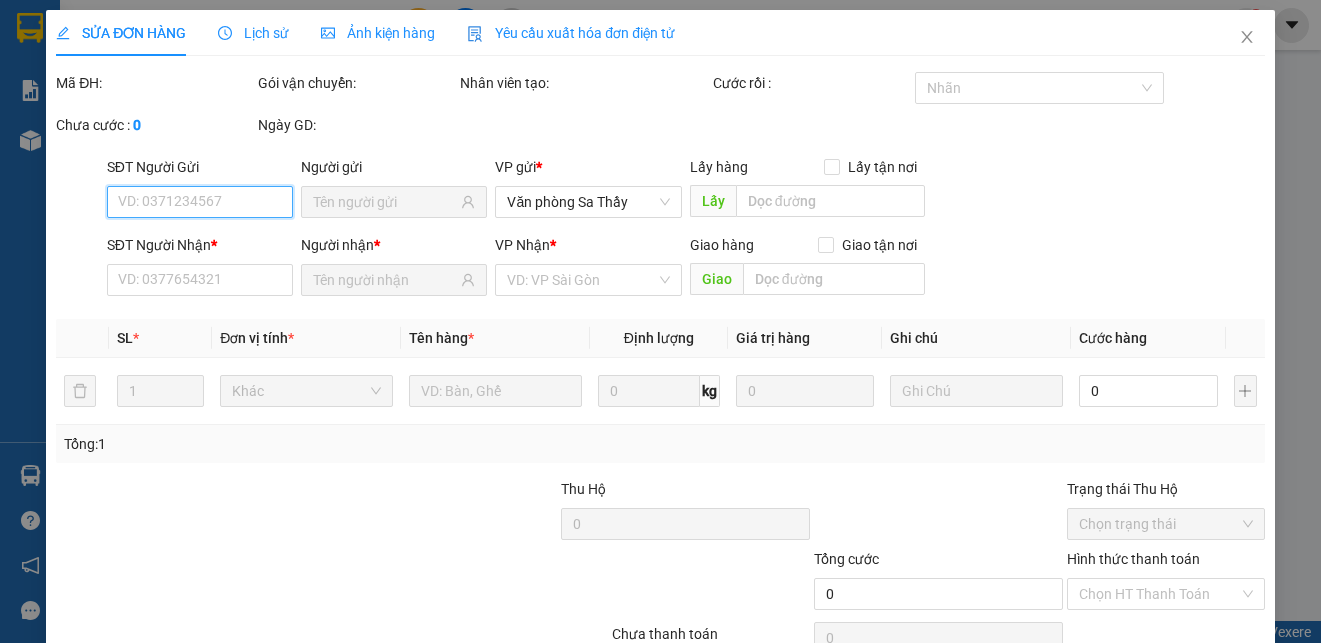 type on "[PHONE]" 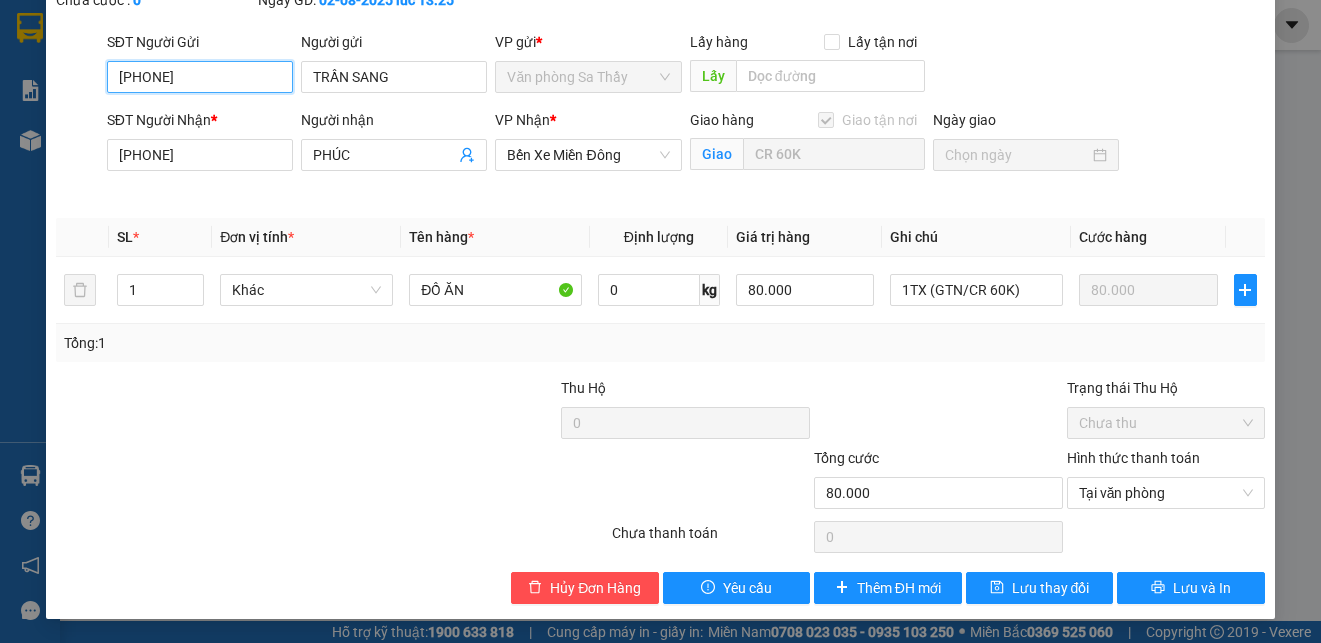 scroll, scrollTop: 47, scrollLeft: 0, axis: vertical 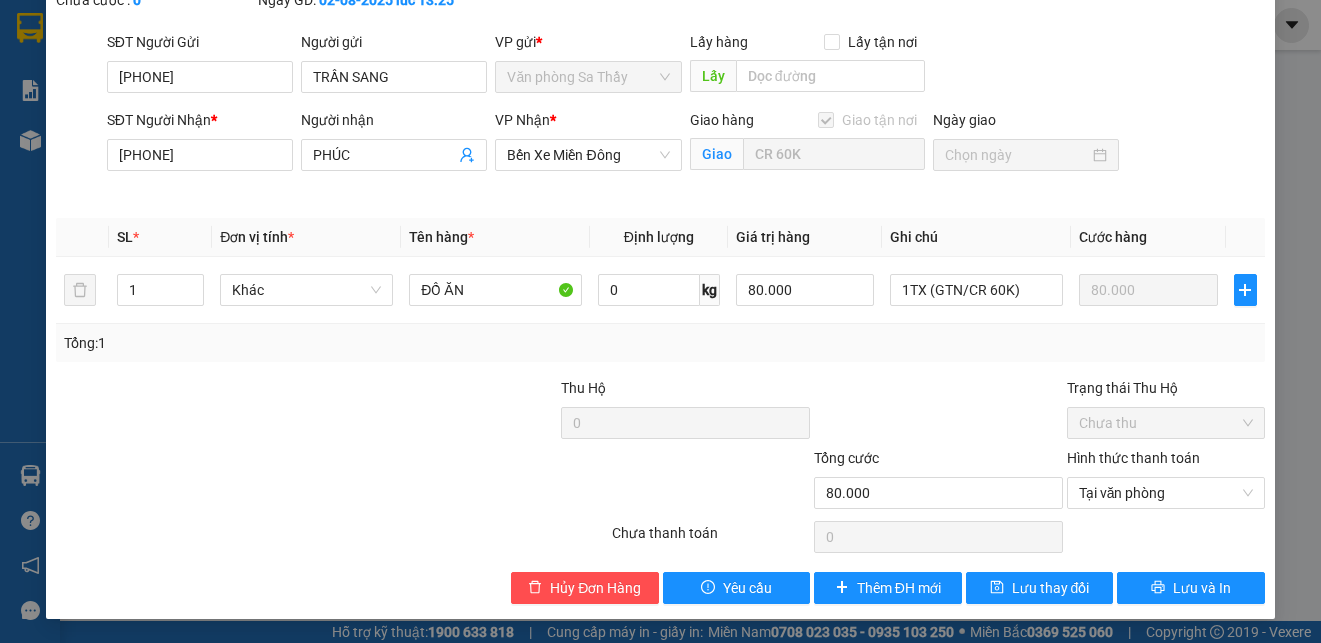 click on "SỬA ĐƠN HÀNG Lịch sử Ảnh kiện hàng Yêu cầu xuất hóa đơn điện tử Total Paid Fee 80.000 Total UnPaid Fee 0 Cash Collection Total Fee Mã ĐH:  ST08250003 Gói vận chuyển:   Nhân viên tạo:   vpst.tananh Cước rồi :   80.000   Nhãn Chưa cước :   0 Ngày GD:   02-08-2025 lúc 13:25 SĐT Người Gửi 0839534079 Người gửi TRẦN SANG VP gửi  * Văn phòng Sa Thầy Lấy hàng Lấy tận nơi Lấy SĐT Người Nhận  * 0352906752 Người nhận PHÚC VP Nhận  * Bến Xe Miền Đông Giao hàng Giao tận nơi Giao CR 60K Ngày giao SL  * Đơn vị tính  * Tên hàng  * Định lượng Giá trị hàng Ghi chú Cước hàng                   1 Khác ĐỒ ĂN 0 kg 80.000 1TX (GTN/CR 60K) 80.000 Tổng:  1 Thu Hộ 0 Trạng thái Thu Hộ   Chưa thu Tổng cước 80.000 Hình thức thanh toán Tại văn phòng Số tiền thu trước 80.000 Chọn HT Thanh Toán Chưa thanh toán 0 Chọn HT Thanh Toán Hủy Đơn Hàng Yêu cầu" at bounding box center [660, 321] 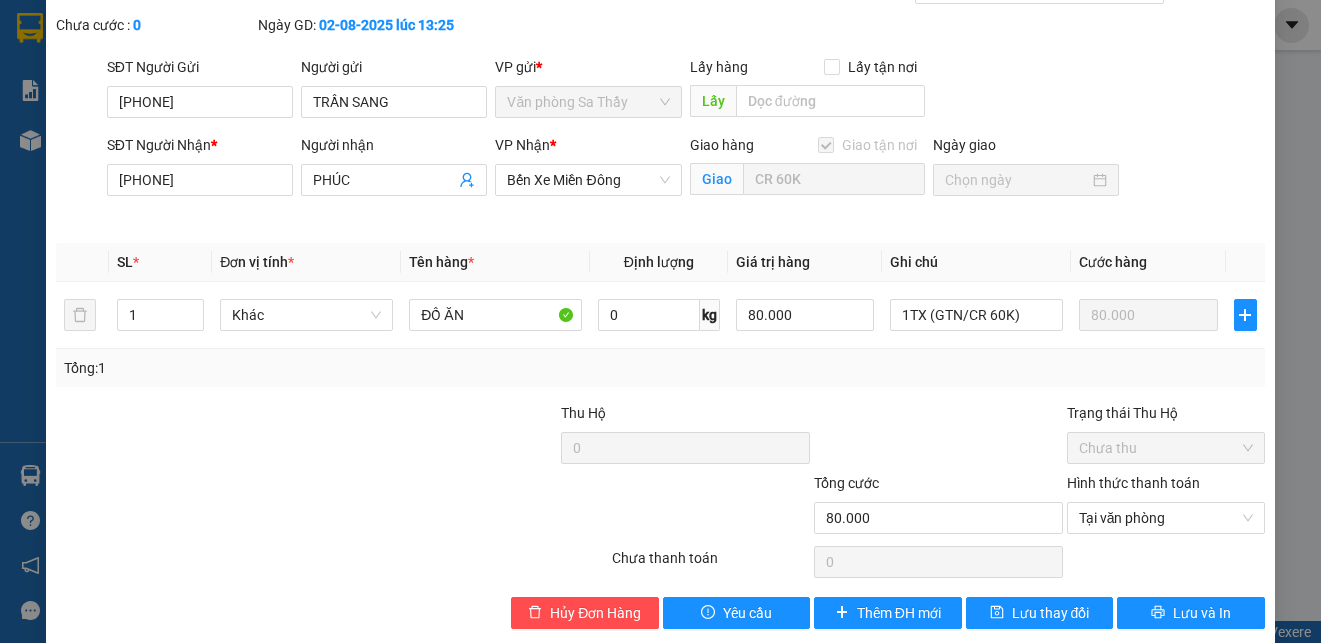 scroll, scrollTop: 0, scrollLeft: 0, axis: both 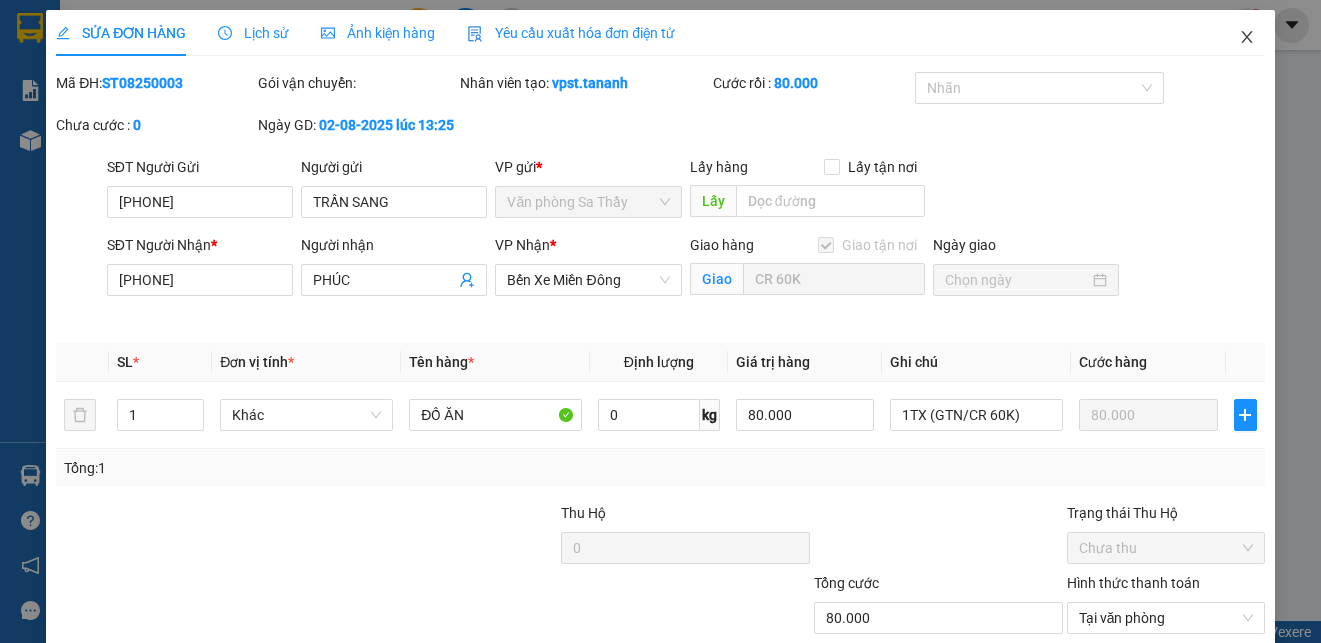 click at bounding box center [1247, 38] 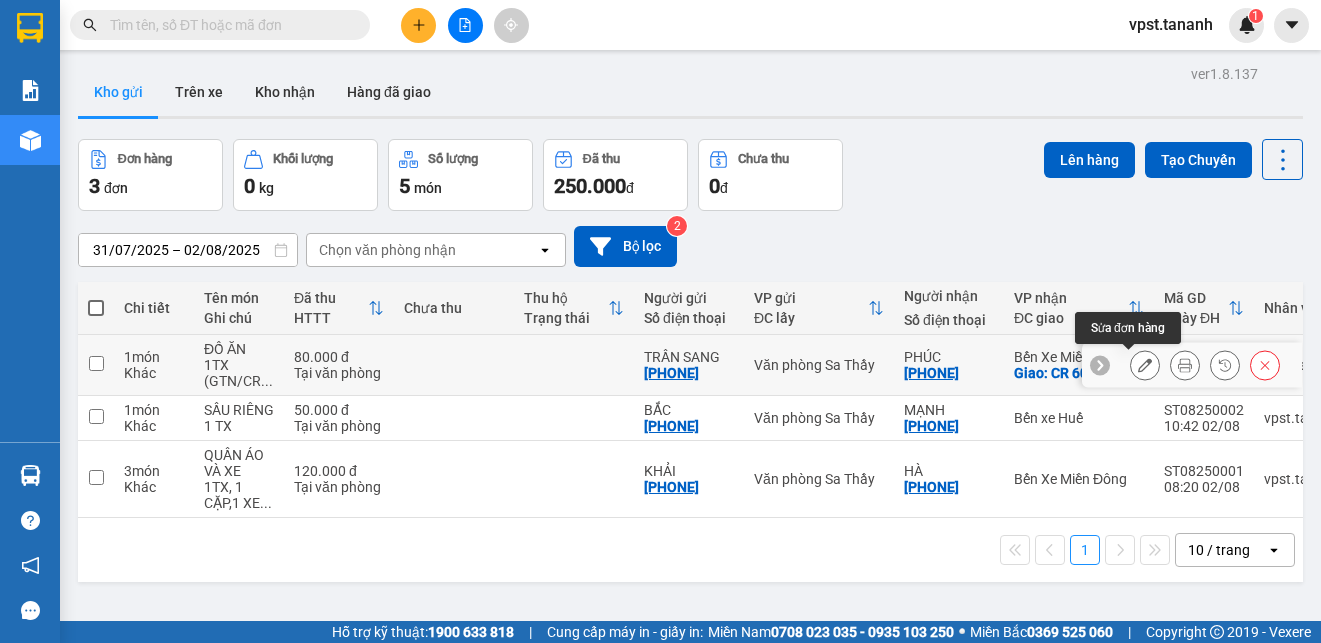 click 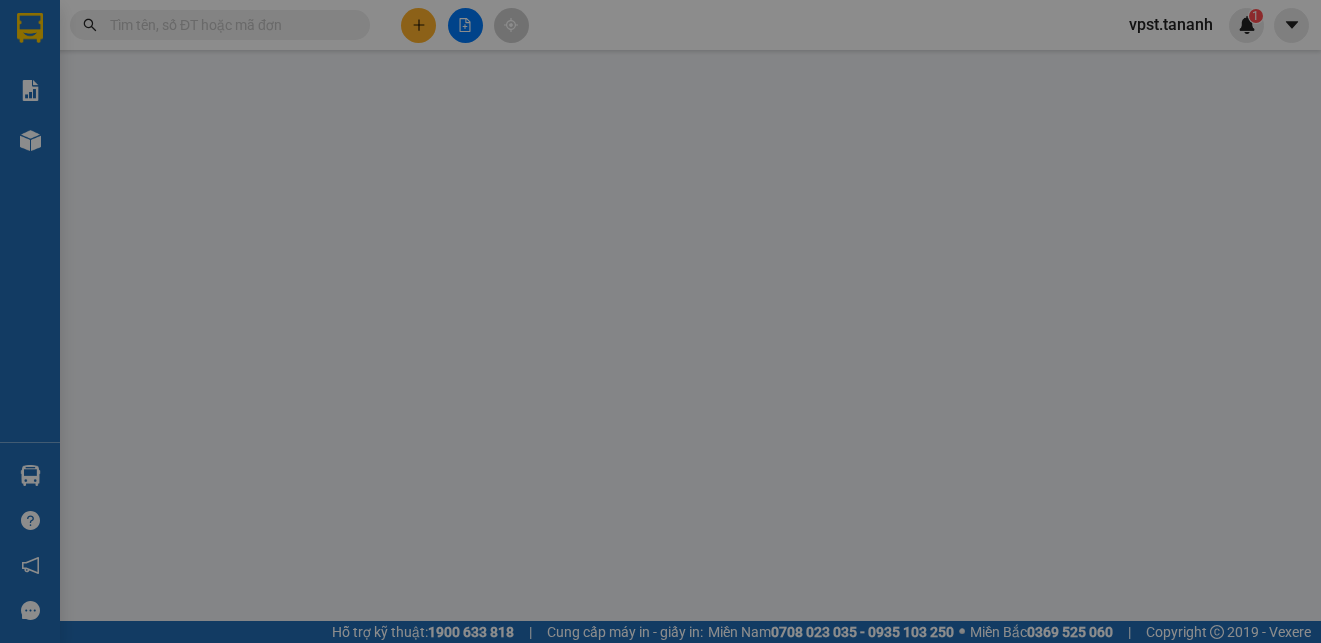 type on "[PHONE]" 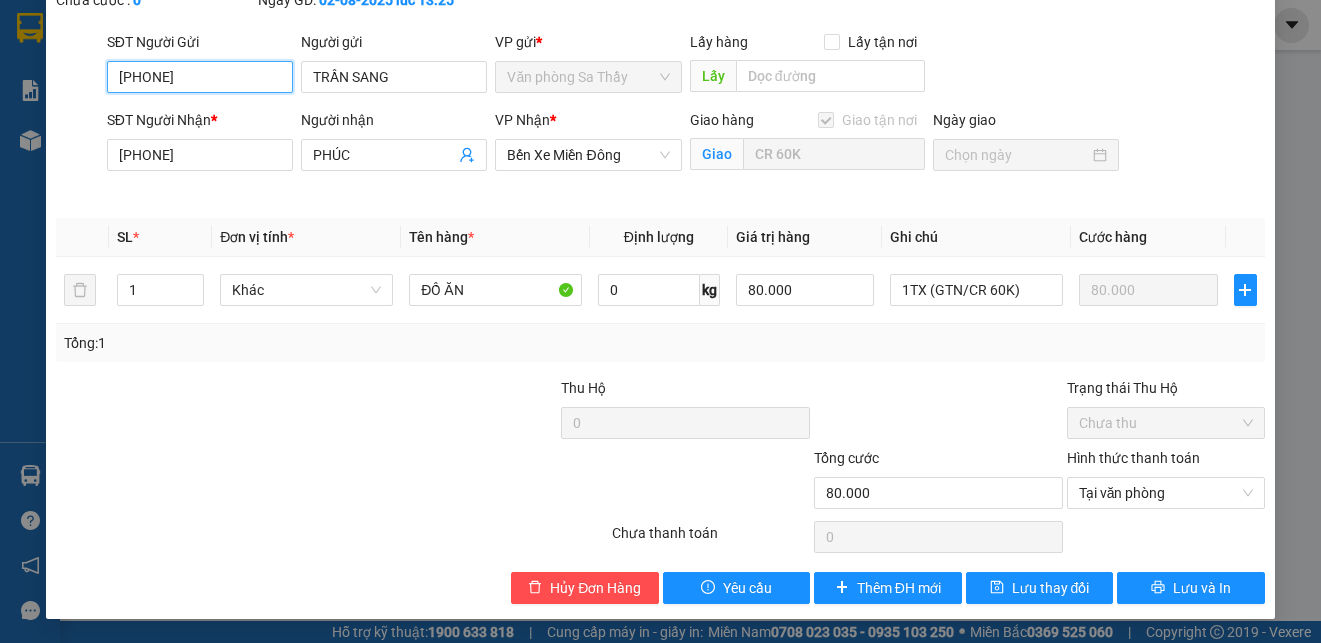 scroll, scrollTop: 147, scrollLeft: 0, axis: vertical 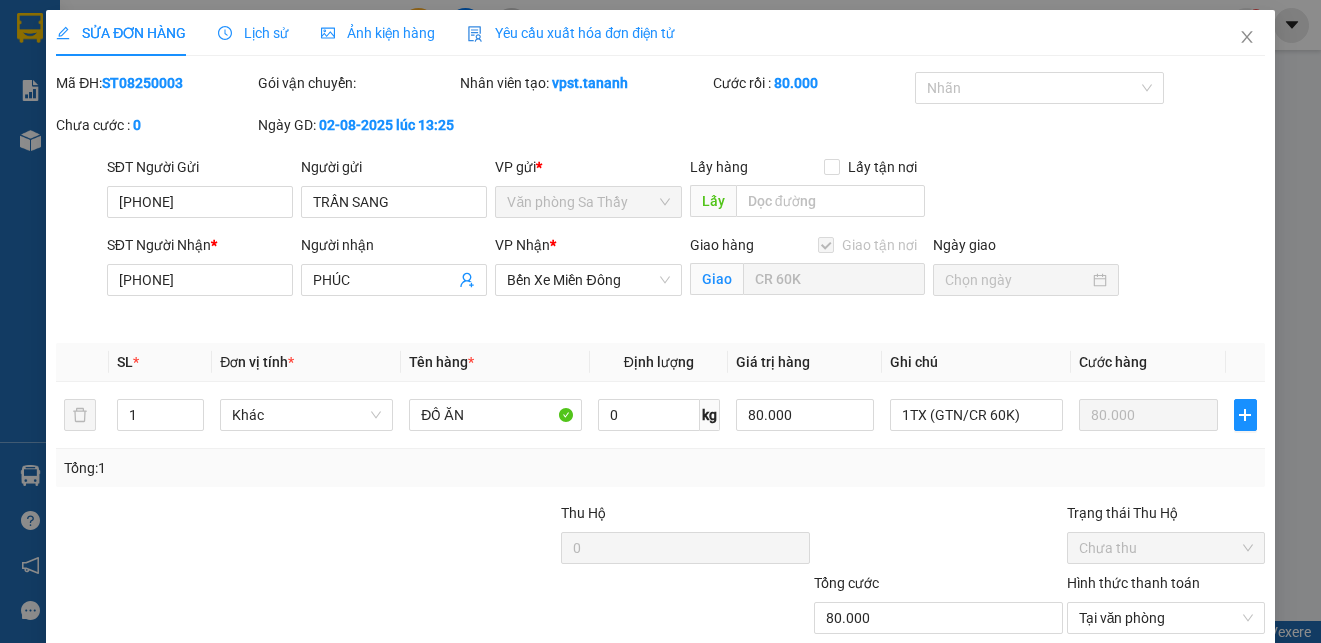 click on "SỬA ĐƠN HÀNG" at bounding box center [121, 33] 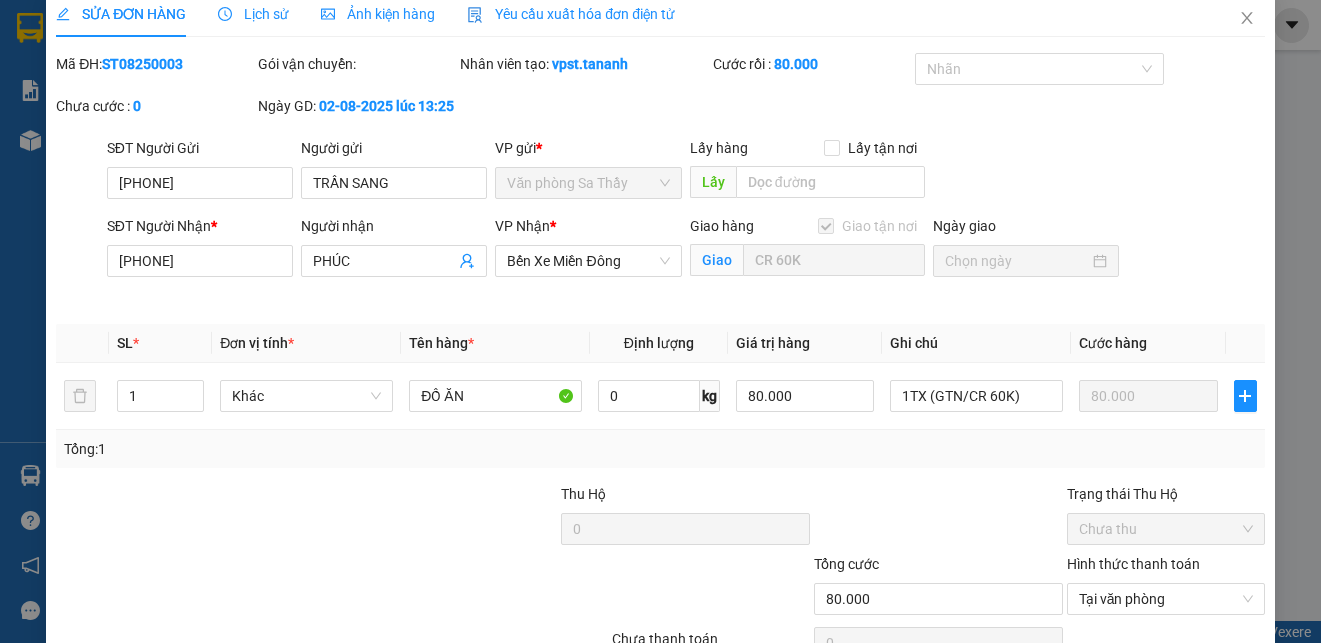scroll, scrollTop: 0, scrollLeft: 0, axis: both 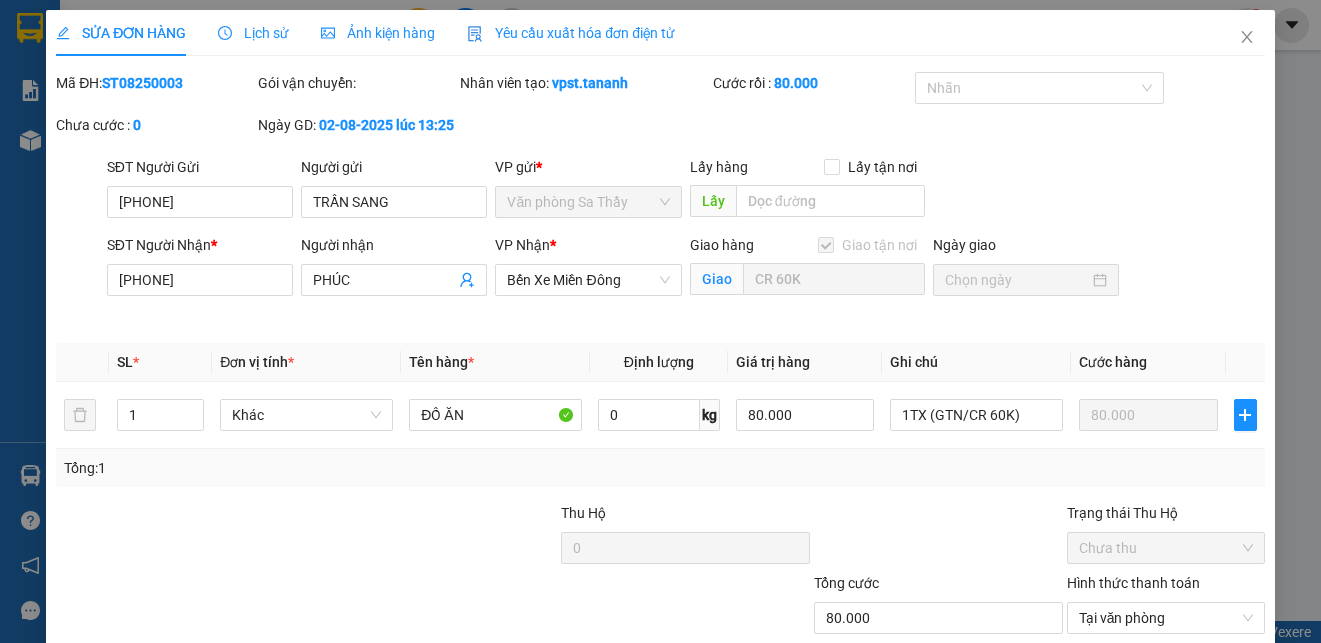 click on "SỬA ĐƠN HÀNG" at bounding box center (121, 33) 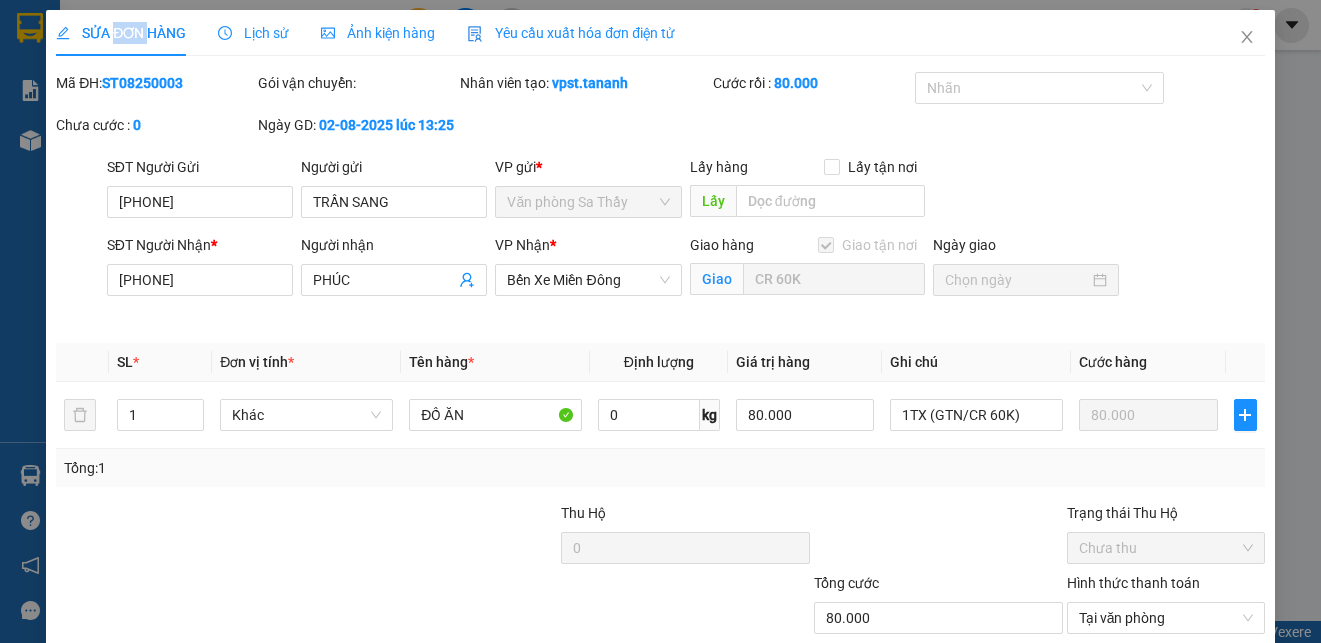 drag, startPoint x: 127, startPoint y: 48, endPoint x: 120, endPoint y: 35, distance: 14.764823 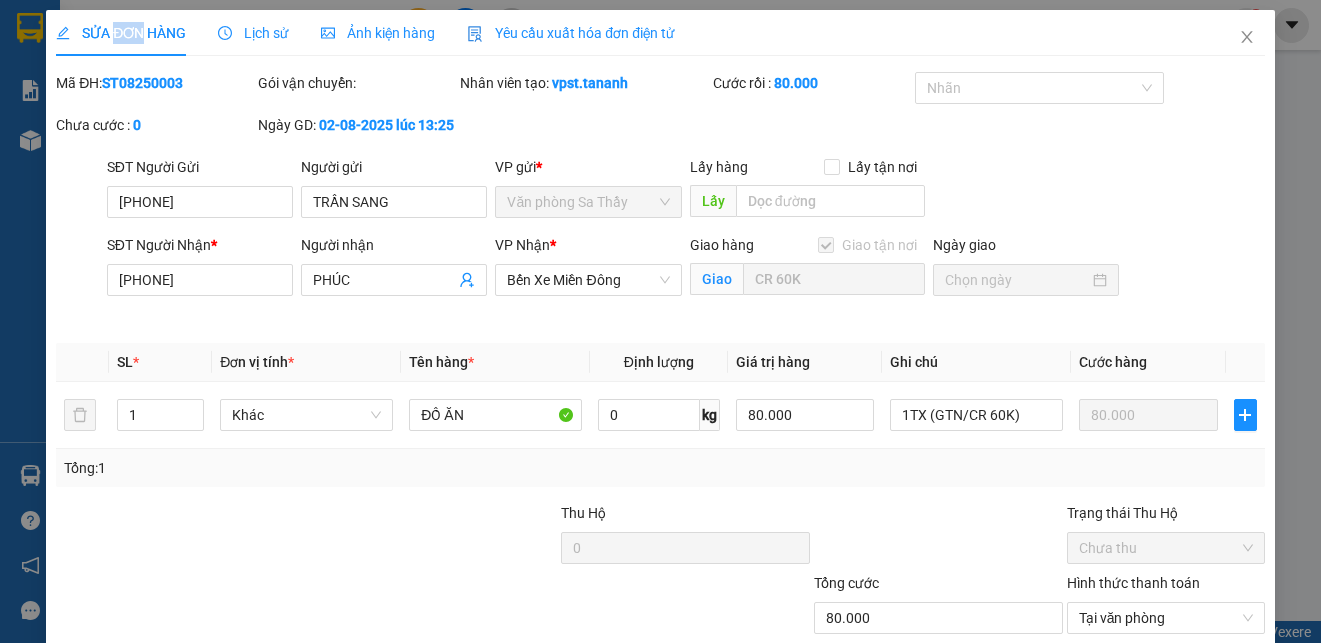 click on "SỬA ĐƠN HÀNG" at bounding box center (121, 33) 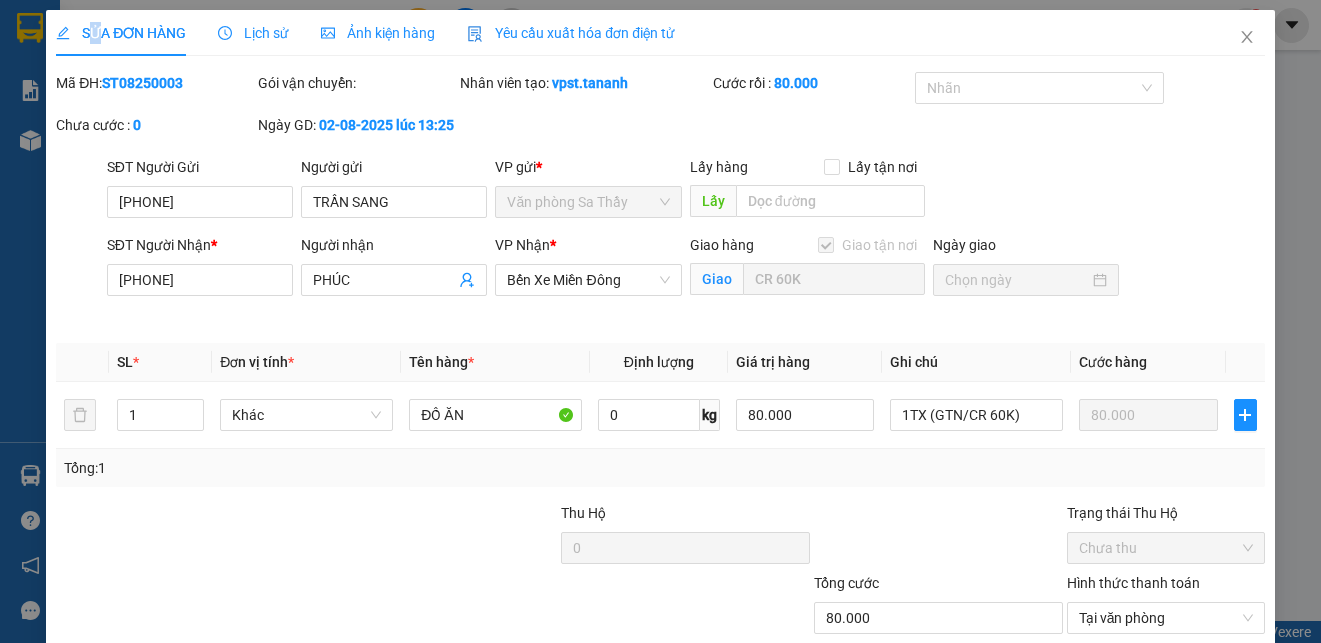 click on "SỬA ĐƠN HÀNG" at bounding box center [121, 33] 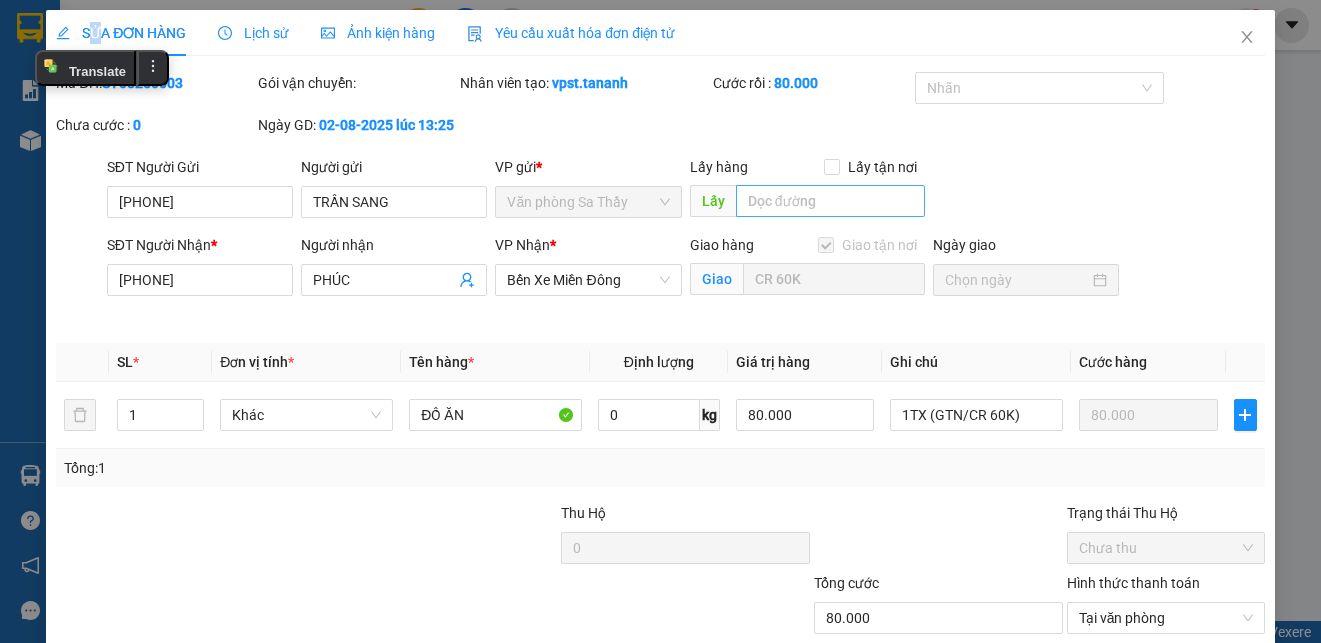 scroll, scrollTop: 100, scrollLeft: 0, axis: vertical 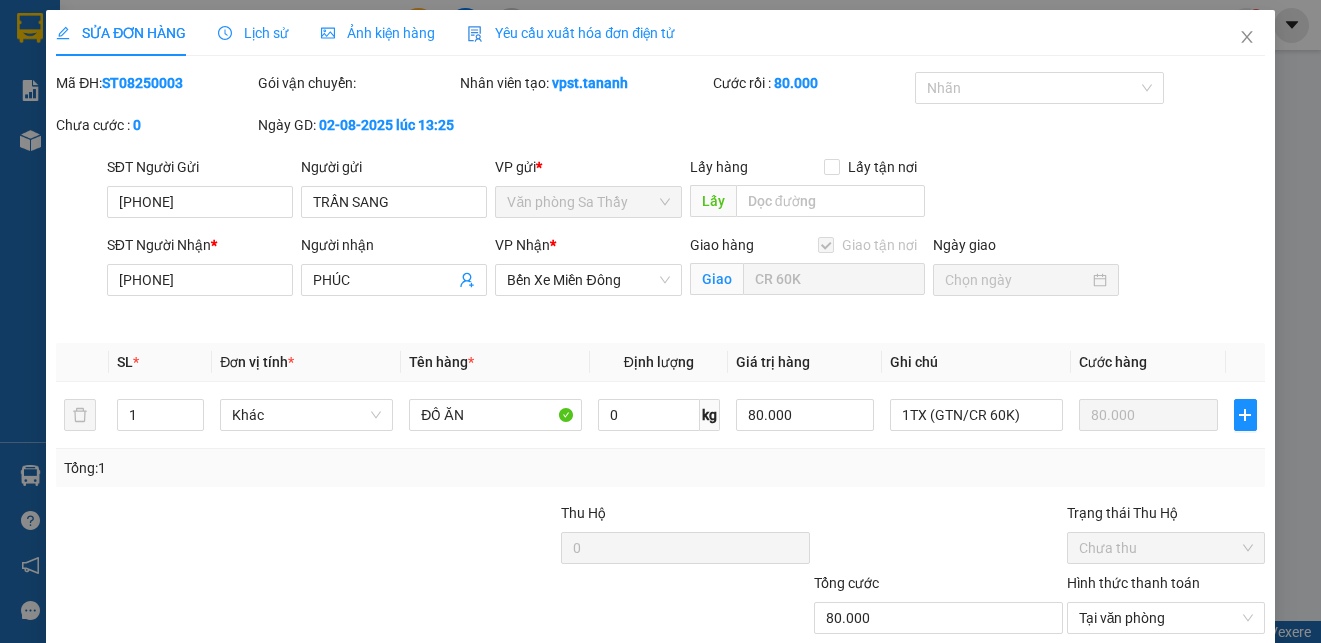 click 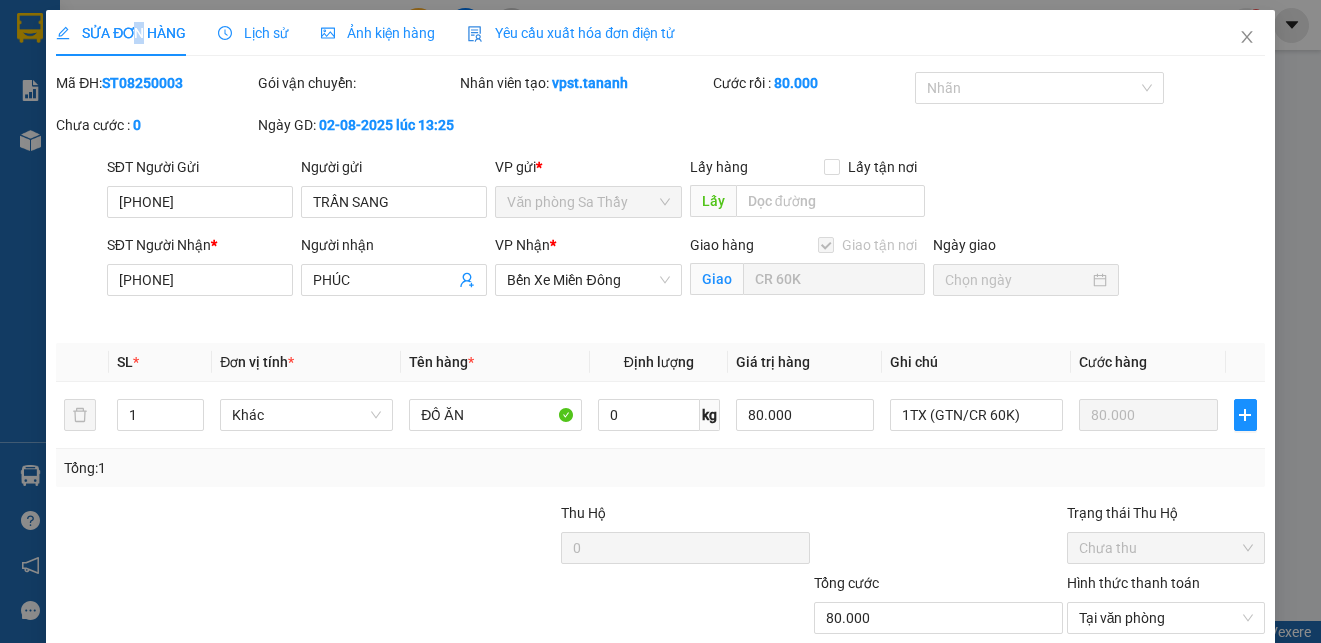 click on "SỬA ĐƠN HÀNG" at bounding box center [121, 33] 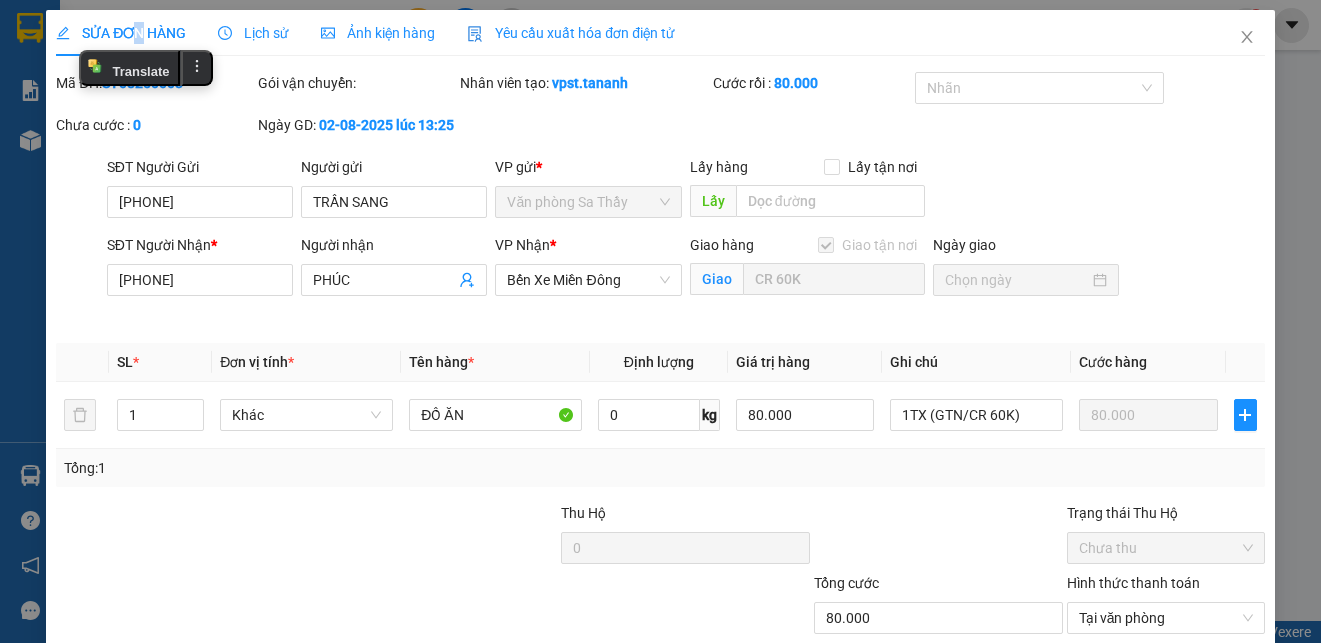 click on "SỬA ĐƠN HÀNG" at bounding box center [121, 33] 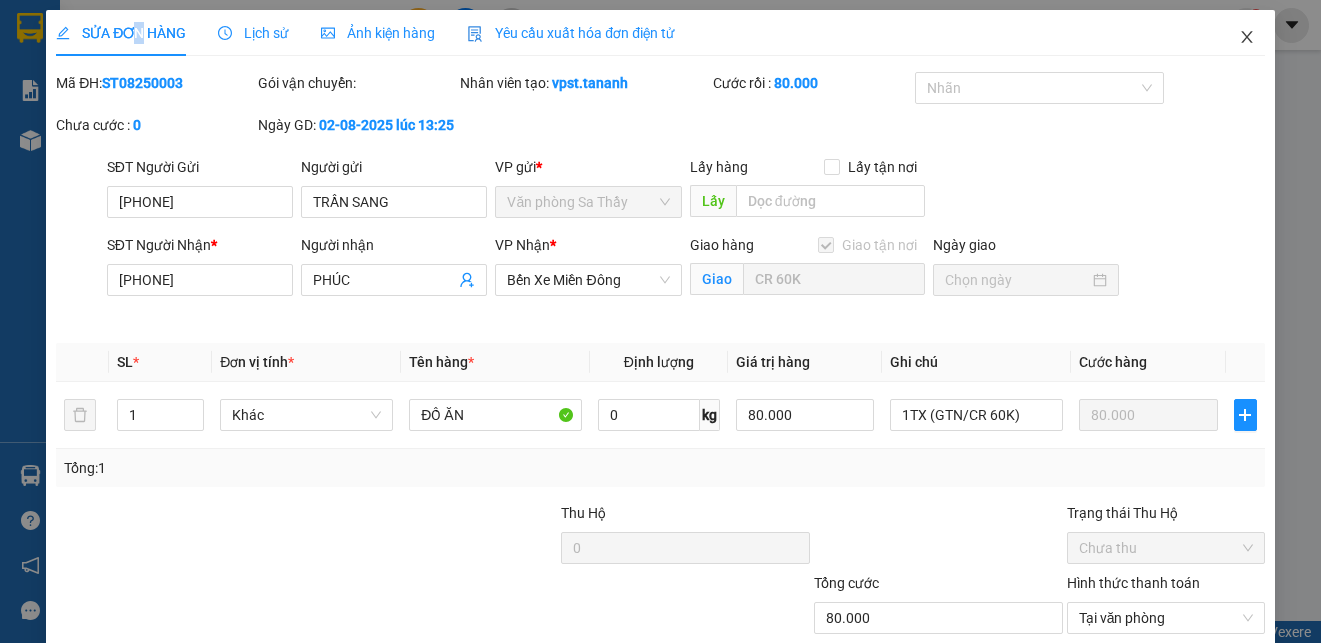 click 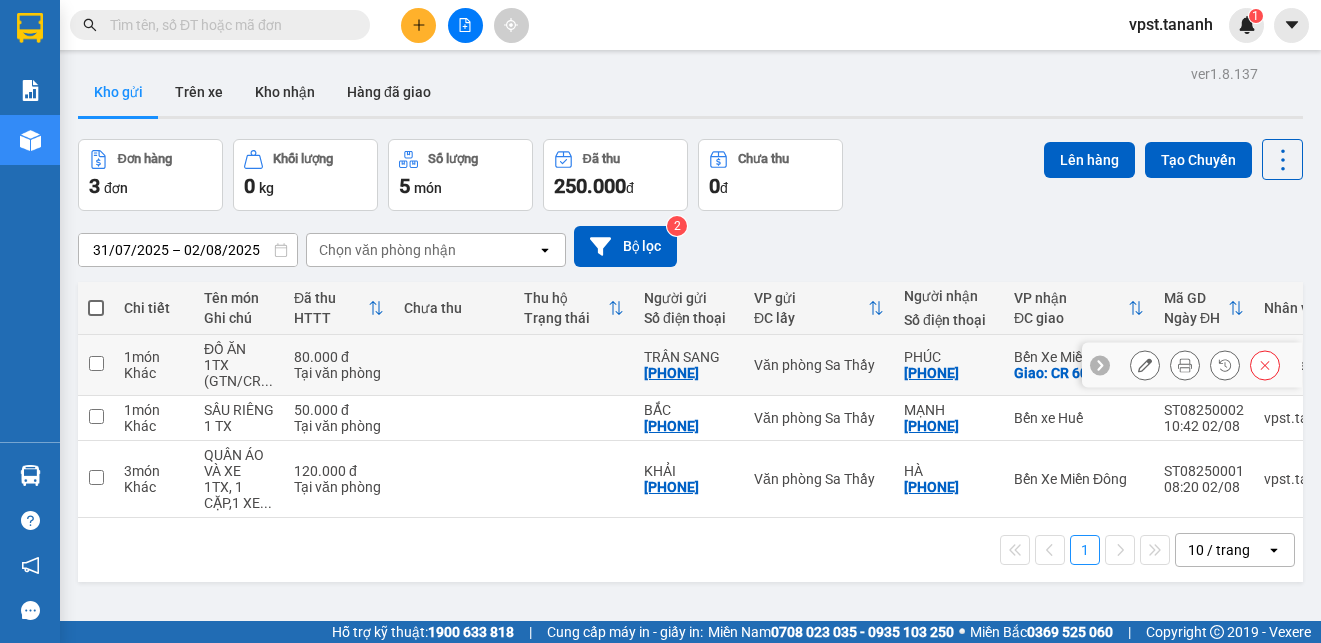 click at bounding box center [454, 365] 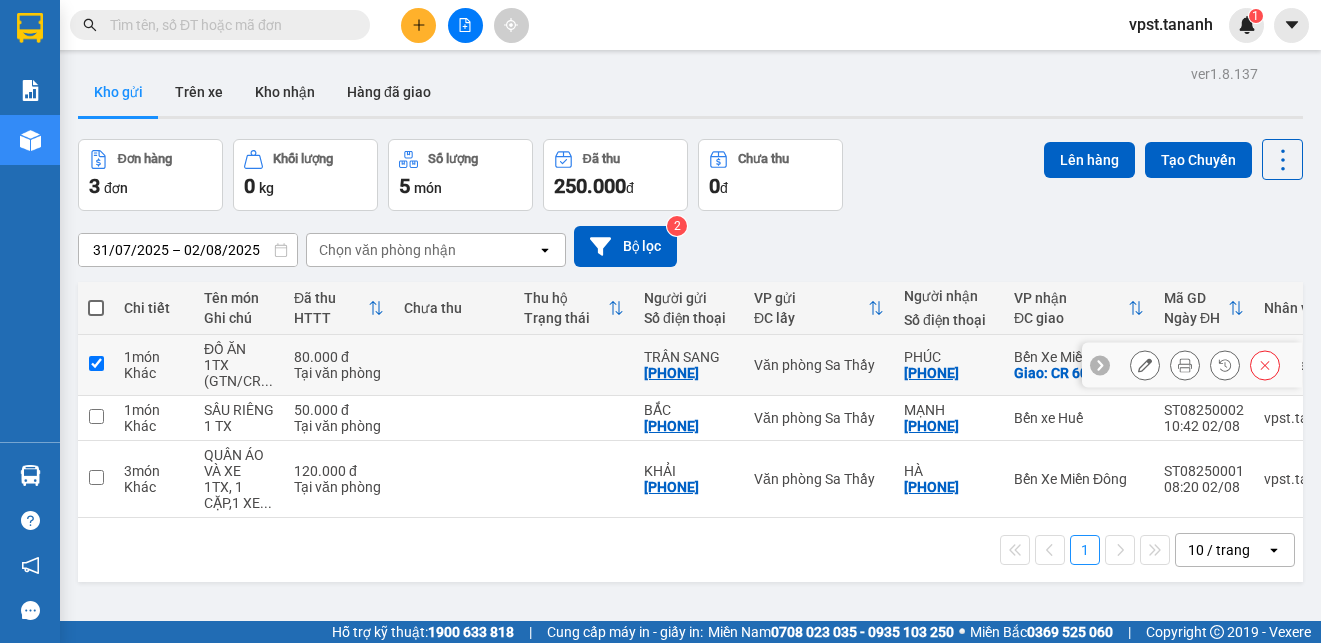 checkbox on "true" 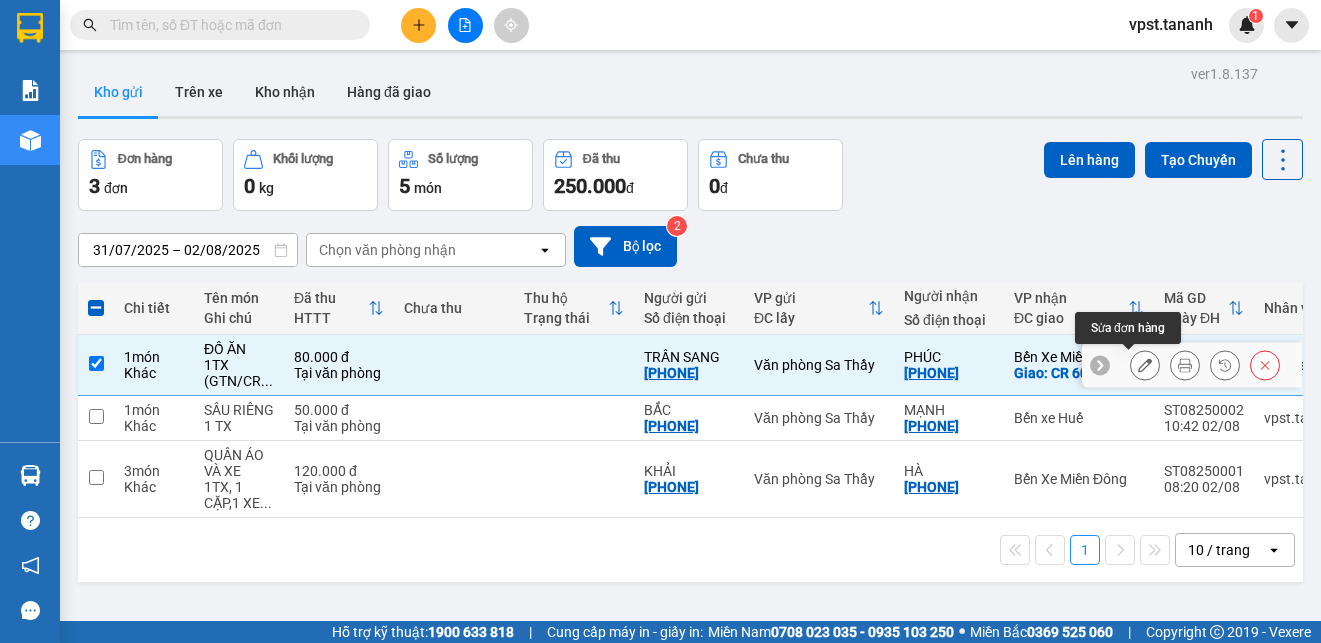 click 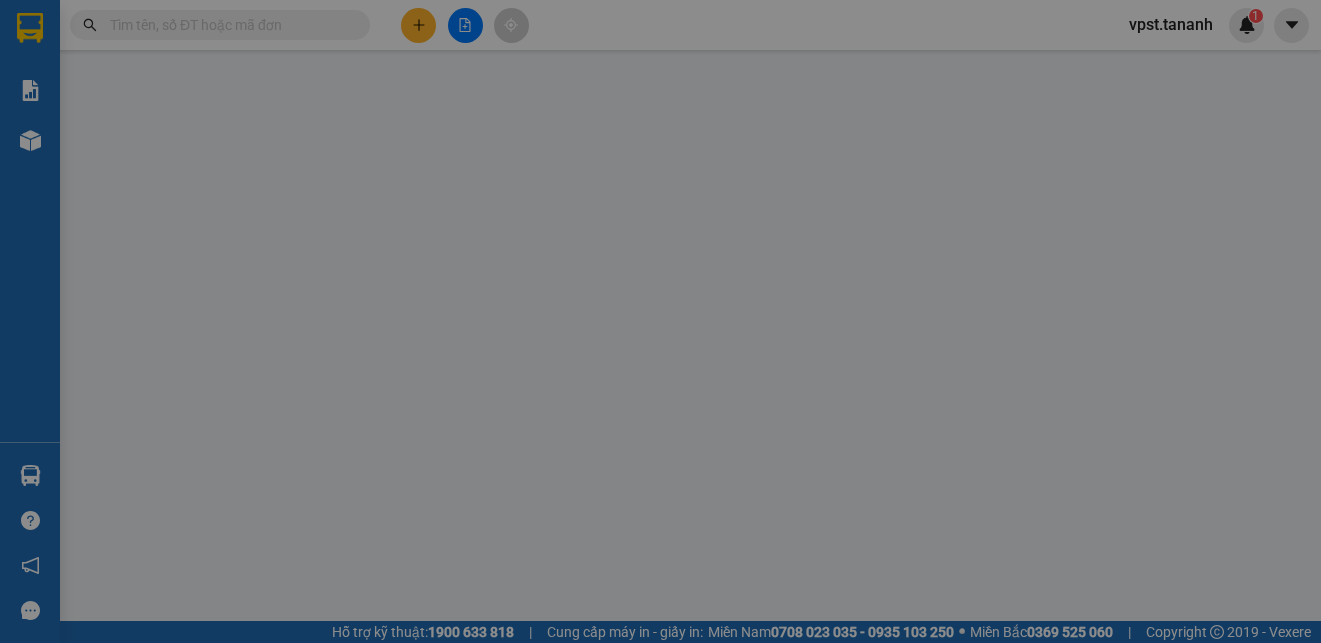 type on "[PHONE]" 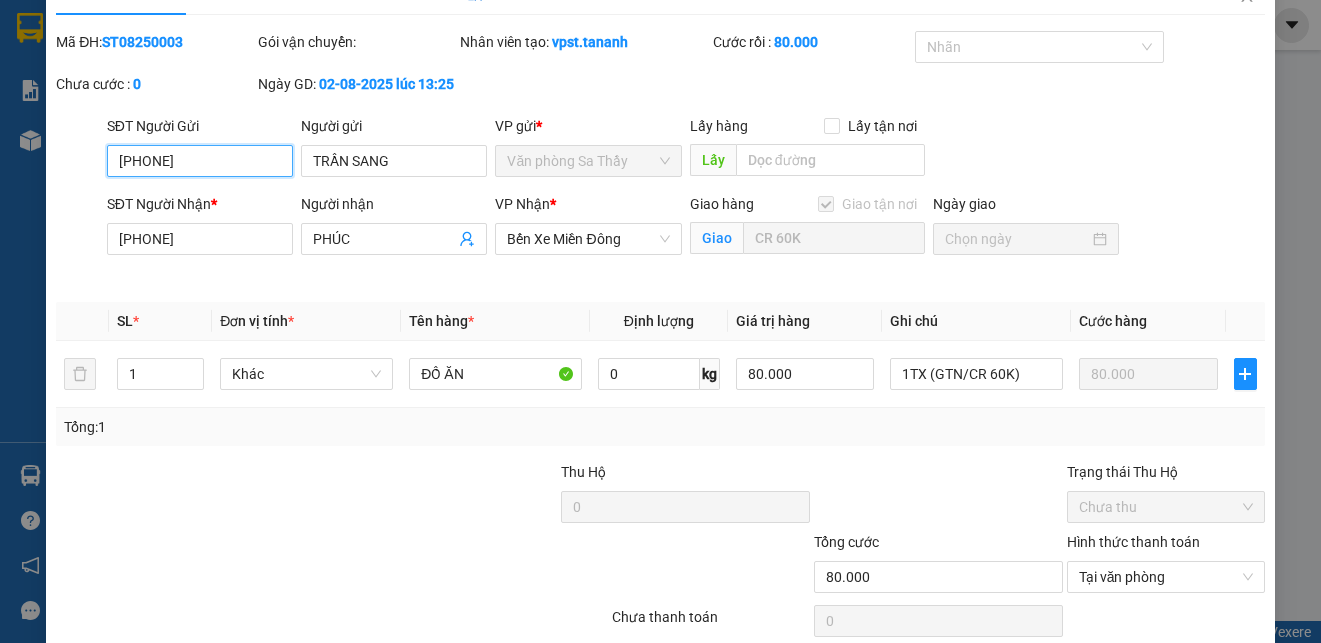 scroll, scrollTop: 0, scrollLeft: 0, axis: both 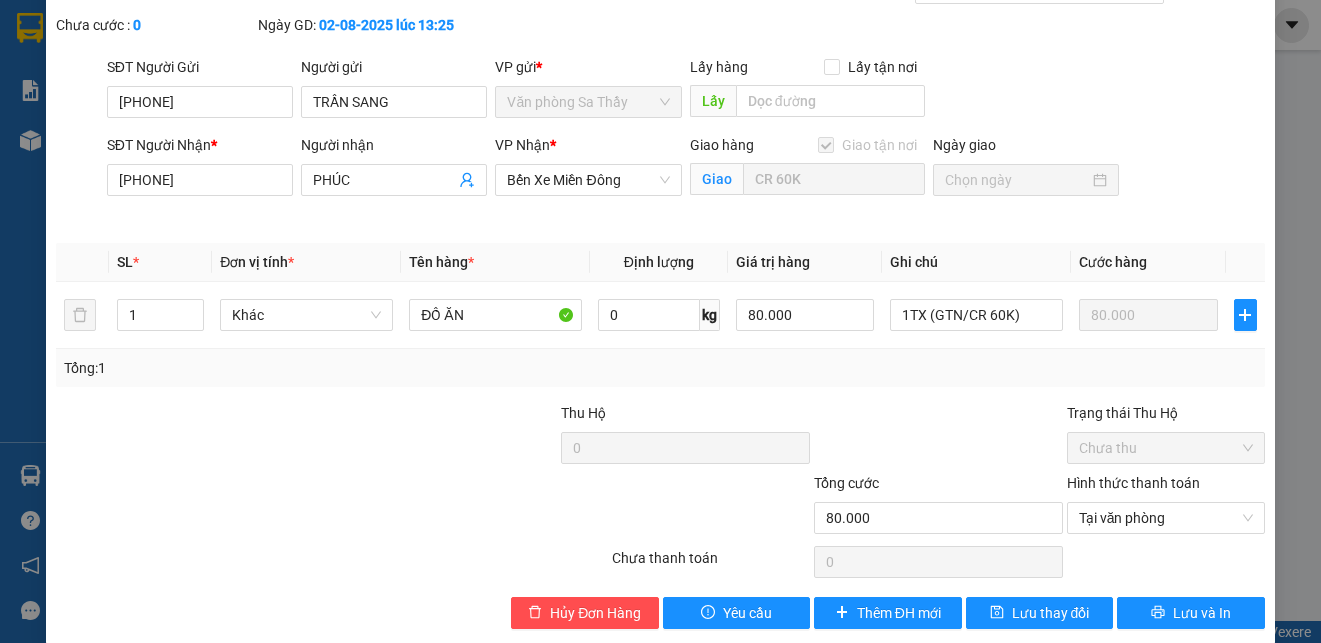 click on "SỬA ĐƠN HÀNG Lịch sử Ảnh kiện hàng Yêu cầu xuất hóa đơn điện tử Total Paid Fee 80.000 Total UnPaid Fee 0 Cash Collection Total Fee Mã ĐH:  ST08250003 Gói vận chuyển:   Nhân viên tạo:   vpst.tananh Cước rồi :   80.000   Nhãn Chưa cước :   0 Ngày GD:   02-08-2025 lúc 13:25 SĐT Người Gửi 0839534079 Người gửi TRẦN SANG VP gửi  * Văn phòng Sa Thầy Lấy hàng Lấy tận nơi Lấy SĐT Người Nhận  * 0352906752 Người nhận PHÚC VP Nhận  * Bến Xe Miền Đông Giao hàng Giao tận nơi Giao CR 60K Ngày giao SL  * Đơn vị tính  * Tên hàng  * Định lượng Giá trị hàng Ghi chú Cước hàng                   1 Khác ĐỒ ĂN 0 kg 80.000 1TX (GTN/CR 60K) 80.000 Tổng:  1 Thu Hộ 0 Trạng thái Thu Hộ   Chưa thu Tổng cước 80.000 Hình thức thanh toán Tại văn phòng Số tiền thu trước 80.000 Chọn HT Thanh Toán Chưa thanh toán 0 Chọn HT Thanh Toán Hủy Đơn Hàng Yêu cầu" at bounding box center (660, 321) 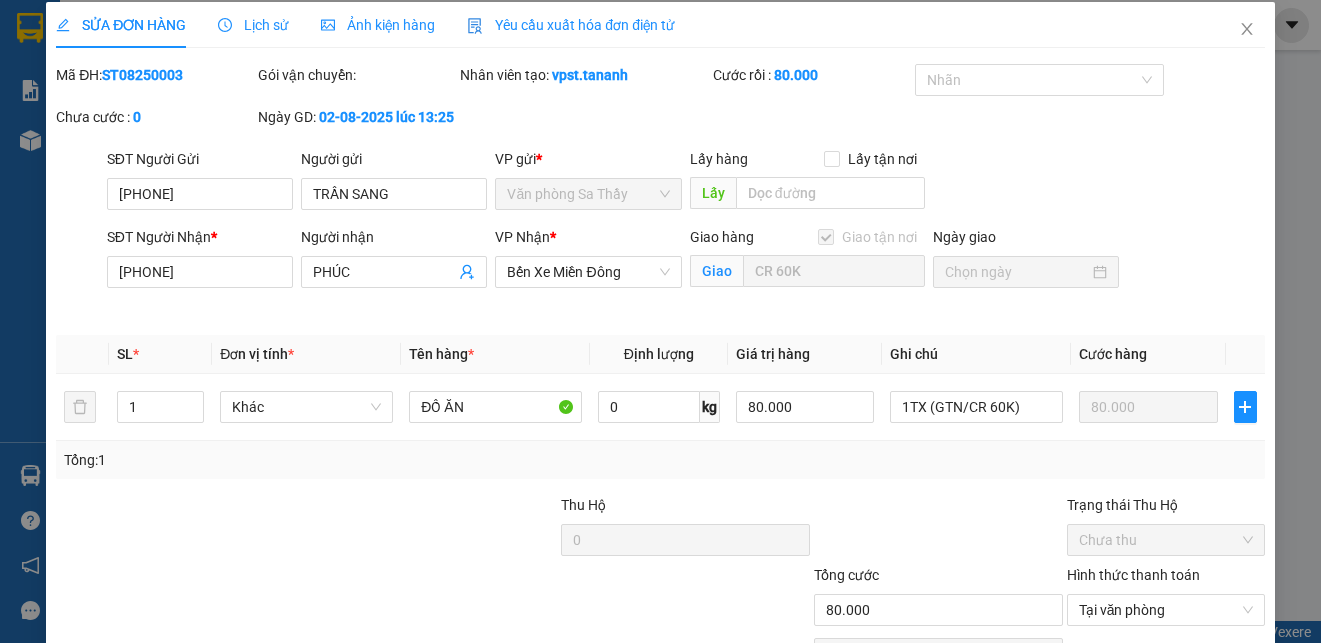 scroll, scrollTop: 0, scrollLeft: 0, axis: both 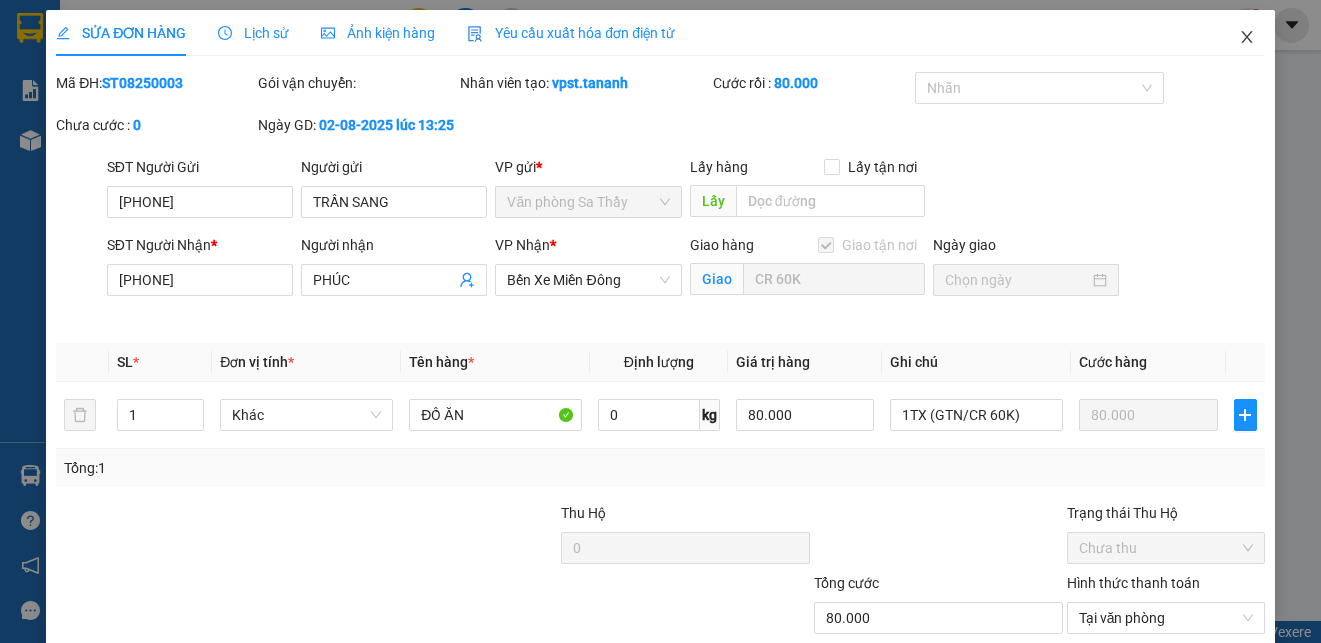 click at bounding box center [1247, 38] 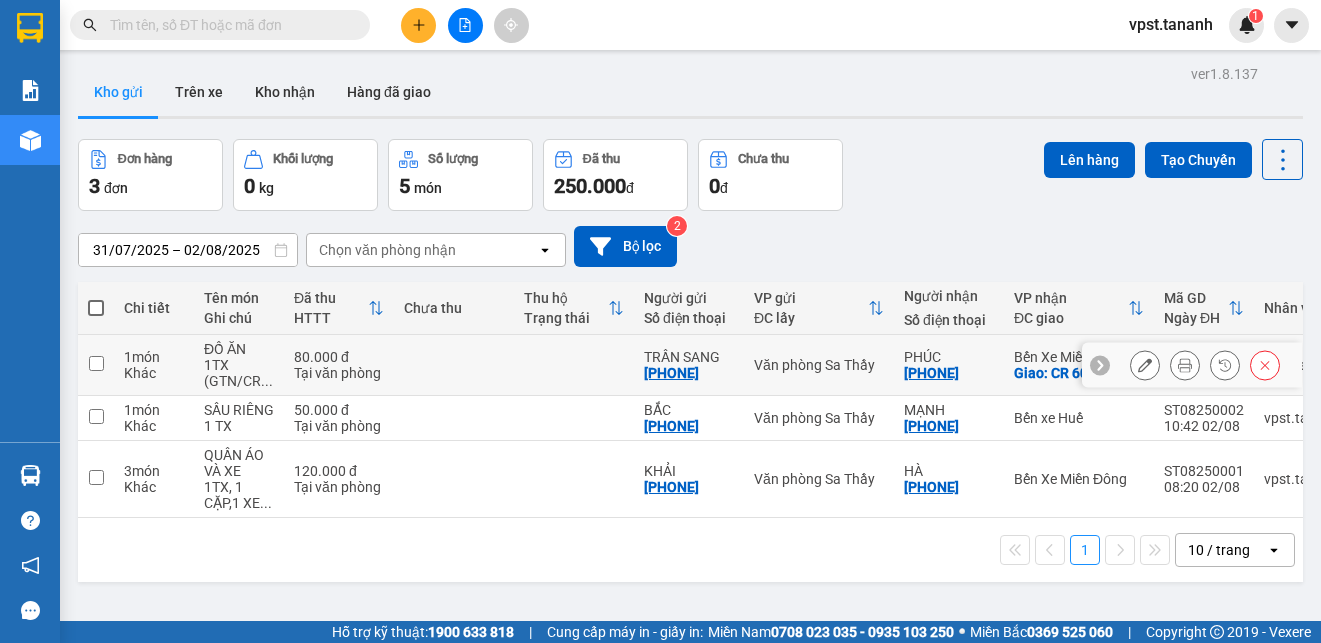 click at bounding box center (574, 365) 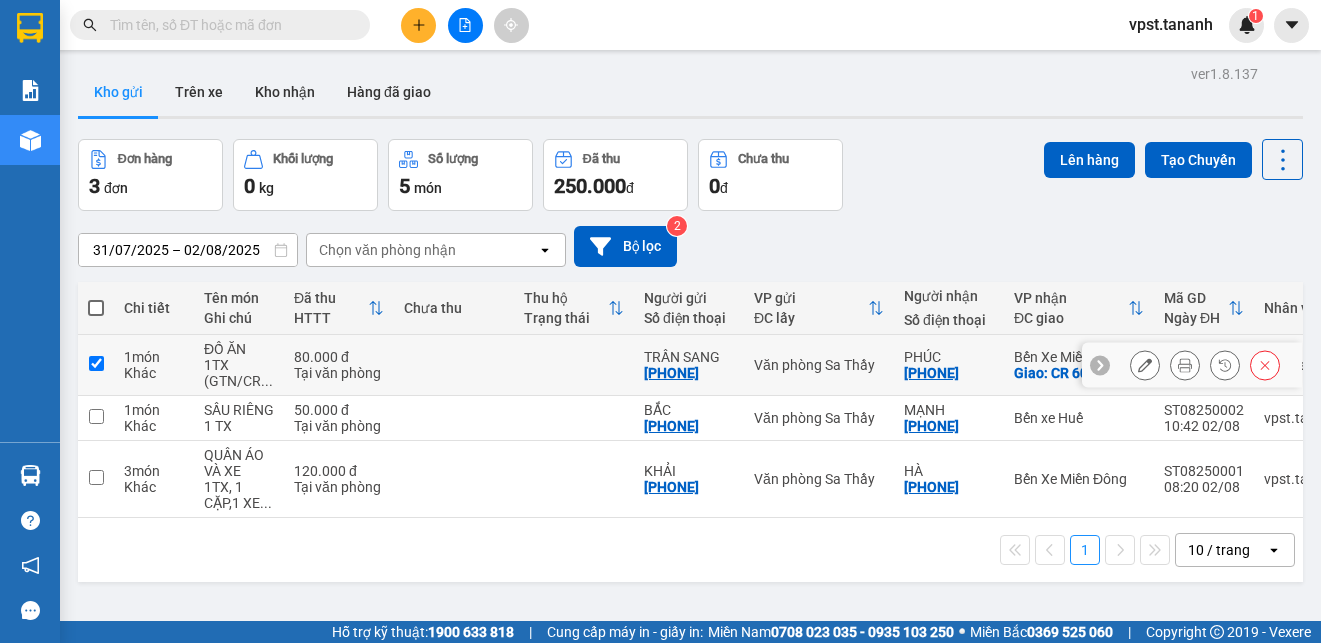 checkbox on "true" 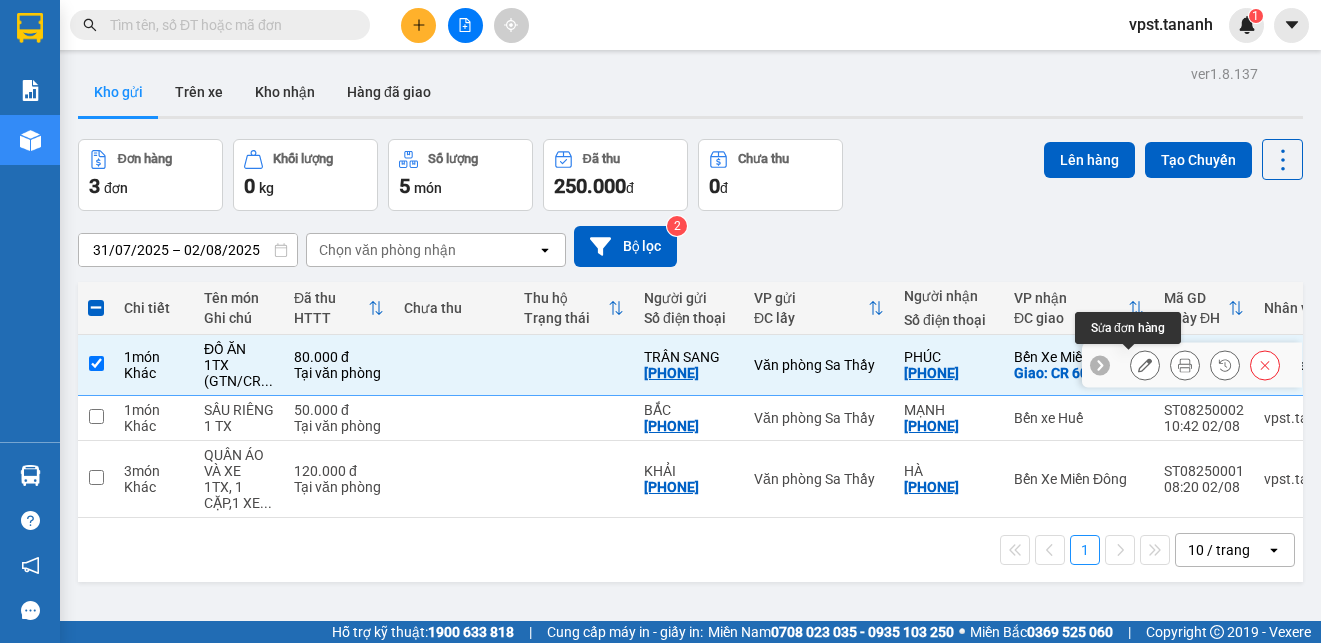 click 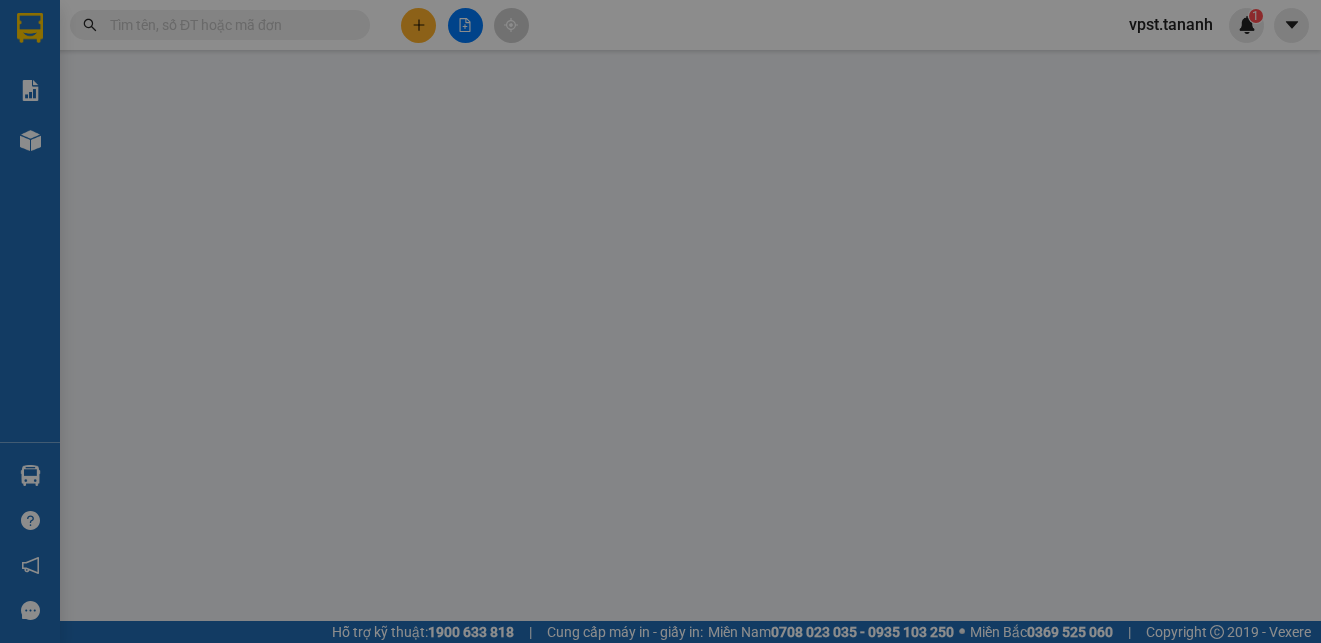type on "[PHONE]" 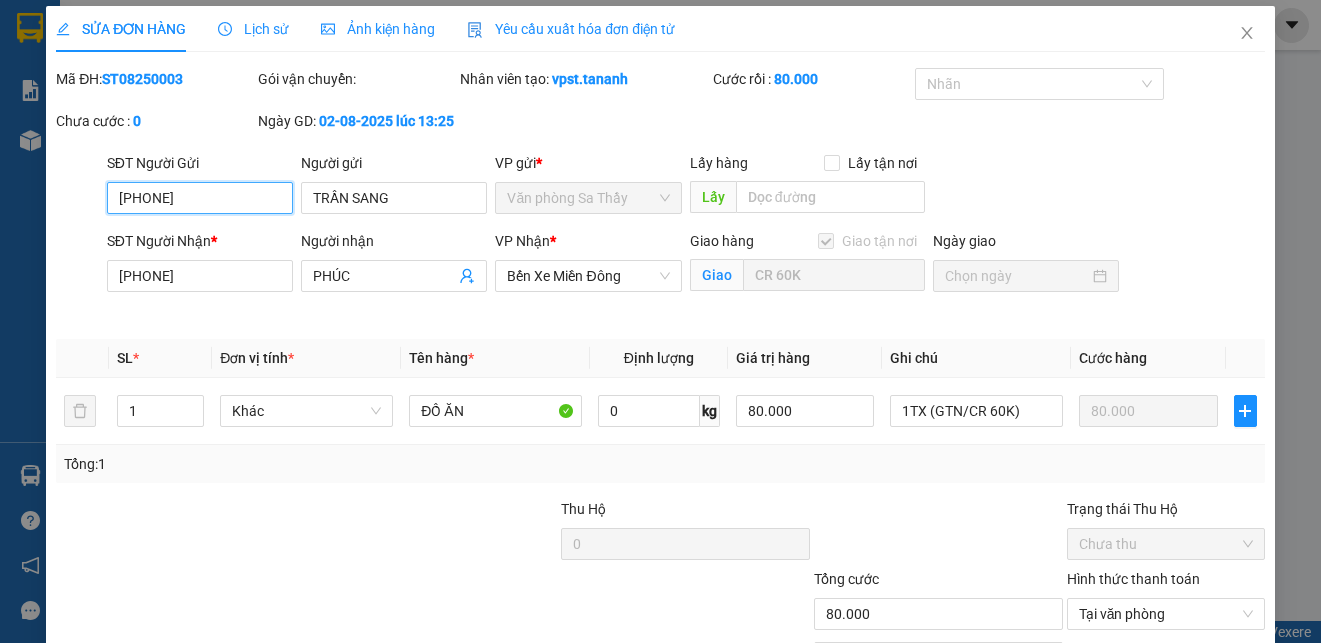 scroll, scrollTop: 0, scrollLeft: 0, axis: both 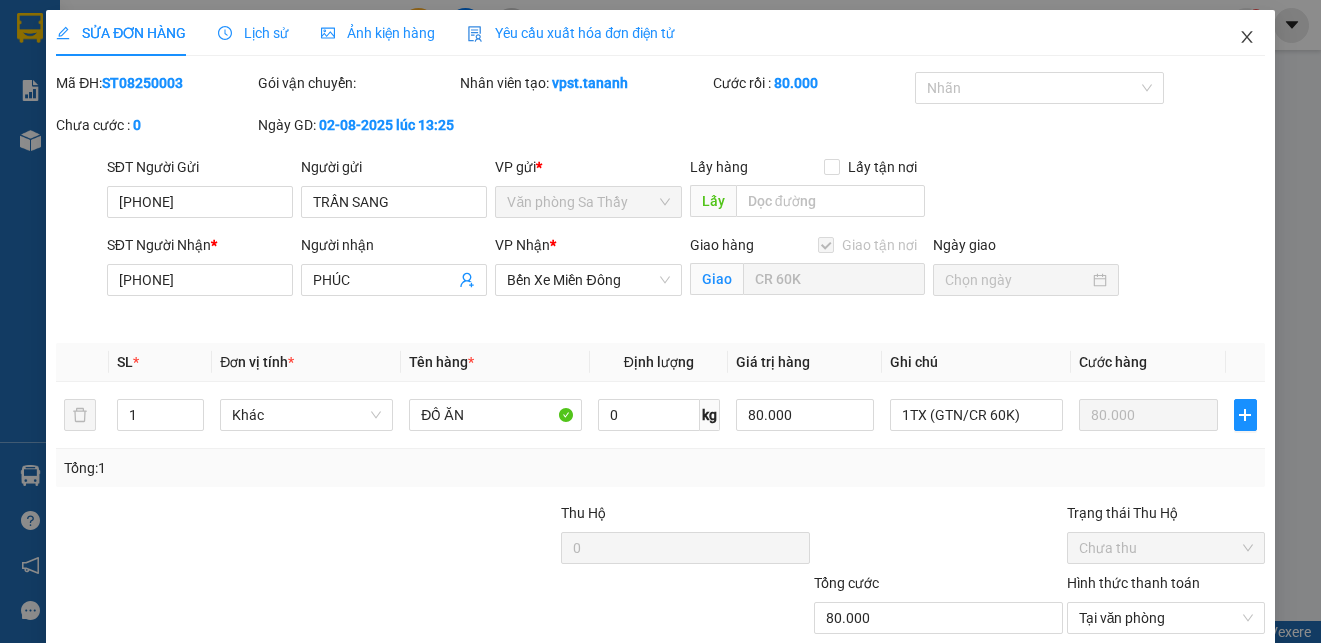 click 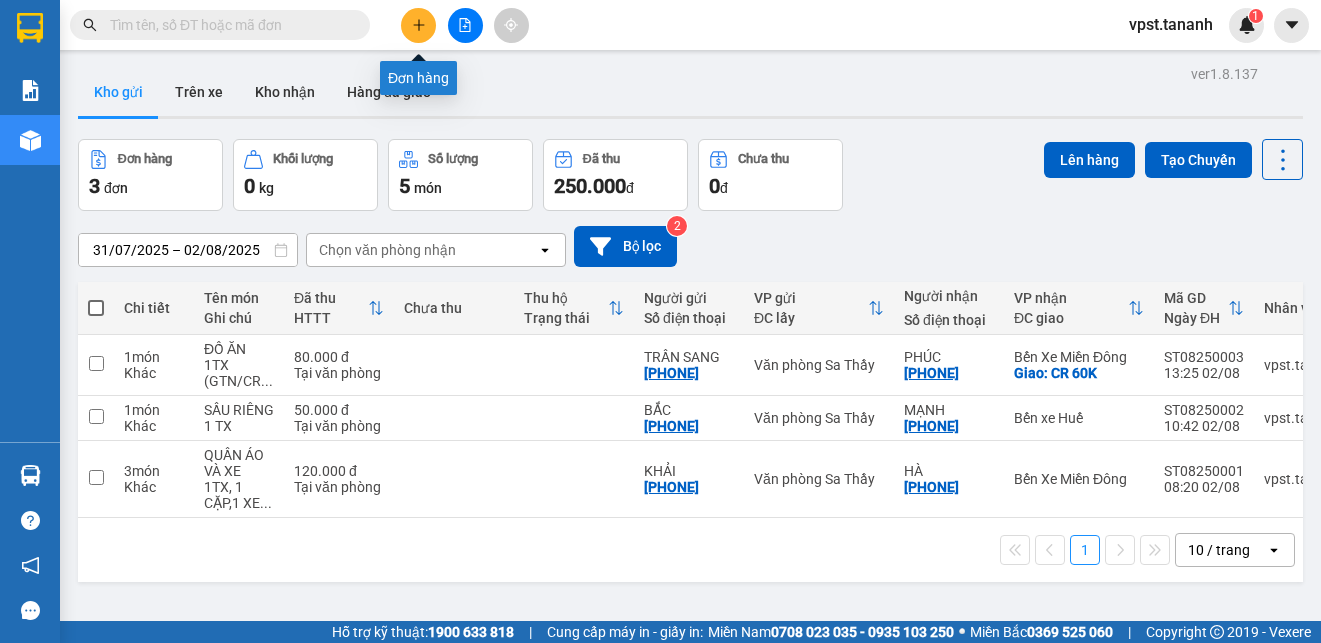 click 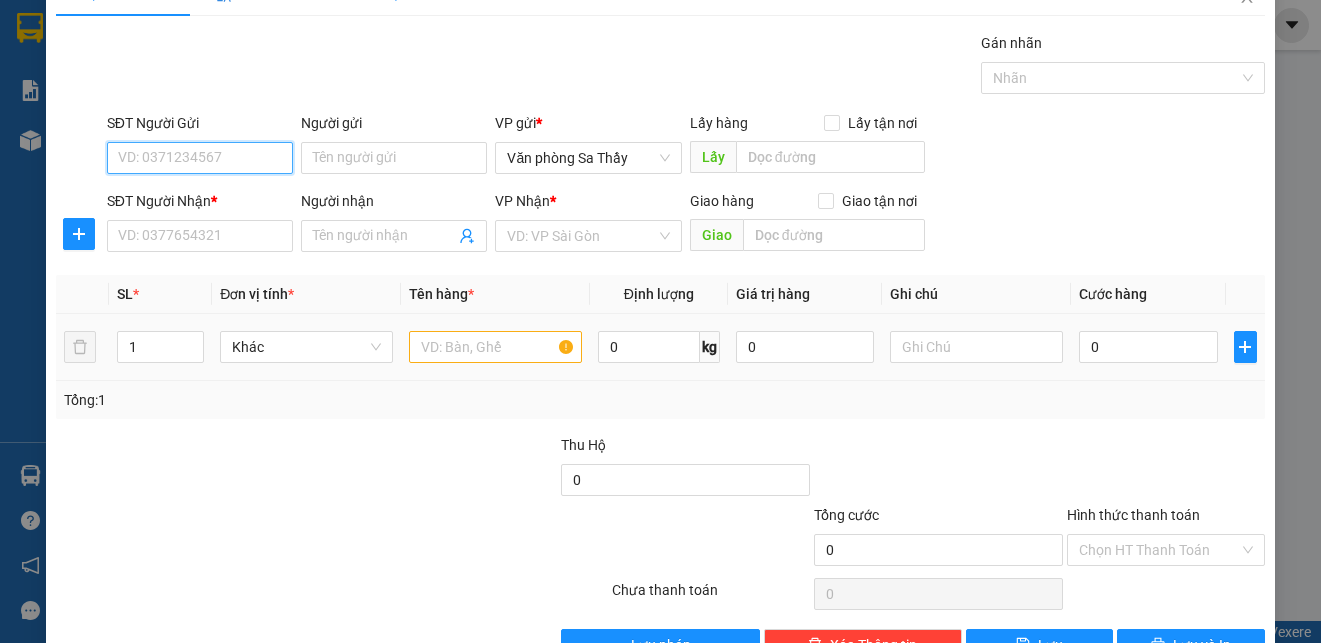 scroll, scrollTop: 0, scrollLeft: 0, axis: both 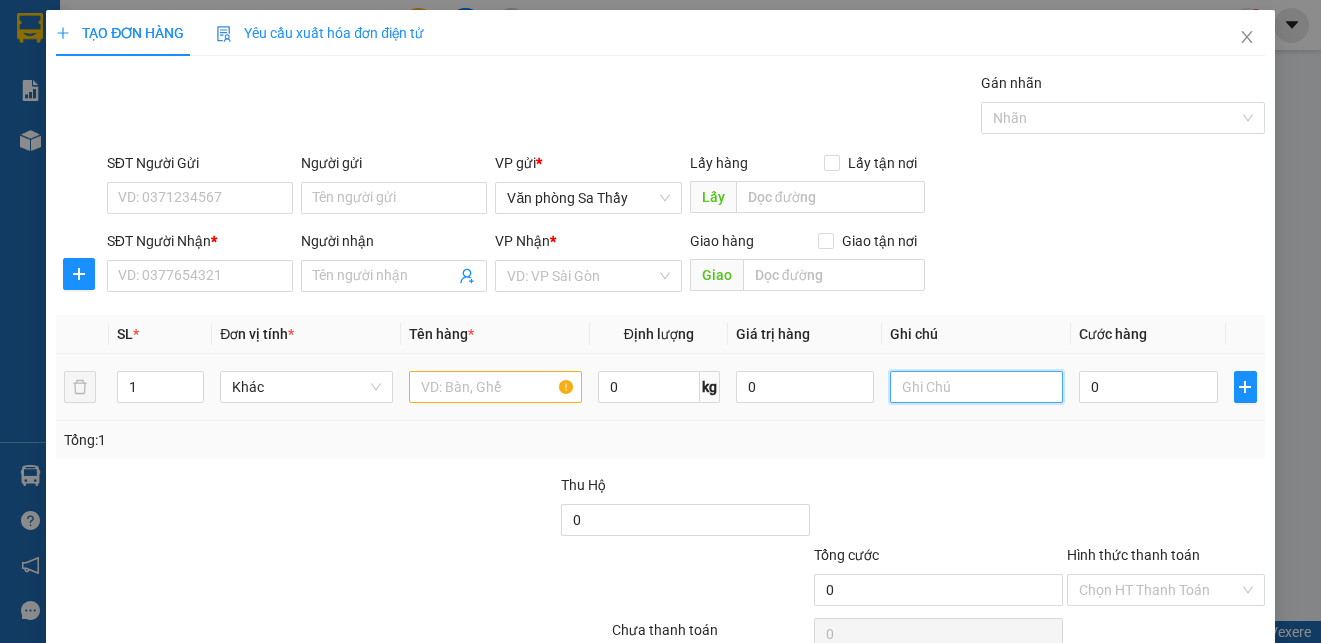 click at bounding box center [976, 387] 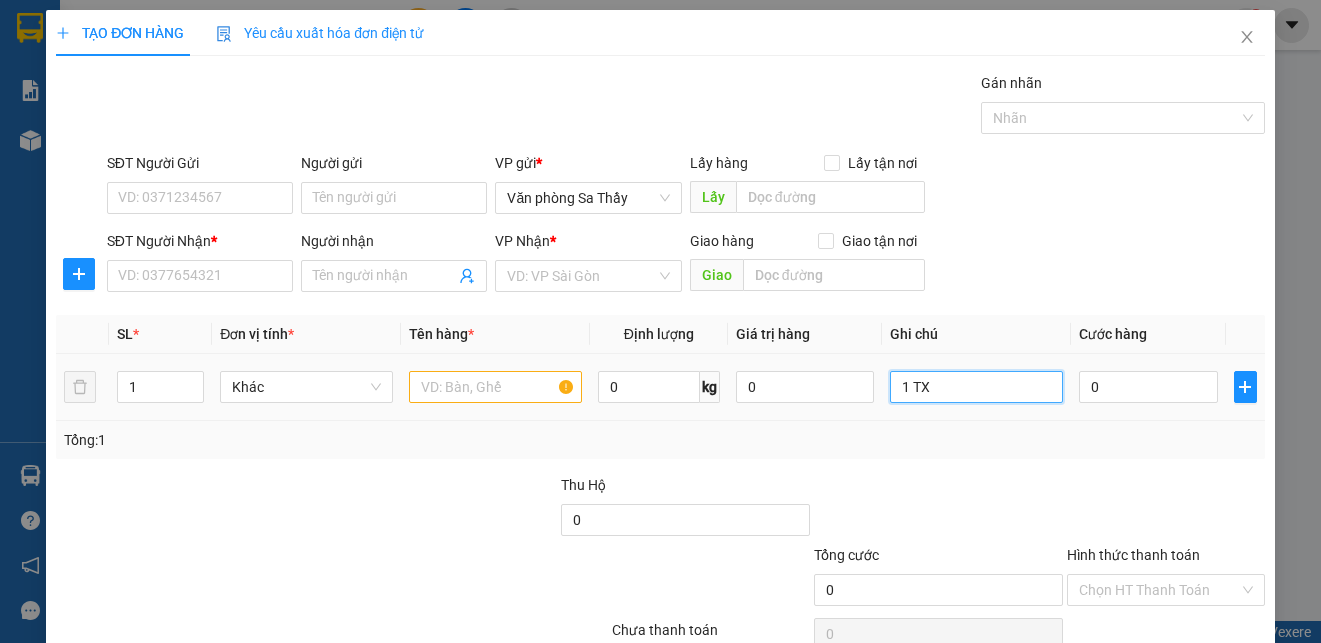 type on "1 TX" 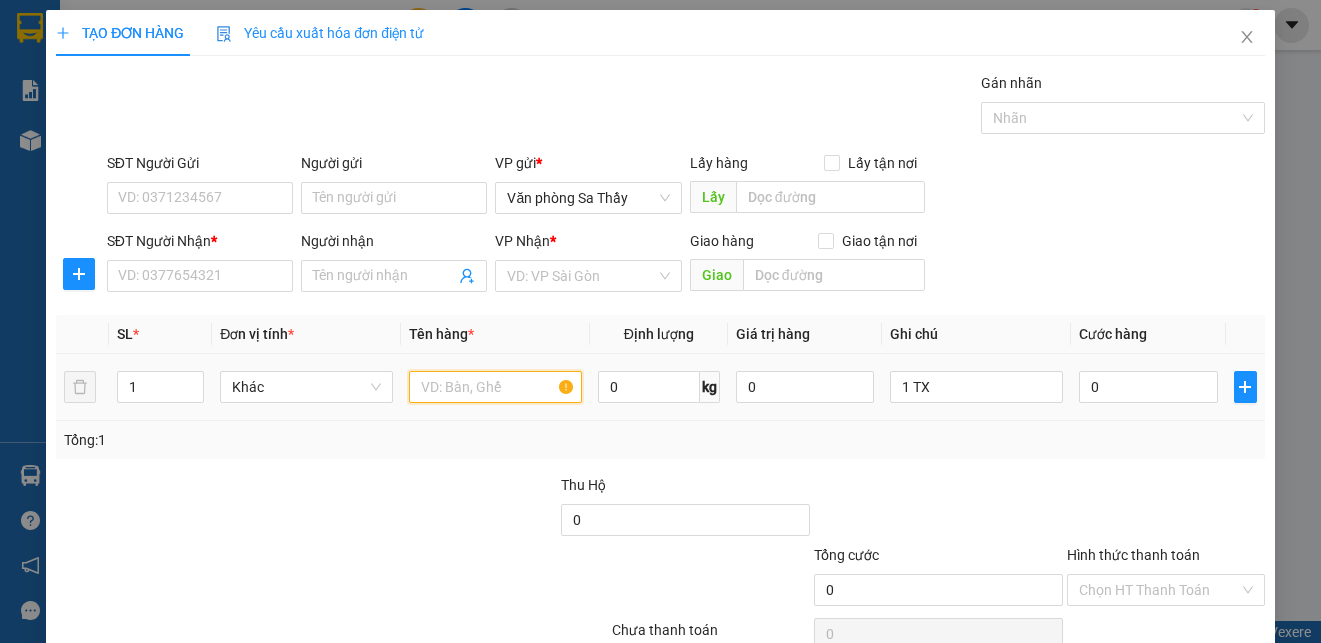 click at bounding box center (495, 387) 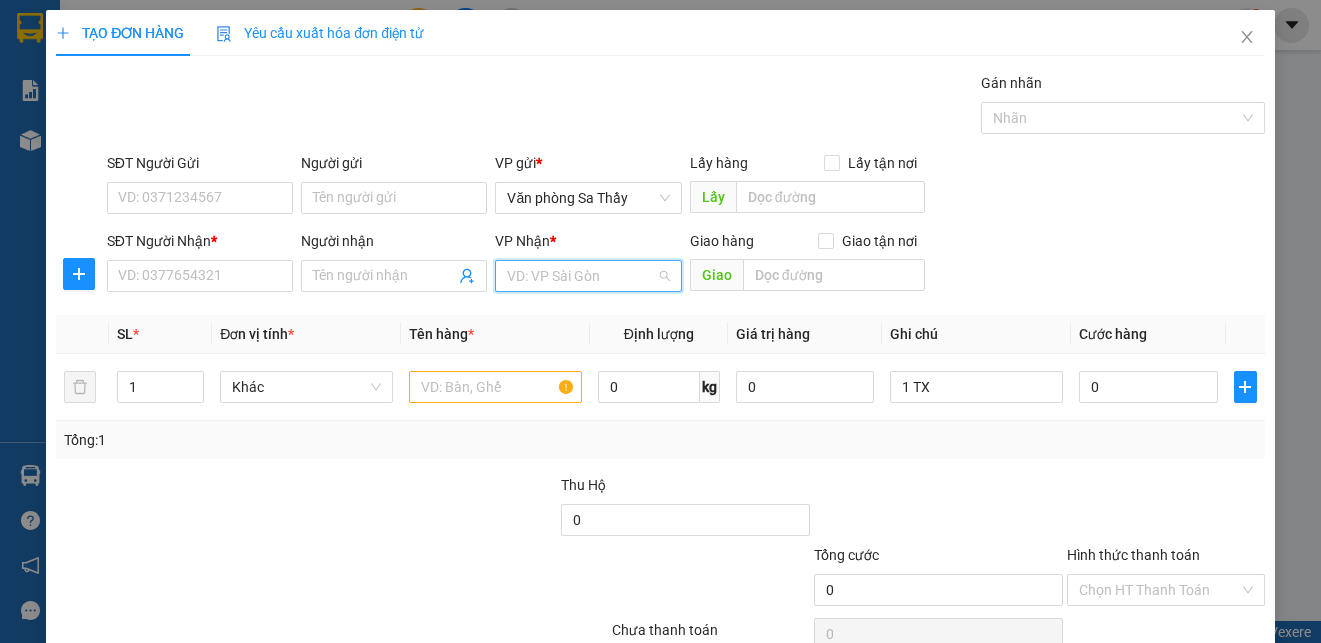 click at bounding box center (581, 276) 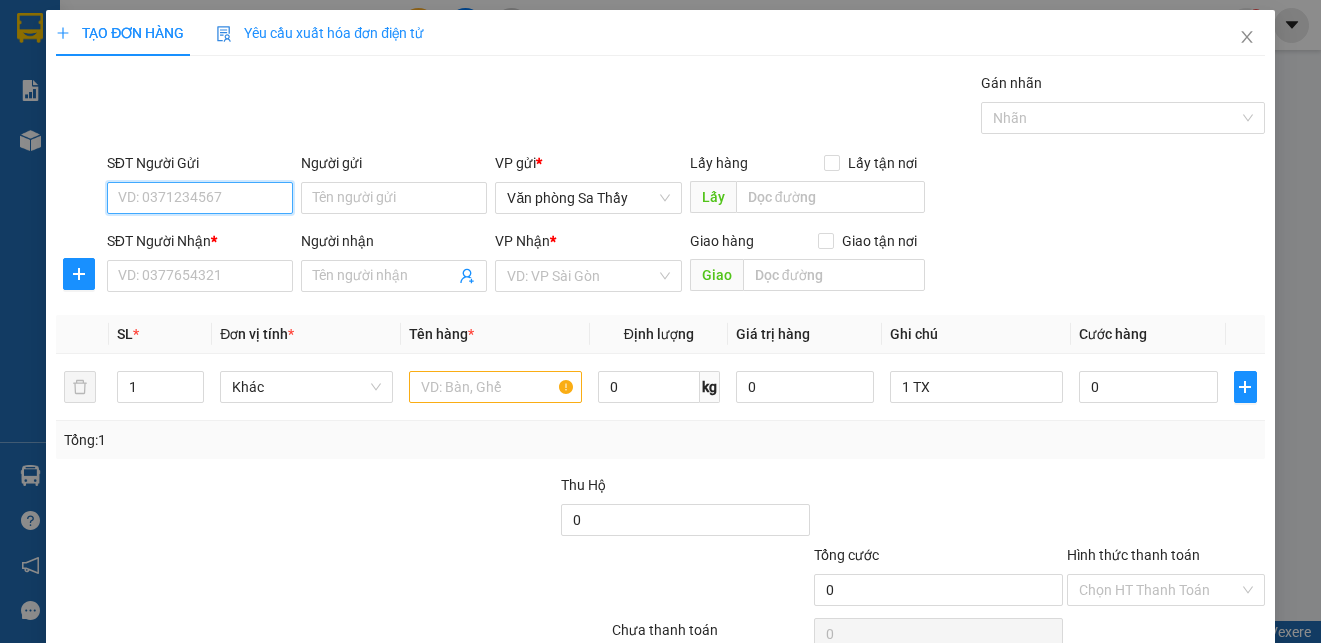 click on "SĐT Người Gửi" at bounding box center [200, 198] 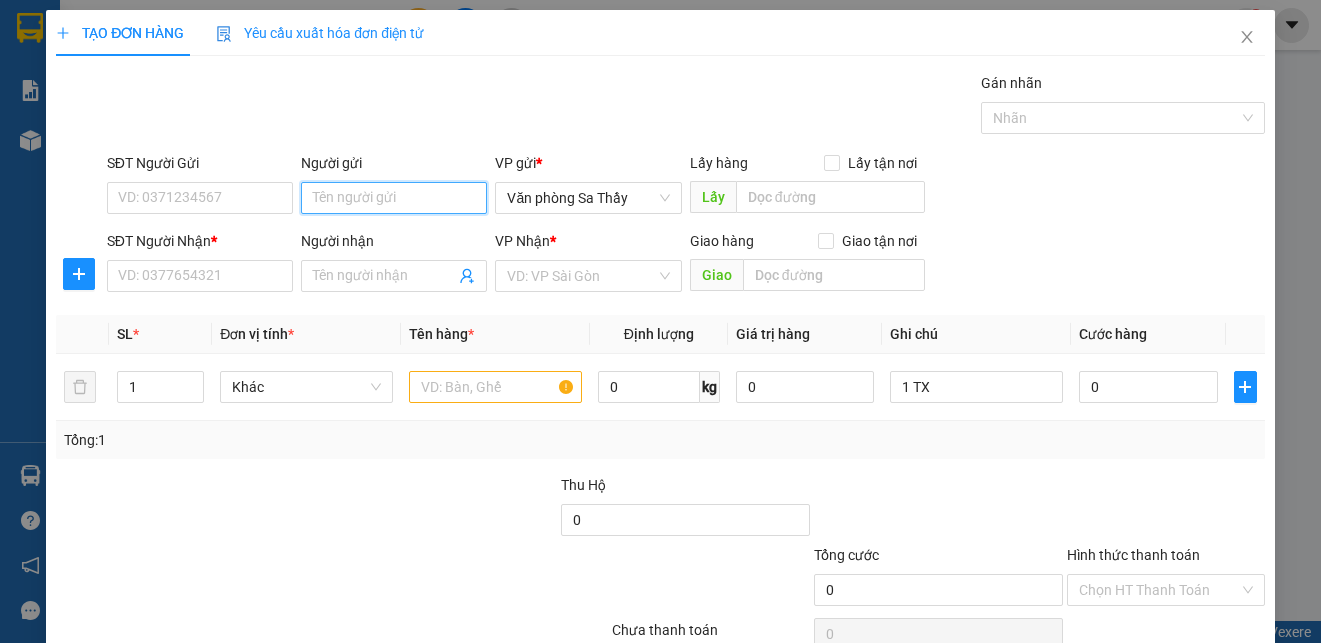click on "Người gửi" at bounding box center [394, 198] 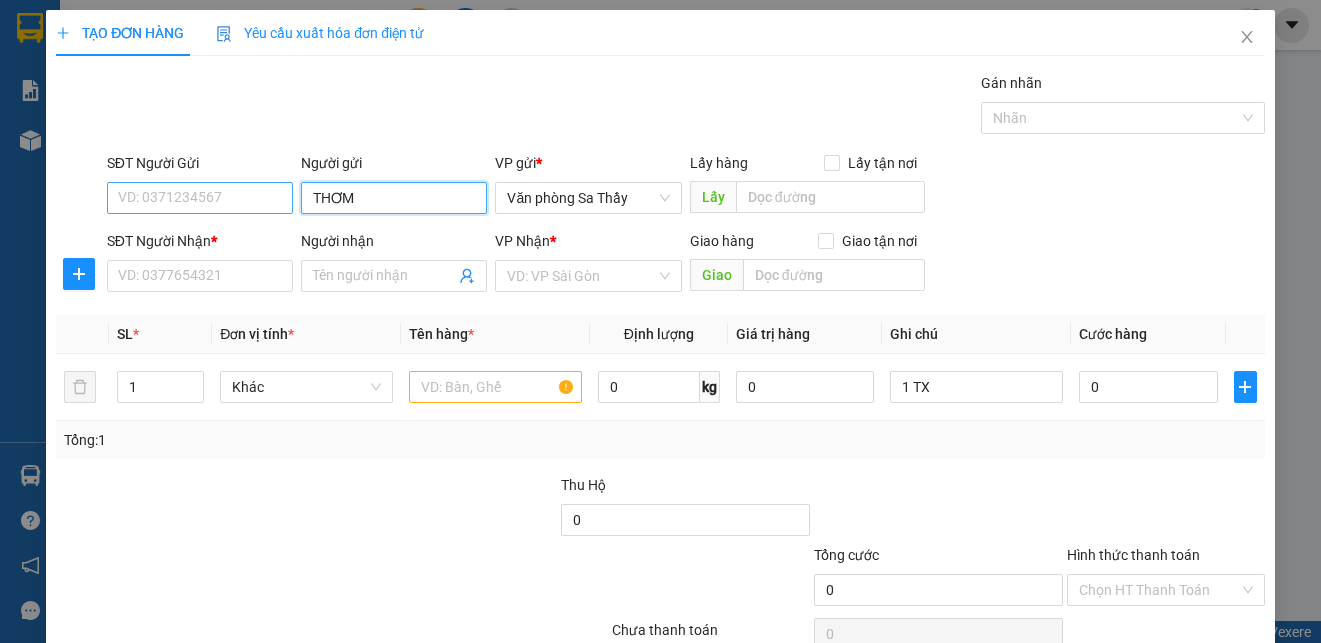 type on "THƠM" 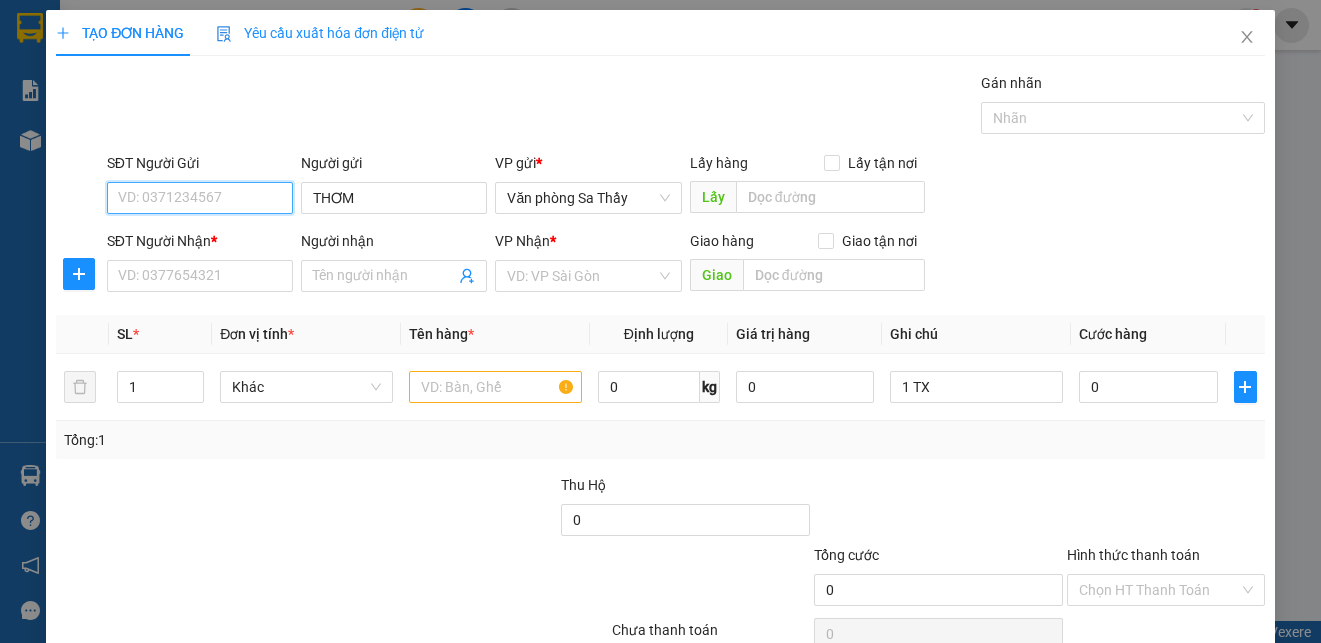 drag, startPoint x: 189, startPoint y: 183, endPoint x: 172, endPoint y: 172, distance: 20.248457 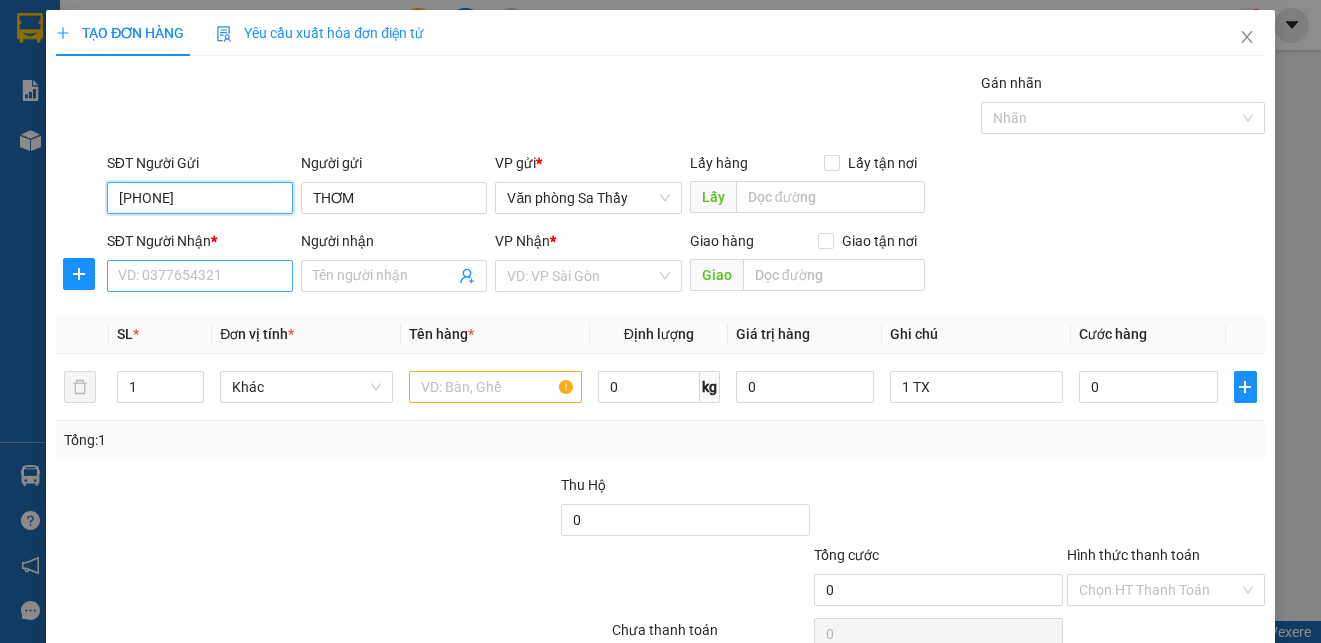 type on "[PHONE]" 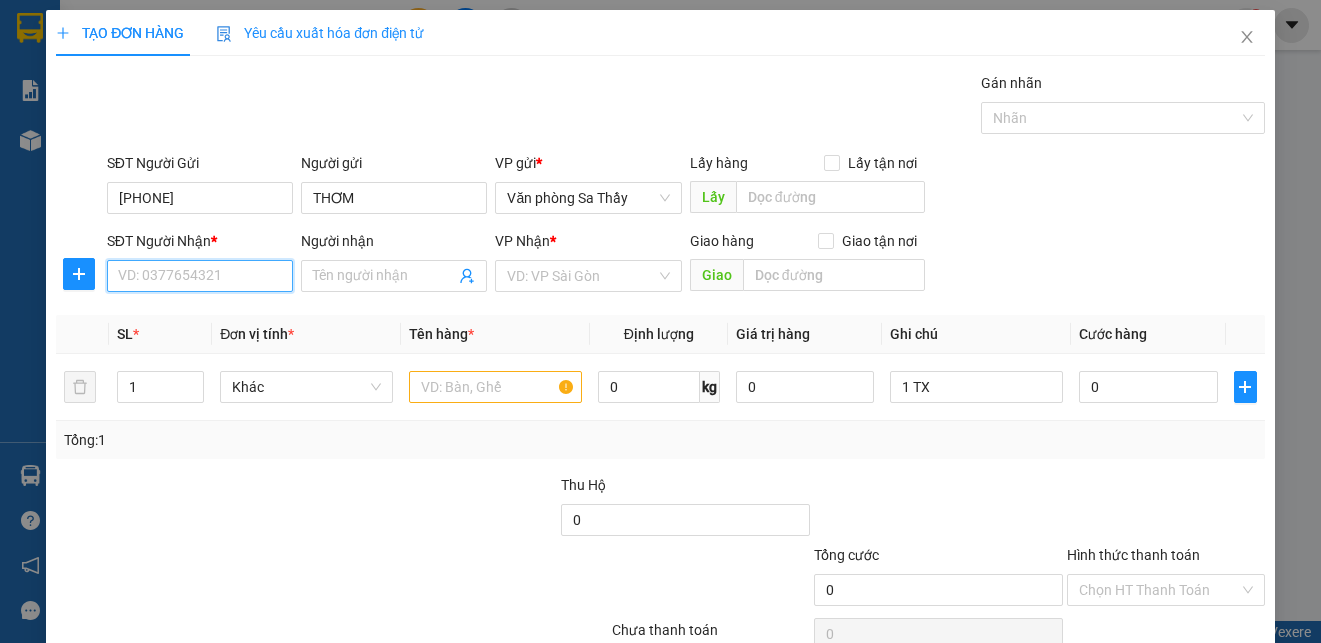click on "SĐT Người Nhận  *" at bounding box center [200, 276] 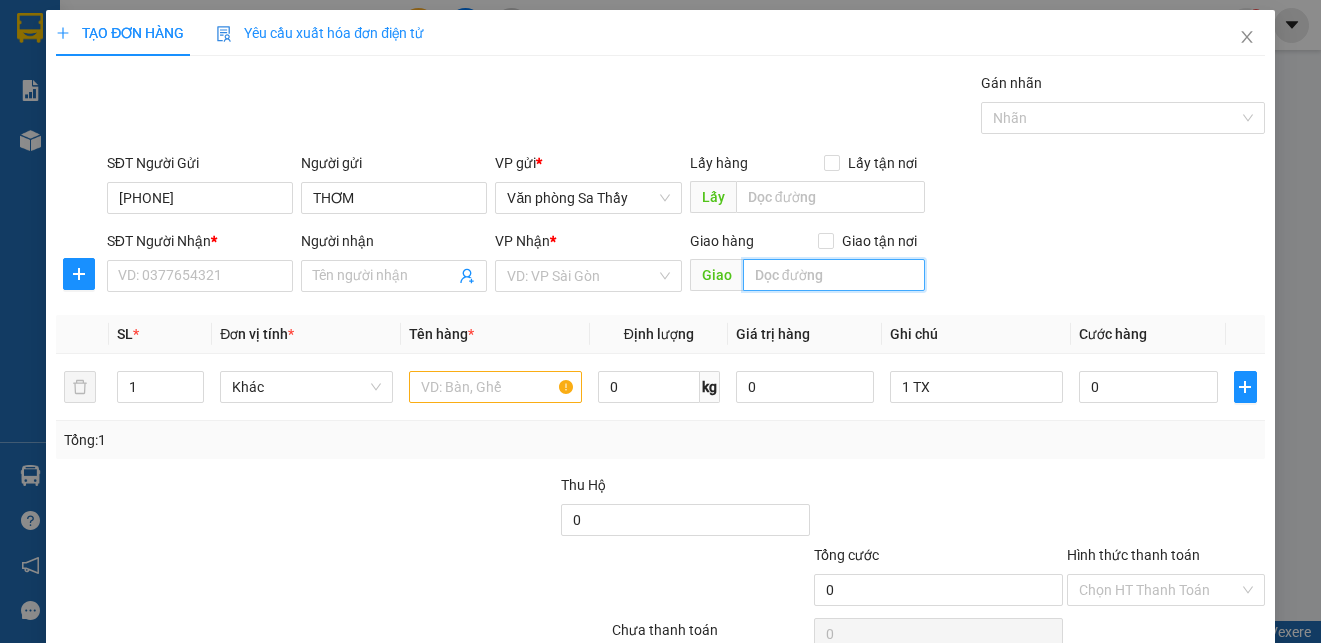 click at bounding box center [834, 275] 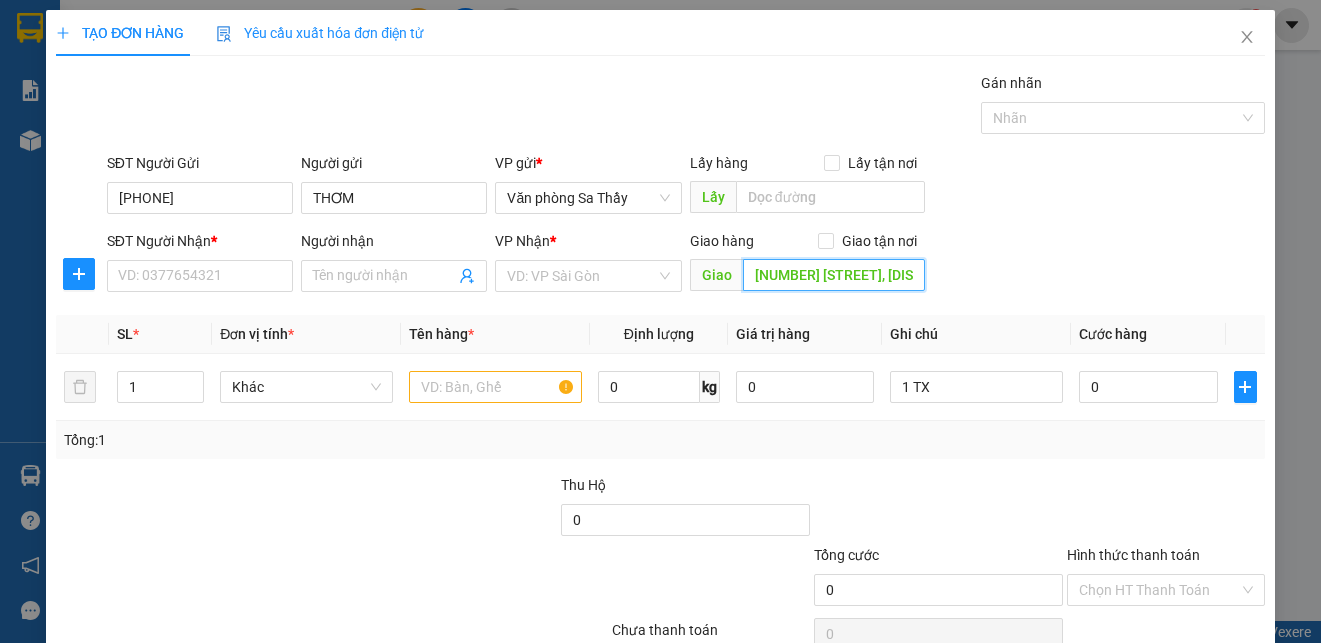 scroll, scrollTop: 0, scrollLeft: 11, axis: horizontal 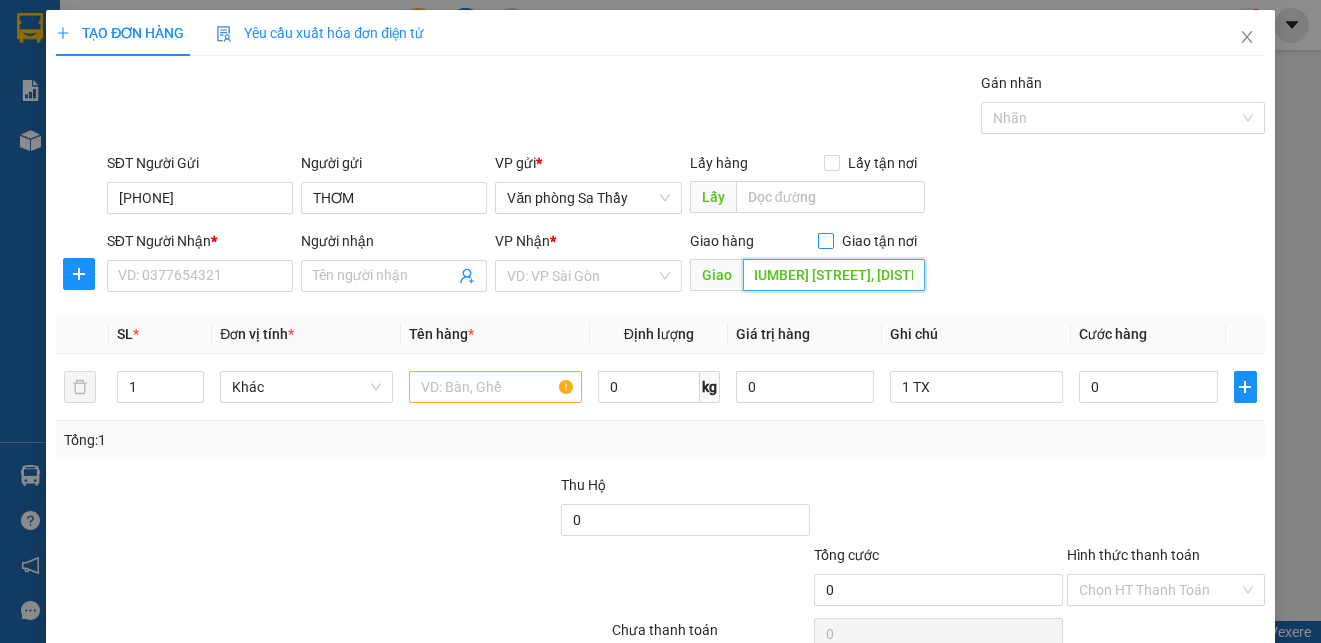 type on "53 TÂN LẬP 1,P HIỆP PHÚ," 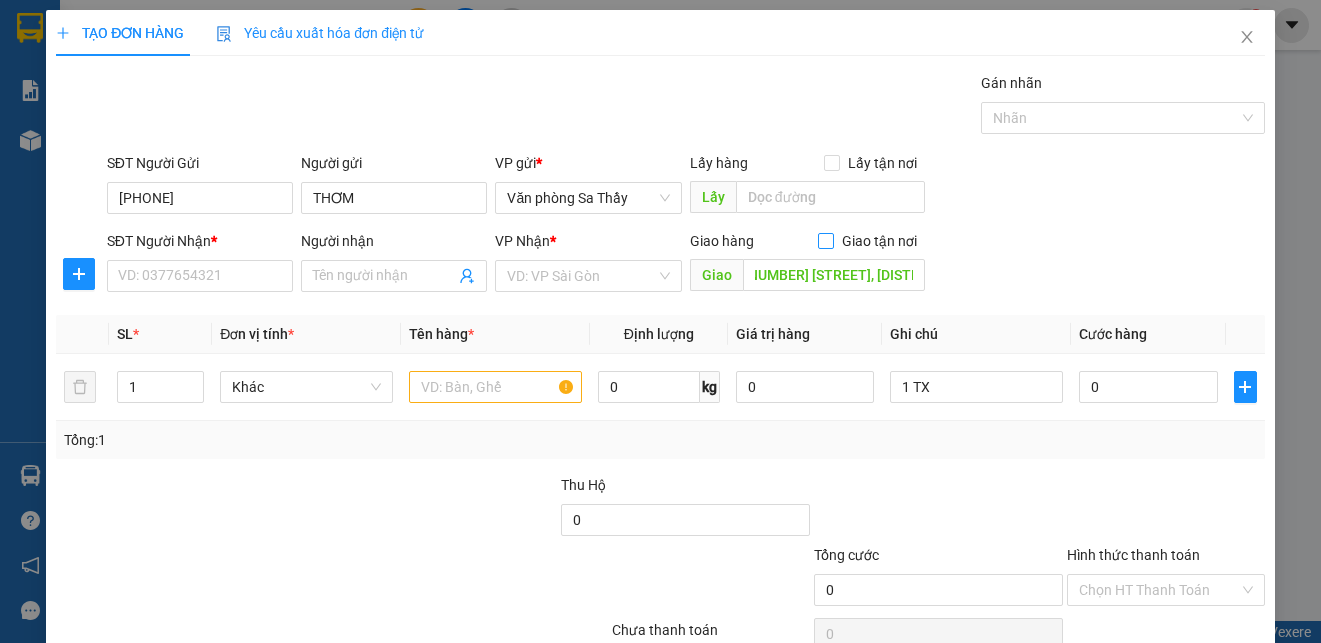 scroll, scrollTop: 0, scrollLeft: 0, axis: both 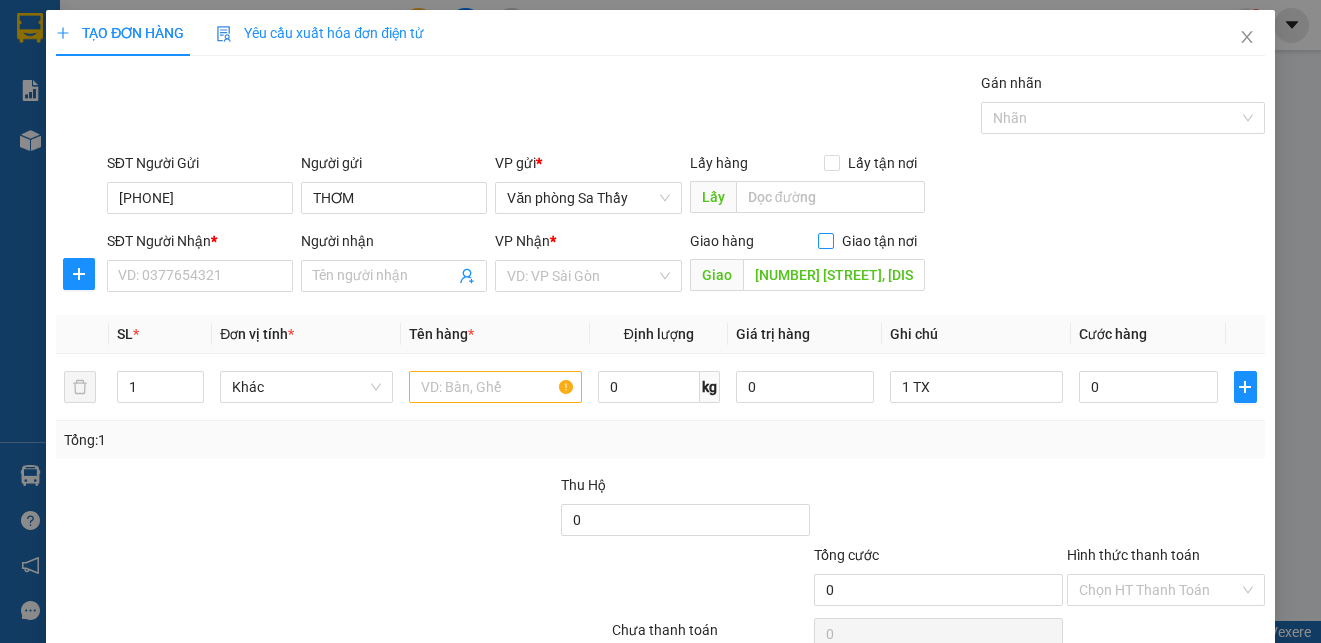click on "Giao tận nơi" at bounding box center (825, 240) 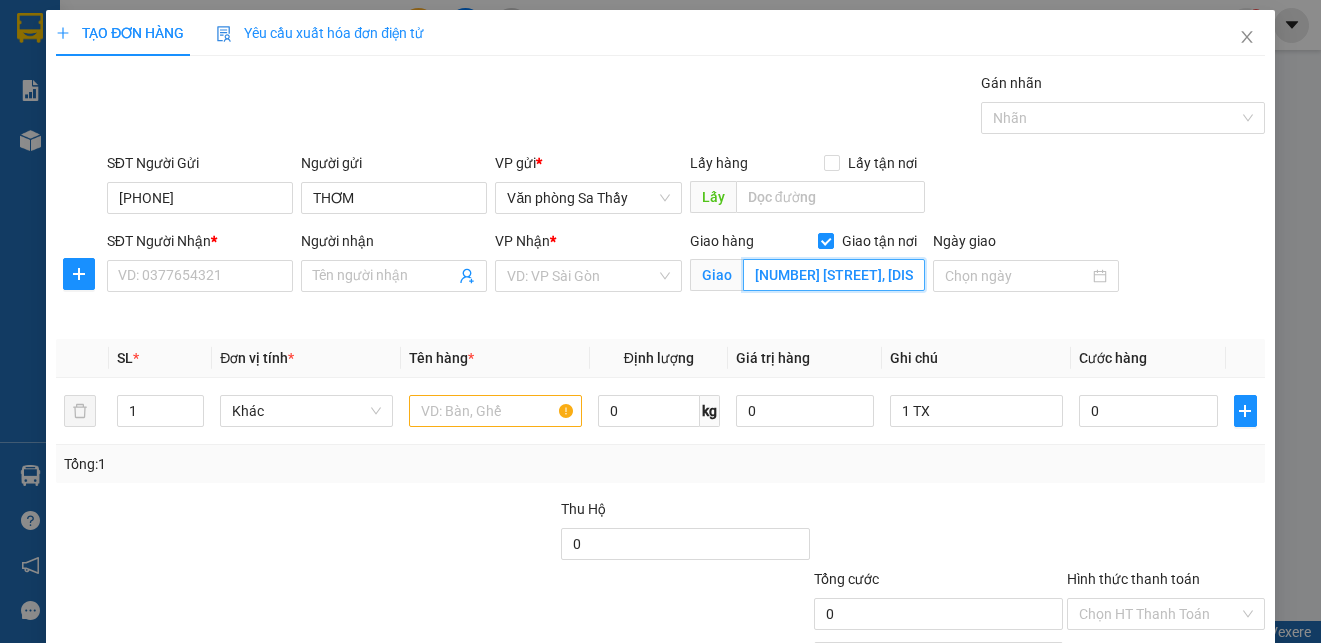 click on "53 TÂN LẬP 1,P HIỆP PHÚ," at bounding box center [834, 275] 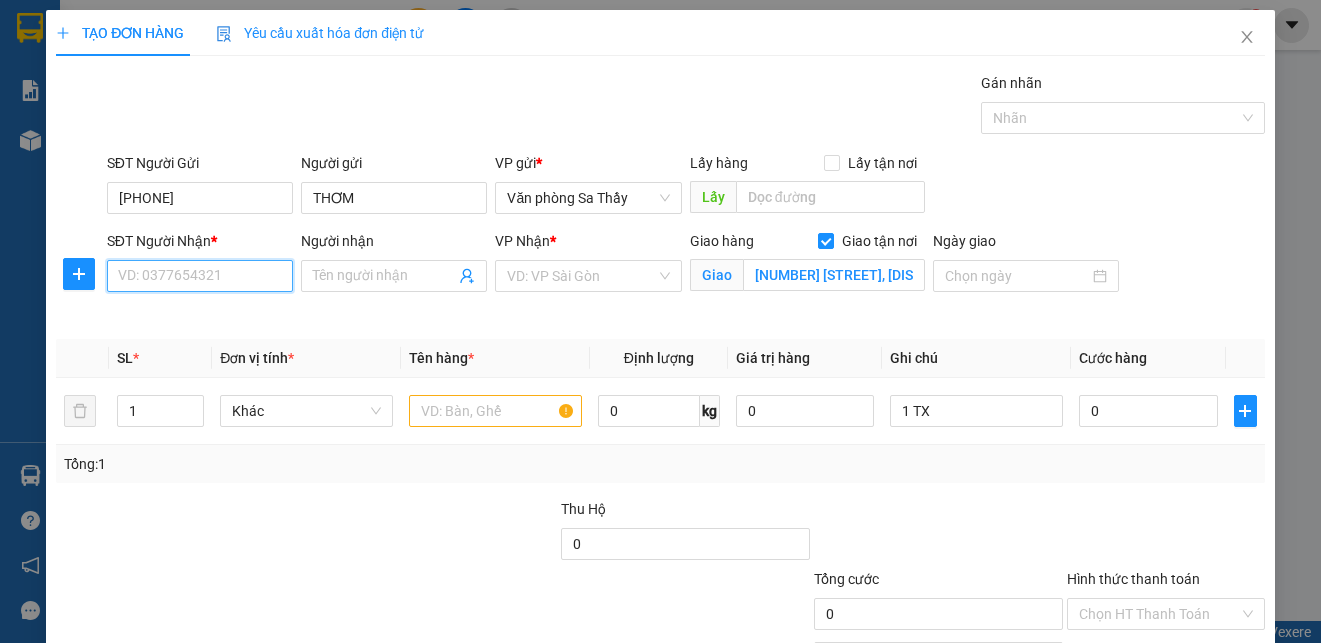 click on "SĐT Người Nhận  *" at bounding box center [200, 276] 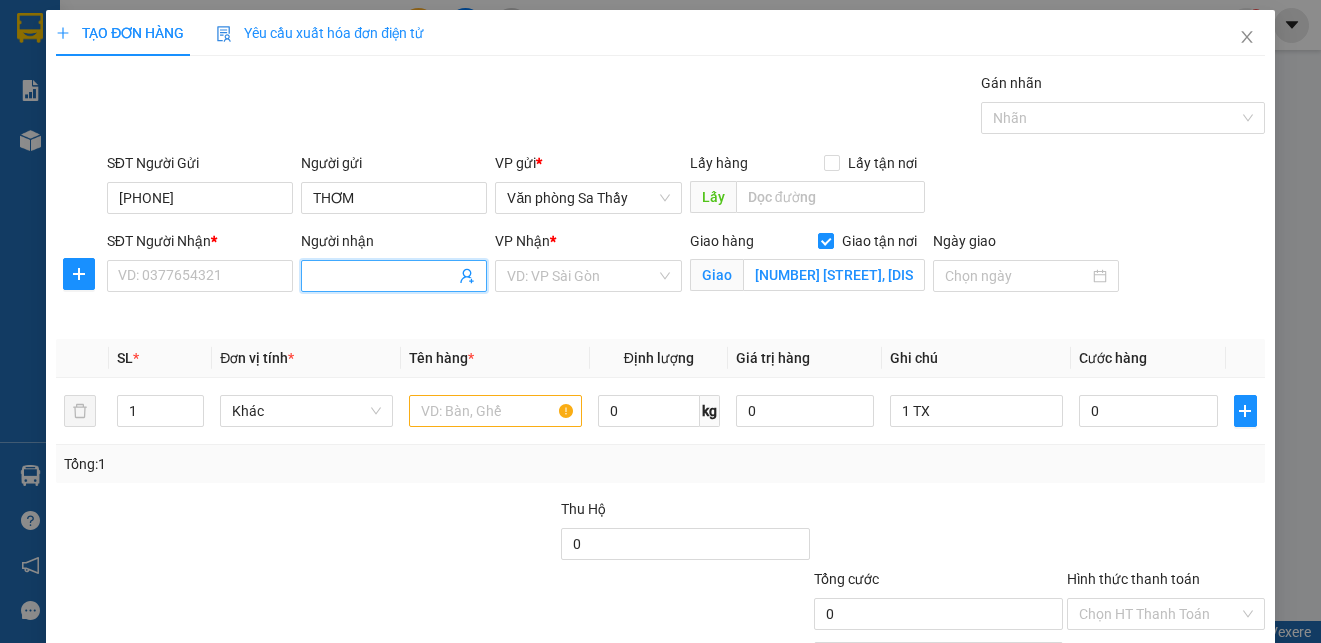 click on "Người nhận" at bounding box center (384, 276) 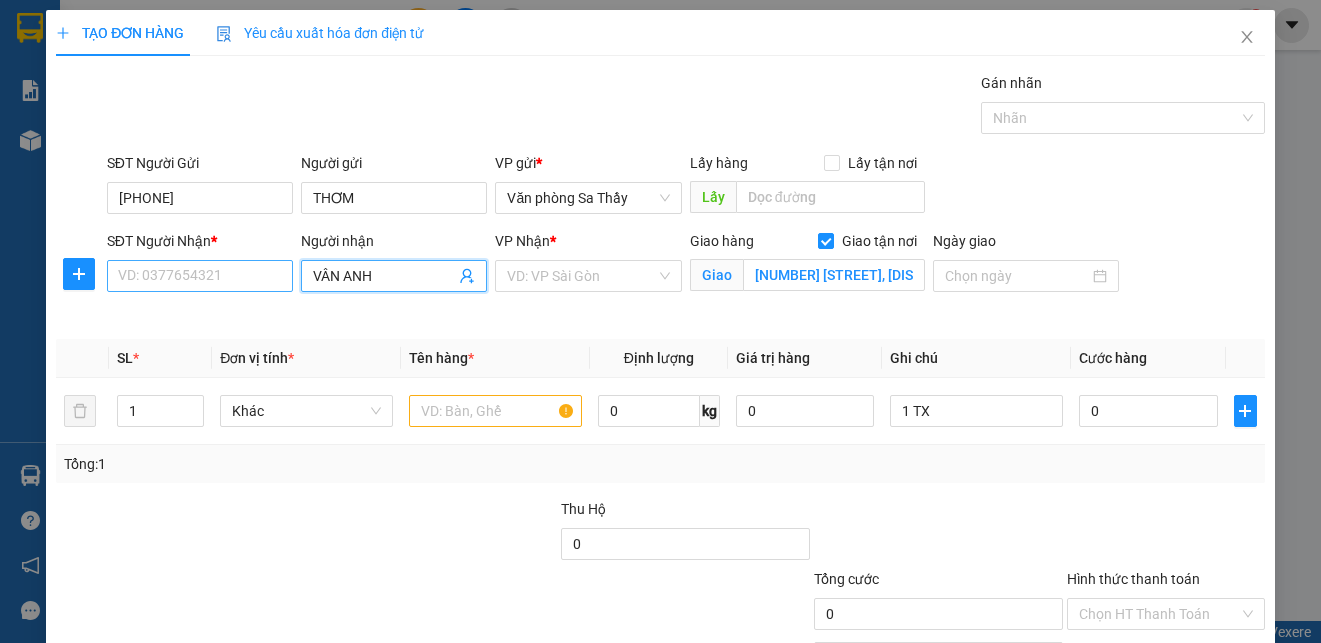 type on "VÂN ANH" 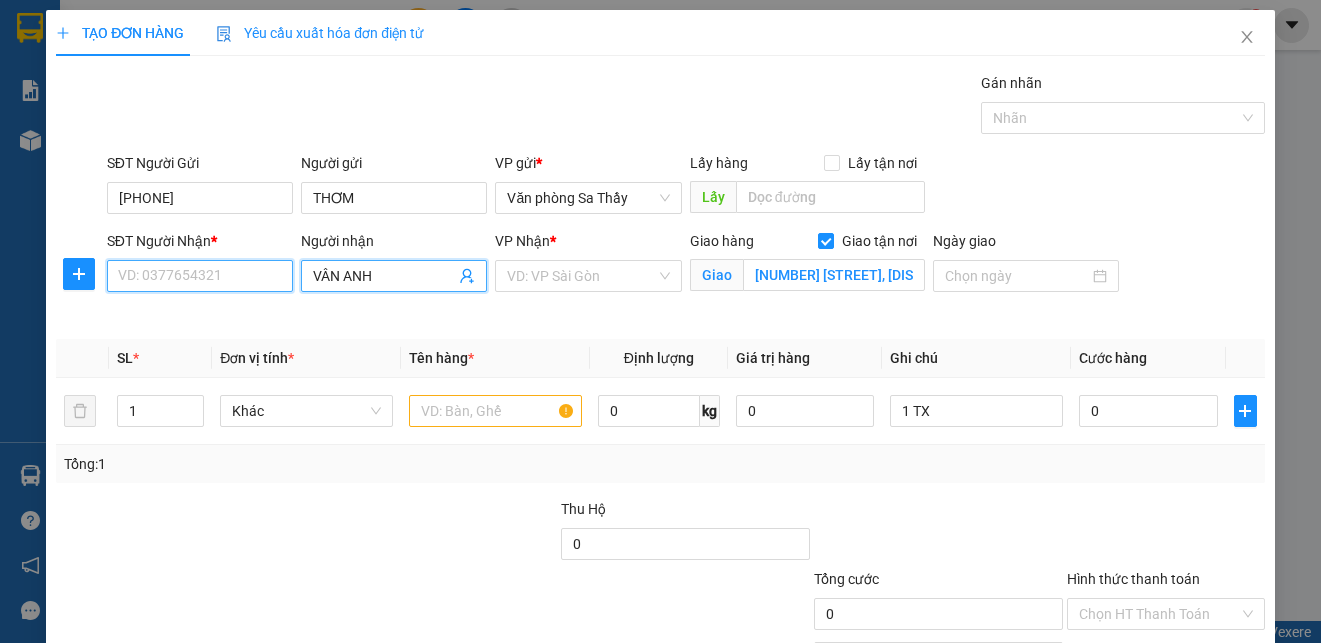 click on "SĐT Người Nhận  *" at bounding box center (200, 276) 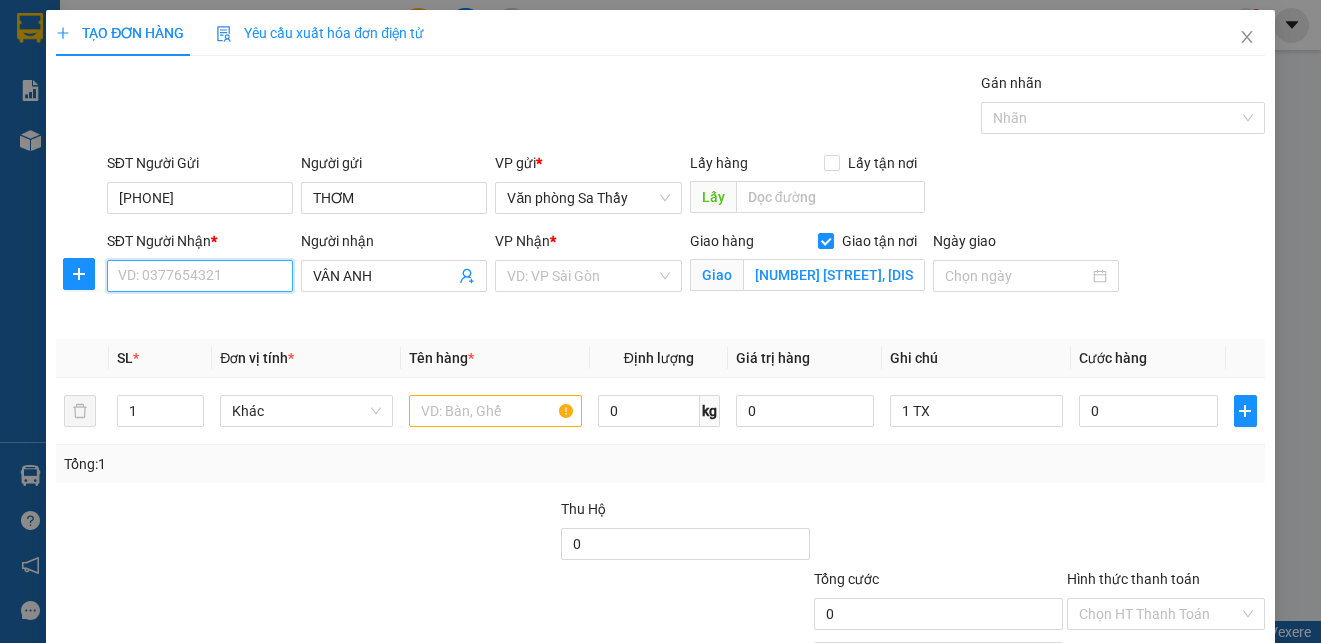 click on "SĐT Người Nhận  *" at bounding box center [200, 276] 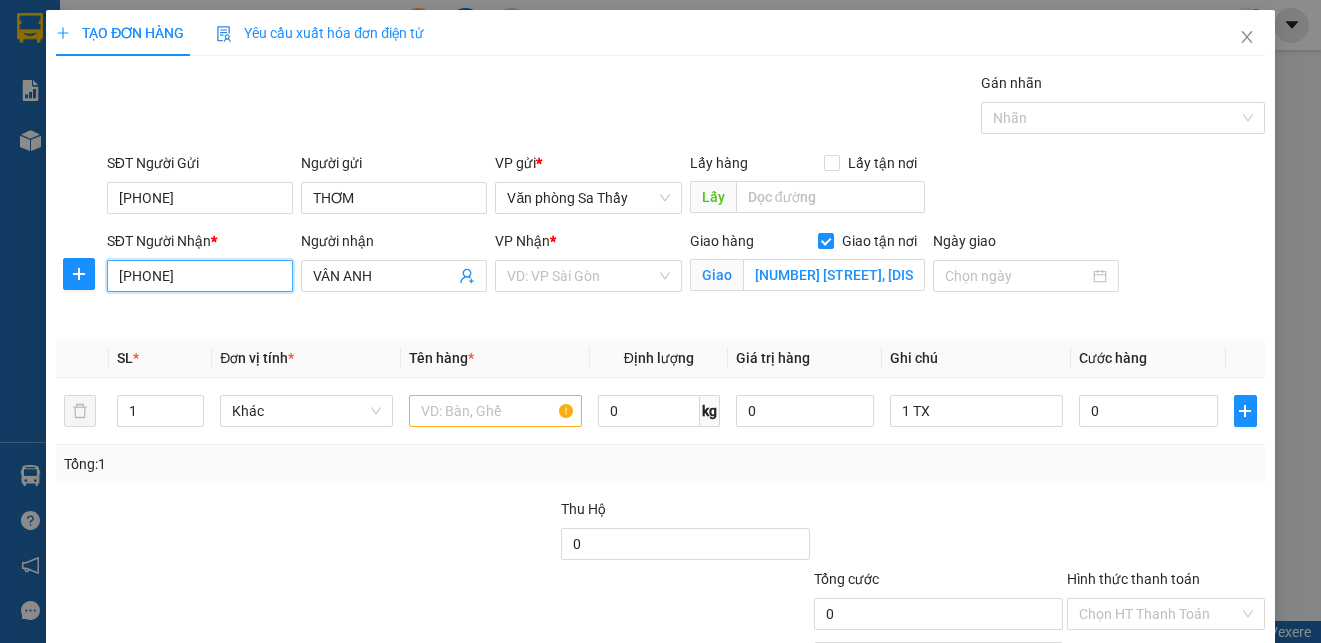 click on "[PHONE]" at bounding box center (200, 276) 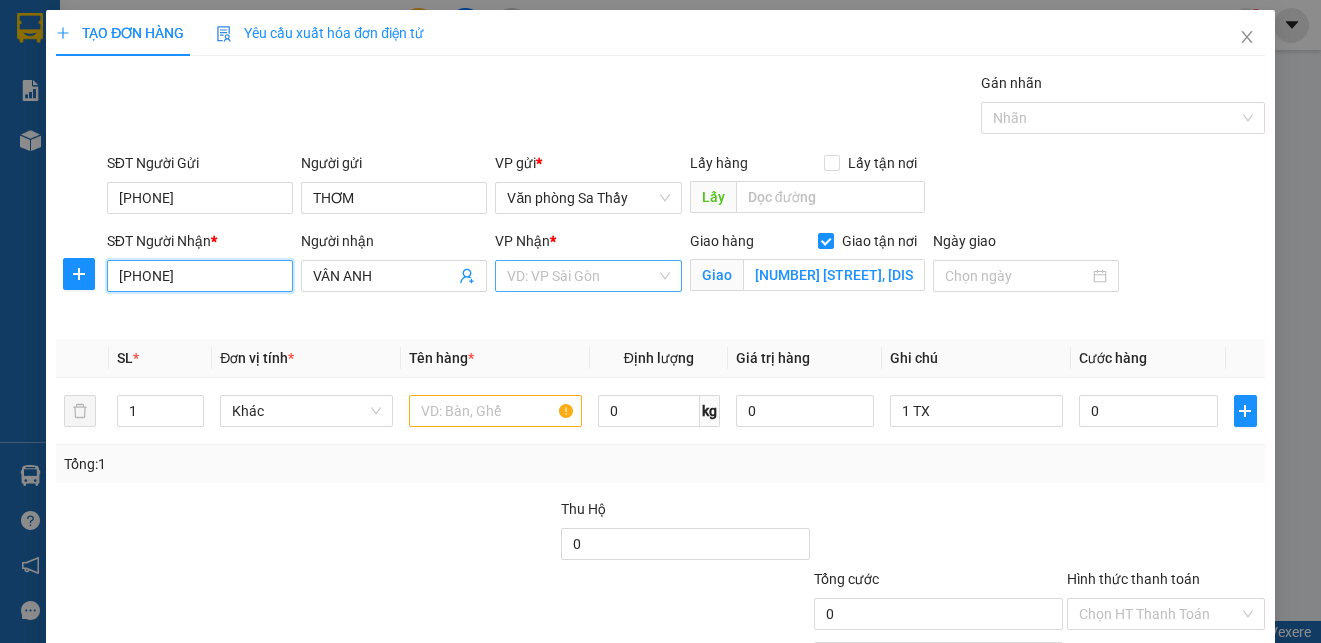 type on "[PHONE]" 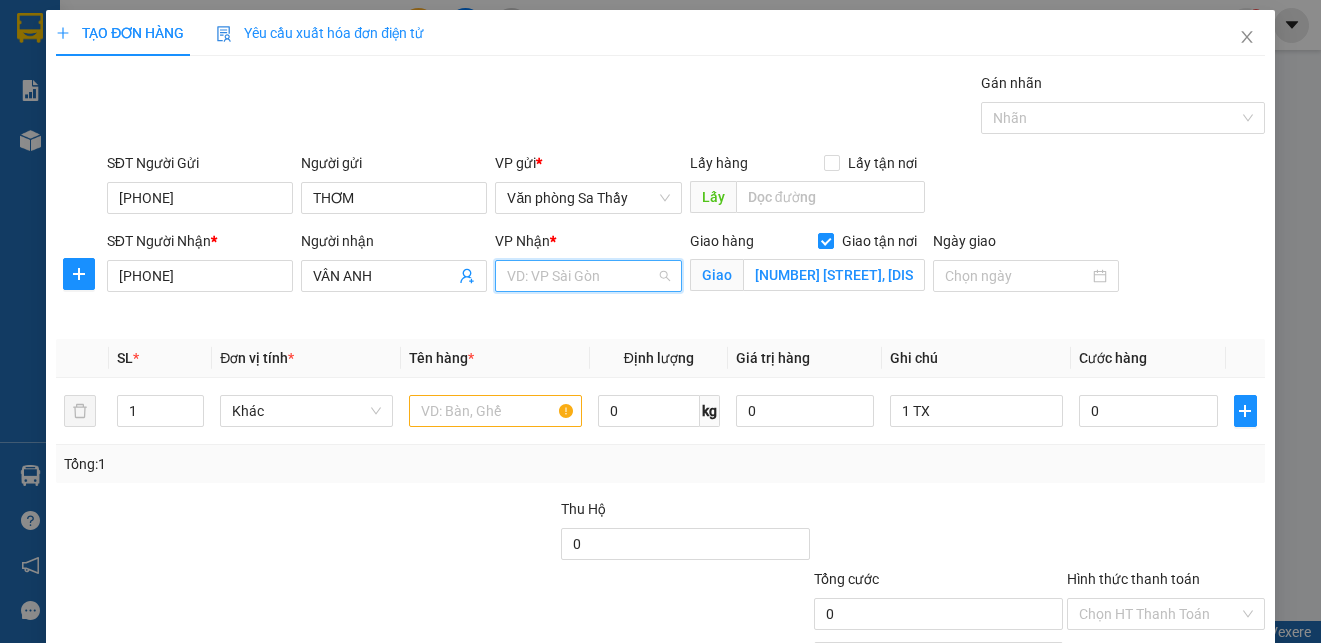 click at bounding box center (581, 276) 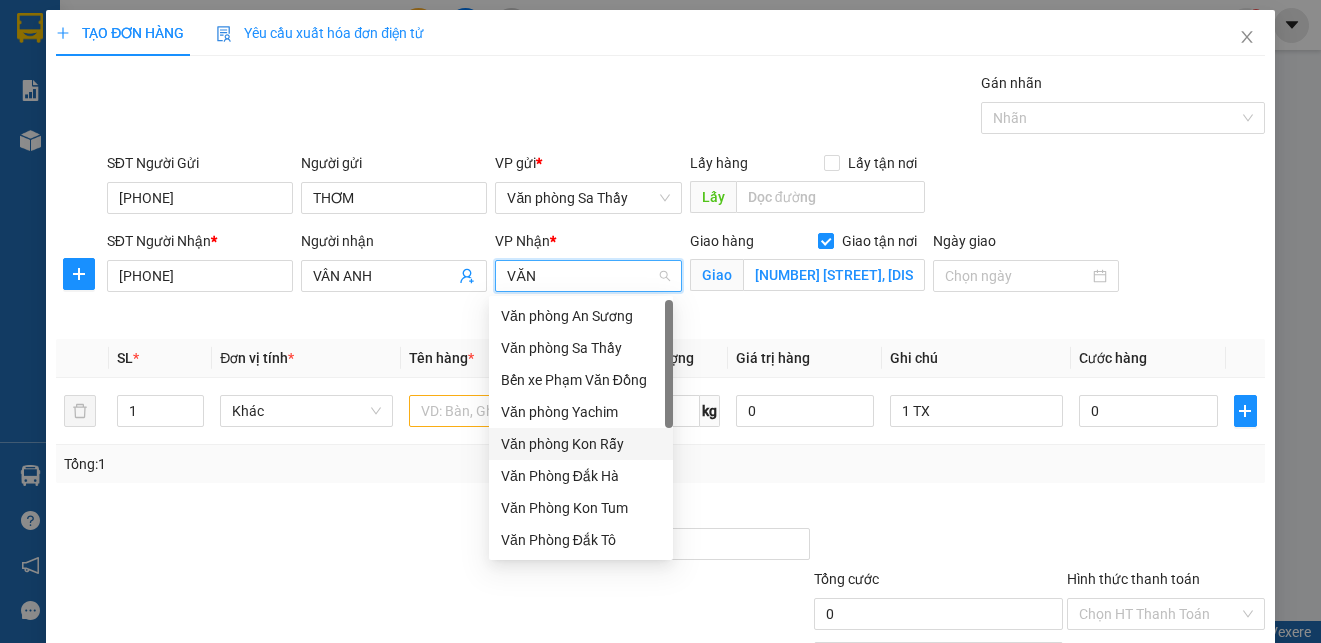 scroll, scrollTop: 0, scrollLeft: 0, axis: both 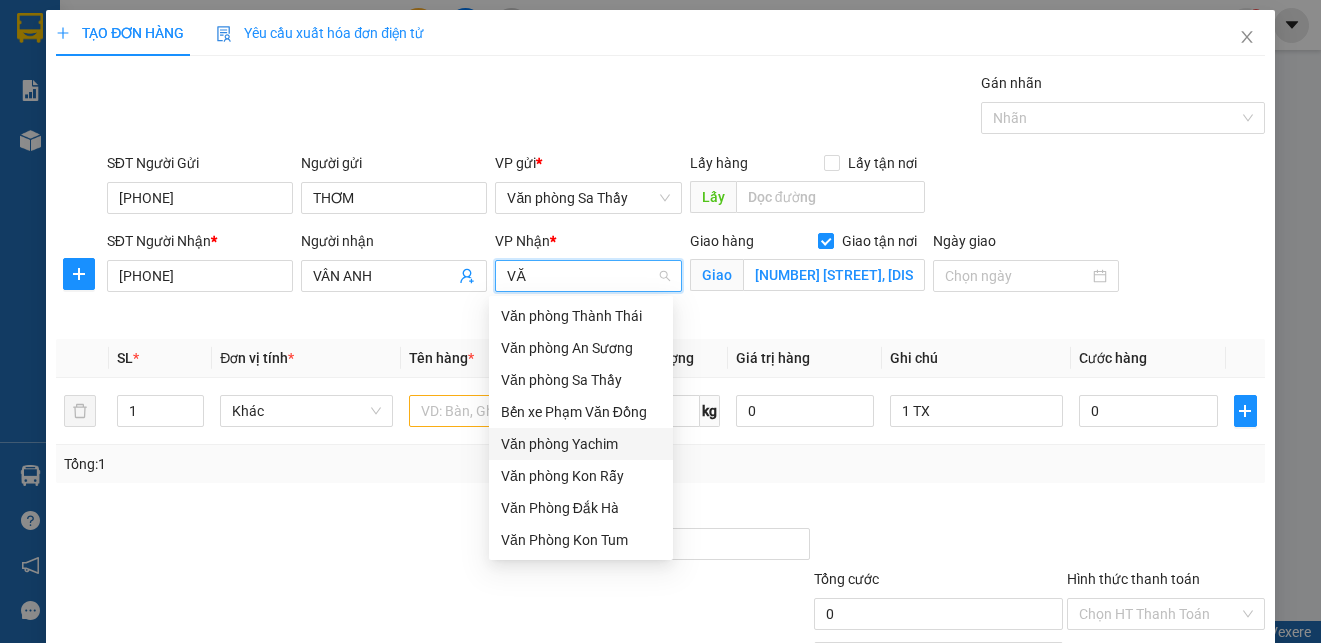 type on "V" 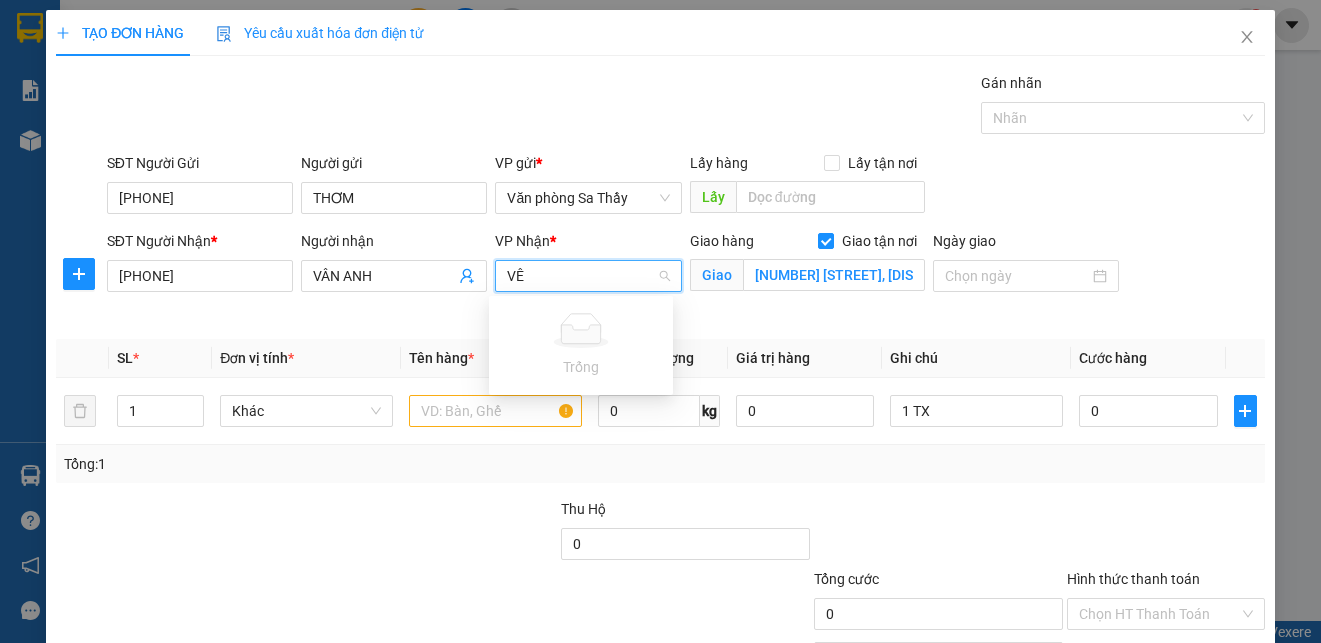 type on "V" 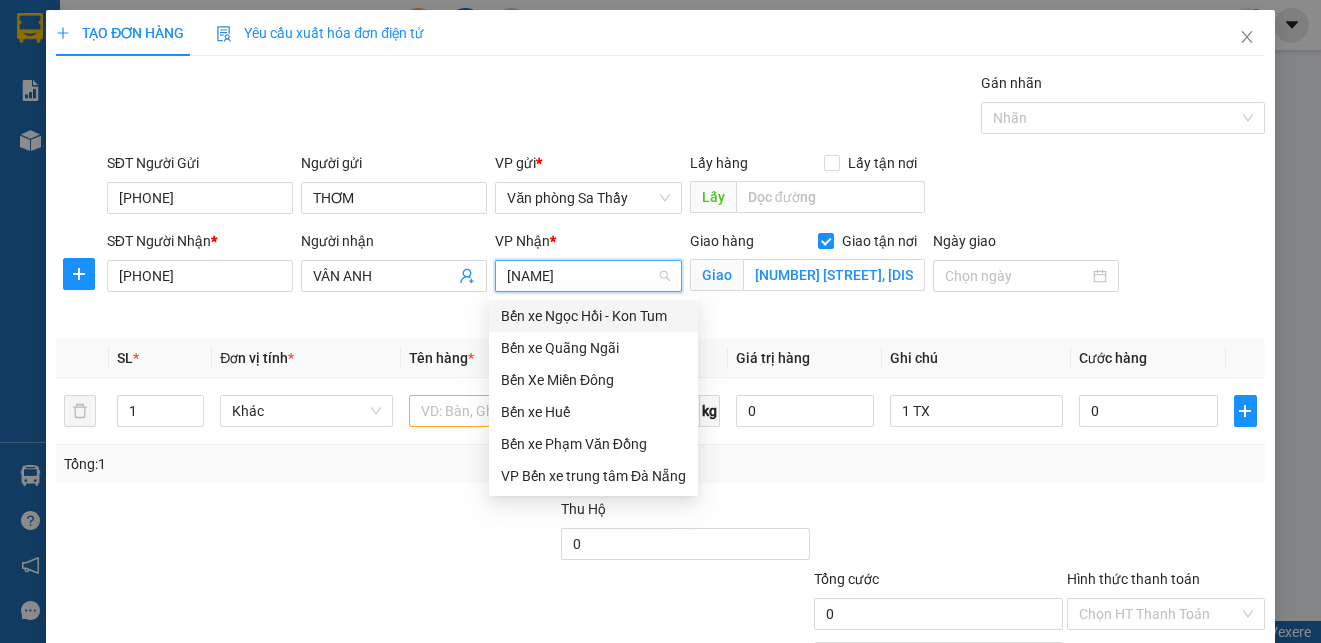 type on "BẾN" 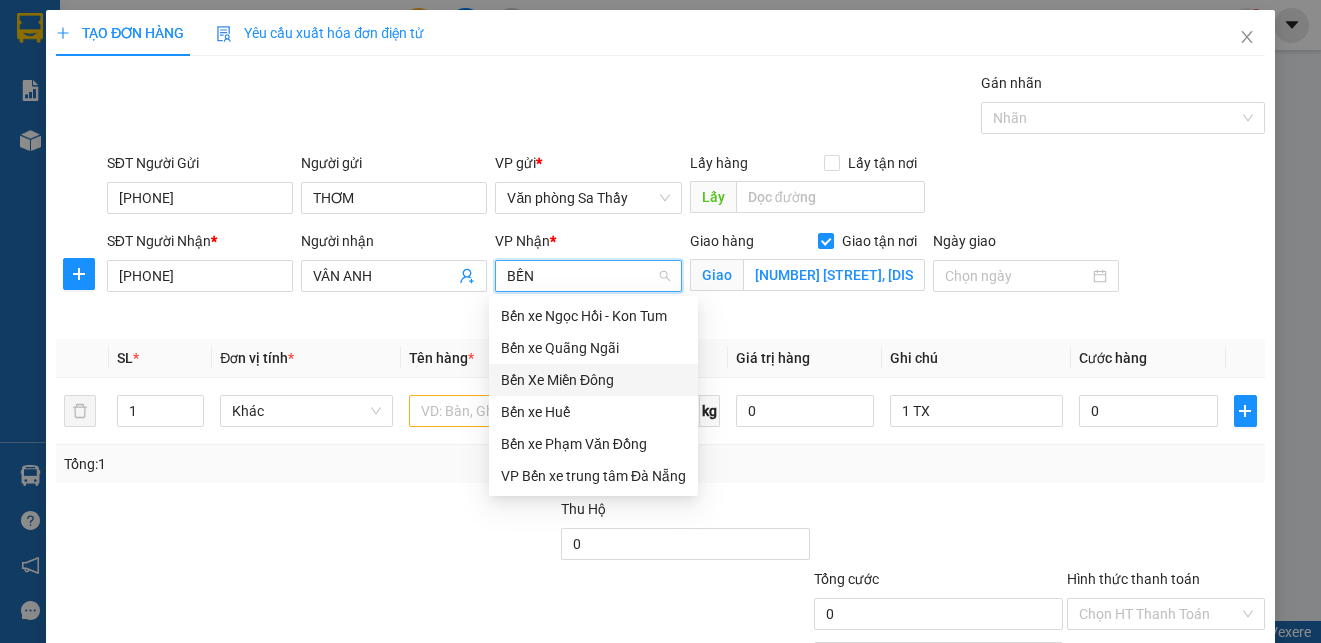 click on "Bến Xe Miền Đông" at bounding box center (593, 380) 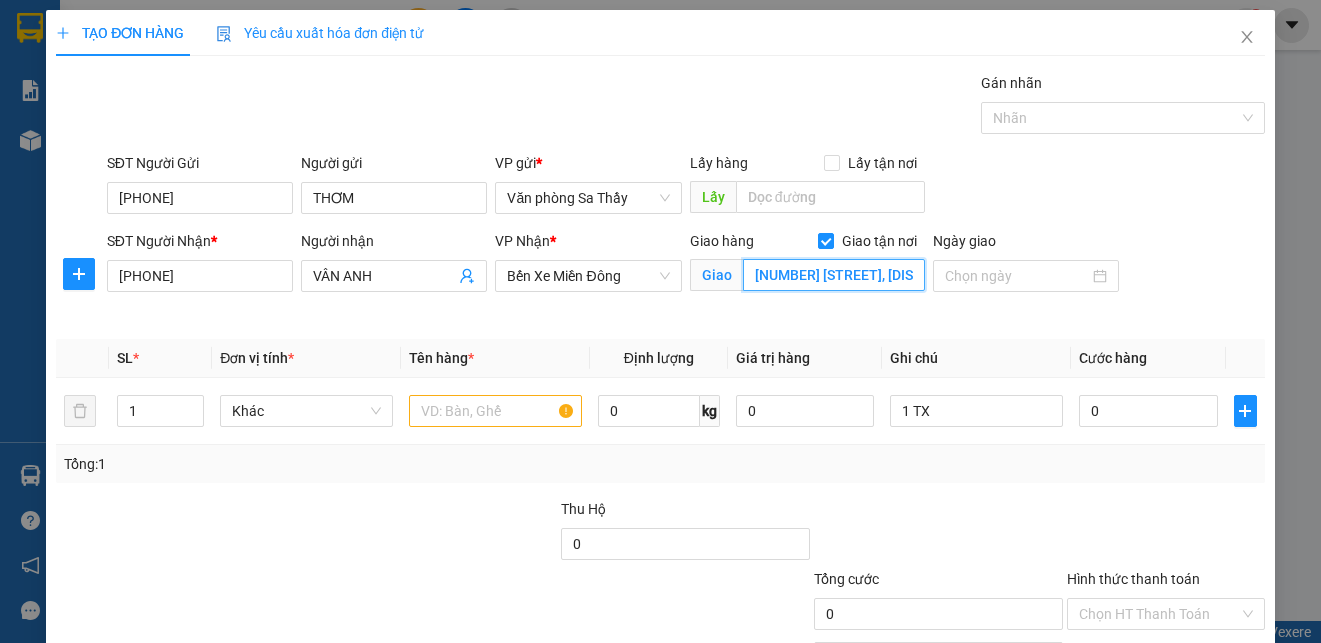 click on "53 TÂN LẬP 1,P HIỆP PHÚ," at bounding box center (834, 275) 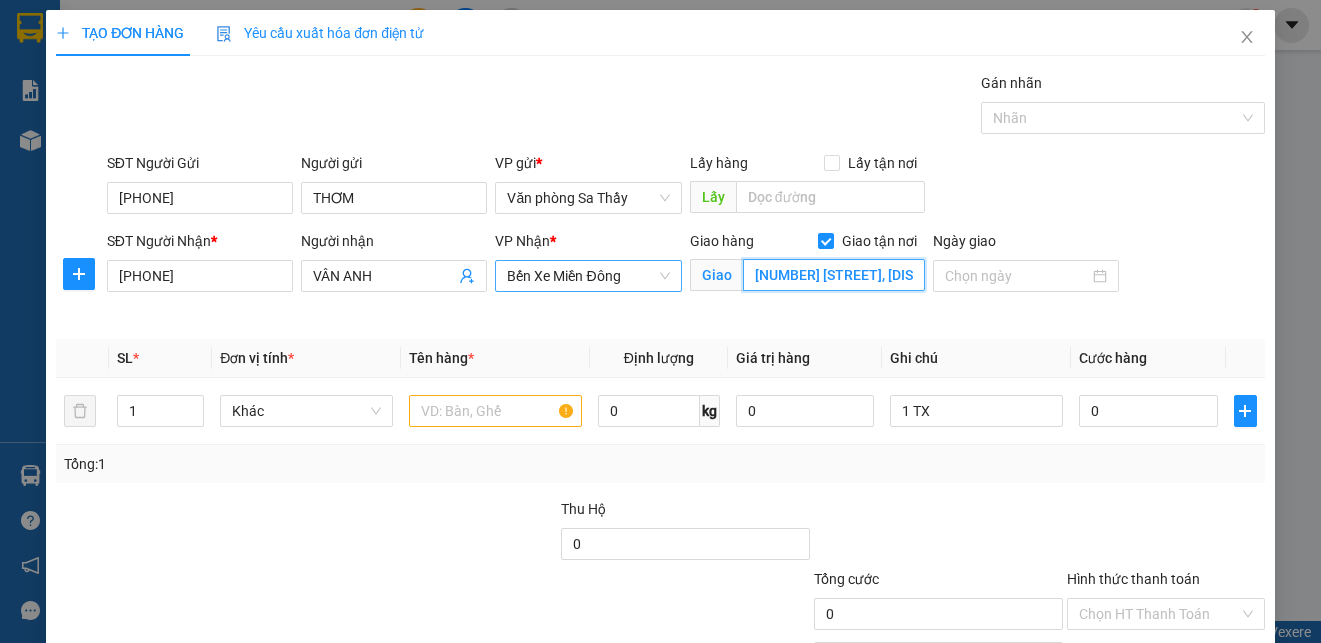 click on "Bến Xe Miền Đông" at bounding box center (588, 276) 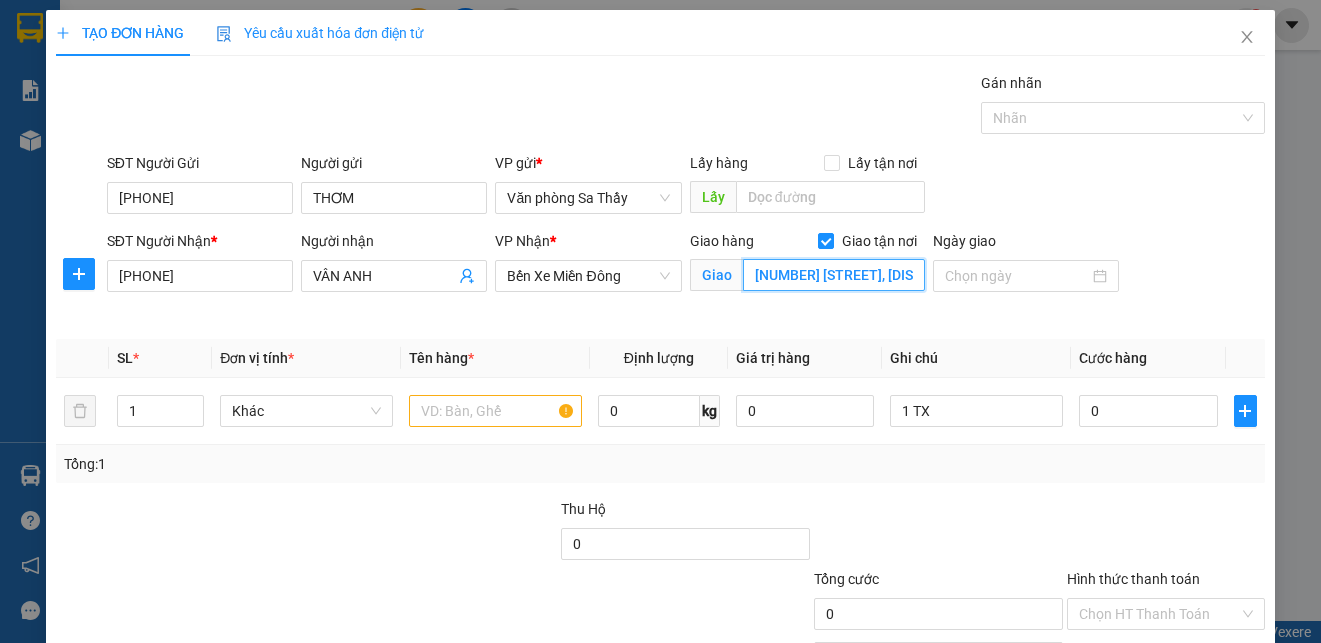 click on "53 TÂN LẬP 1,P HIỆP PHÚ," at bounding box center [834, 275] 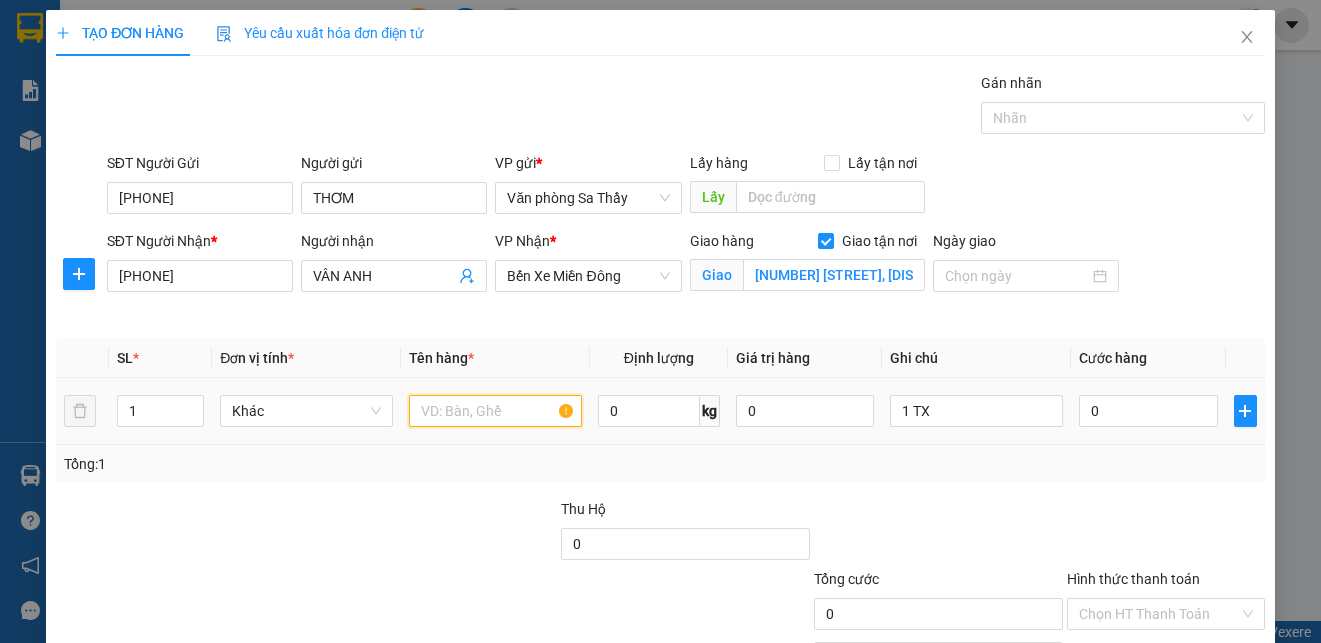 click at bounding box center [495, 411] 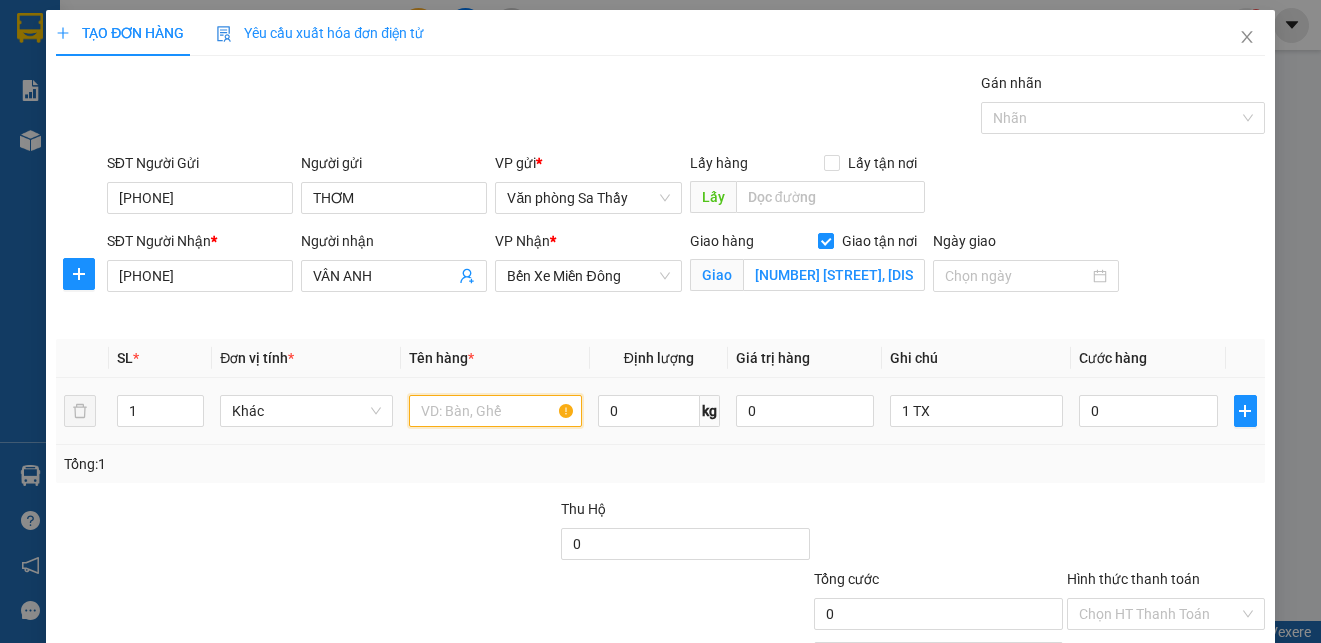 type on "D" 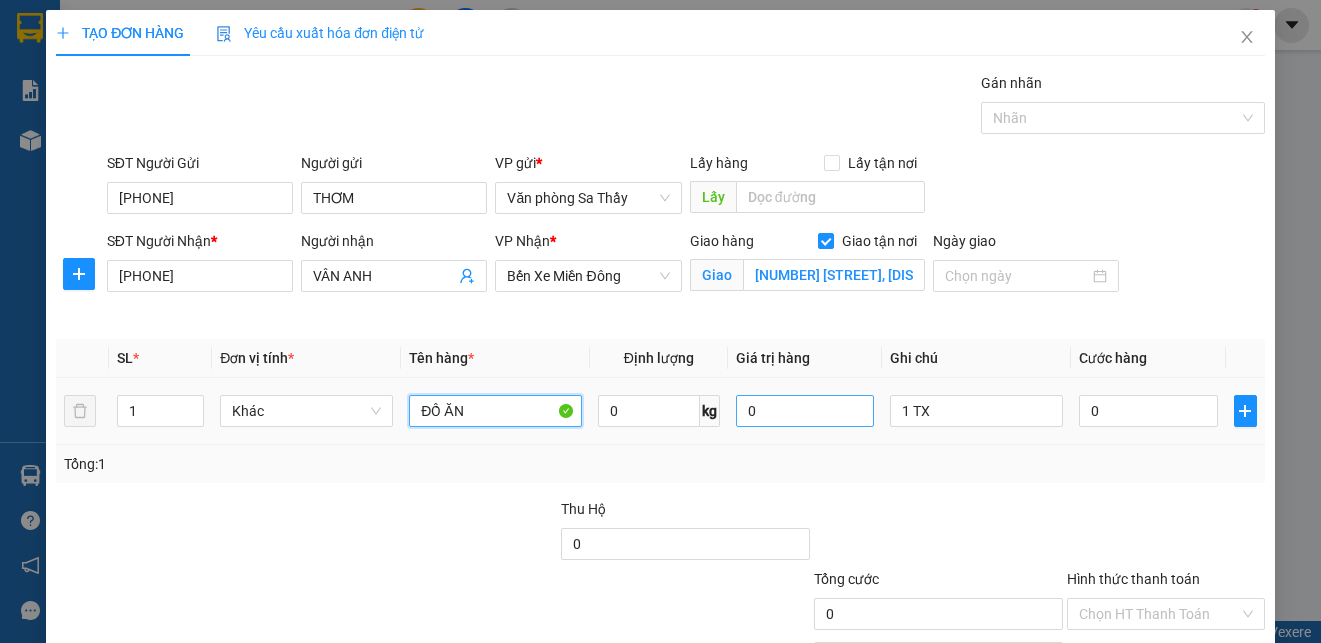 type on "ĐỒ ĂN" 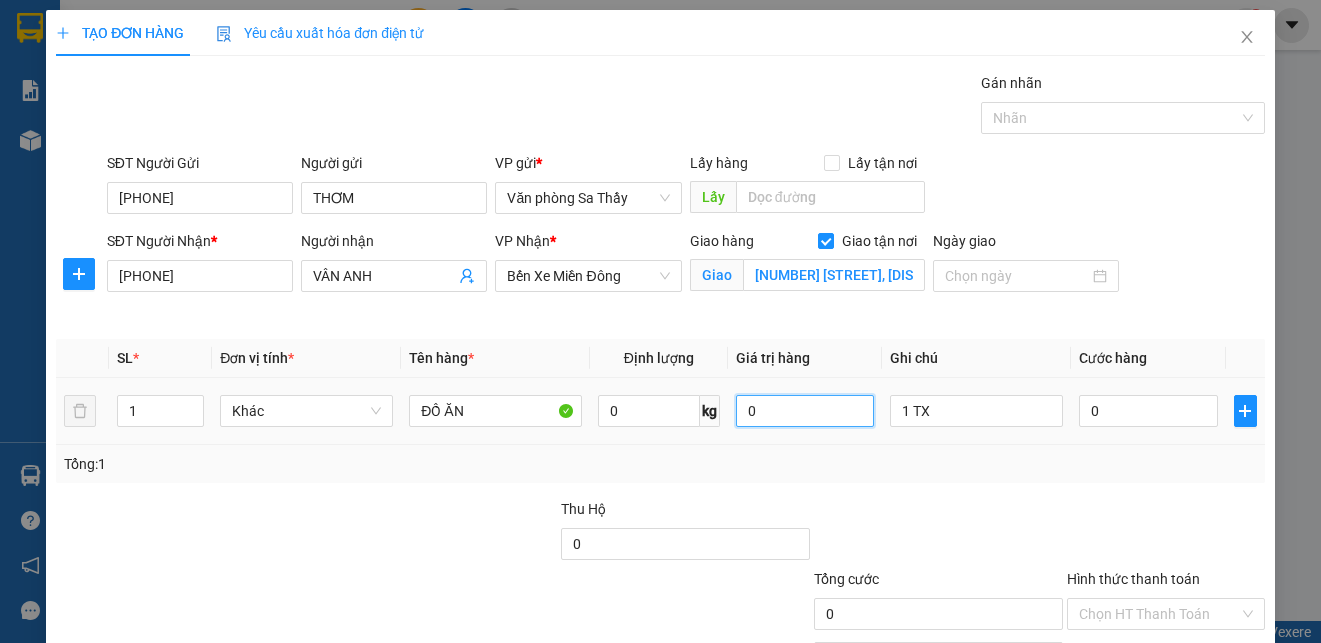 click on "0" at bounding box center (805, 411) 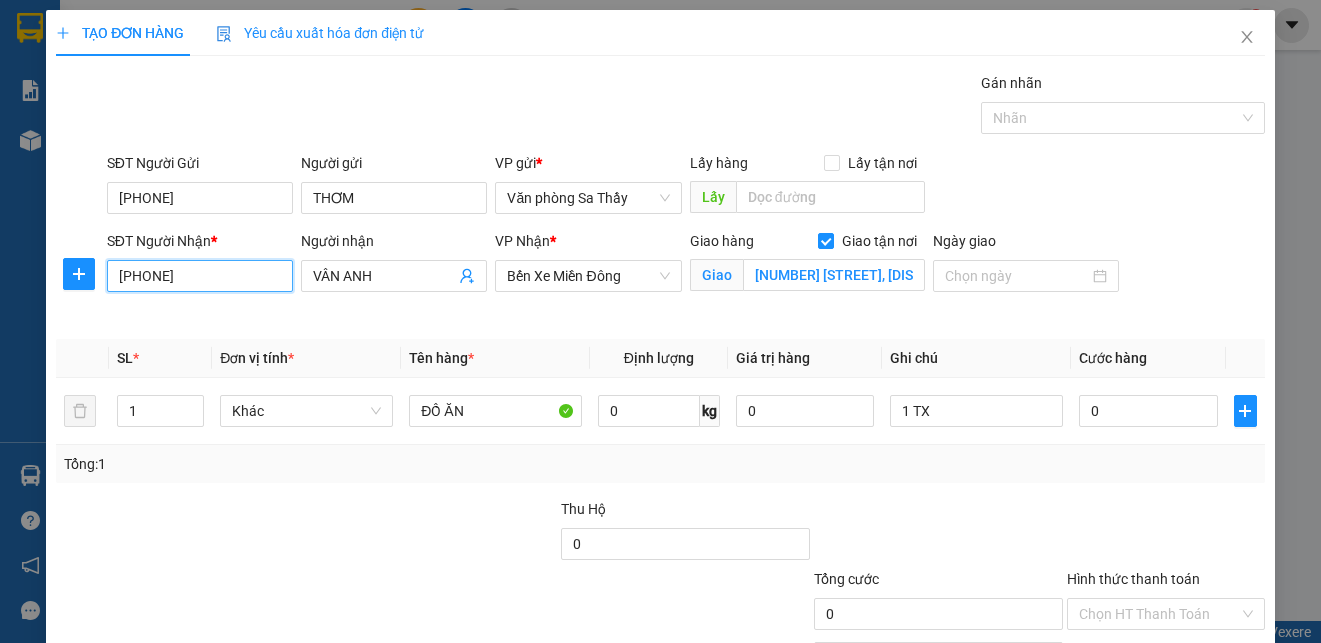 click on "[PHONE]" at bounding box center [200, 276] 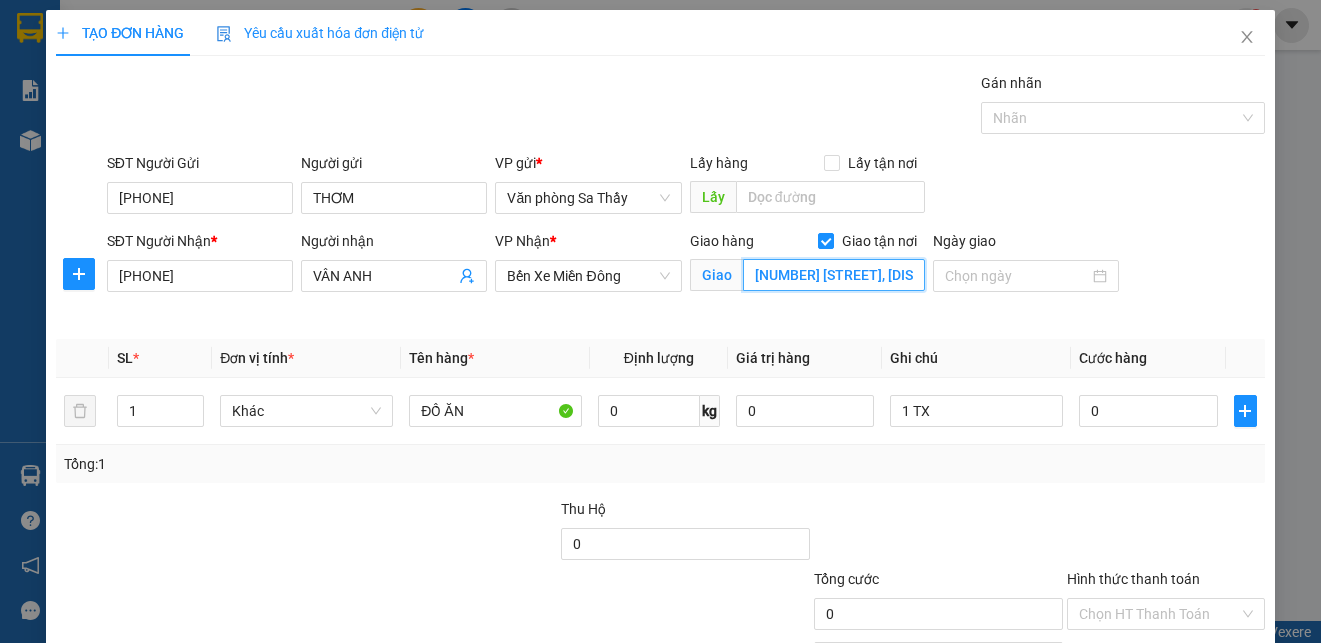 click on "53 TÂN LẬP 1,P HIỆP PHÚ," at bounding box center (834, 275) 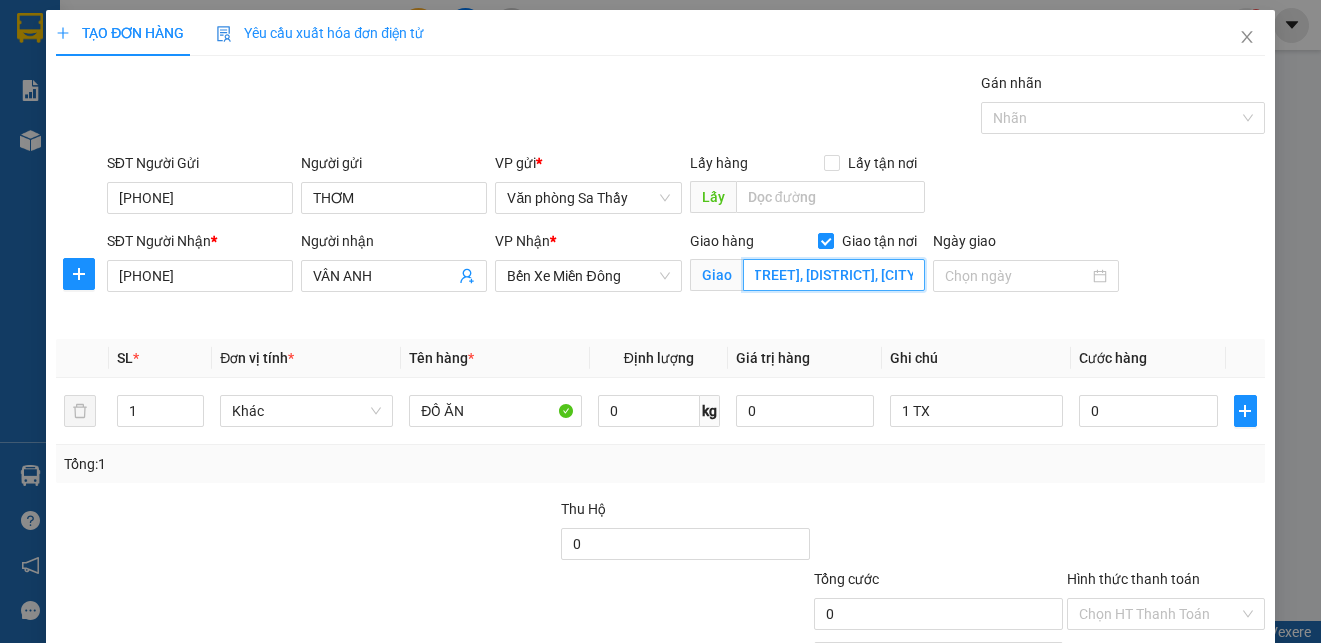 scroll, scrollTop: 0, scrollLeft: 92, axis: horizontal 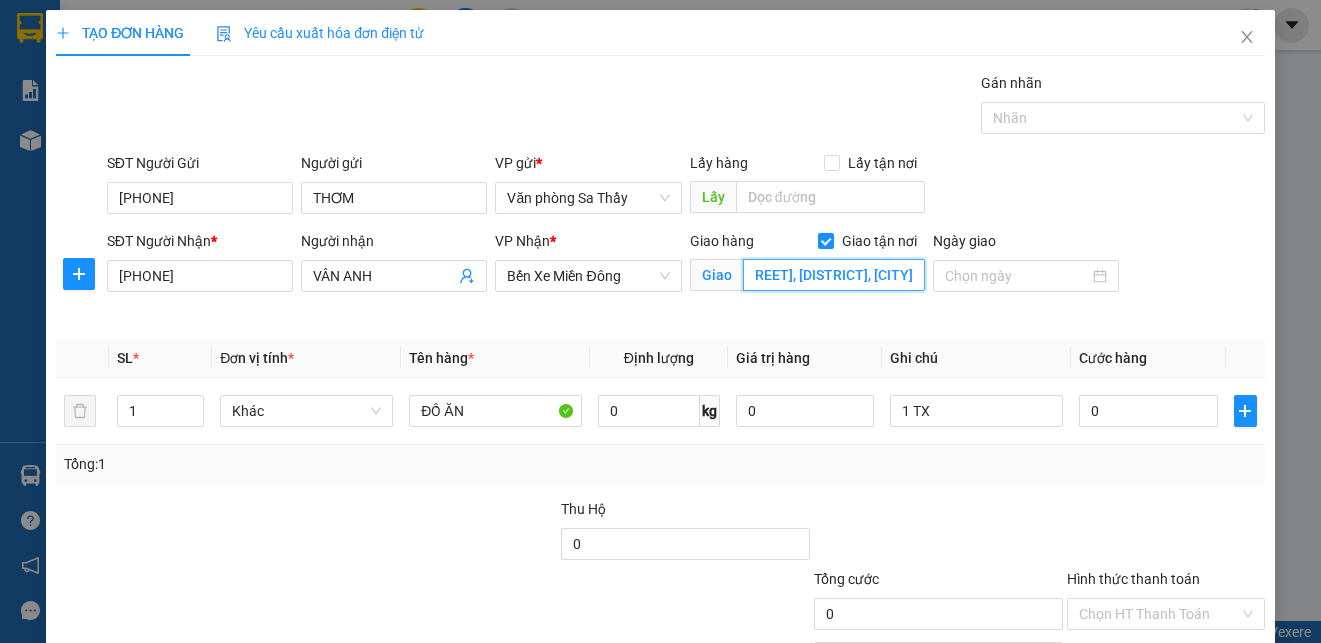 drag, startPoint x: 896, startPoint y: 278, endPoint x: 864, endPoint y: 274, distance: 32.24903 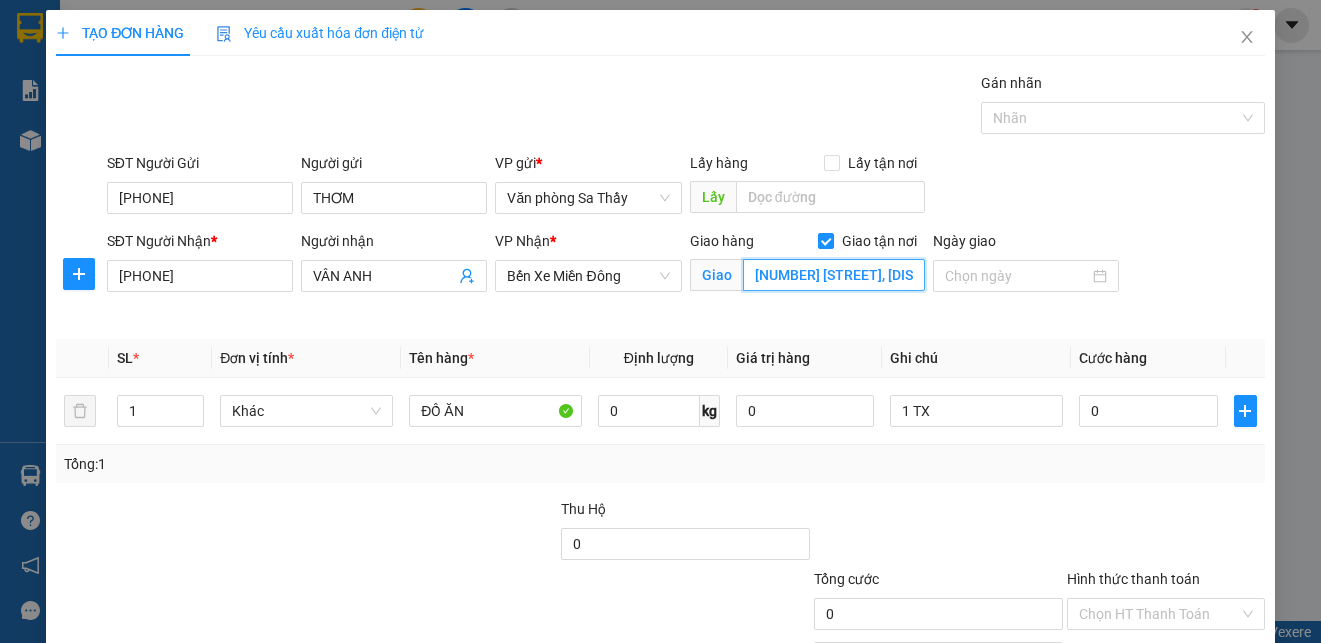 drag, startPoint x: 900, startPoint y: 282, endPoint x: 470, endPoint y: 563, distance: 513.674 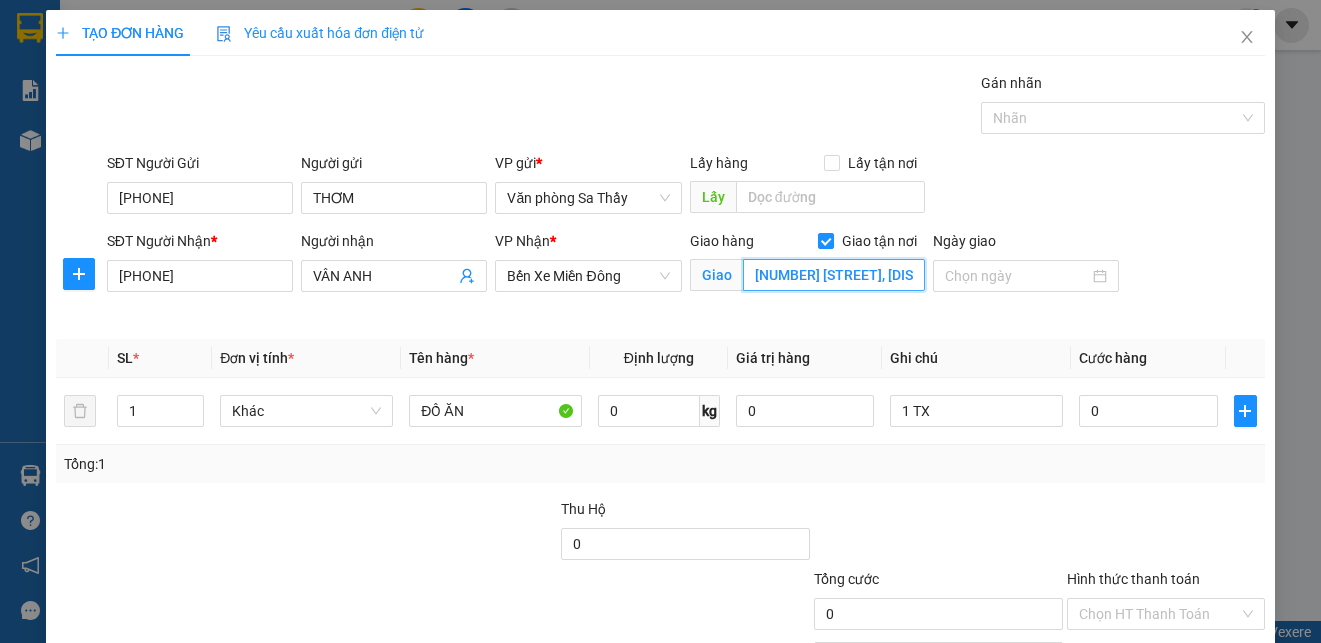 click on "53 TÂN LẬP 1,P HIỆP PHÚ,TP THỦ ĐỨC" at bounding box center [834, 275] 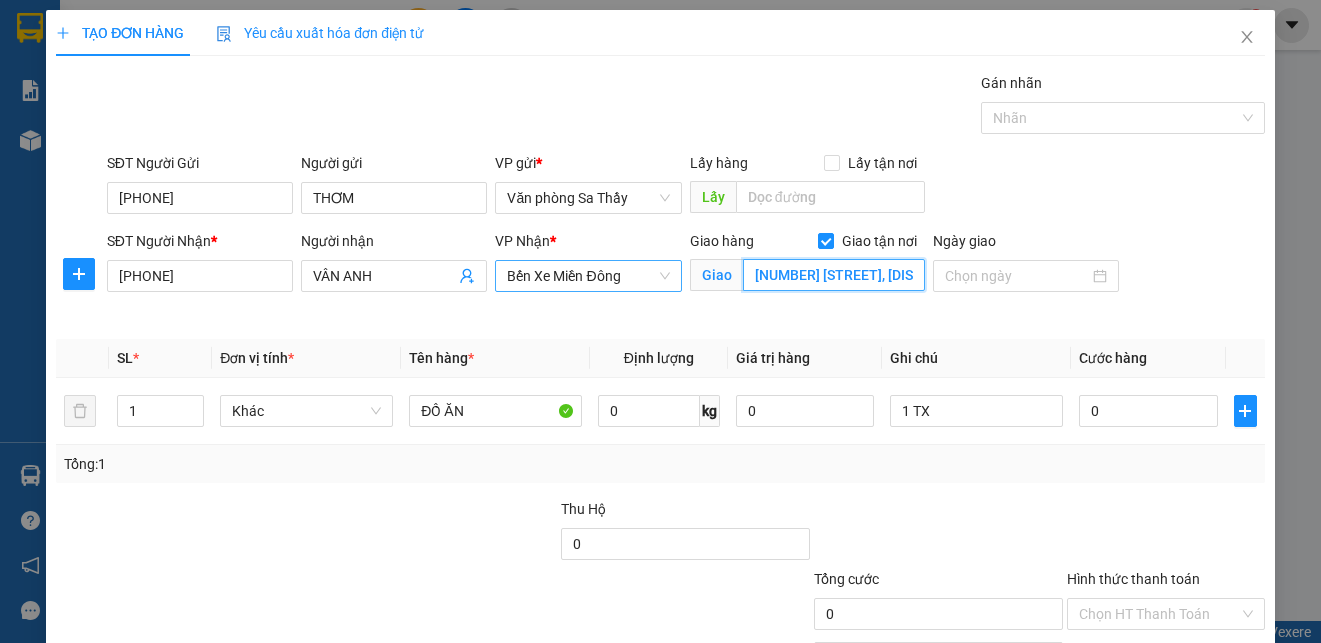 click on "Bến Xe Miền Đông" at bounding box center (588, 276) 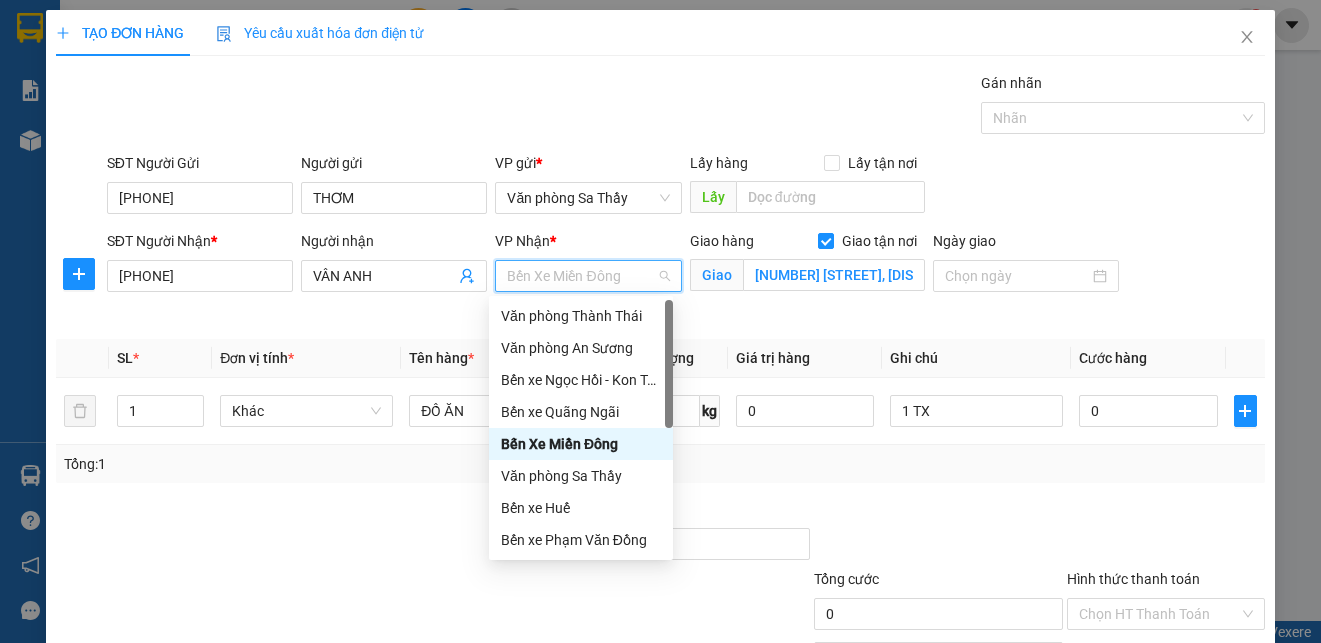 click on "Bến Xe Miền Đông" at bounding box center (581, 444) 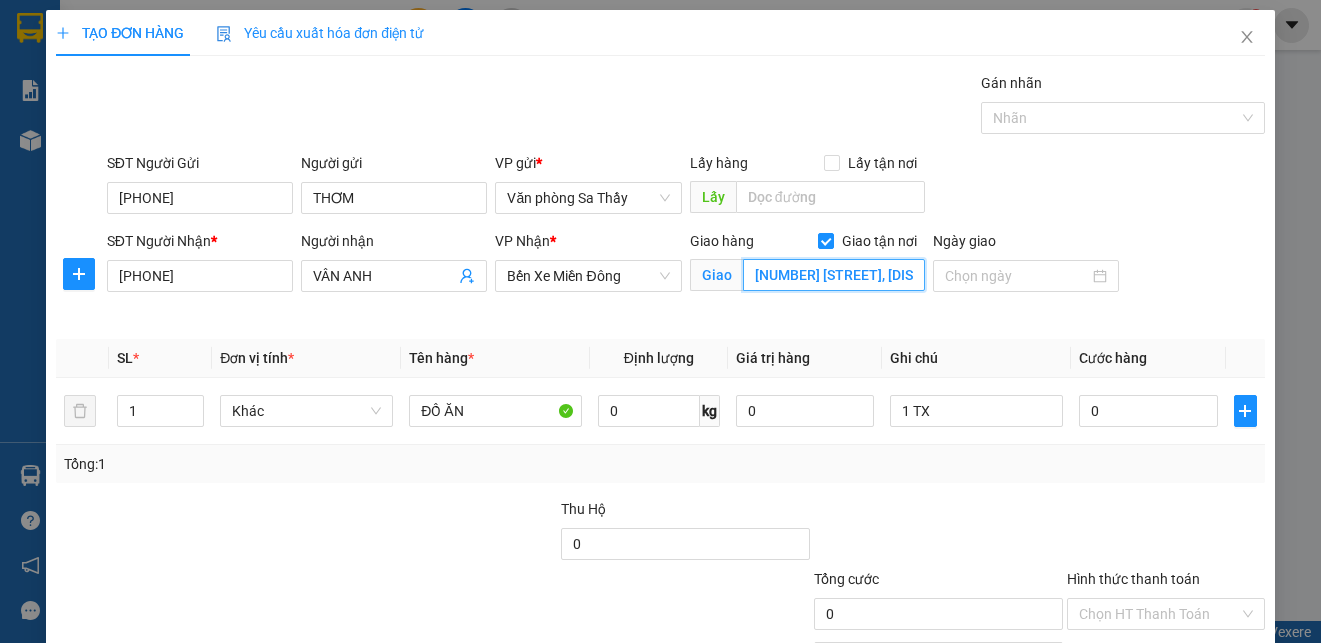 click on "53 TÂN LẬP 1,P HIỆP PHÚ,TP THỦ ĐỨC" at bounding box center [834, 275] 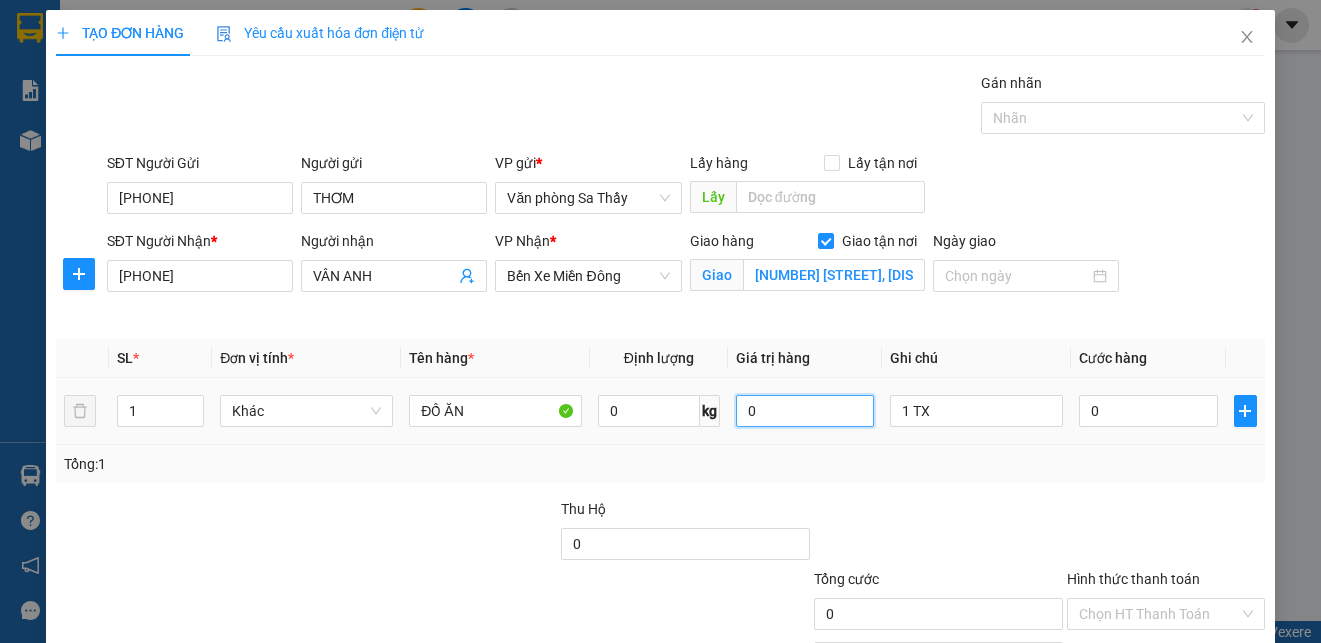 click on "0" at bounding box center [805, 411] 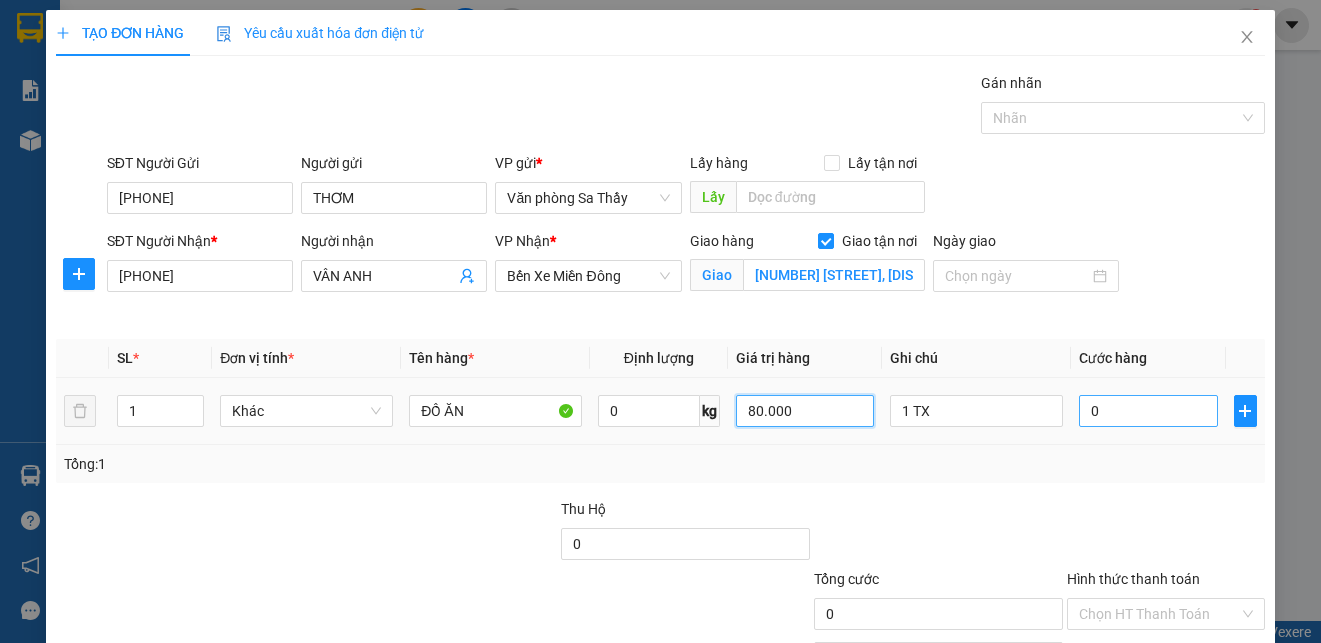 type on "80.000" 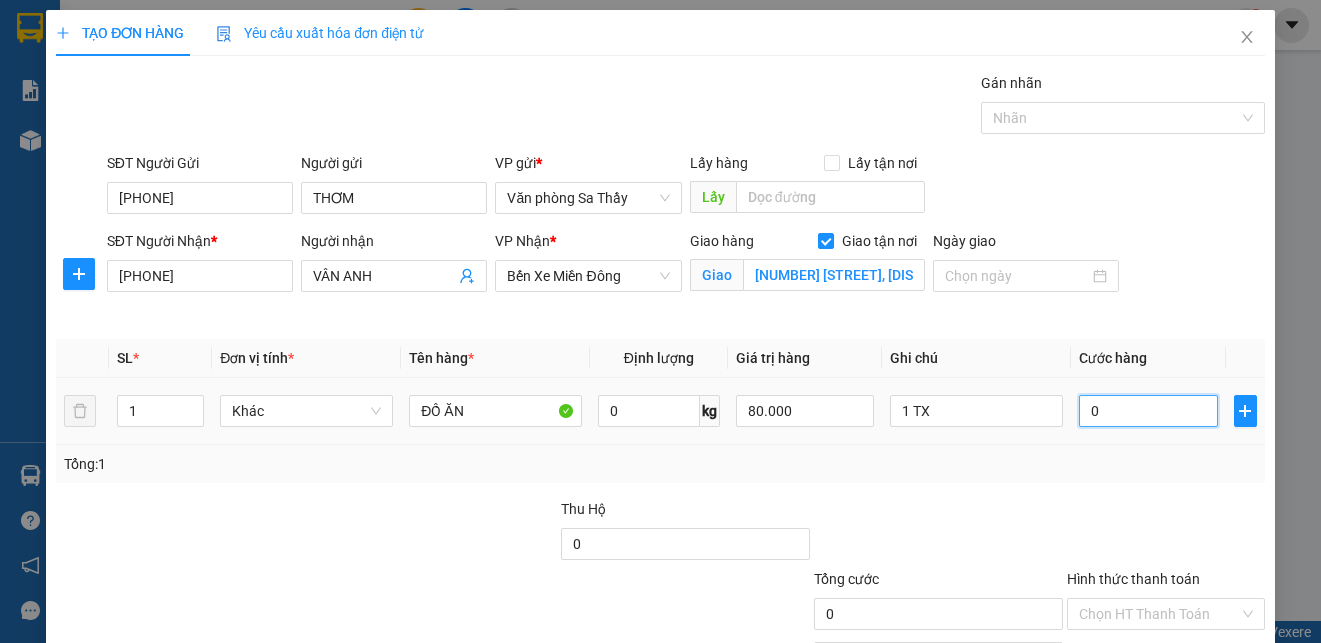 click on "0" at bounding box center [1148, 411] 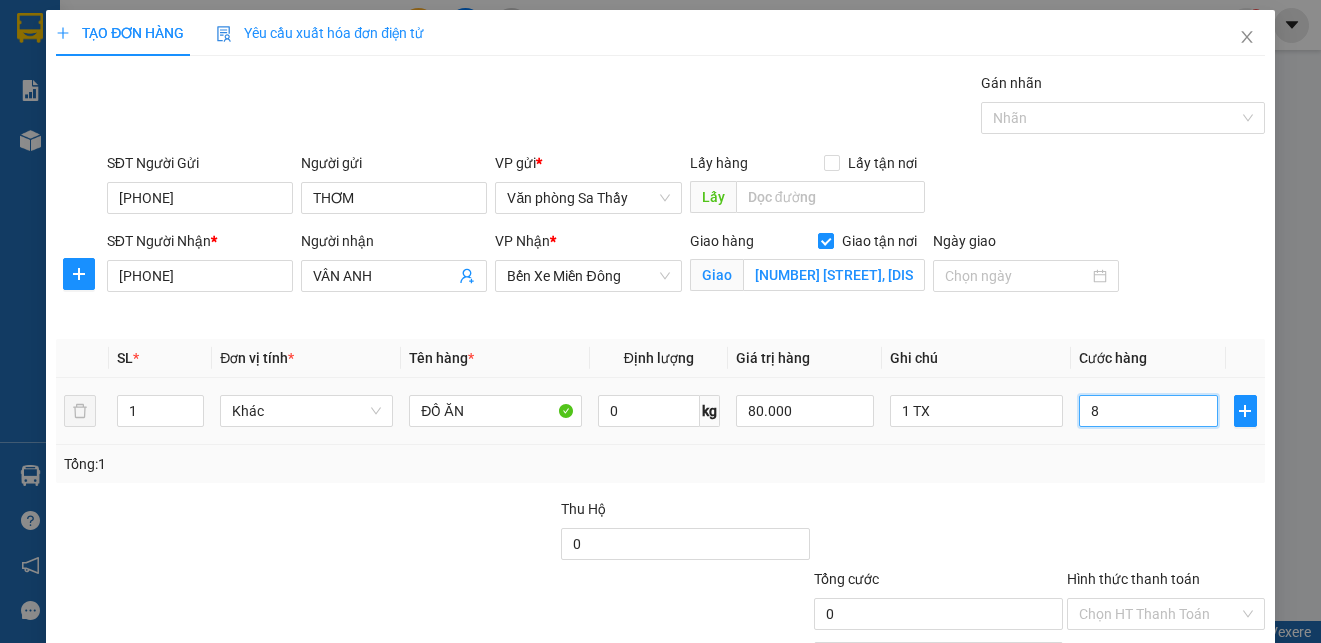 type on "8" 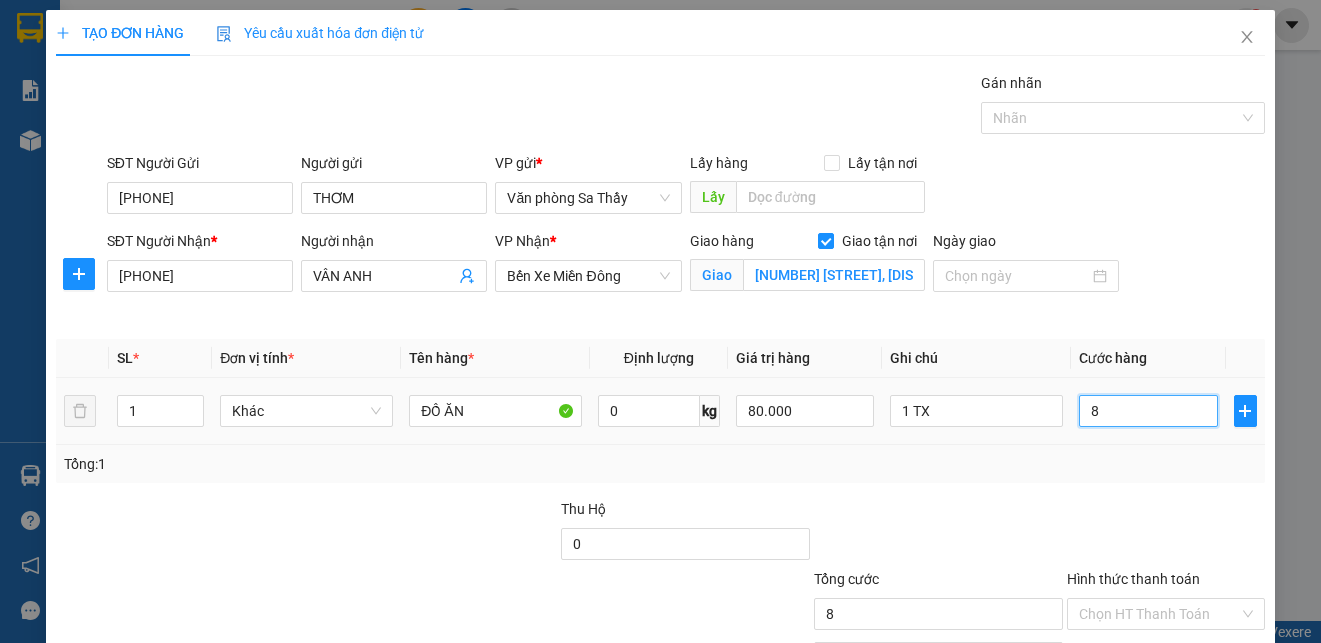 type on "80" 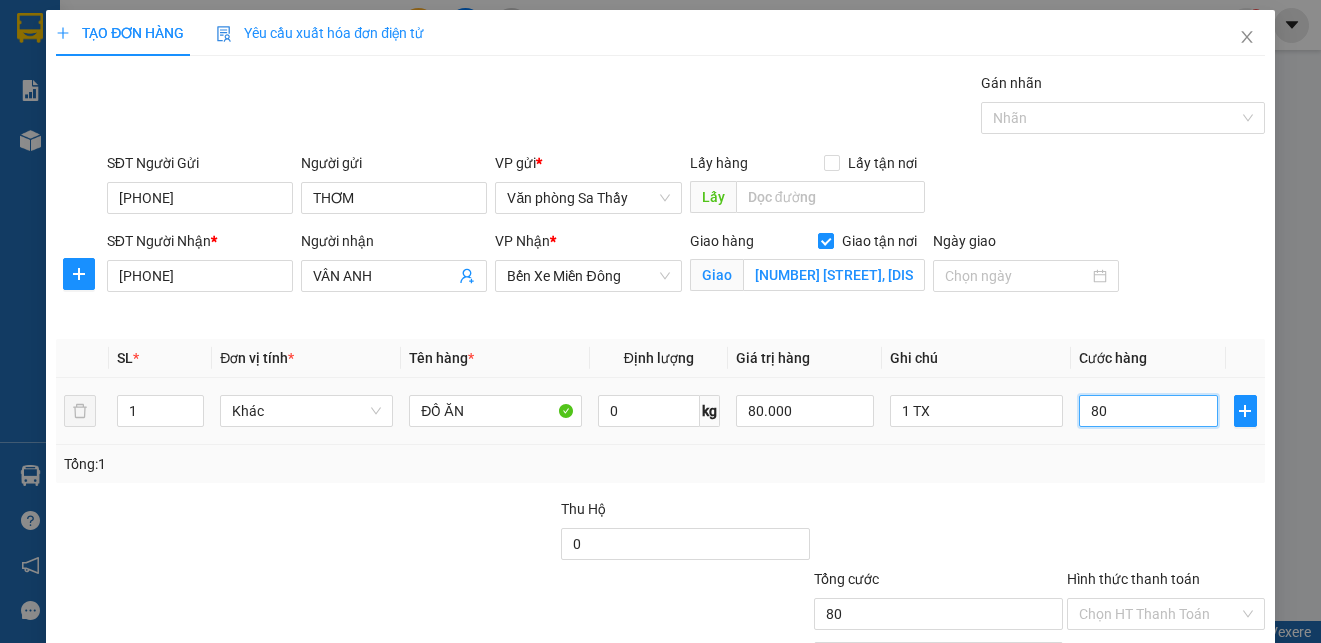 type on "800" 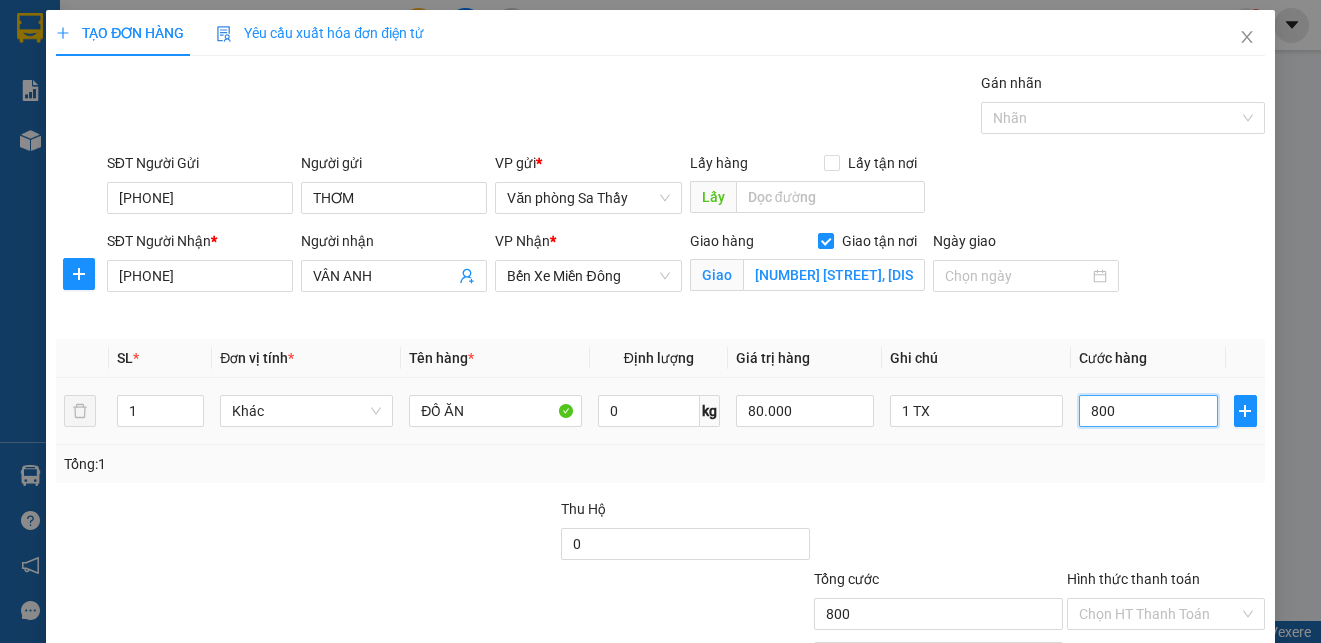 type on "8.000" 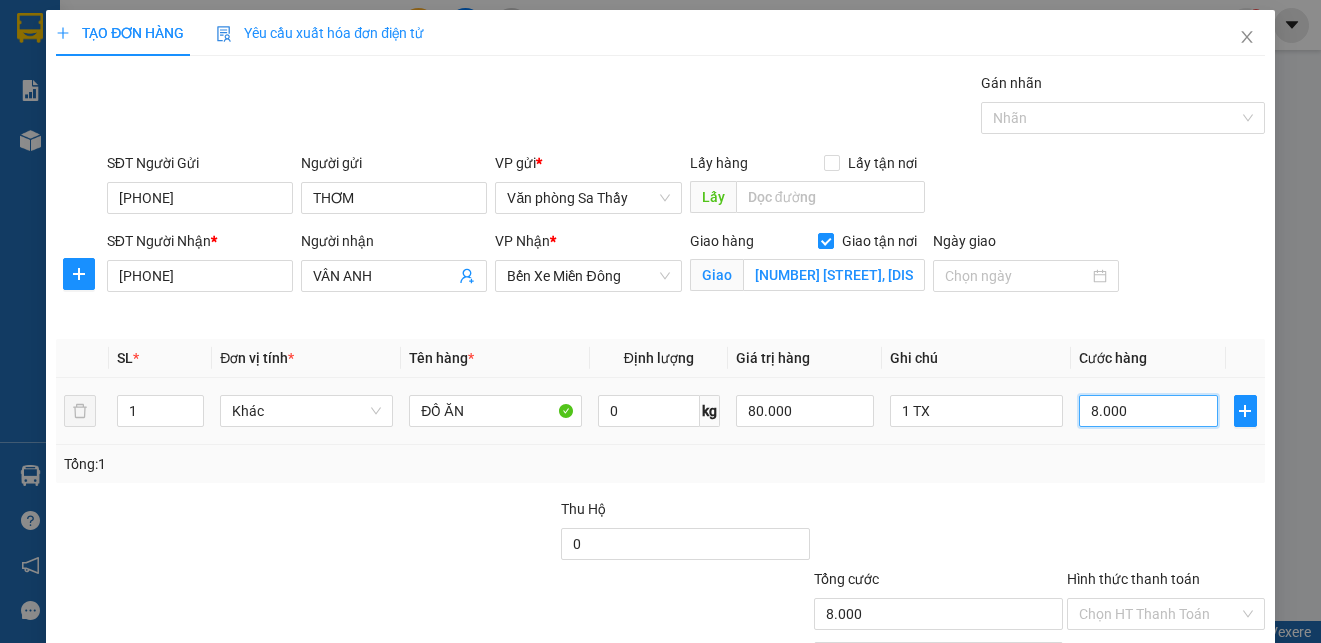 type on "80.000" 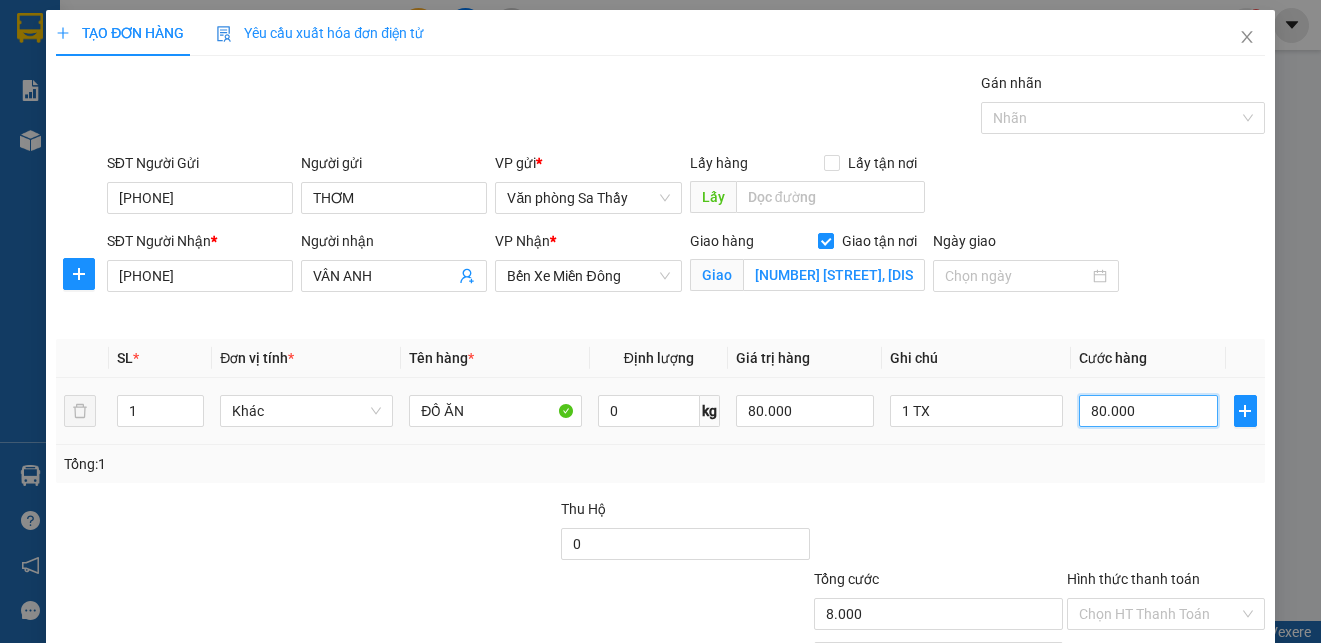 type on "80.000" 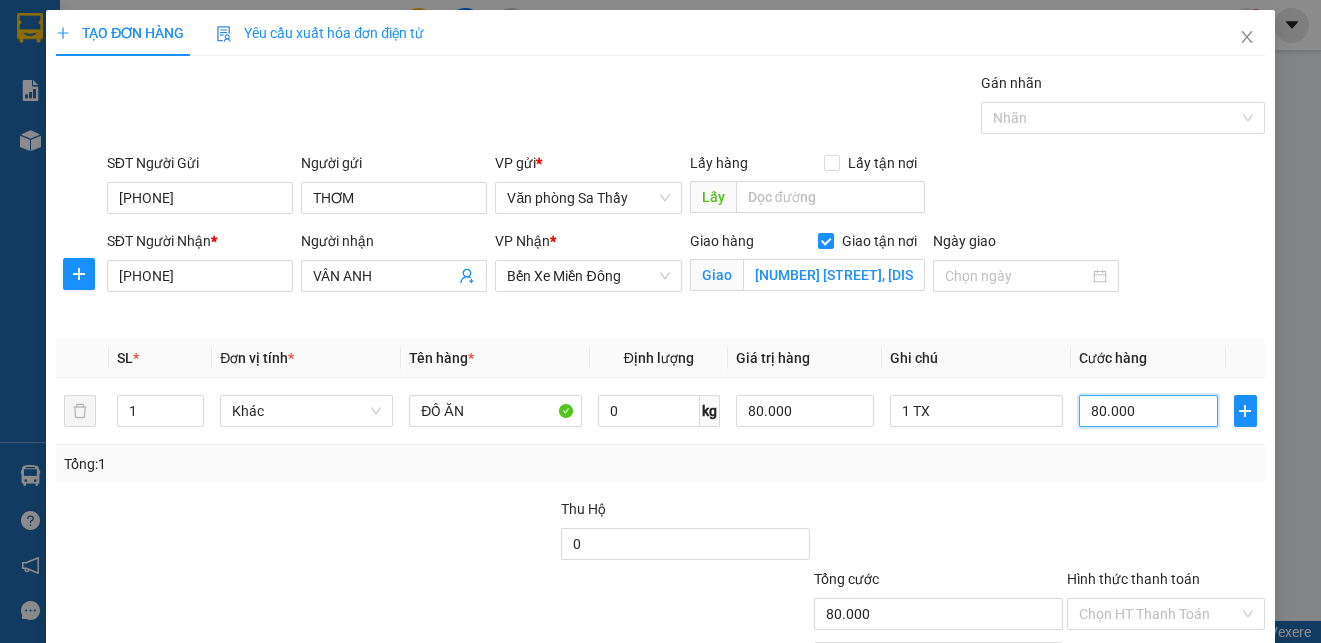 type on "80.000" 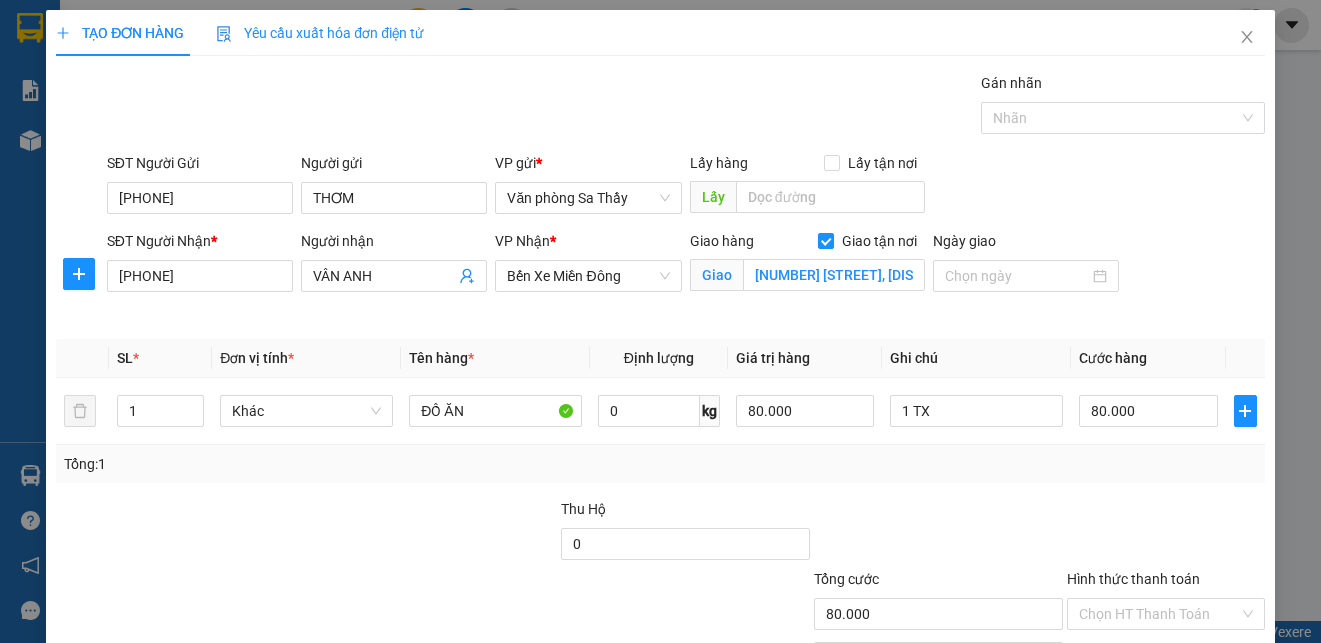 click on "Tổng:  1" at bounding box center [660, 464] 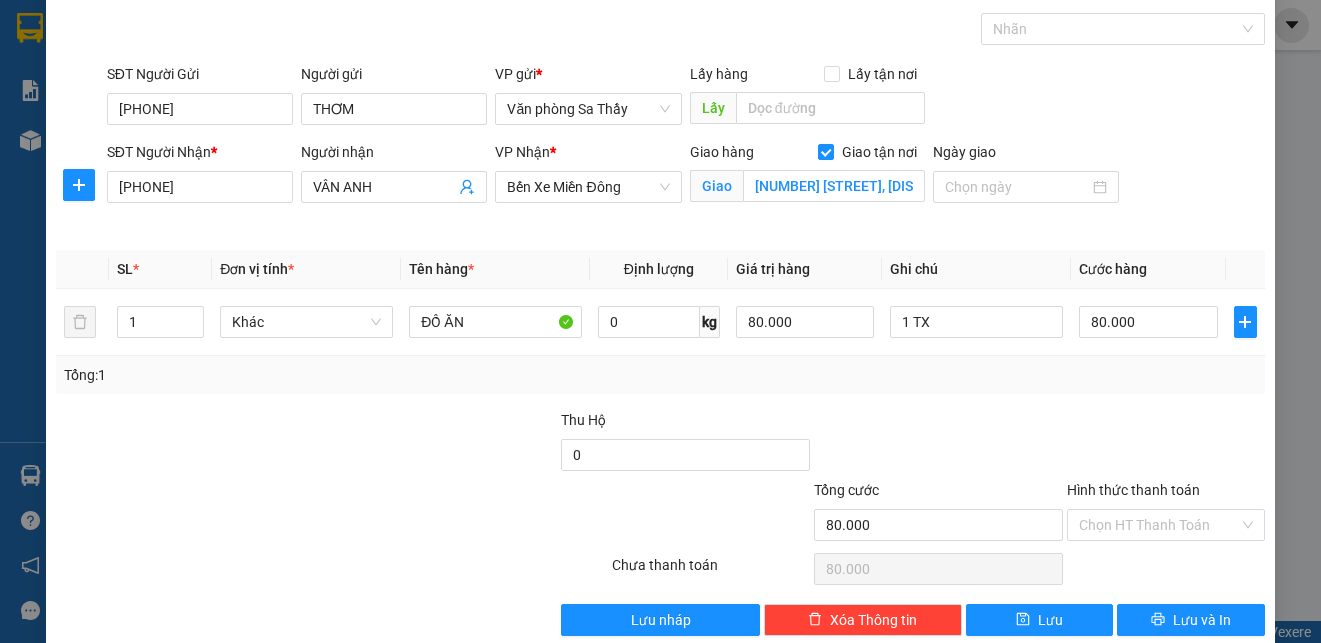 scroll, scrollTop: 21, scrollLeft: 0, axis: vertical 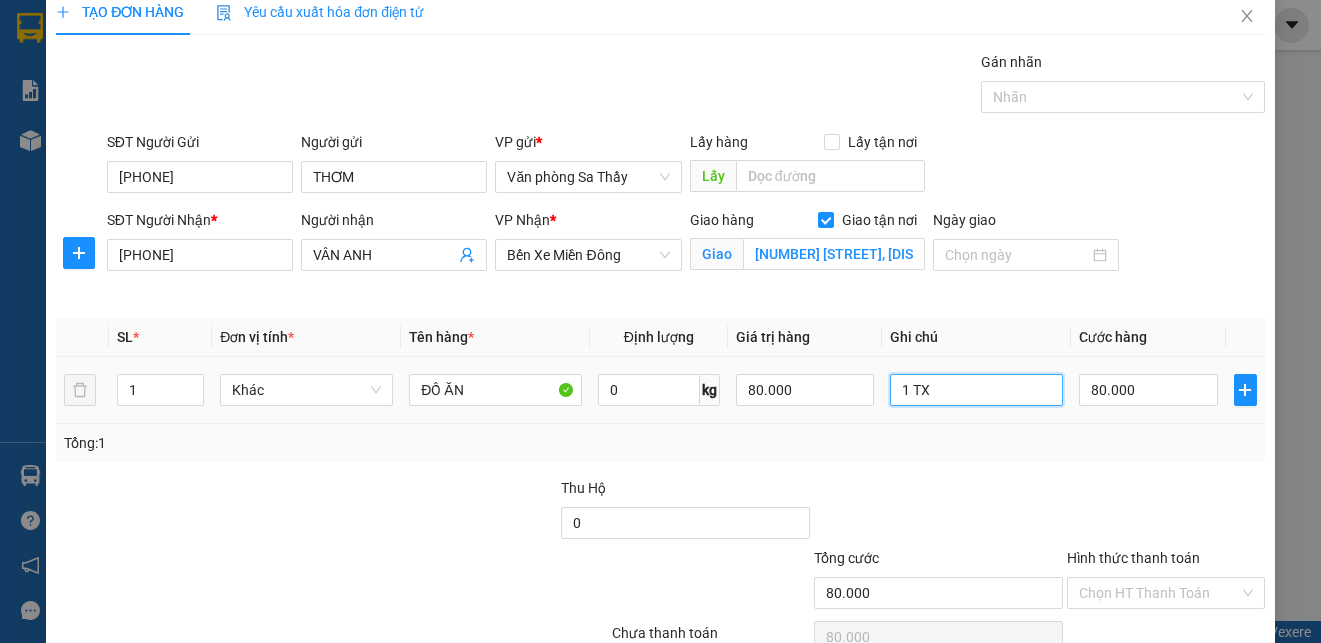 click on "1 TX" at bounding box center [976, 390] 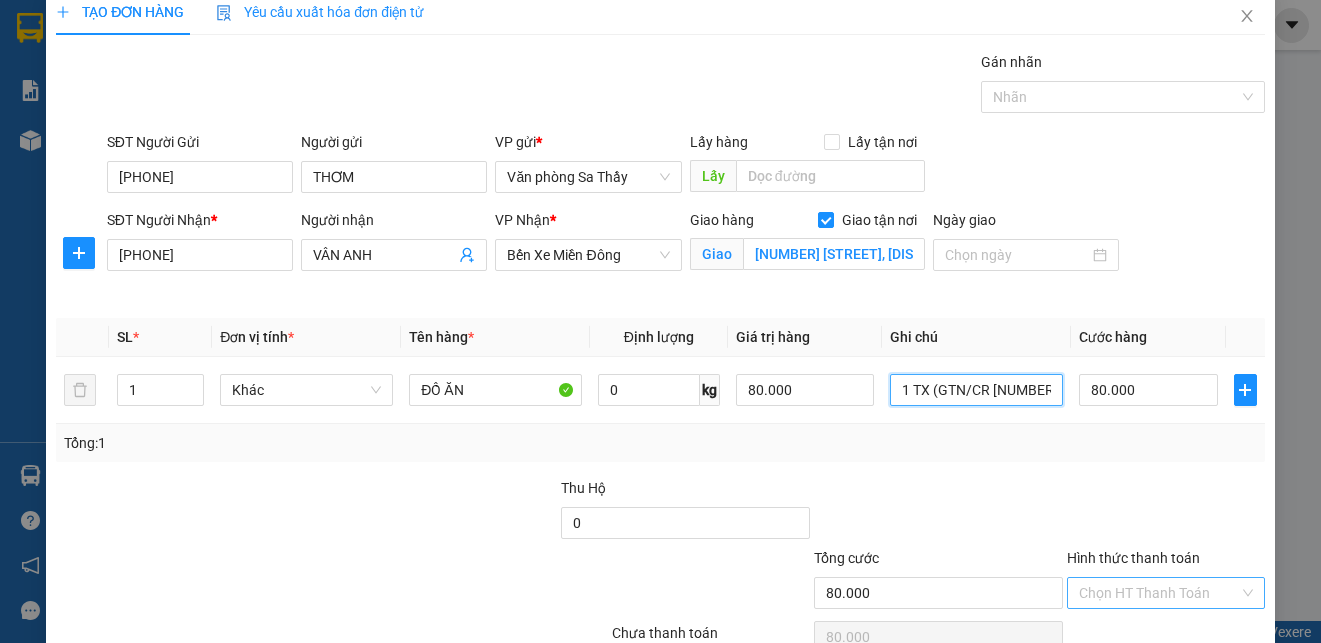 type on "1 TX (GTN/CR 100K)" 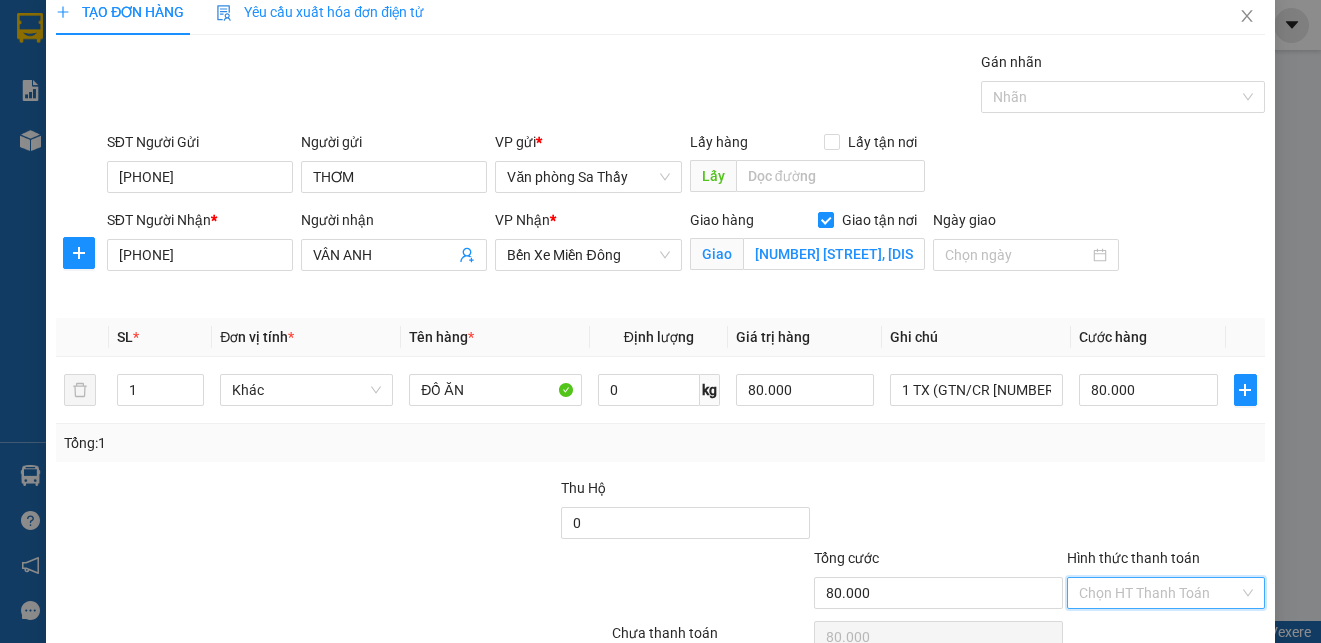 click on "Hình thức thanh toán" at bounding box center (1159, 593) 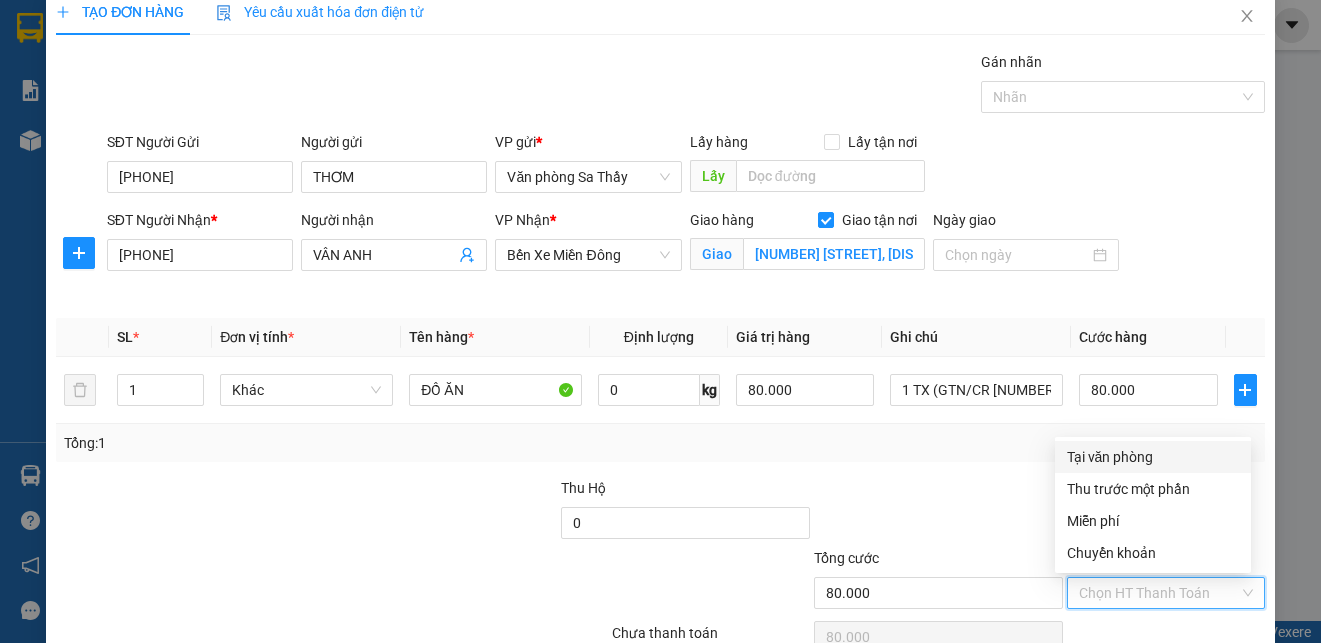click on "Tại văn phòng" at bounding box center (1153, 457) 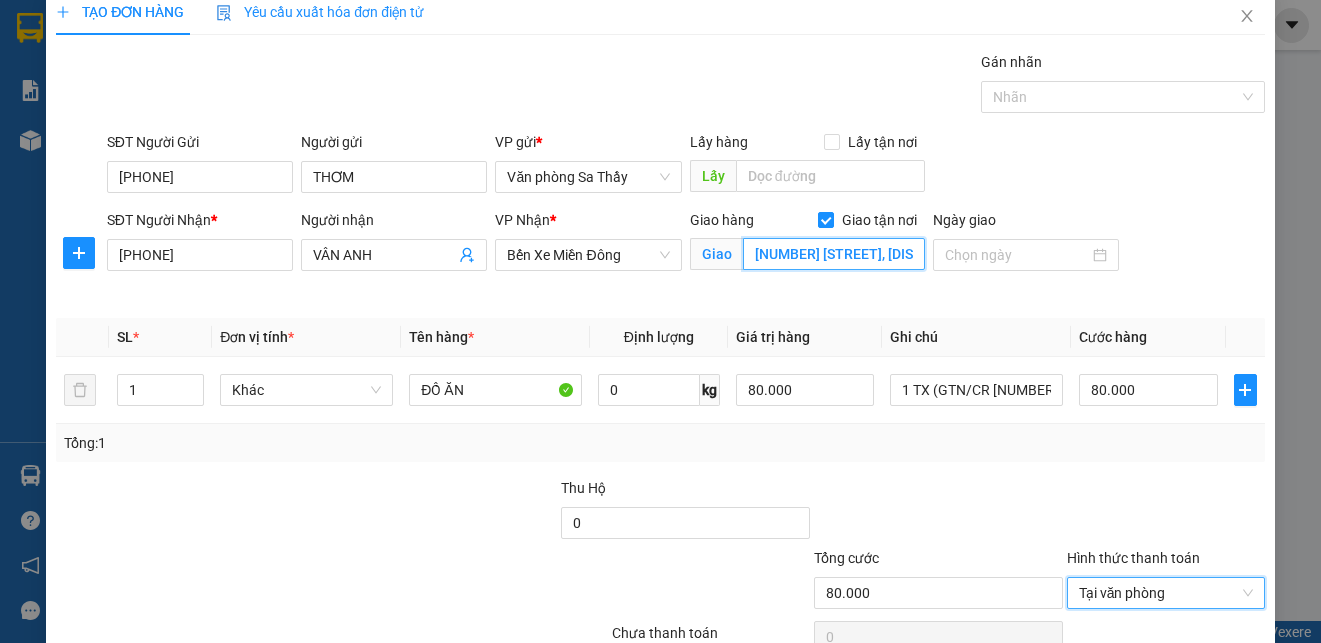 drag, startPoint x: 787, startPoint y: 304, endPoint x: 757, endPoint y: 259, distance: 54.08327 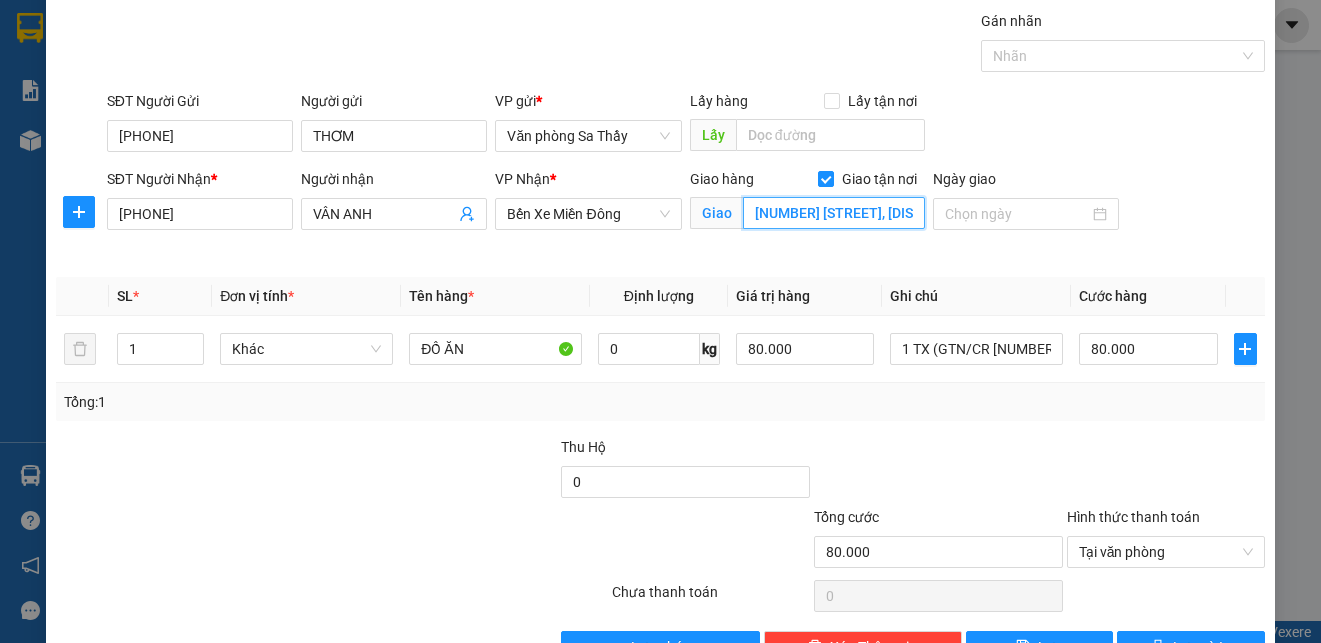 scroll, scrollTop: 0, scrollLeft: 0, axis: both 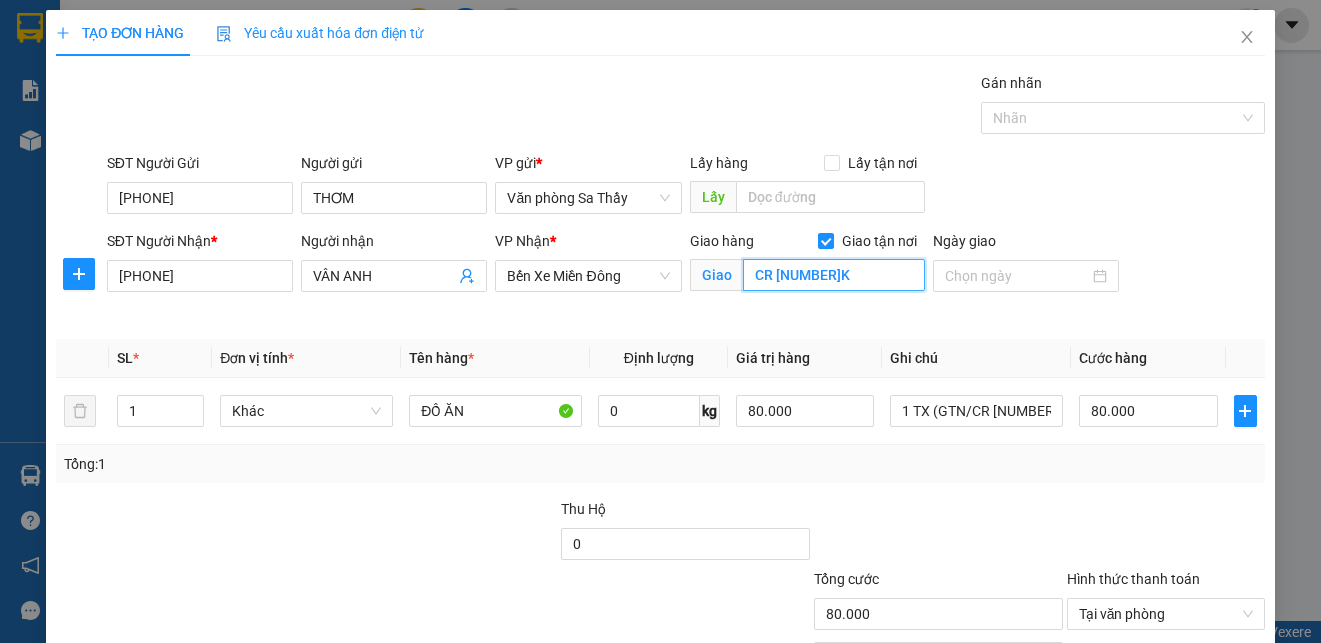 drag, startPoint x: 806, startPoint y: 280, endPoint x: 661, endPoint y: 311, distance: 148.27676 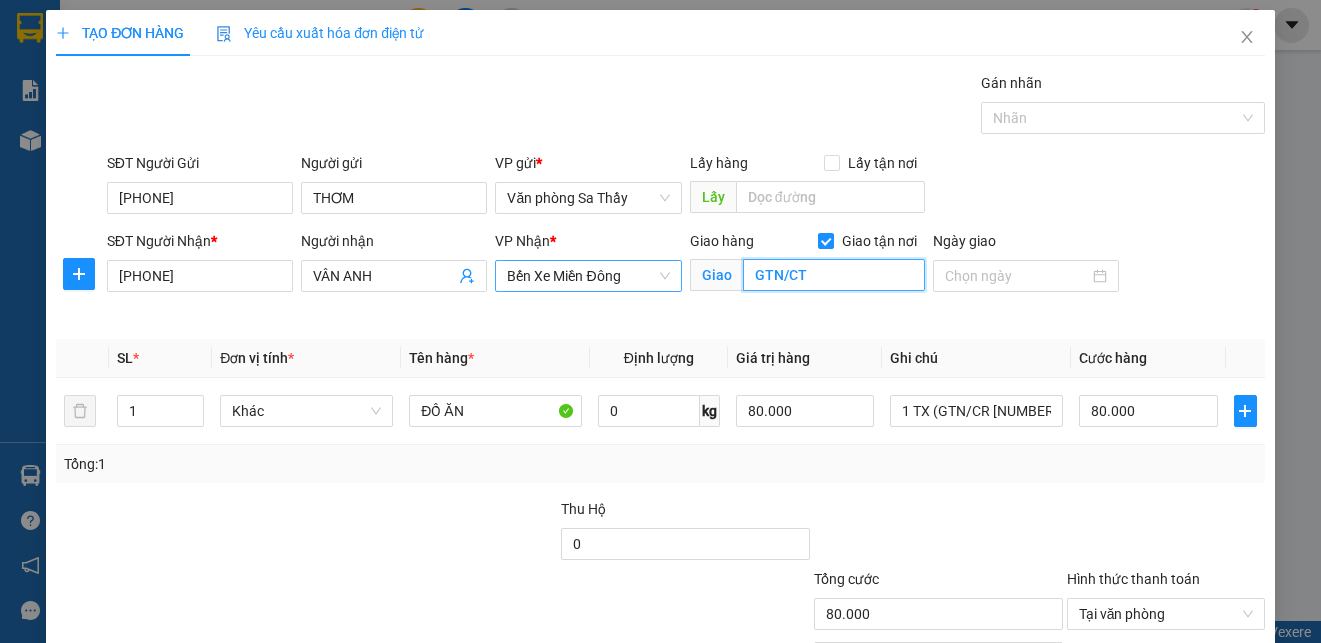 type on "GTN/CT" 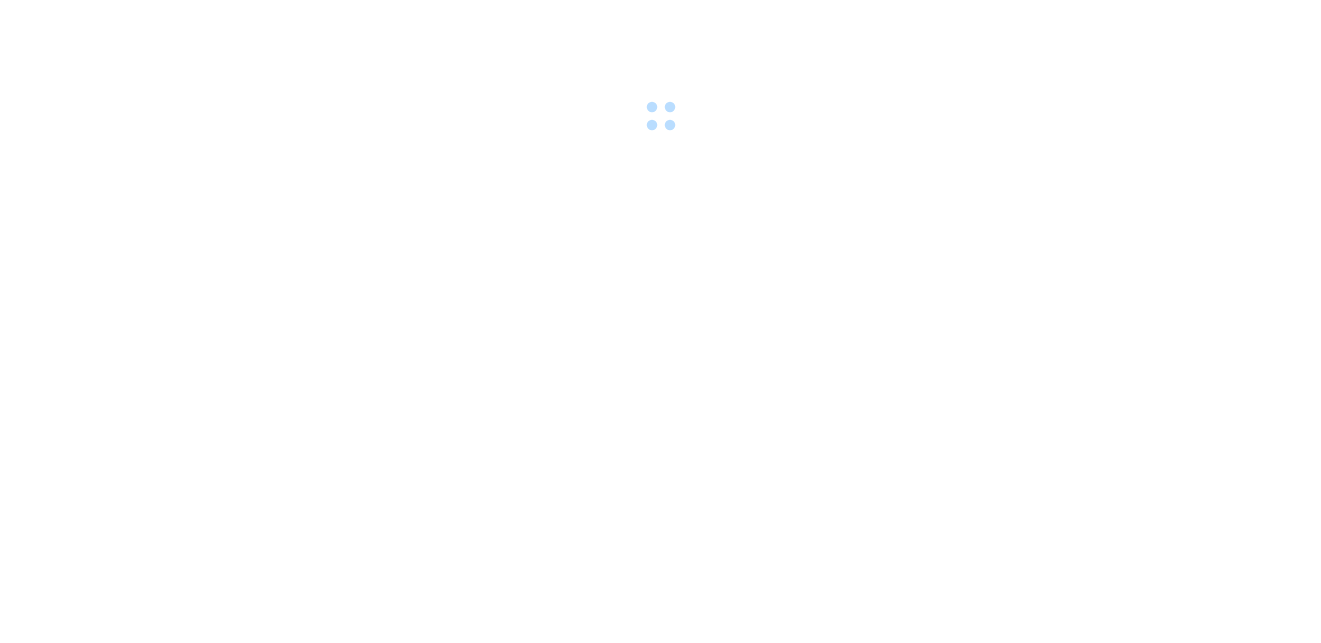 scroll, scrollTop: 0, scrollLeft: 0, axis: both 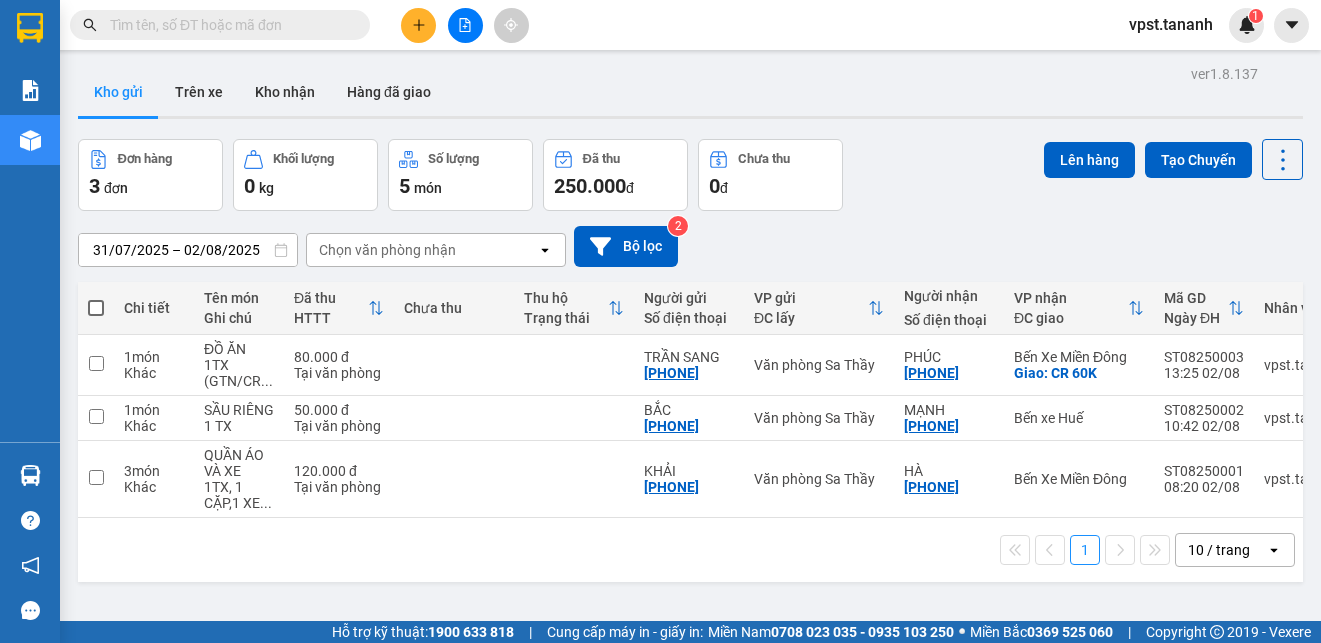 click at bounding box center [418, 25] 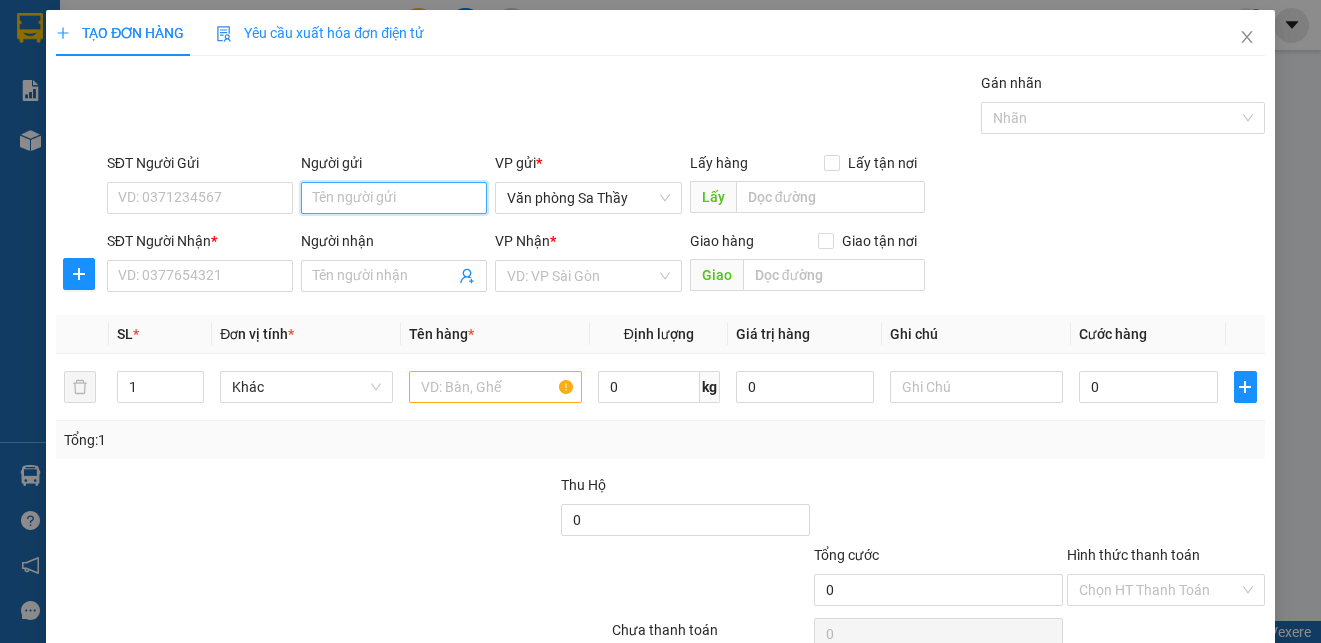 click on "Người gửi" at bounding box center (394, 198) 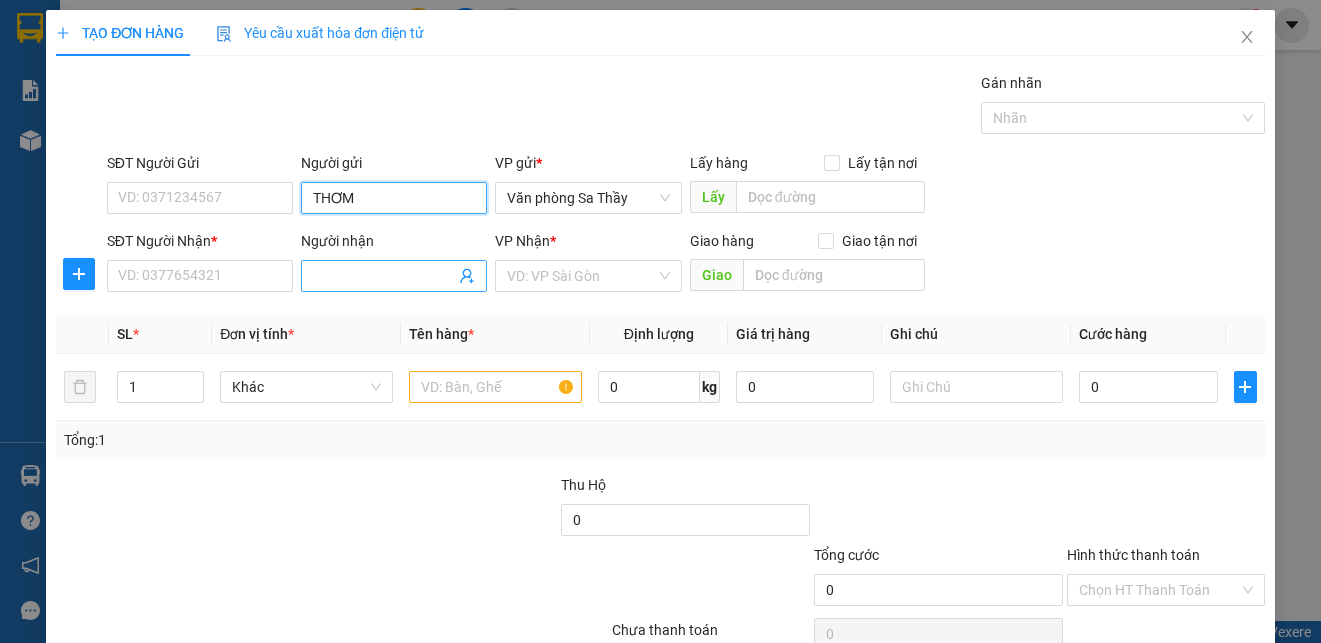 type on "THƠM" 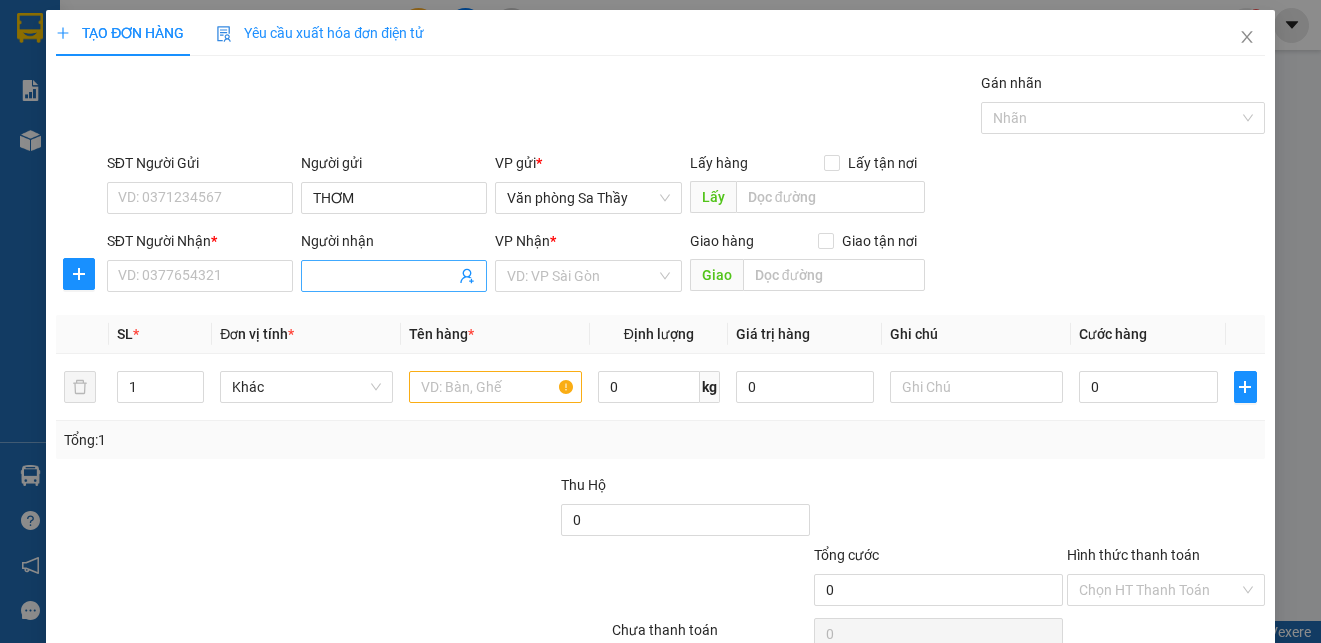 click on "Người nhận" at bounding box center (384, 276) 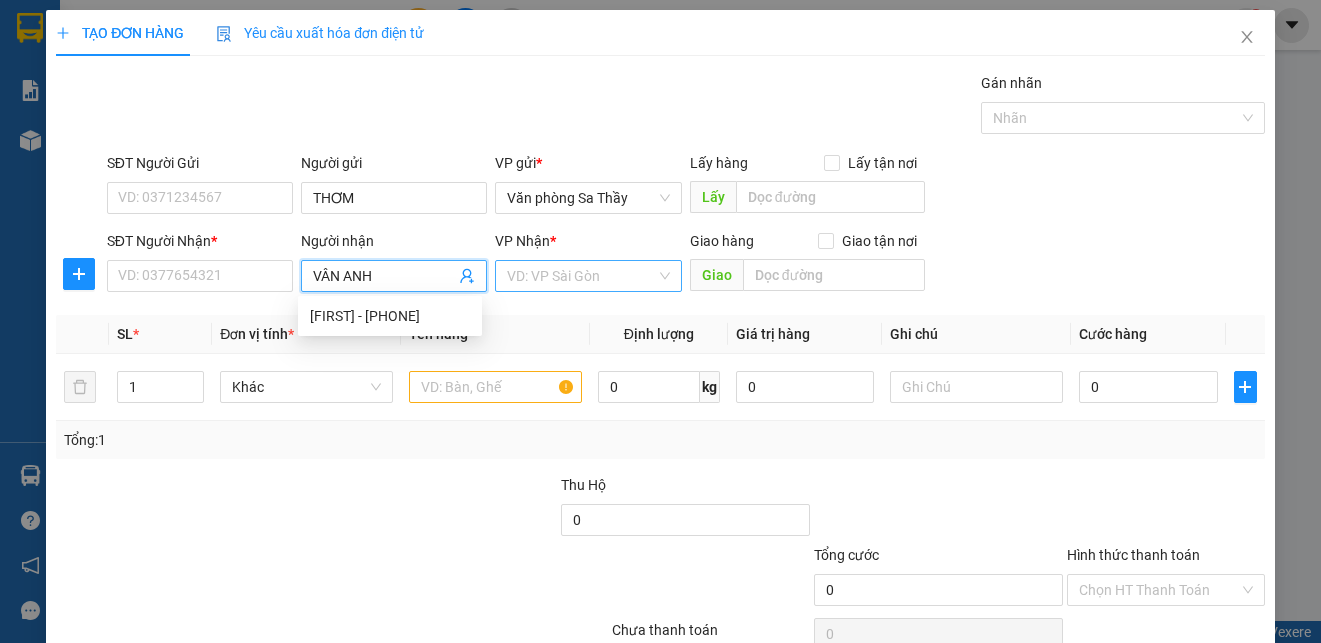 type on "VÂN ANH" 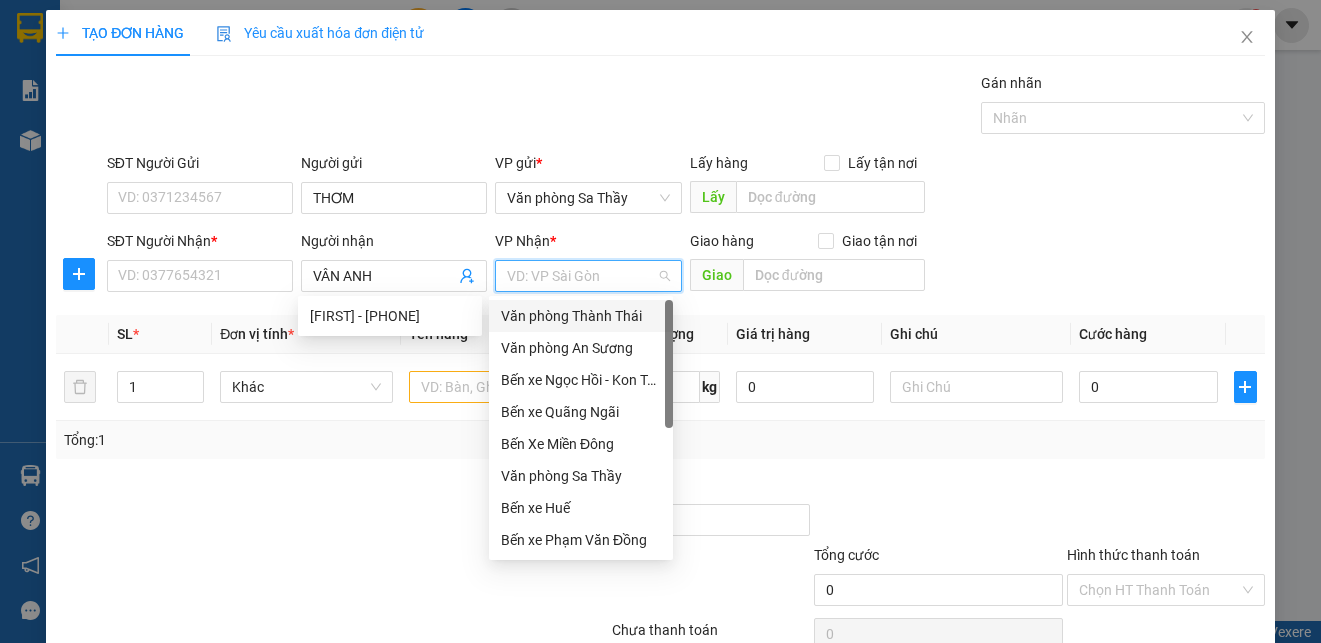 click at bounding box center (581, 276) 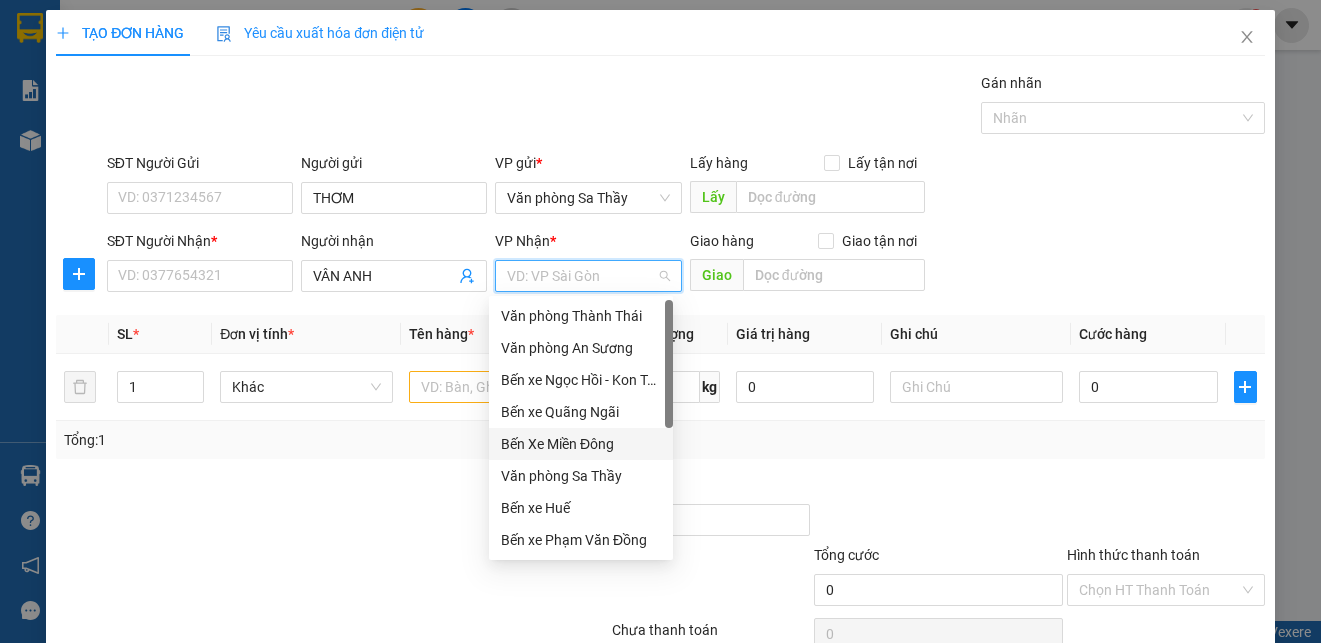click on "Bến Xe Miền Đông" at bounding box center (581, 444) 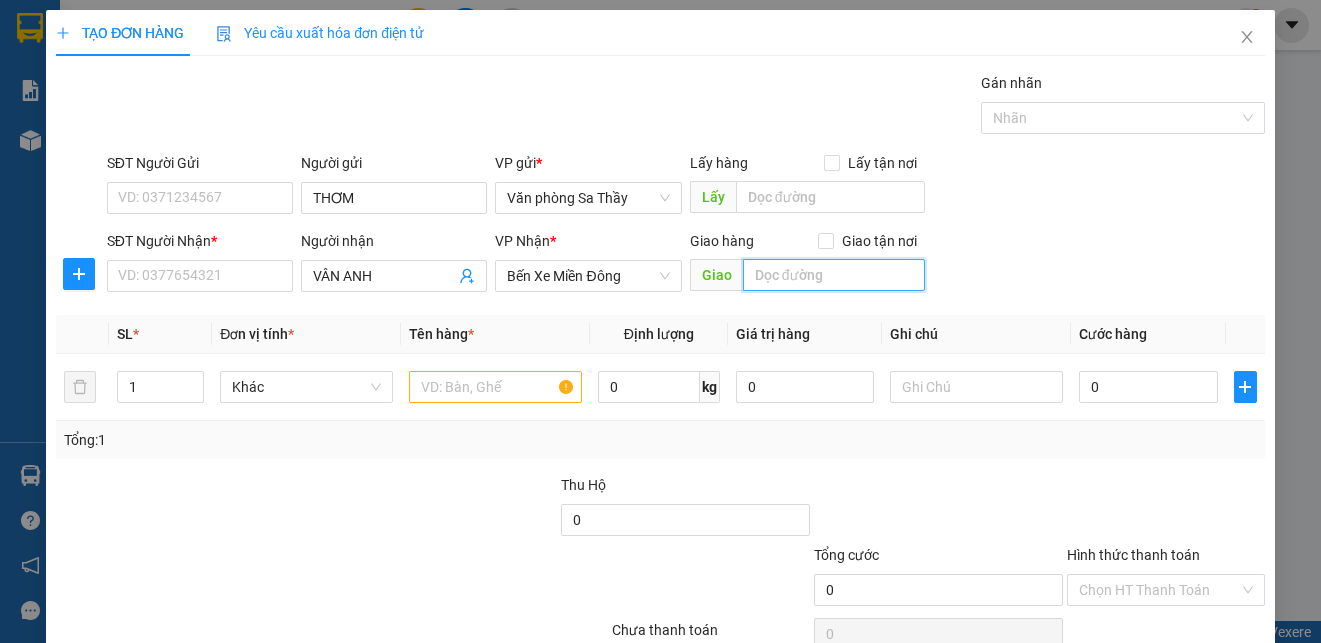 click at bounding box center (834, 275) 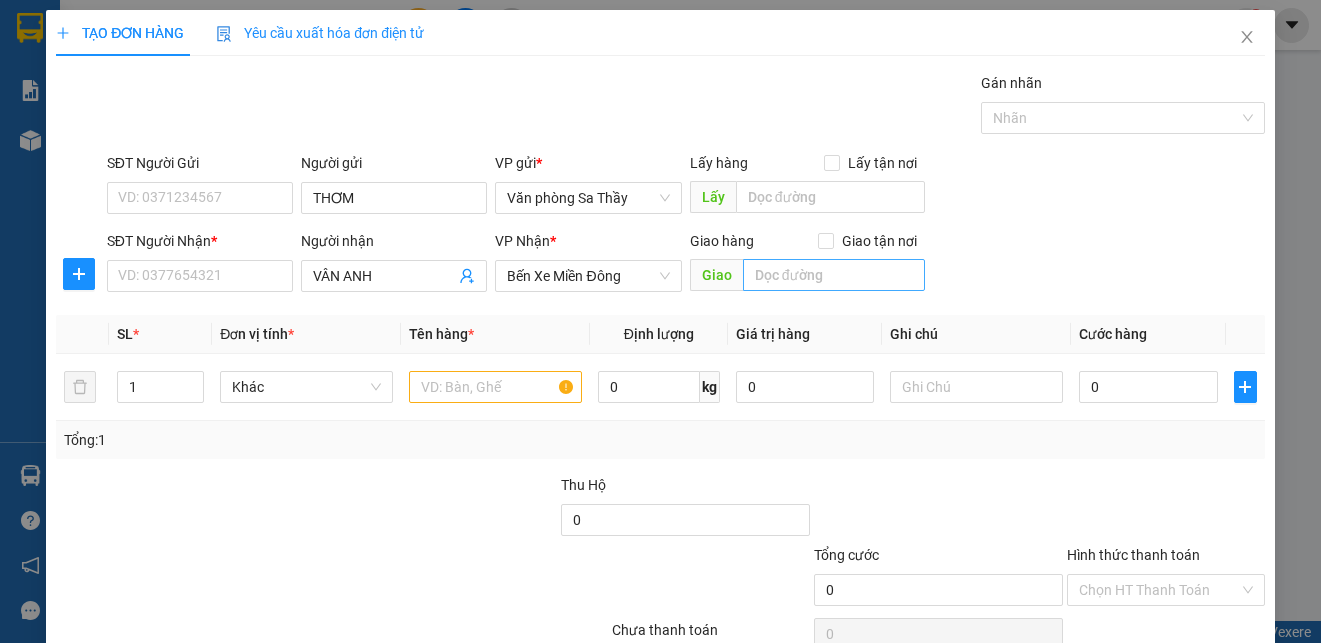 drag, startPoint x: 821, startPoint y: 242, endPoint x: 769, endPoint y: 280, distance: 64.40497 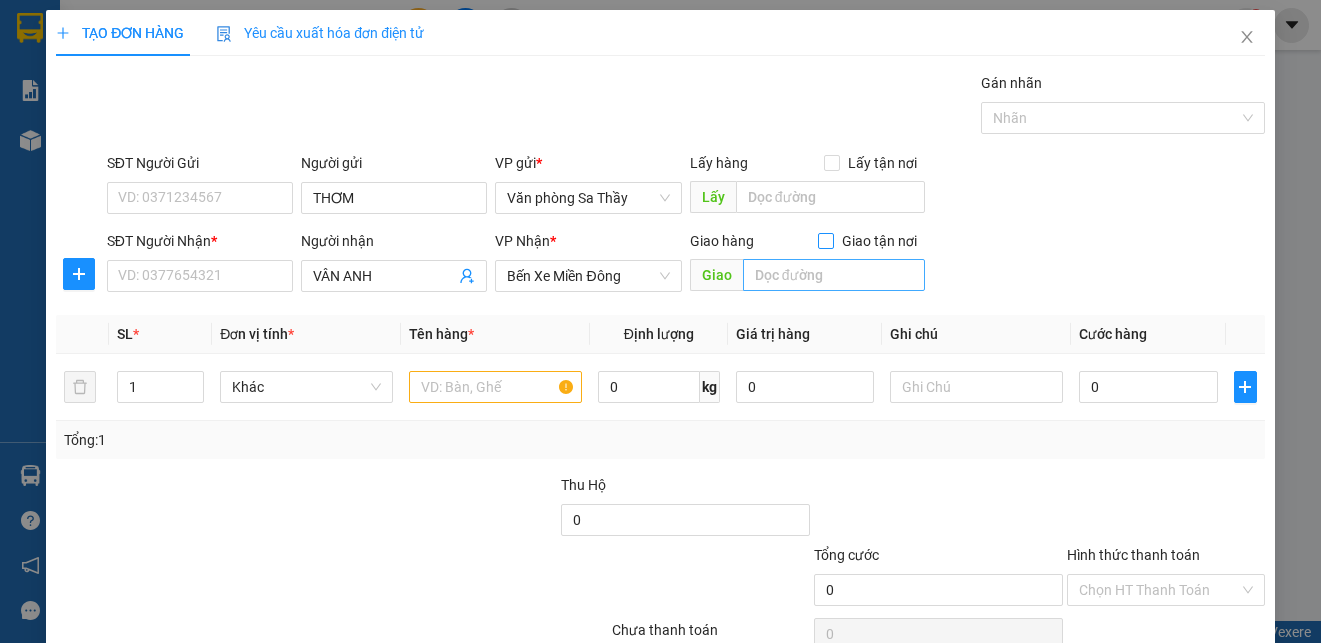 click on "Giao tận nơi" at bounding box center (825, 240) 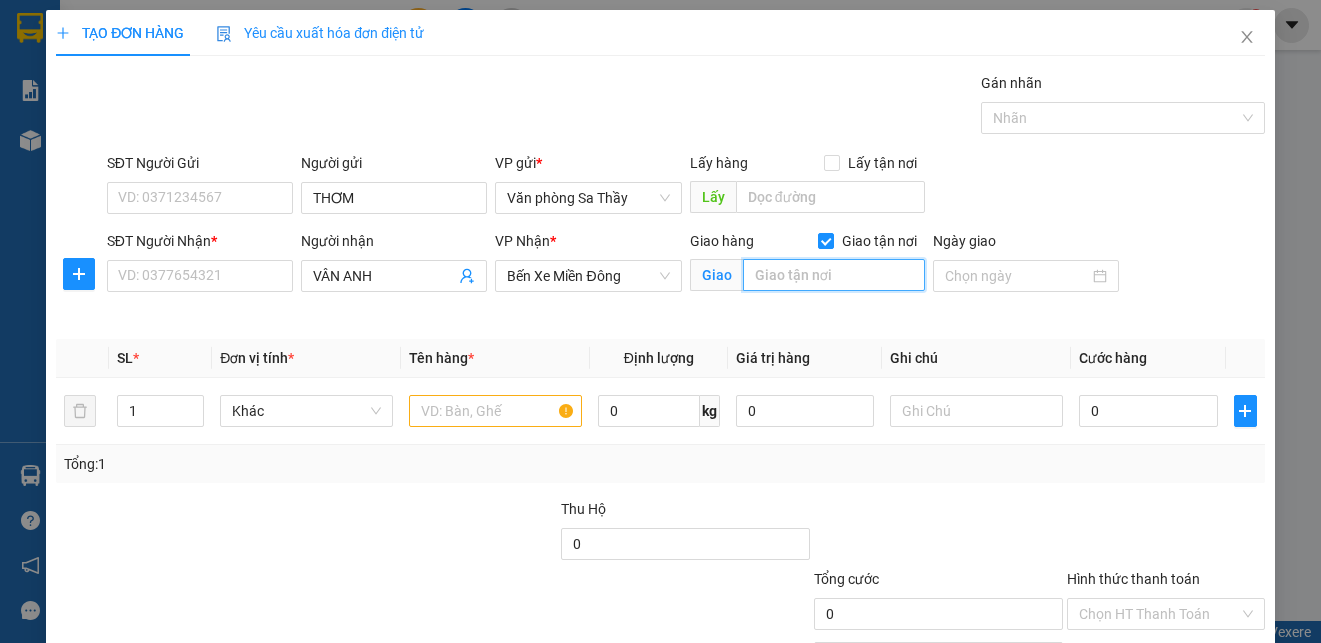 click at bounding box center [834, 275] 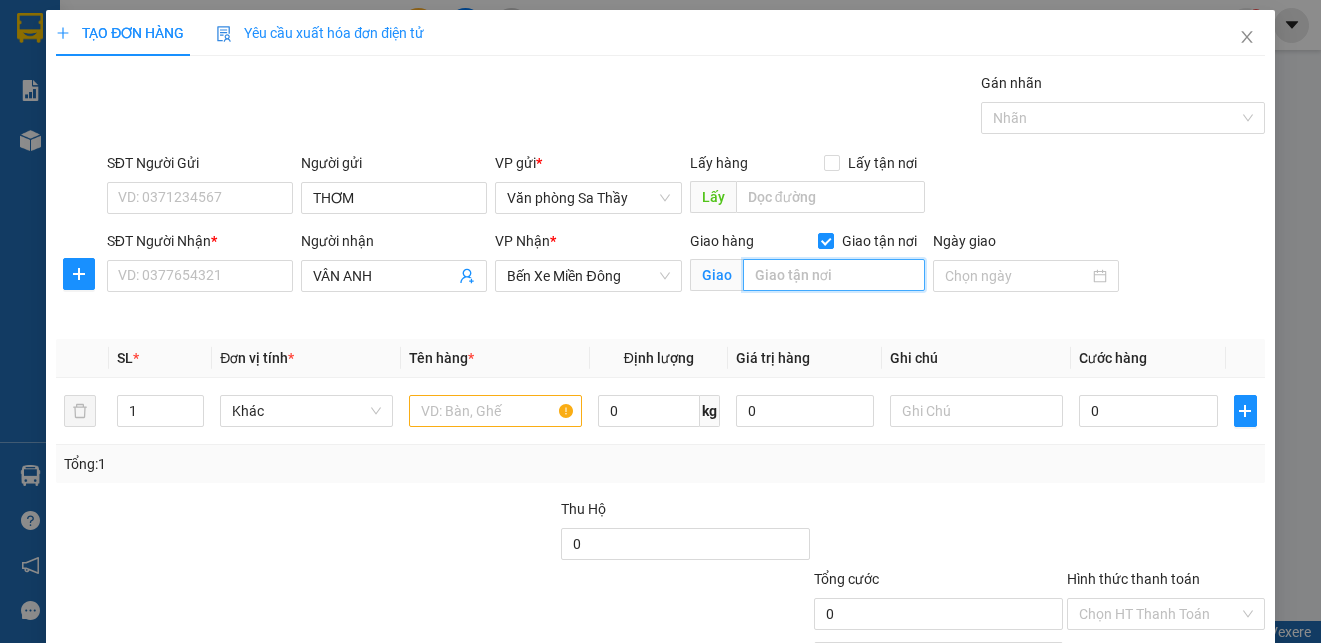 type on "B" 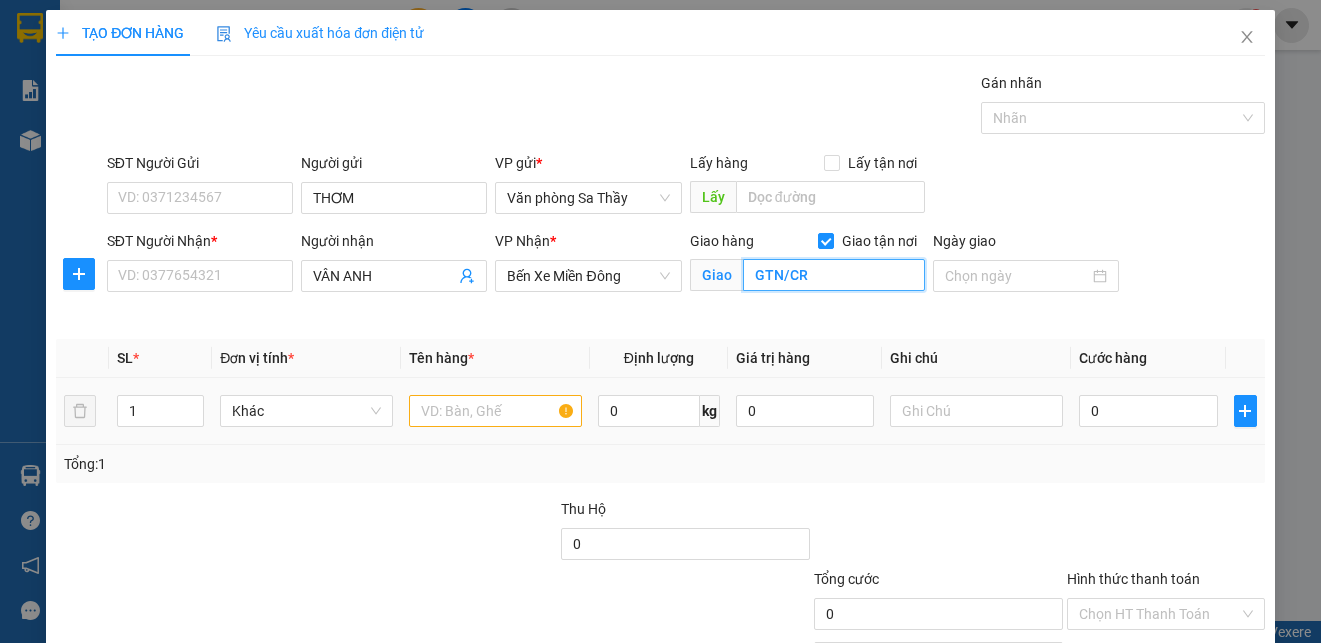 type on "GTN/CR" 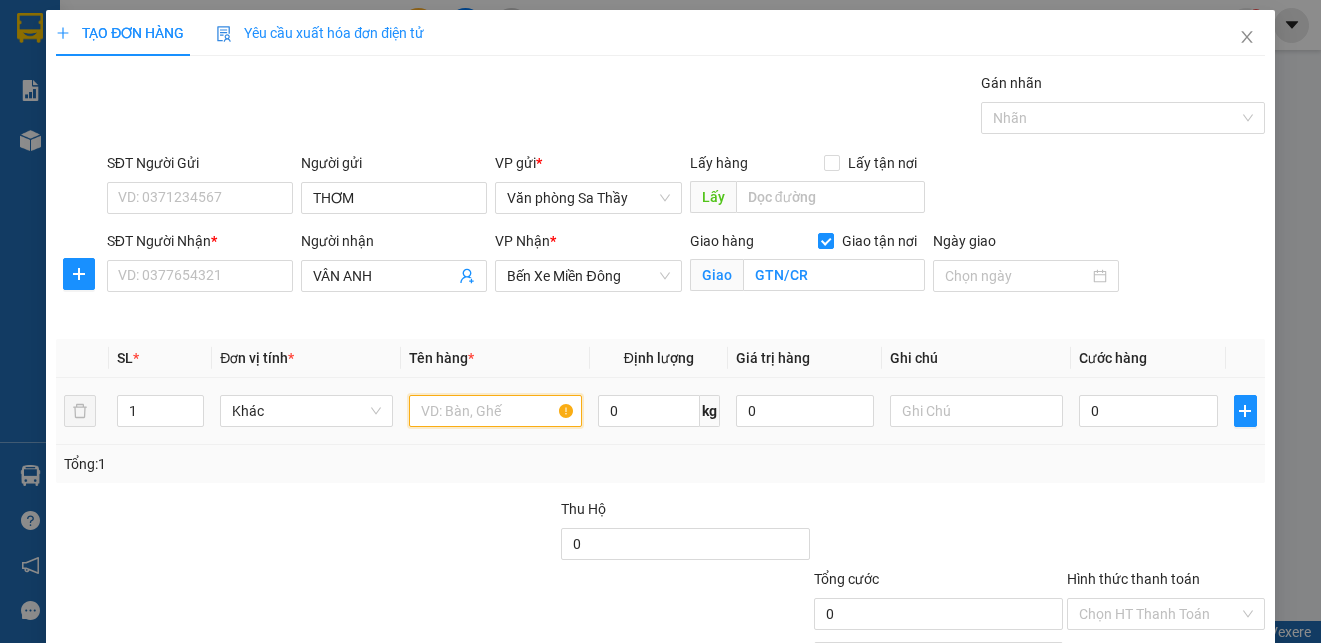 click at bounding box center (495, 411) 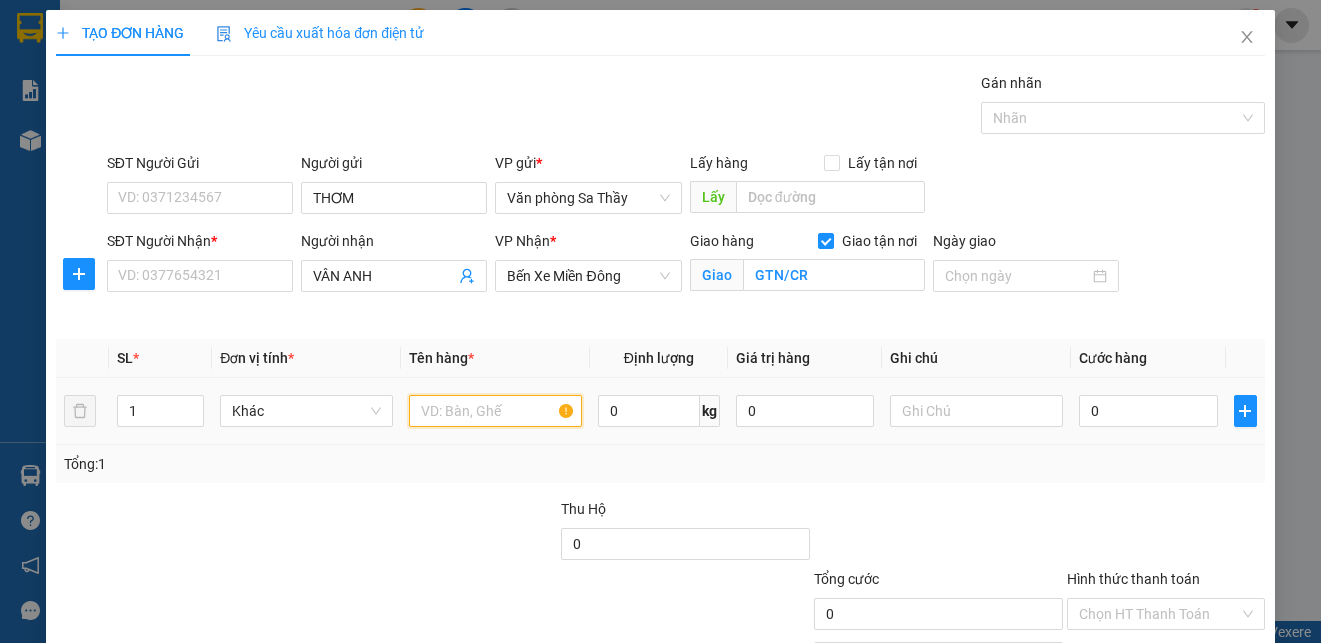 type on "D" 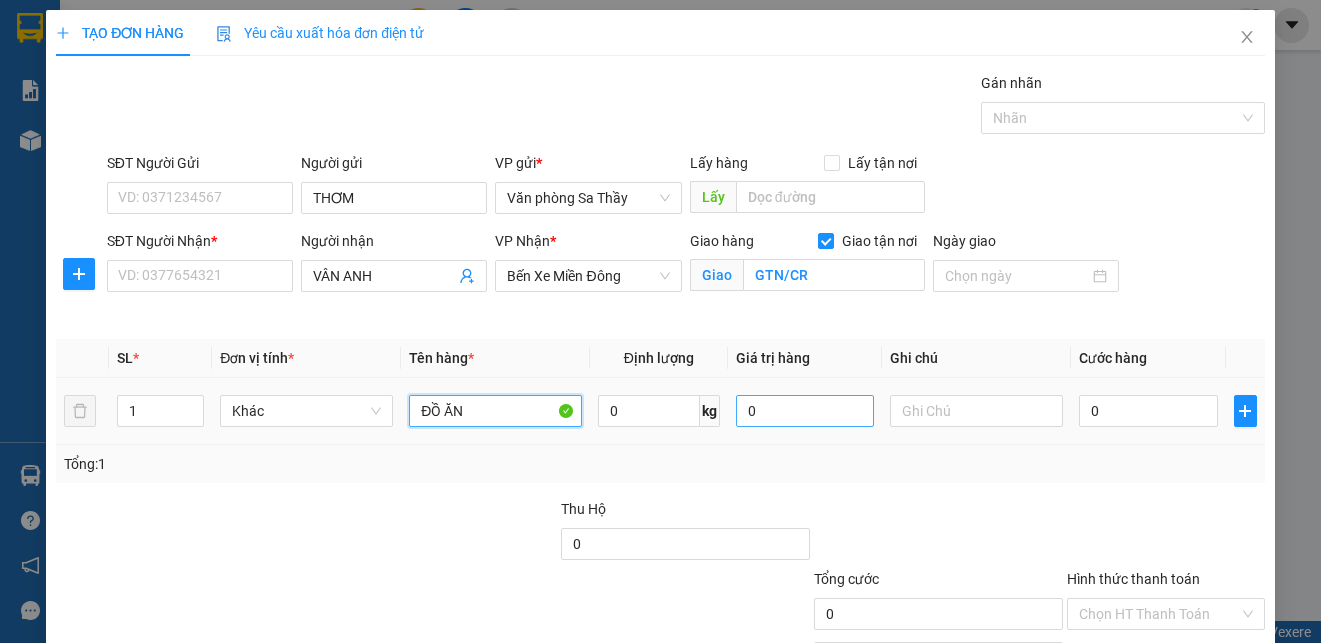 type on "ĐỒ ĂN" 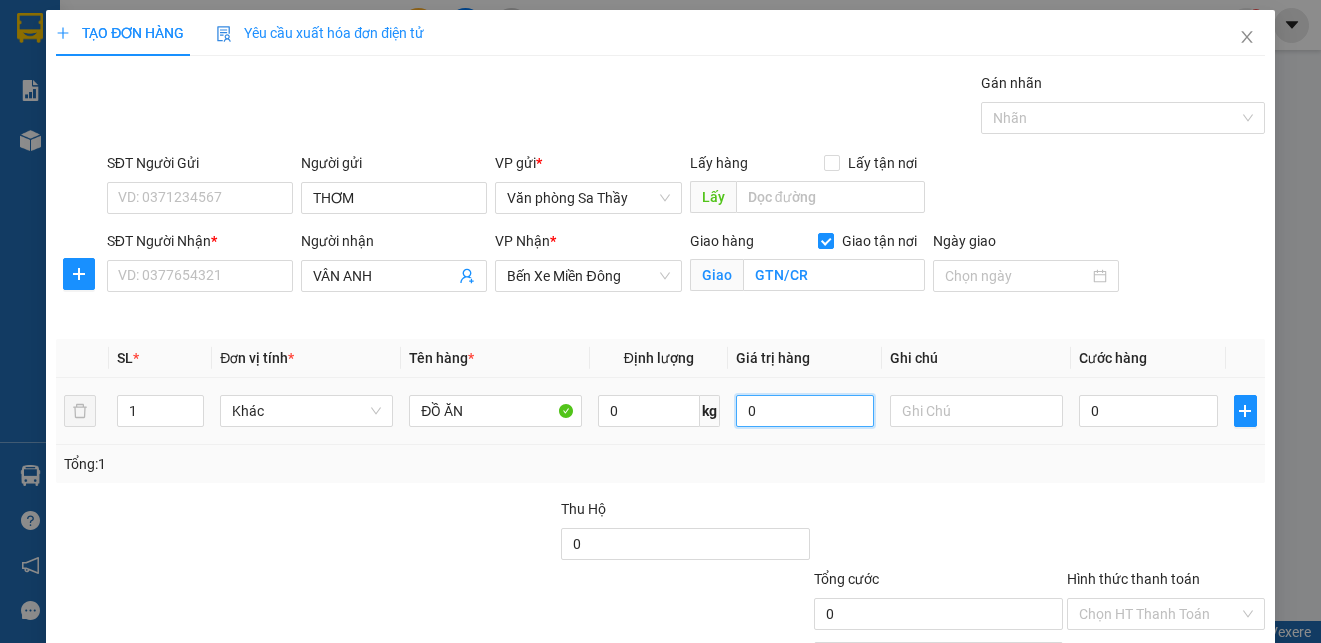 click on "0" at bounding box center (805, 411) 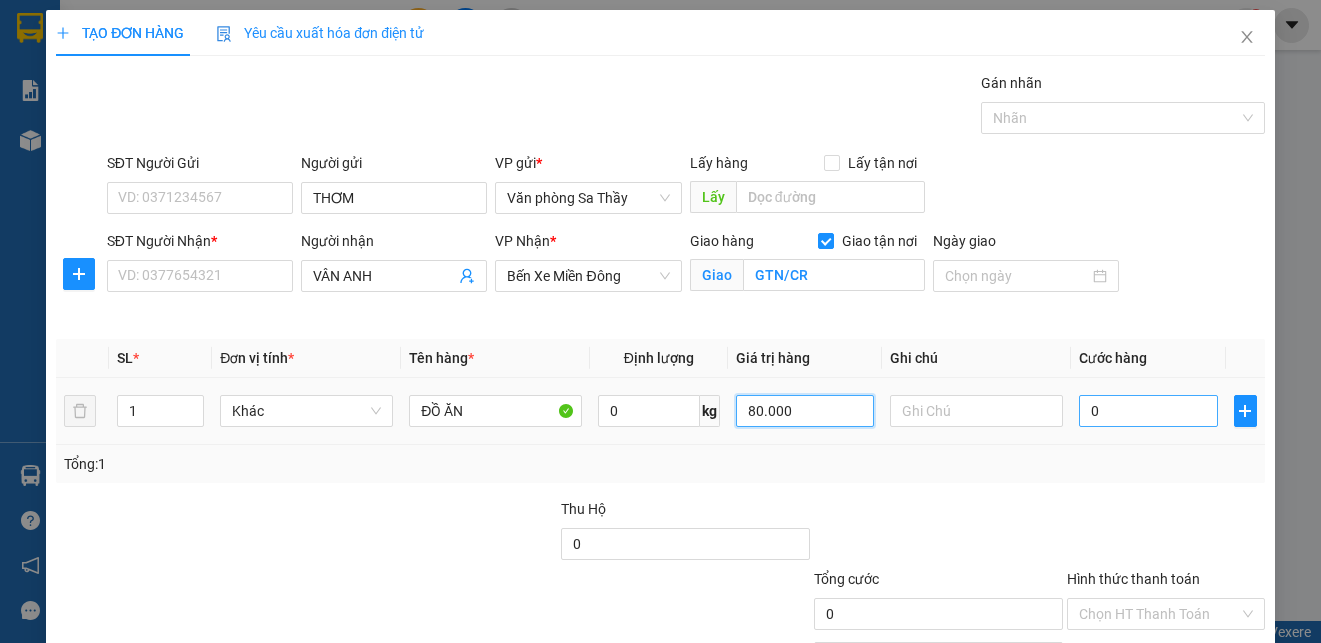 type on "80.000" 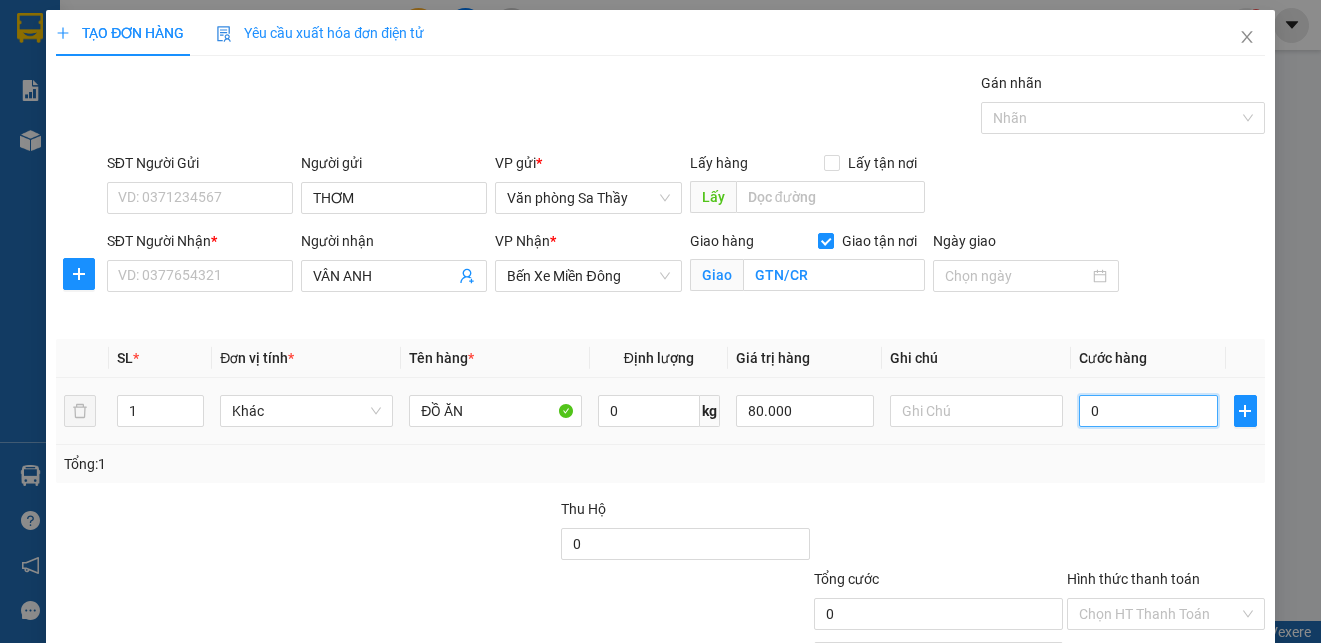 click on "0" at bounding box center [1148, 411] 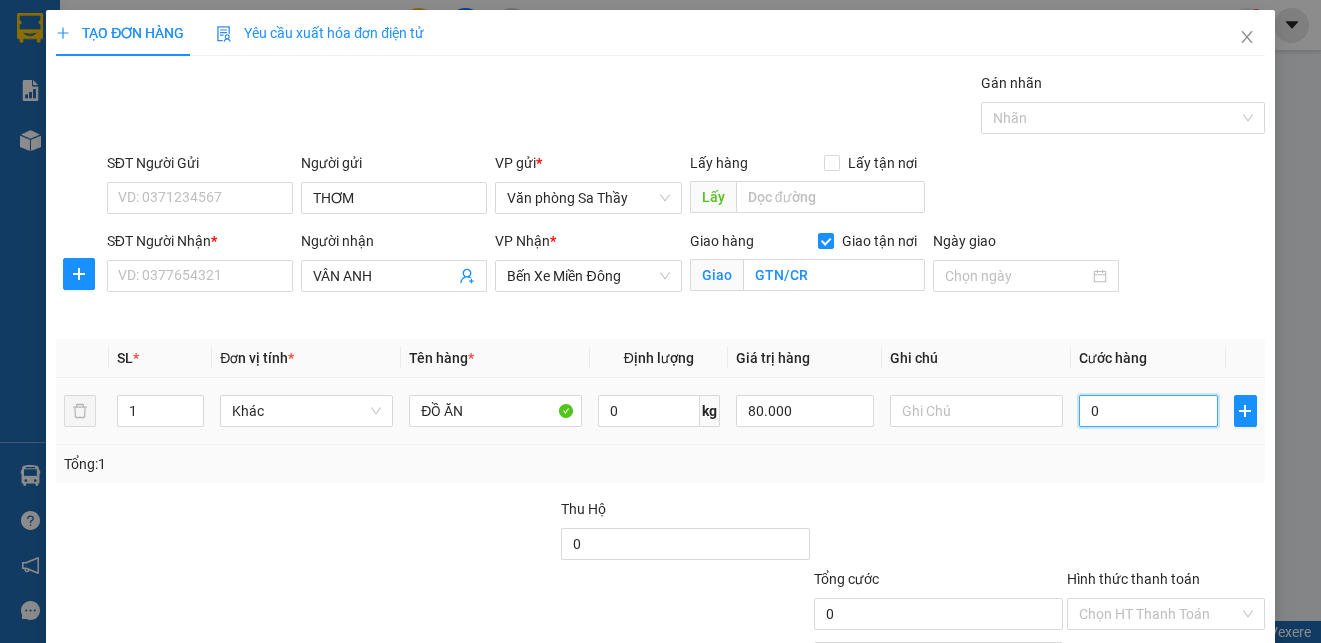 type on "8" 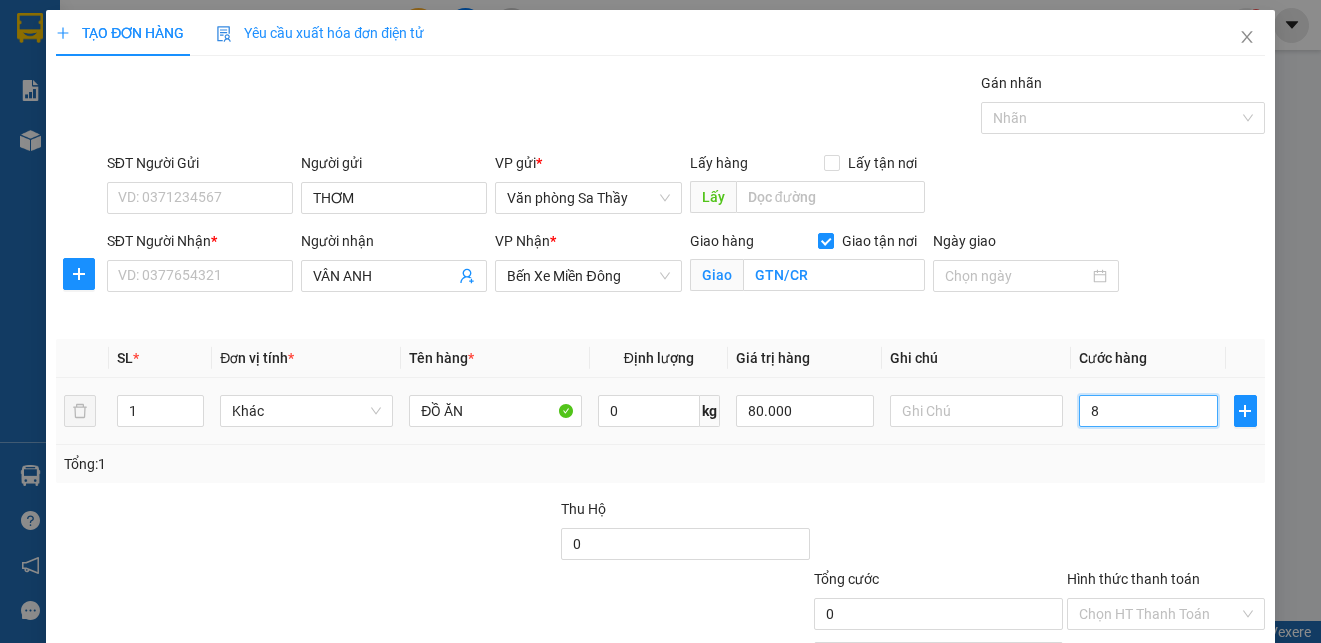 type on "8" 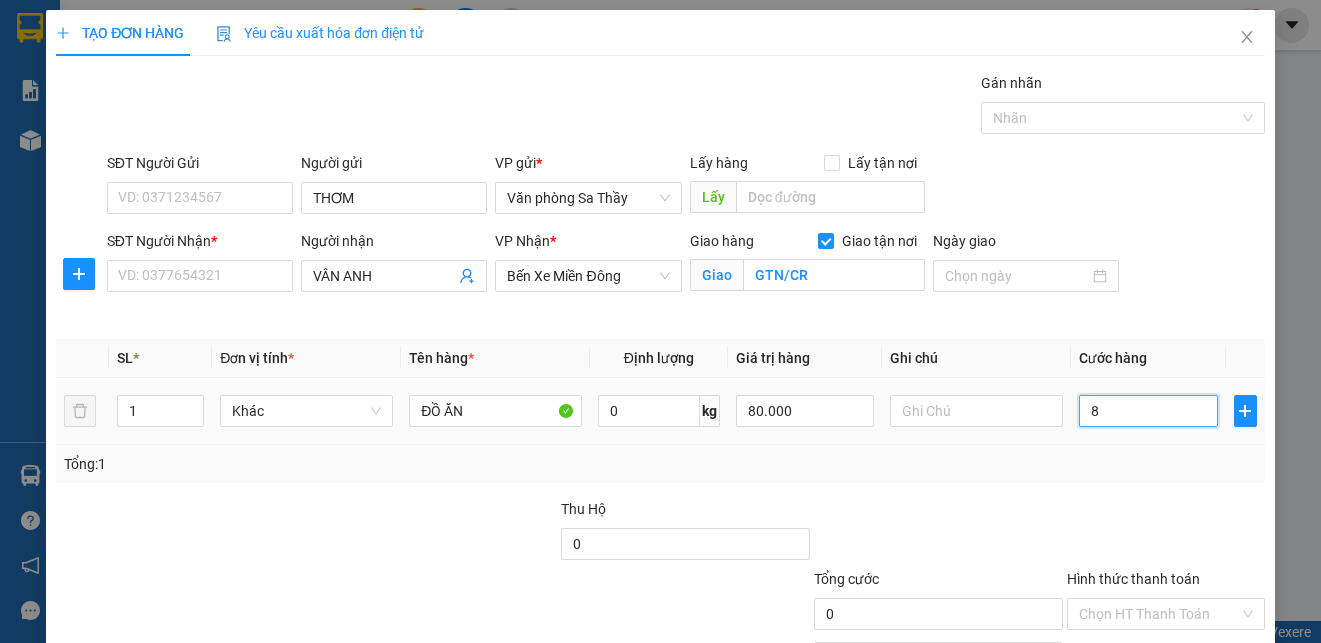type on "8" 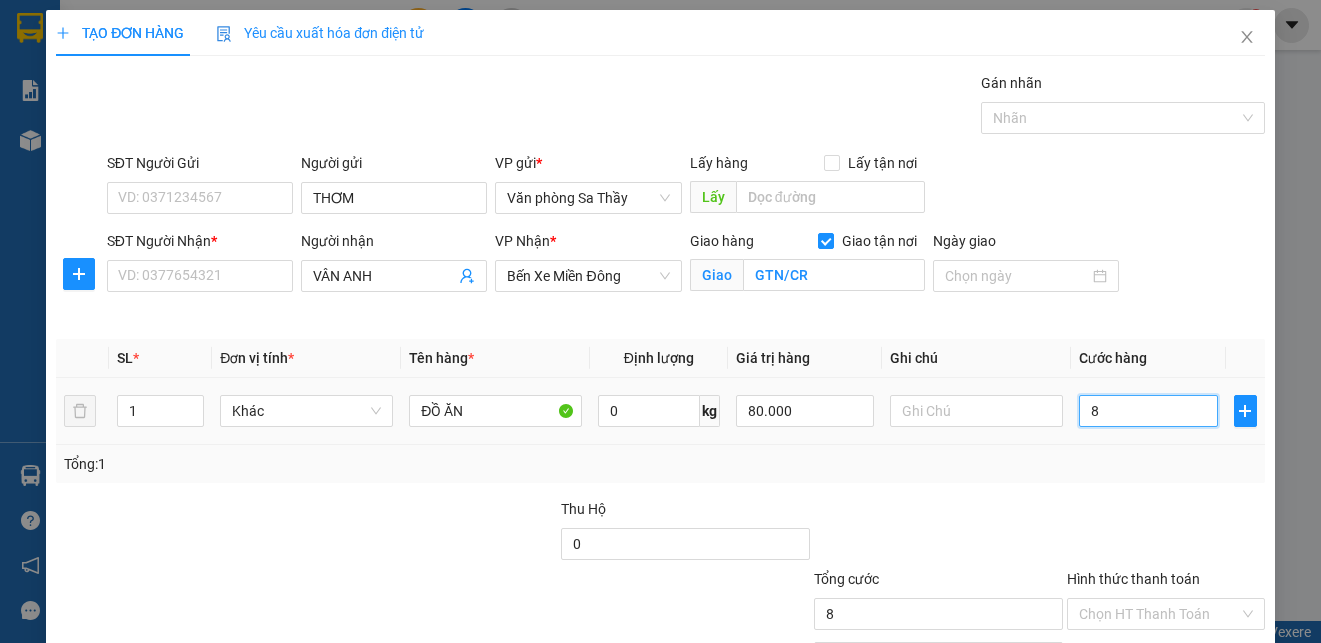 type on "80" 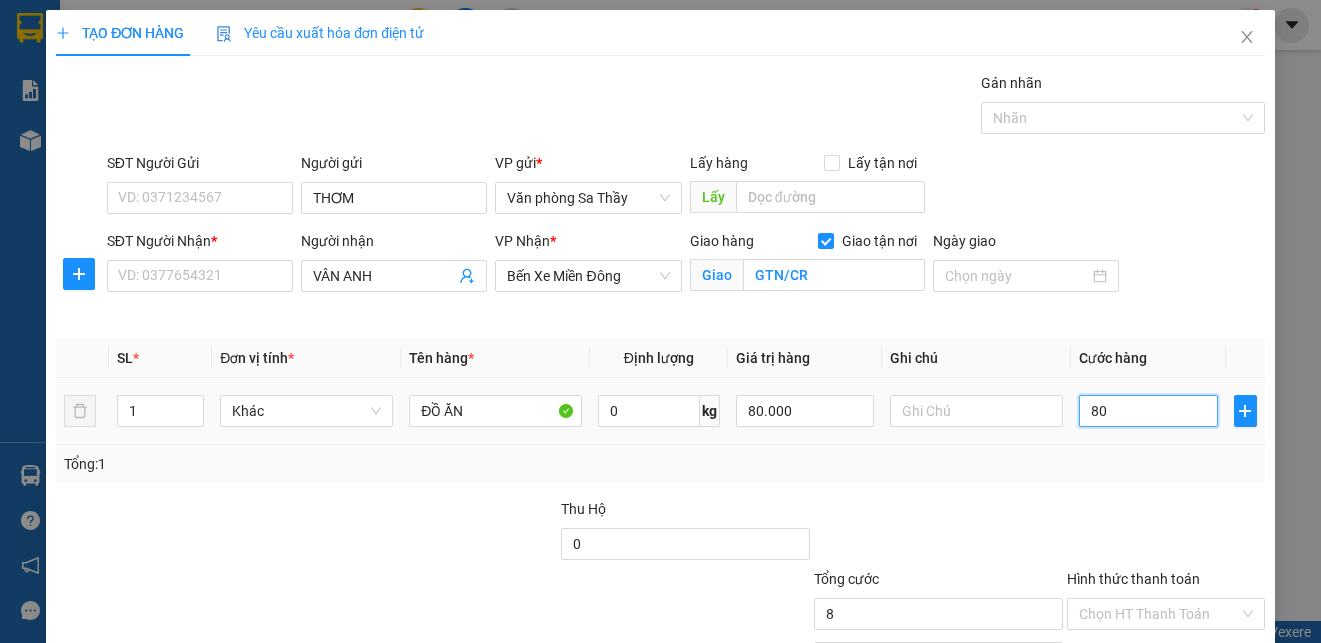type on "80" 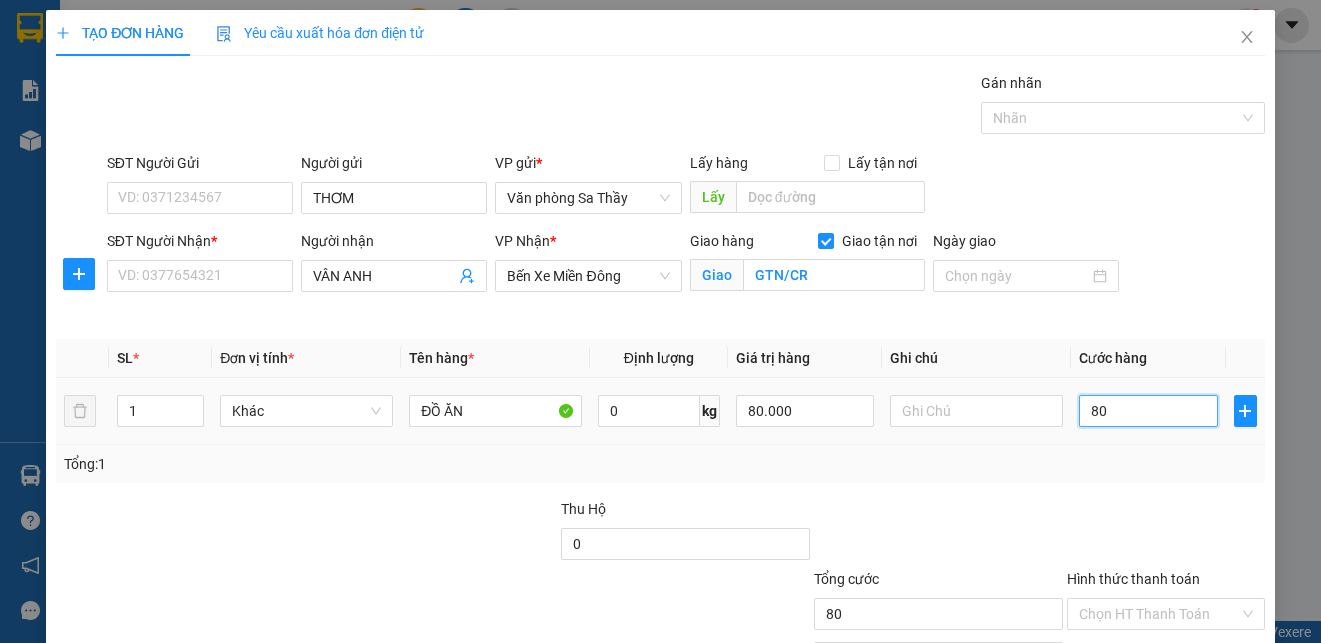 type on "800" 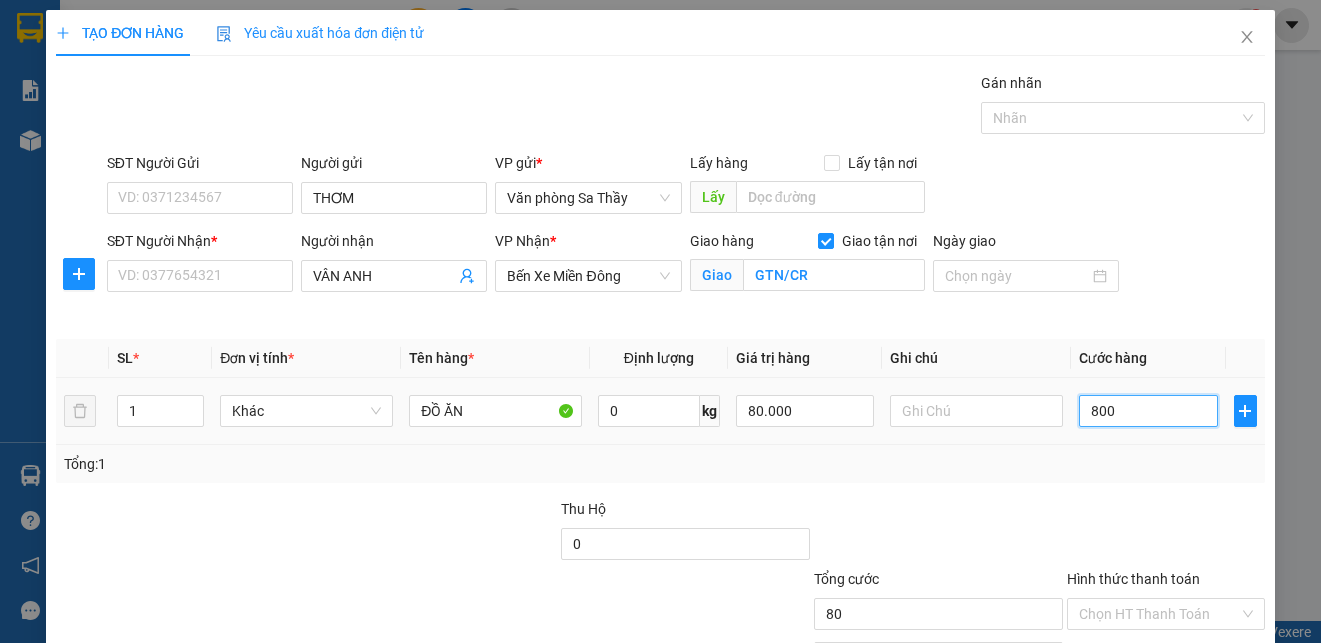 type on "800" 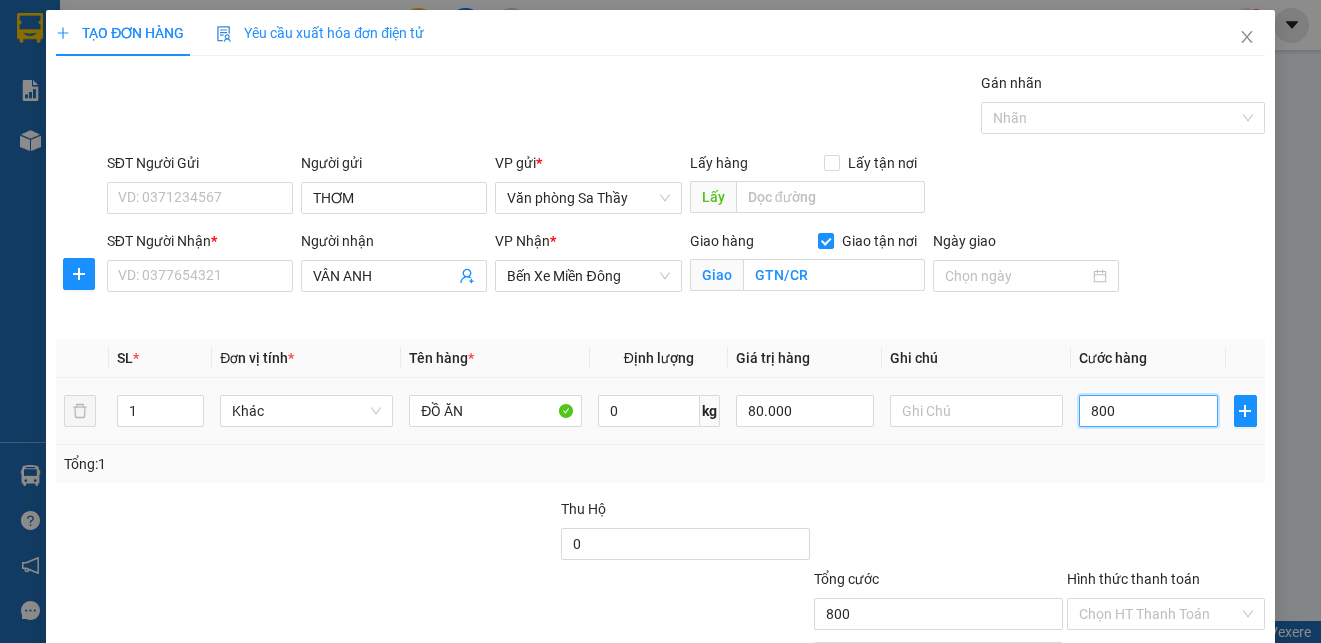 type on "8.000" 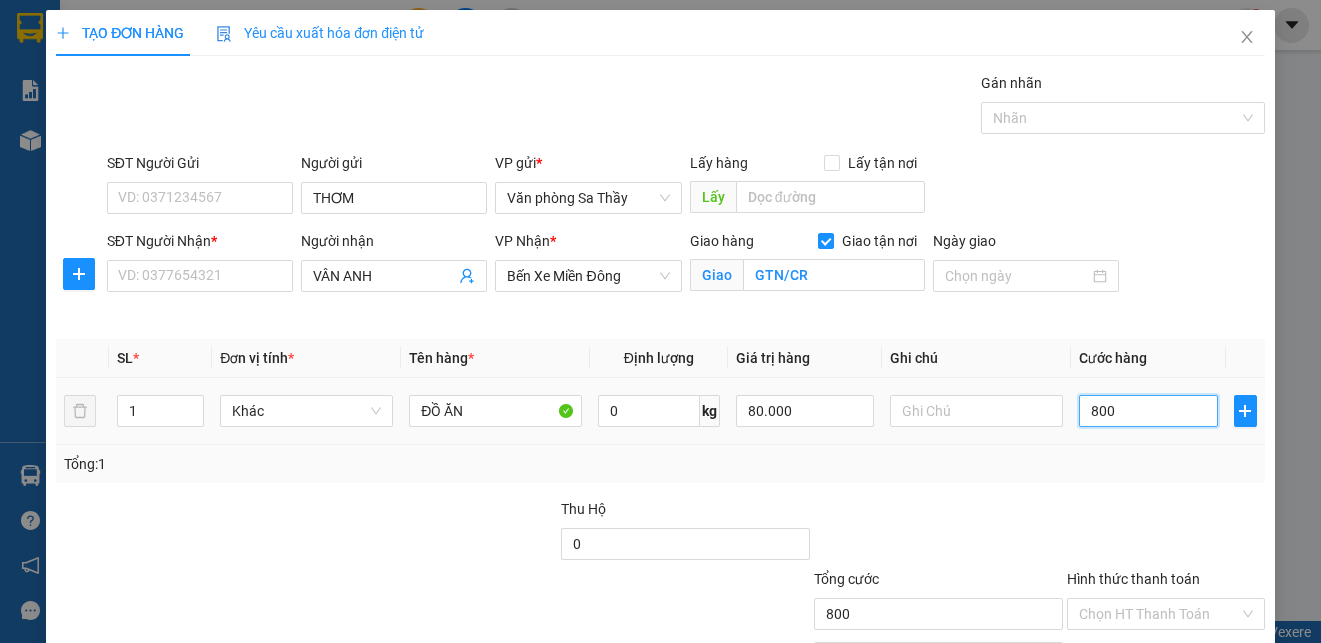 type on "8.000" 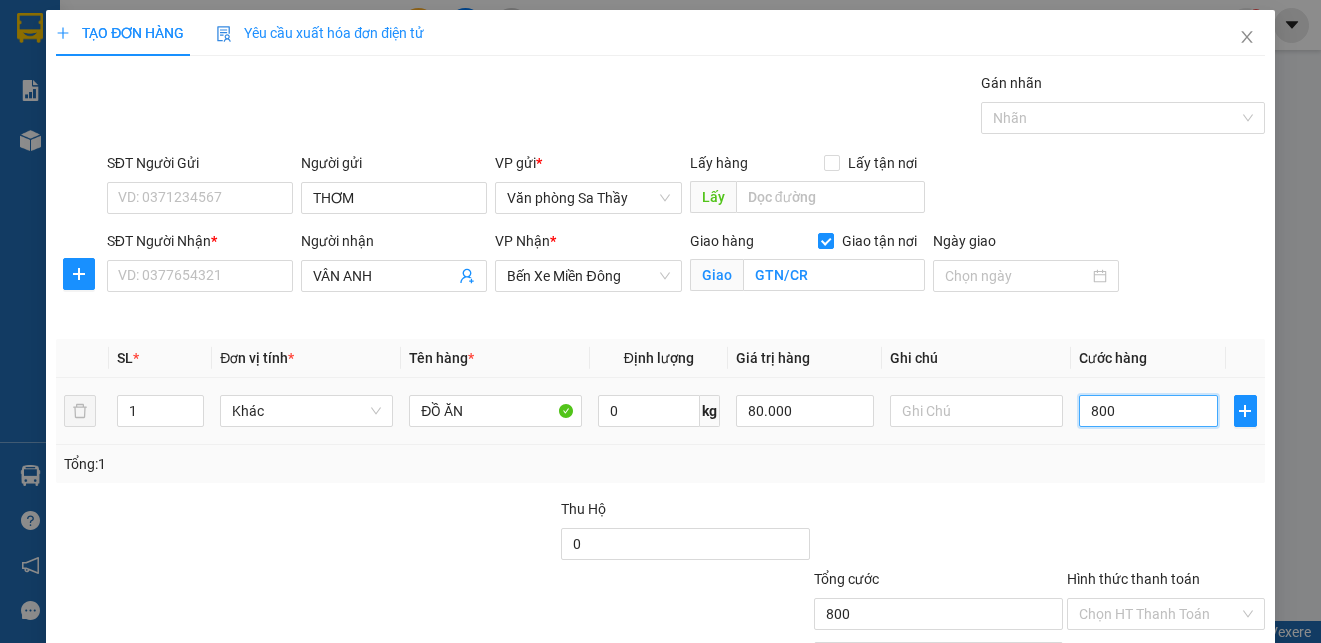 type on "8.000" 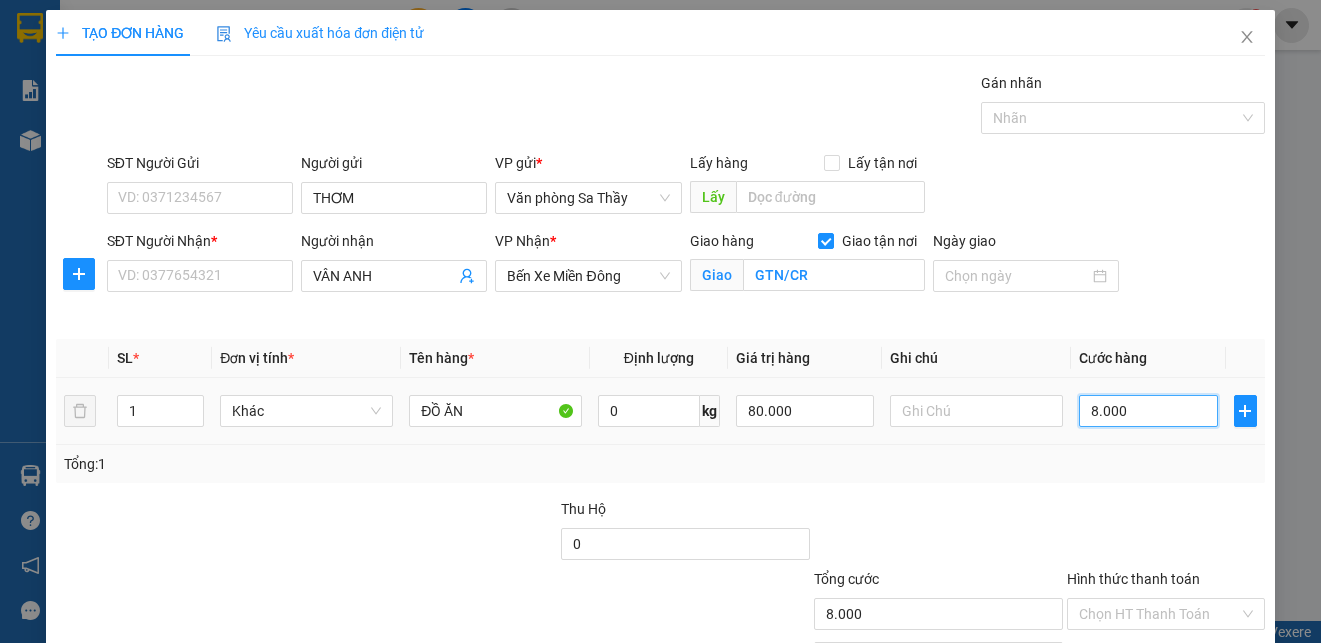 type on "80.000" 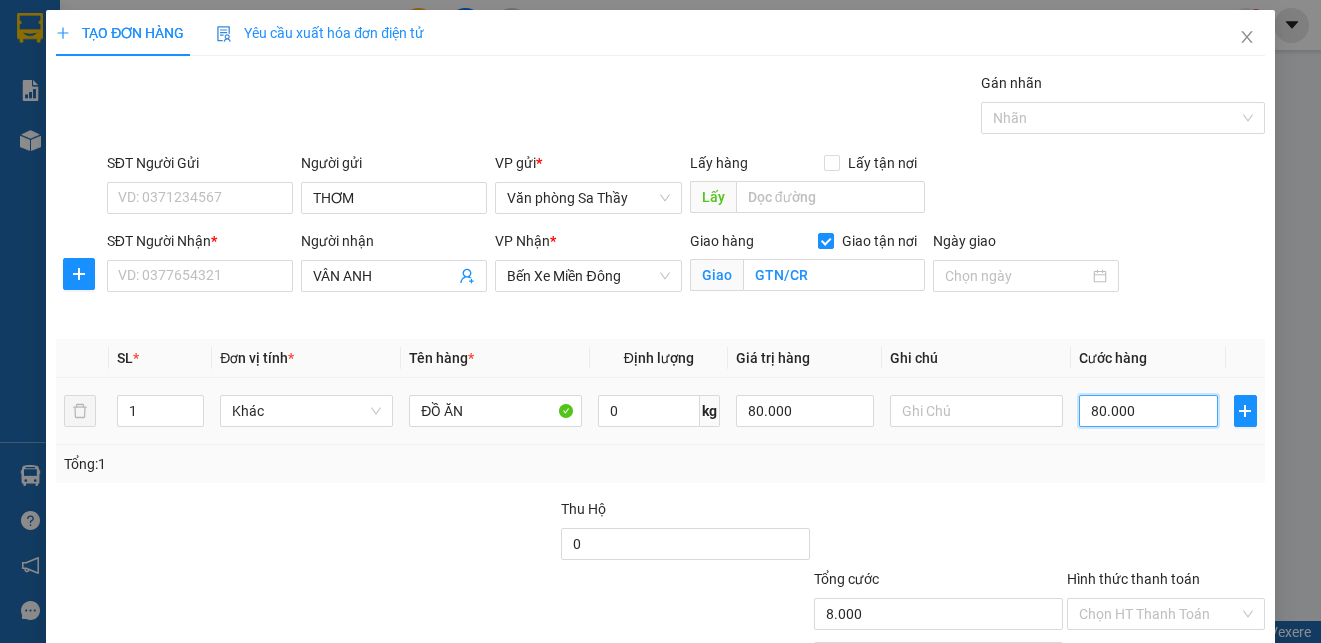 type on "80.000" 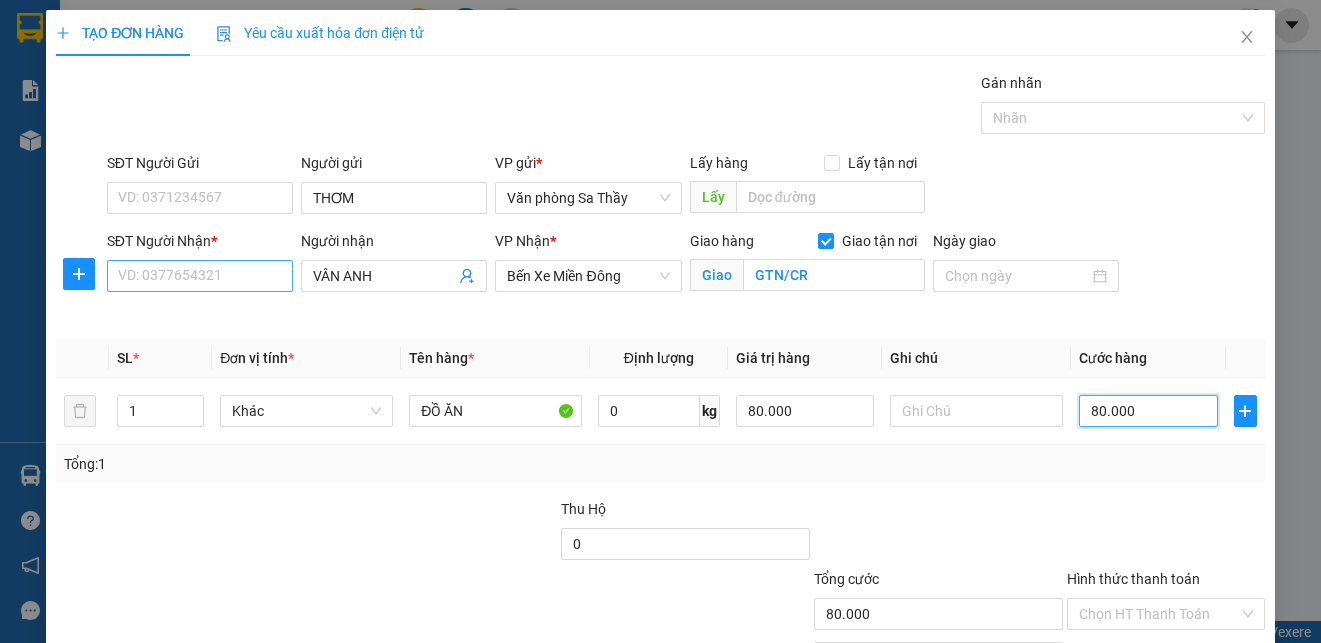 type on "80.000" 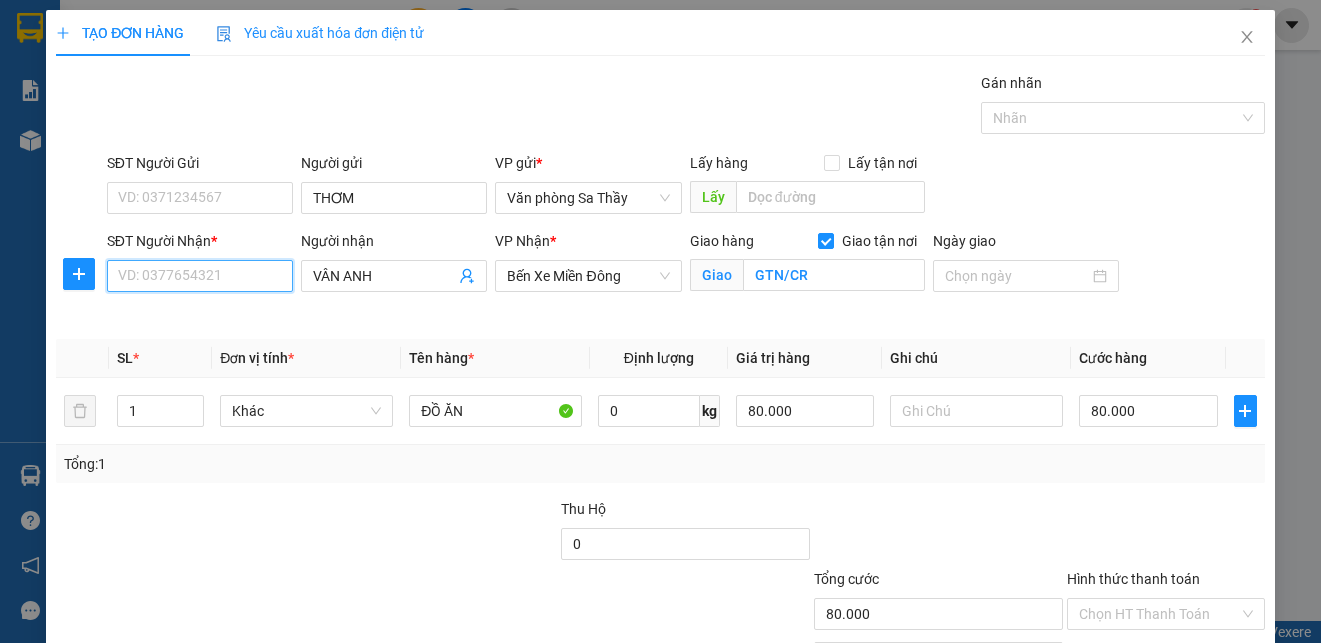 click on "SĐT Người Nhận  *" at bounding box center (200, 276) 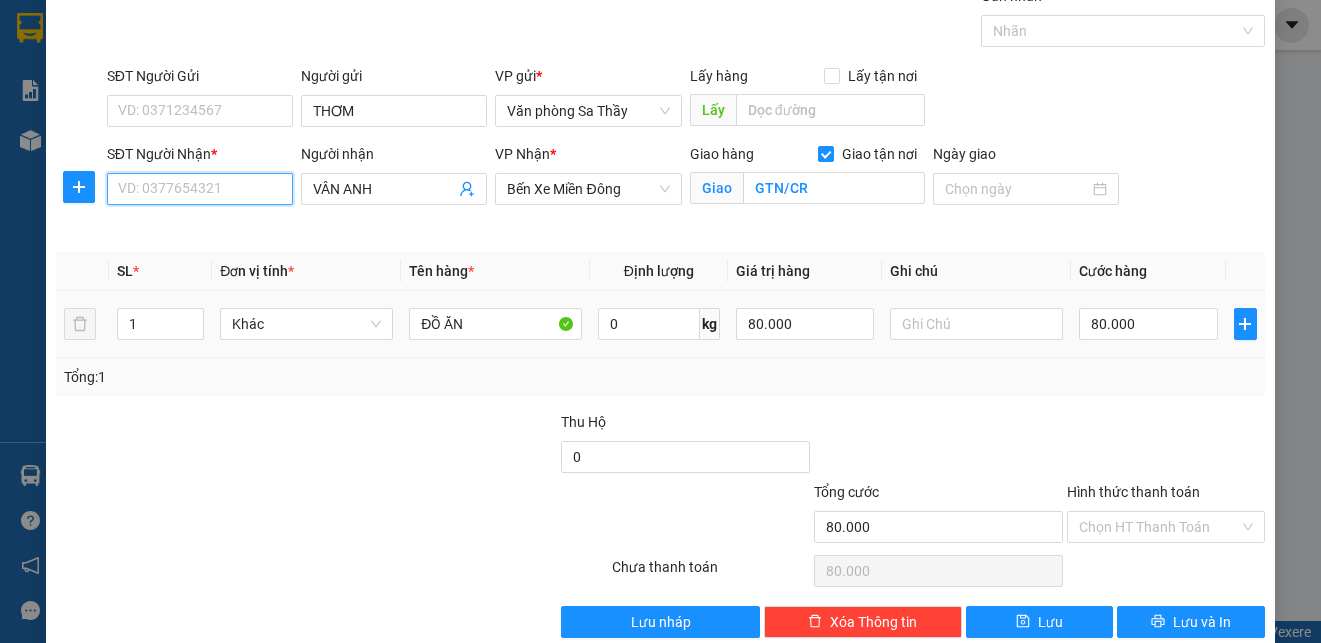 scroll, scrollTop: 100, scrollLeft: 0, axis: vertical 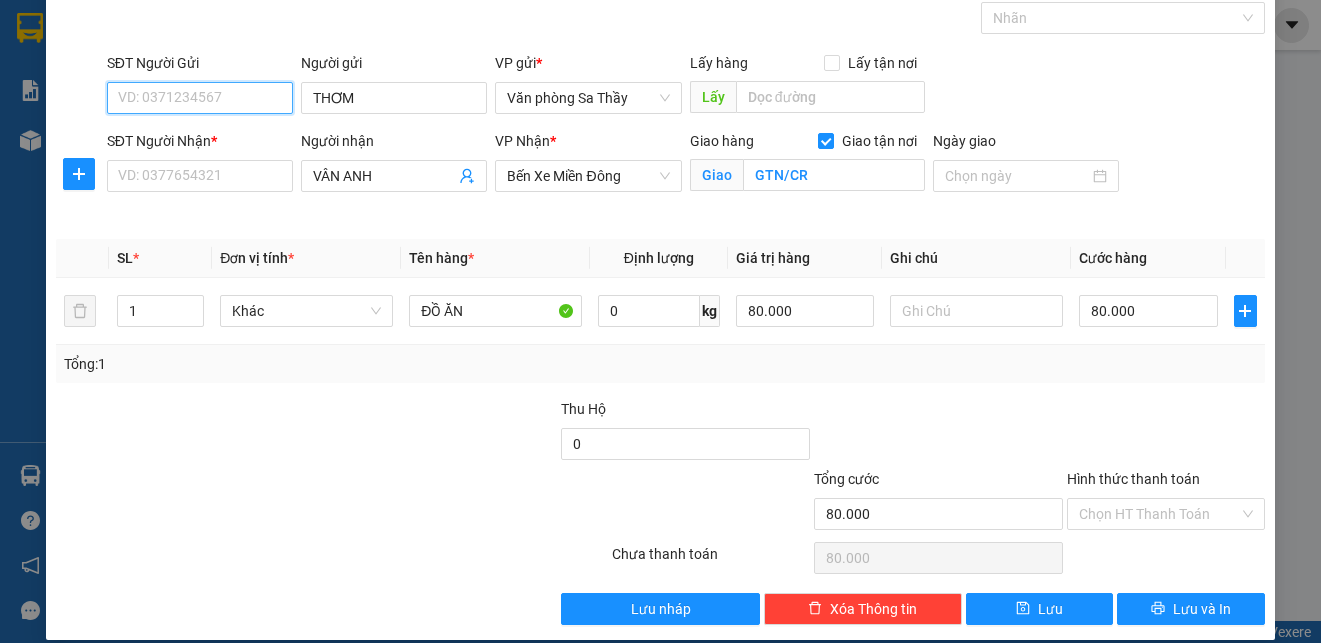 click on "SĐT Người Gửi" at bounding box center [200, 98] 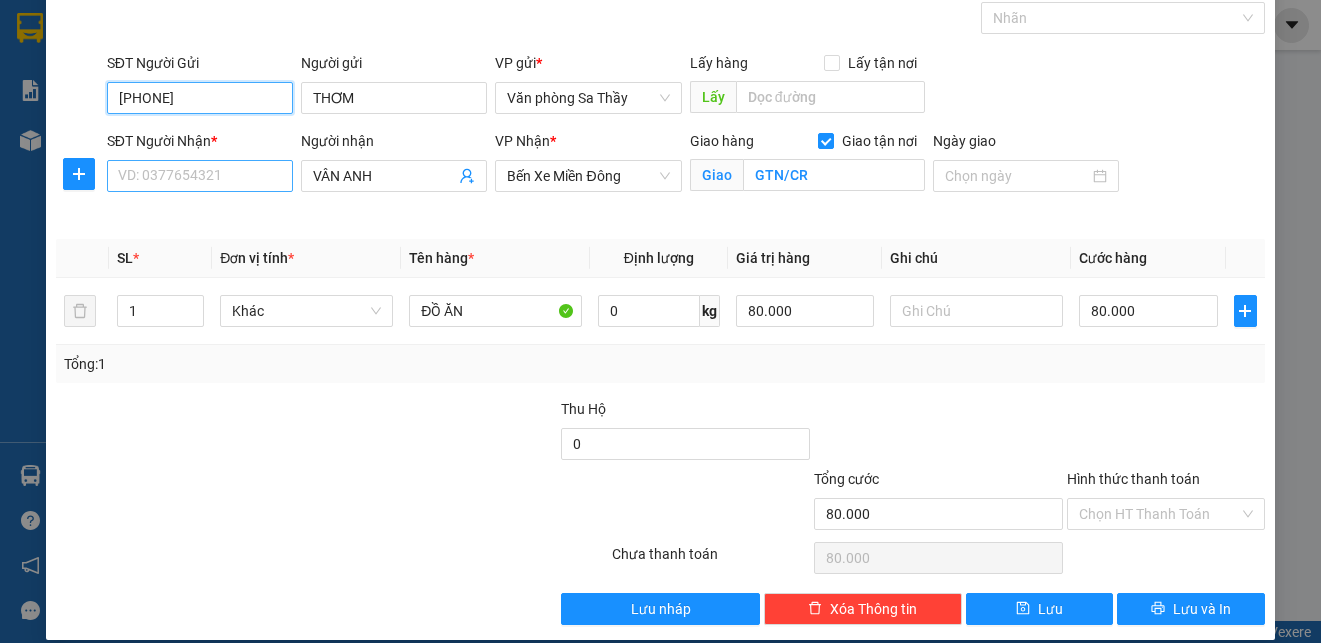 type on "[PHONE]" 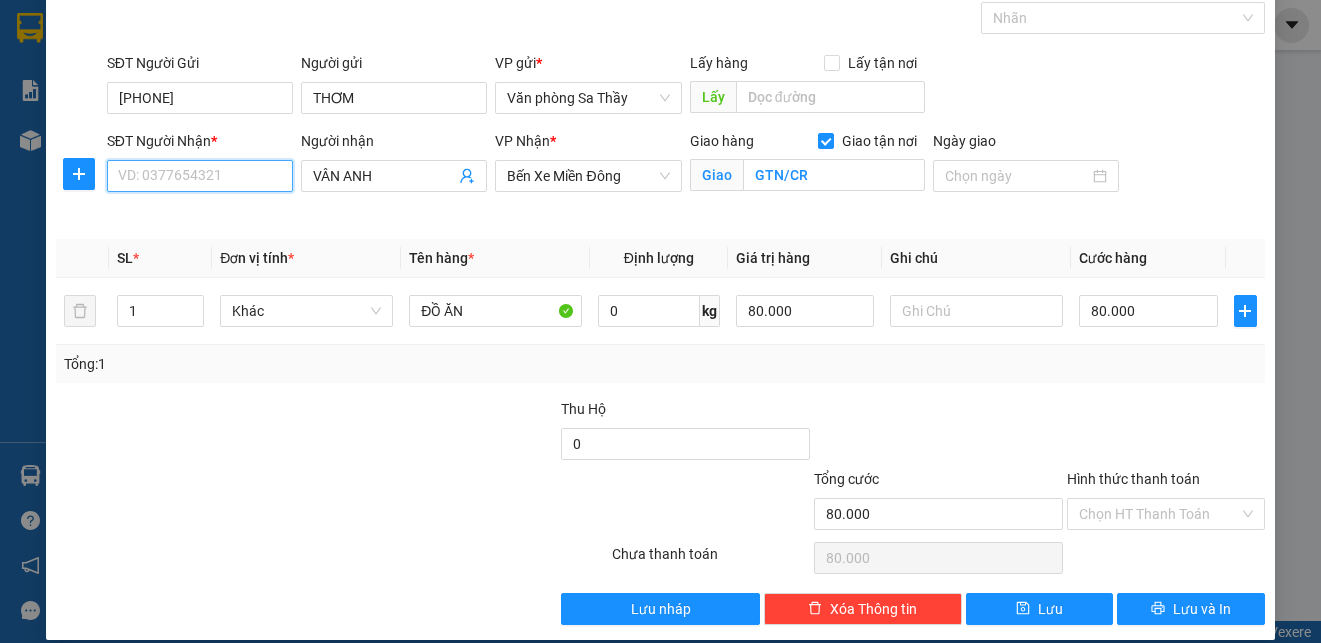 click on "SĐT Người Nhận  *" at bounding box center (200, 176) 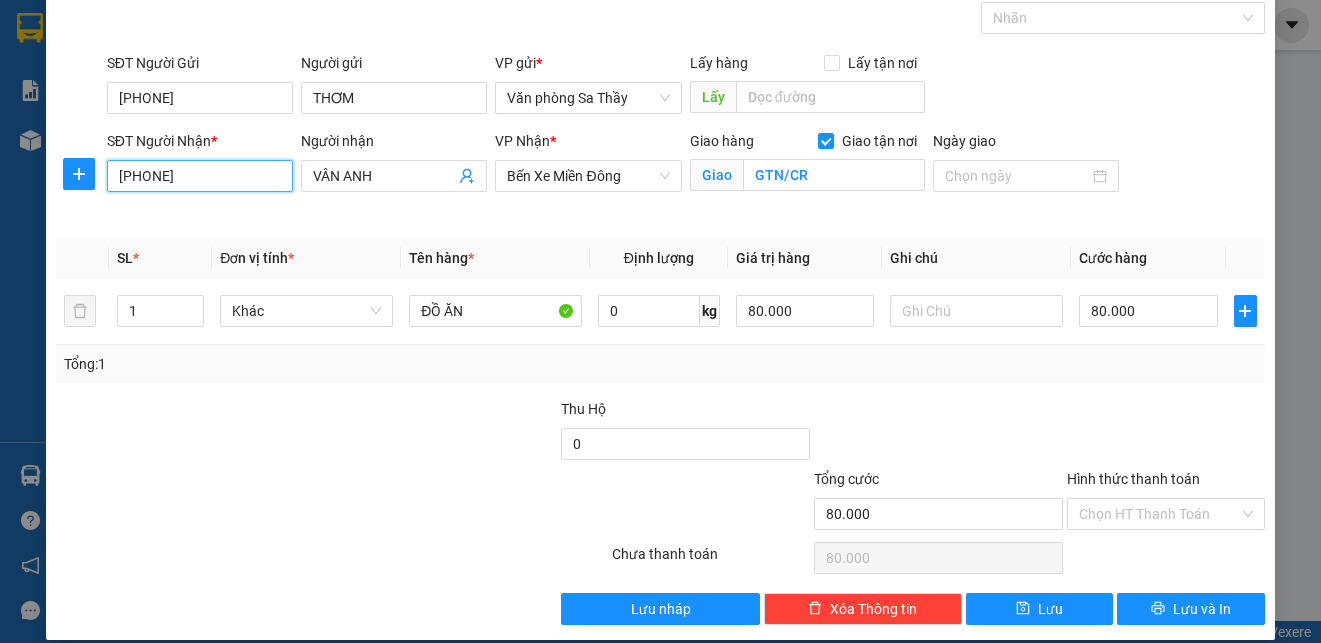 click on "[PHONE]" at bounding box center [200, 176] 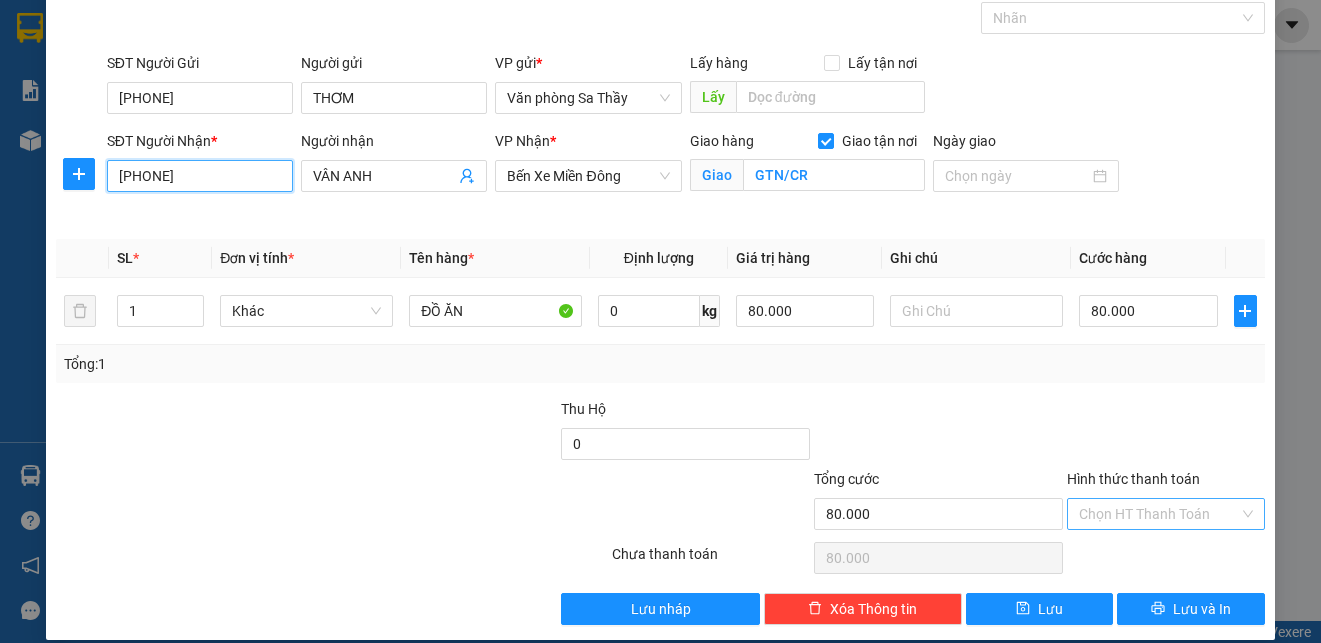 type on "[PHONE]" 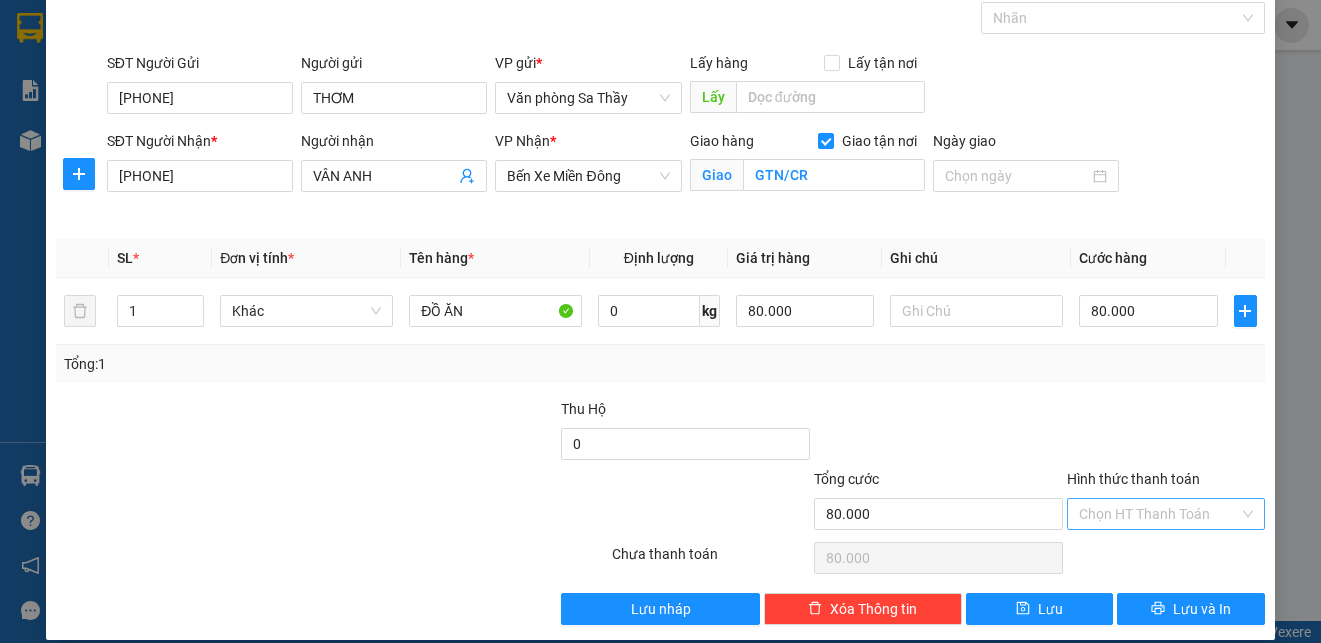 click on "Hình thức thanh toán" at bounding box center [1159, 514] 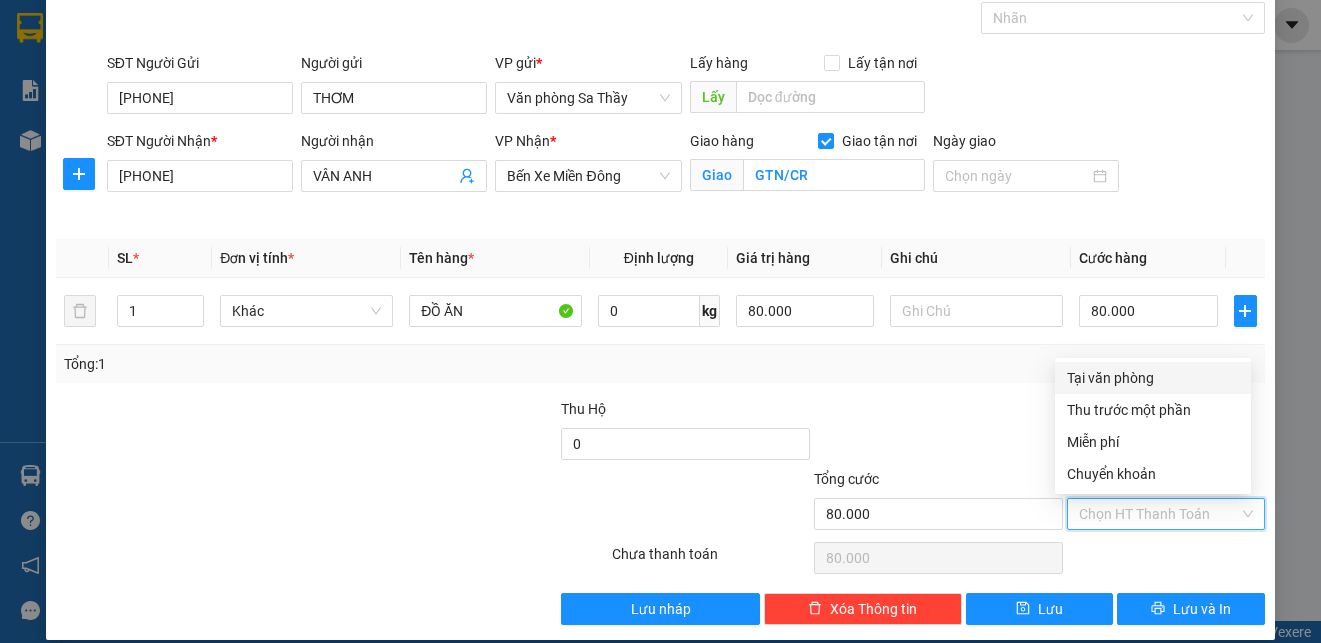 click on "Tại văn phòng" at bounding box center [1153, 378] 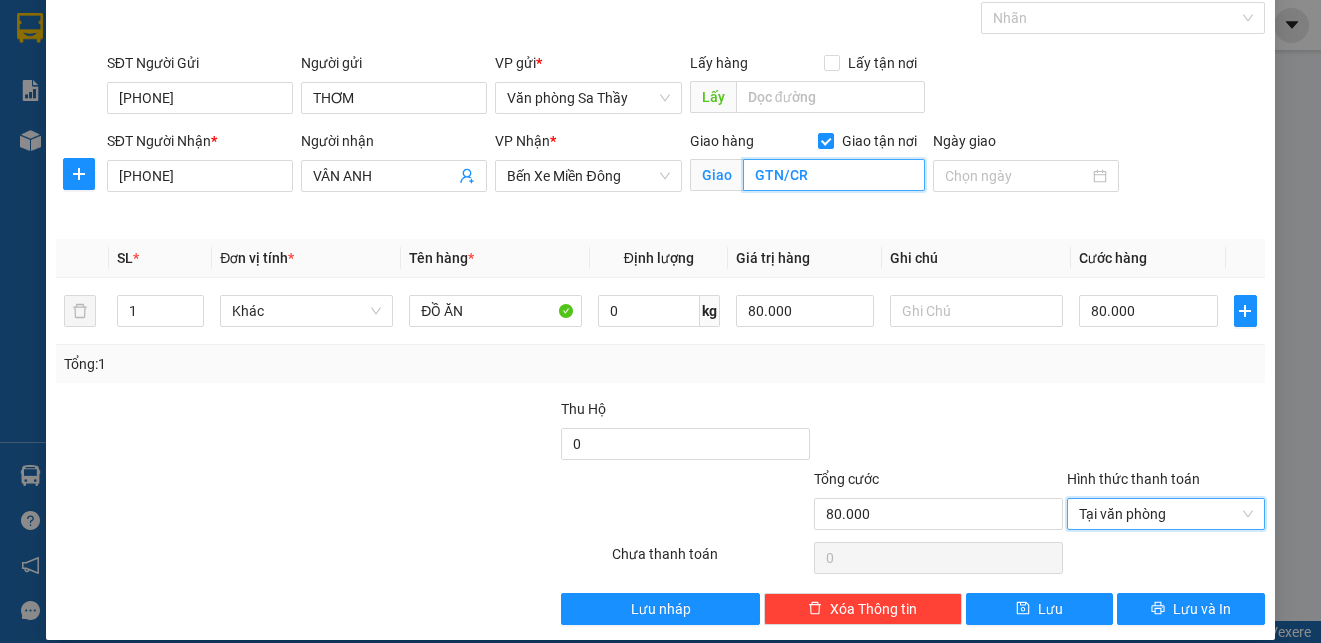 click on "GTN/CR" at bounding box center (834, 175) 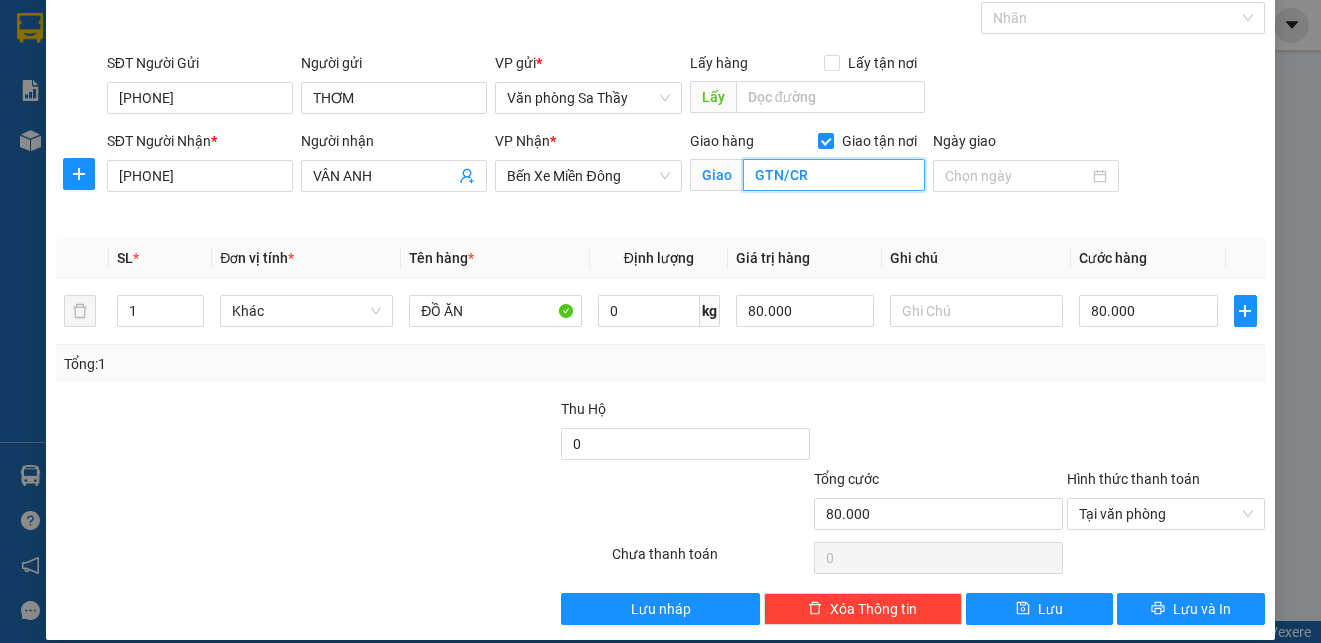 scroll, scrollTop: 0, scrollLeft: 0, axis: both 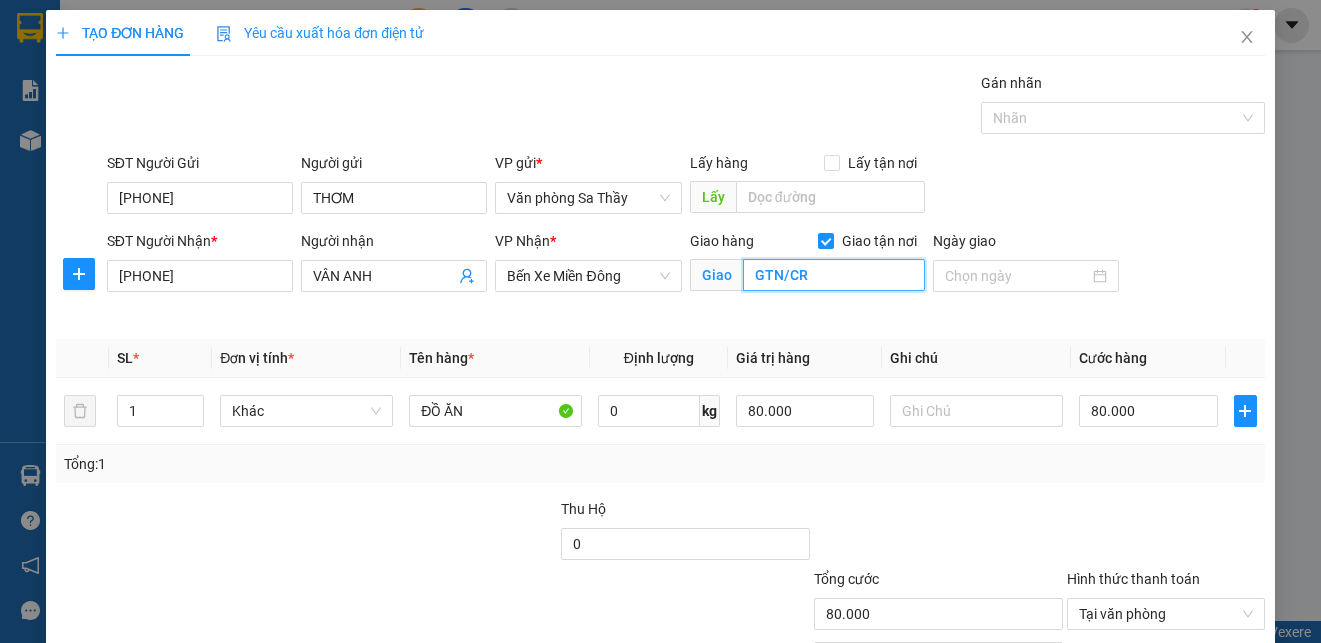 click on "GTN/CR" at bounding box center (834, 275) 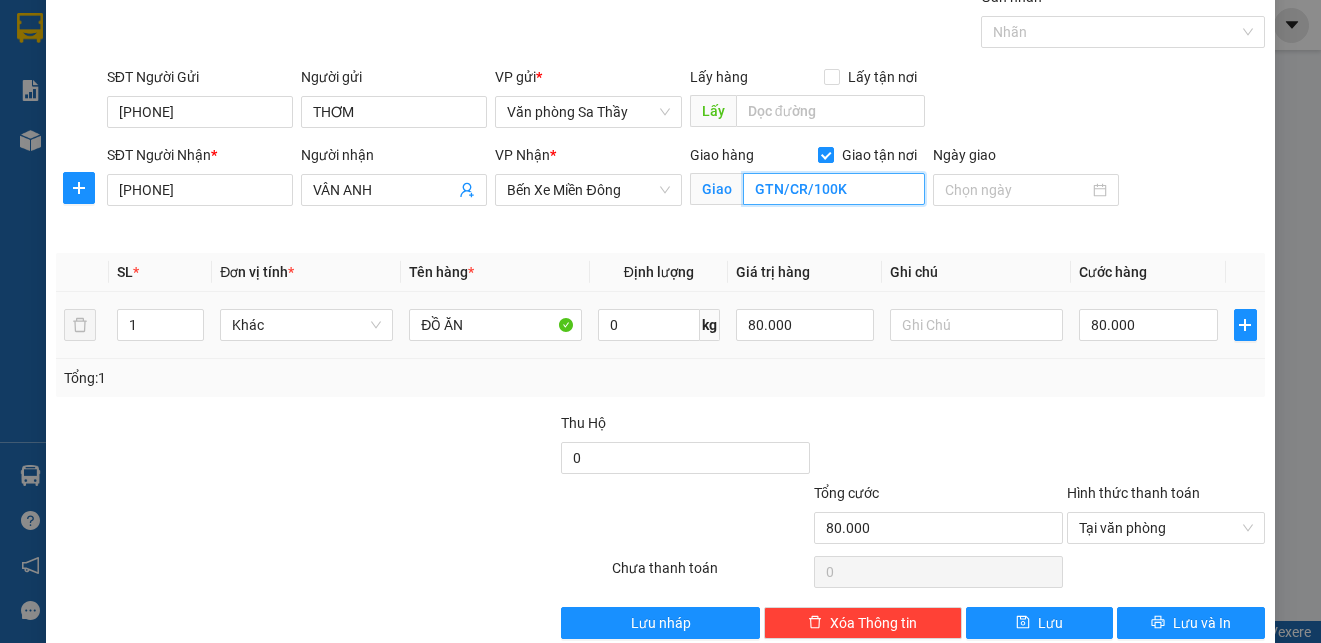 scroll, scrollTop: 100, scrollLeft: 0, axis: vertical 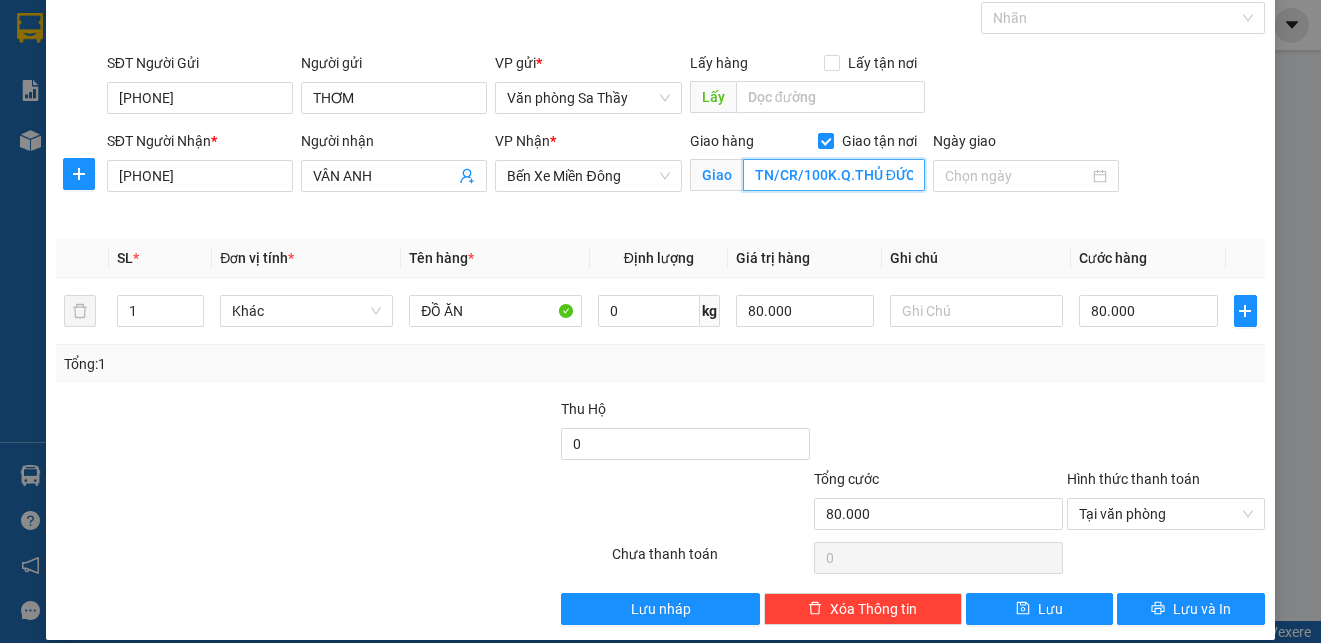 click on "GTN/CR/100K.Q.THỦ ĐỨC" at bounding box center [834, 175] 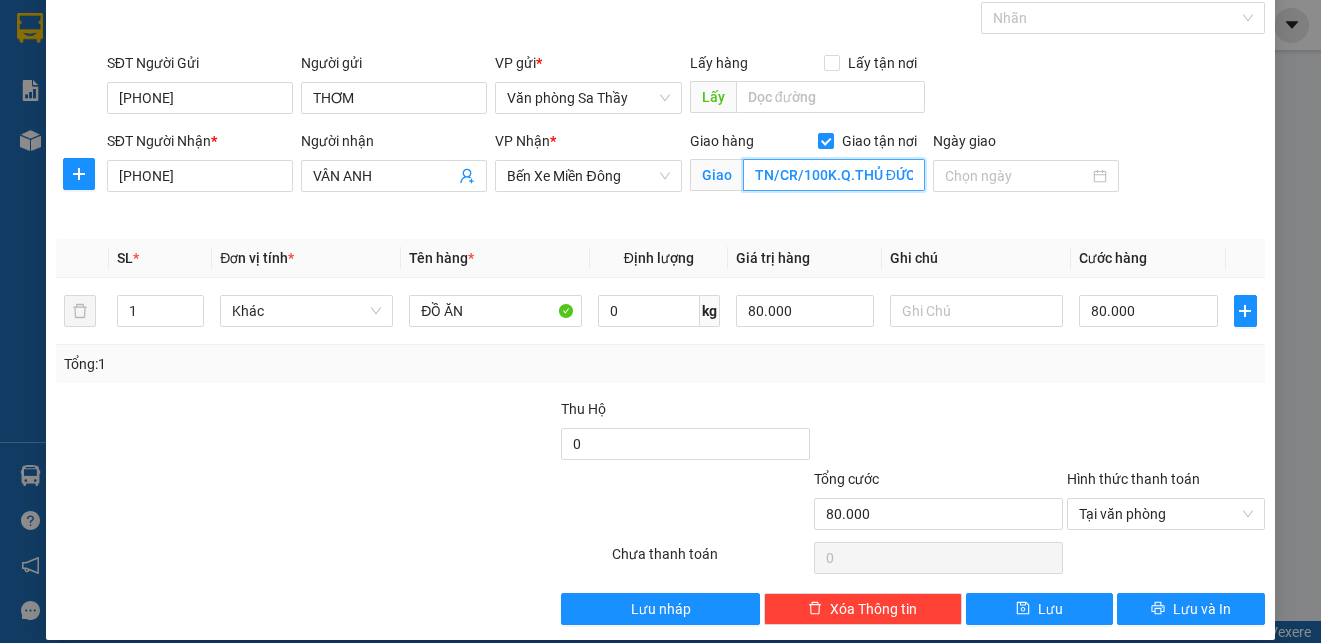 click on "GTN/CR/100K.Q.THỦ ĐỨC" at bounding box center [834, 175] 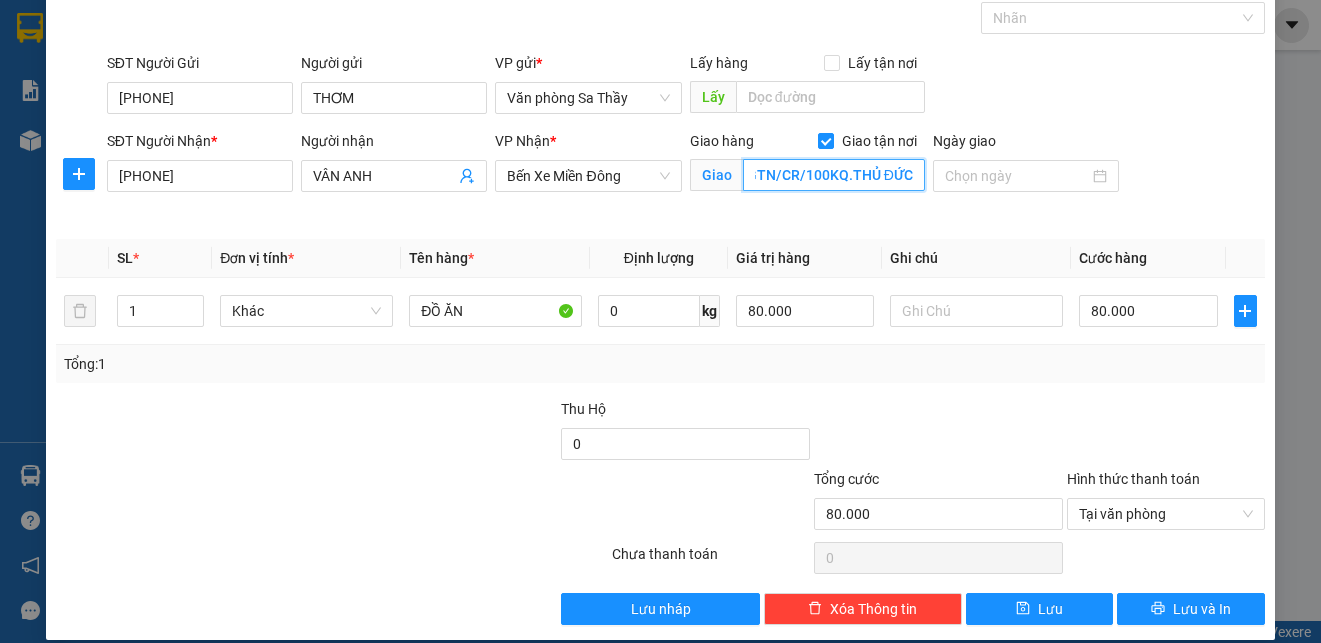 scroll, scrollTop: 0, scrollLeft: 6, axis: horizontal 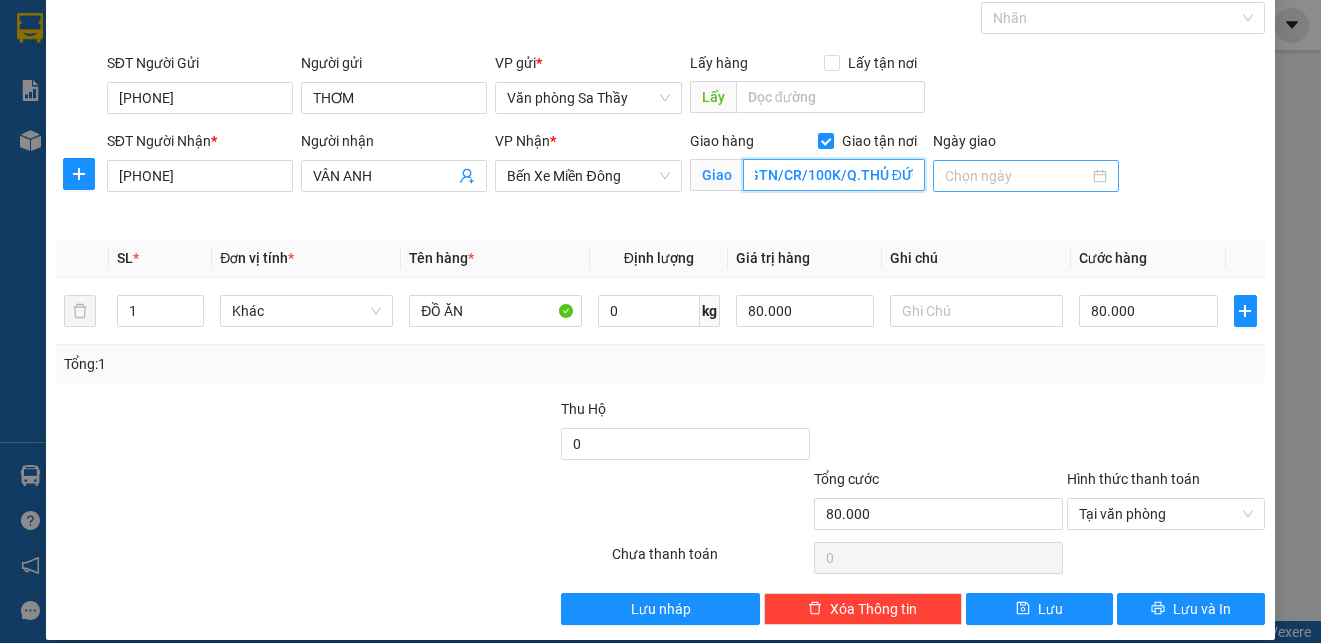 type on "GTN/CR/100K/Q.THỦ ĐỨC" 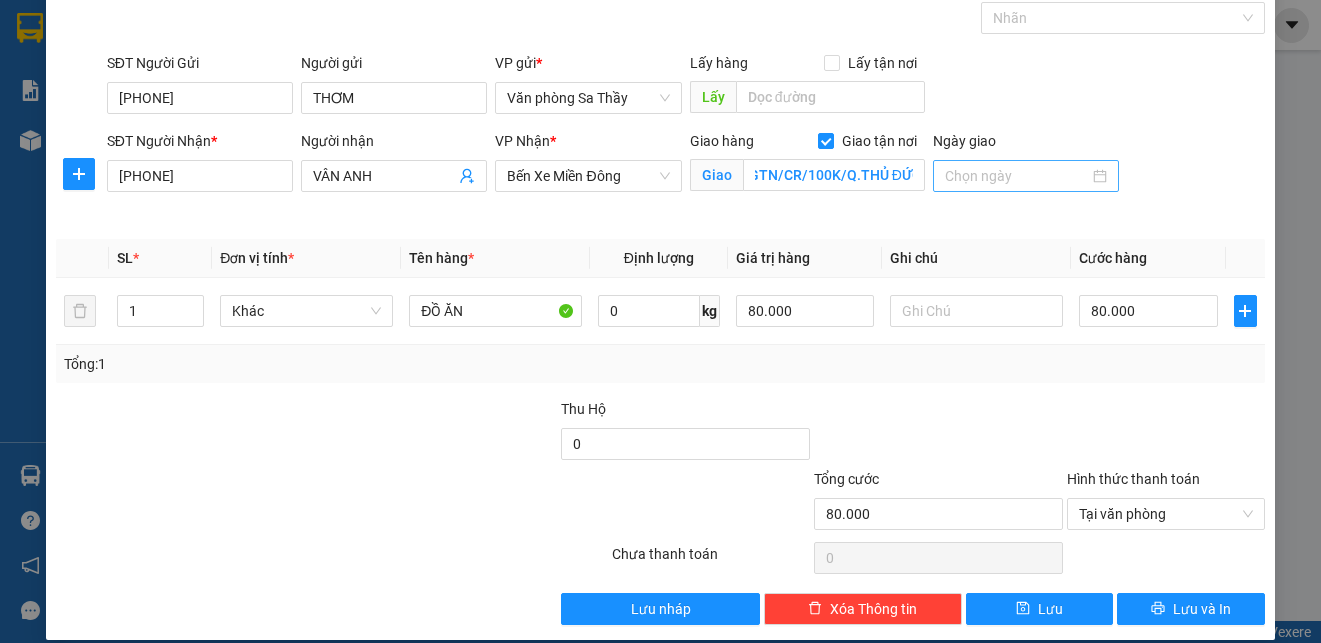 scroll, scrollTop: 0, scrollLeft: 0, axis: both 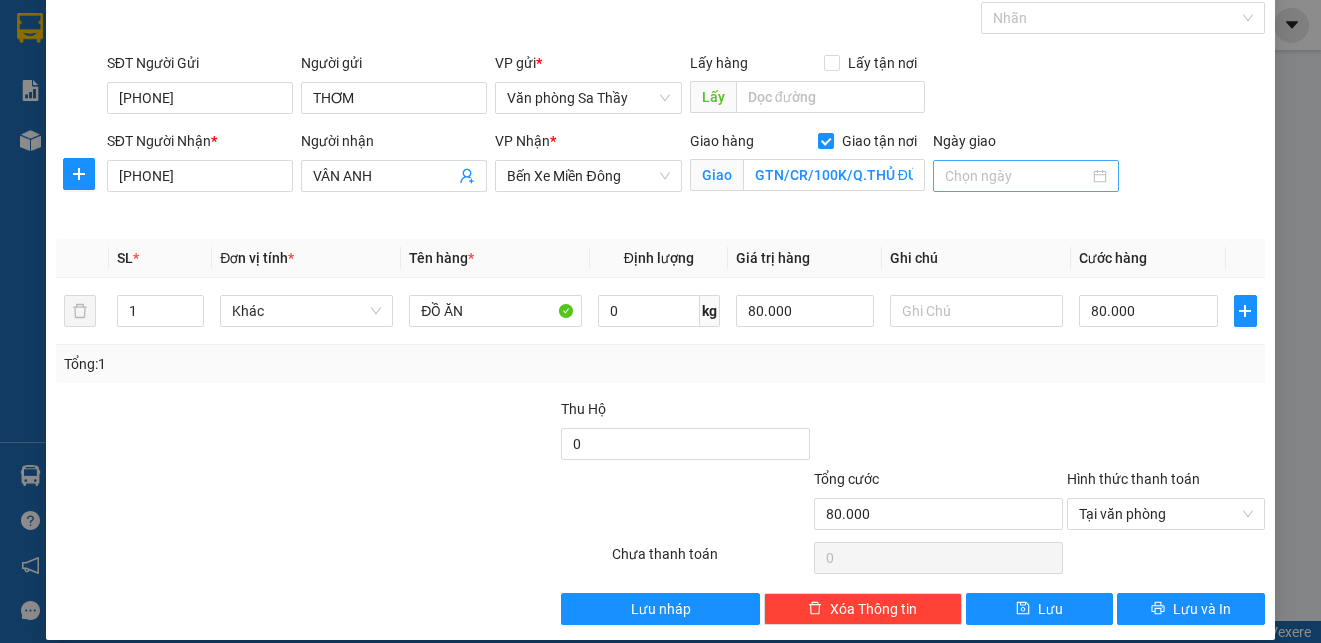 click on "Ngày giao" at bounding box center (1017, 176) 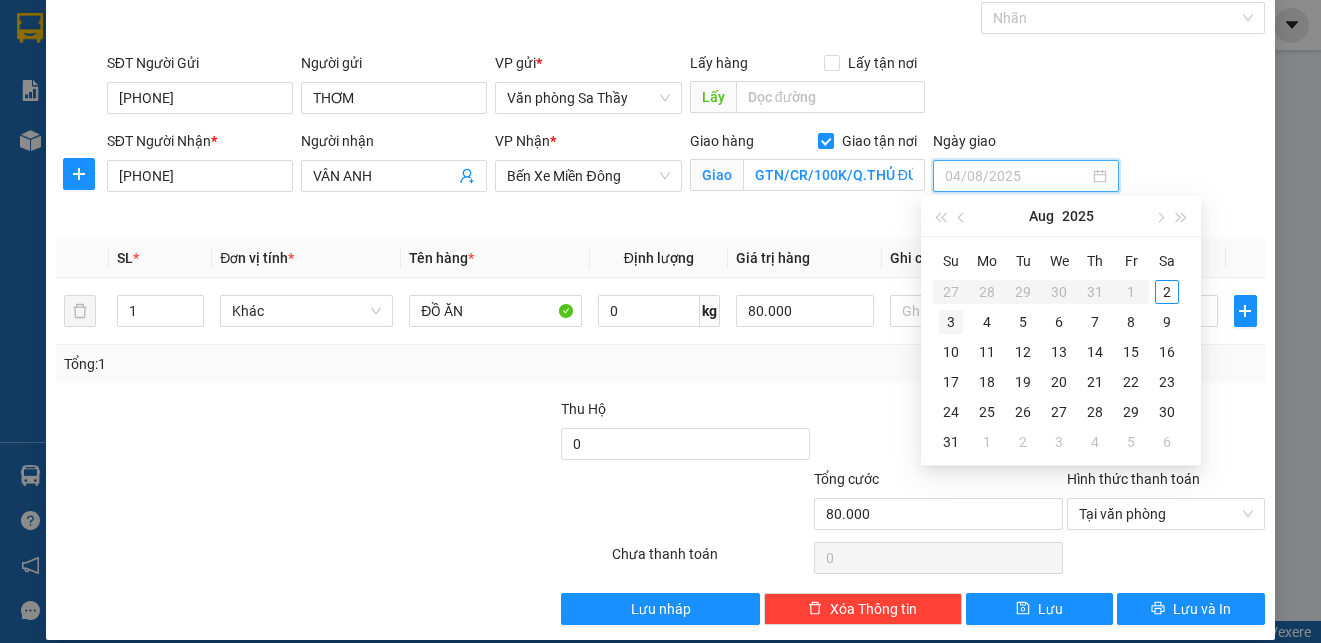 type on "03/08/2025" 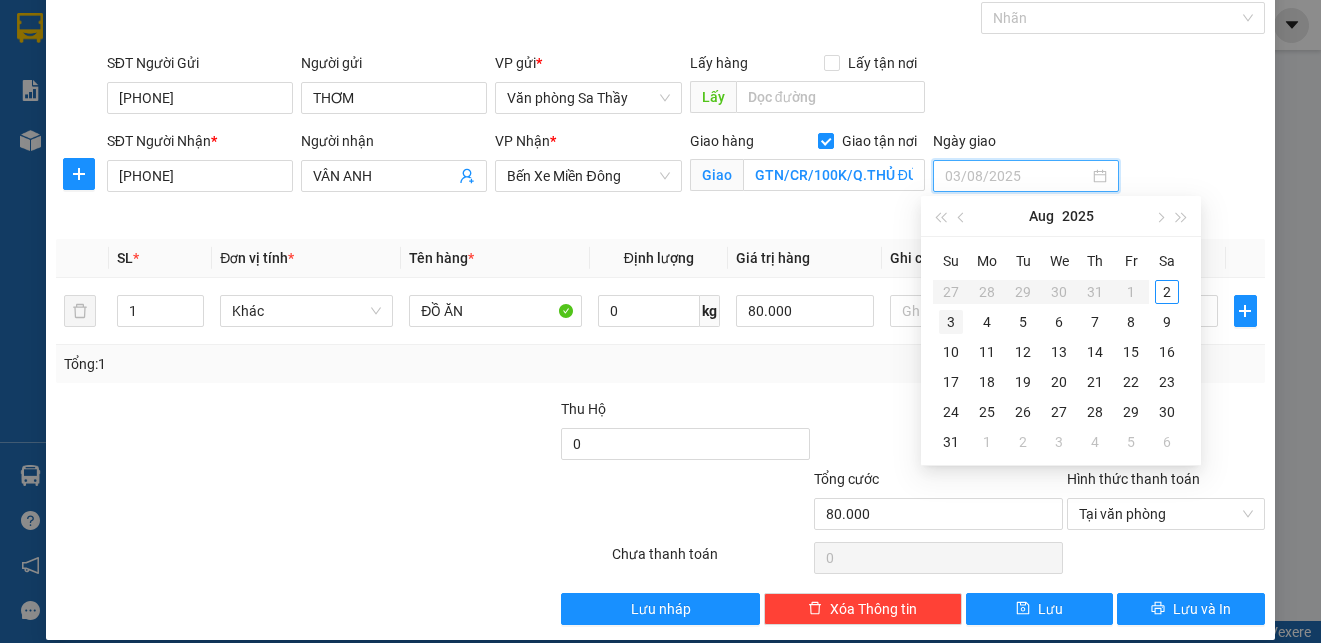 click on "3" at bounding box center [951, 322] 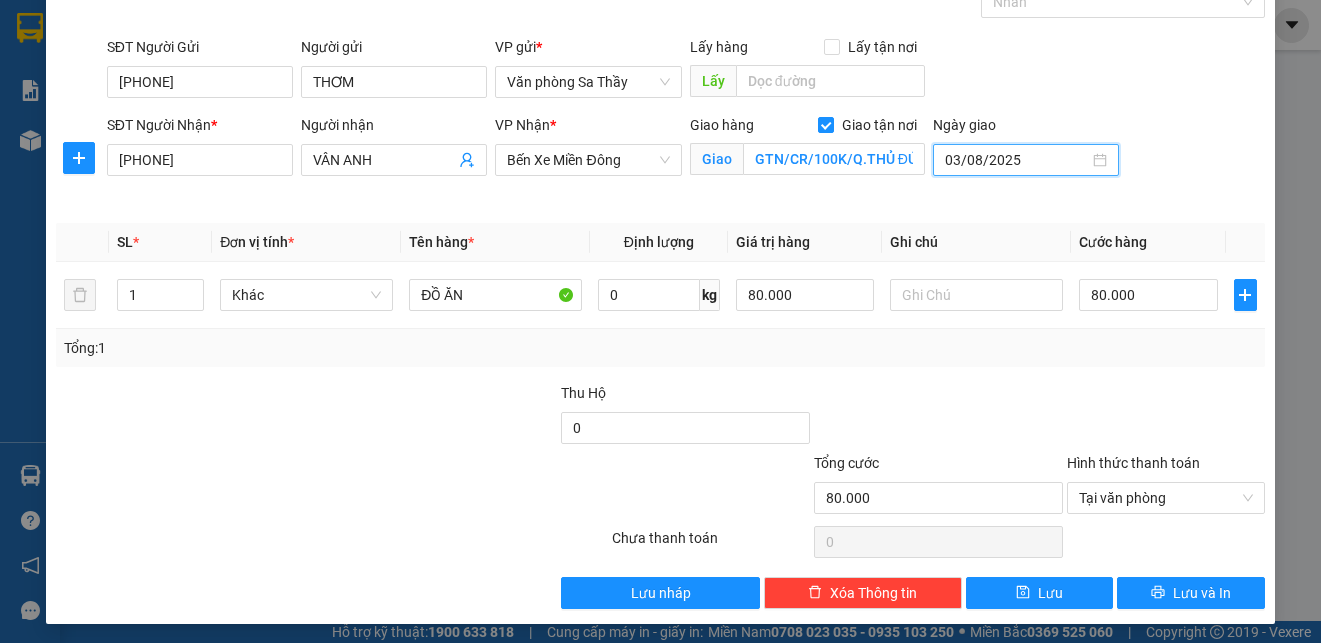 scroll, scrollTop: 121, scrollLeft: 0, axis: vertical 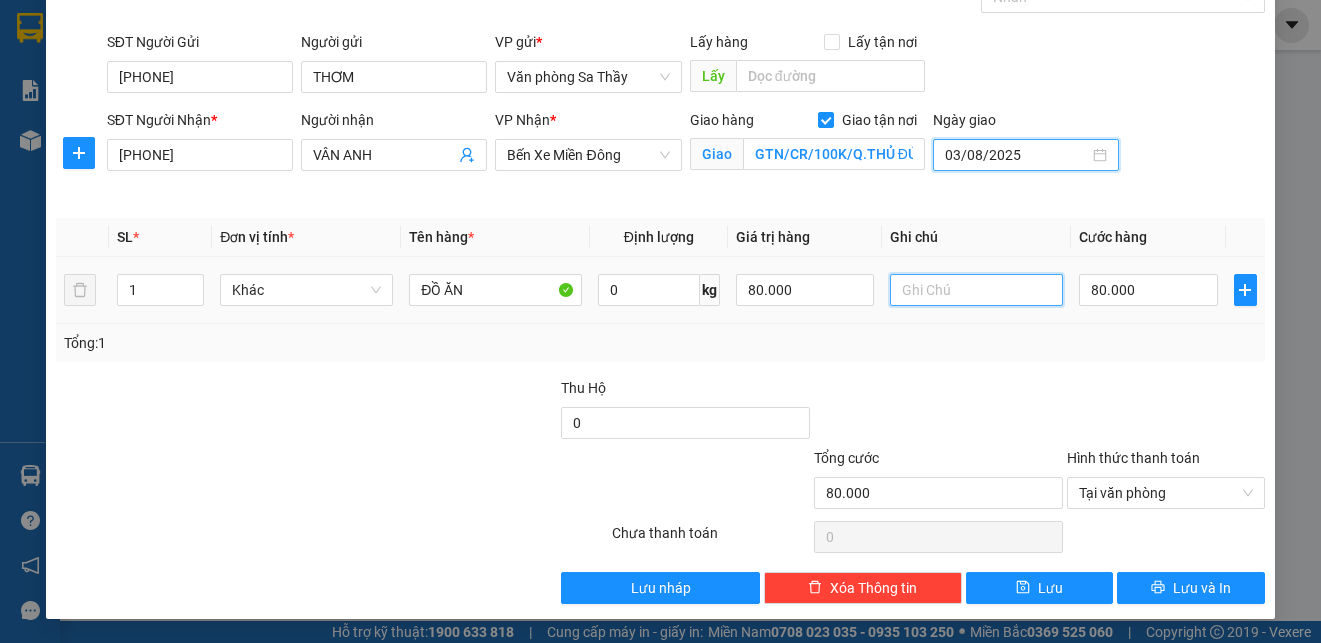 click at bounding box center [976, 290] 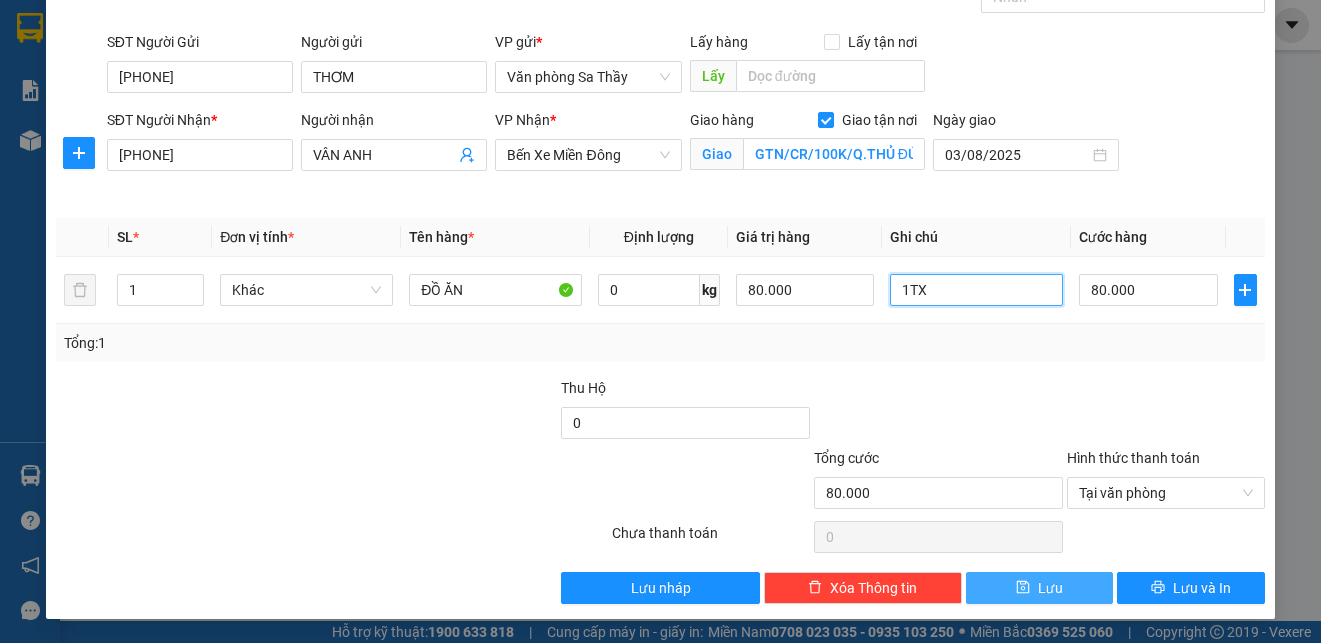 type on "1TX" 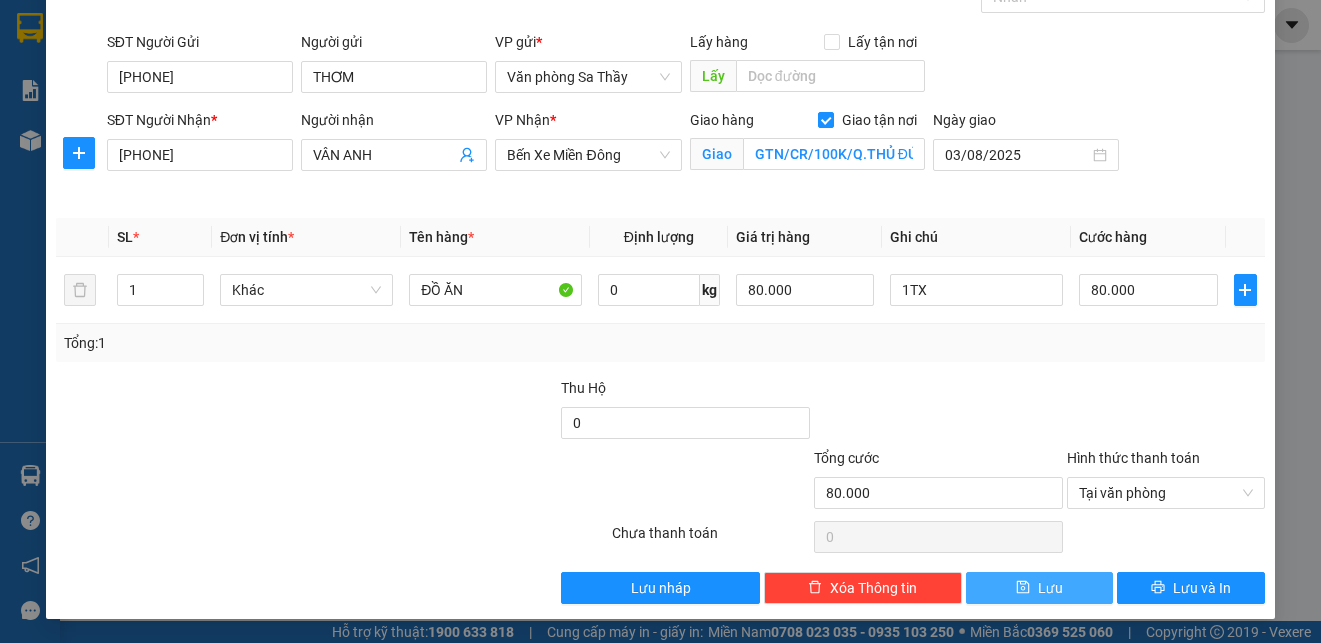 click 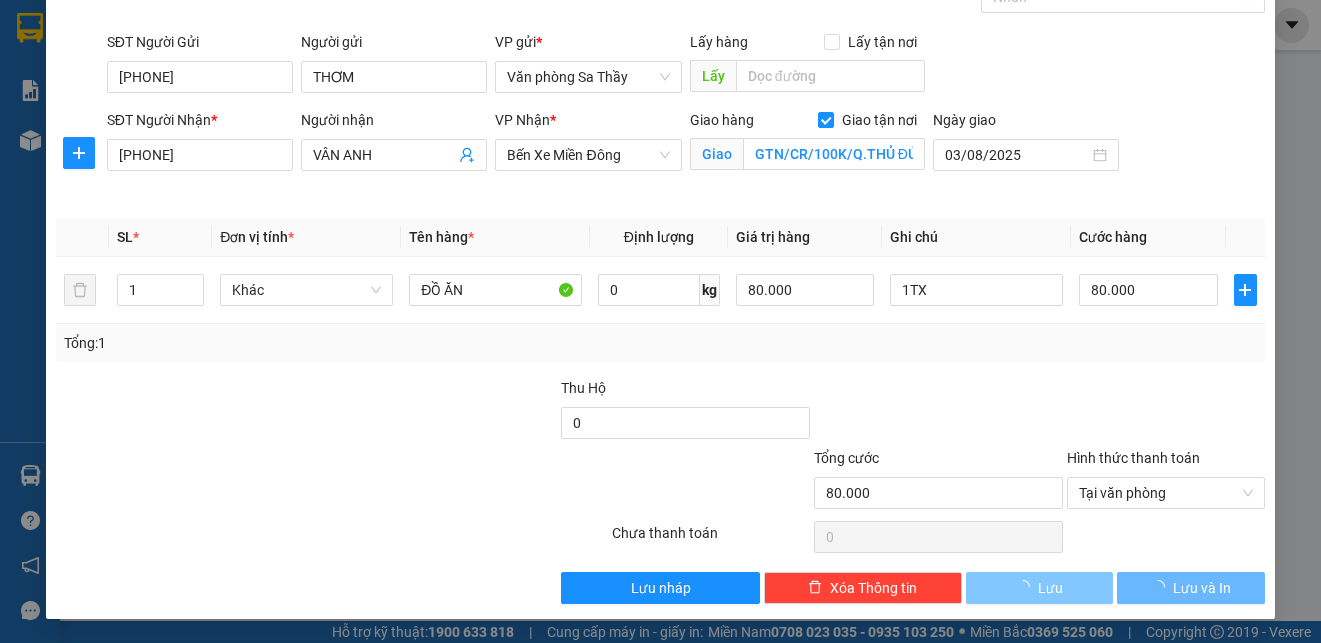 type 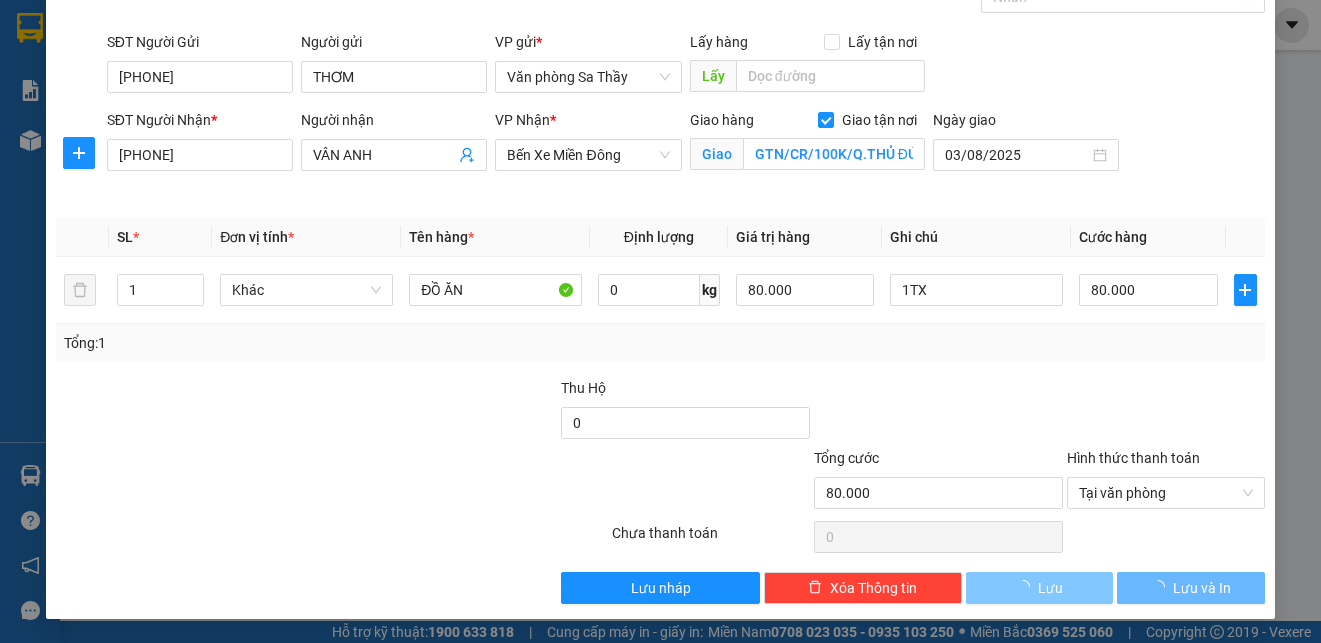 type 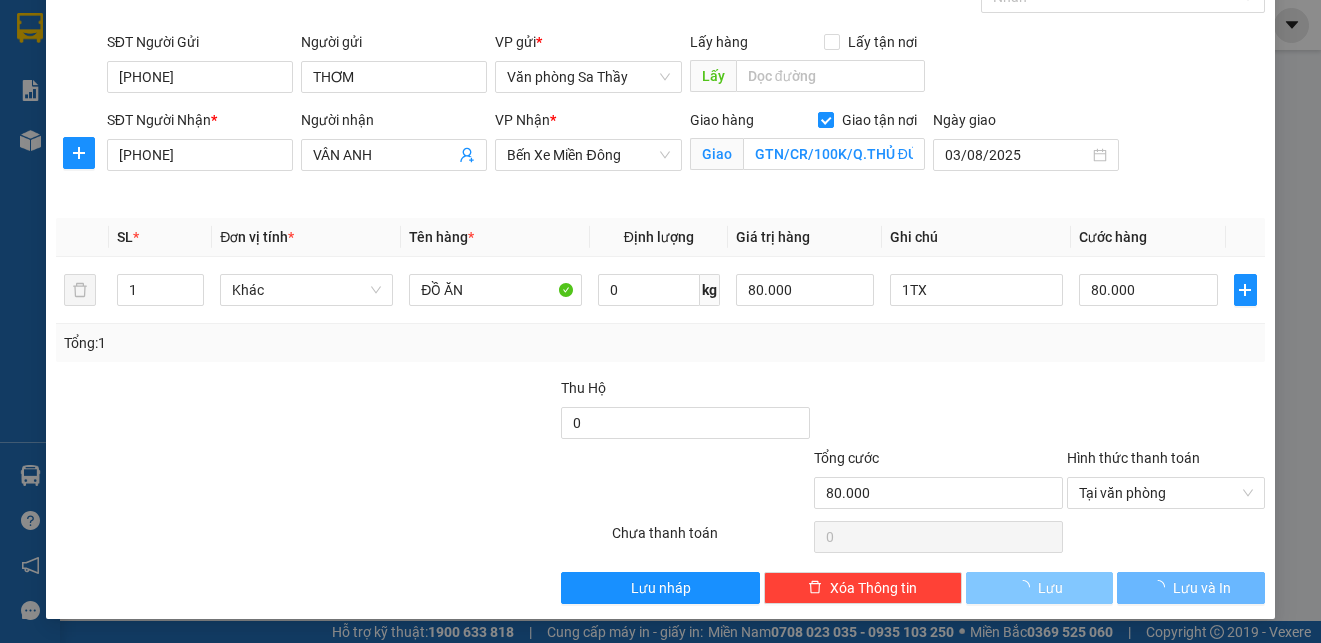 type 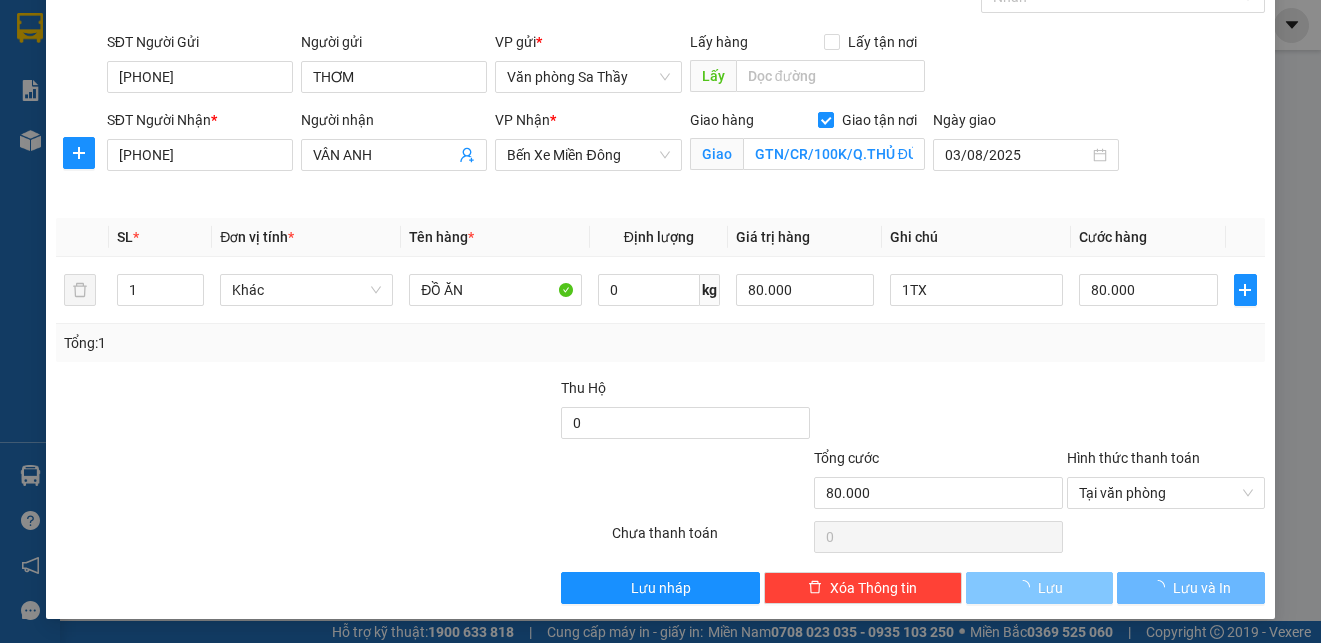 type 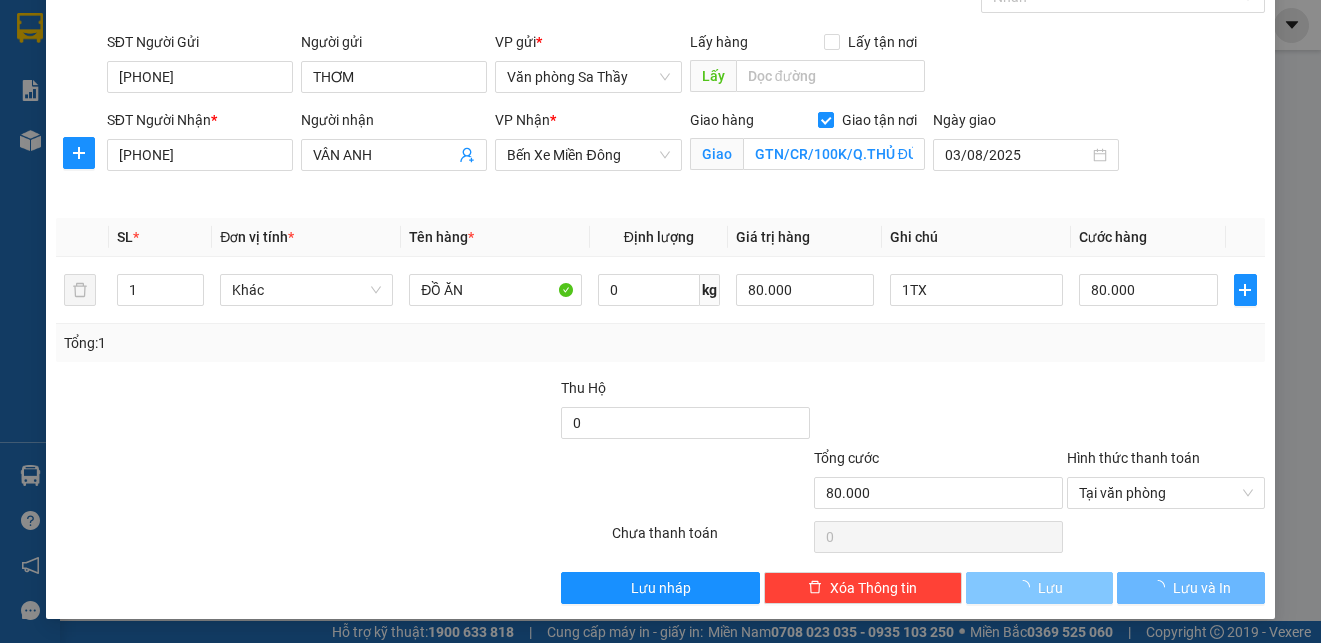 type 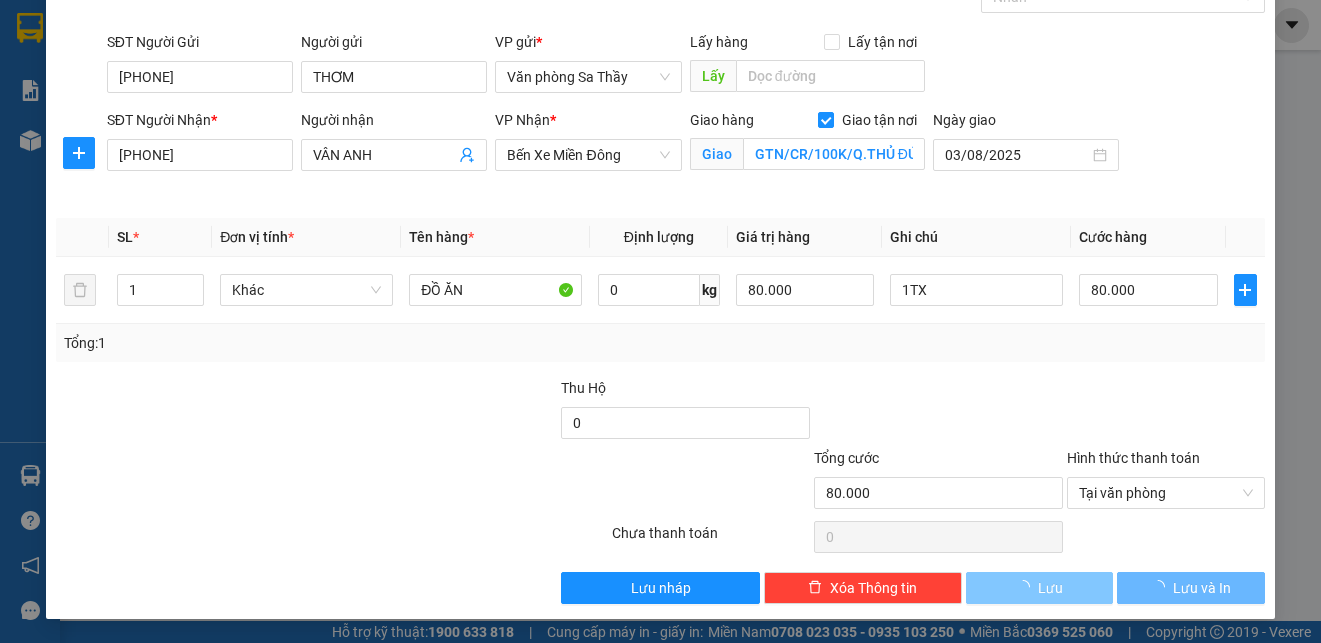 type on "0" 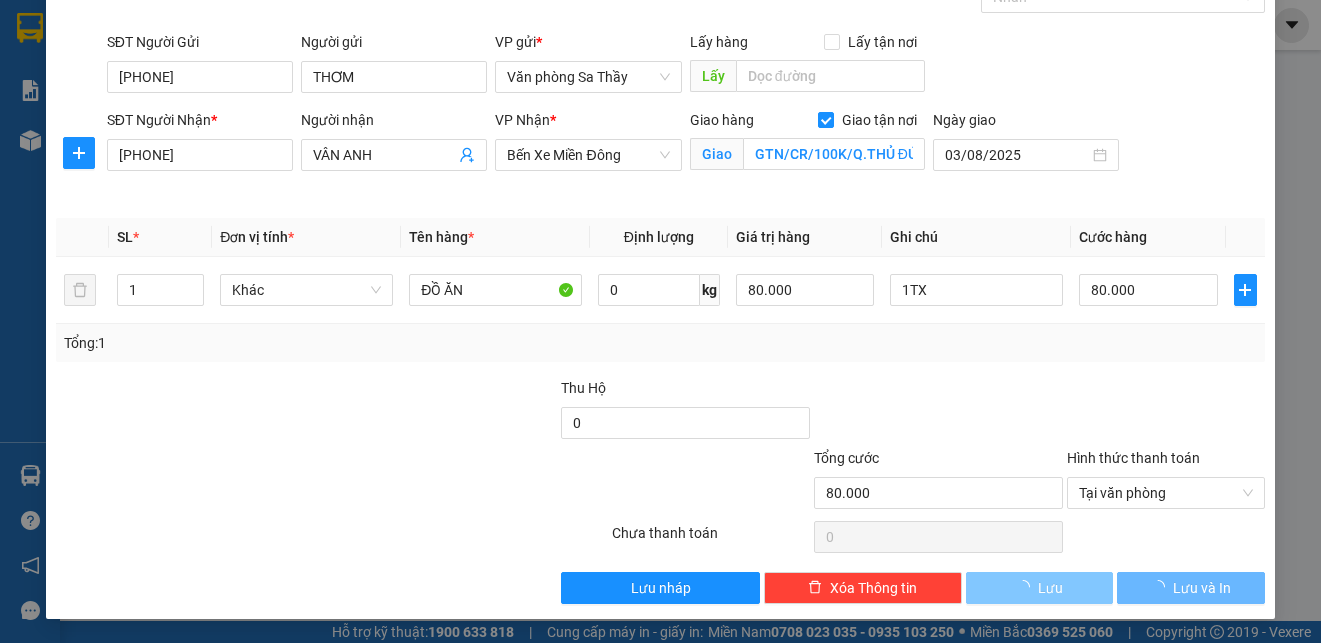 type on "0" 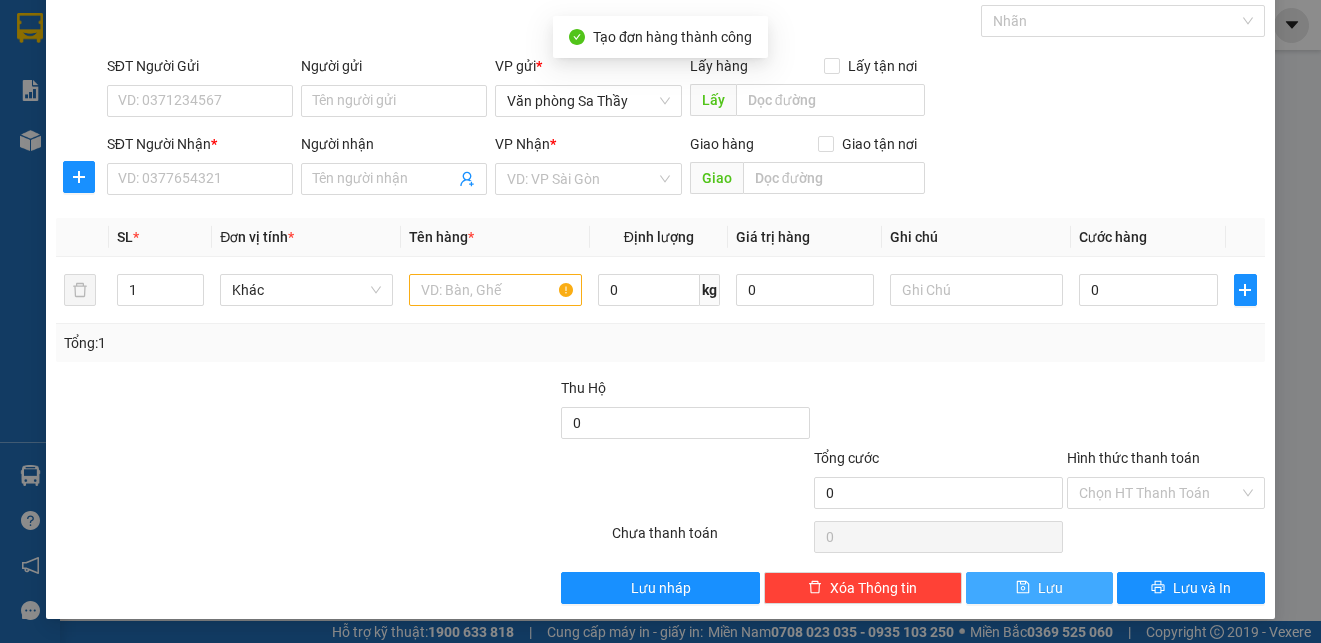 scroll, scrollTop: 97, scrollLeft: 0, axis: vertical 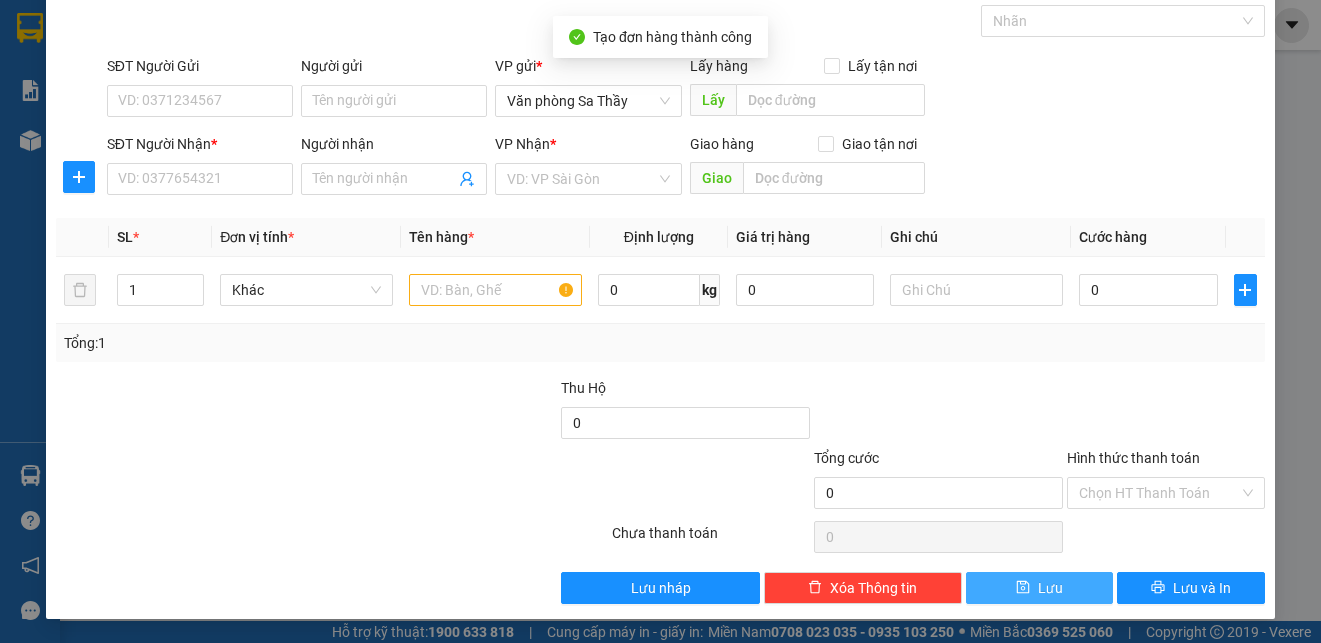 click on "Lưu" at bounding box center [1050, 588] 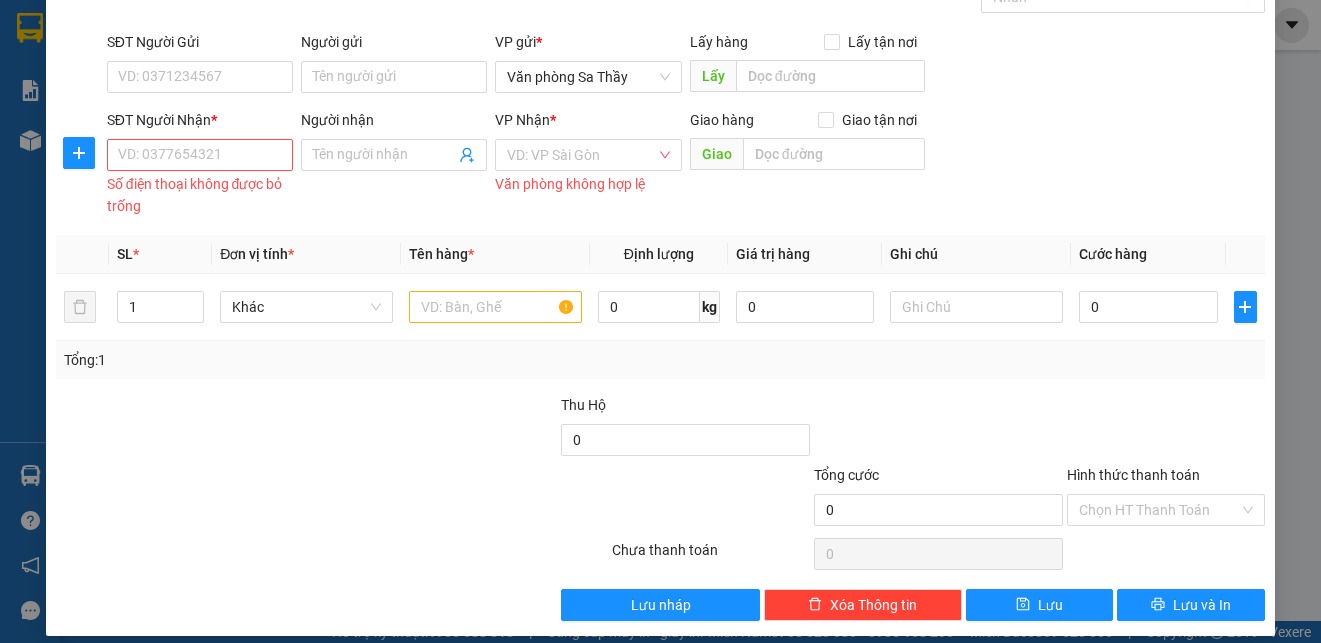 drag, startPoint x: 200, startPoint y: 138, endPoint x: 219, endPoint y: 160, distance: 29.068884 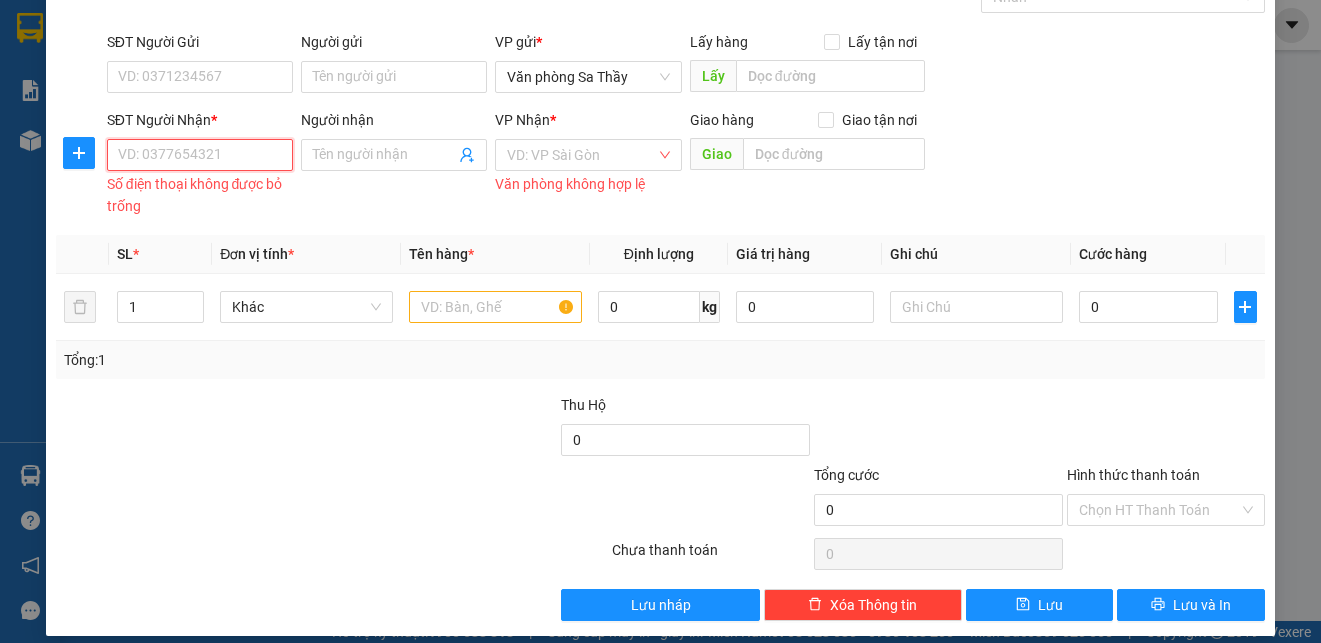 click on "SĐT Người Nhận  *" at bounding box center [200, 155] 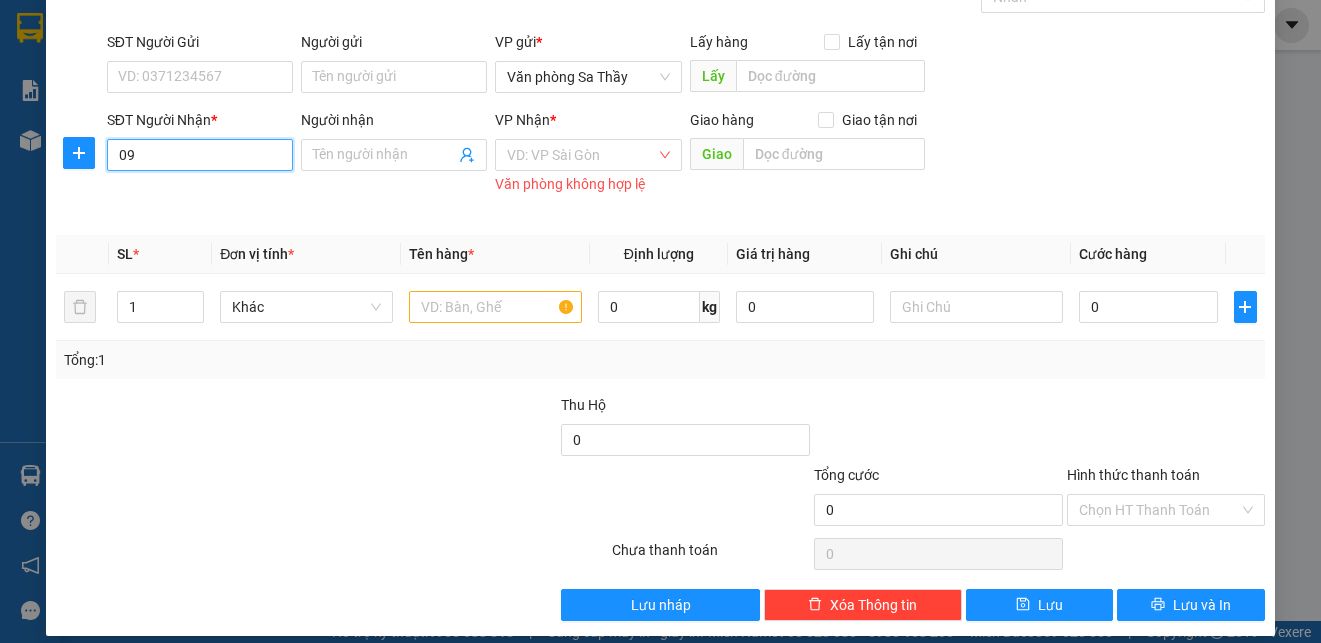 scroll, scrollTop: 117, scrollLeft: 0, axis: vertical 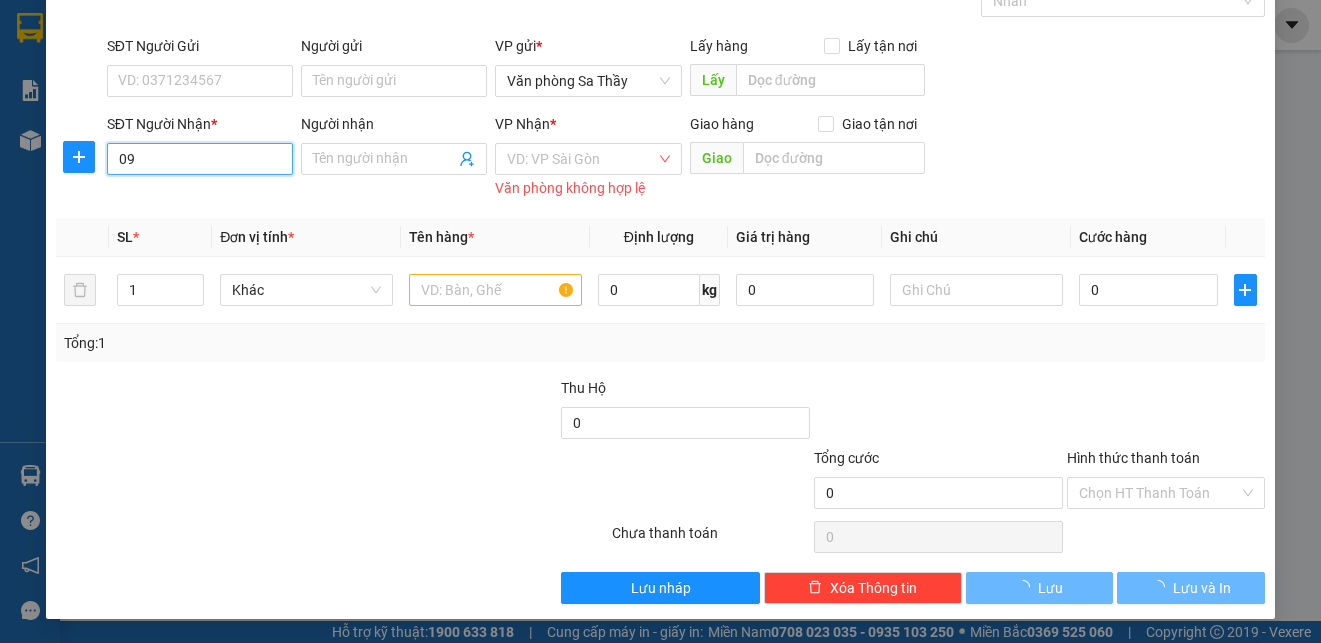 type on "0" 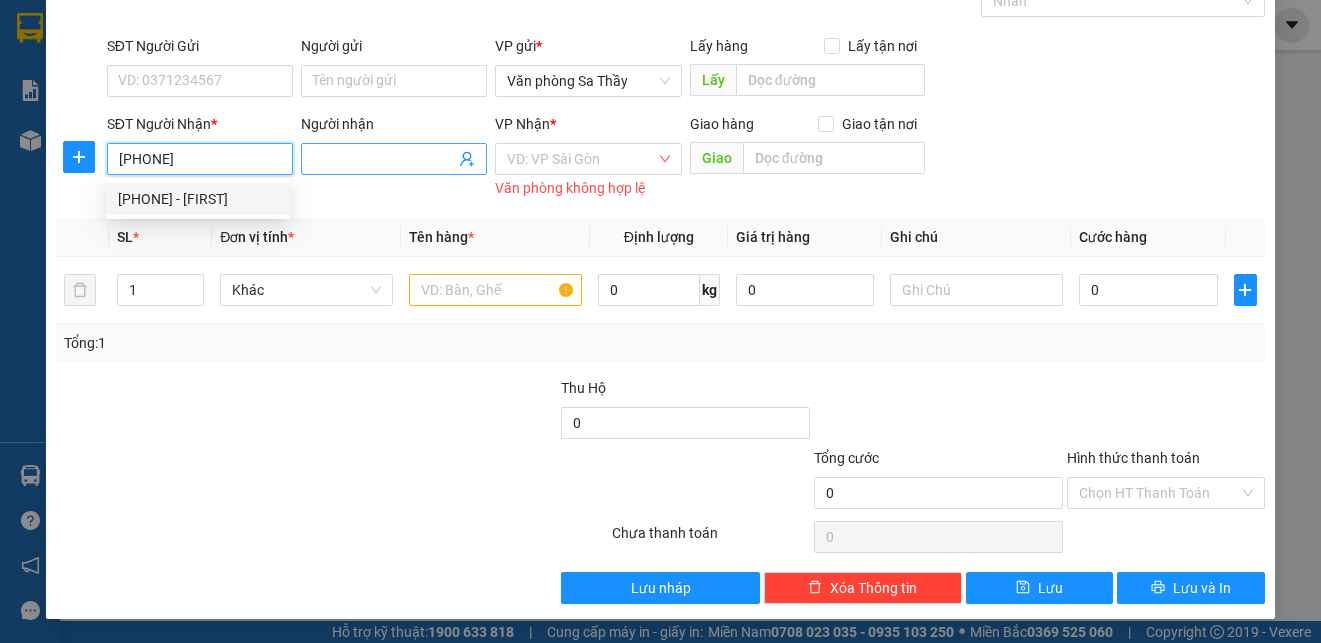 type on "[PHONE]" 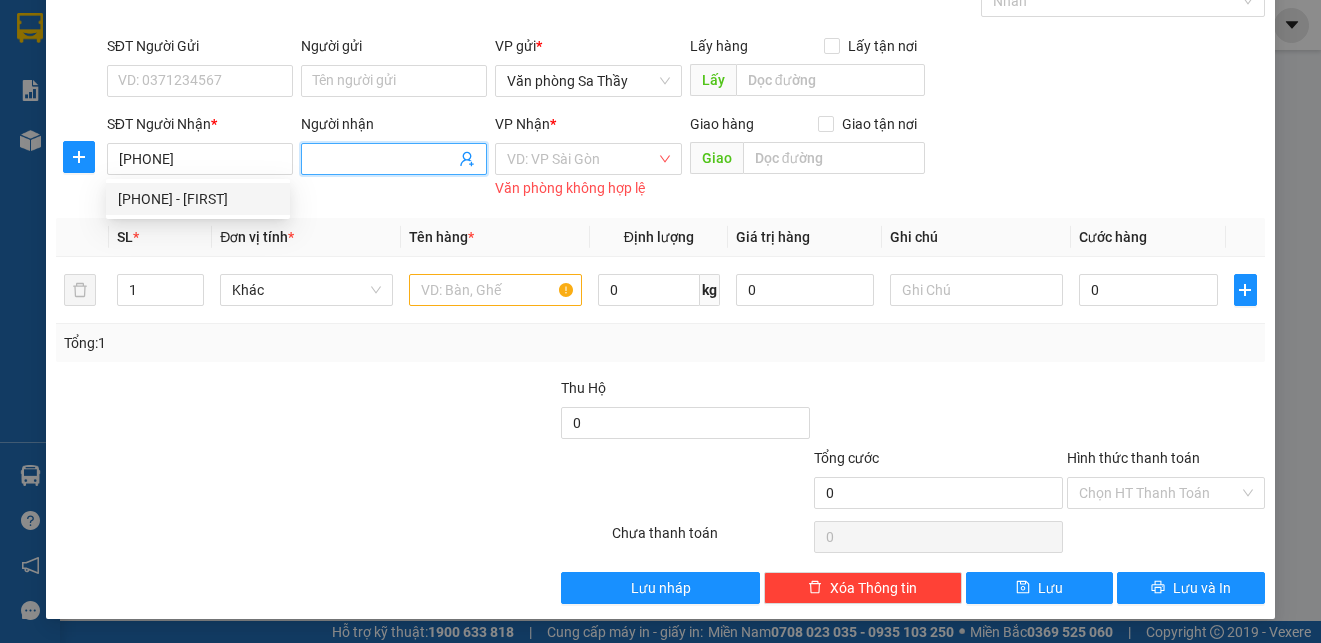 click on "Người nhận" at bounding box center (384, 159) 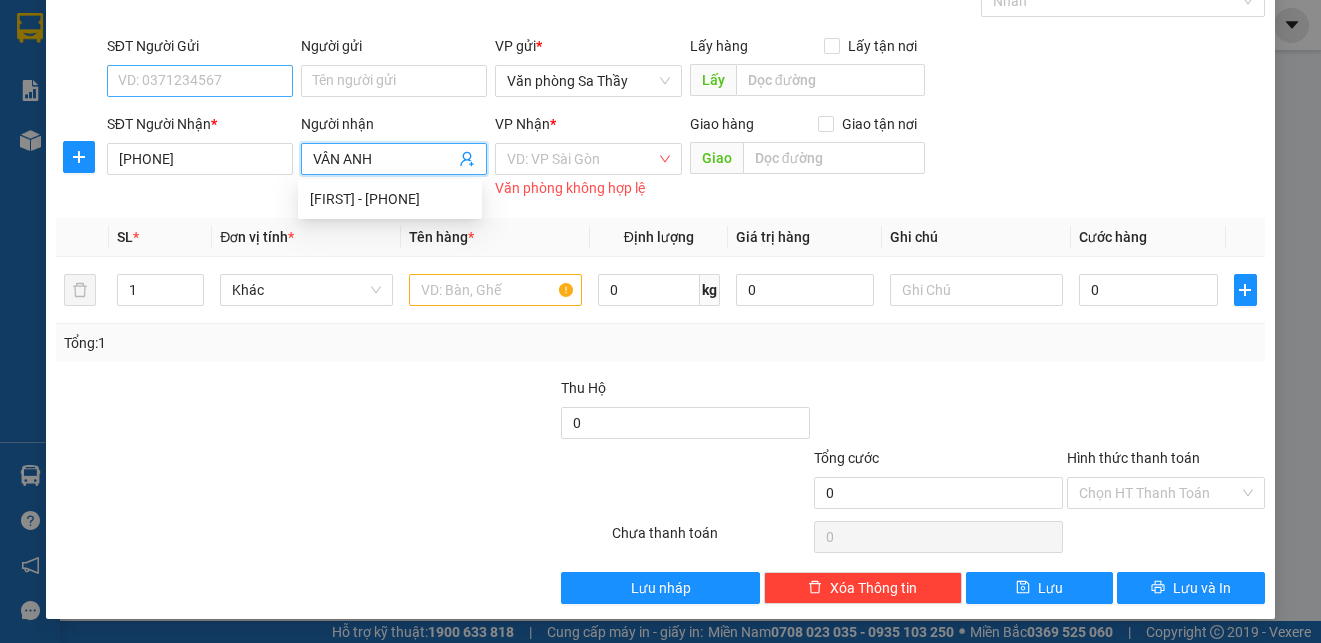 type on "VÂN ANH" 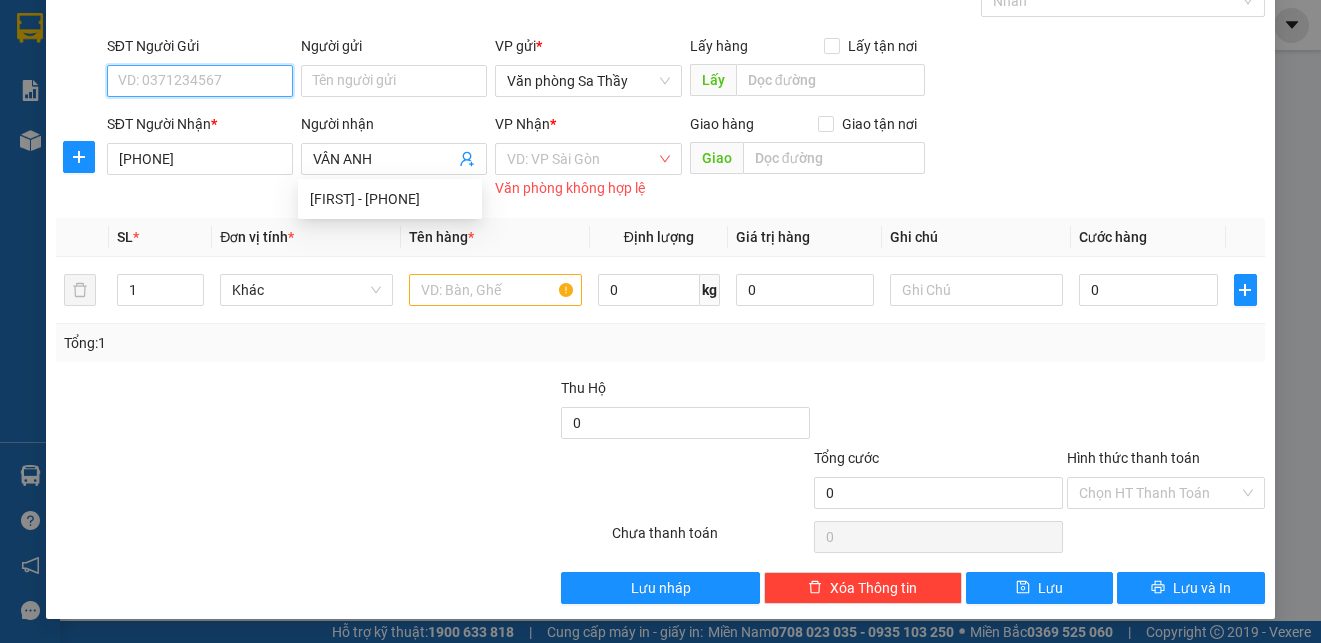 click on "SĐT Người Gửi" at bounding box center [200, 81] 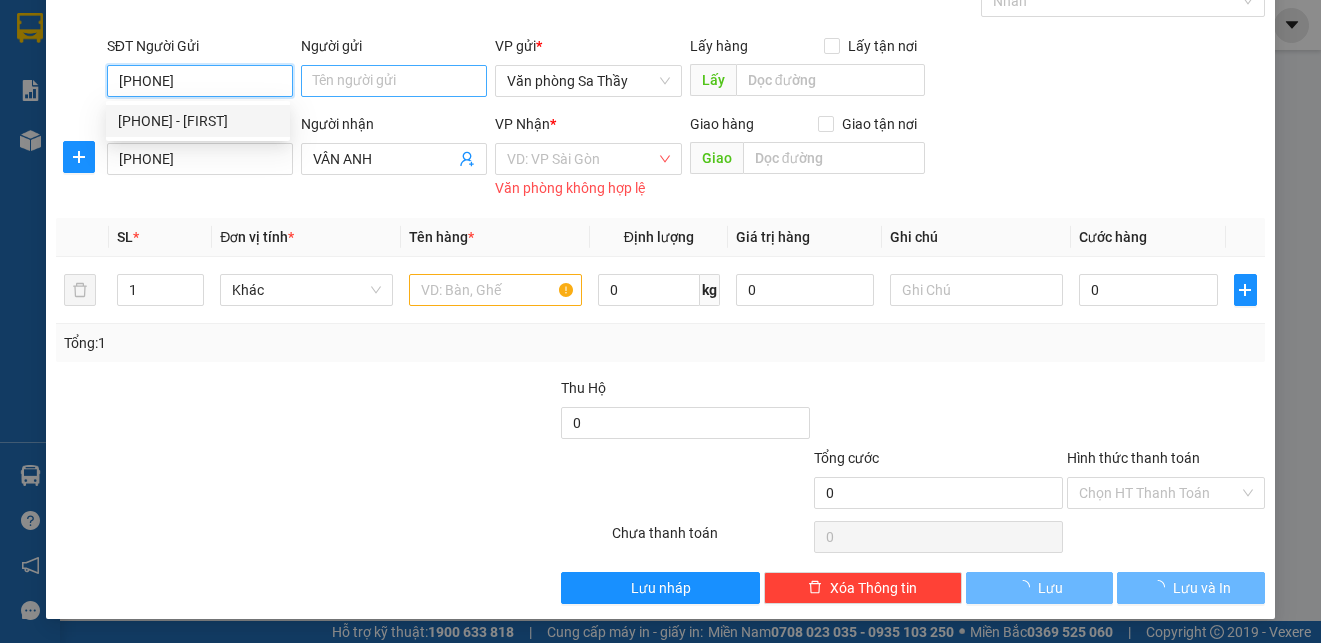 type on "[PHONE]" 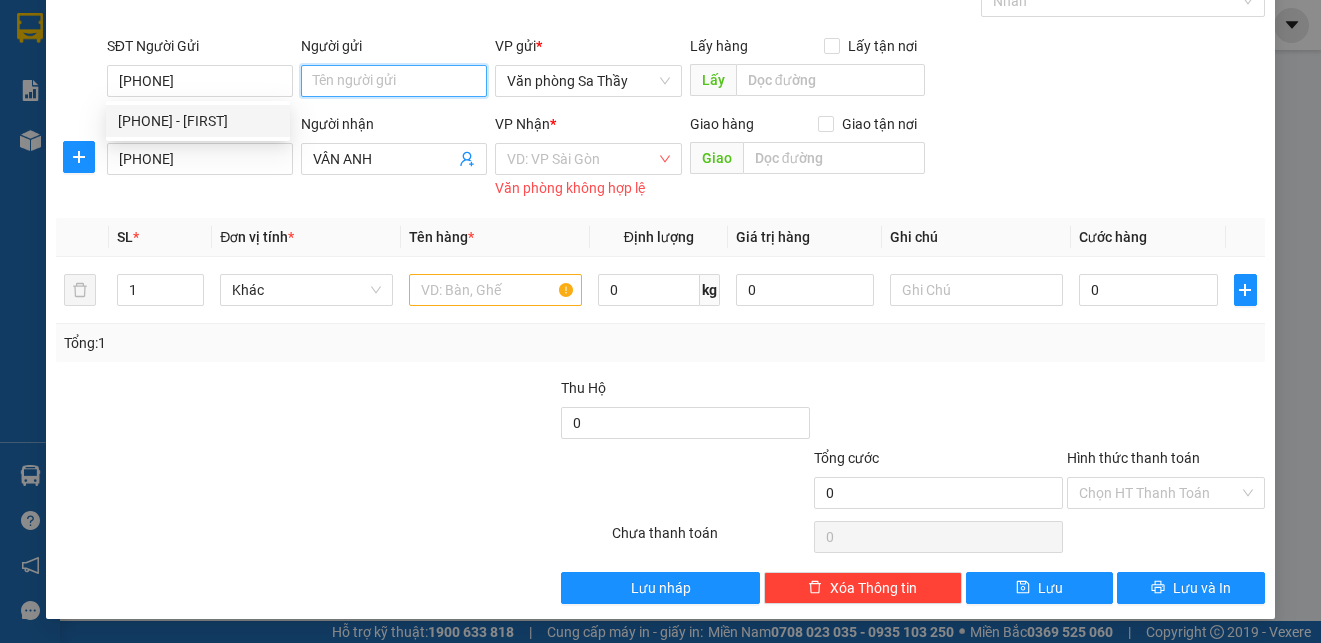 click on "Người gửi" at bounding box center [394, 81] 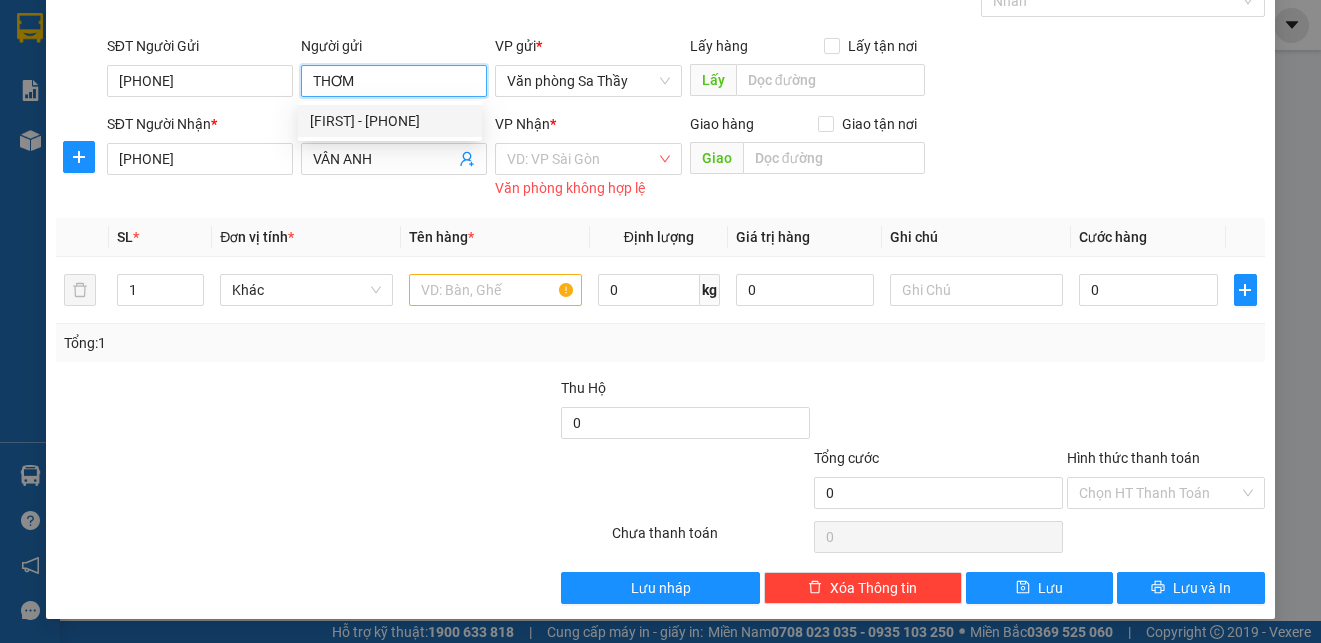 type on "THƠM" 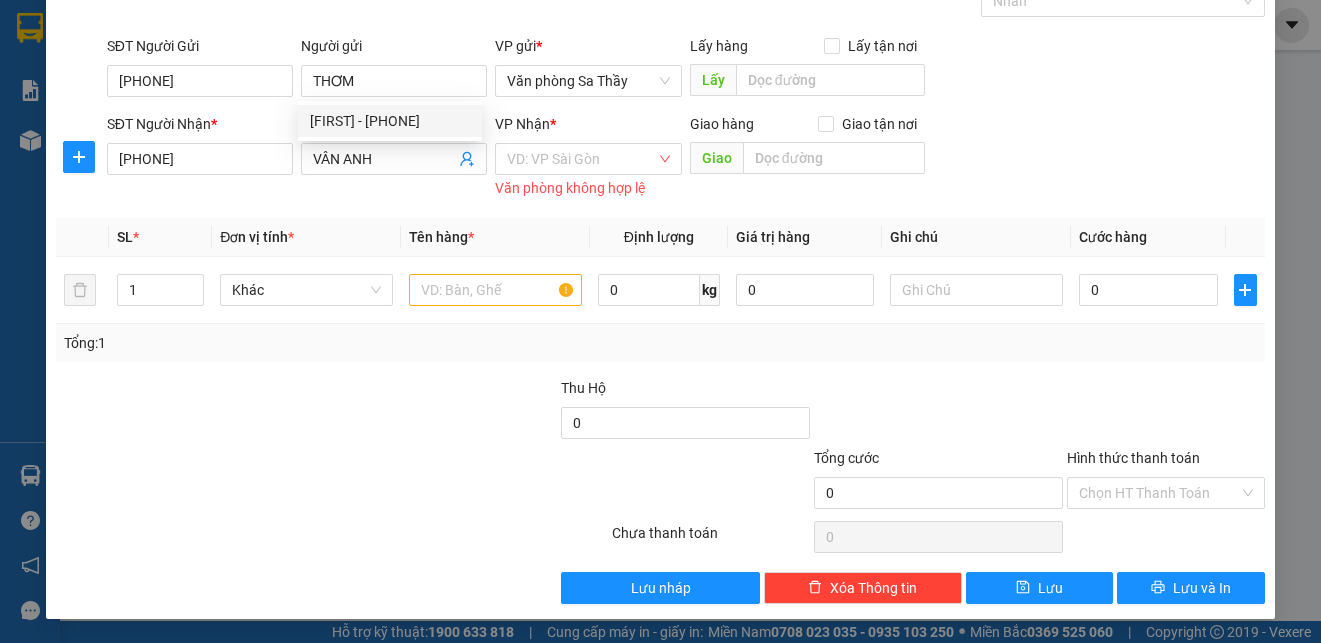 click on "Văn phòng không hợp lệ" at bounding box center [588, 188] 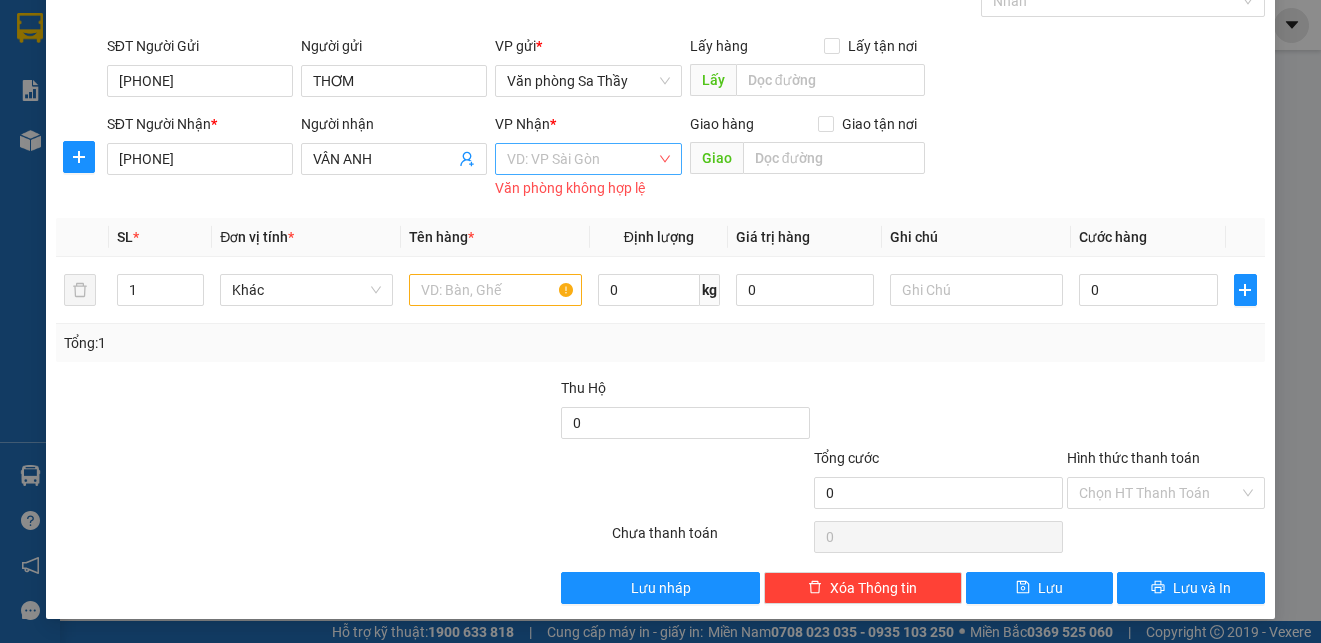 click at bounding box center [581, 159] 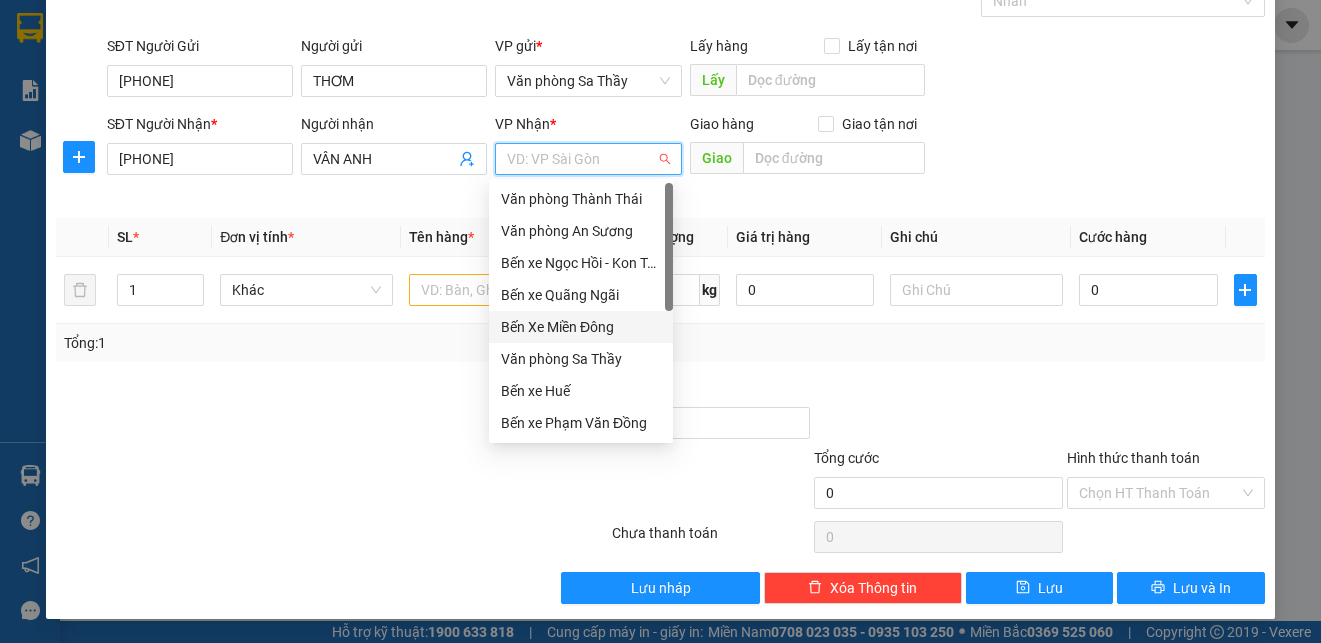 click on "Bến Xe Miền Đông" at bounding box center [581, 327] 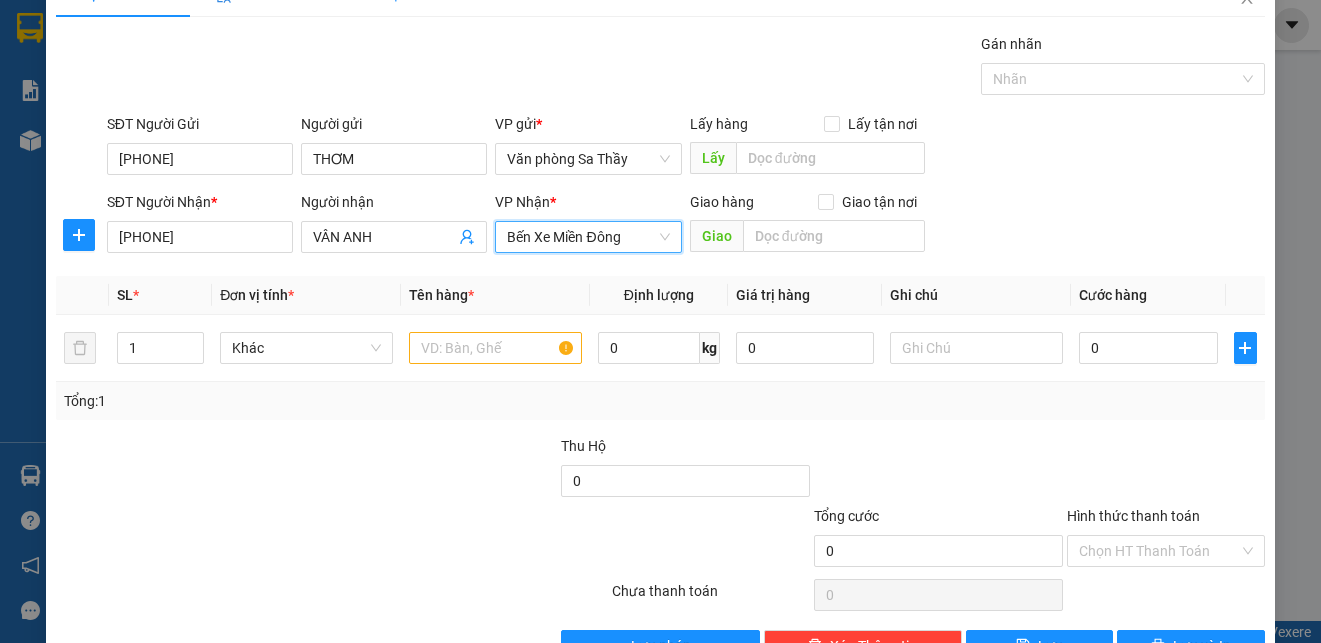 scroll, scrollTop: 0, scrollLeft: 0, axis: both 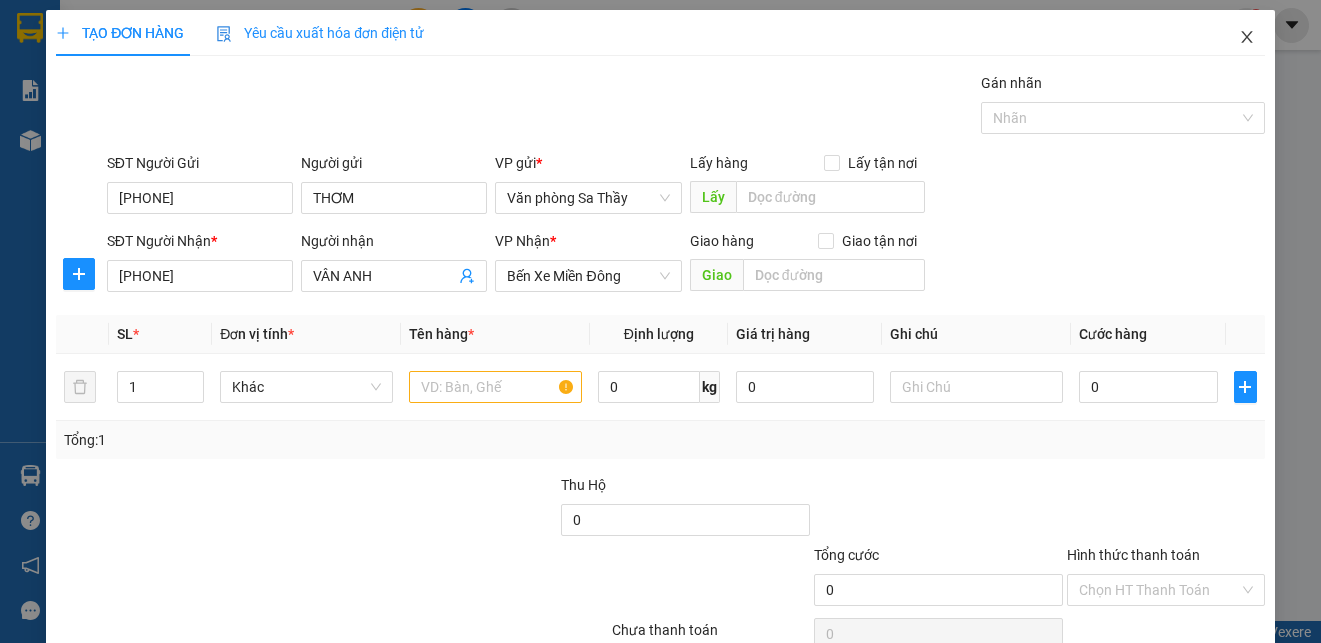 click 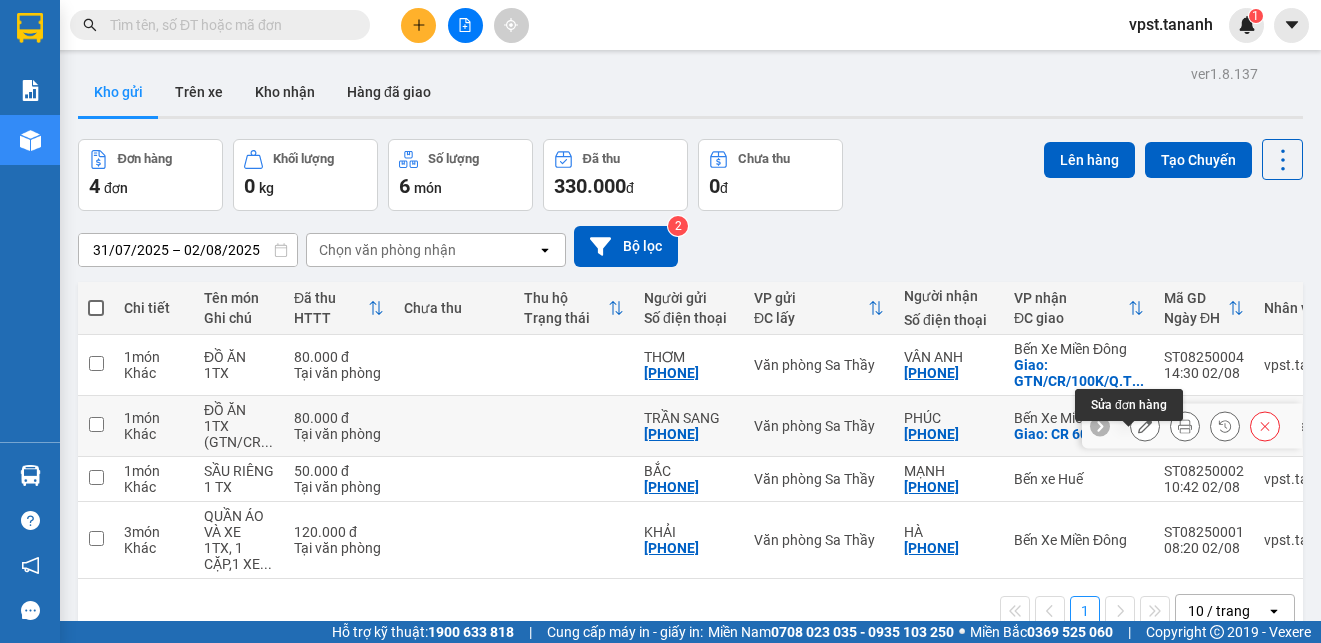 click 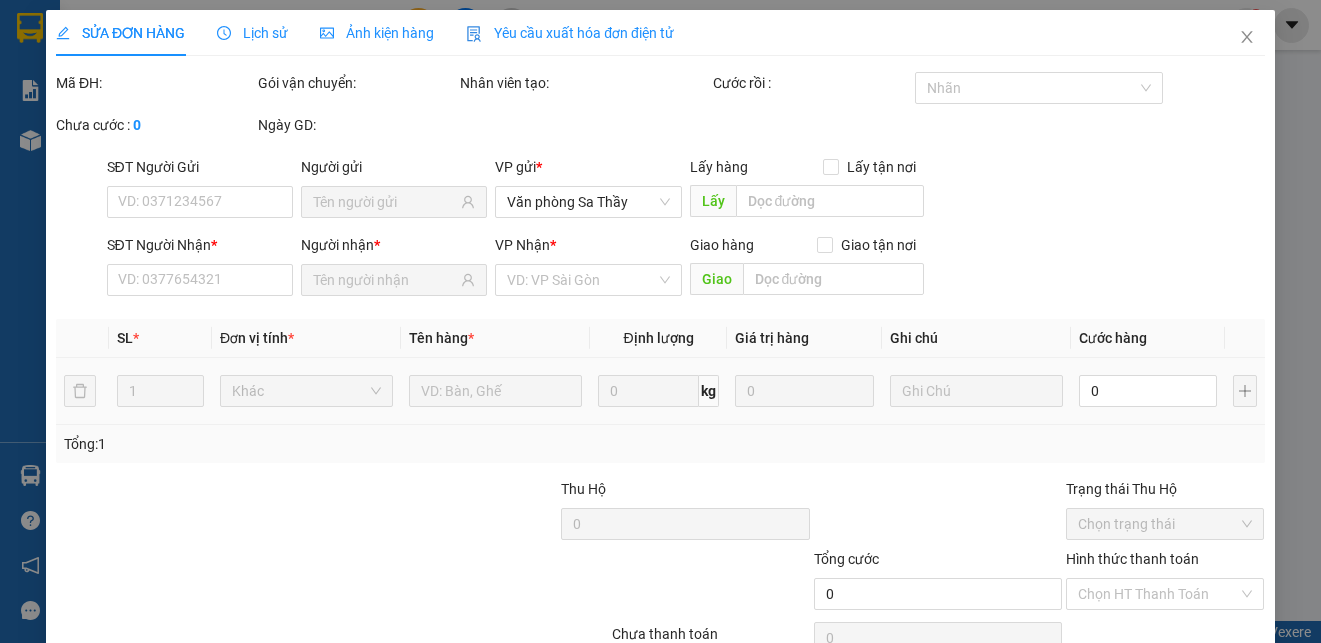 type on "[PHONE]" 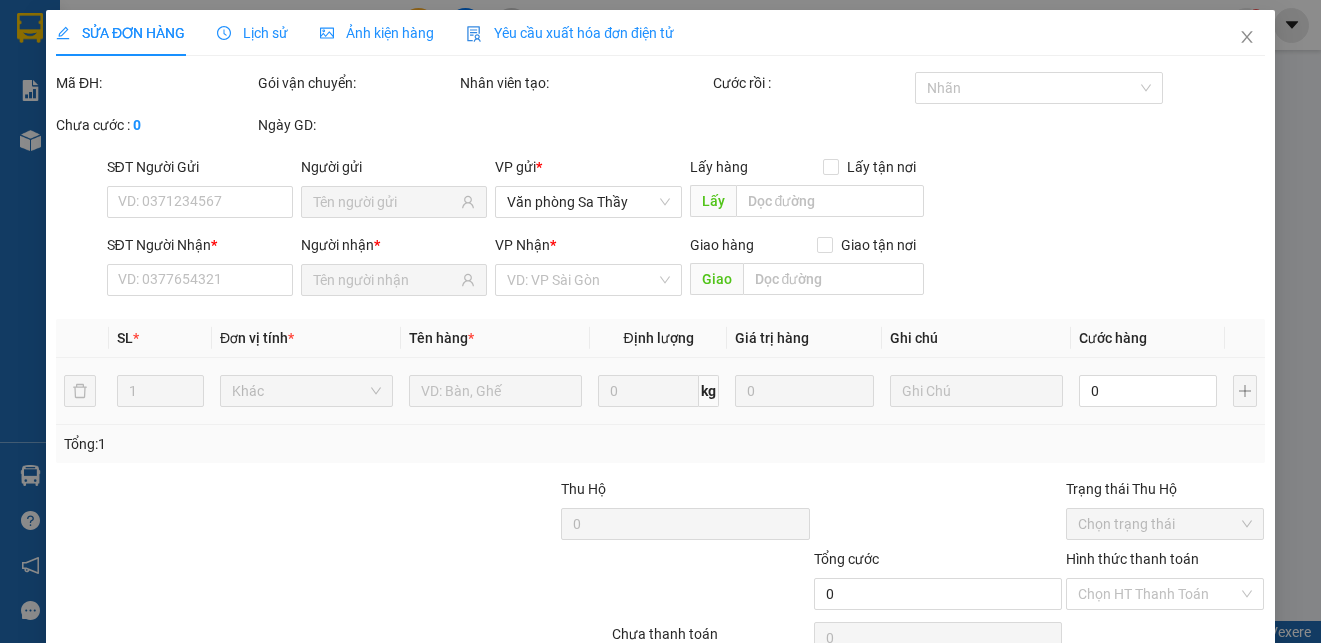checkbox on "true" 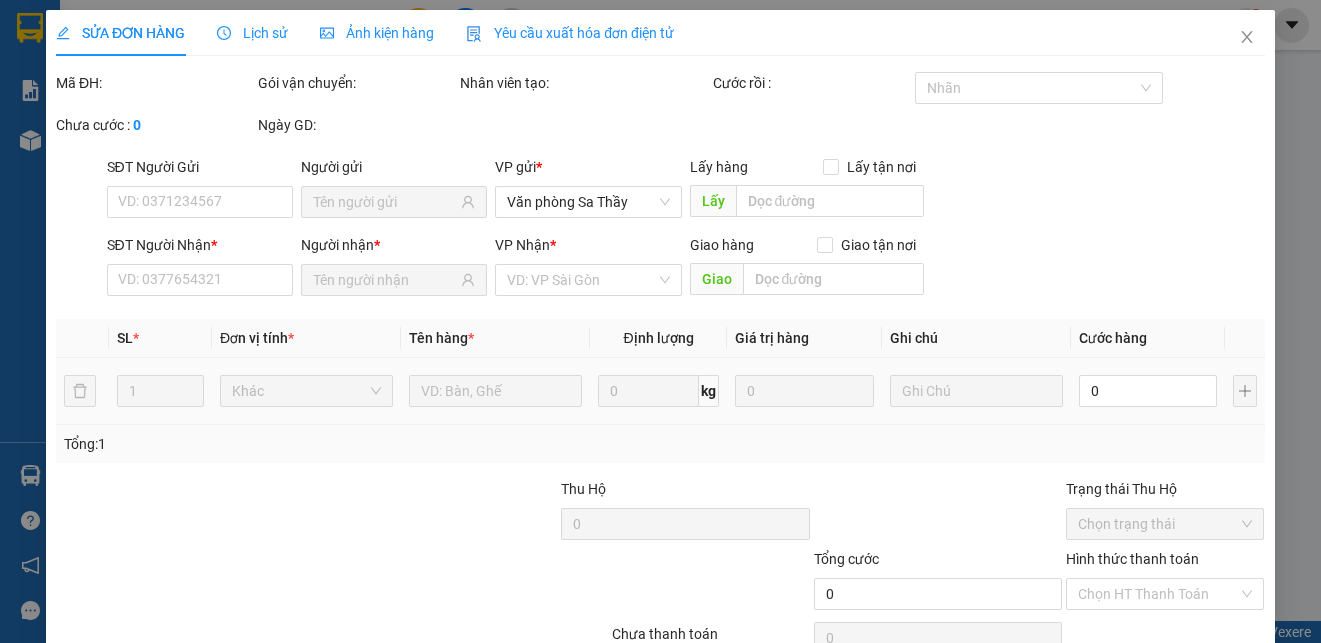 type on "CR 60K" 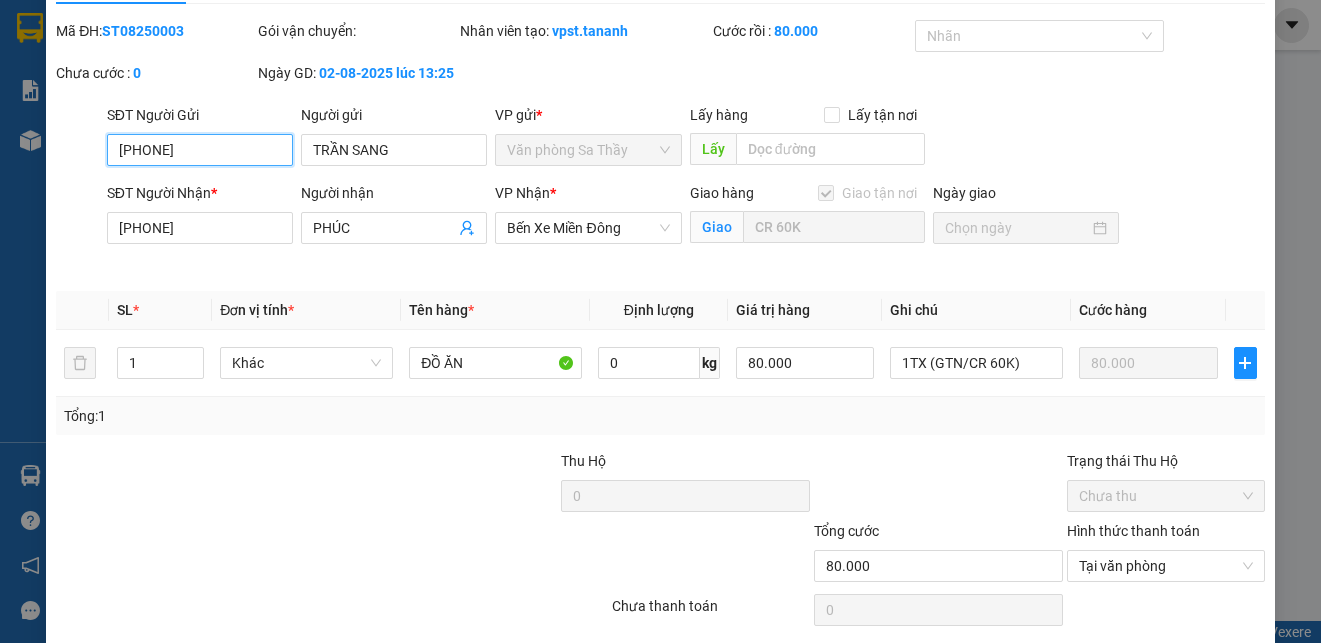 scroll, scrollTop: 0, scrollLeft: 0, axis: both 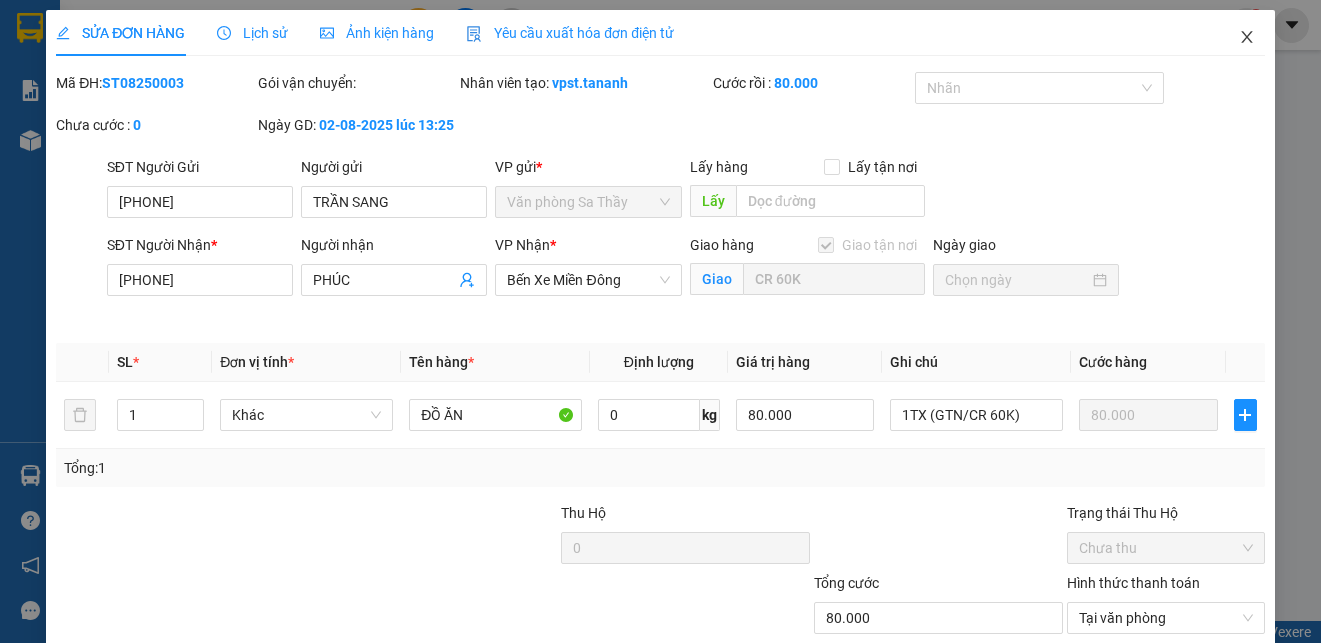 click 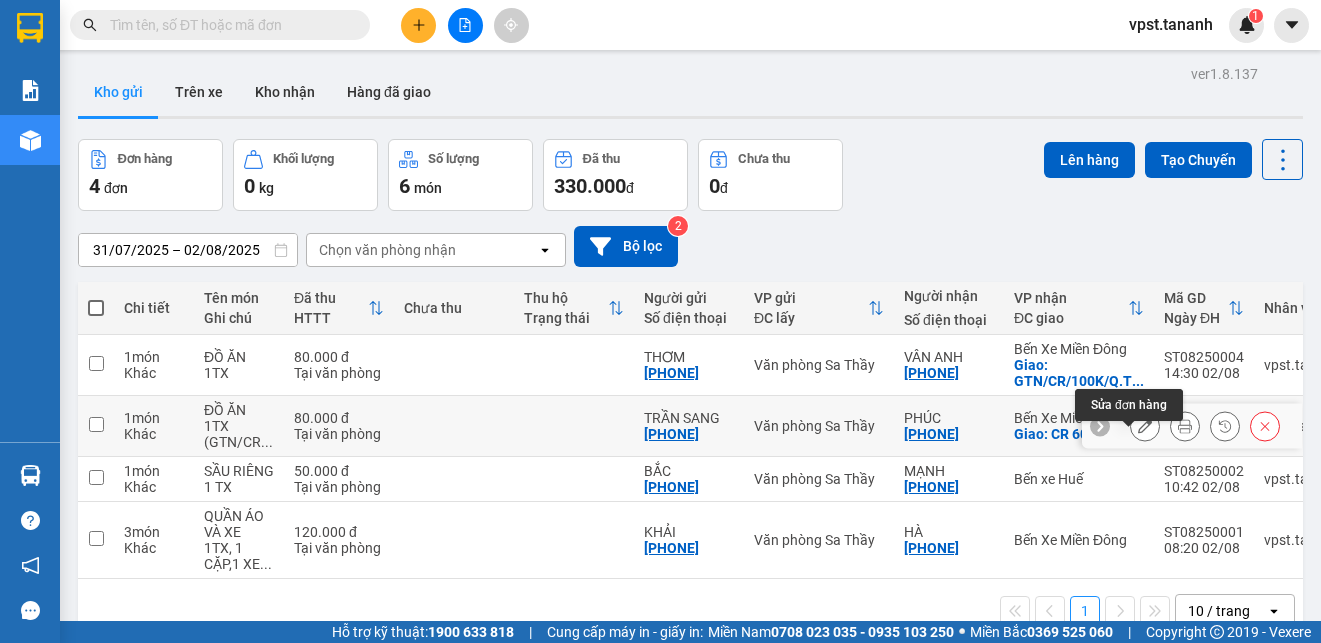 click 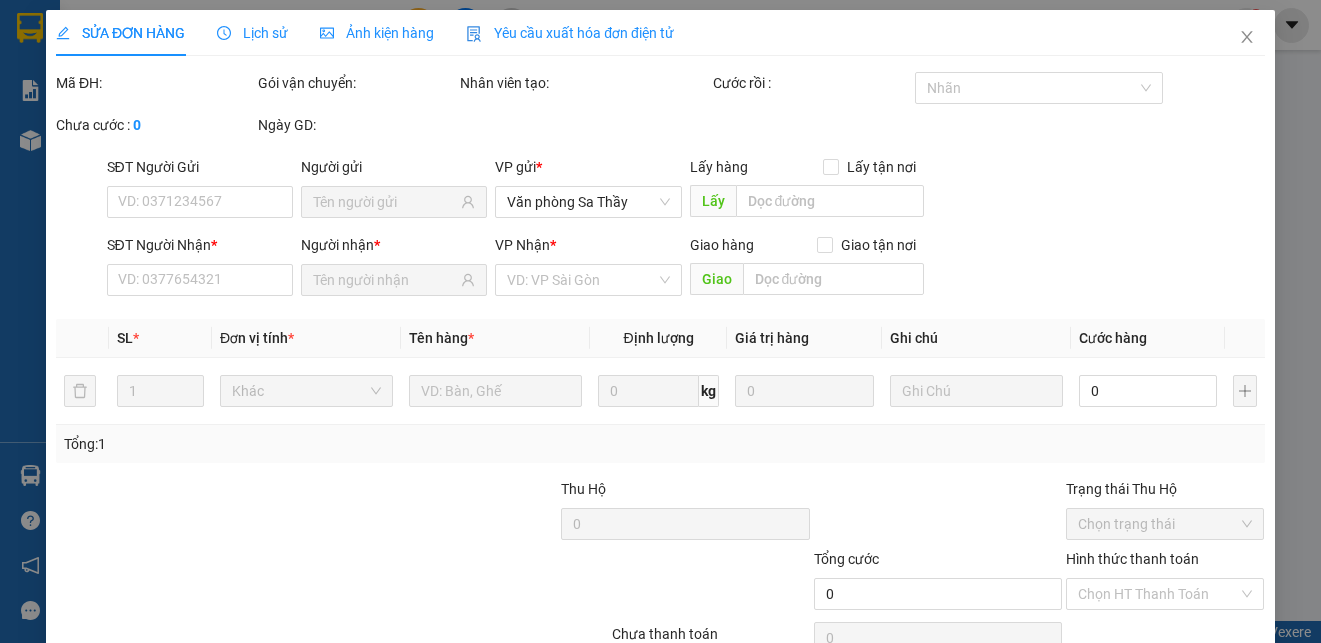 type on "[PHONE]" 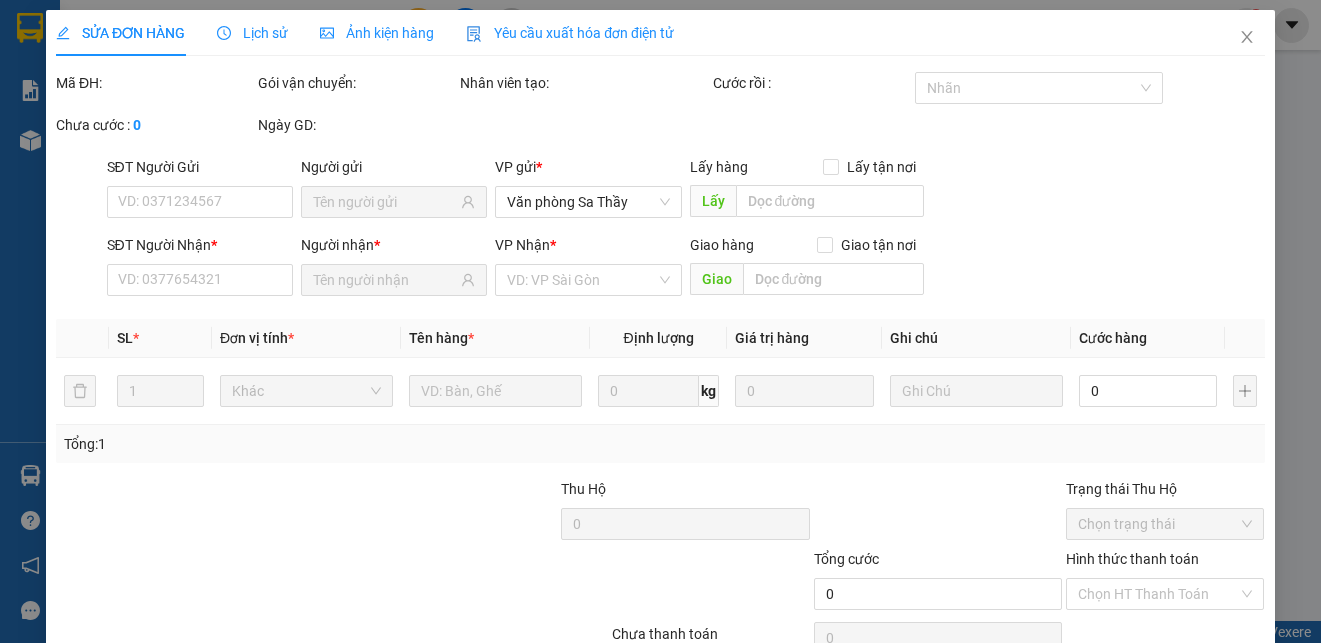 checkbox on "true" 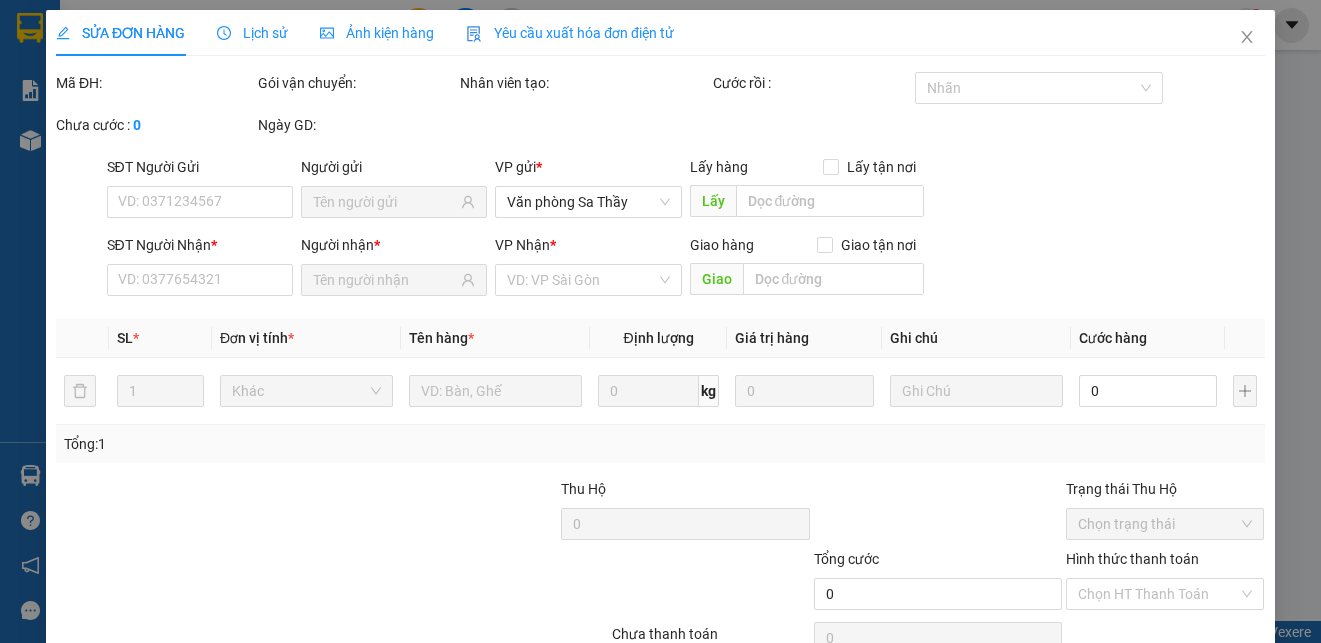 type on "CR 60K" 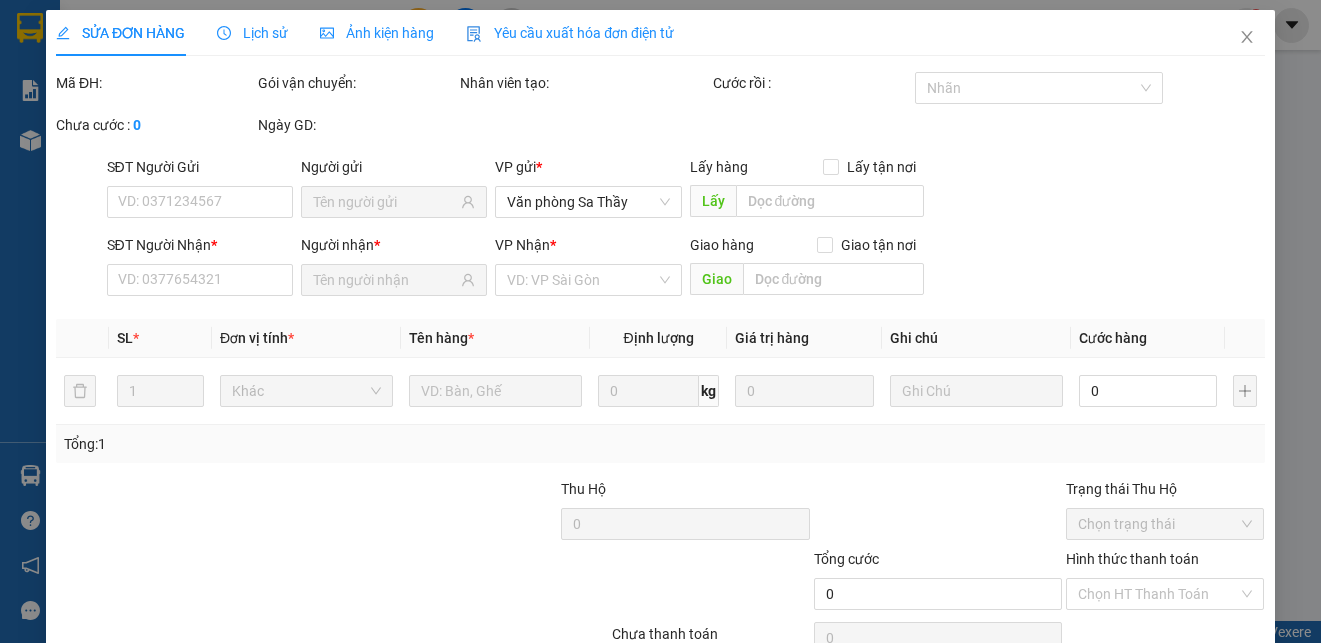 type on "80.000" 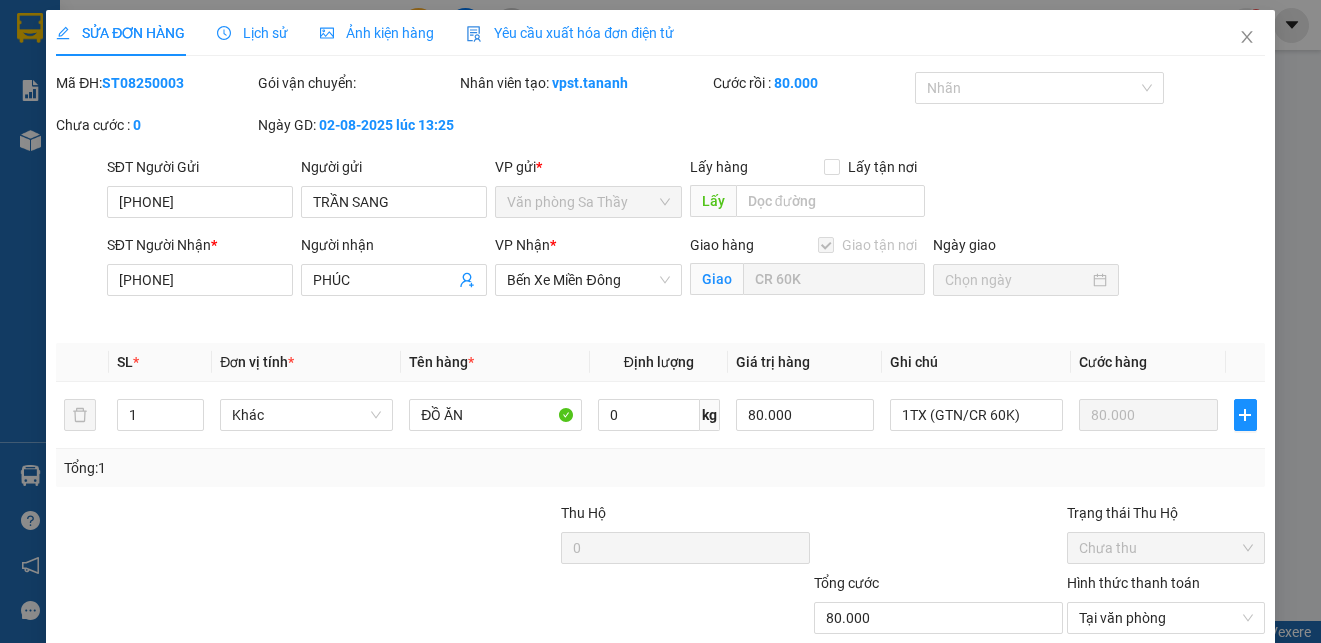 click on "Giao hàng Giao tận nơi Giao CR 60K" at bounding box center (807, 269) 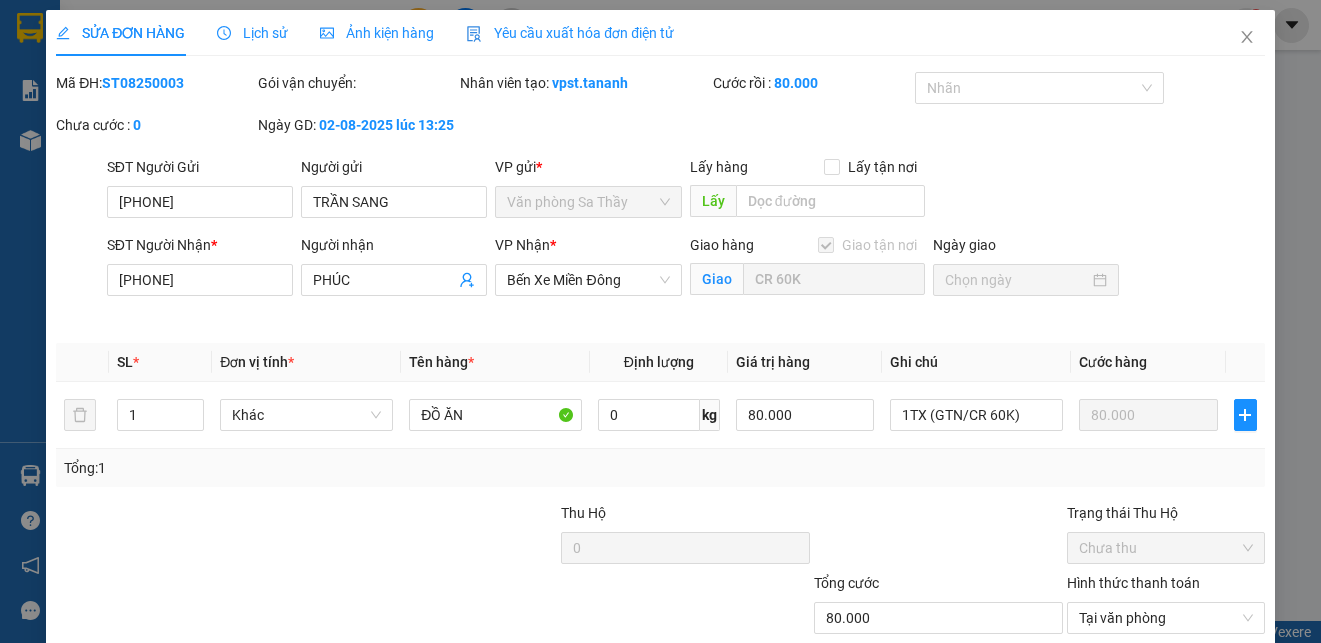 click on "SỬA ĐƠN HÀNG" at bounding box center [120, 33] 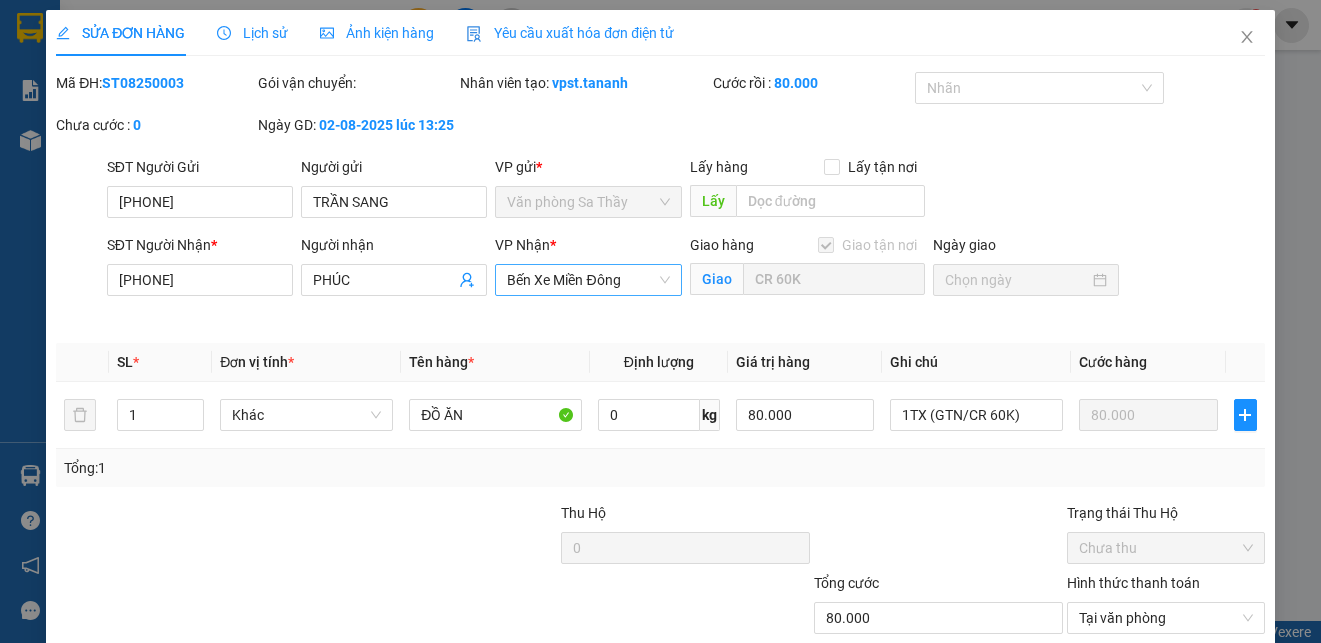 click on "Bến Xe Miền Đông" at bounding box center (588, 280) 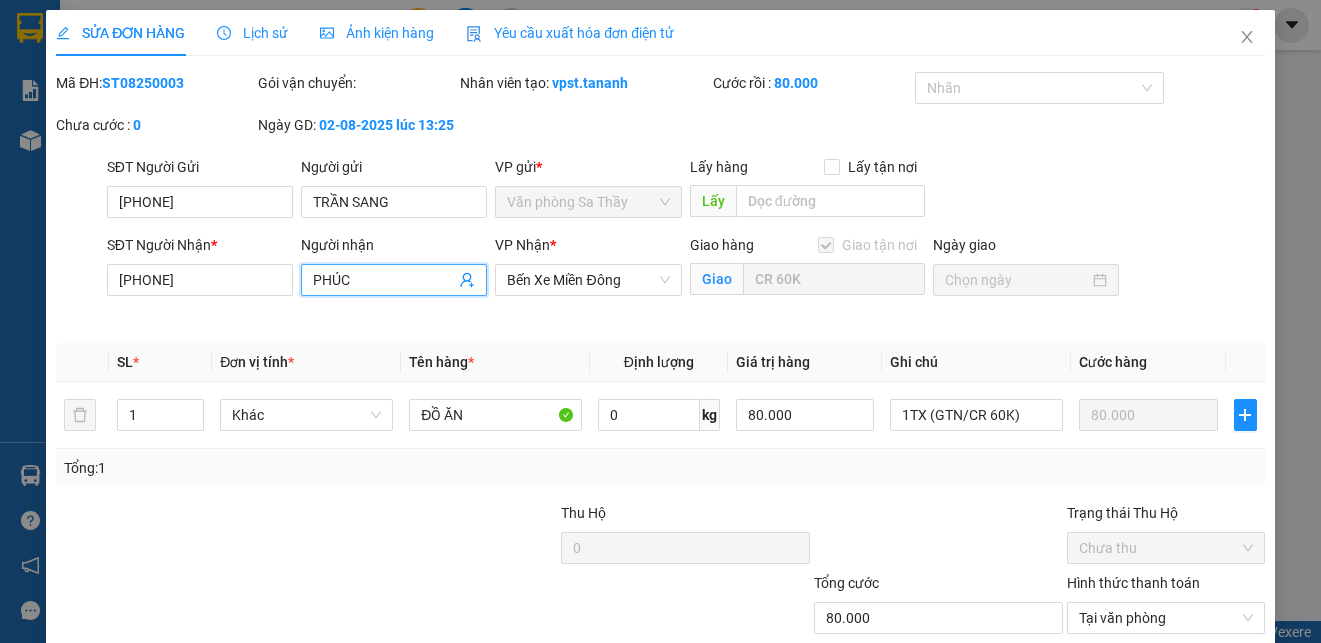 click on "PHÚC" at bounding box center [384, 280] 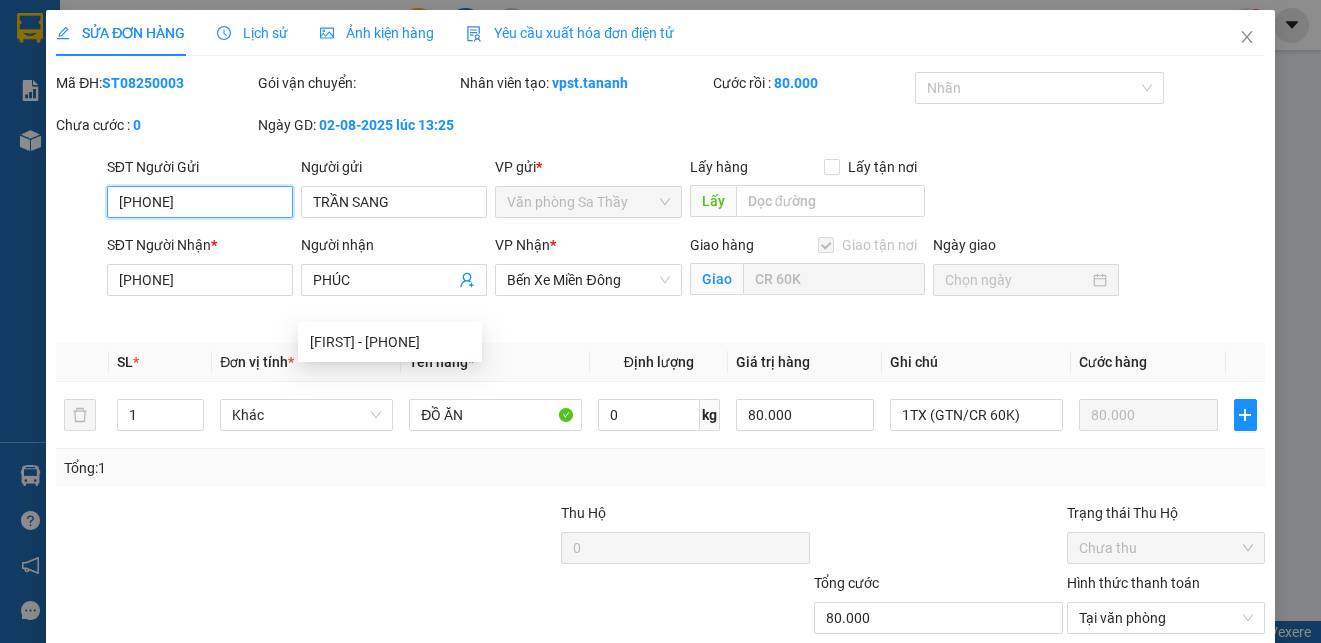 click on "[PHONE]" at bounding box center (200, 202) 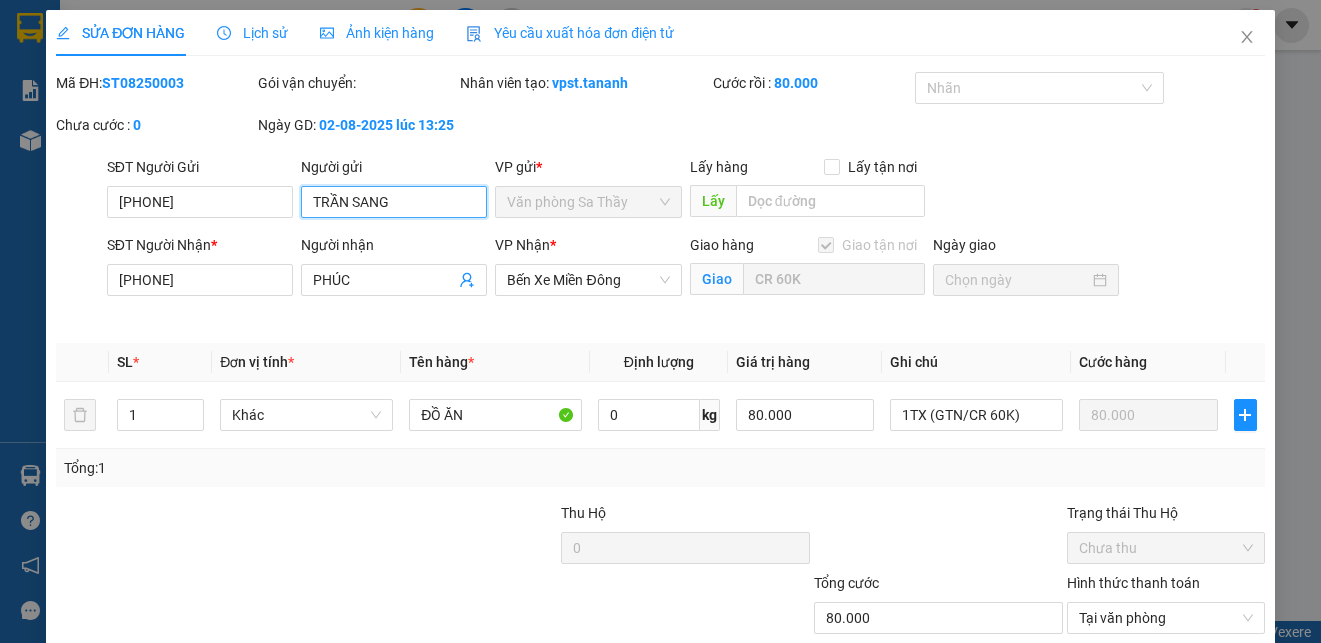 click on "TRẦN SANG" at bounding box center [394, 202] 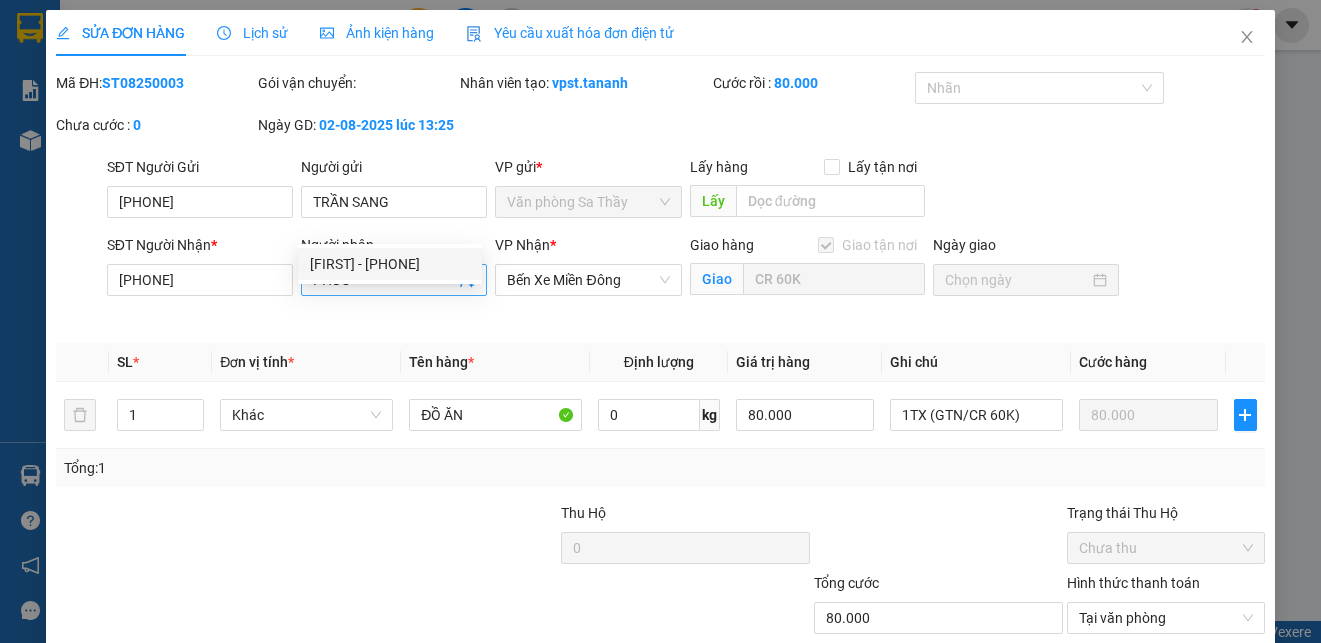click on "PHÚC" at bounding box center [384, 280] 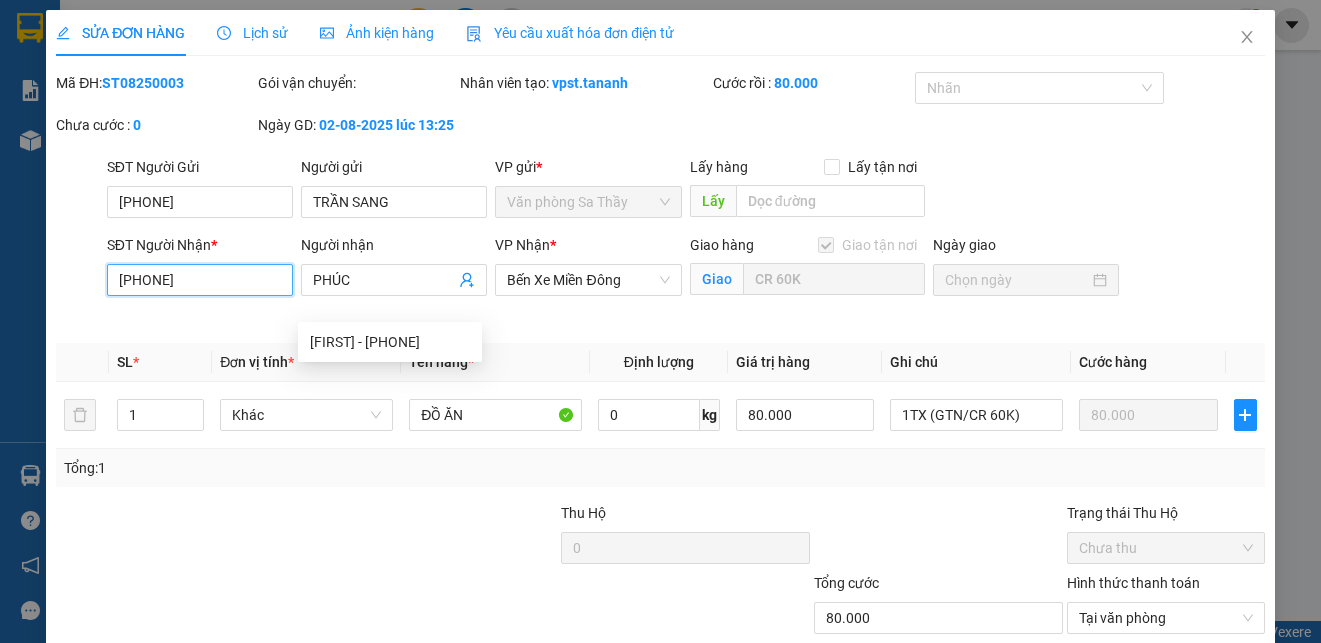 click on "[PHONE]" at bounding box center (200, 280) 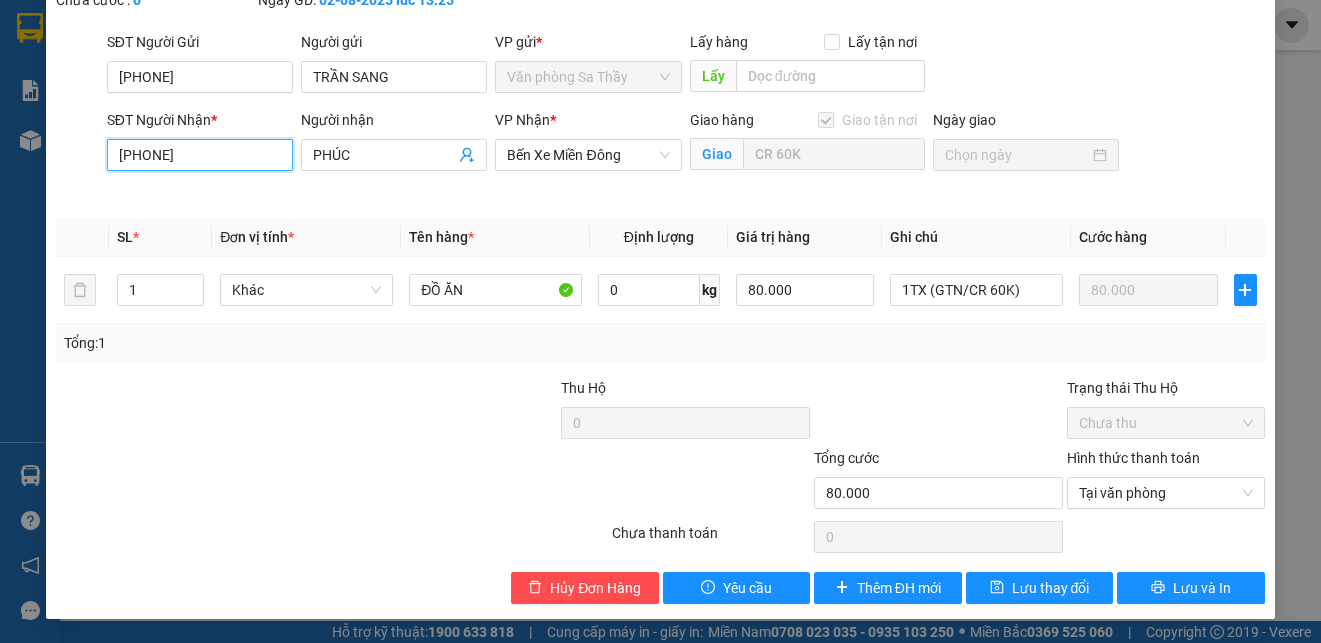 scroll, scrollTop: 147, scrollLeft: 0, axis: vertical 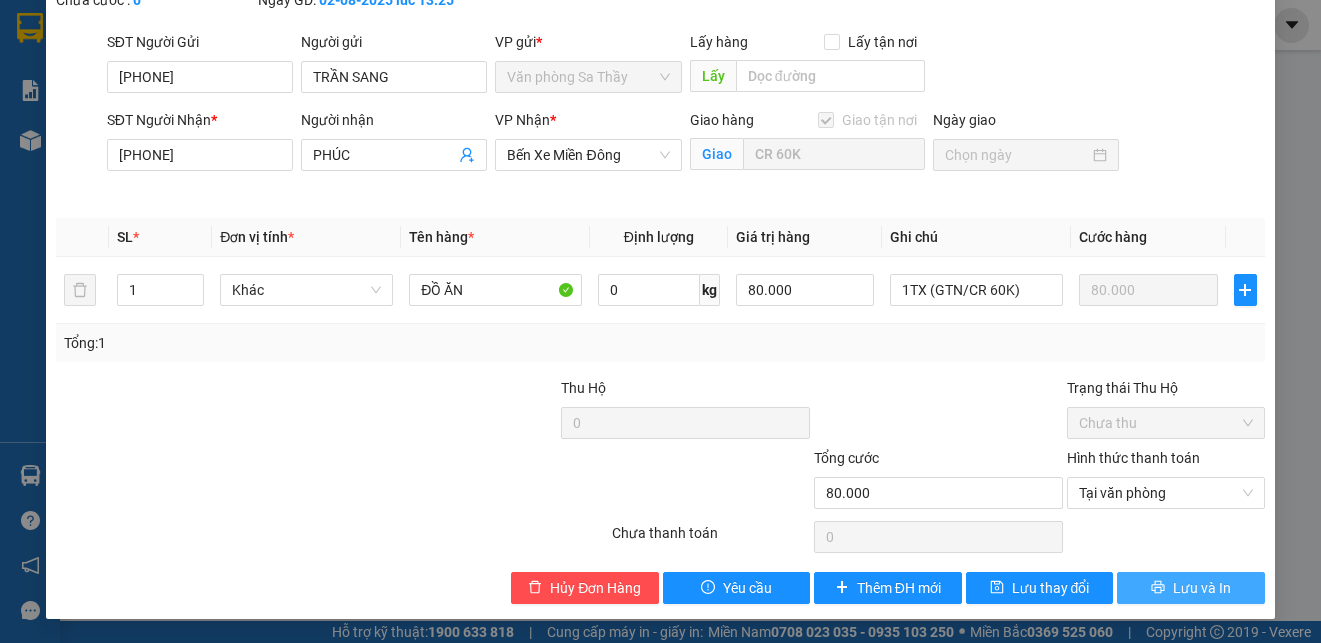 click on "Lưu và In" at bounding box center (1191, 588) 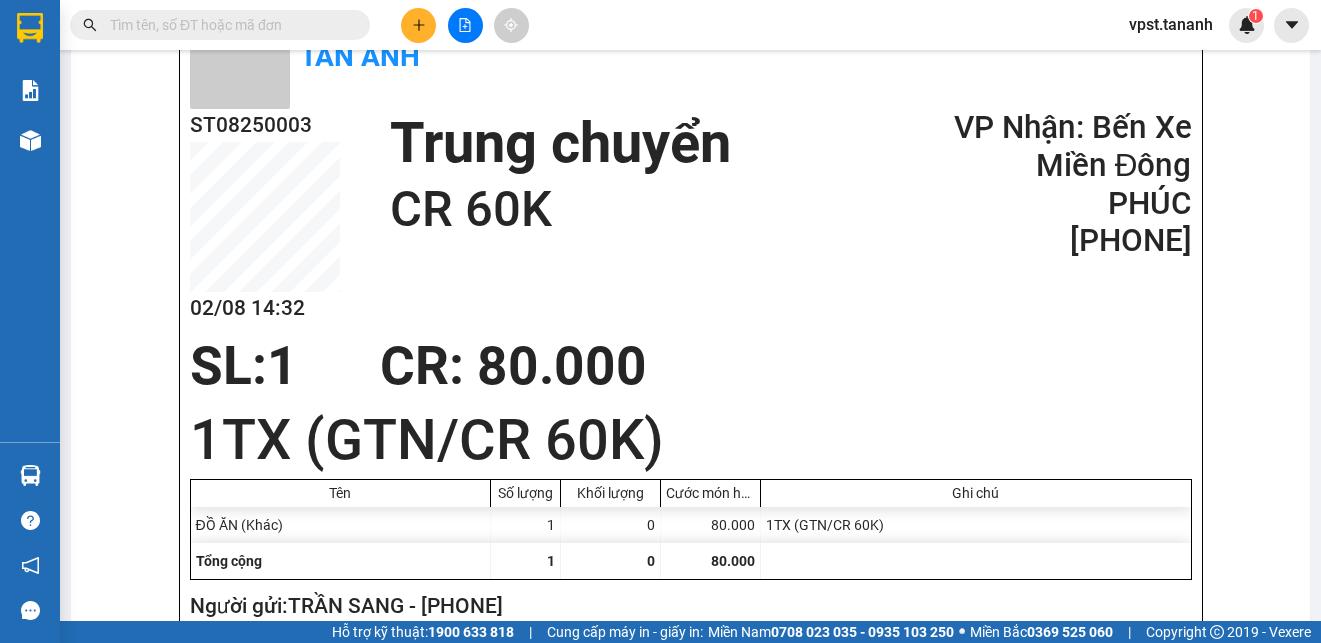 scroll, scrollTop: 0, scrollLeft: 0, axis: both 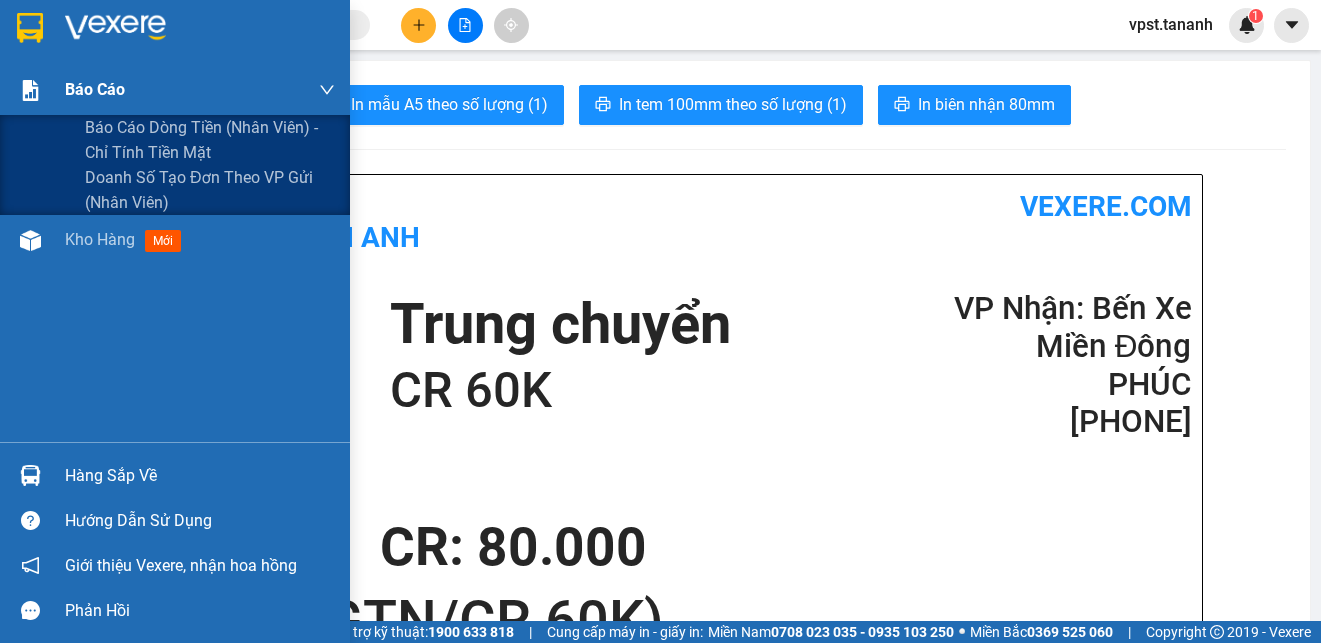 click on "Báo cáo" at bounding box center [95, 89] 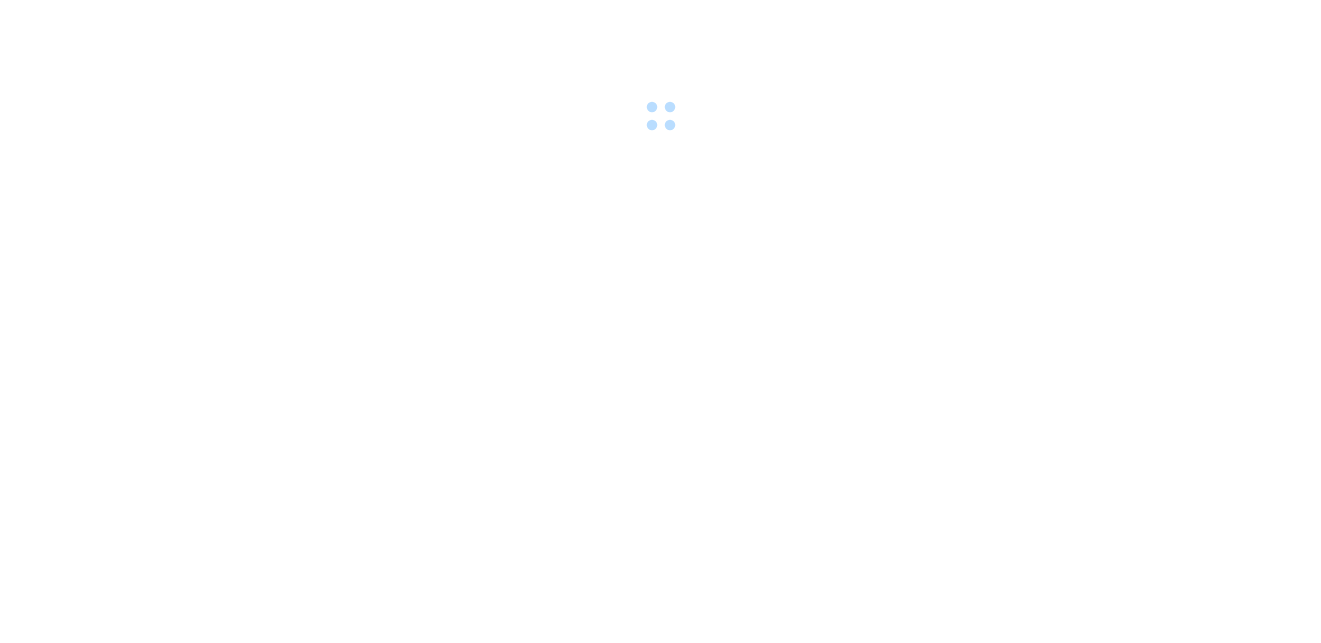 scroll, scrollTop: 0, scrollLeft: 0, axis: both 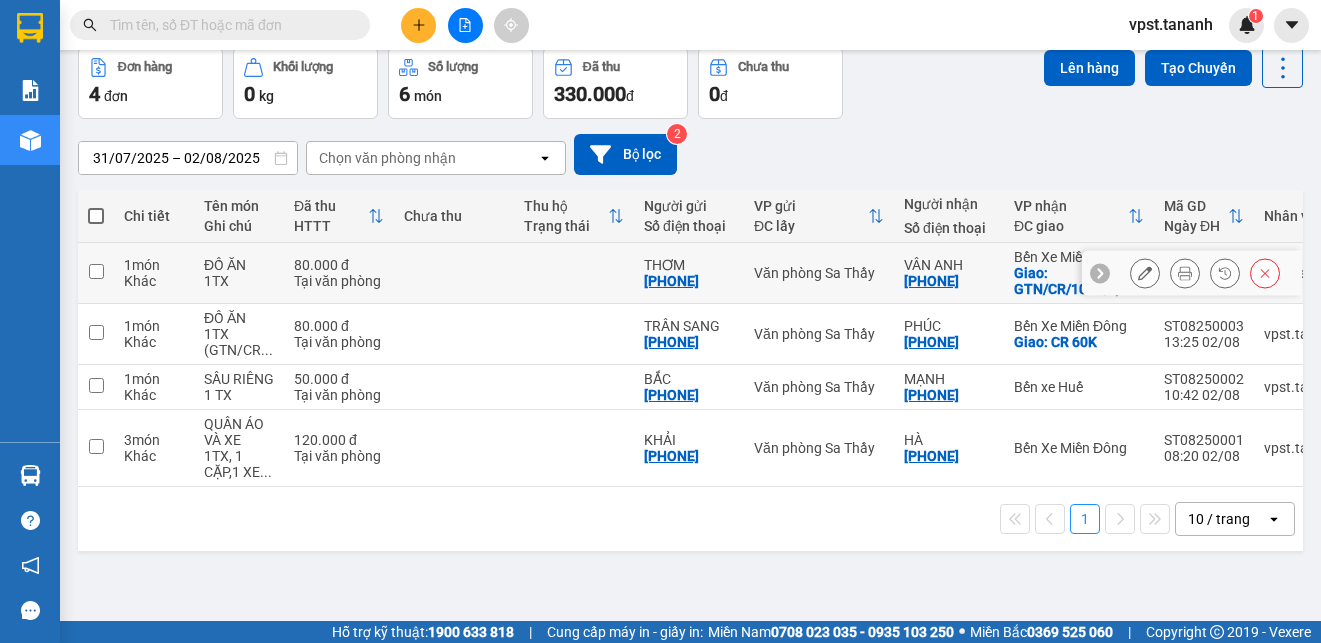 click on "Văn phòng Sa Thầy" at bounding box center (819, 273) 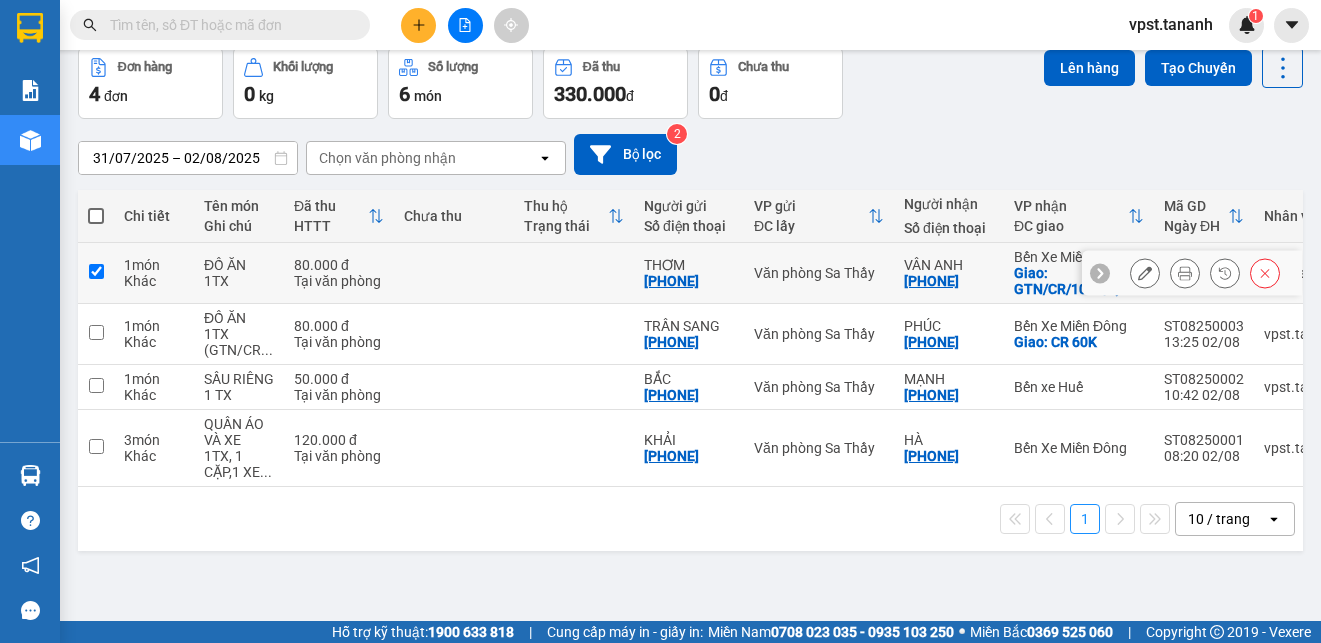 checkbox on "true" 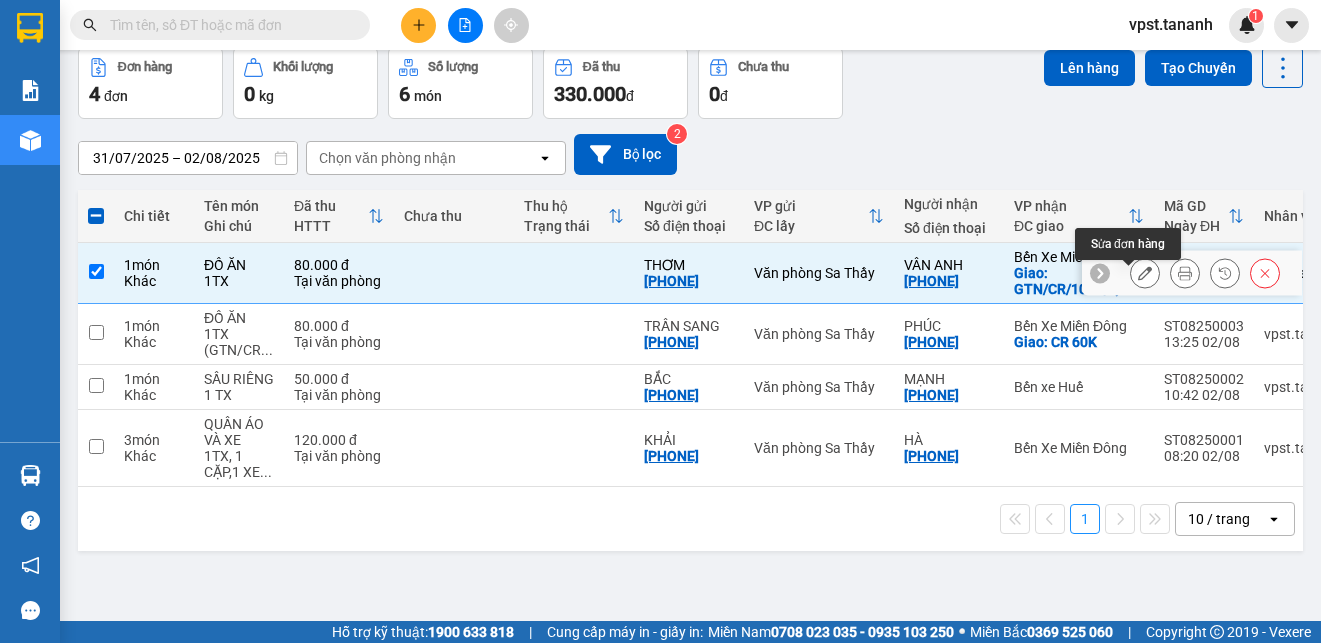click 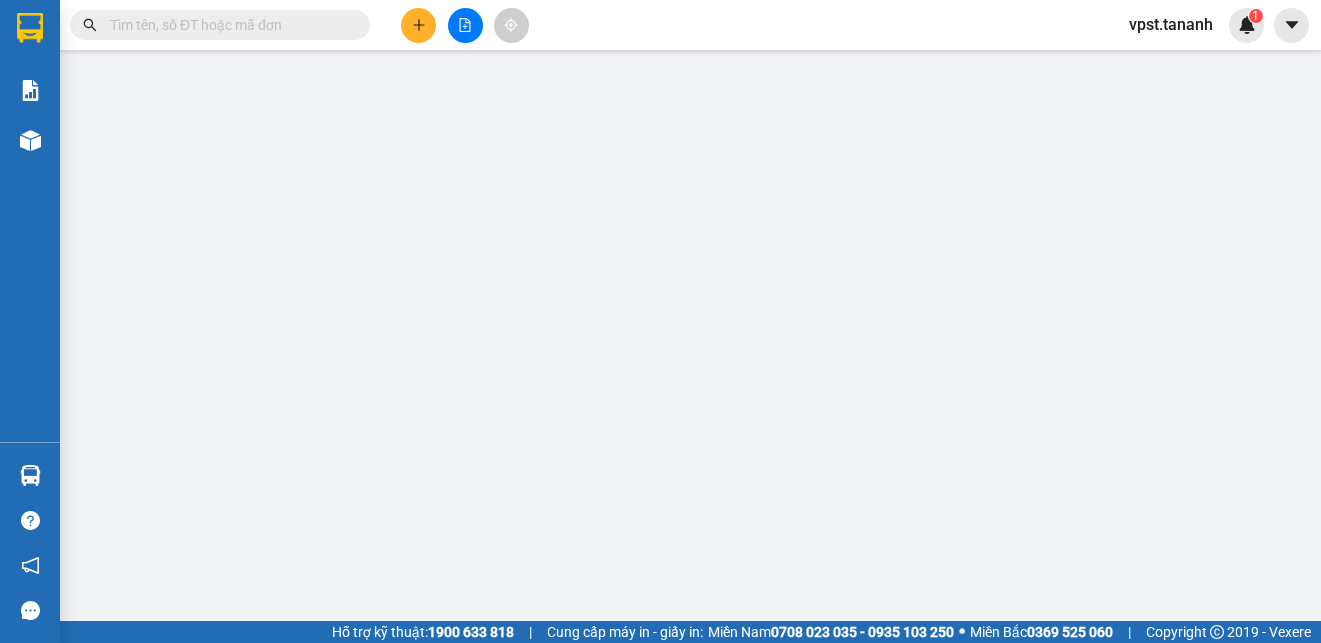 scroll, scrollTop: 0, scrollLeft: 0, axis: both 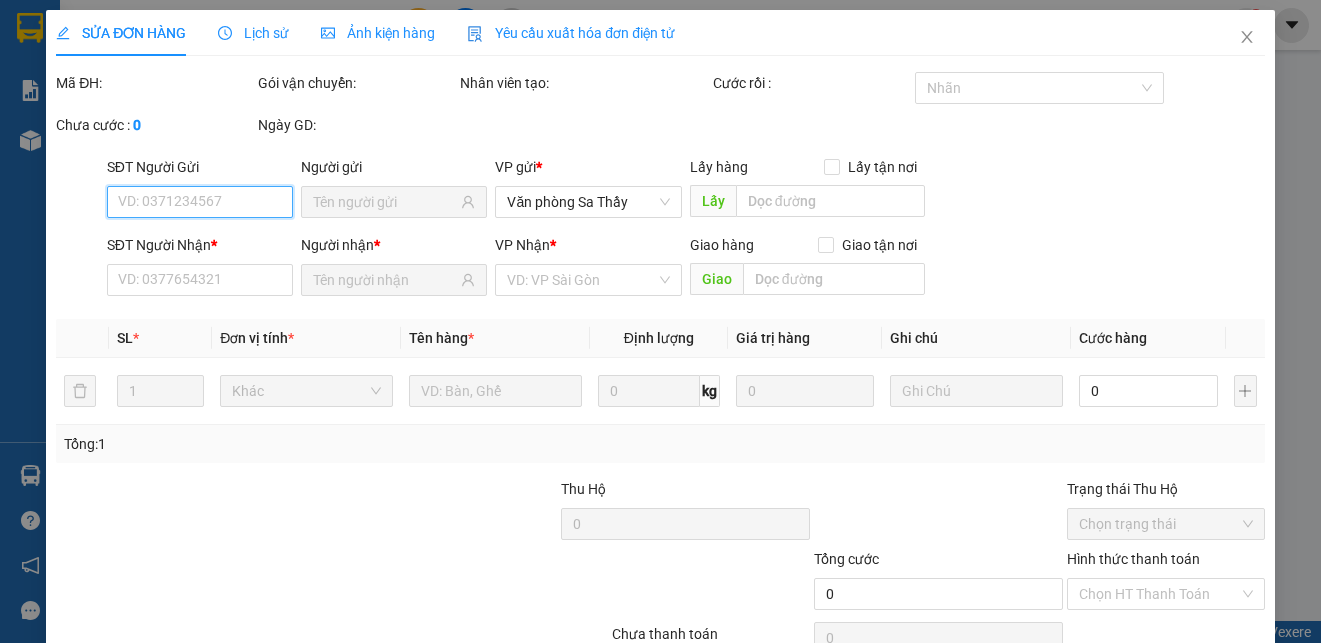 type on "[PHONE]" 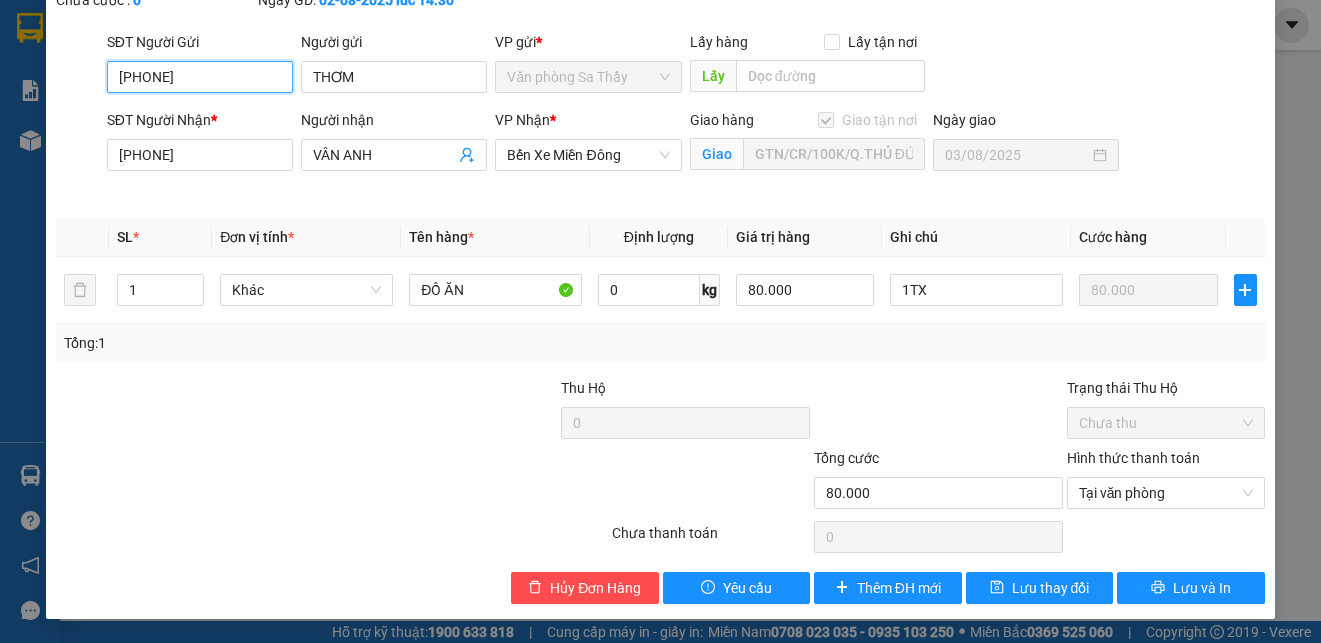 scroll, scrollTop: 147, scrollLeft: 0, axis: vertical 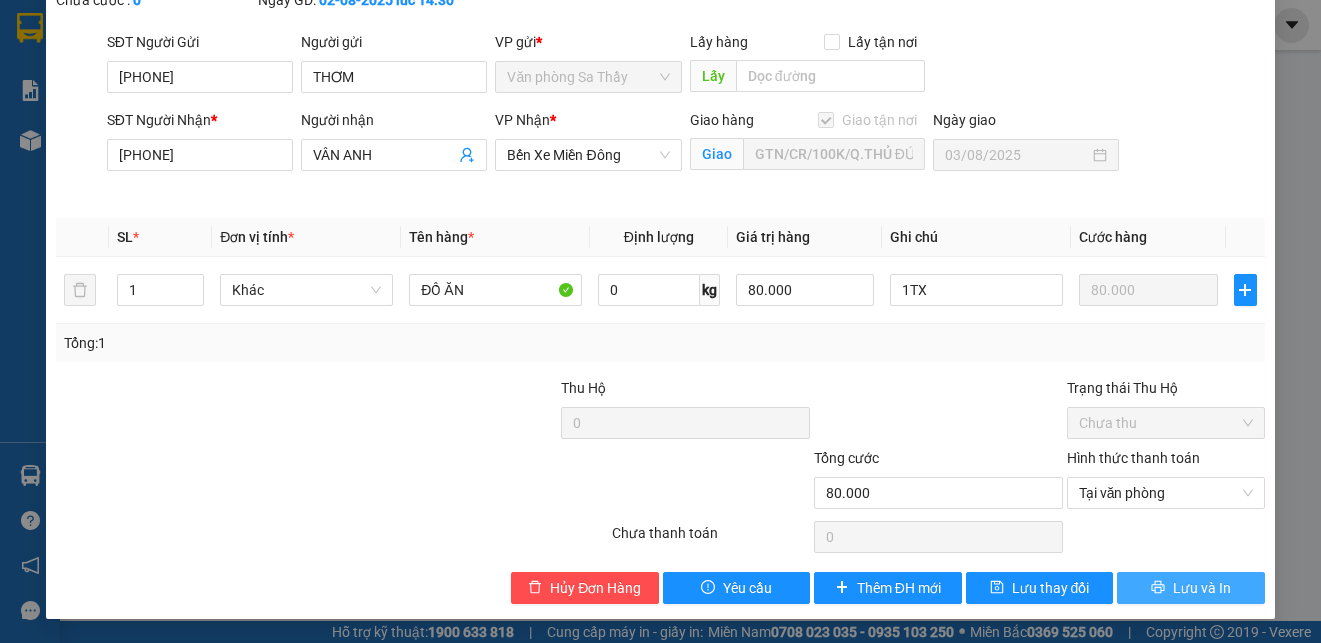 click 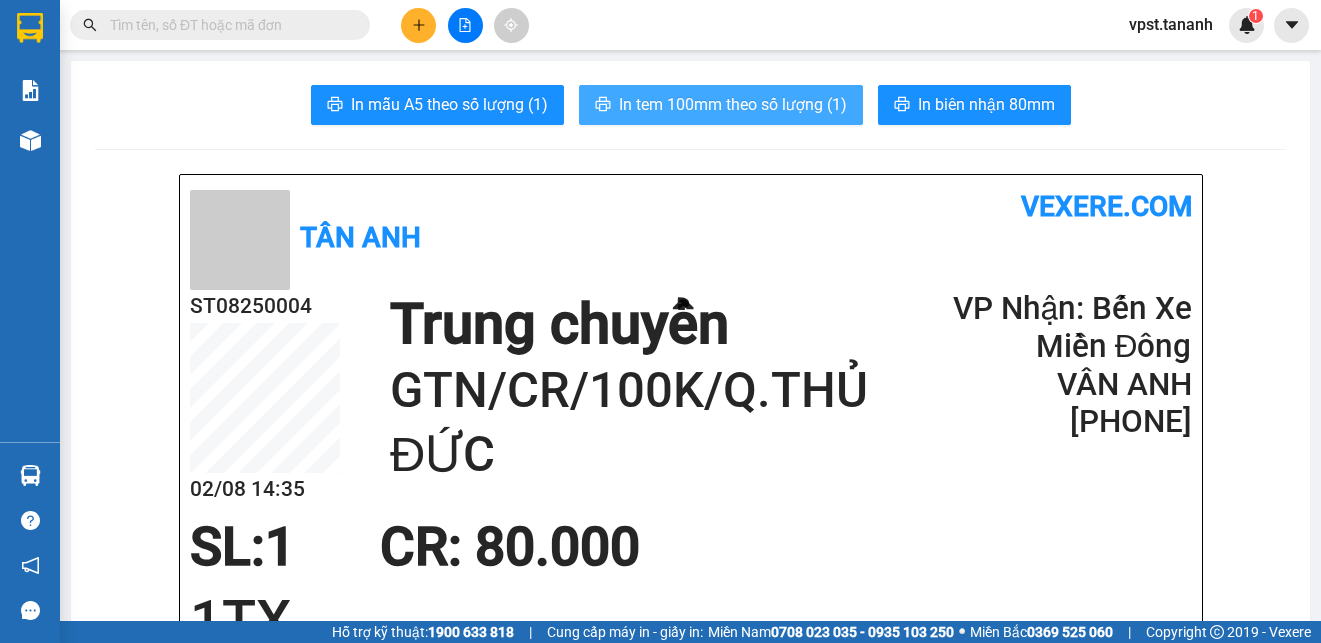 click on "In tem 100mm theo số lượng
(1)" at bounding box center [733, 104] 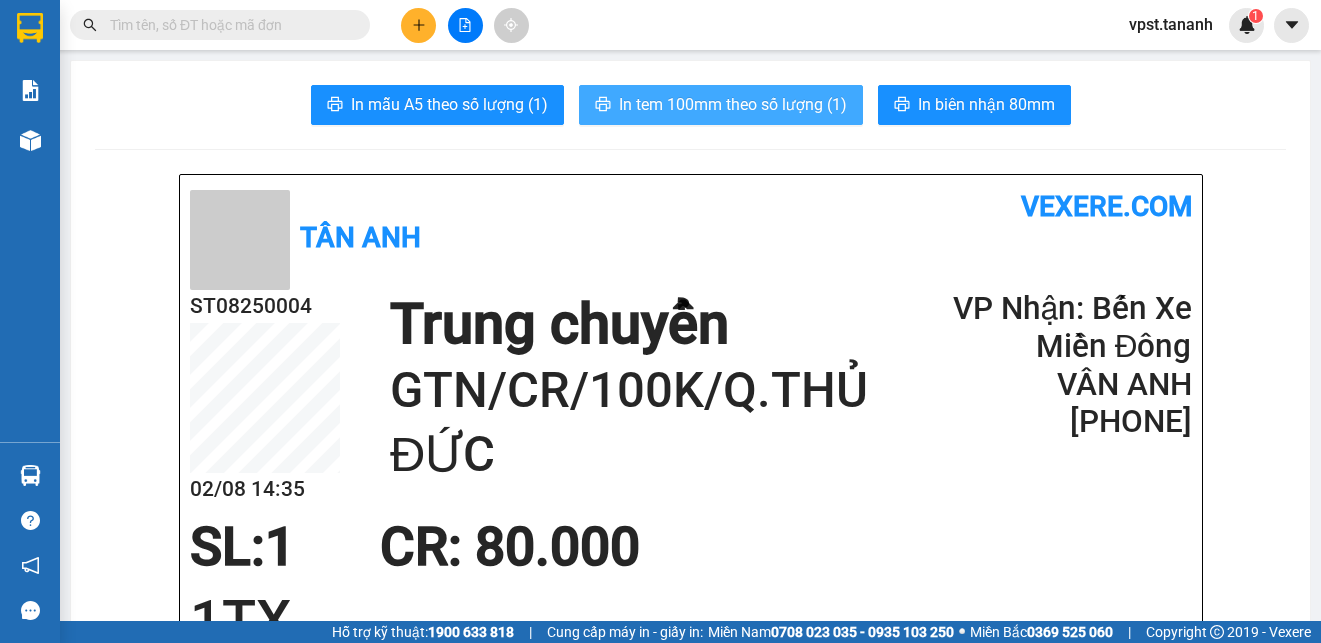 scroll, scrollTop: 0, scrollLeft: 0, axis: both 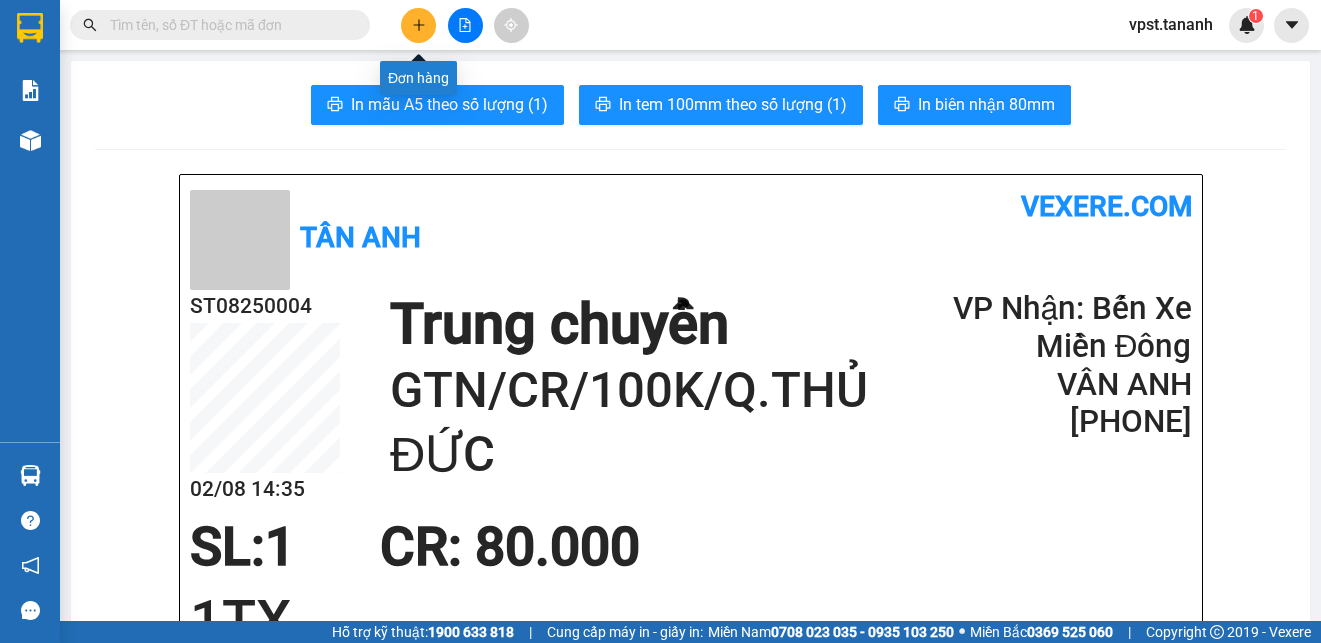 click 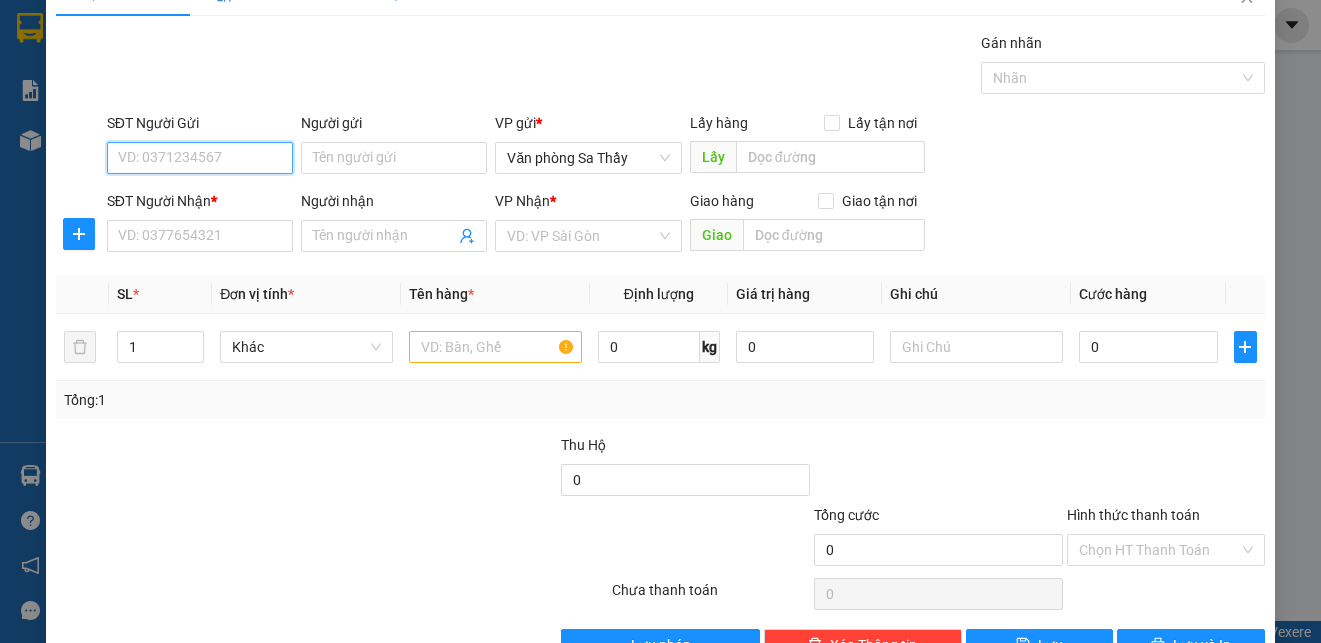 scroll, scrollTop: 0, scrollLeft: 0, axis: both 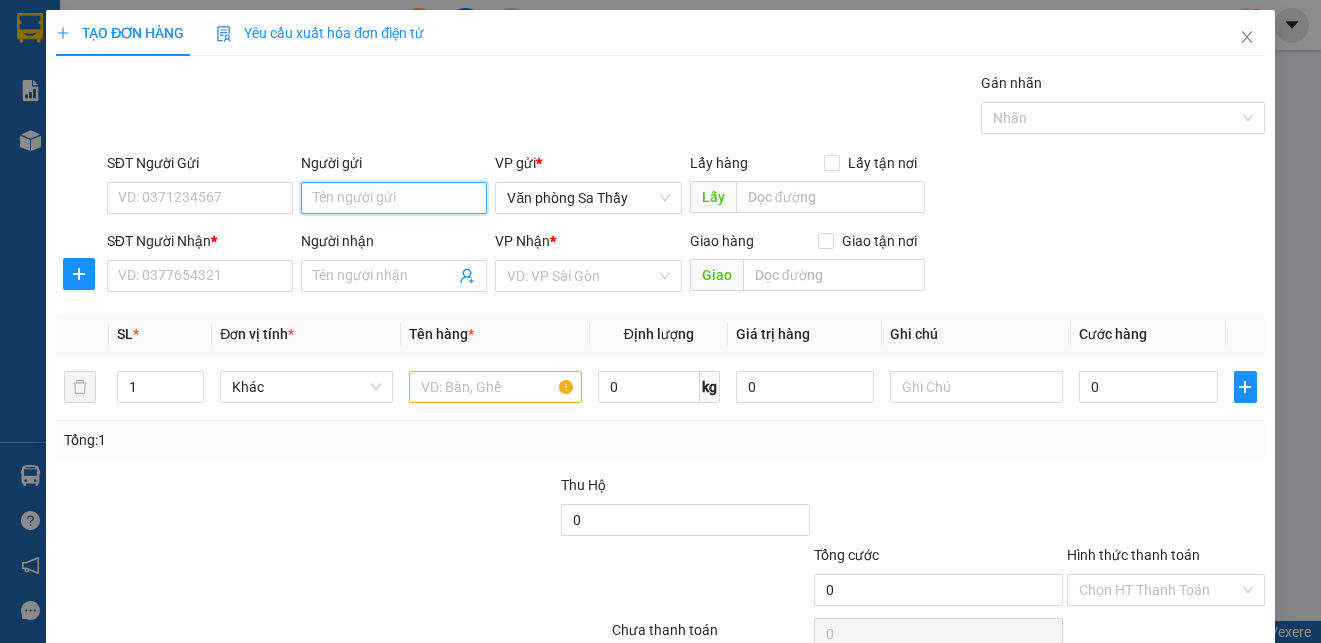 click on "Người gửi" at bounding box center [394, 198] 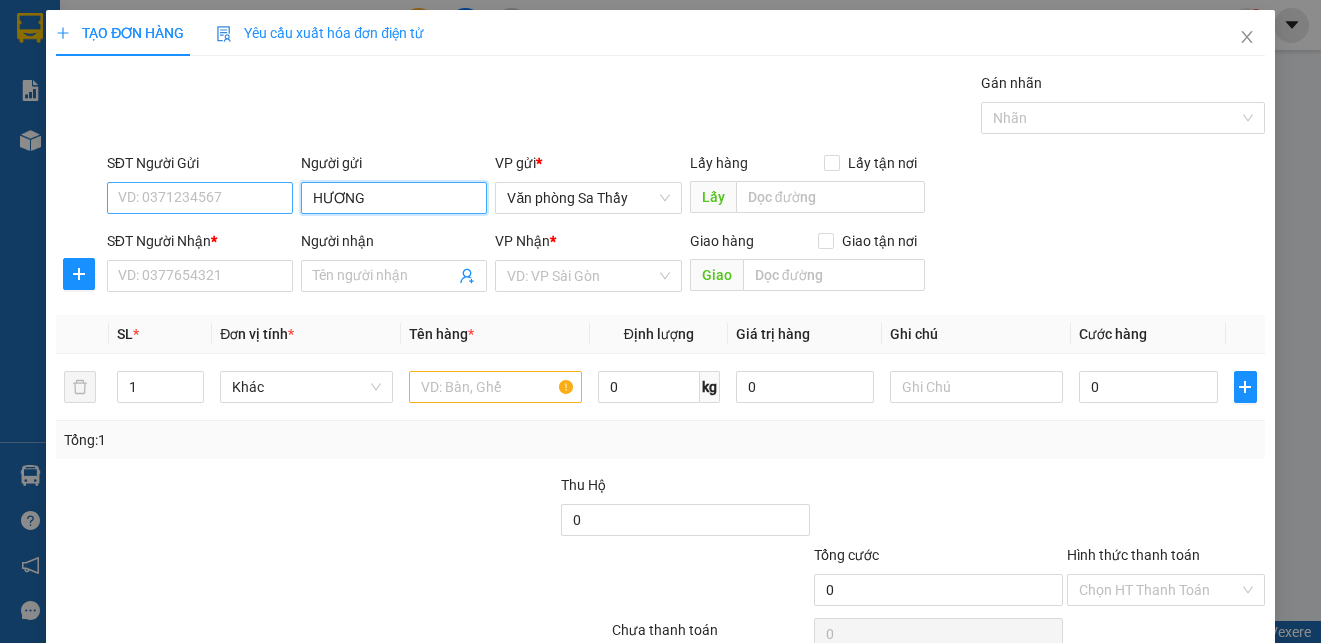 type on "HƯƠNG" 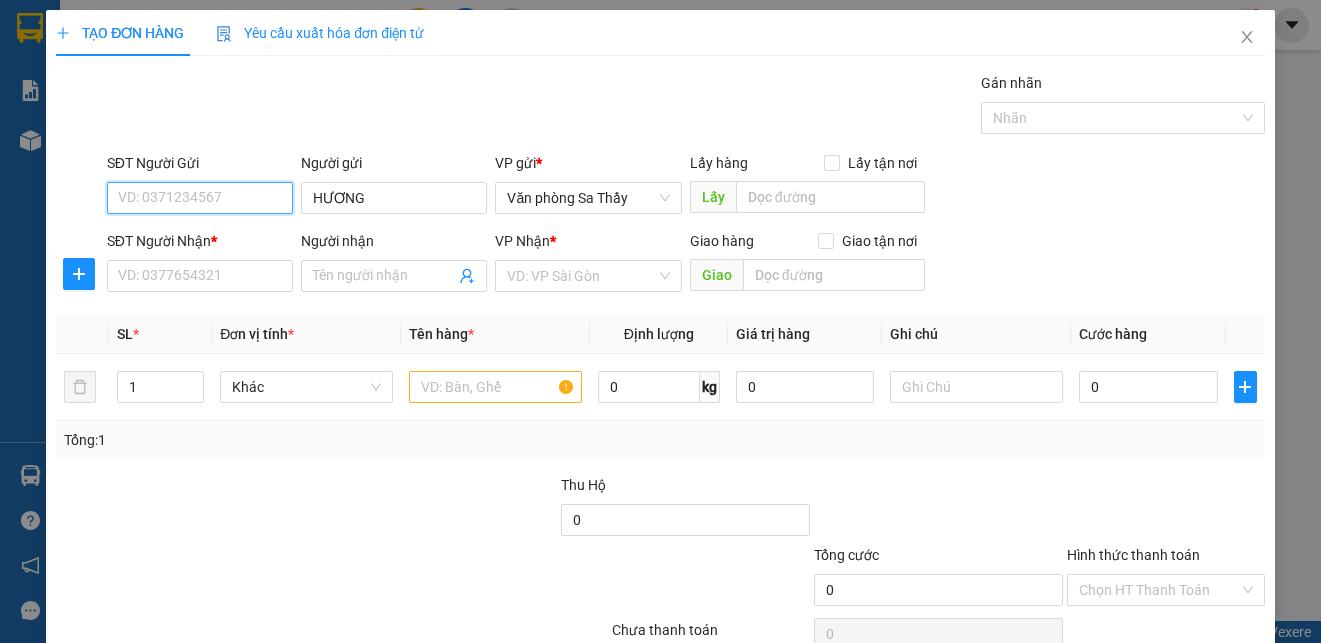 click on "SĐT Người Gửi" at bounding box center (200, 198) 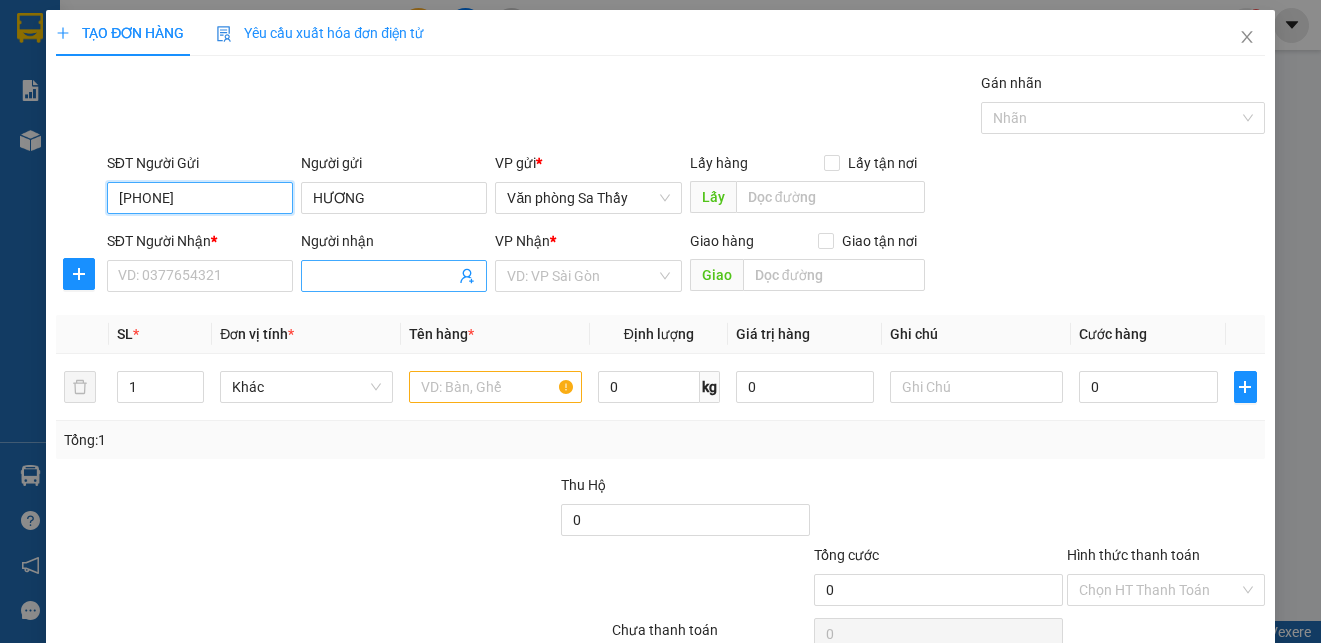 type on "0917012007" 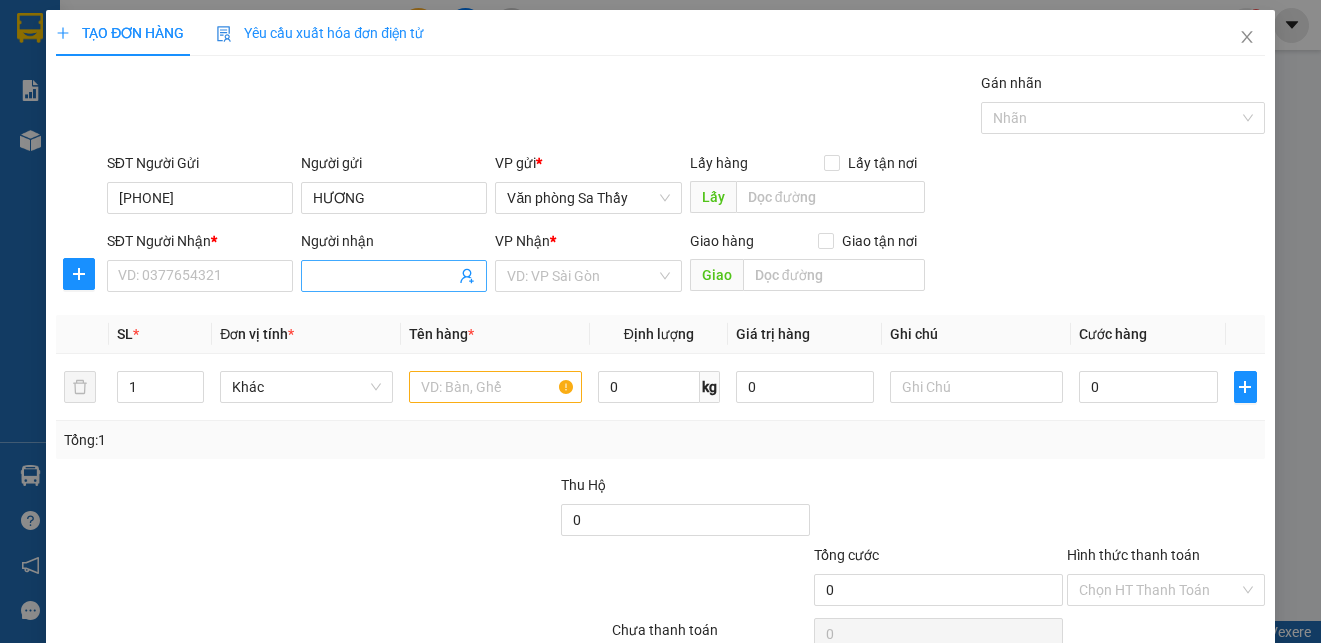 click on "Người nhận" at bounding box center (384, 276) 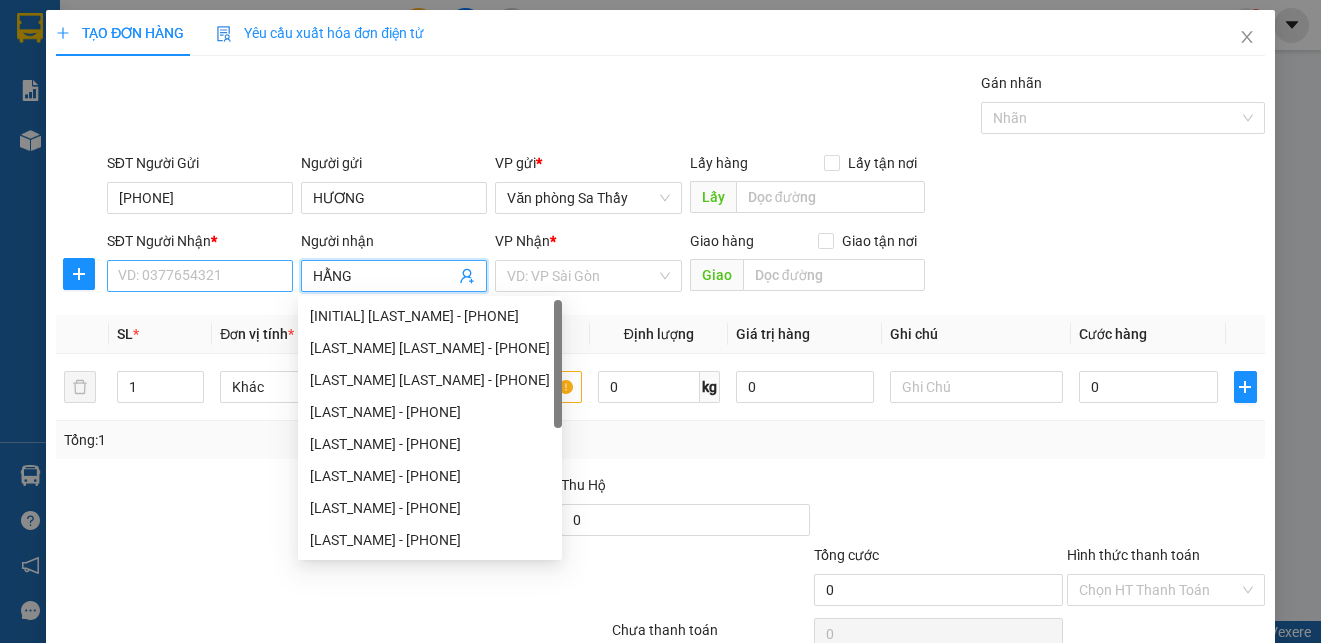 type on "HẰNG" 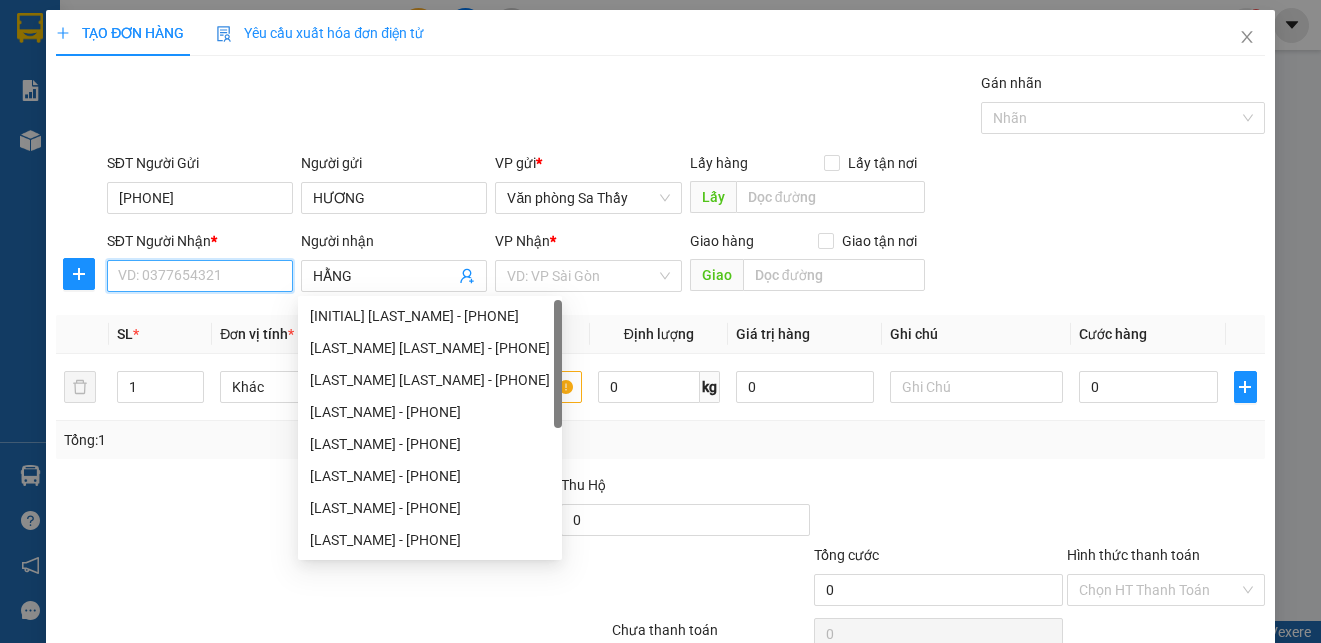 click on "SĐT Người Nhận  *" at bounding box center [200, 276] 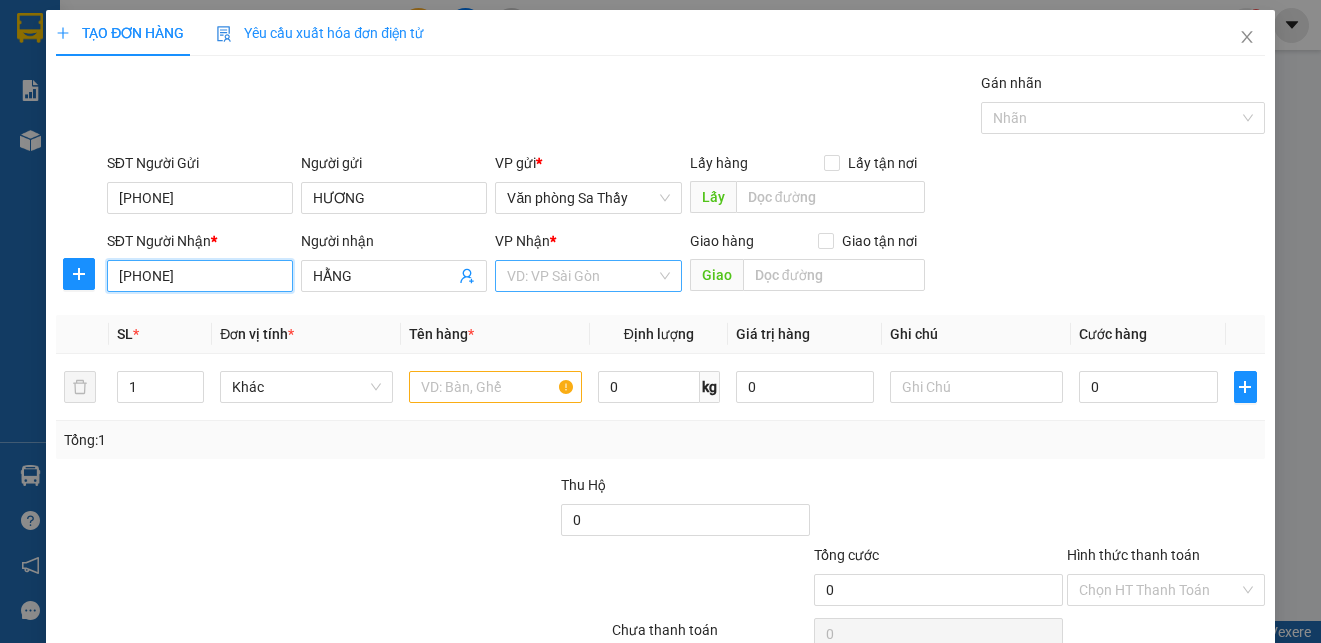 type on "0353813947" 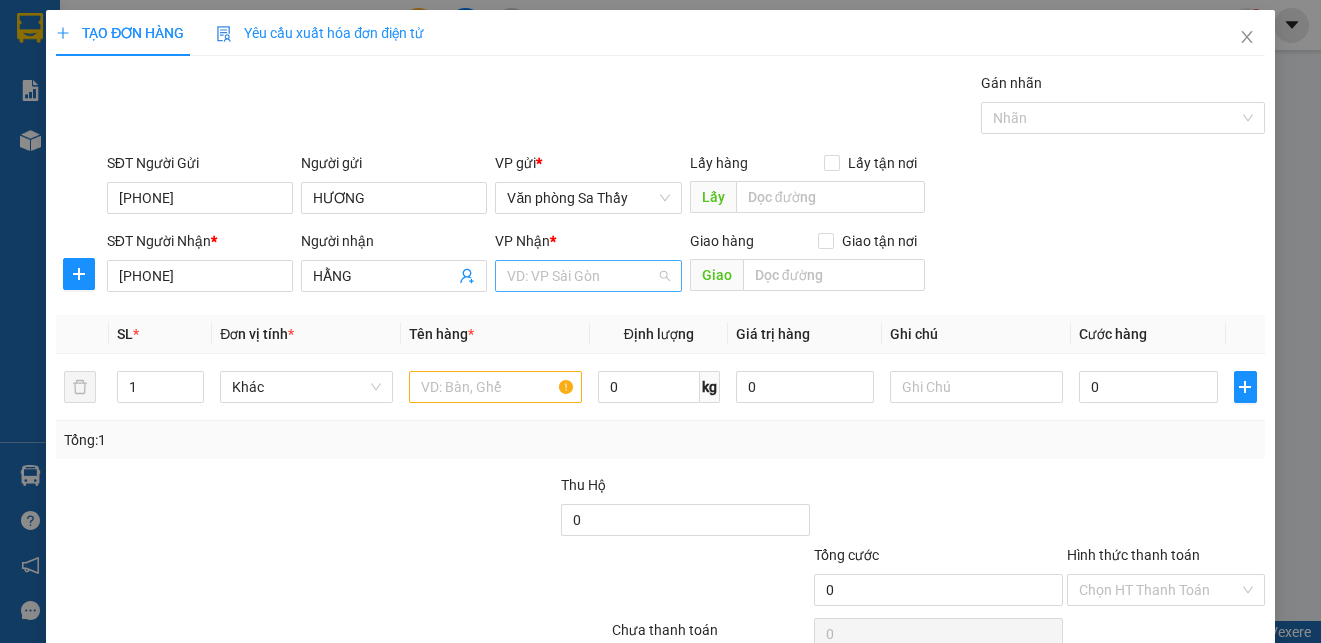 click at bounding box center (581, 276) 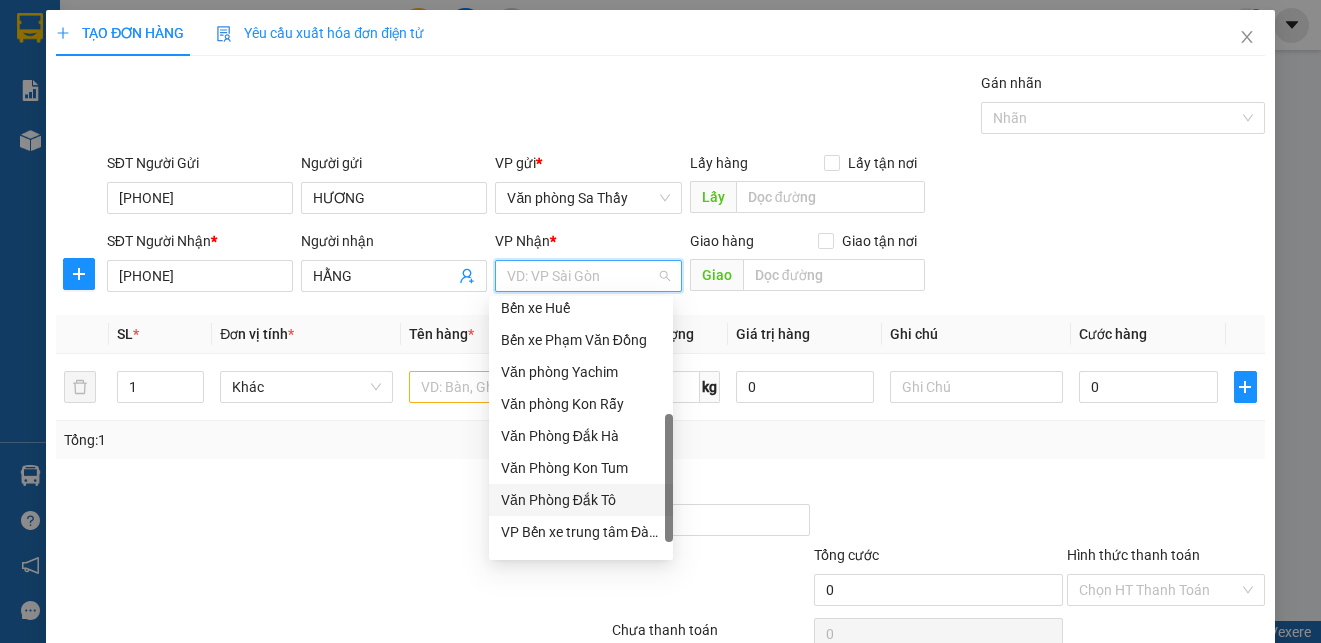 scroll, scrollTop: 224, scrollLeft: 0, axis: vertical 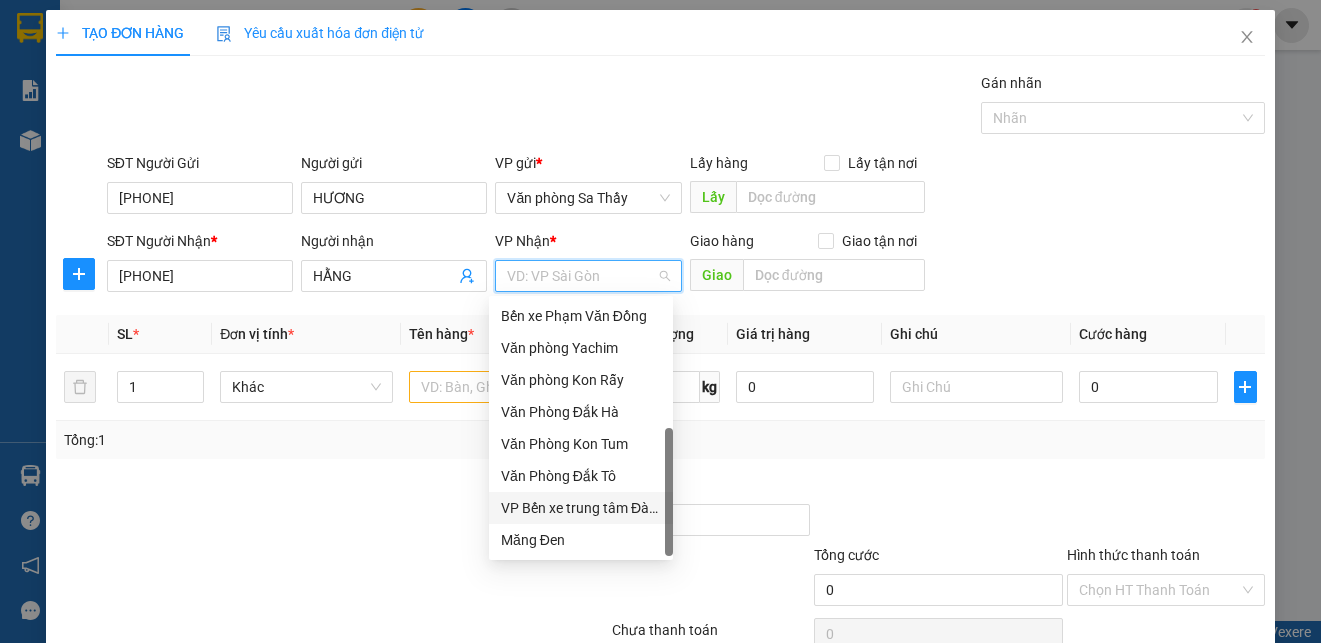 click on "VP Bến xe trung tâm Đà Nẵng" at bounding box center (581, 508) 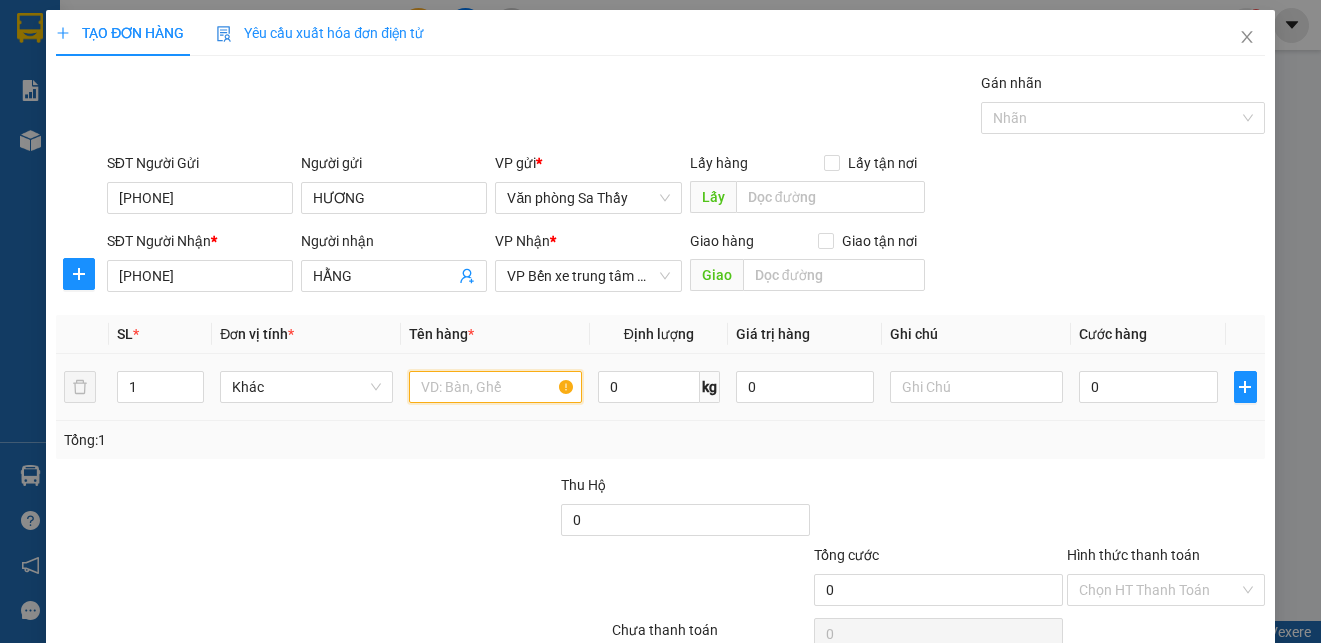 click at bounding box center (495, 387) 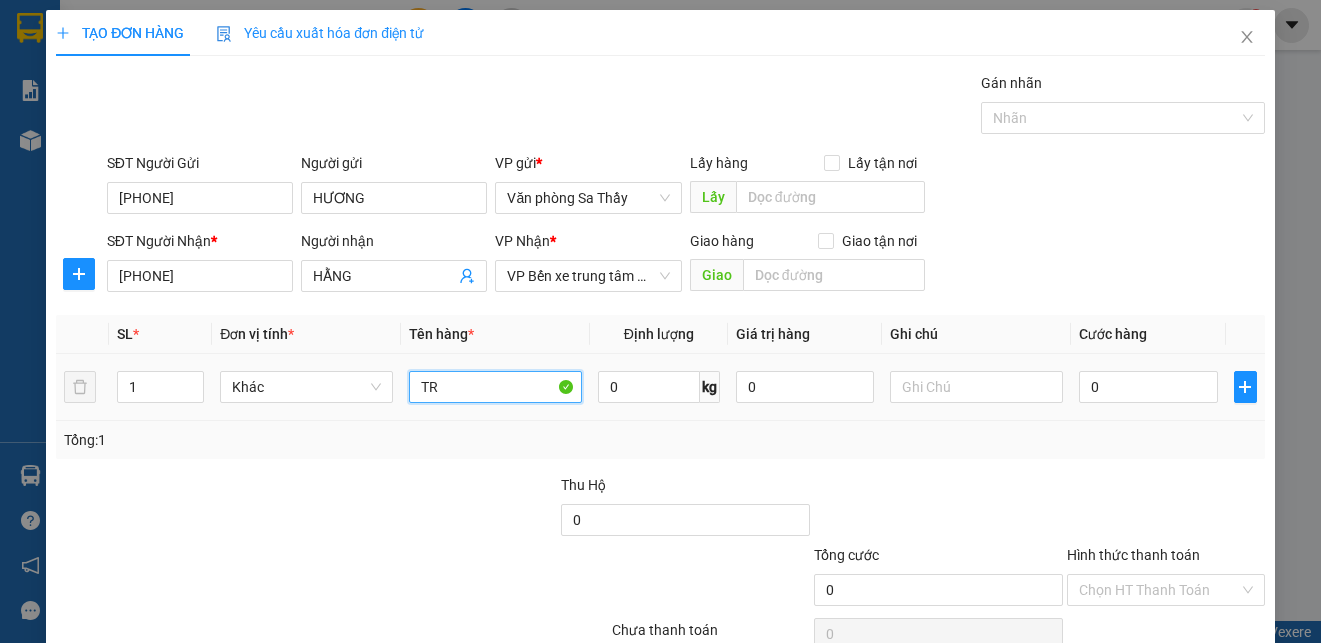 type on "T" 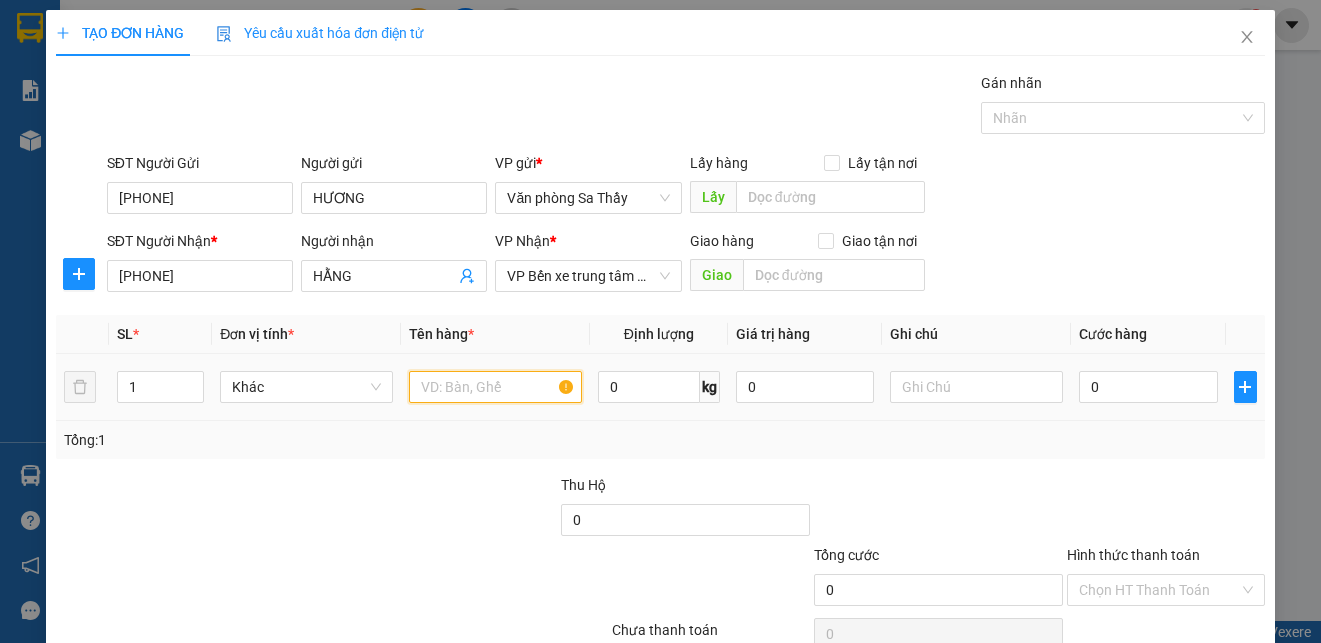 type on "D" 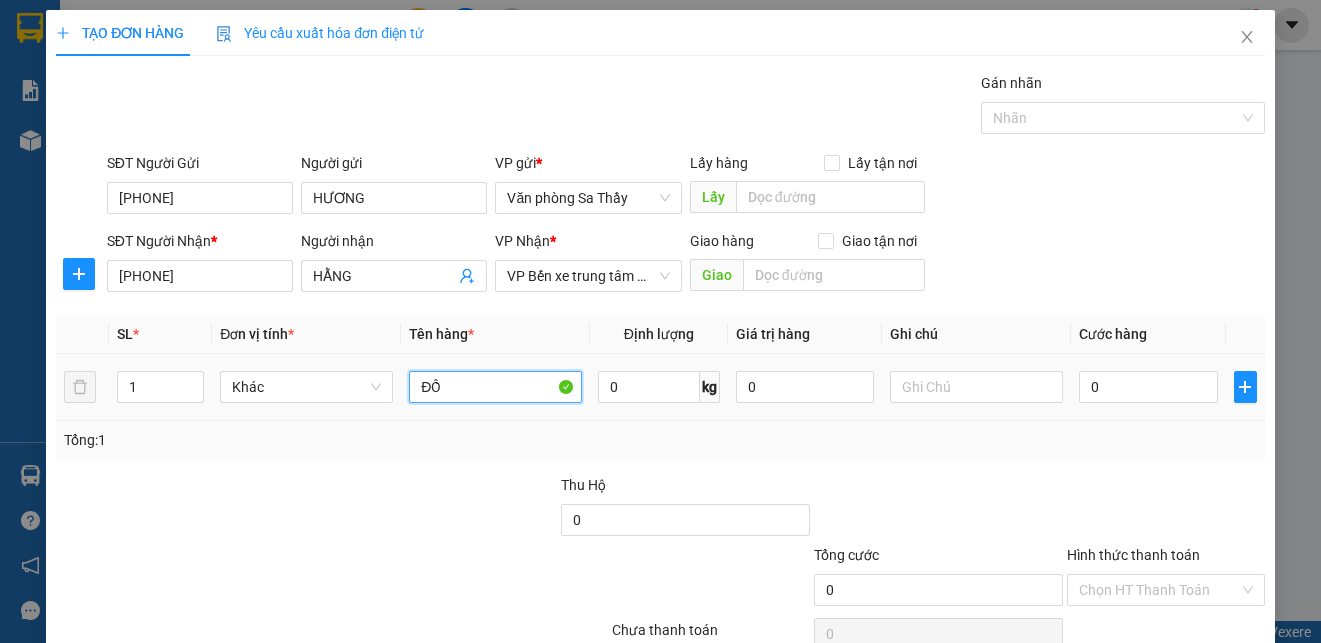 type on "Đ" 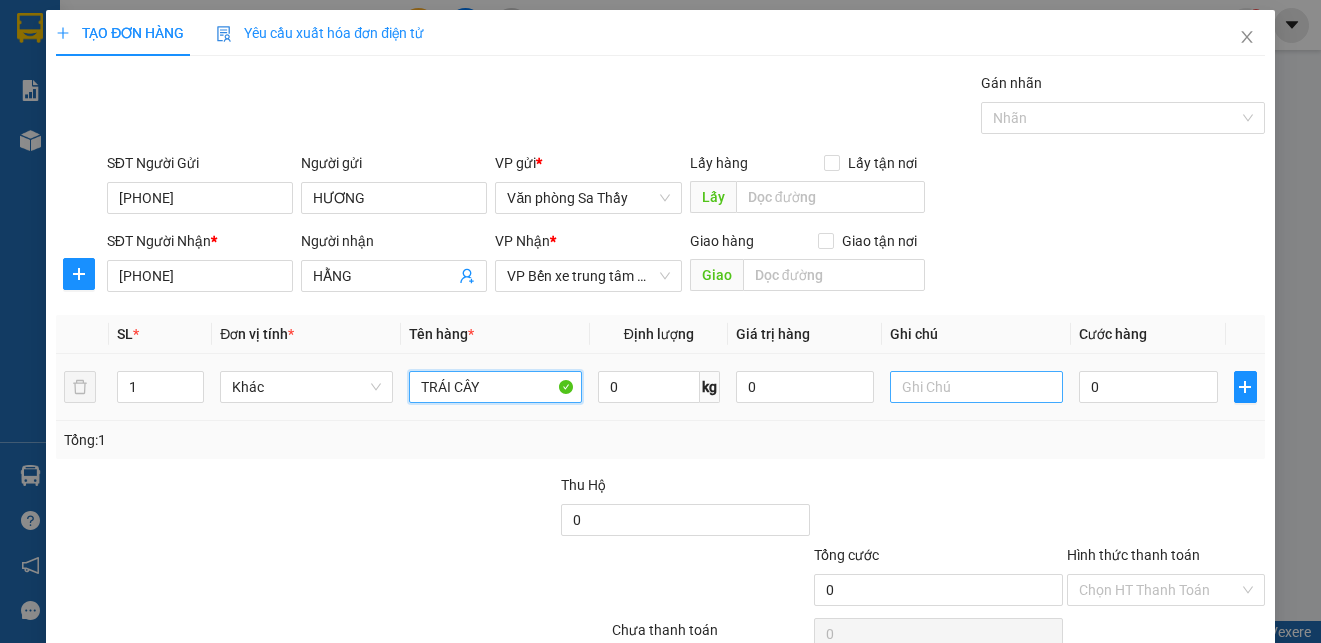 type on "TRÁI CÂY" 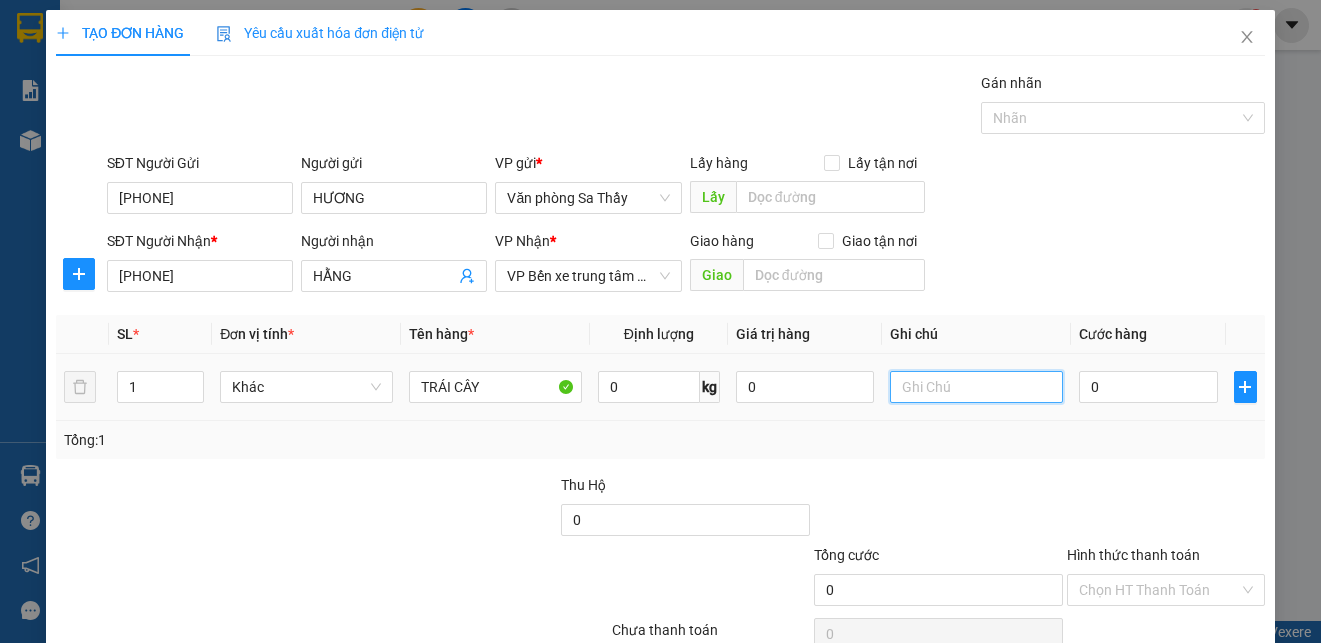 click at bounding box center [976, 387] 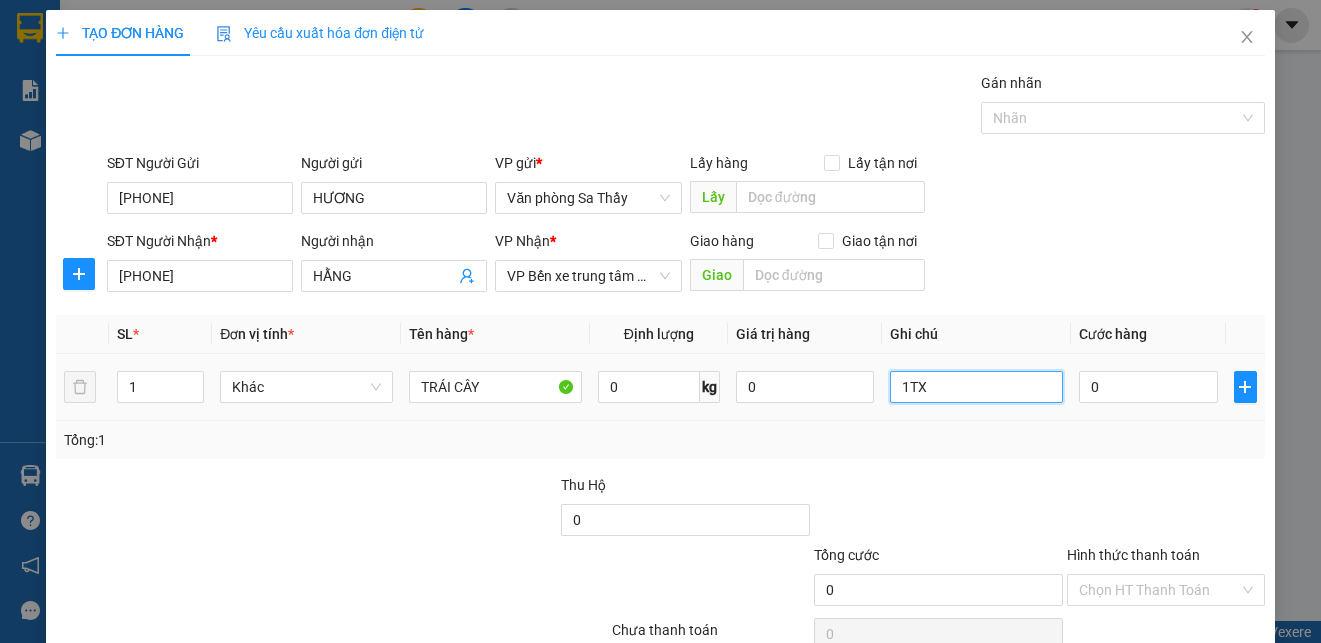 type on "1TX" 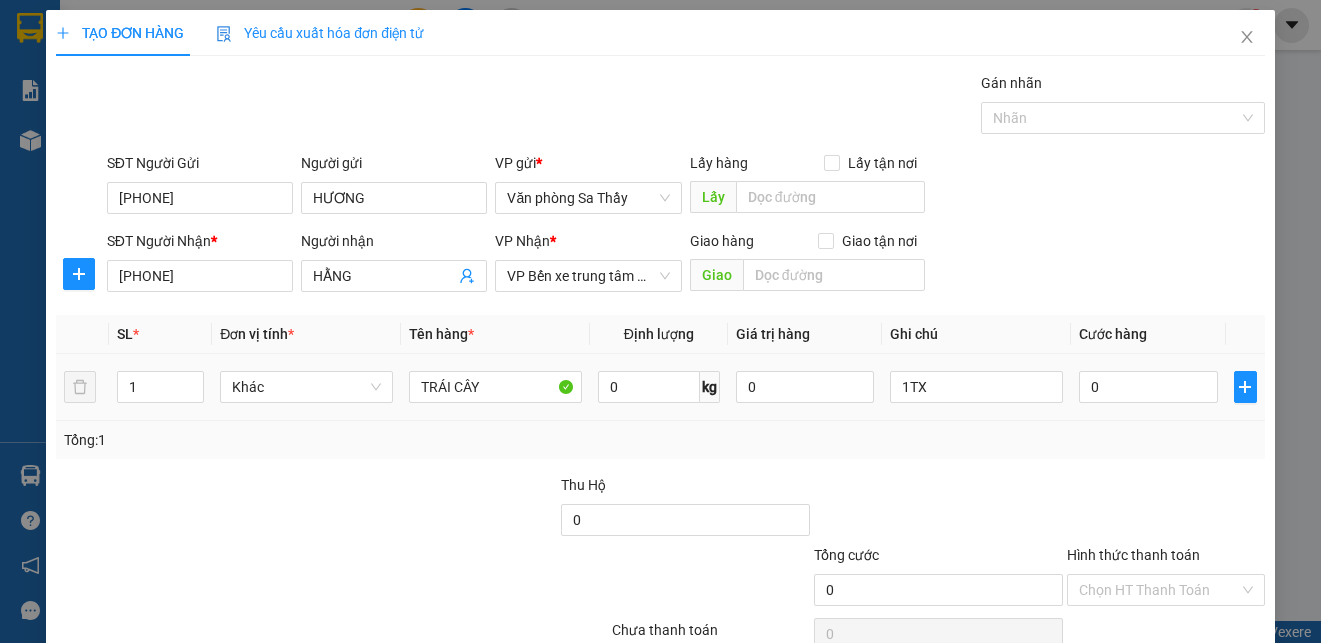 click on "0" at bounding box center [805, 387] 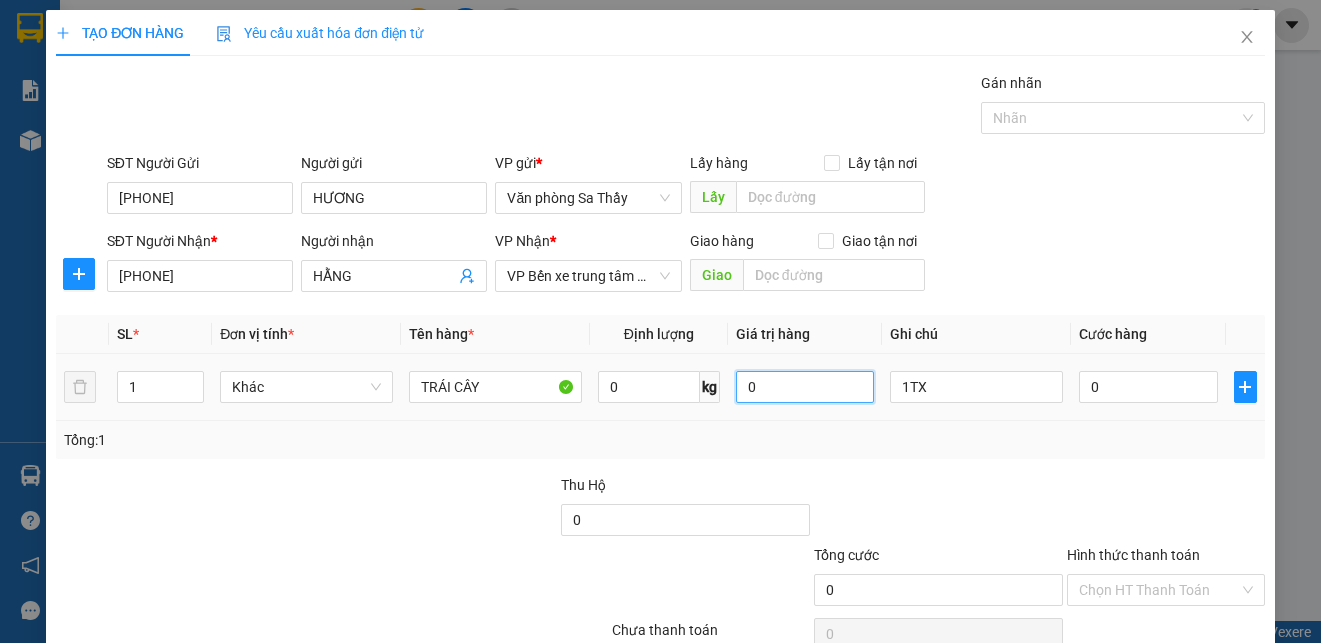 click on "0" at bounding box center [805, 387] 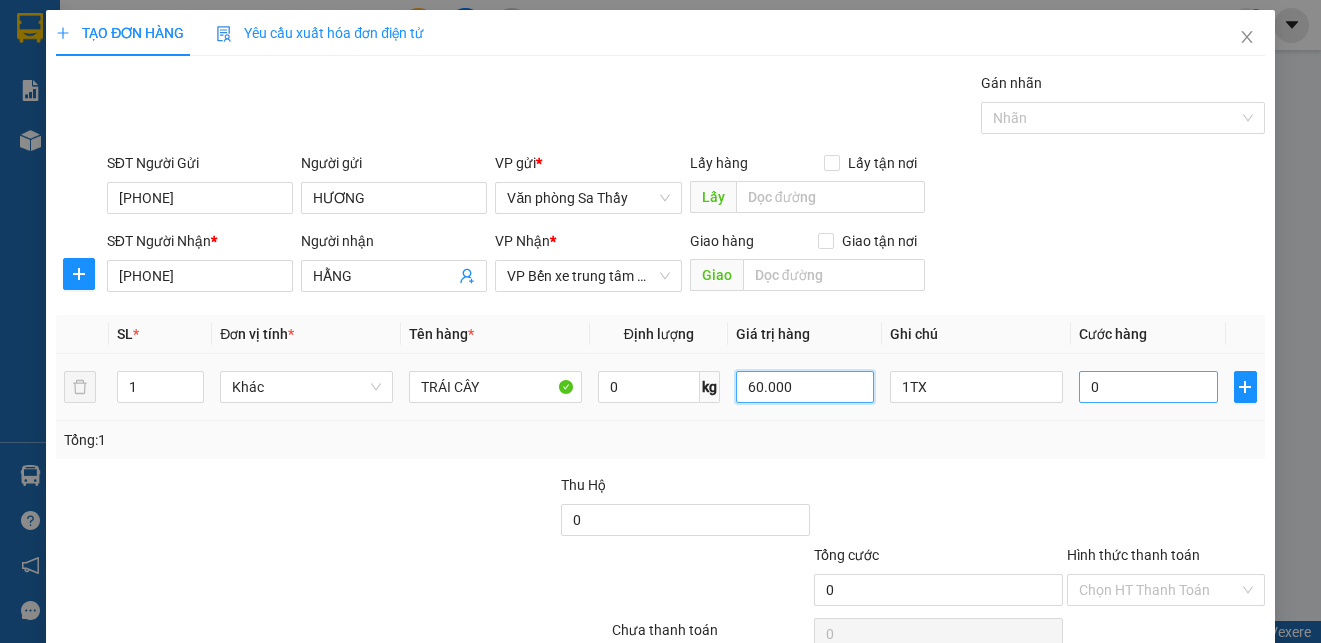 type on "60.000" 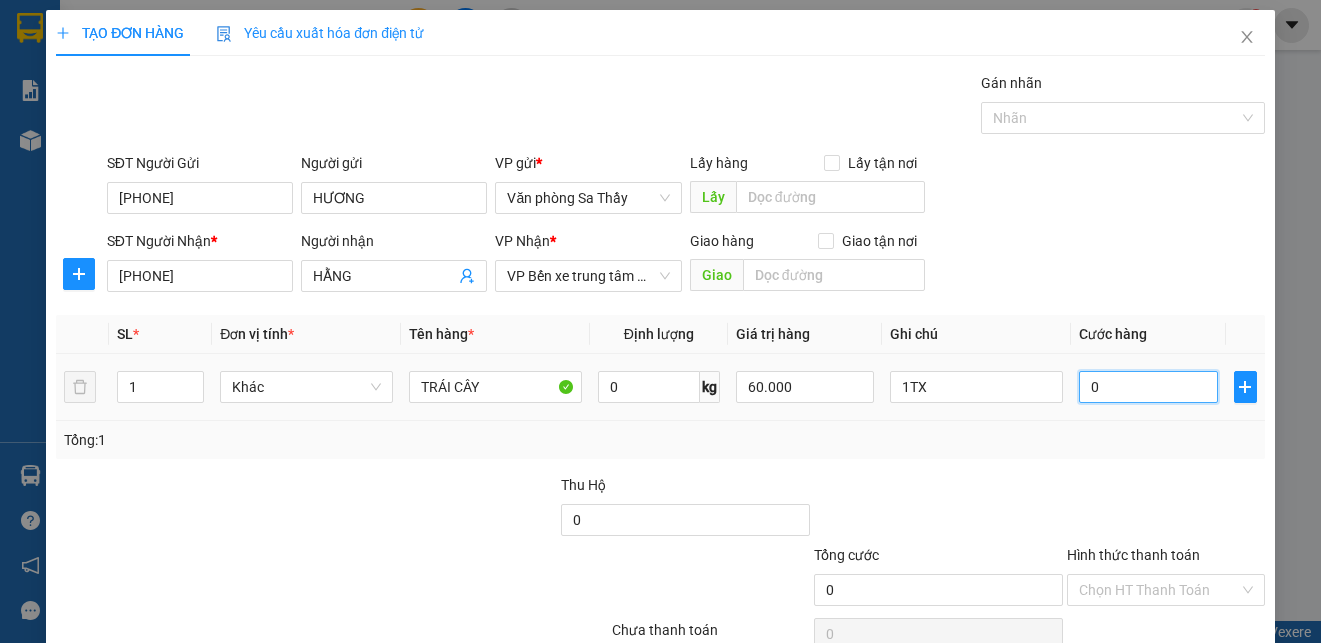 click on "0" at bounding box center [1148, 387] 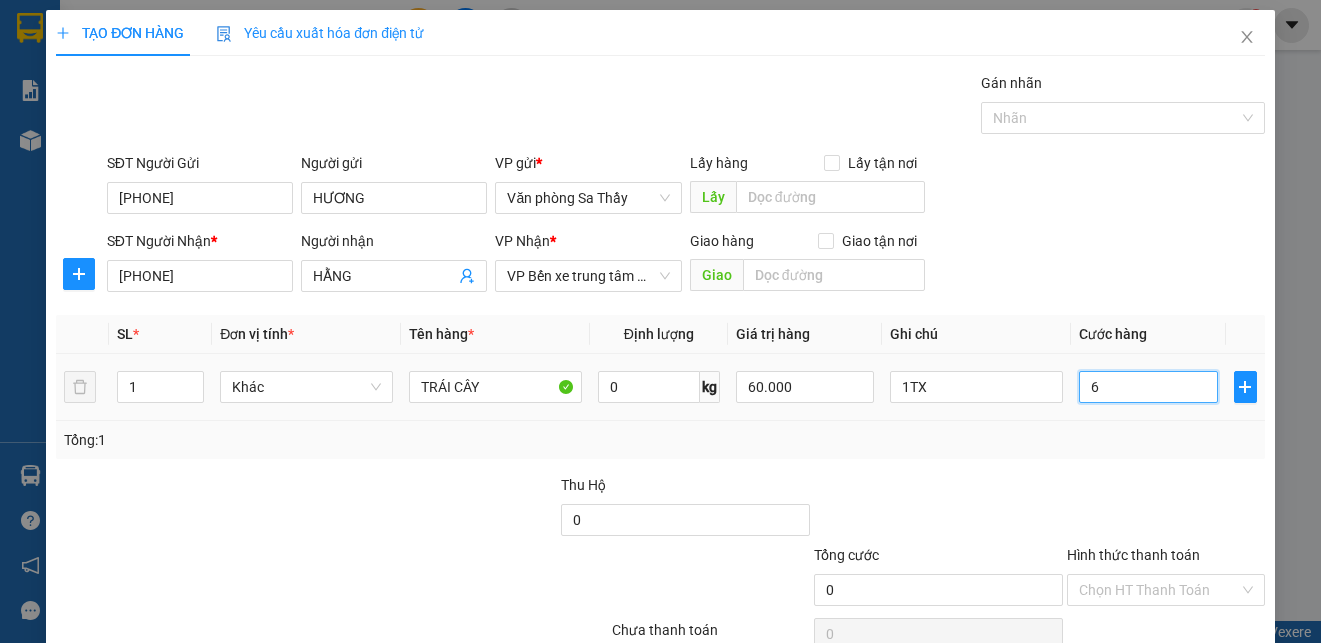 type on "6" 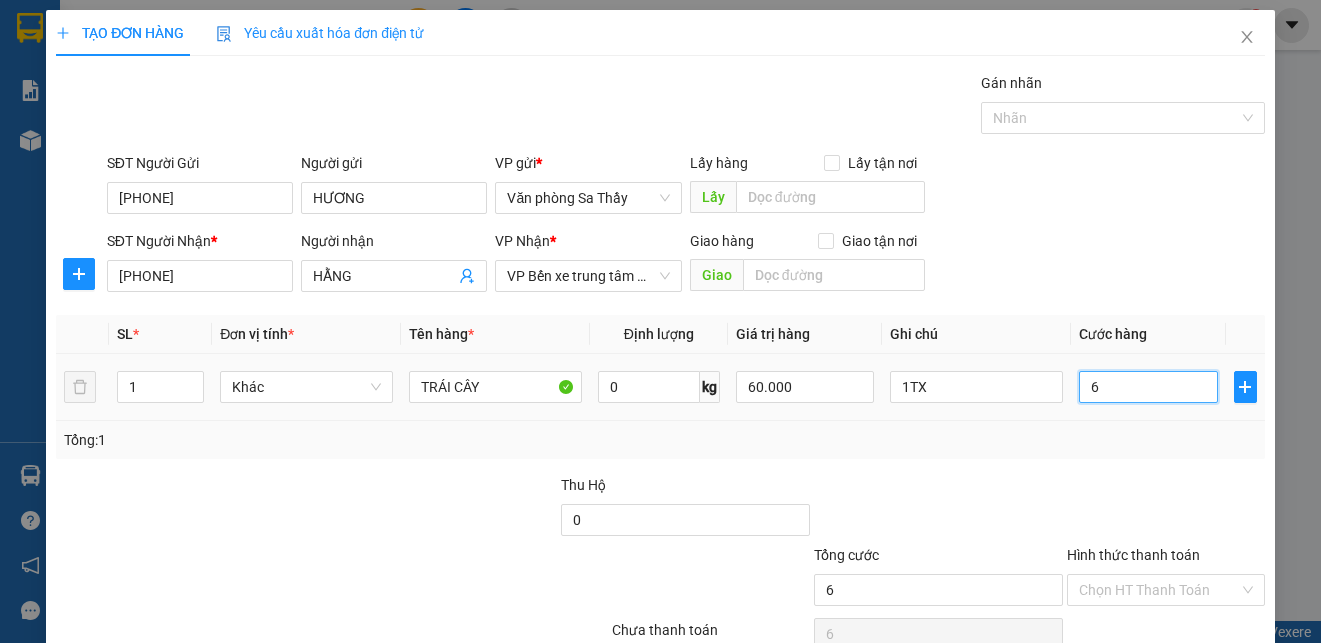 type on "60" 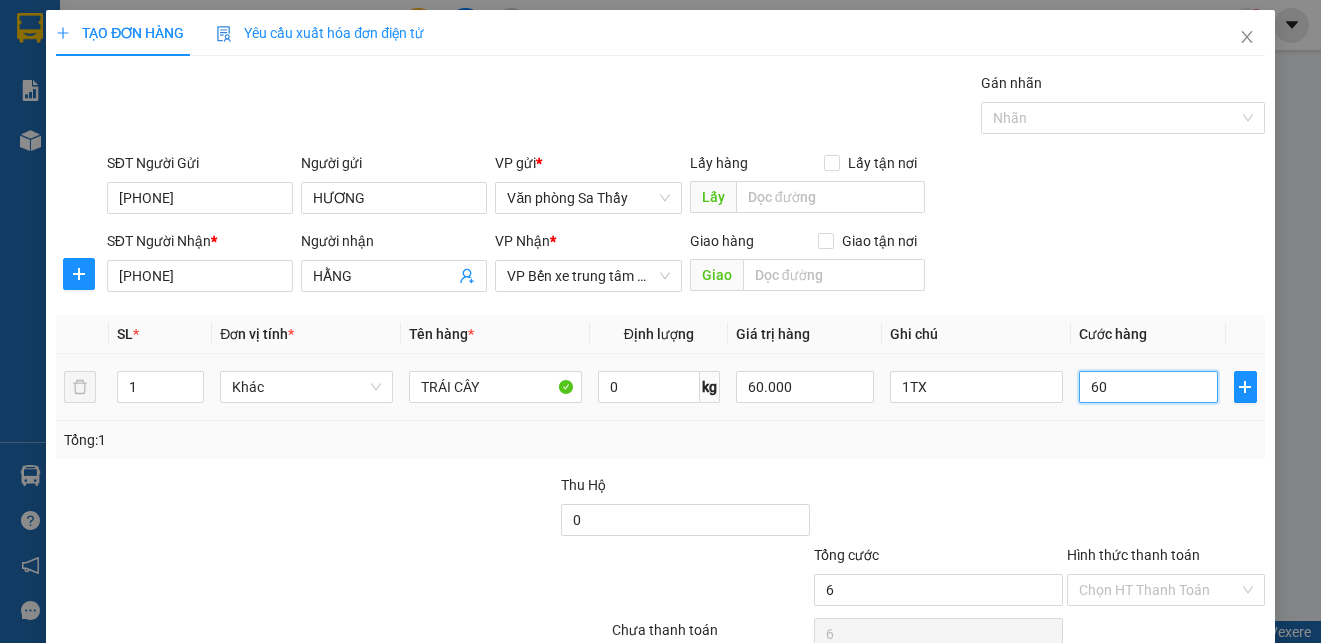 type on "60" 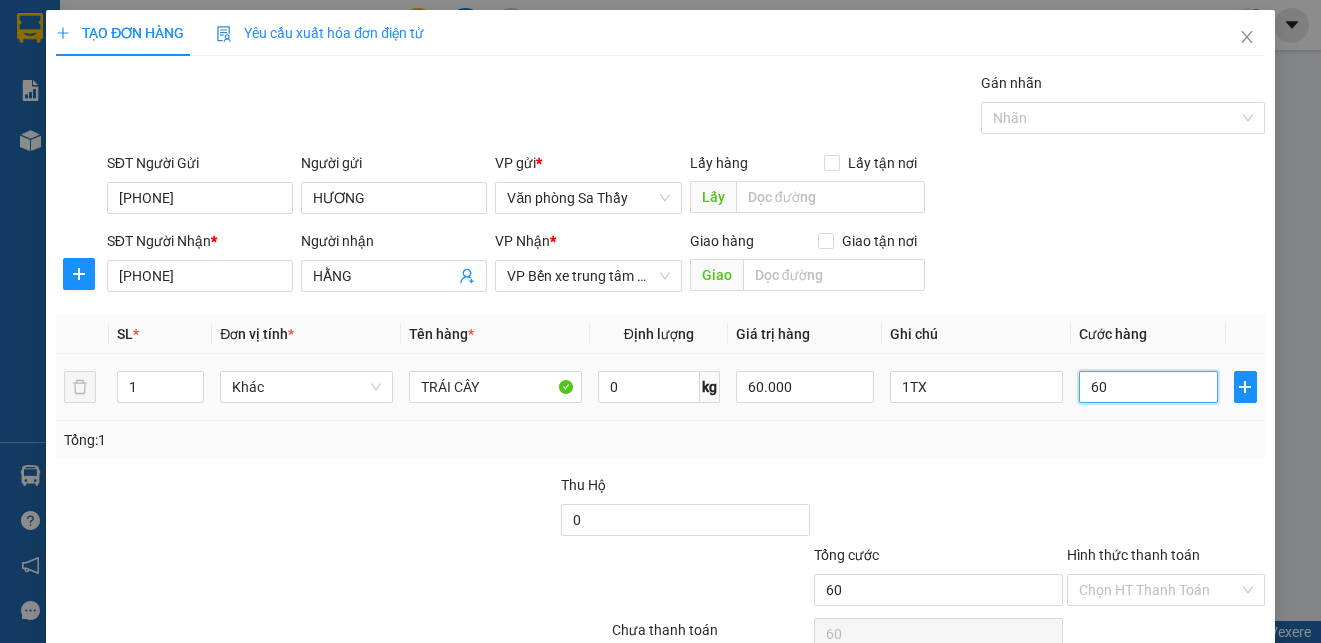type on "600" 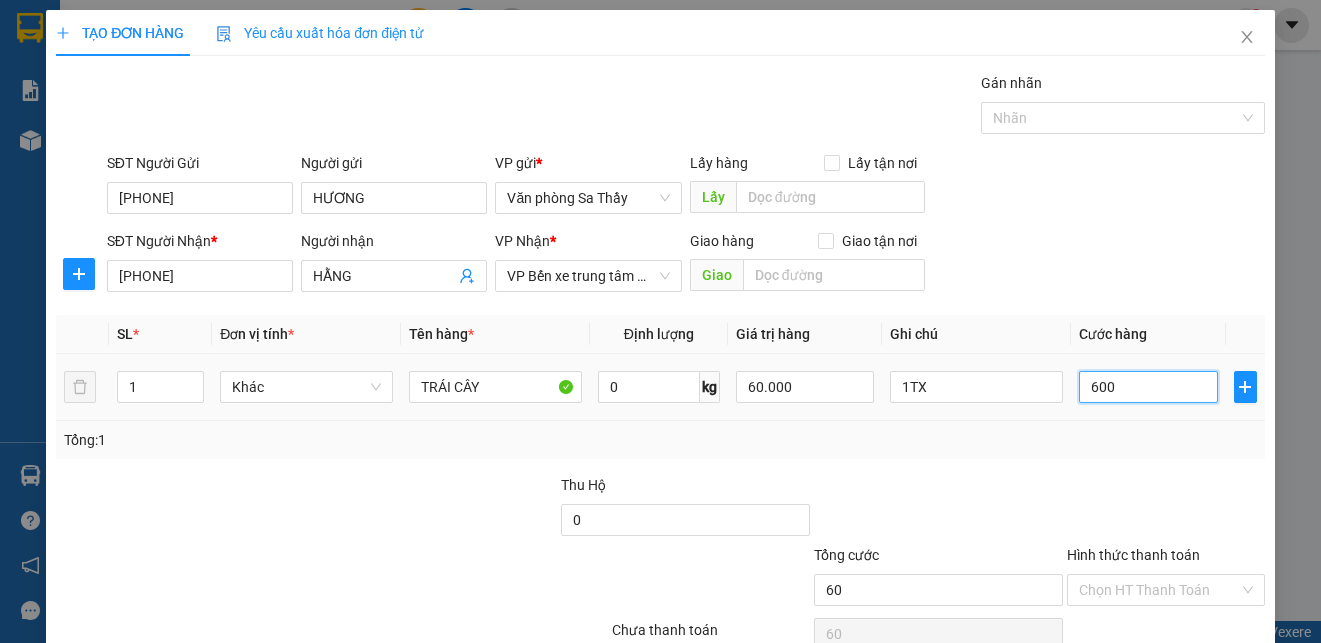 type on "600" 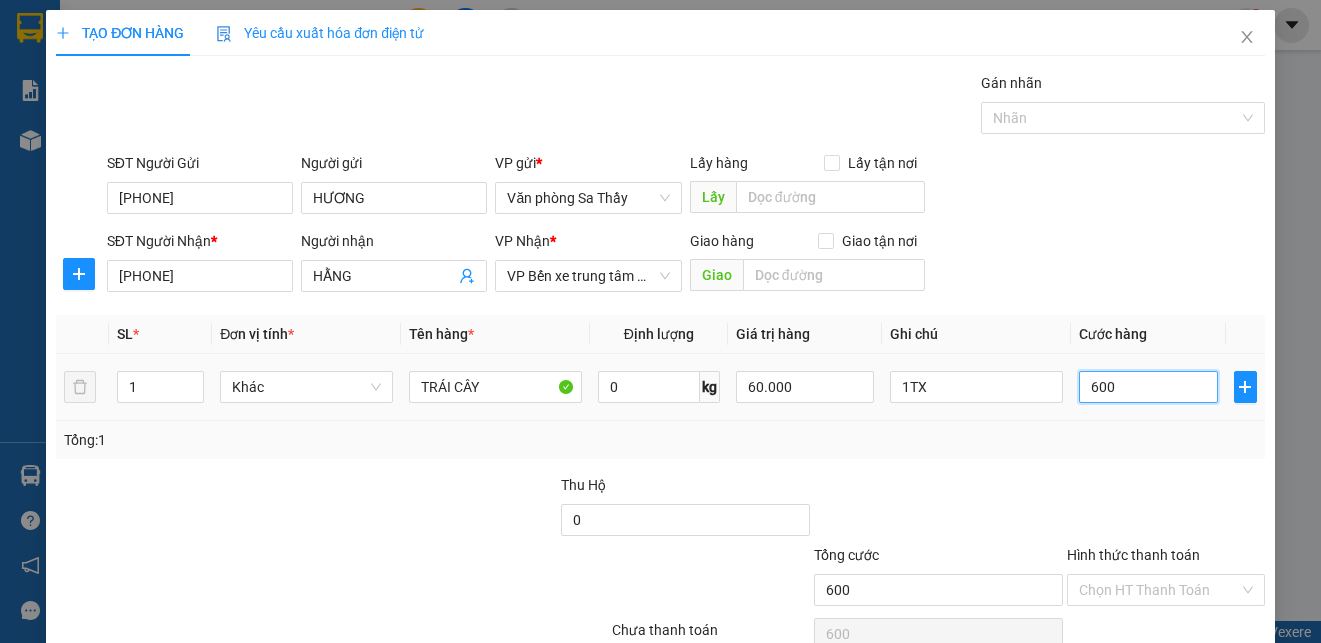 type on "6.000" 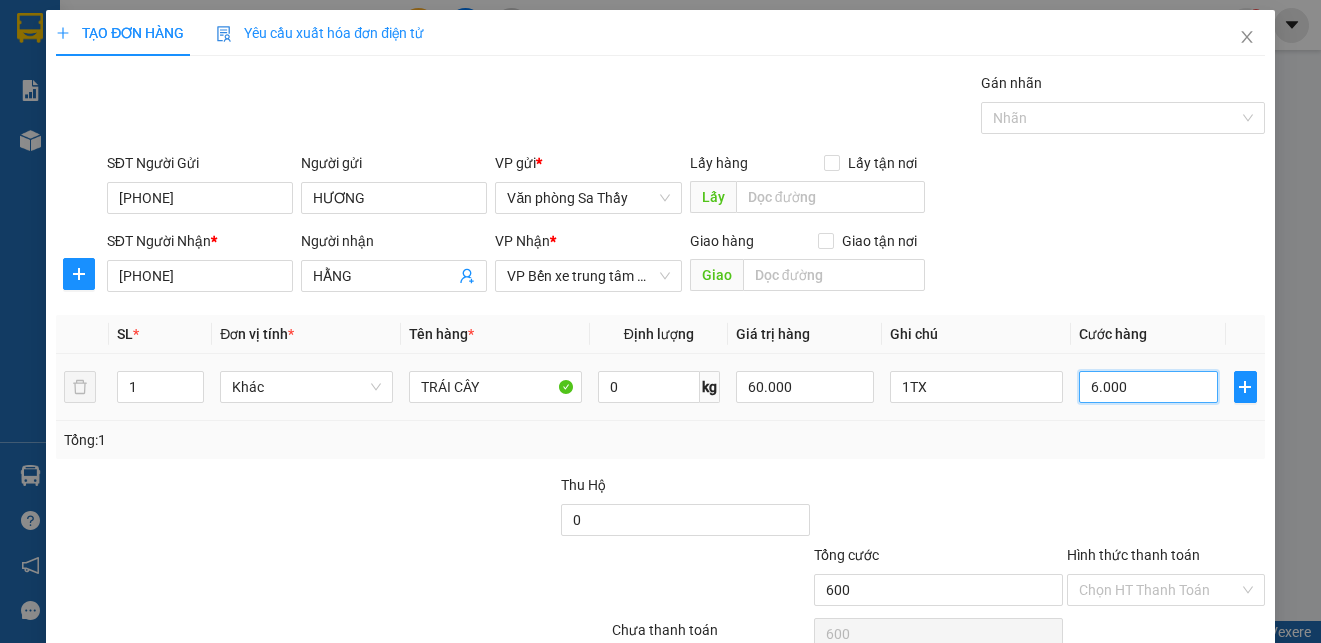 type on "6.000" 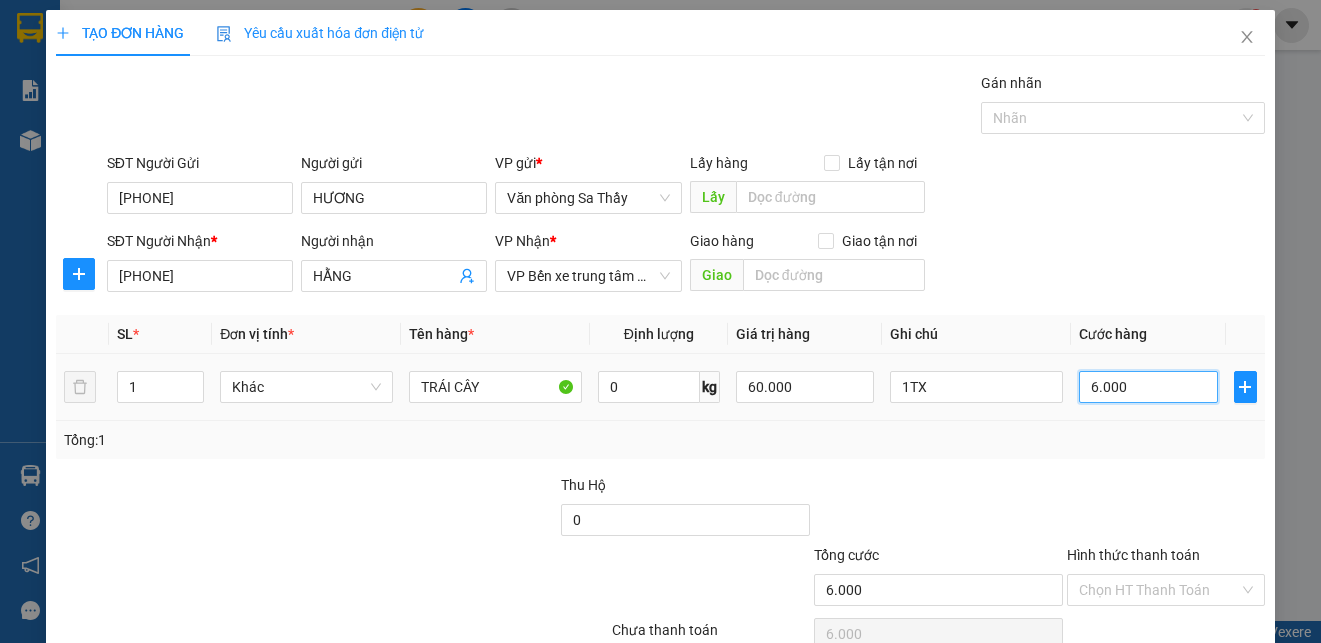 type on "60.000" 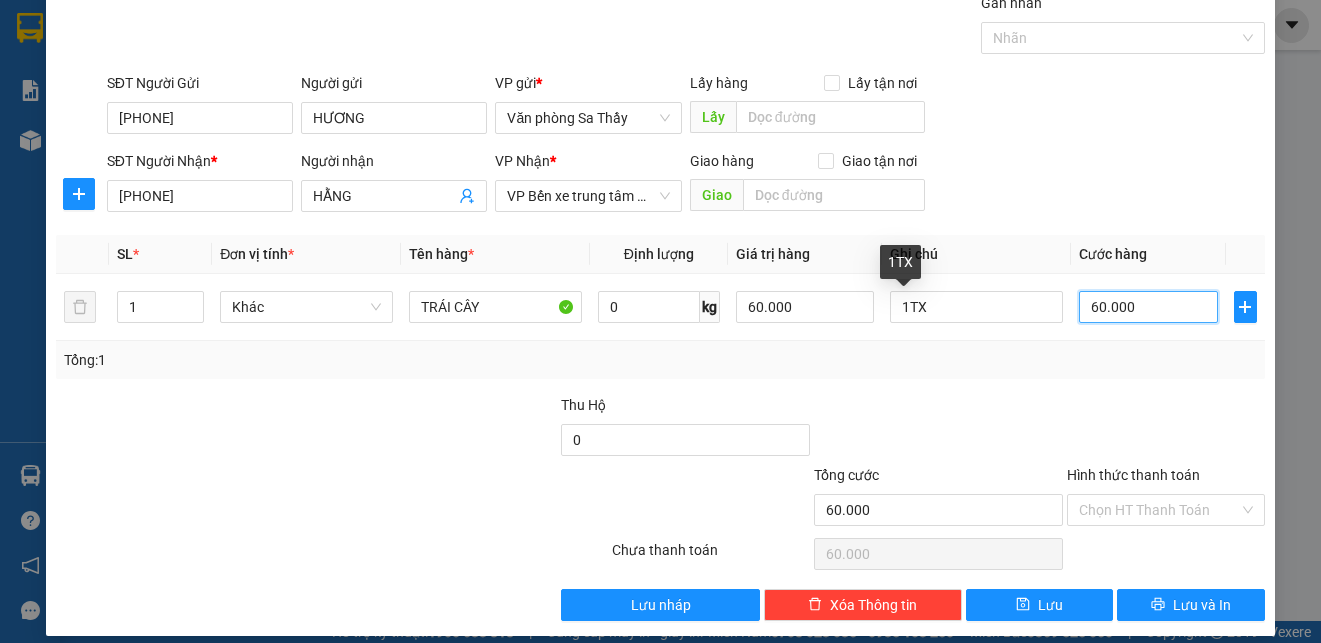 scroll, scrollTop: 97, scrollLeft: 0, axis: vertical 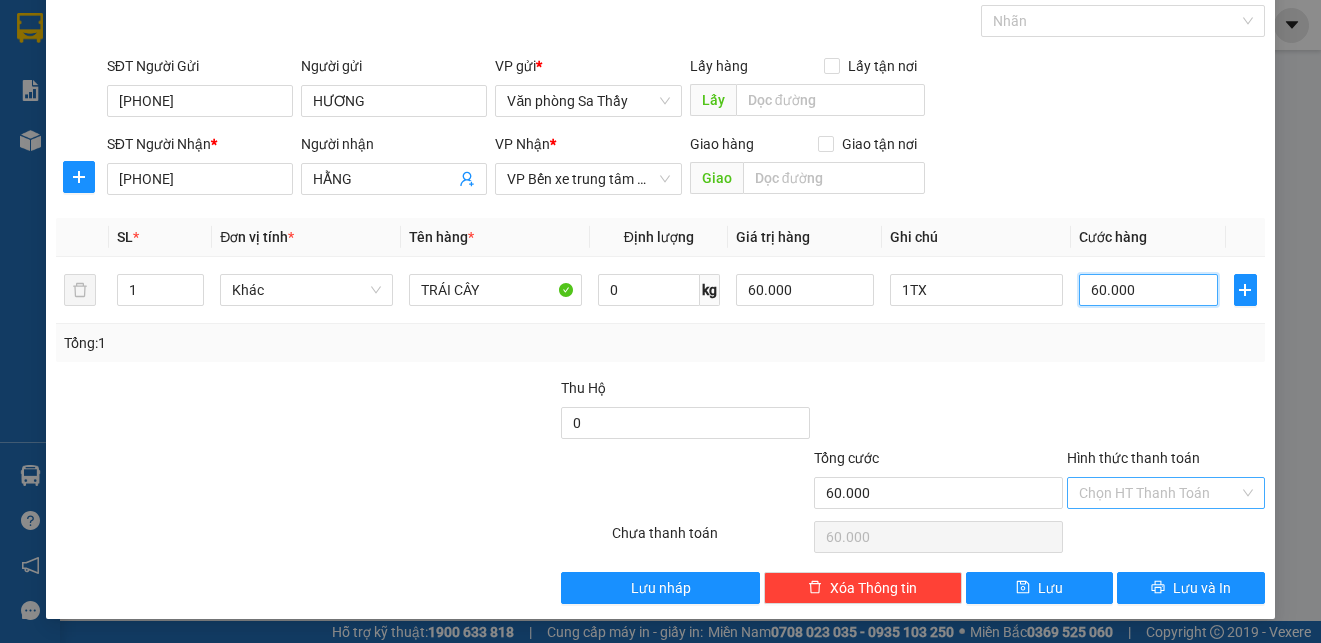 type on "60.000" 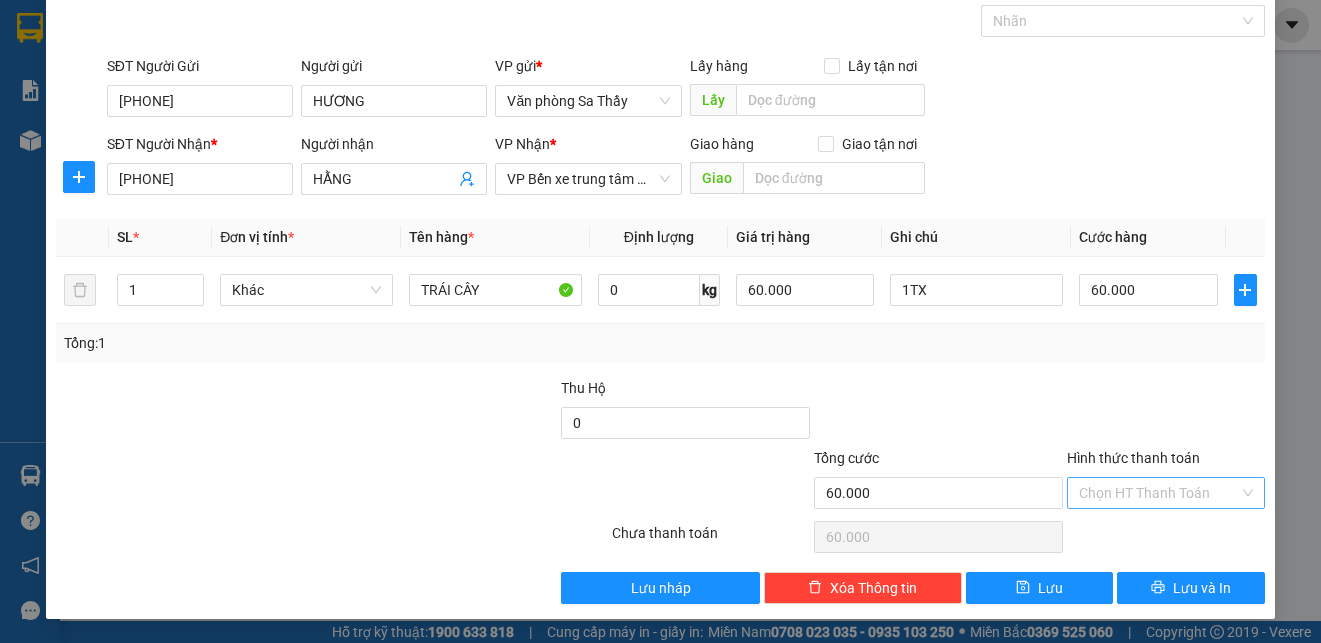 click on "Hình thức thanh toán" at bounding box center (1159, 493) 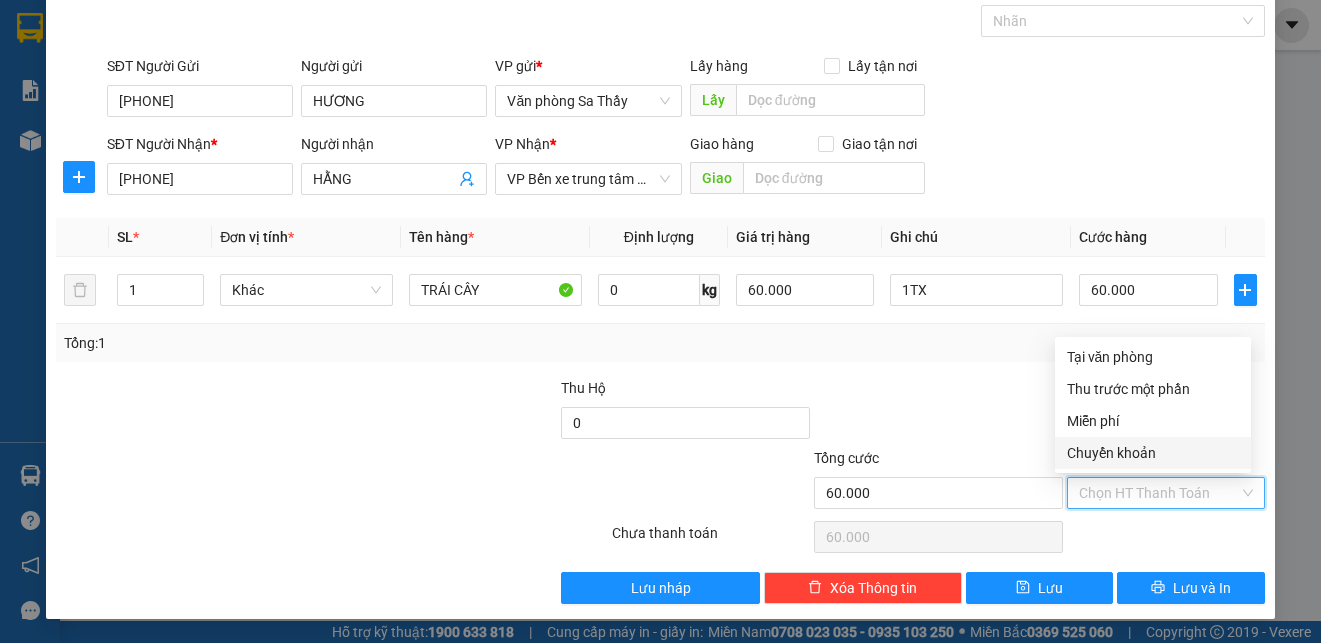 click at bounding box center (938, 412) 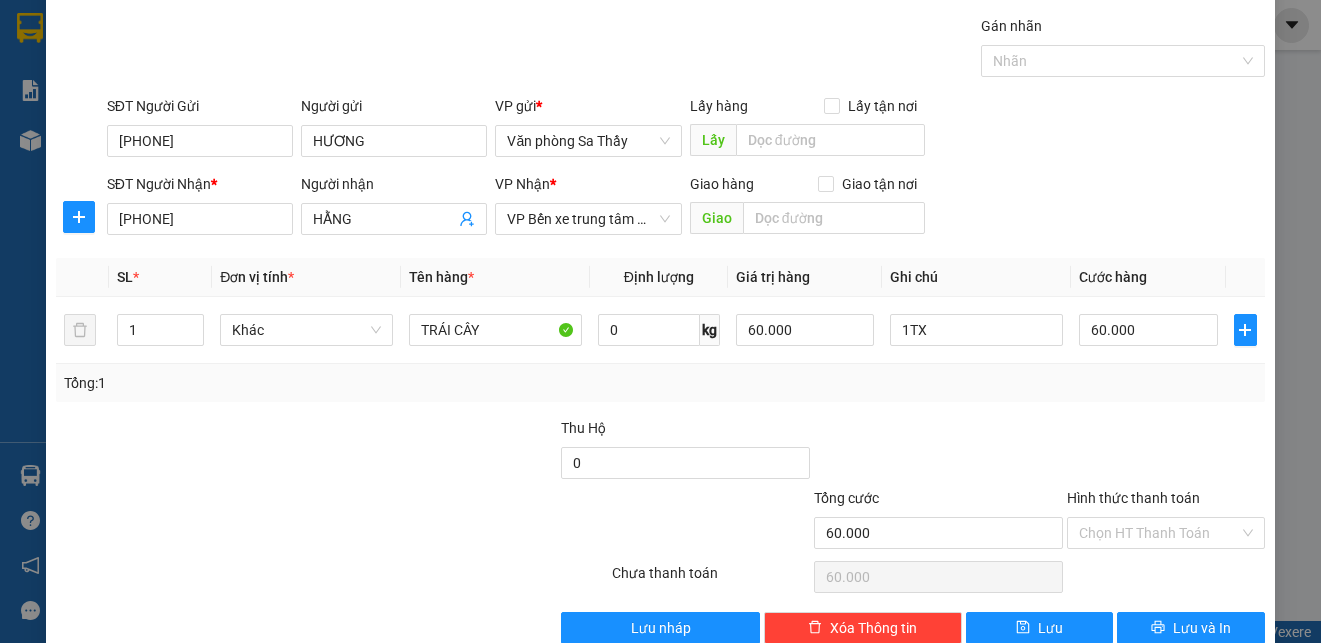 scroll, scrollTop: 97, scrollLeft: 0, axis: vertical 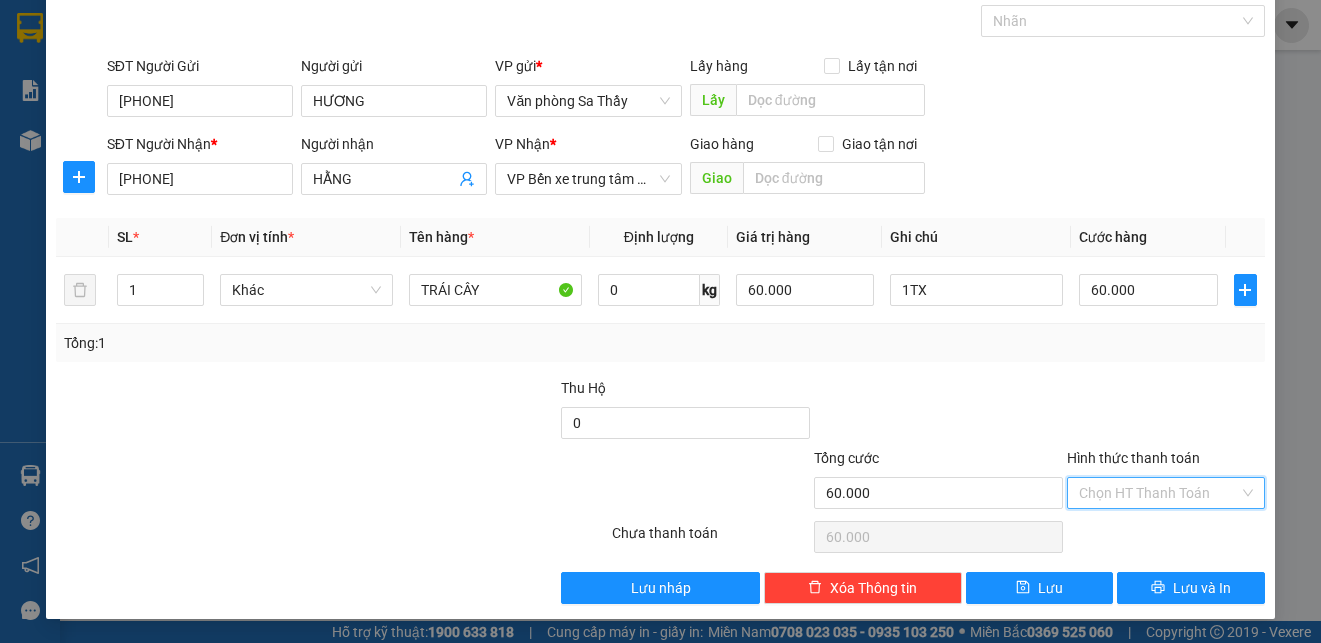 click on "Hình thức thanh toán" at bounding box center (1159, 493) 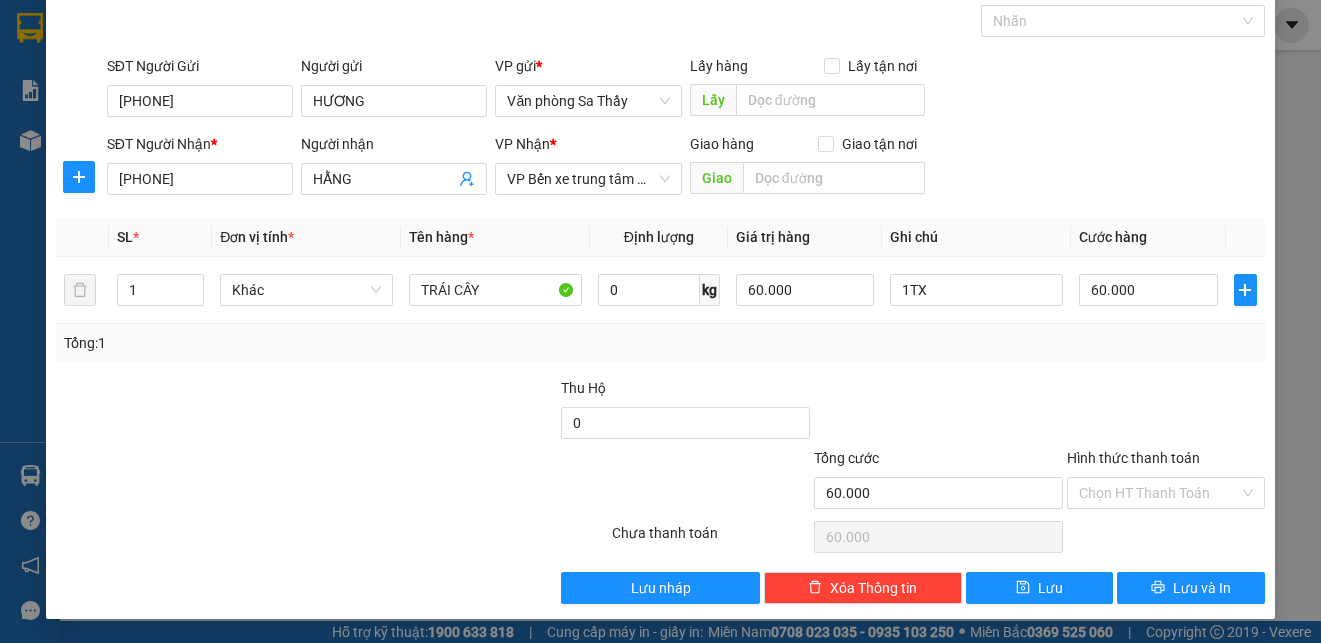 click at bounding box center (938, 412) 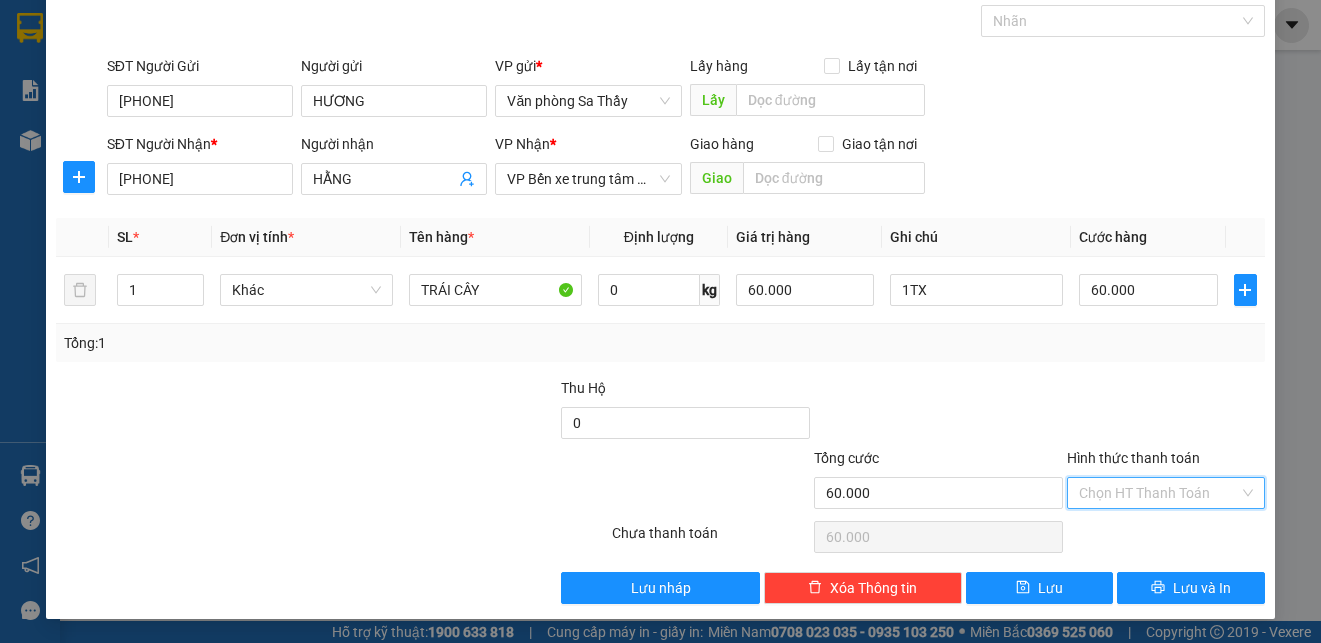 click on "Hình thức thanh toán" at bounding box center (1159, 493) 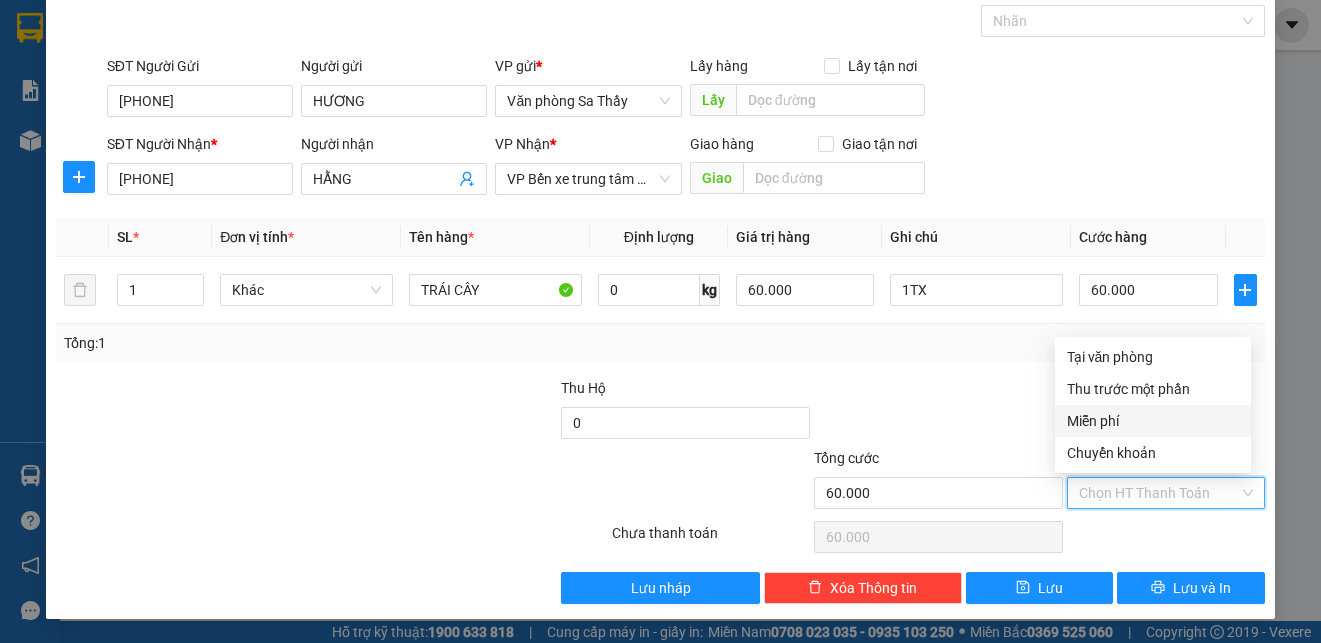 click at bounding box center (938, 412) 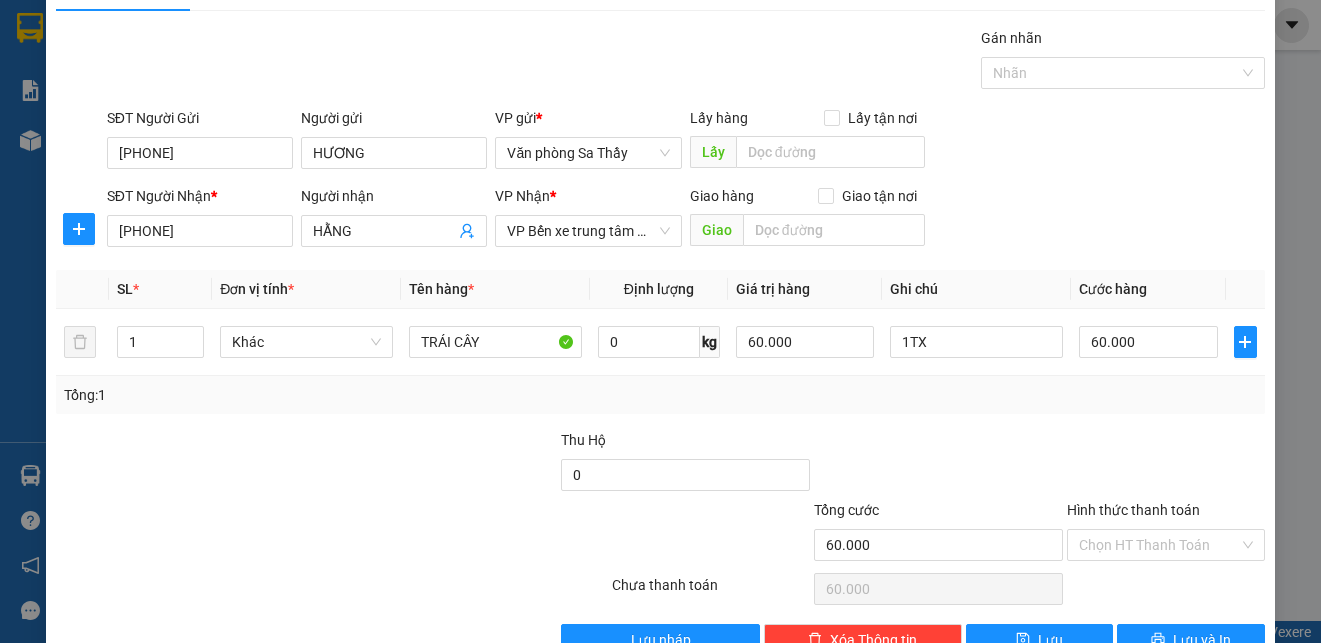 scroll, scrollTop: 97, scrollLeft: 0, axis: vertical 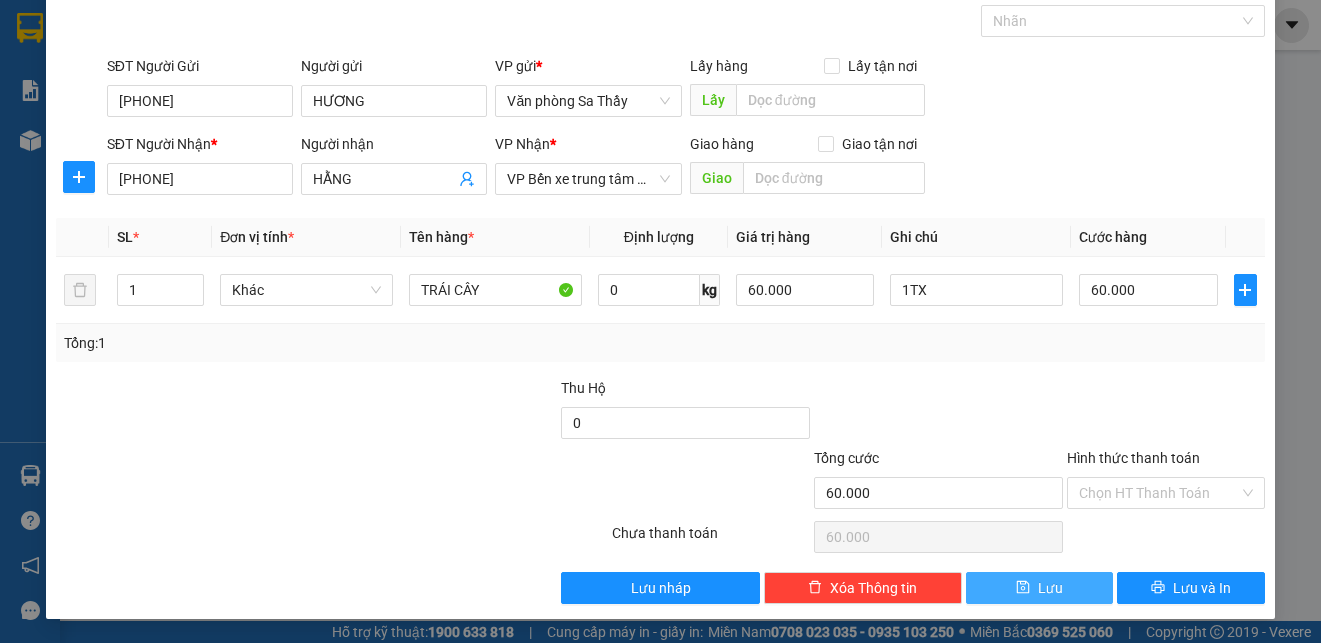 click on "Lưu" at bounding box center [1050, 588] 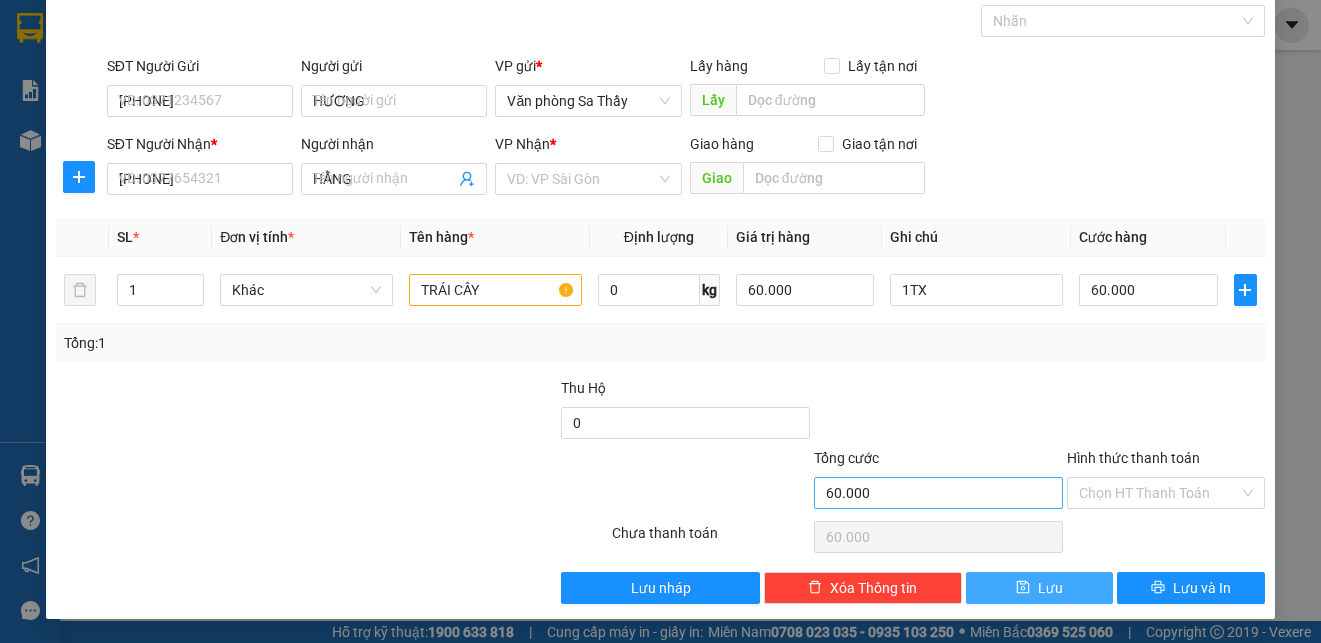 type 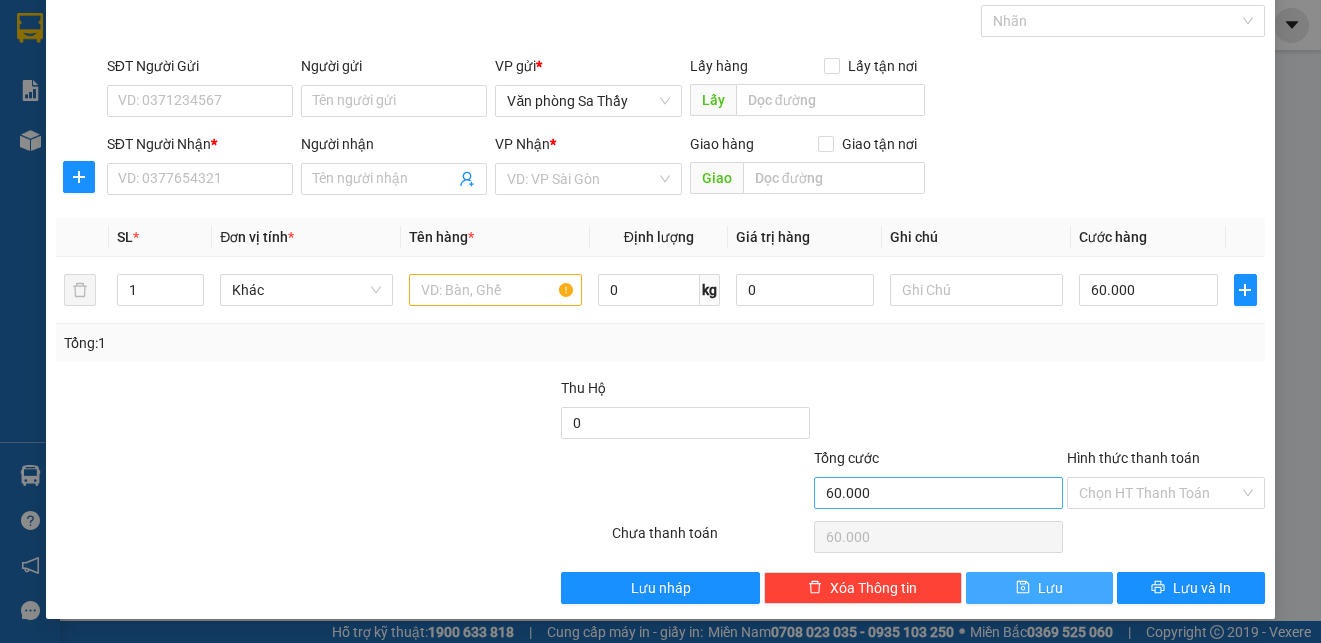 type on "0" 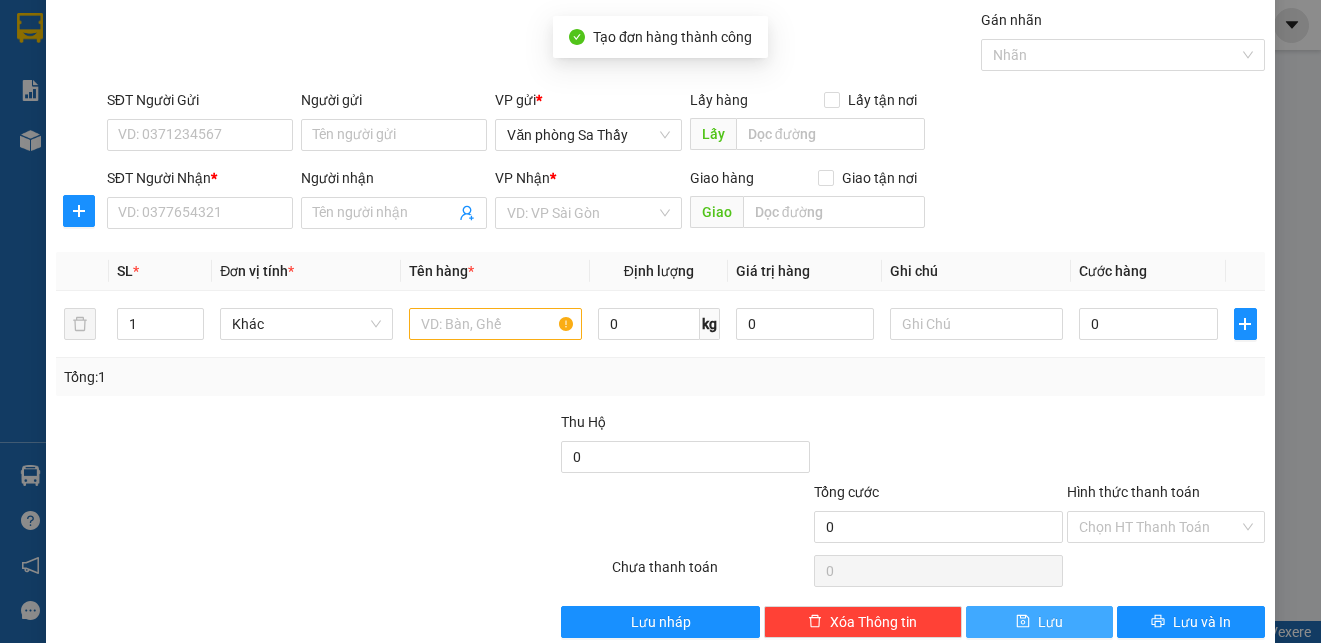 scroll, scrollTop: 0, scrollLeft: 0, axis: both 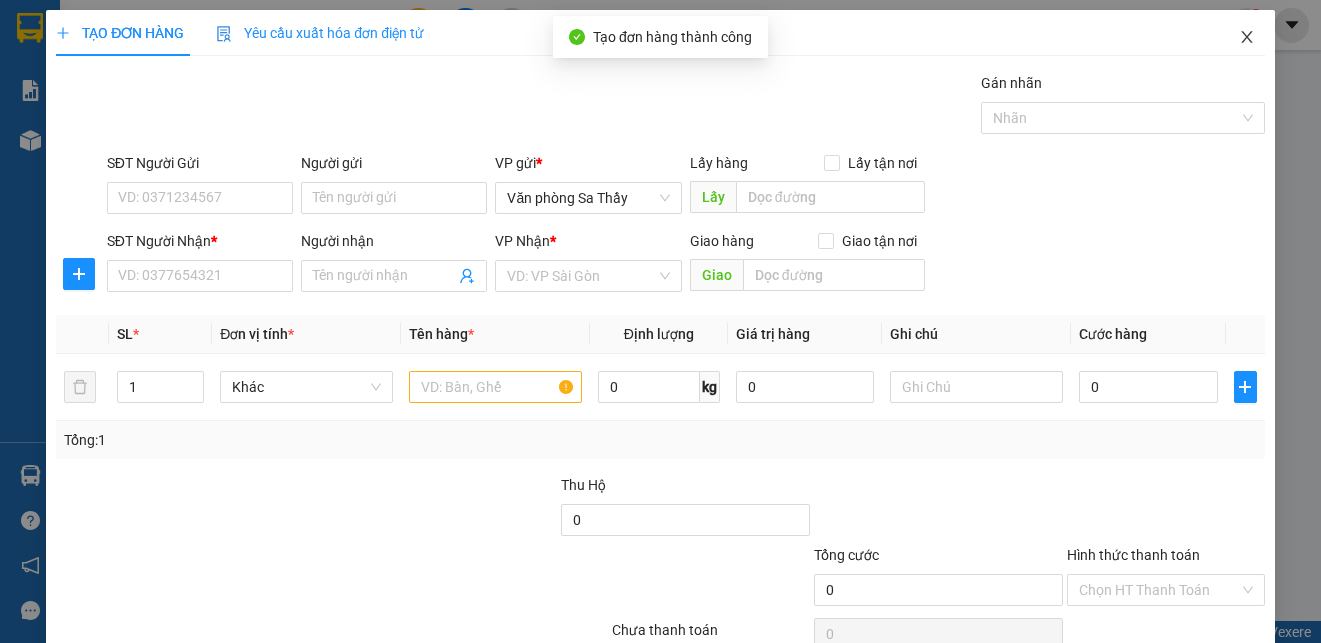 click 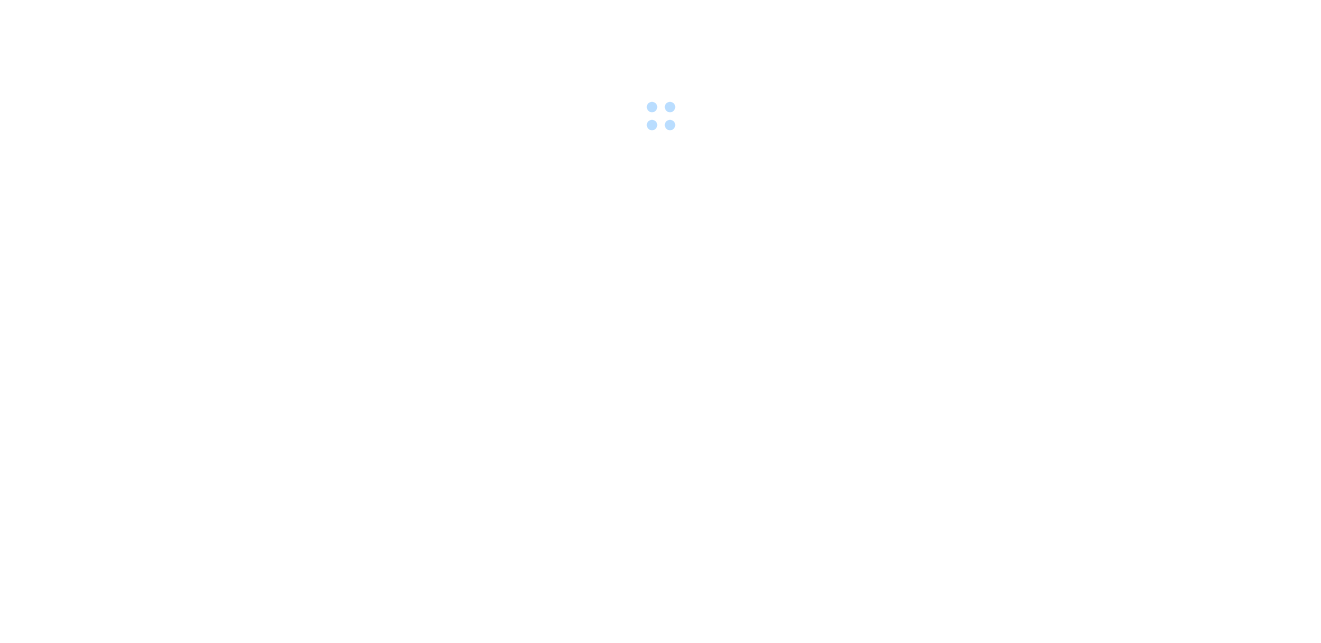 scroll, scrollTop: 0, scrollLeft: 0, axis: both 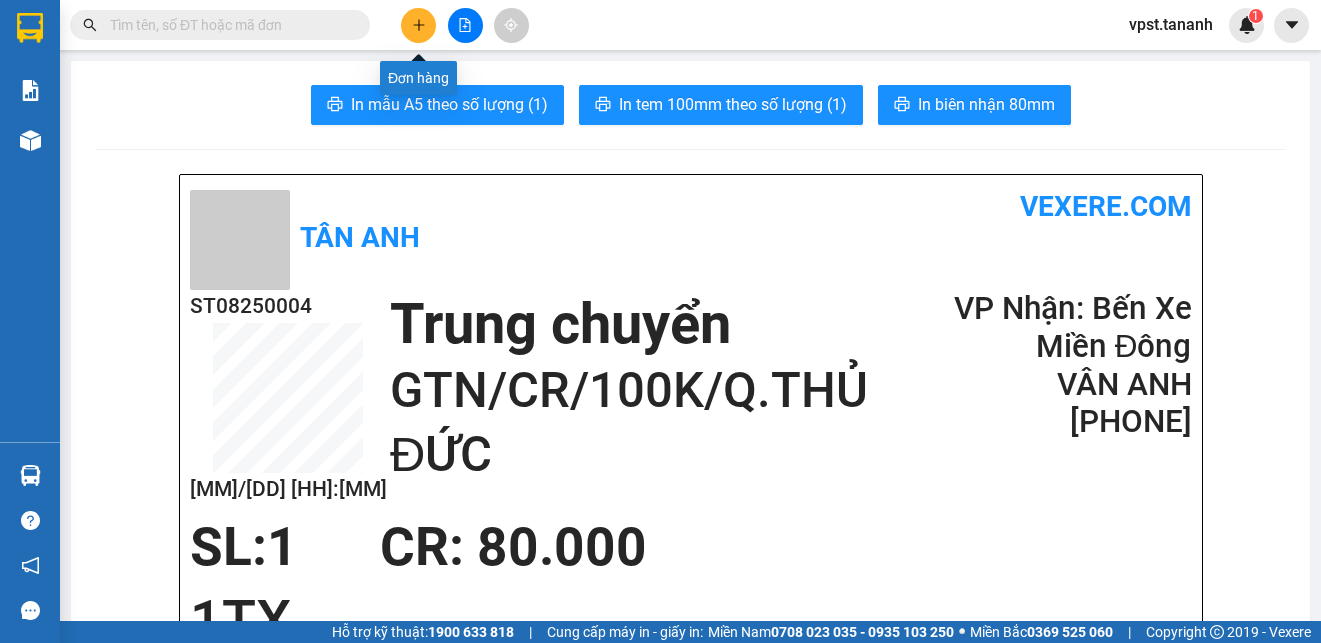 click 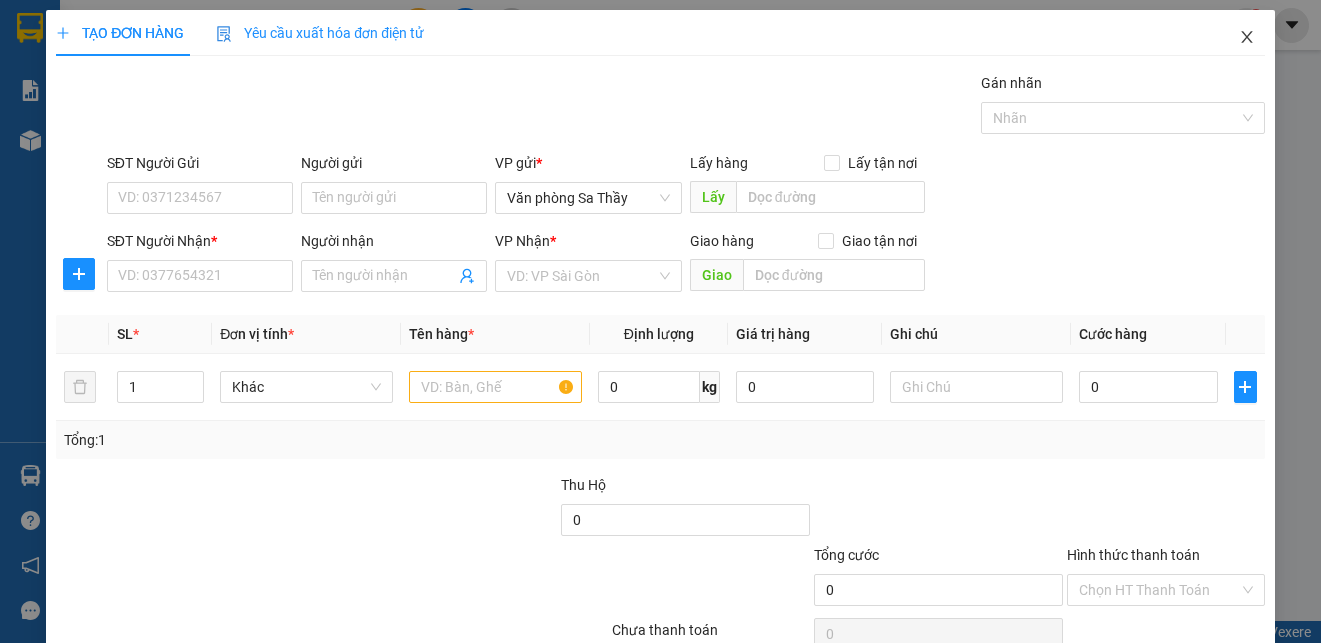 click at bounding box center (1247, 38) 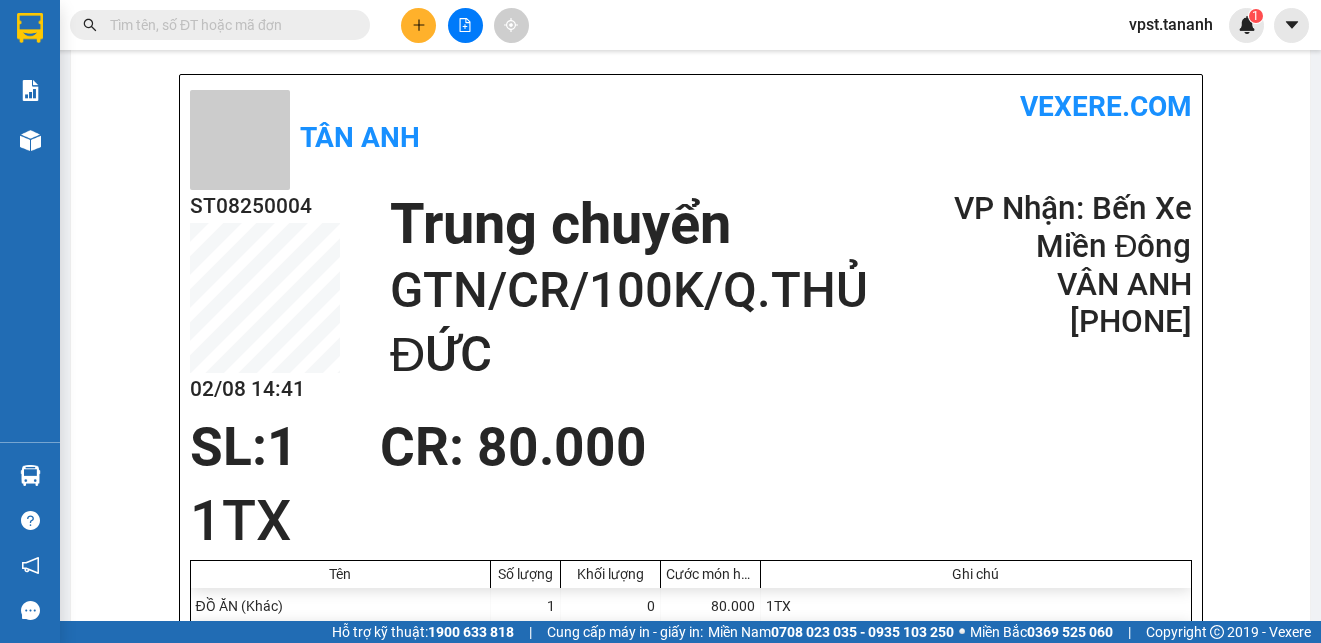 scroll, scrollTop: 0, scrollLeft: 0, axis: both 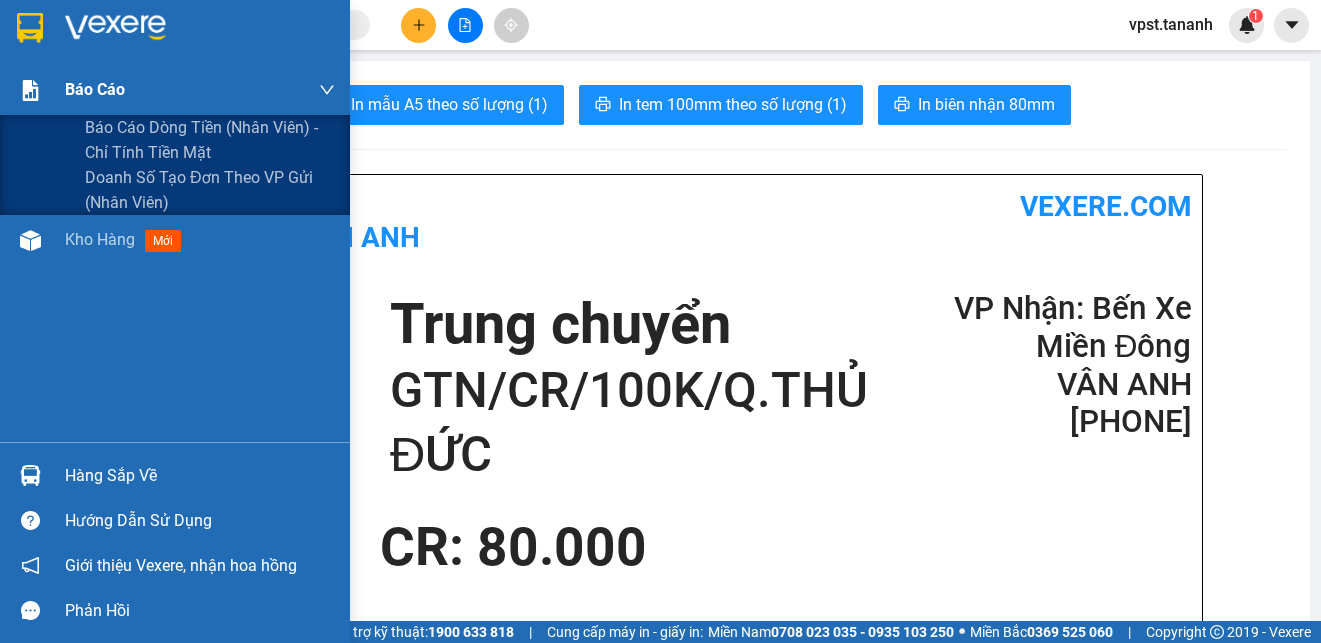 click on "Báo cáo" at bounding box center [200, 90] 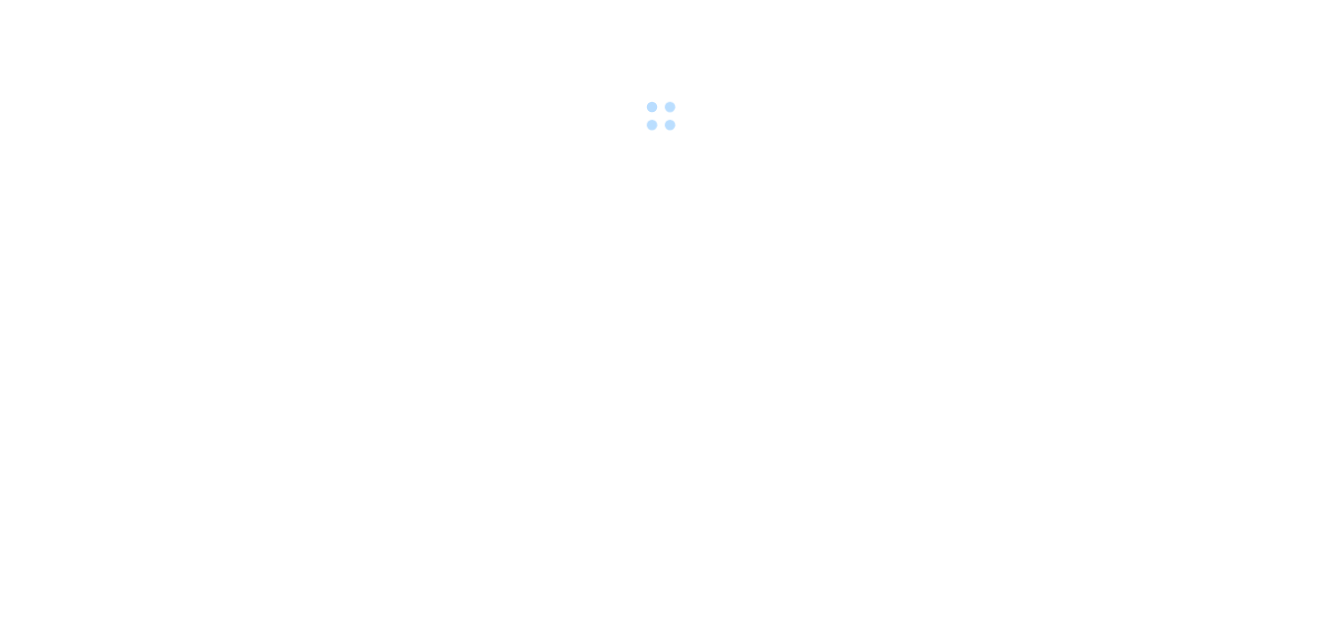 scroll, scrollTop: 0, scrollLeft: 0, axis: both 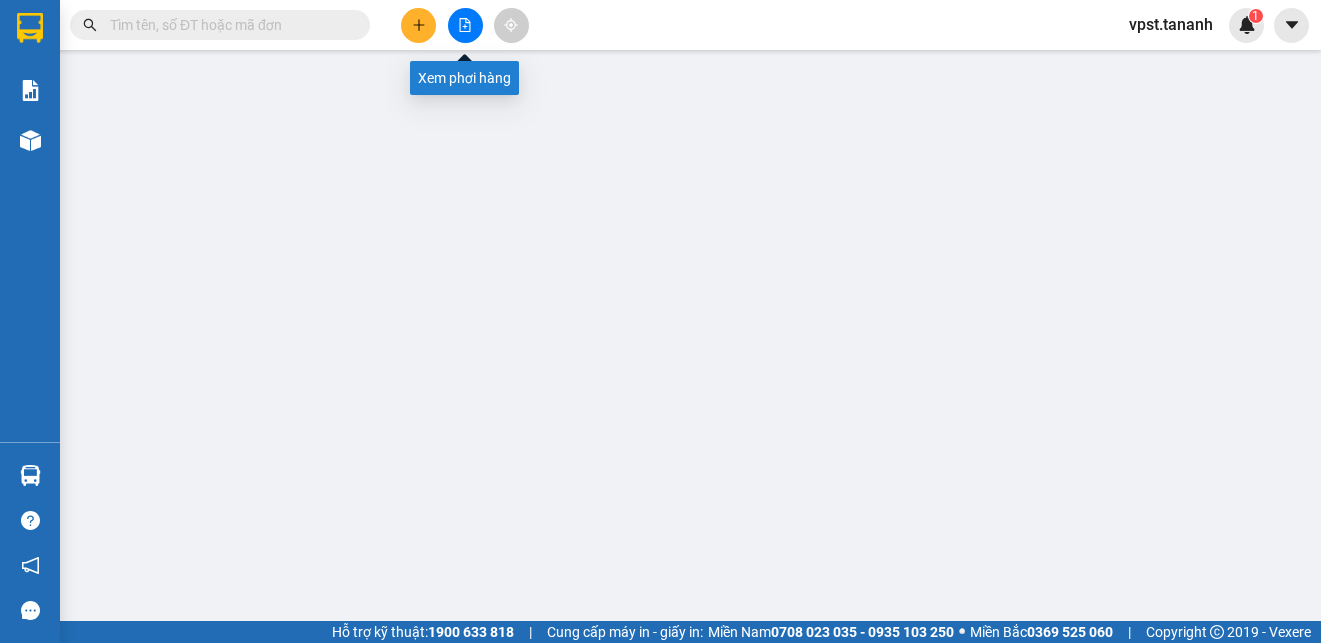 click 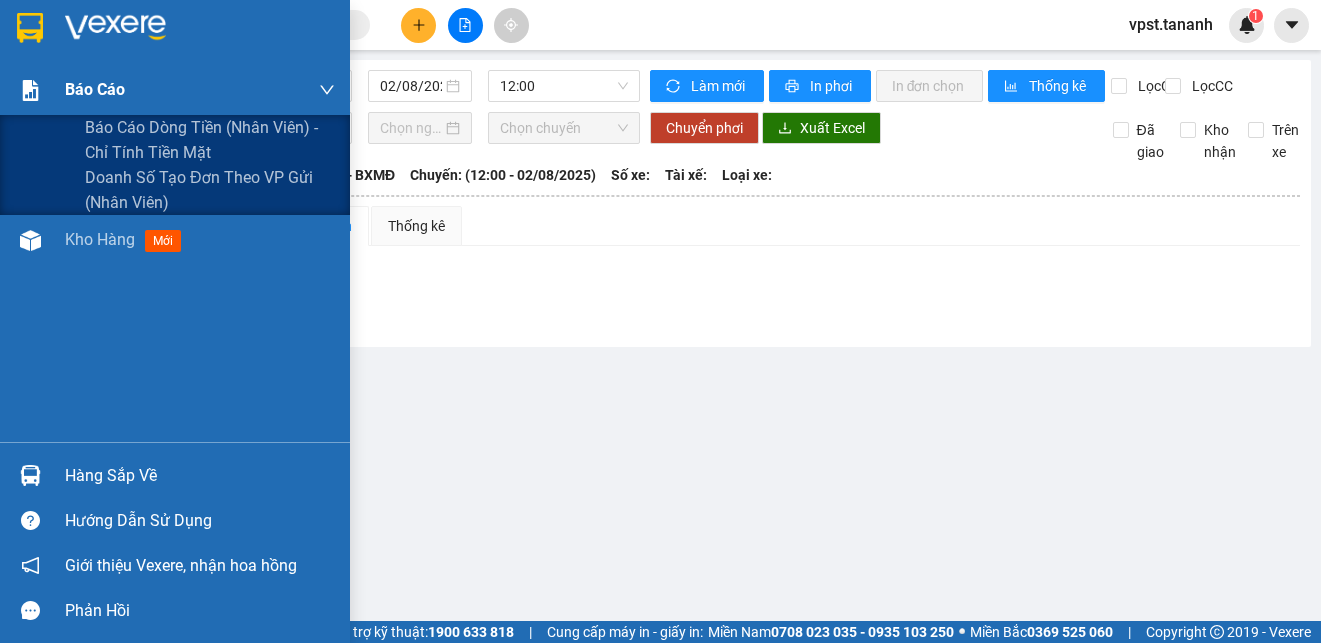 click at bounding box center [30, 90] 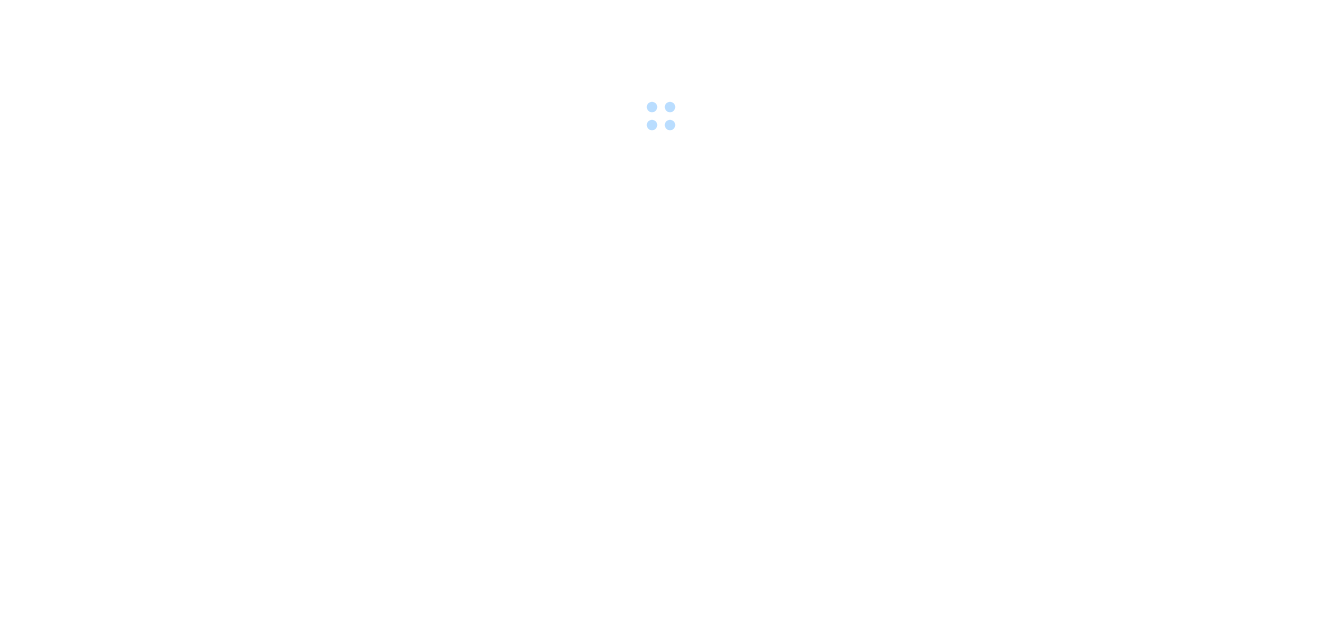 scroll, scrollTop: 0, scrollLeft: 0, axis: both 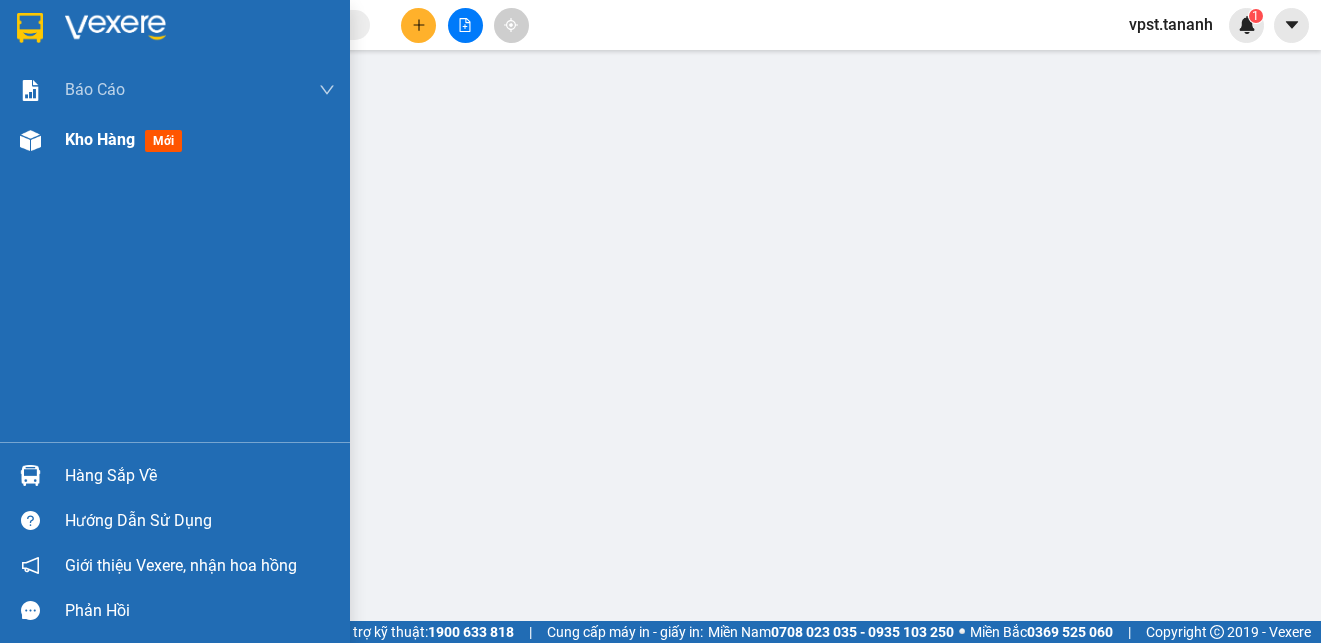 click on "Kho hàng" at bounding box center (100, 139) 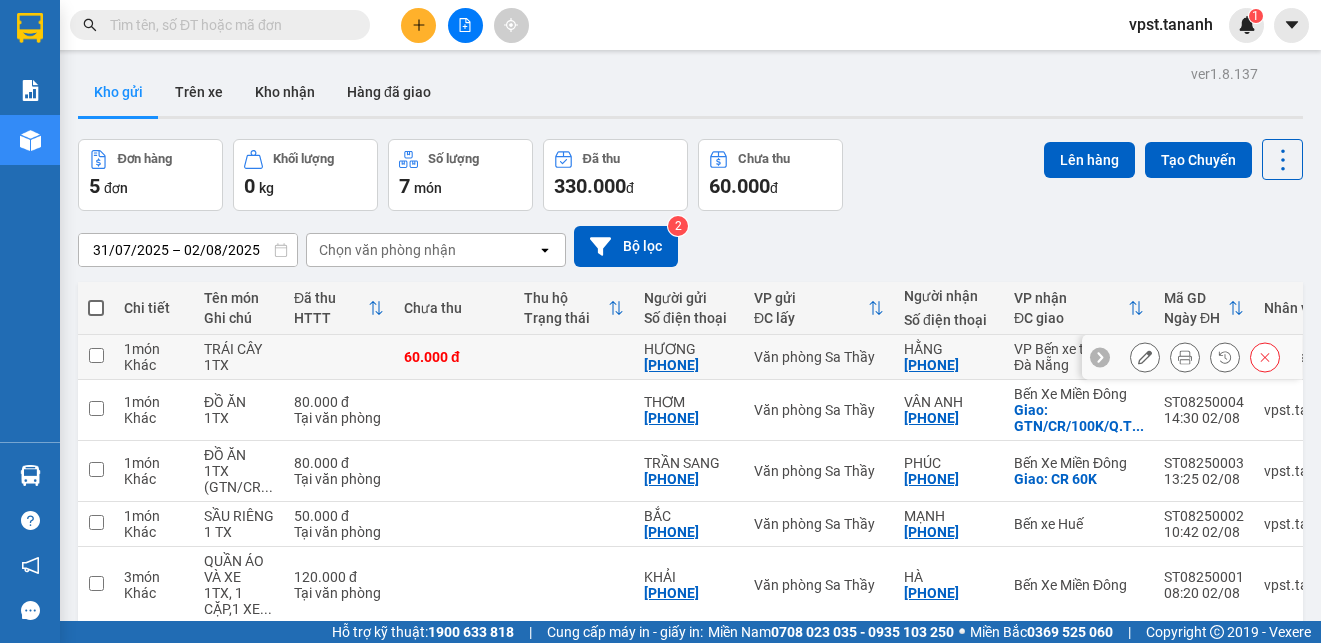 scroll, scrollTop: 100, scrollLeft: 0, axis: vertical 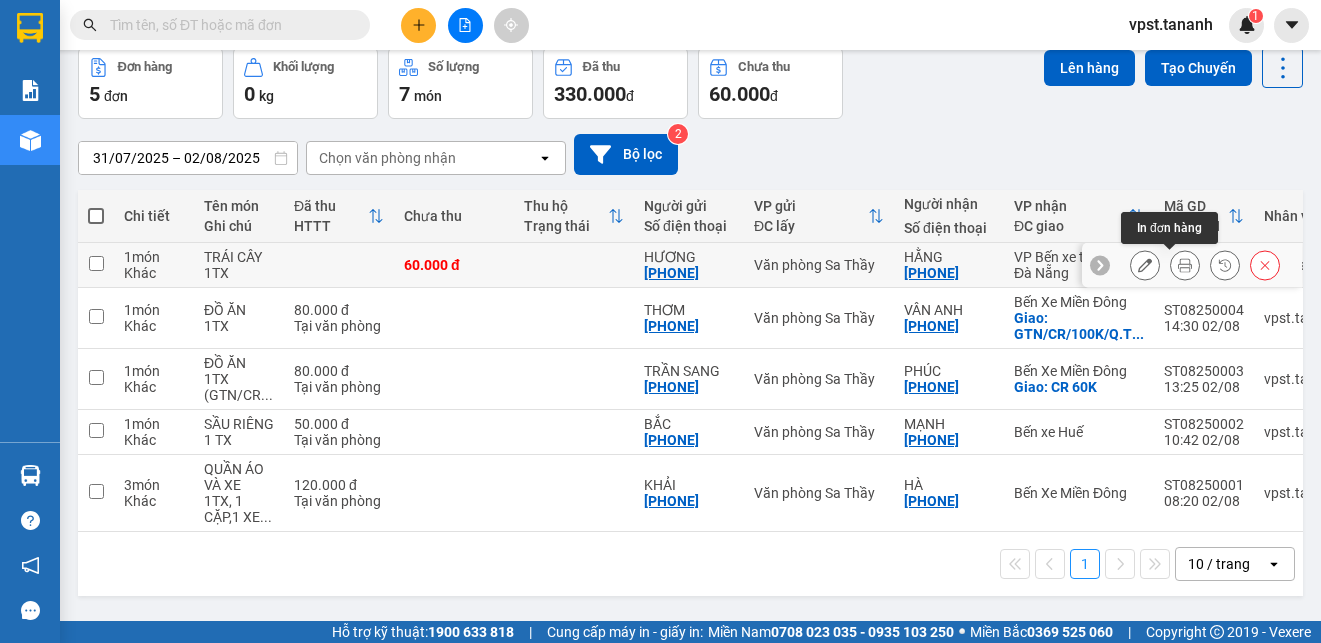 click 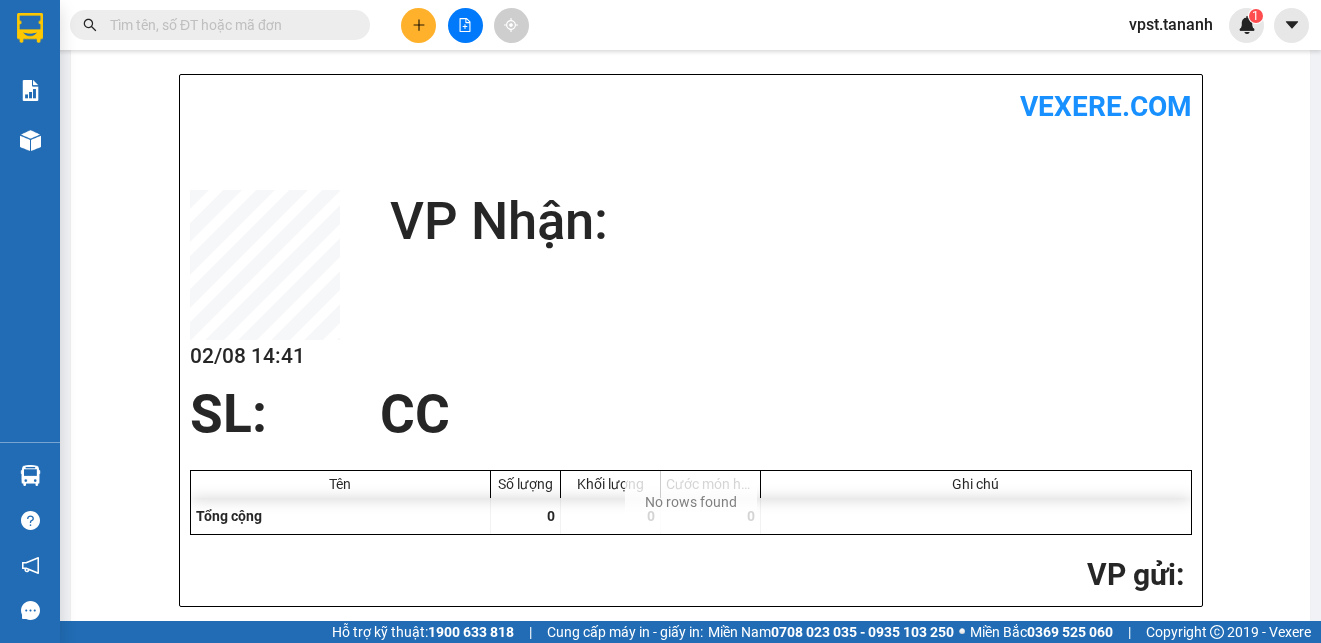 scroll, scrollTop: 0, scrollLeft: 0, axis: both 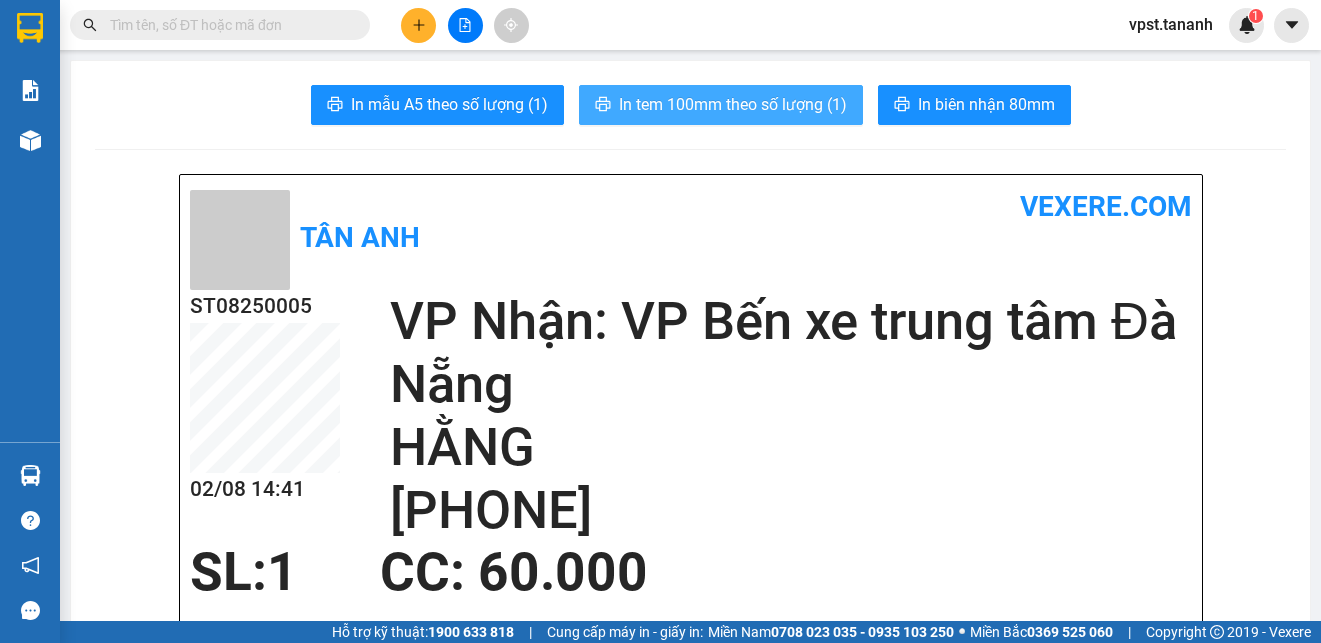 click on "In tem 100mm theo số lượng
(1)" at bounding box center (733, 104) 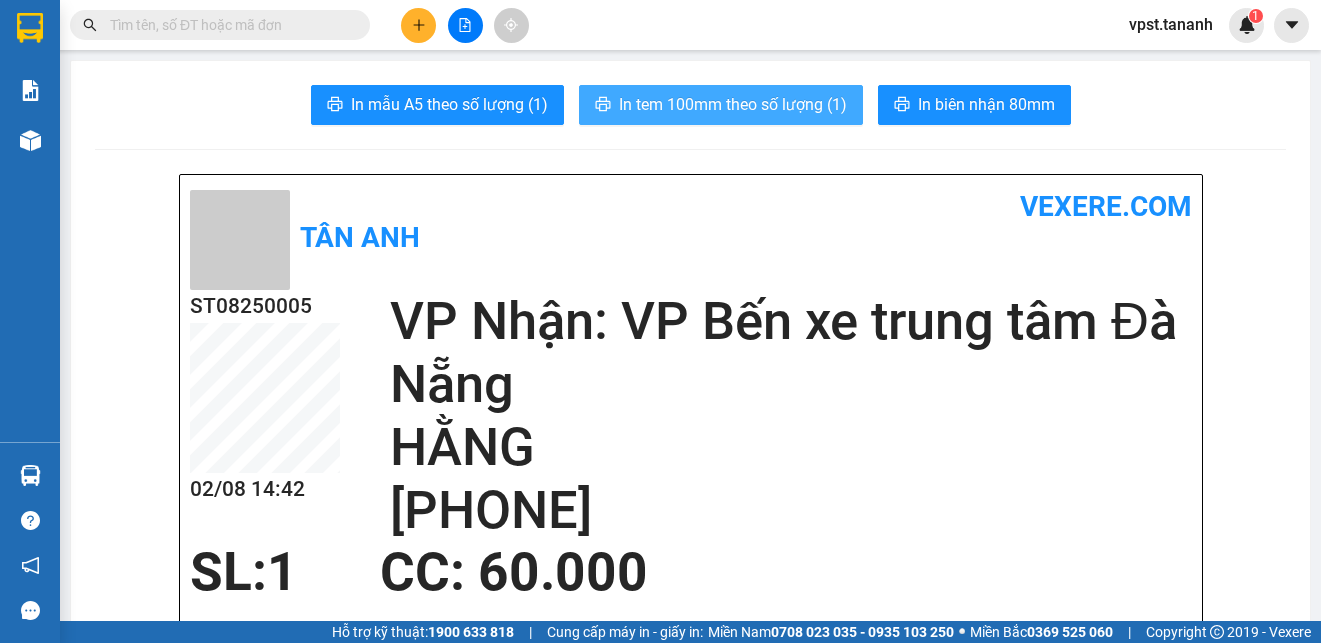 scroll, scrollTop: 0, scrollLeft: 0, axis: both 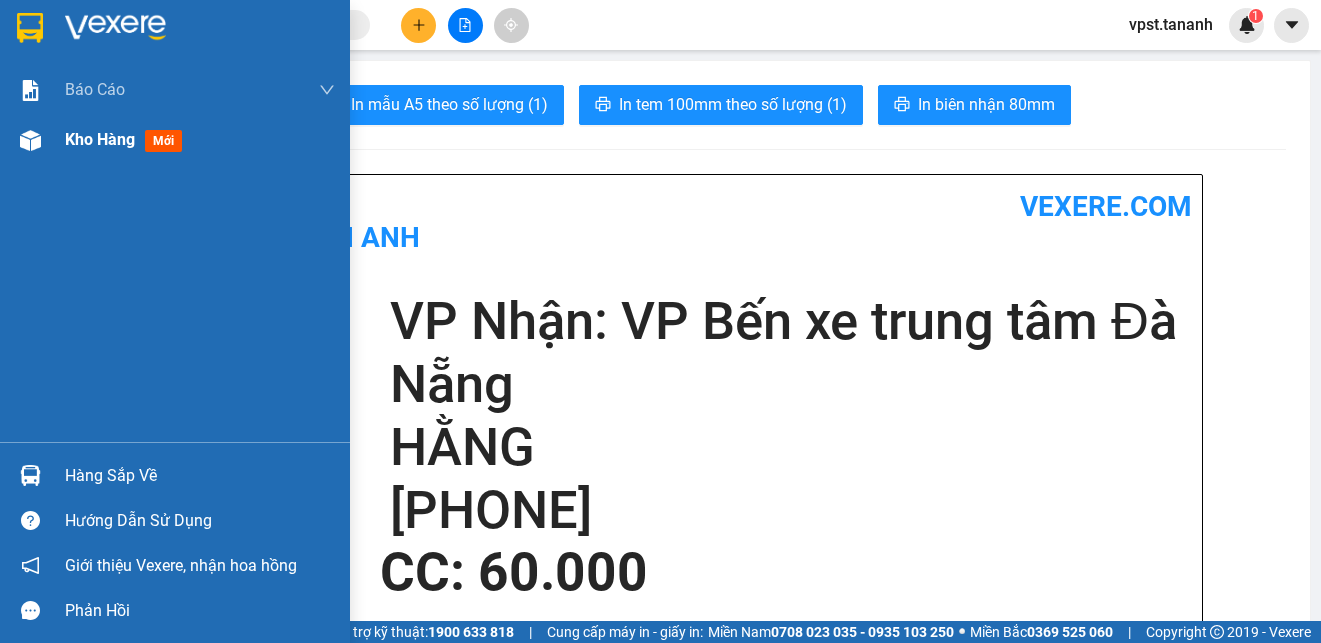 click on "Kho hàng mới" at bounding box center (127, 139) 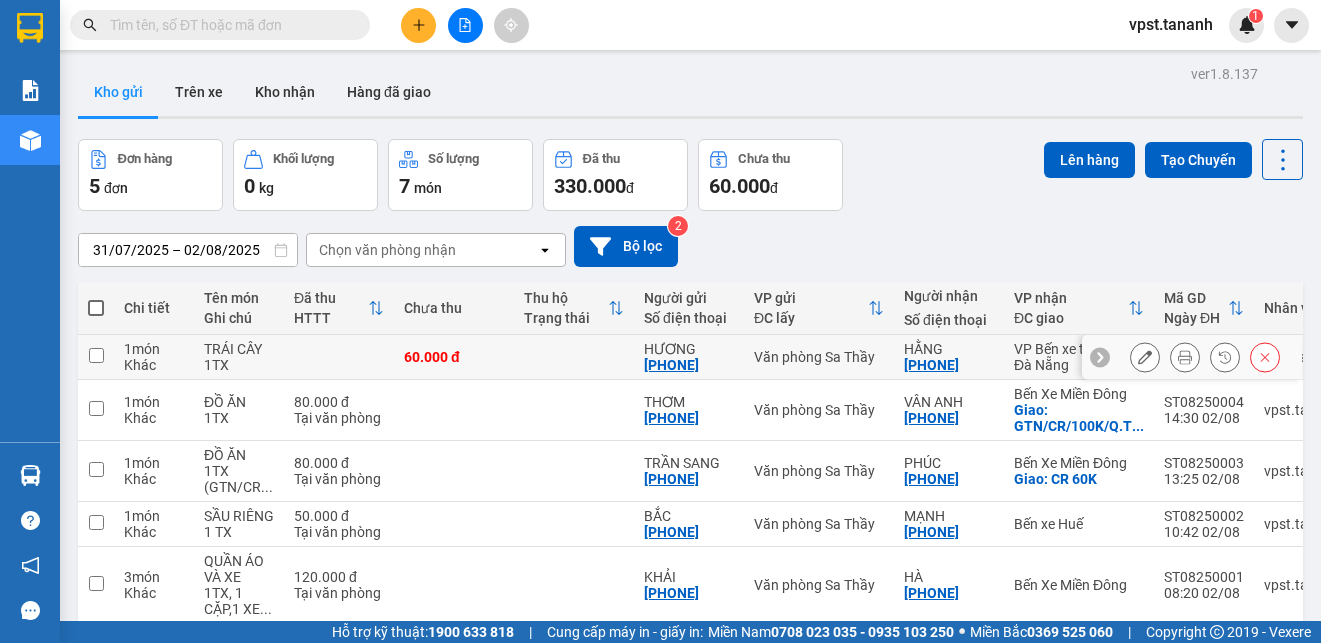 scroll, scrollTop: 100, scrollLeft: 0, axis: vertical 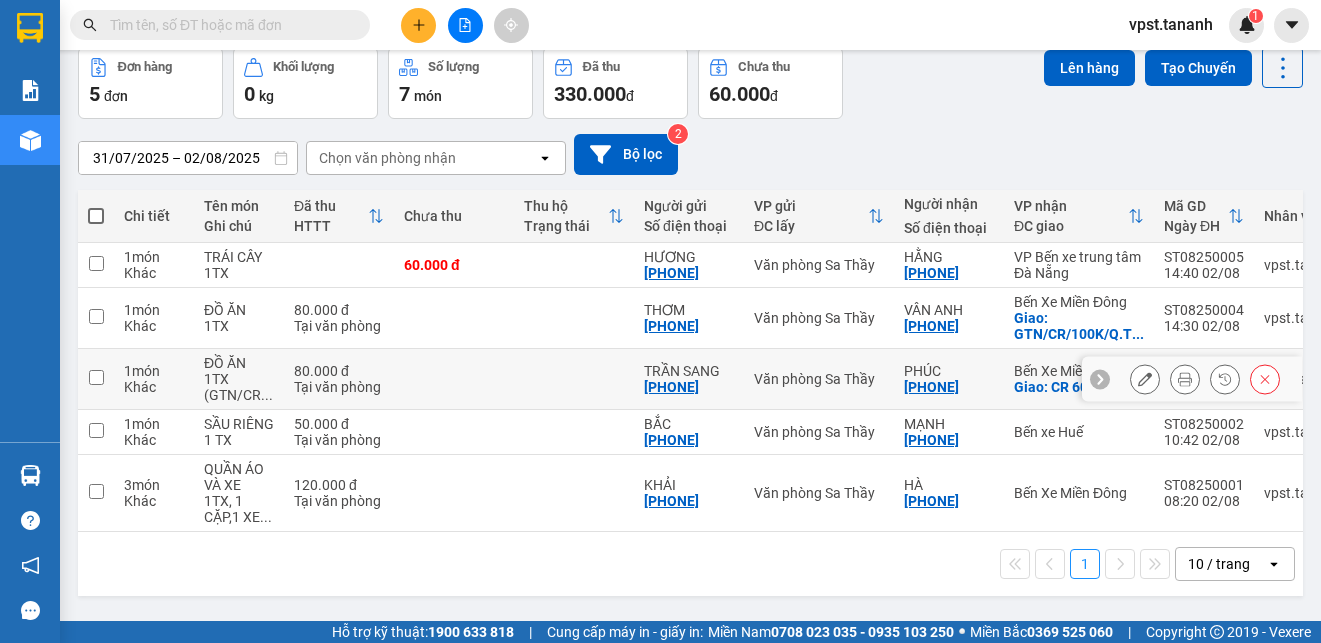 click 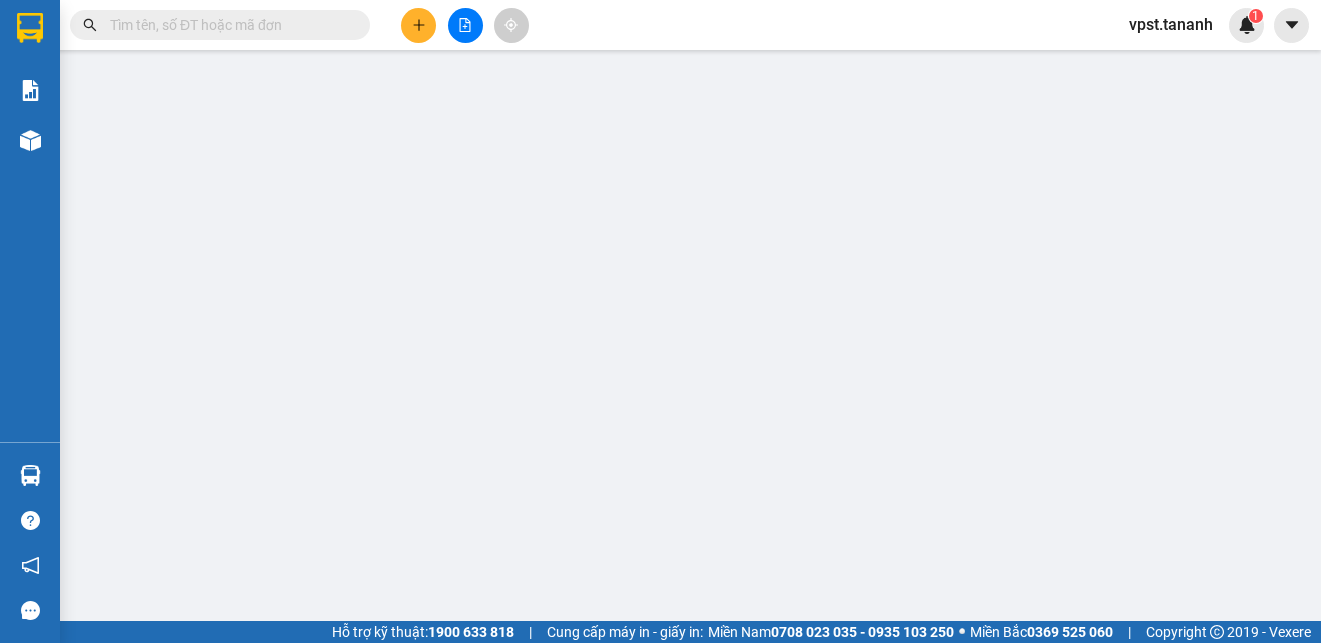 scroll, scrollTop: 0, scrollLeft: 0, axis: both 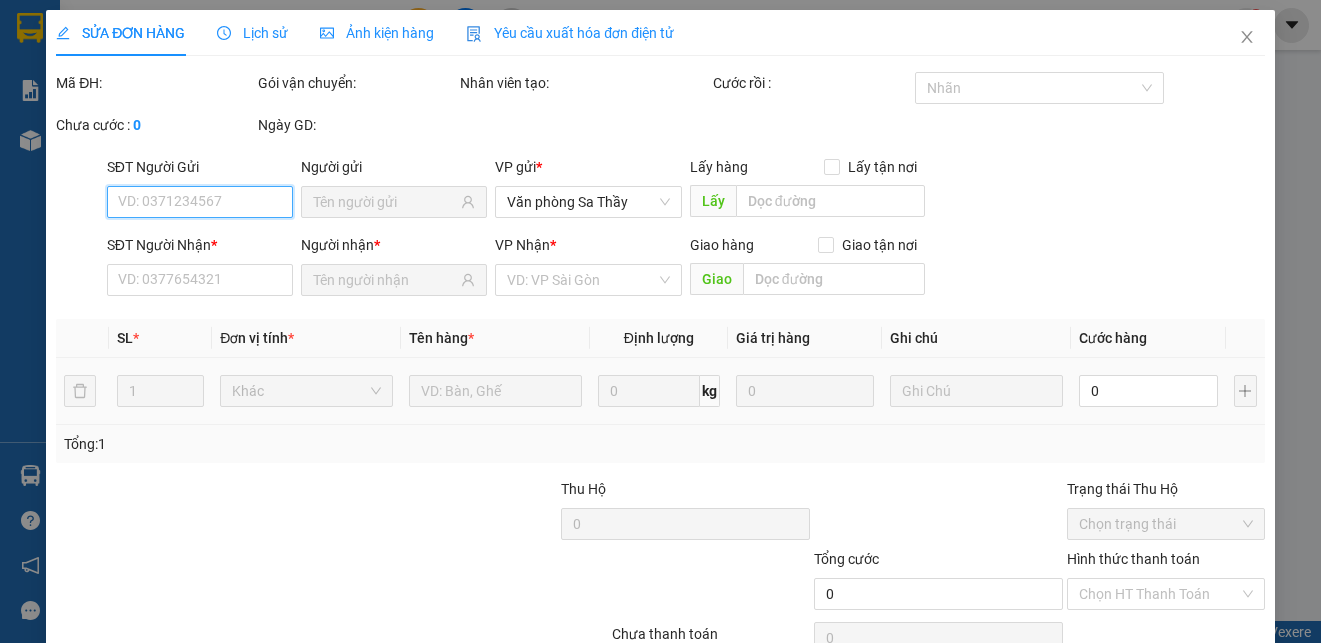 type on "[PHONE]" 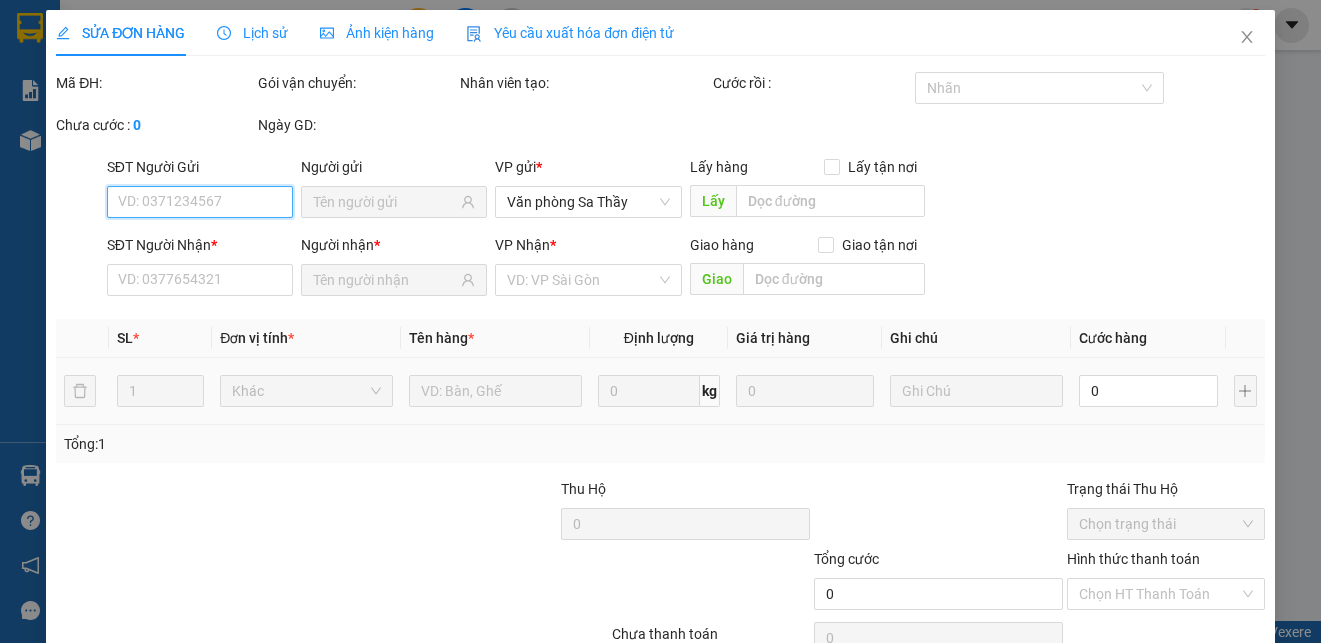 type on "[PHONE]" 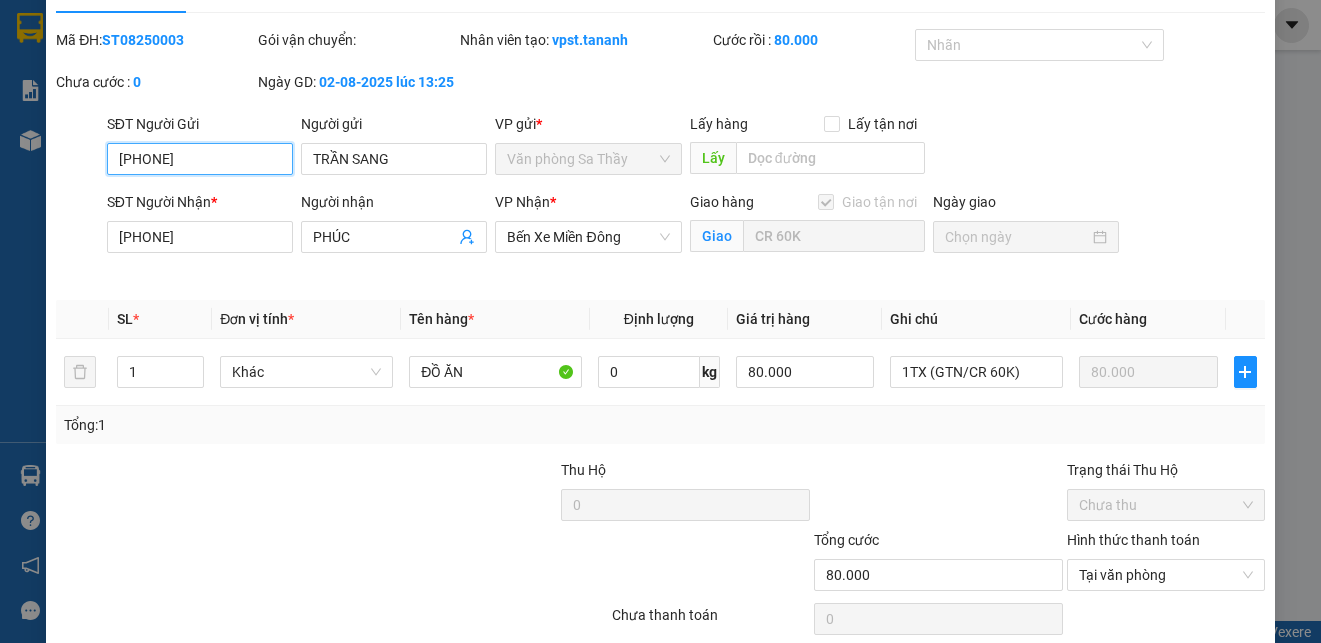 scroll, scrollTop: 0, scrollLeft: 0, axis: both 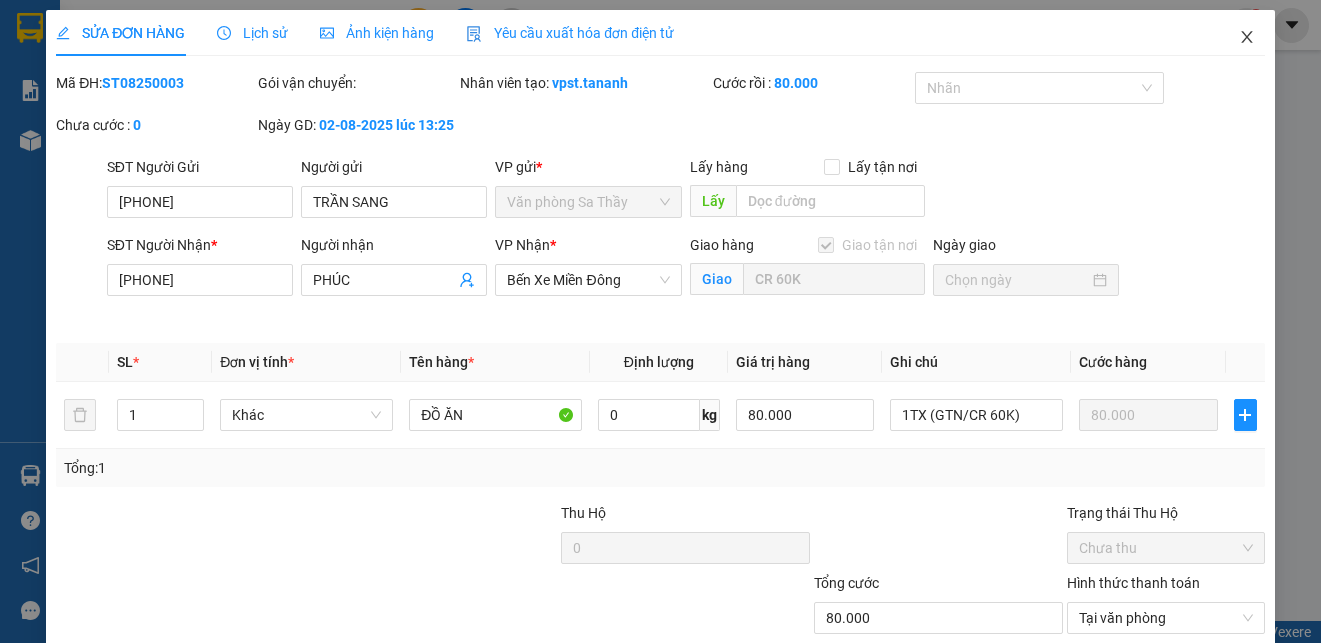click 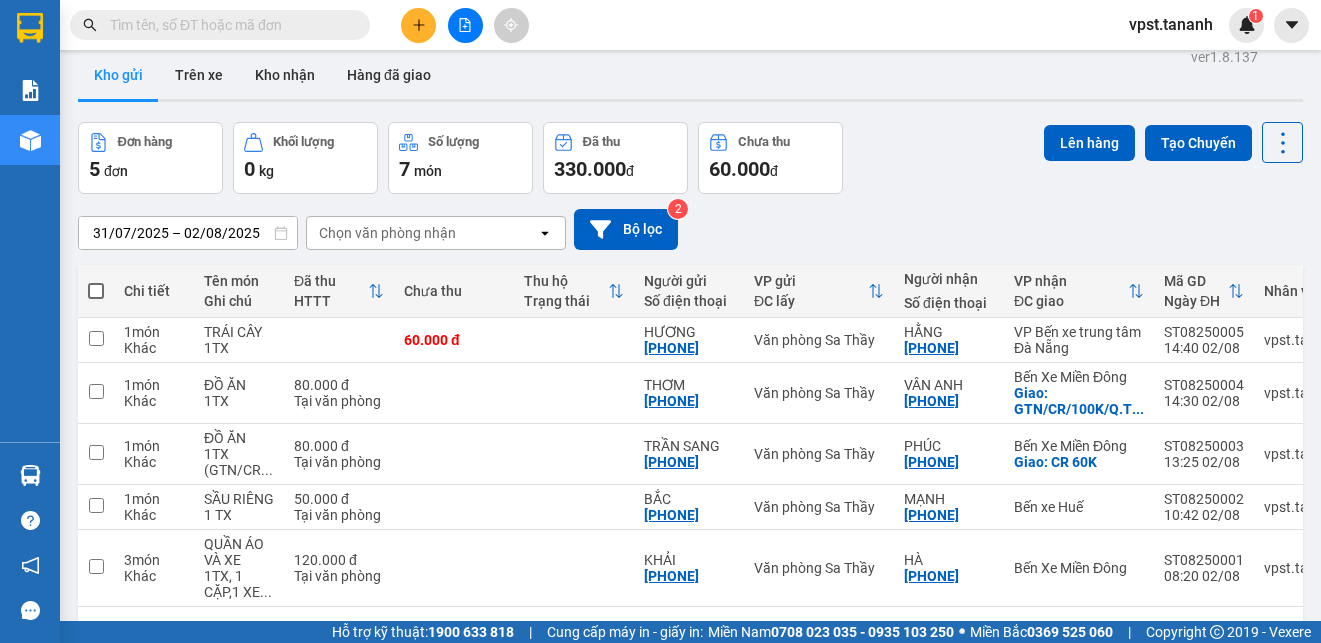 scroll, scrollTop: 0, scrollLeft: 0, axis: both 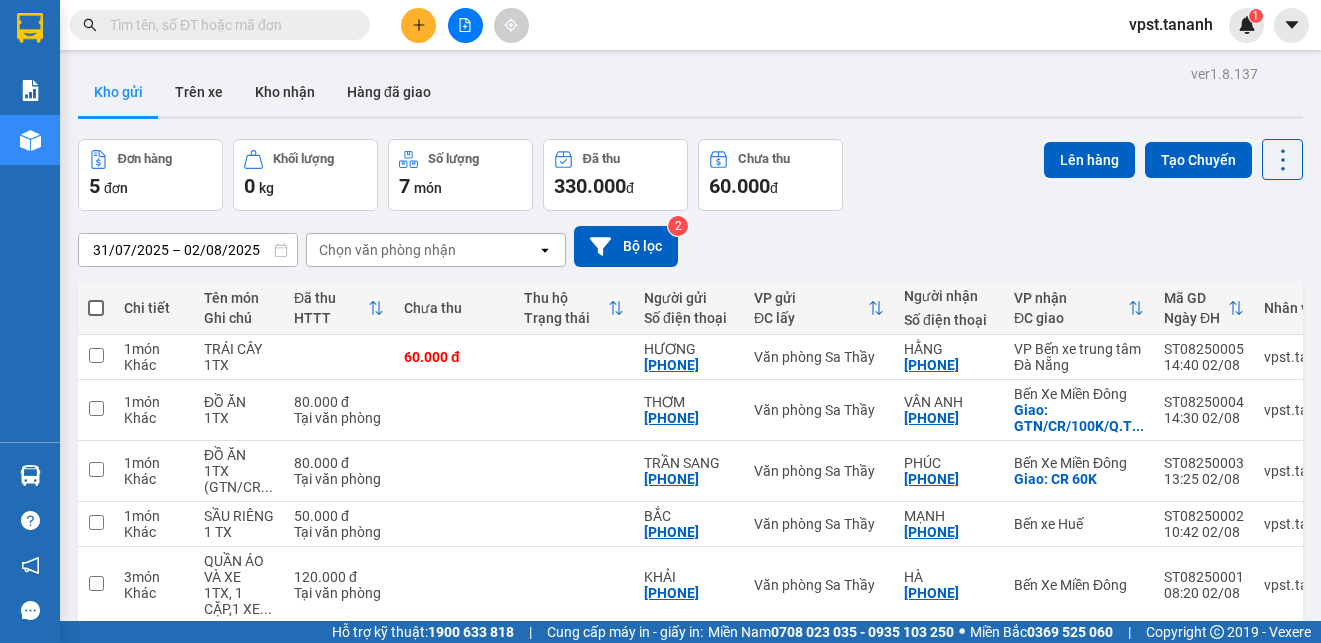 click 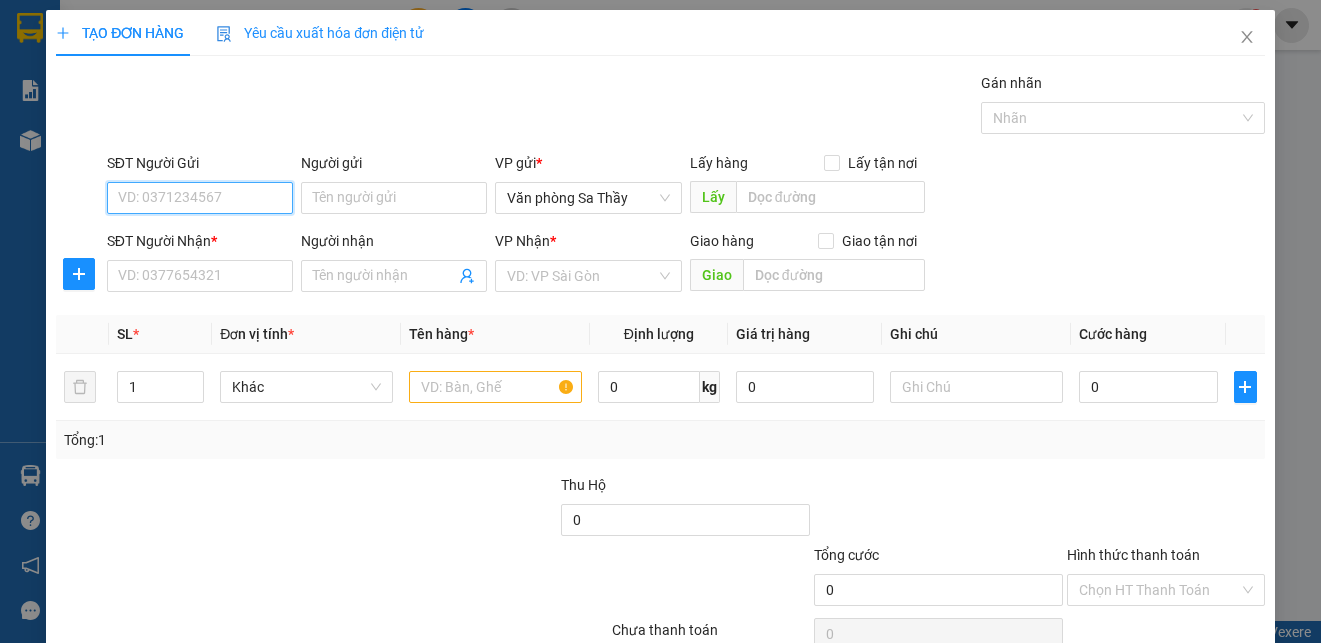 click on "SĐT Người Gửi" at bounding box center (200, 198) 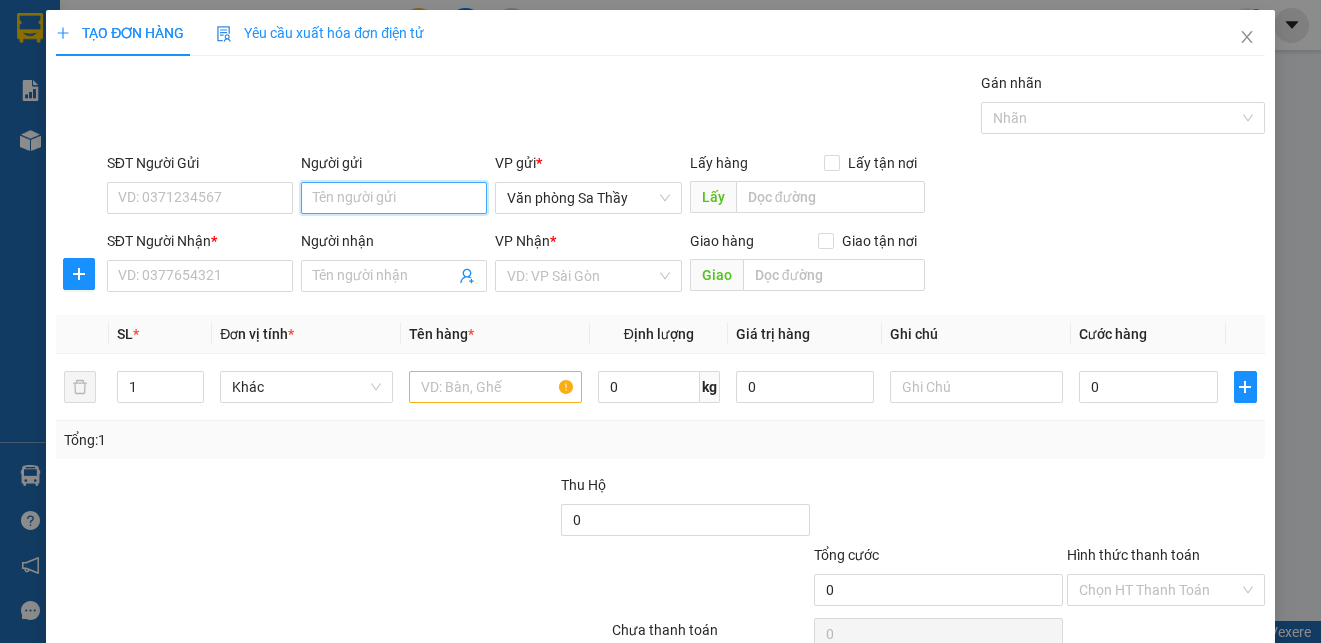 click on "Người gửi" at bounding box center (394, 198) 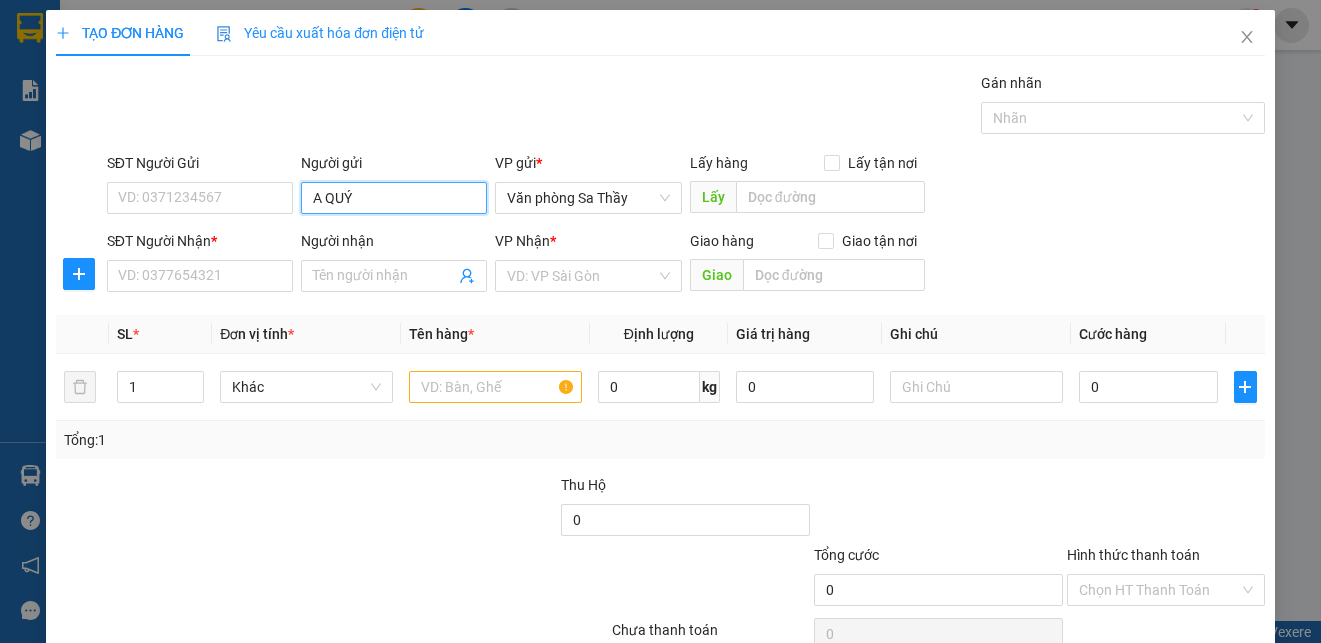 type on "A QUÝ" 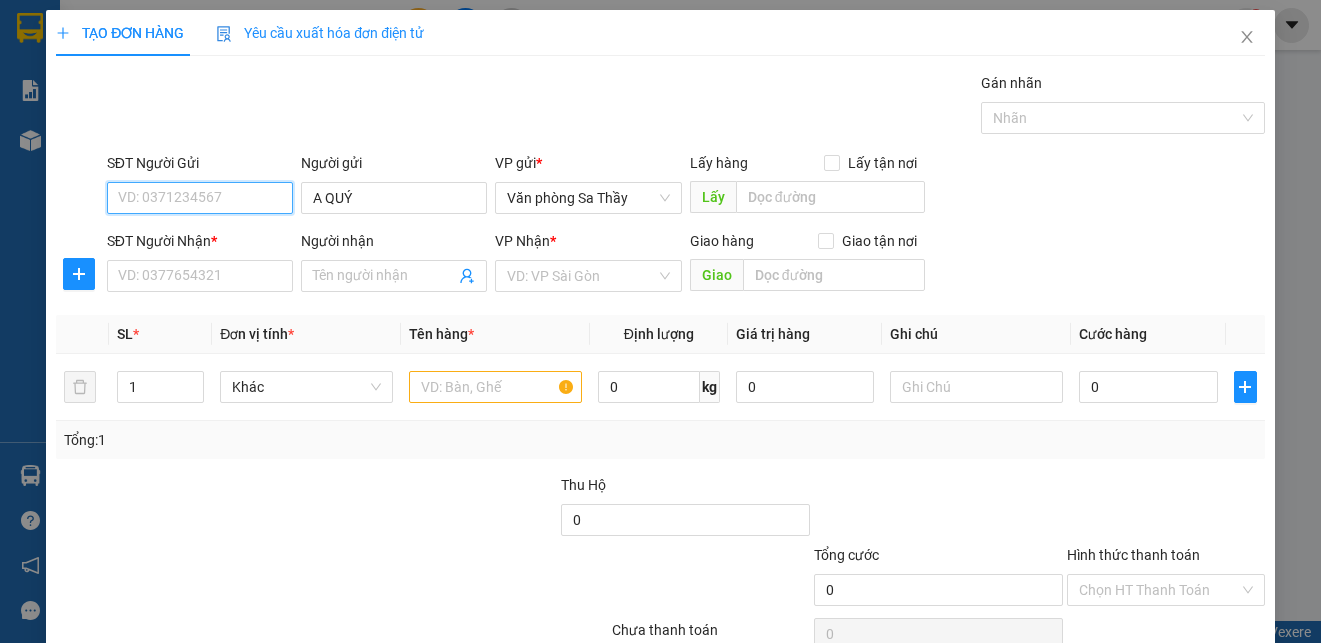 click on "SĐT Người Gửi" at bounding box center [200, 198] 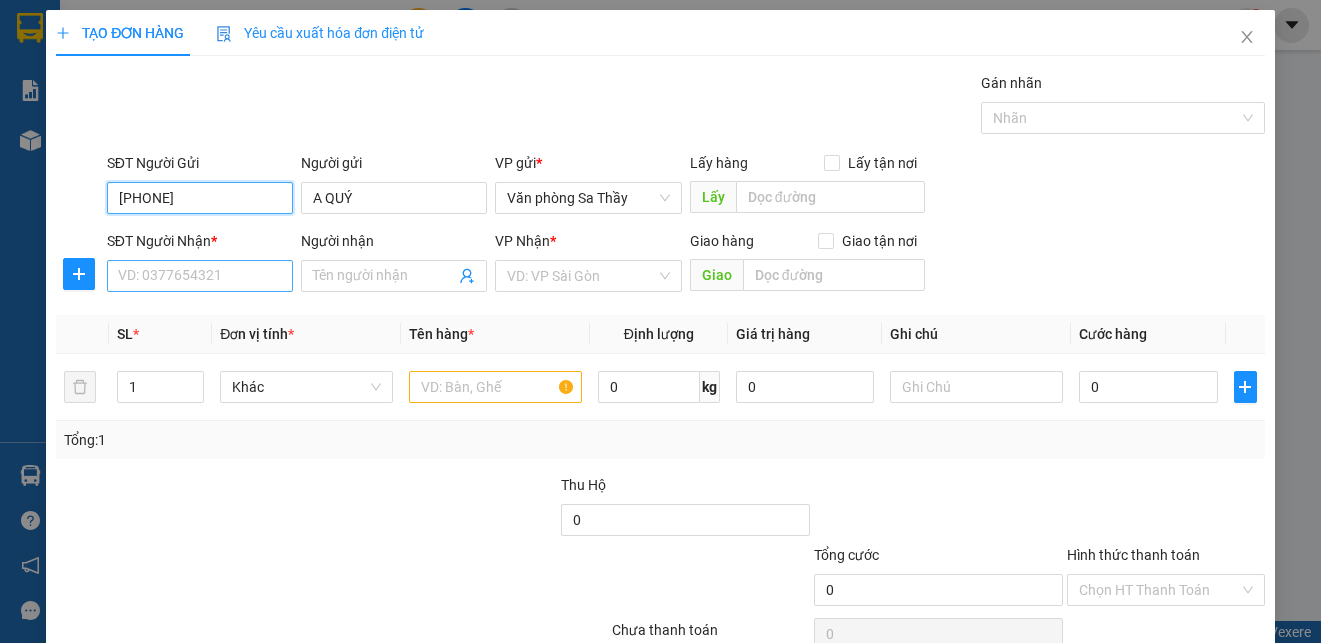 type on "[PHONE]" 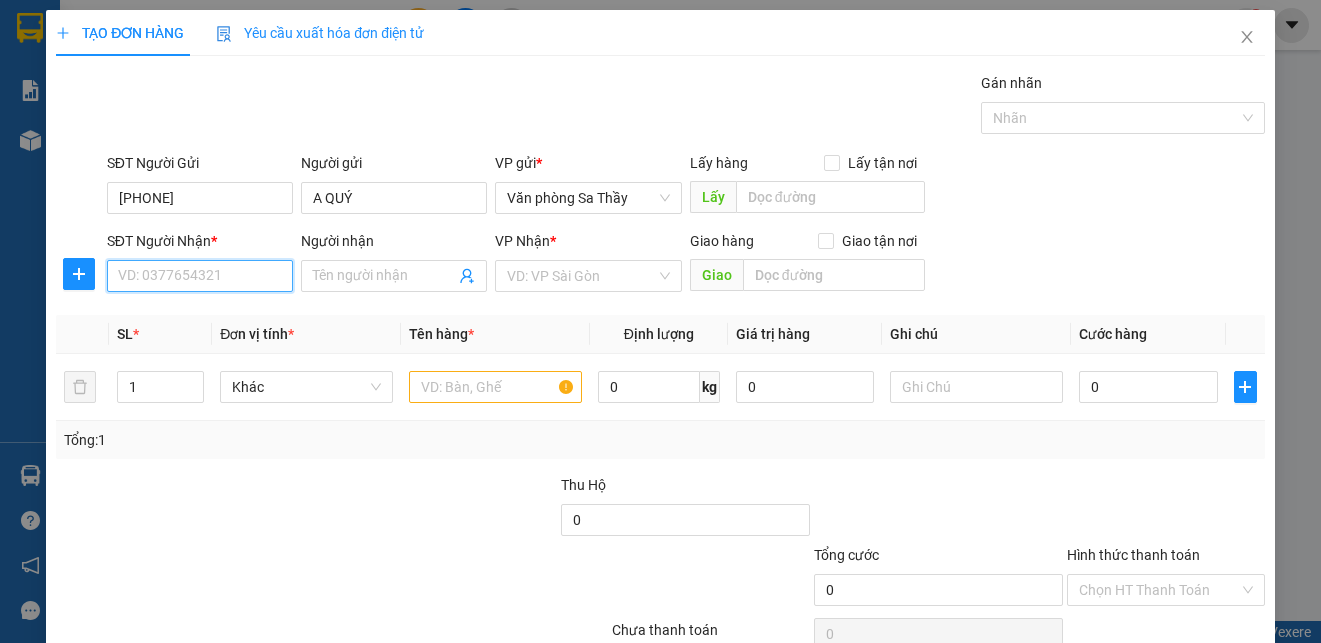 click on "SĐT Người Nhận  *" at bounding box center (200, 276) 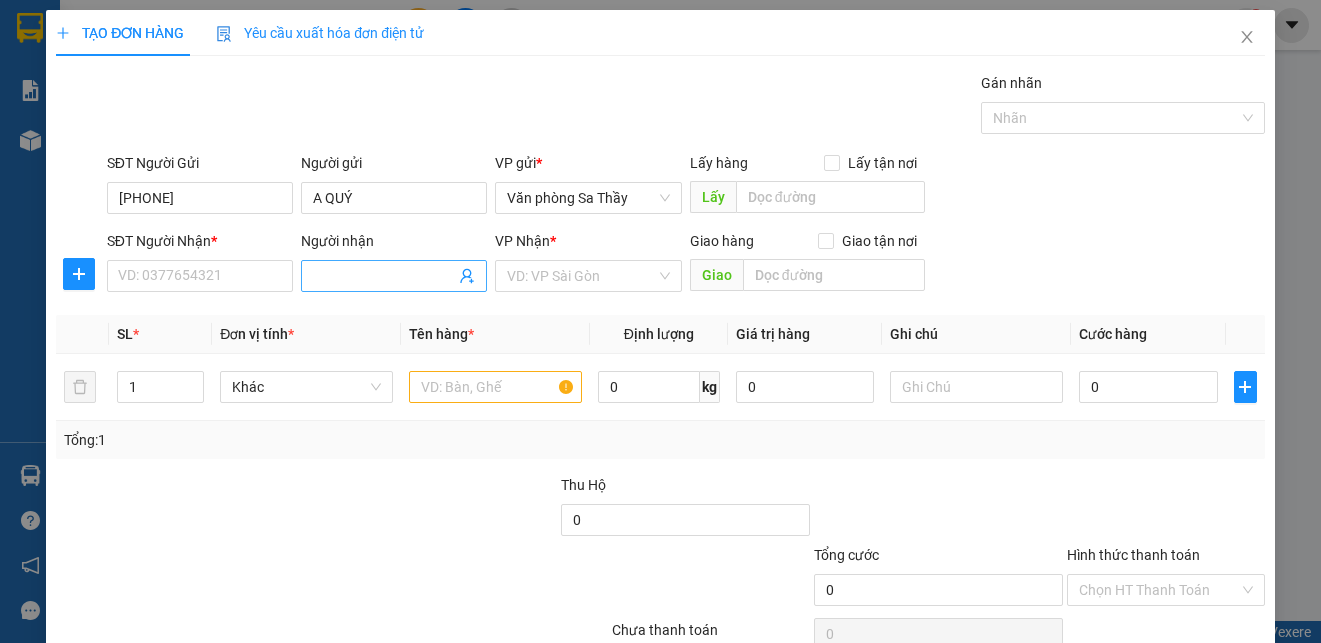 click on "Người nhận" at bounding box center (384, 276) 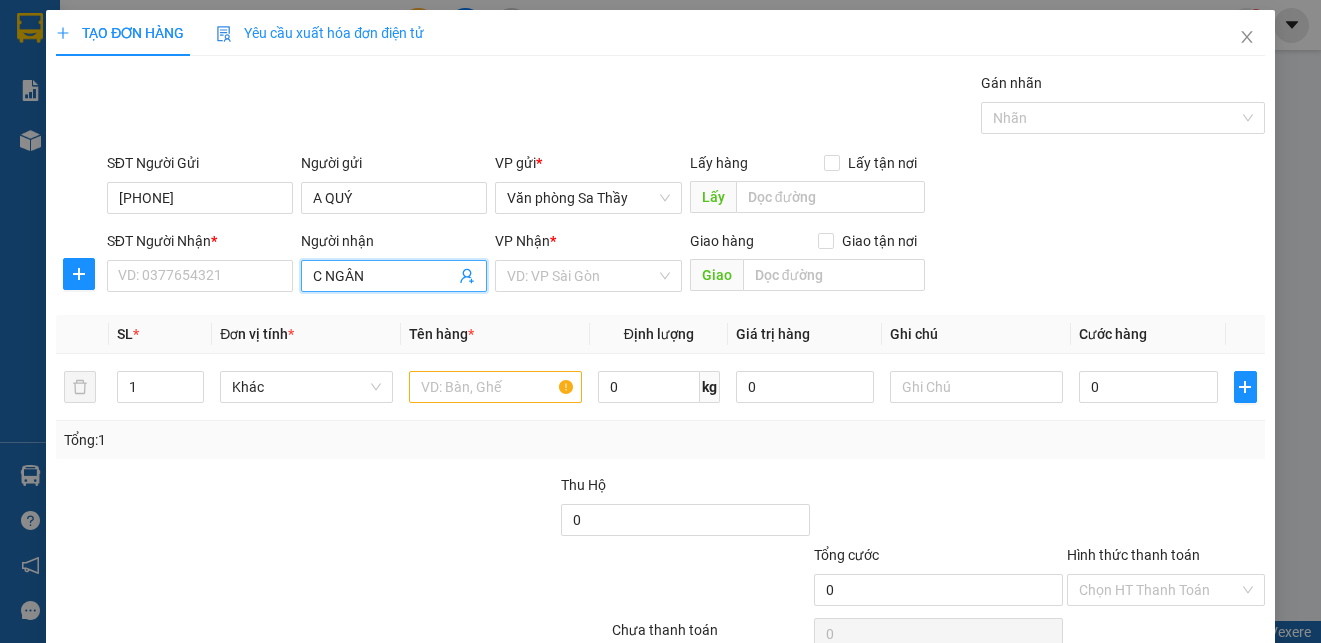 type on "C NGÂN" 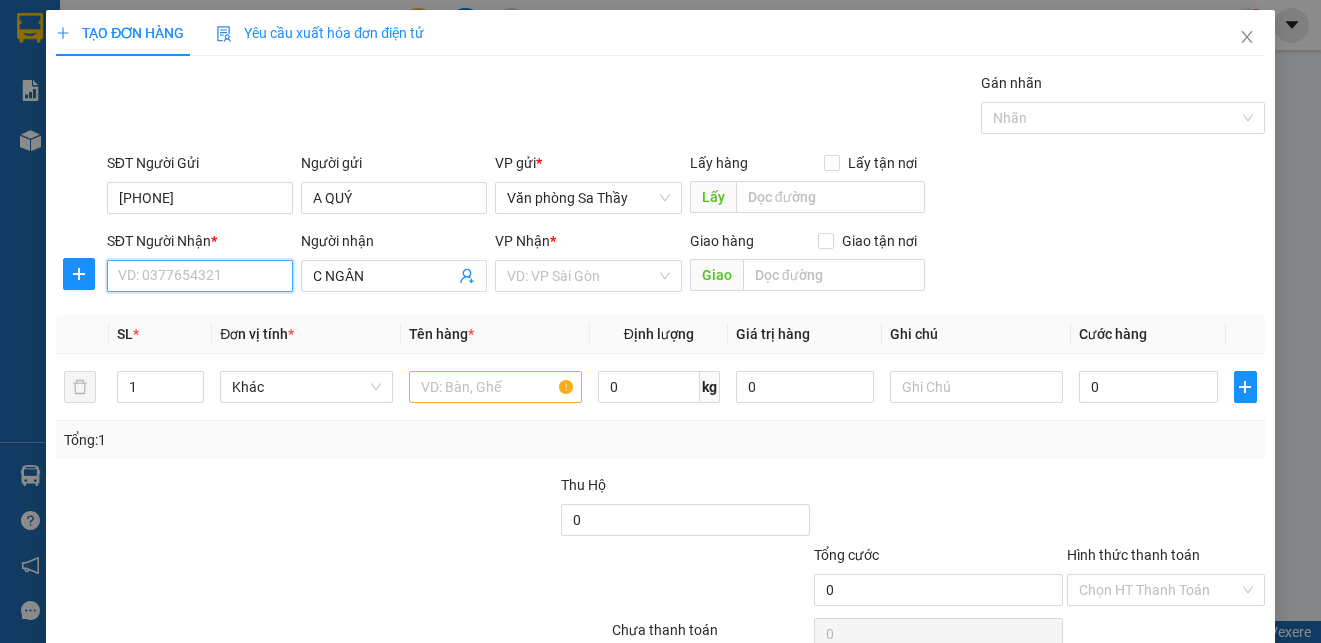 click on "SĐT Người Nhận  *" at bounding box center (200, 276) 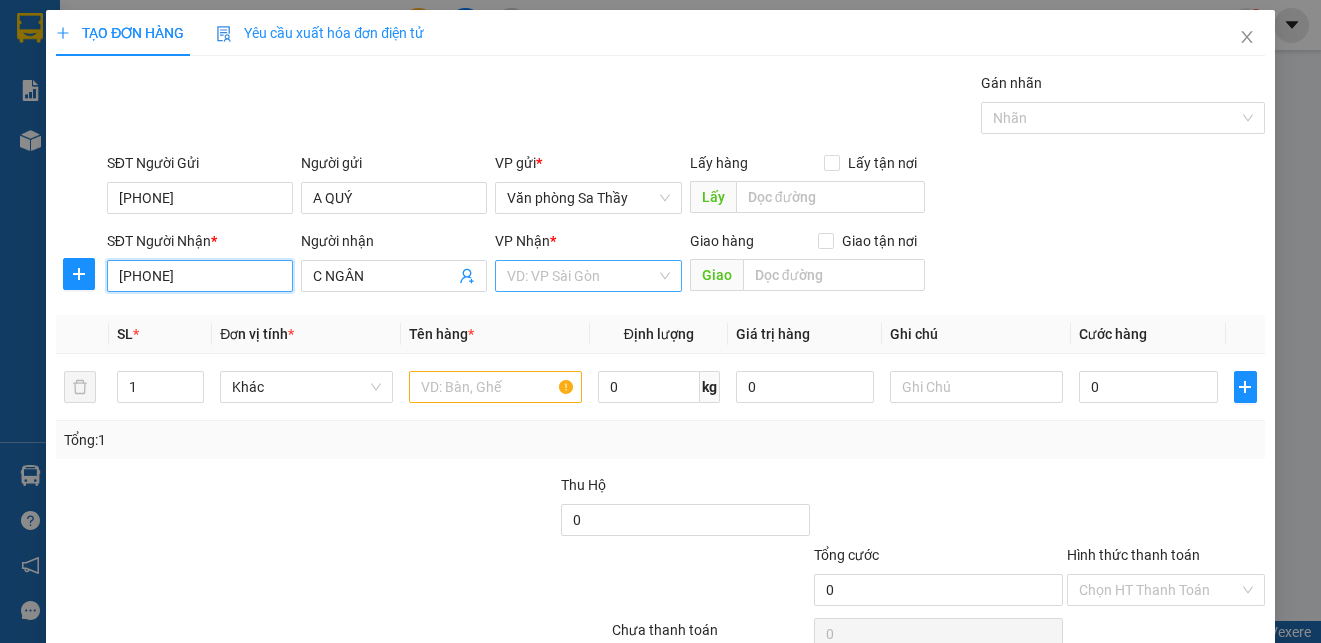 type on "[PHONE]" 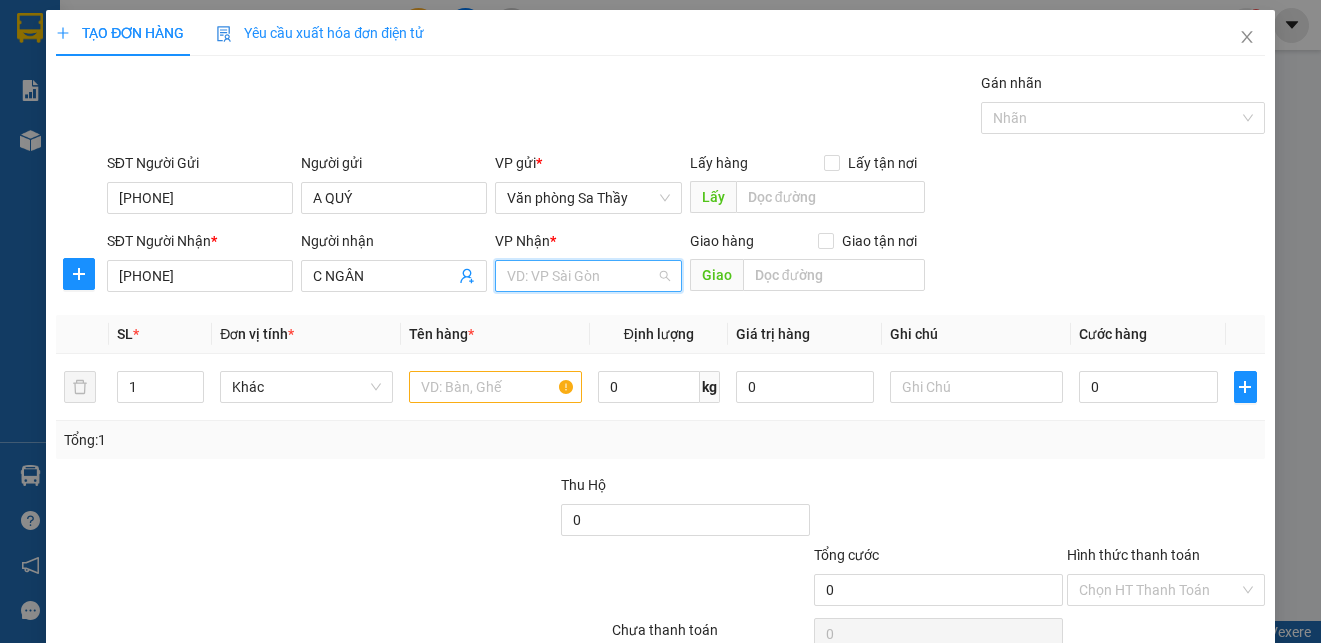 click at bounding box center [581, 276] 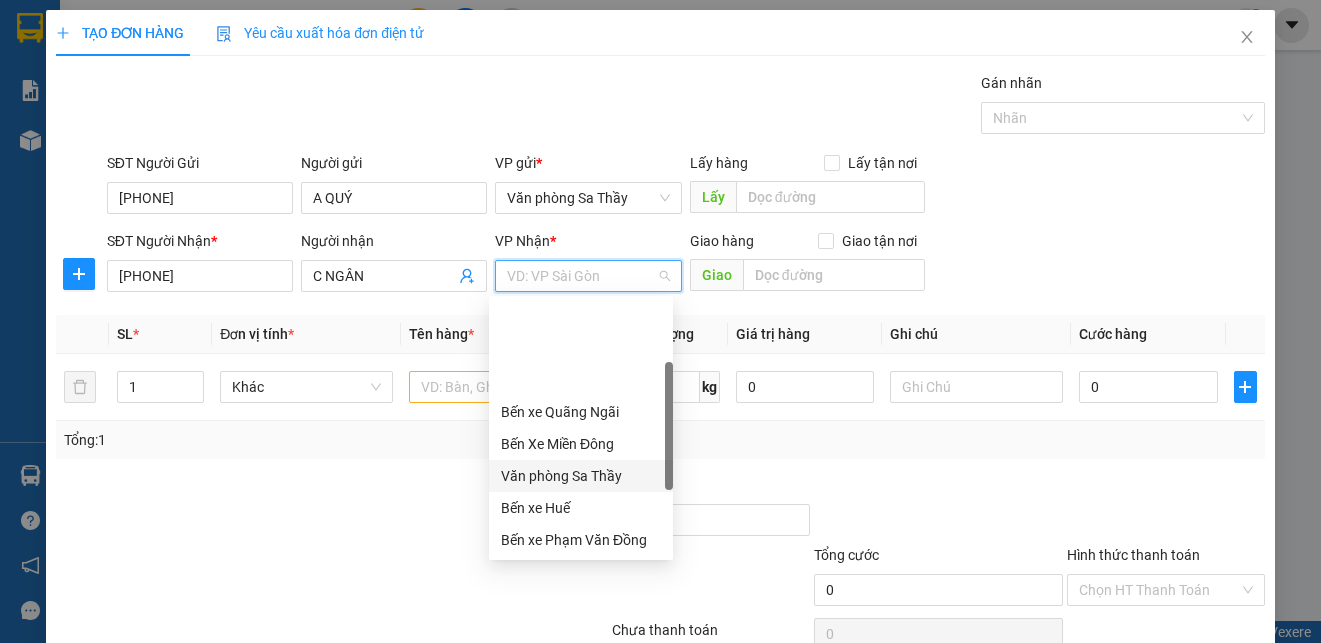 scroll, scrollTop: 100, scrollLeft: 0, axis: vertical 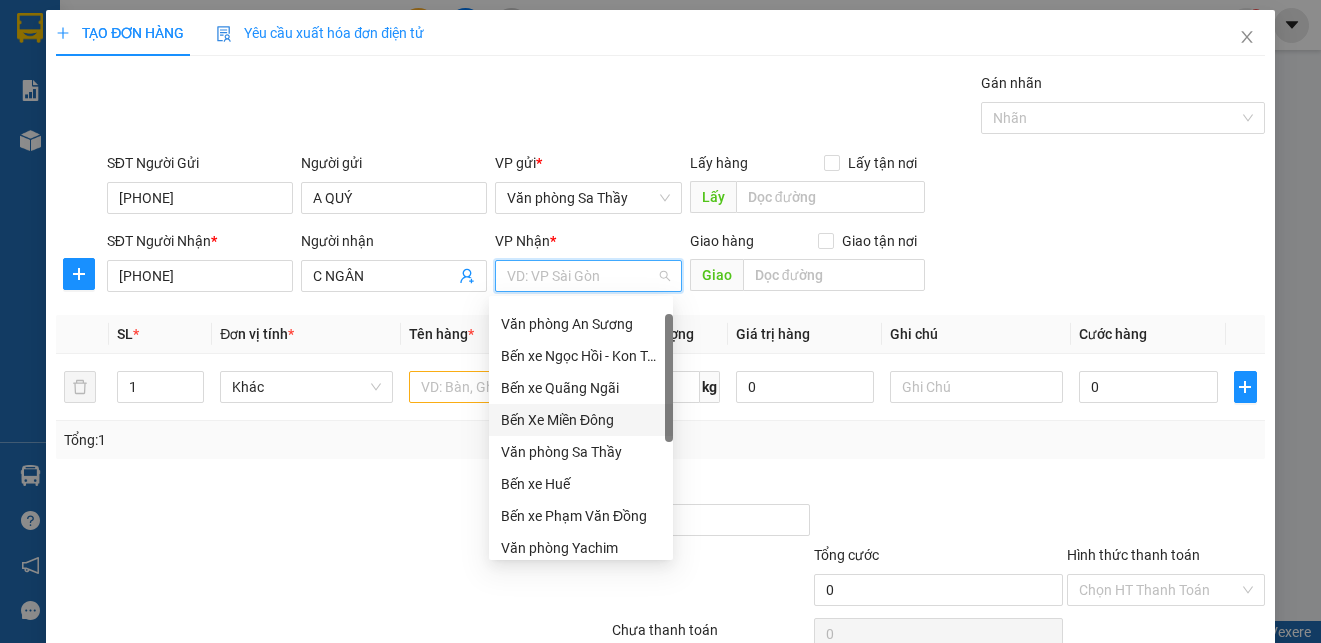 click on "Bến Xe Miền Đông" at bounding box center (581, 420) 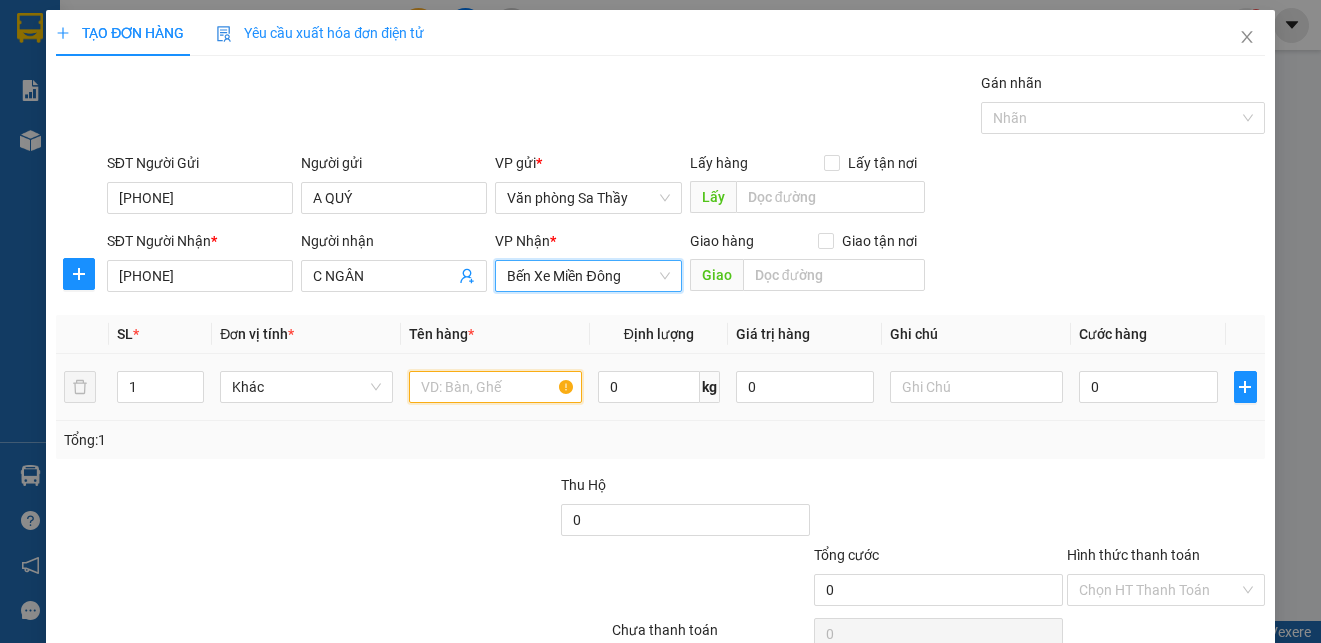 click at bounding box center (495, 387) 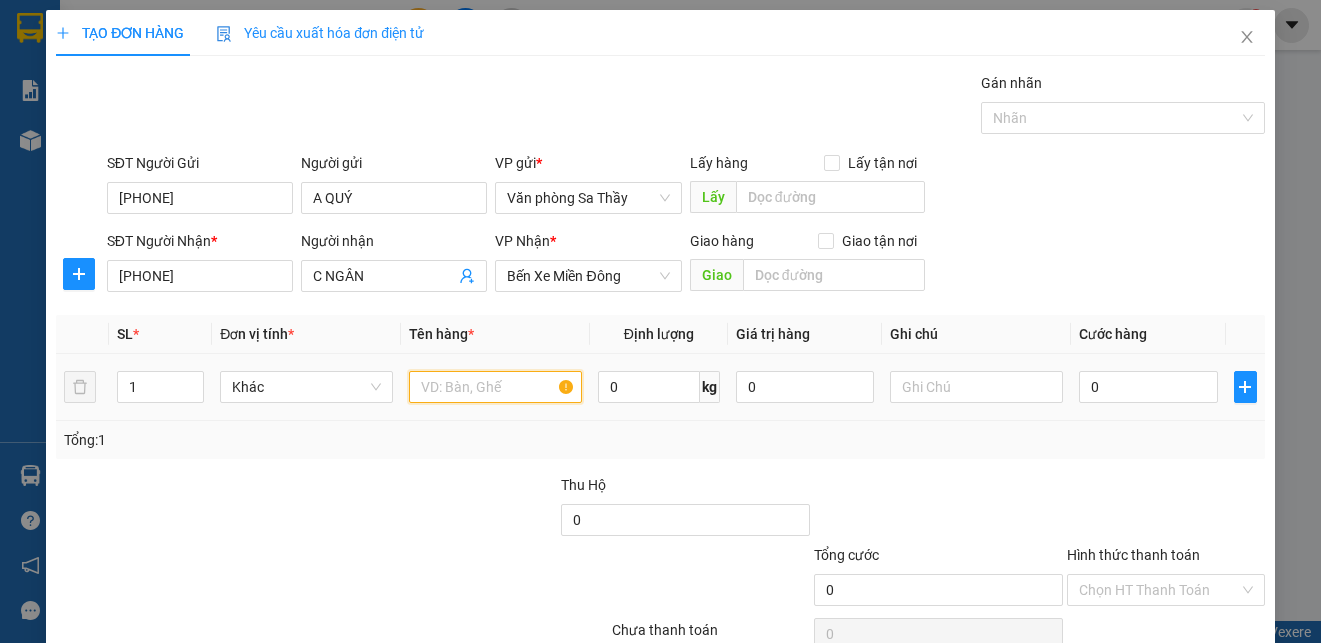 type on "D" 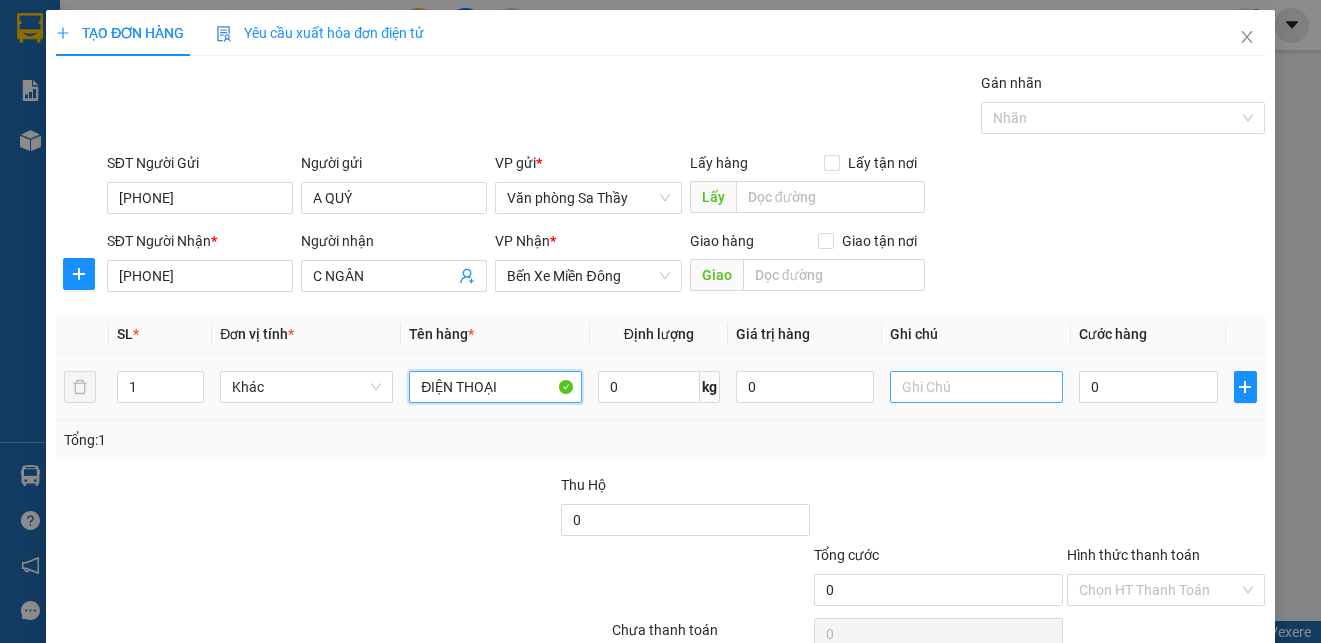 type on "ĐIỆN THOẠI" 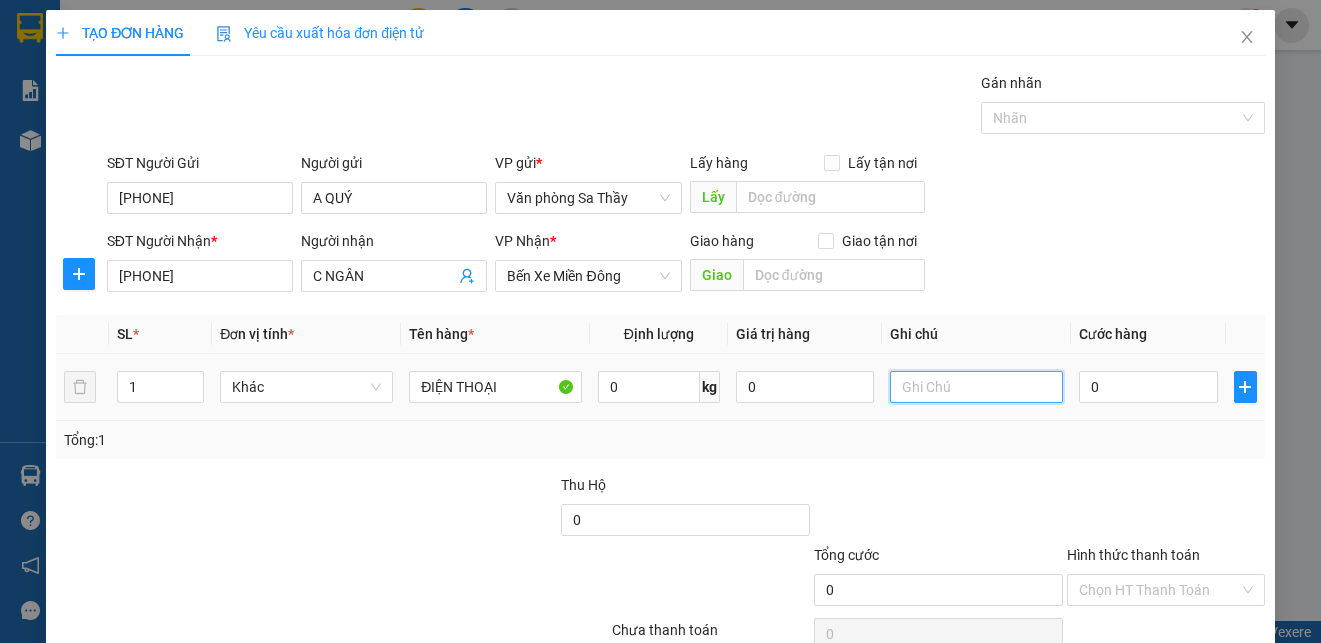 click at bounding box center [976, 387] 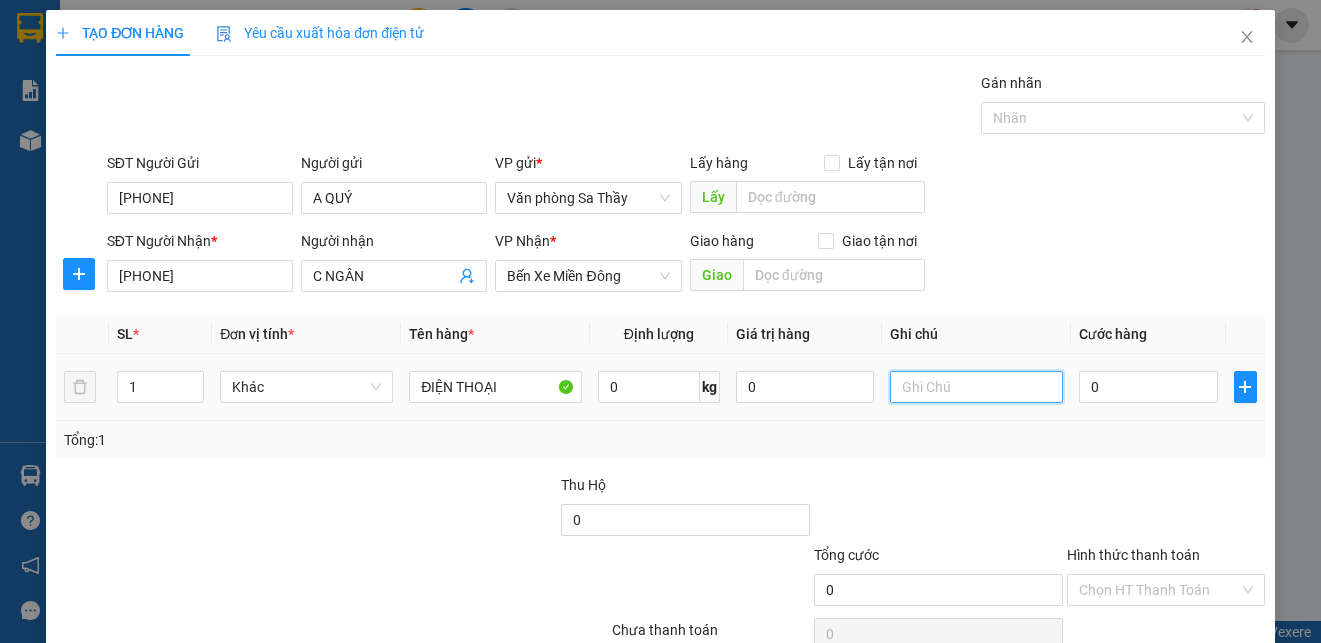 type on "P" 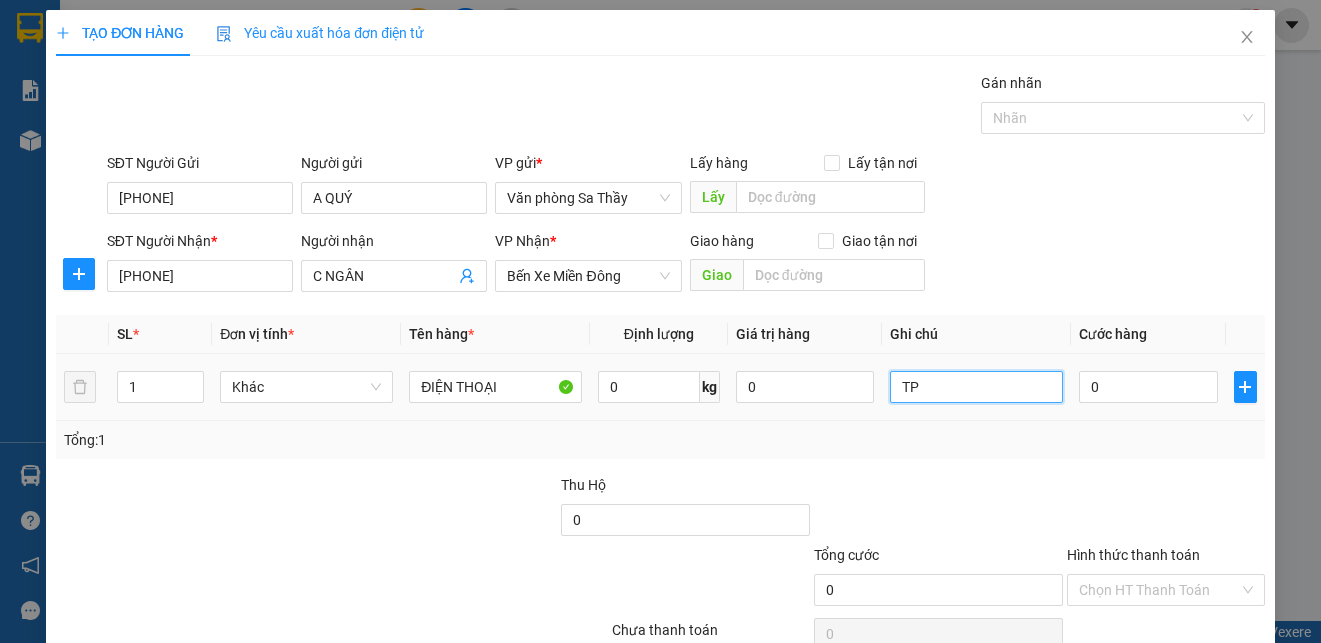 type on "T" 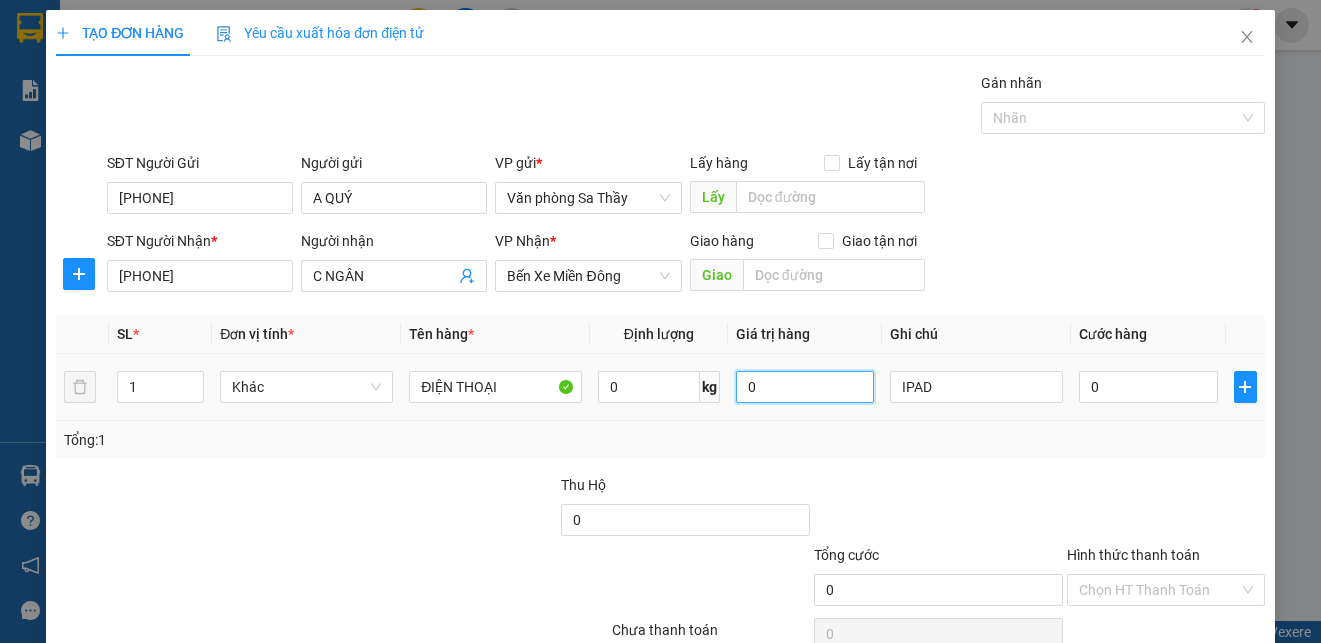 click on "0" at bounding box center [805, 387] 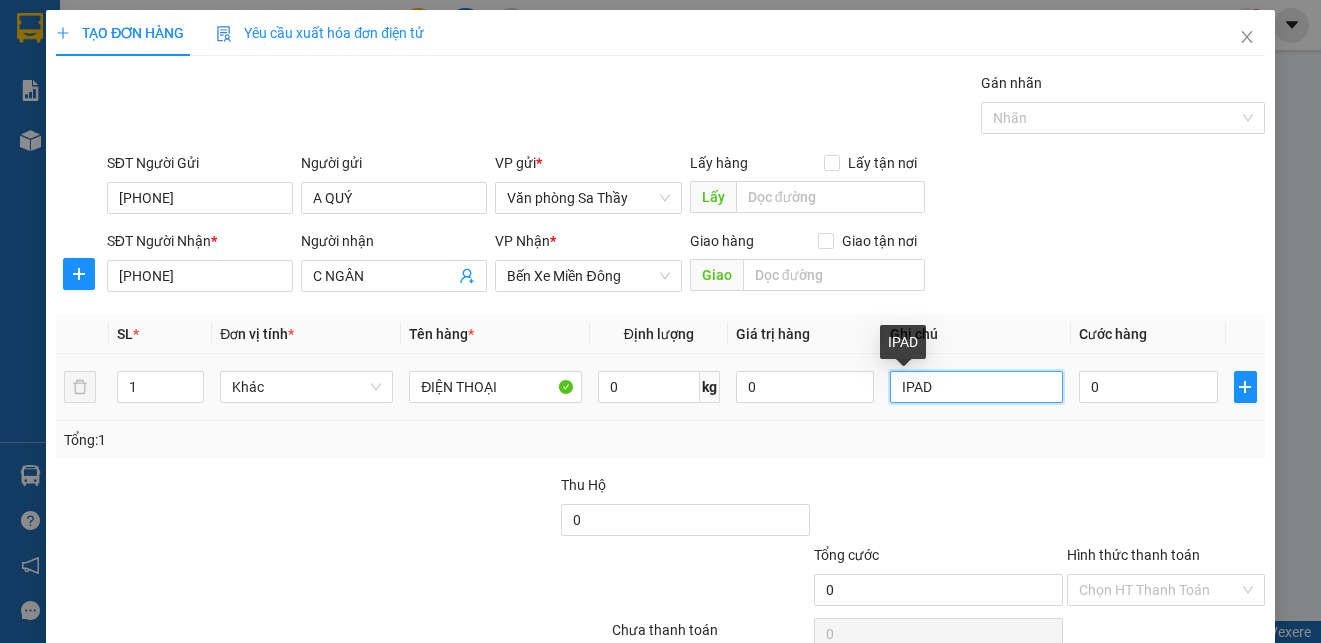 click on "IPAD" at bounding box center [976, 387] 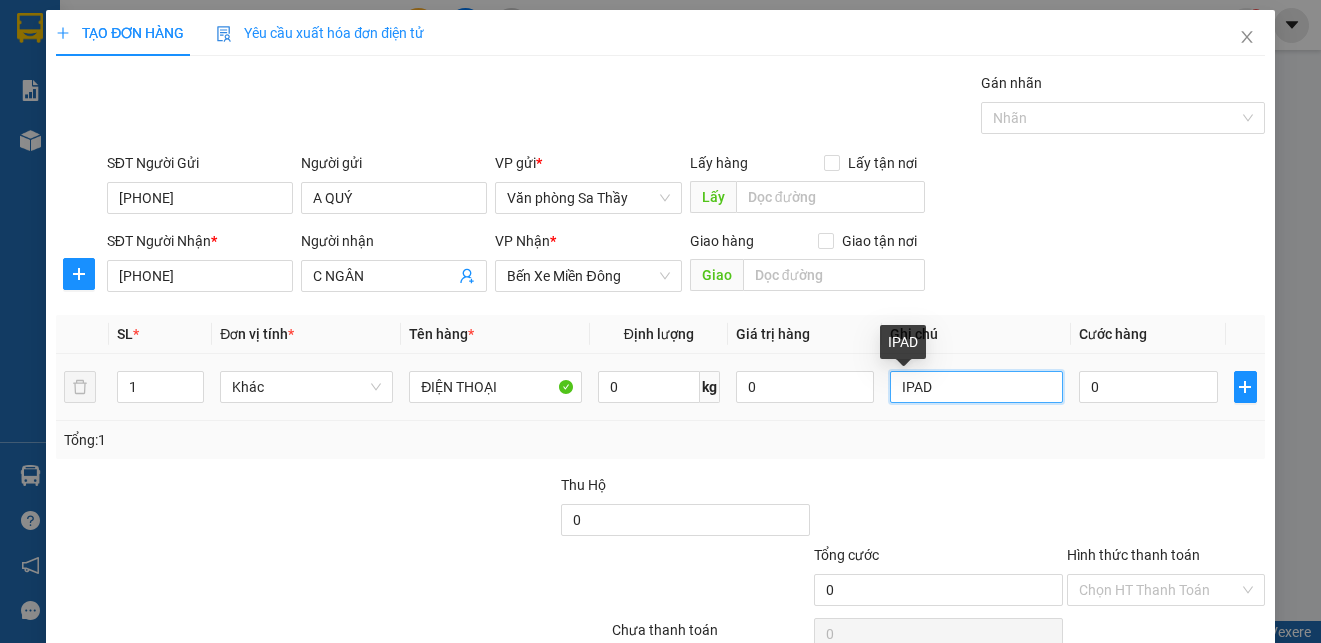 click on "IPAD" at bounding box center (976, 387) 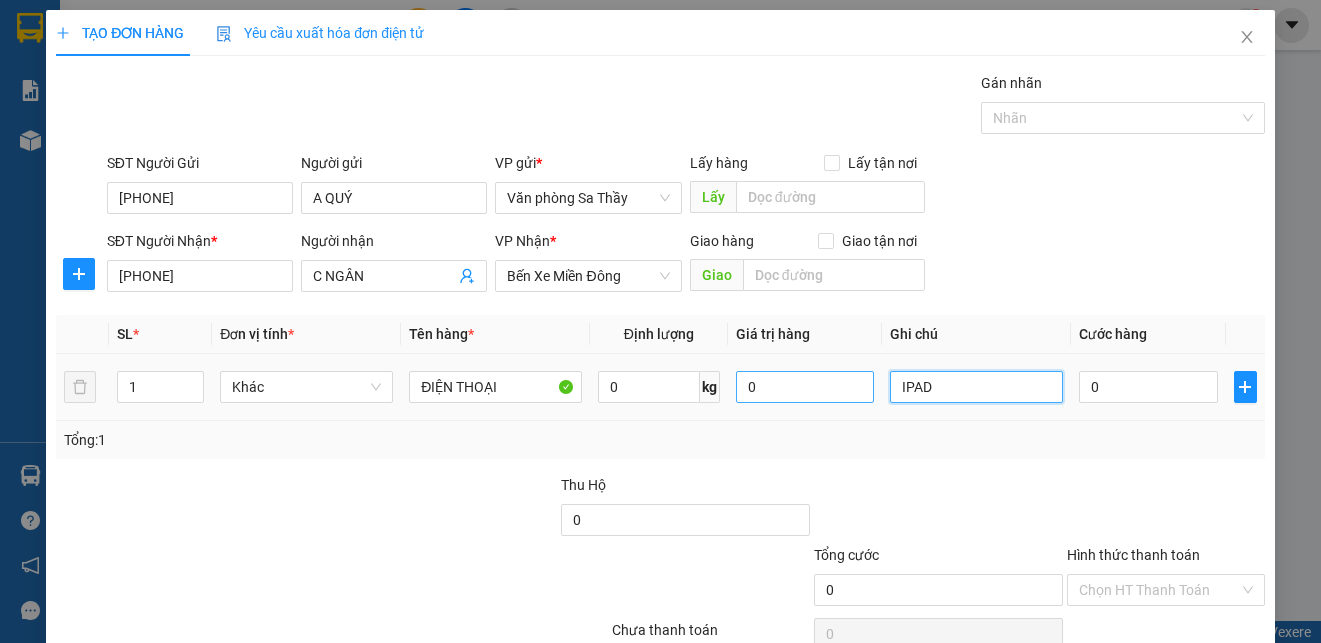 type on "IPAD" 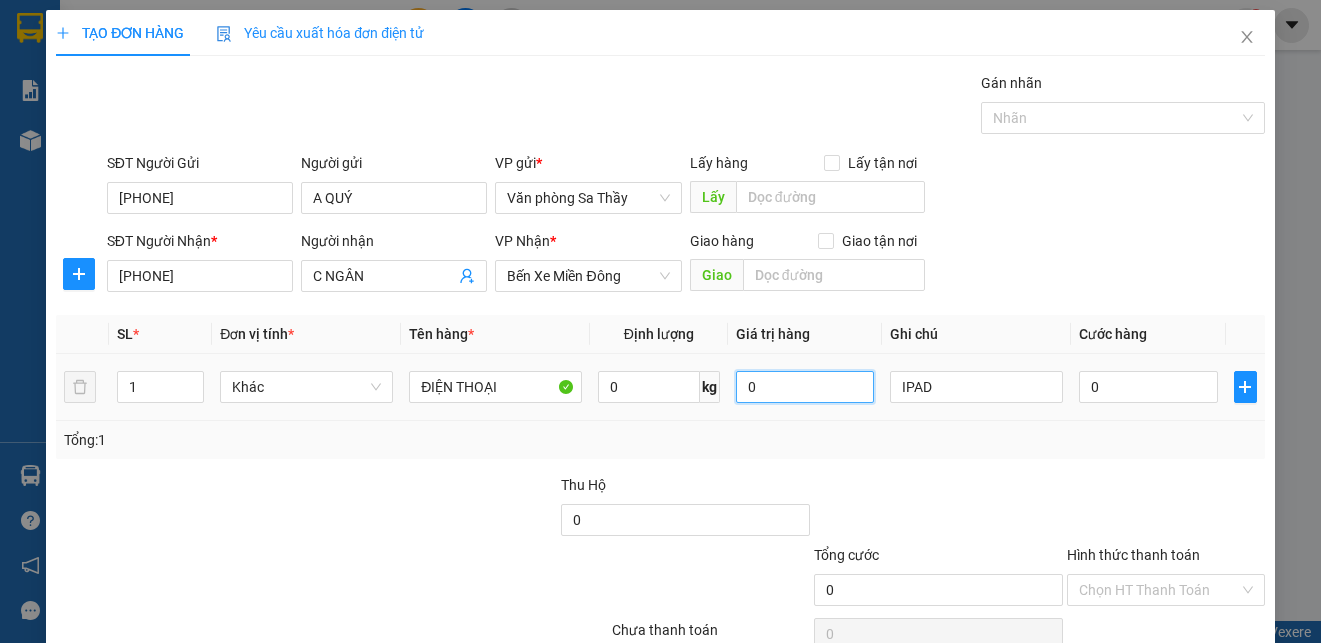 click on "0" at bounding box center [805, 387] 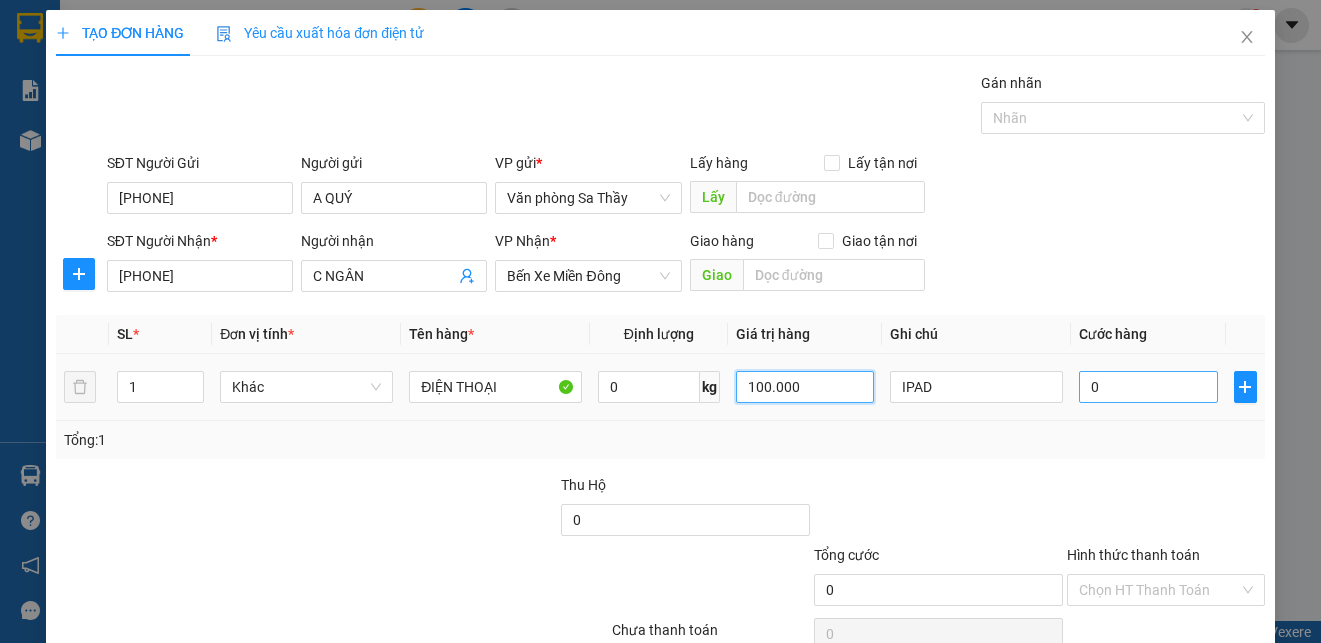 type on "100.000" 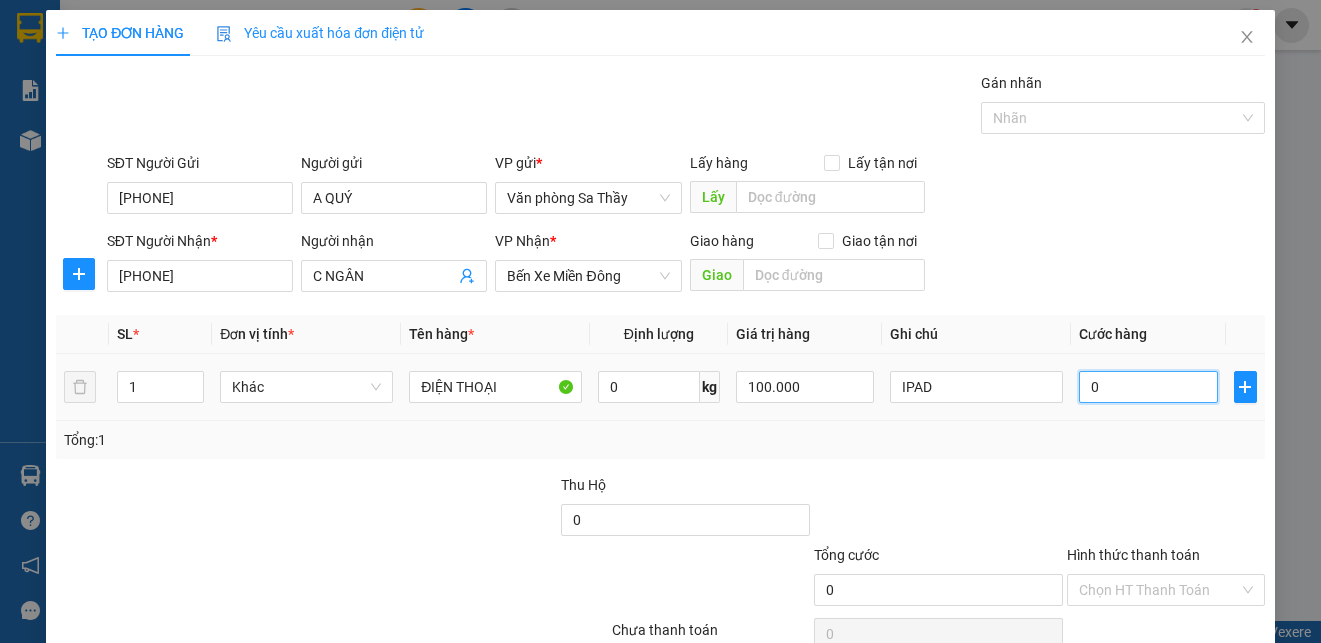 click on "0" at bounding box center (1148, 387) 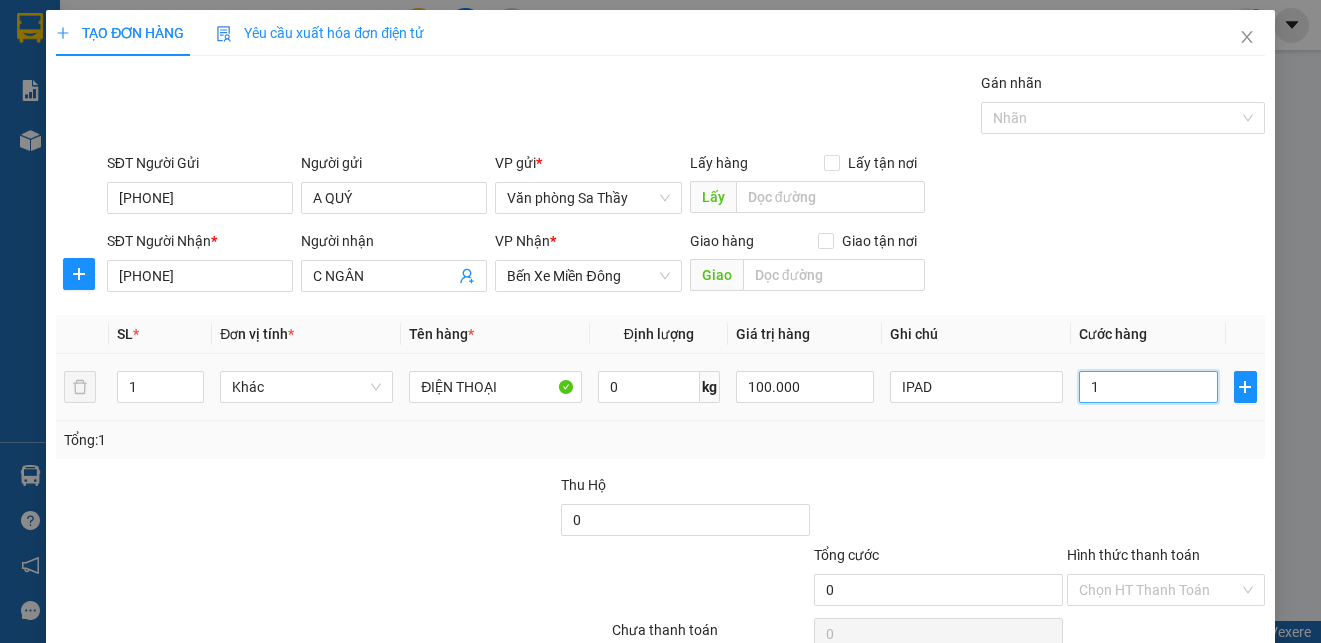 type on "1" 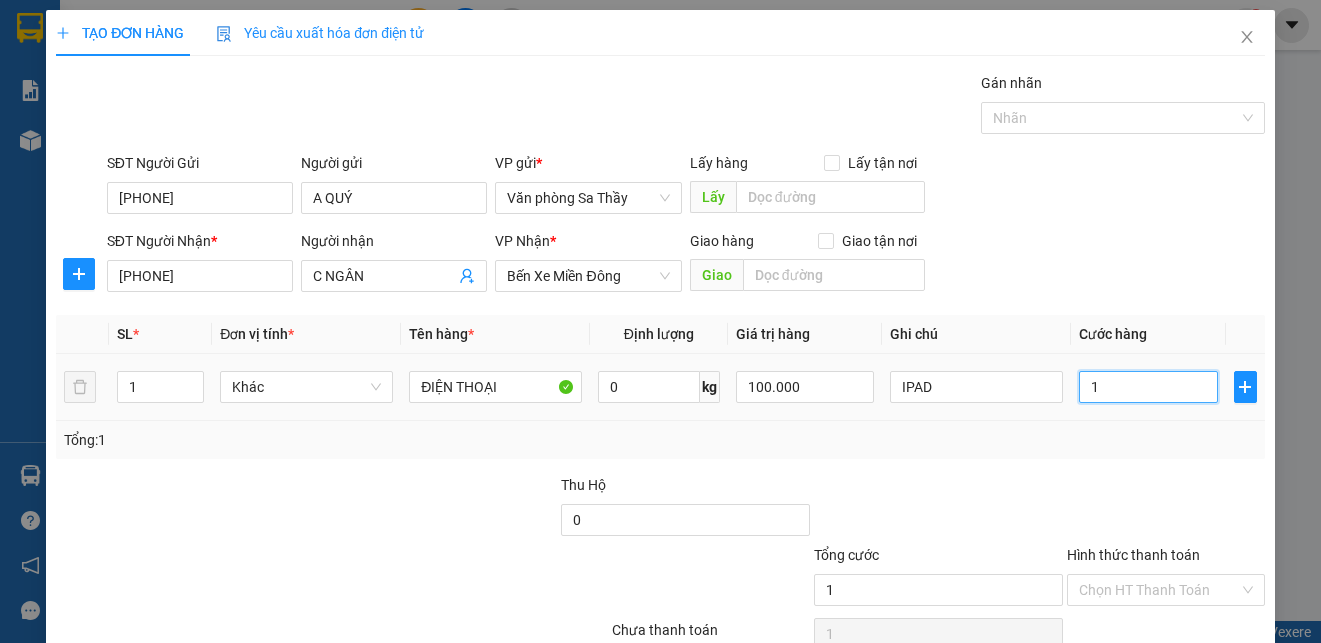 type on "10" 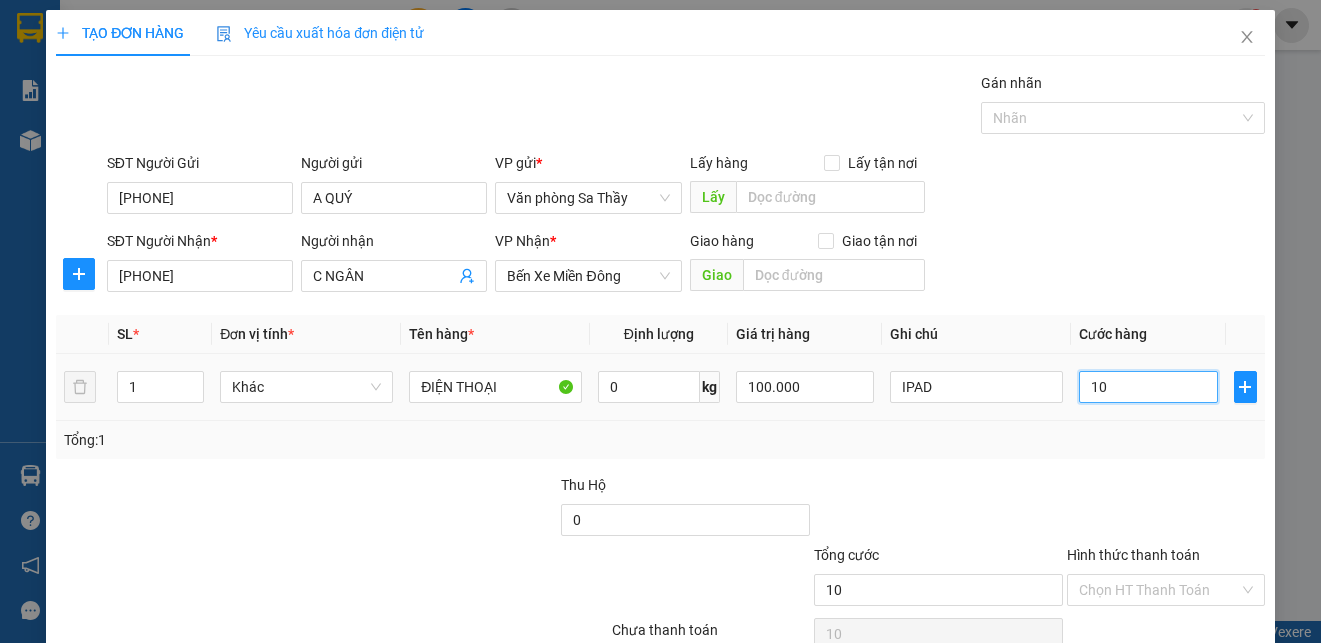 type on "100" 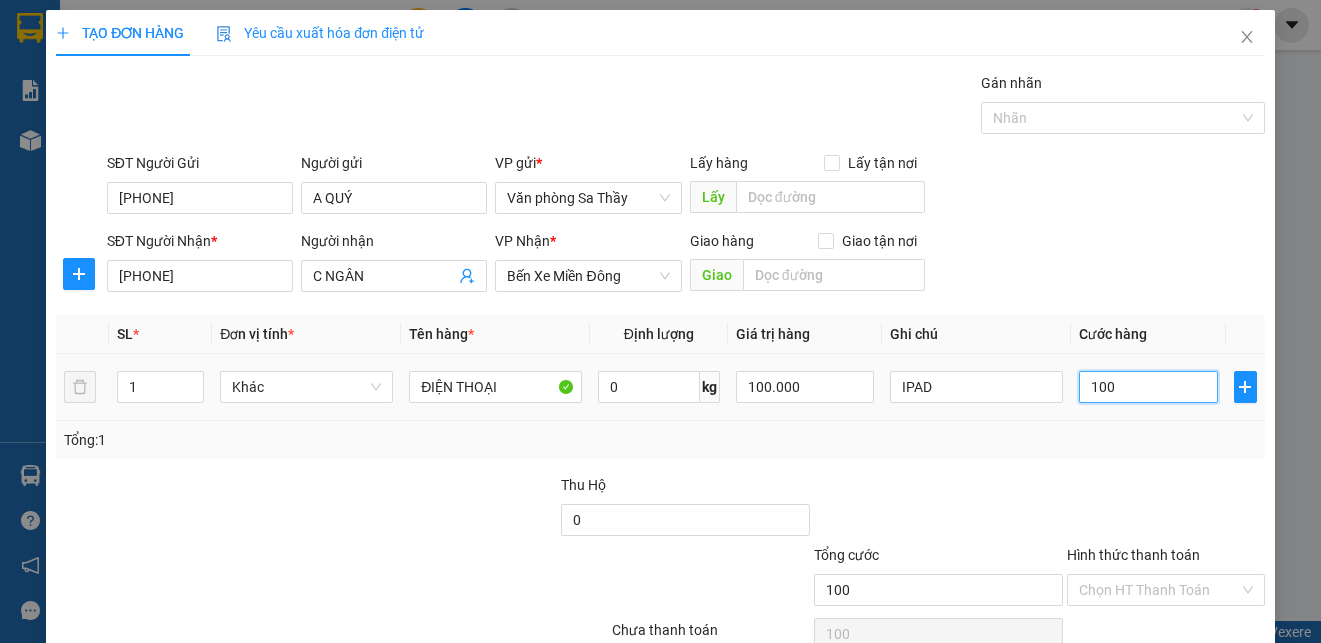 type on "1.000" 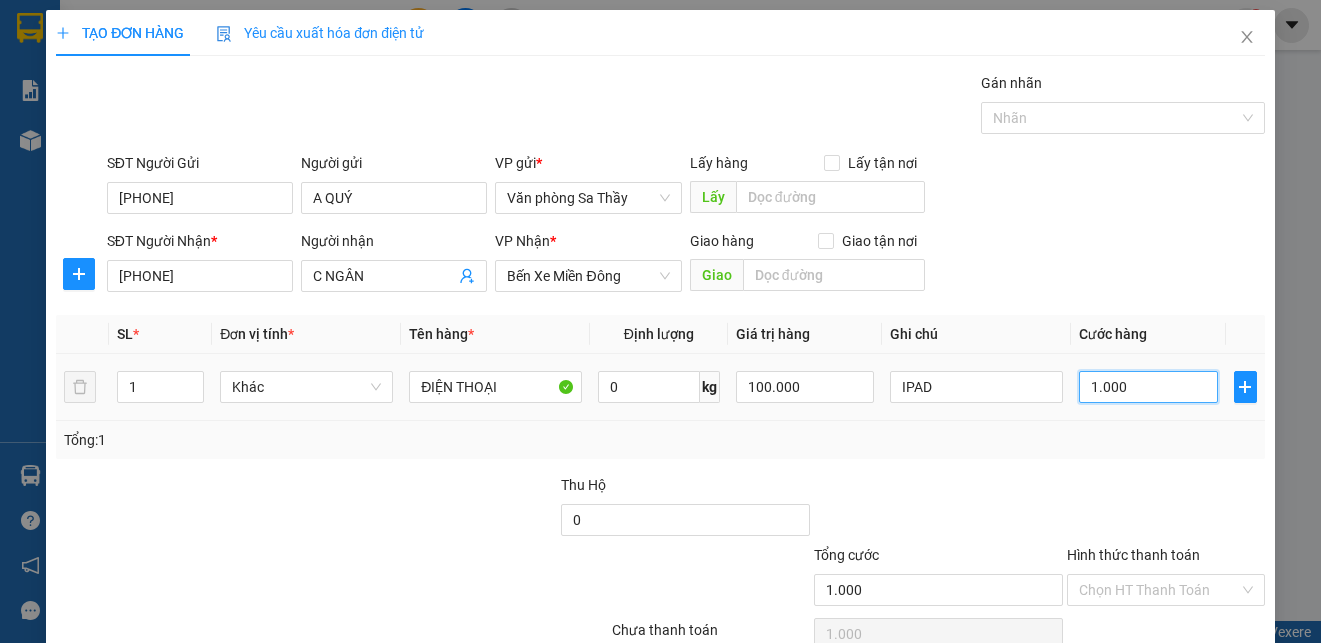 type on "10.000" 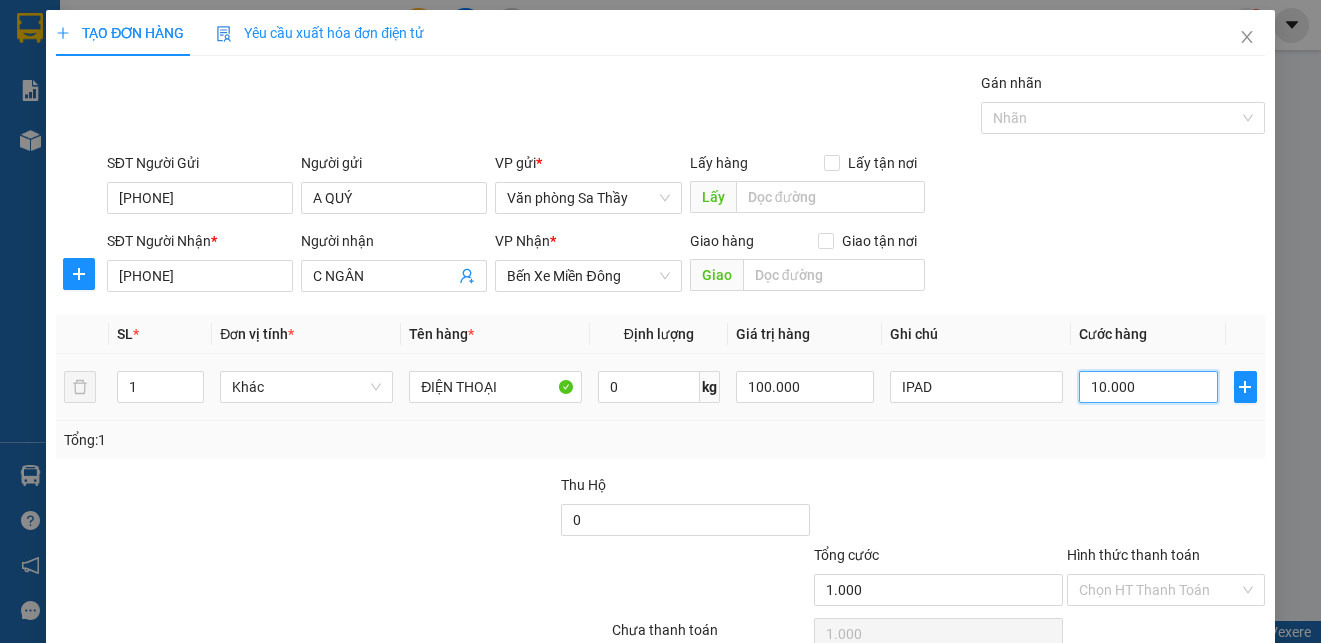 type on "10.000" 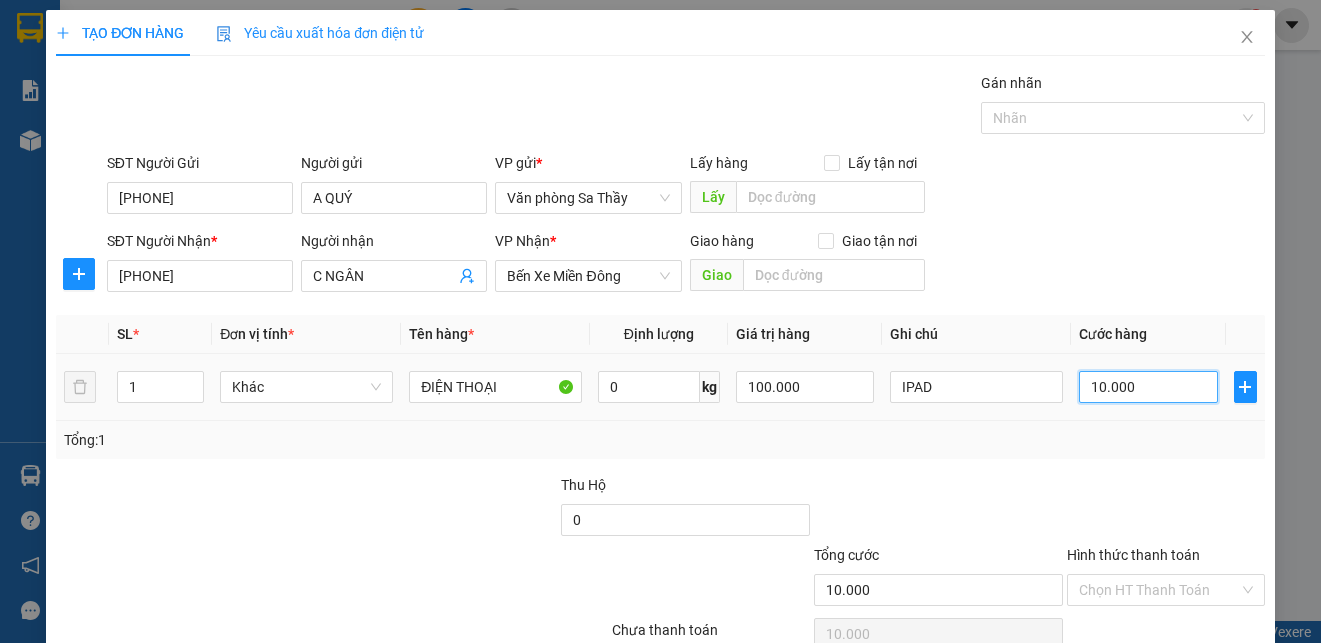 type on "100.000" 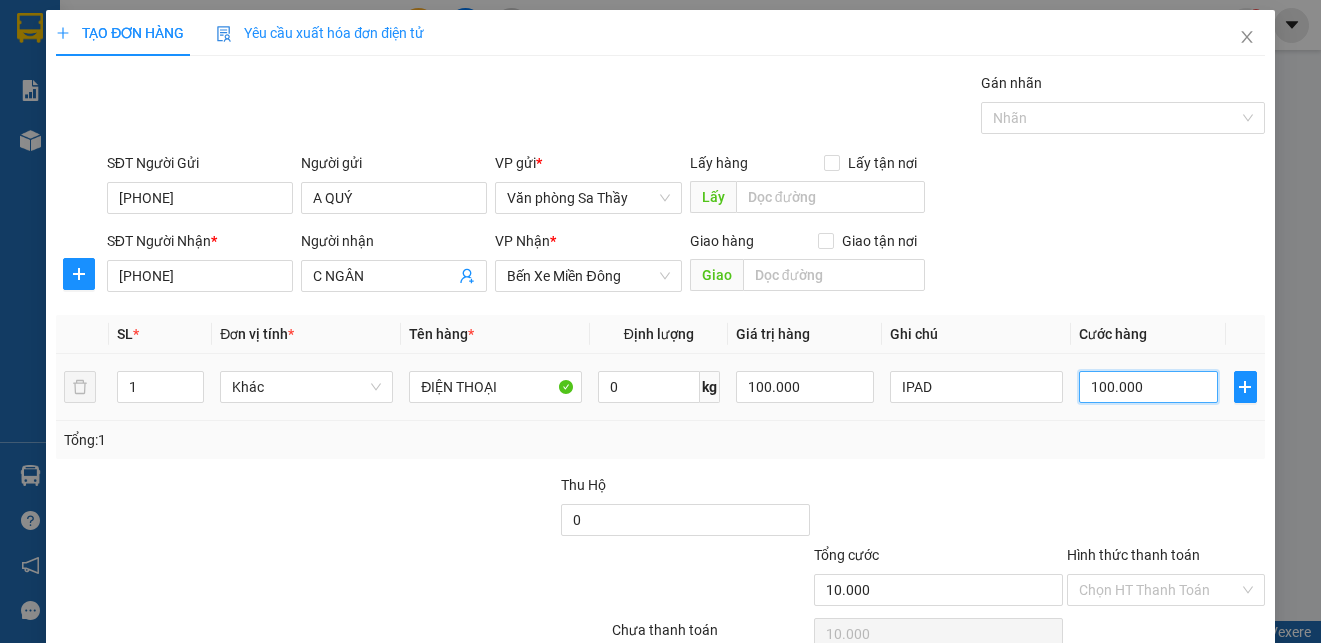type on "100.000" 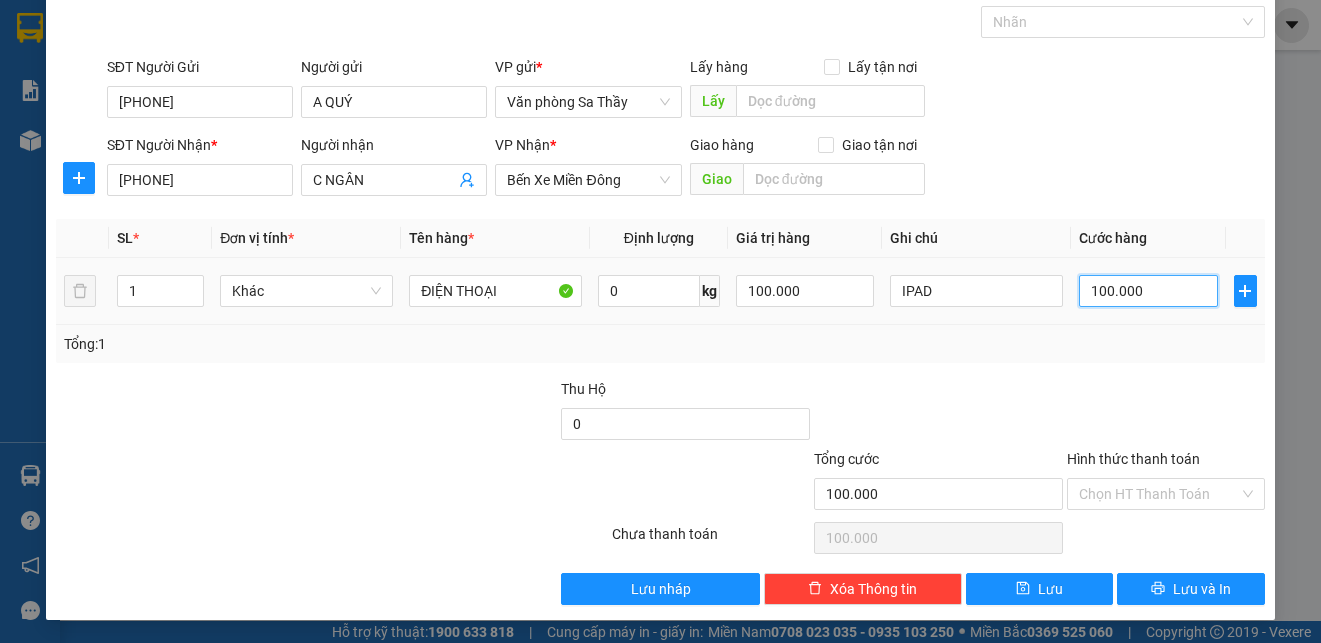 scroll, scrollTop: 97, scrollLeft: 0, axis: vertical 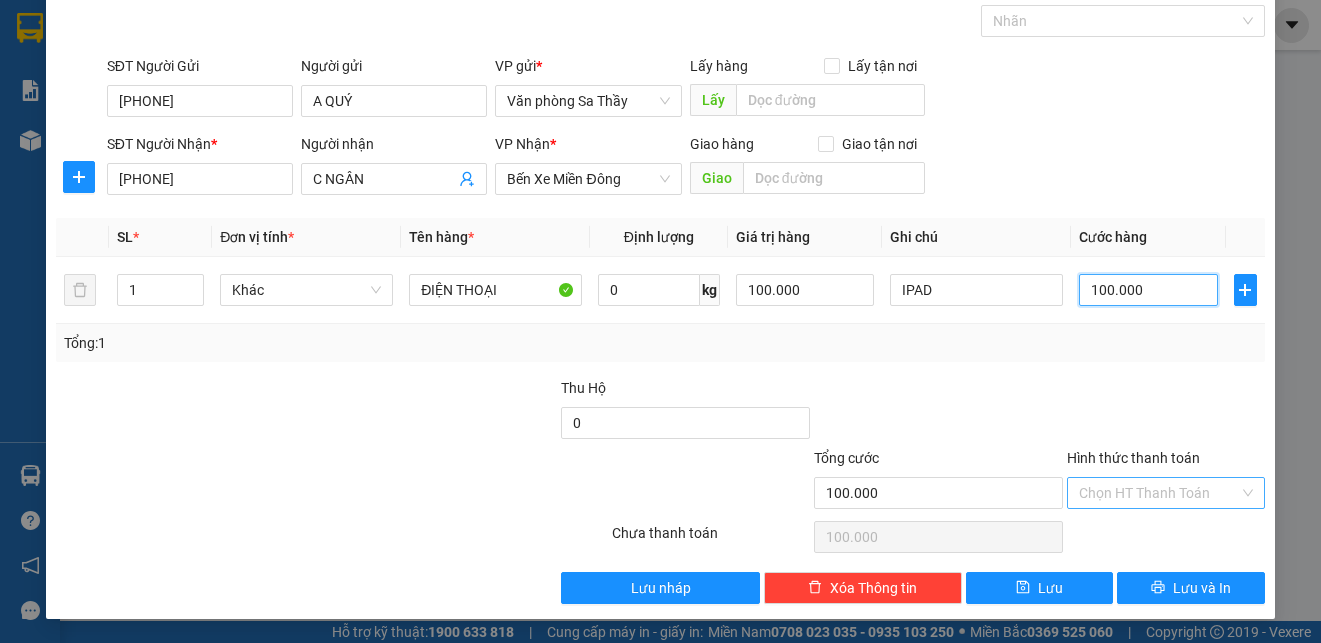 type on "100.000" 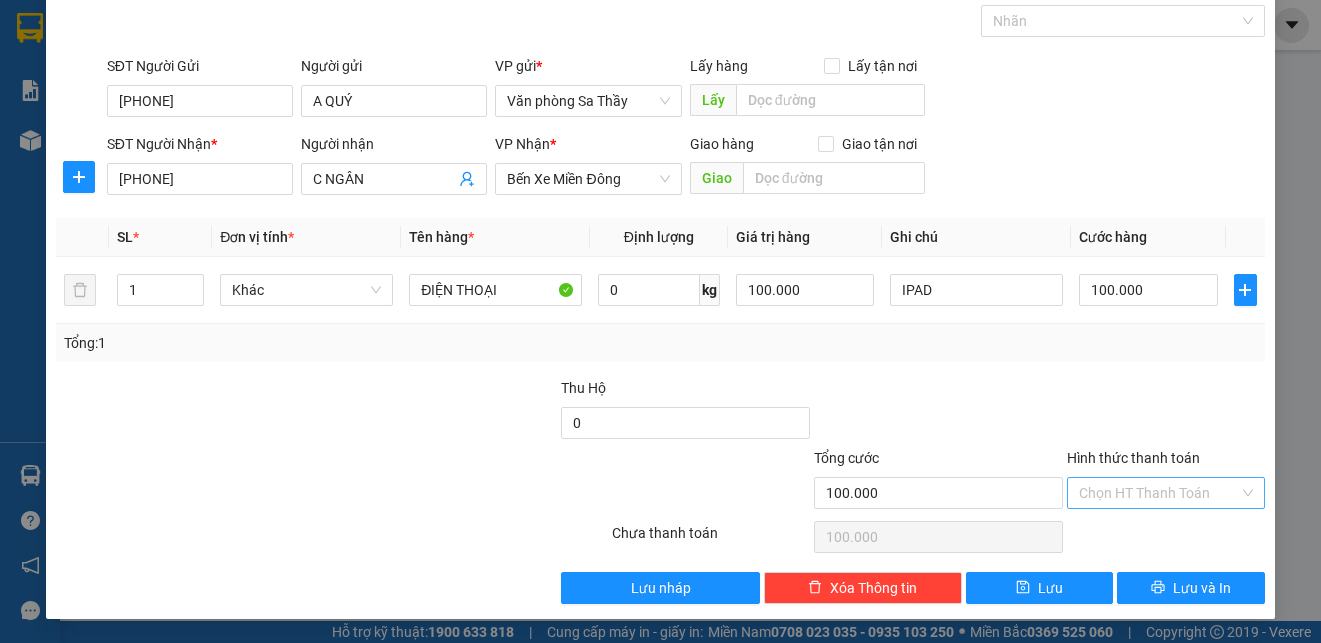 click on "Hình thức thanh toán" at bounding box center [1159, 493] 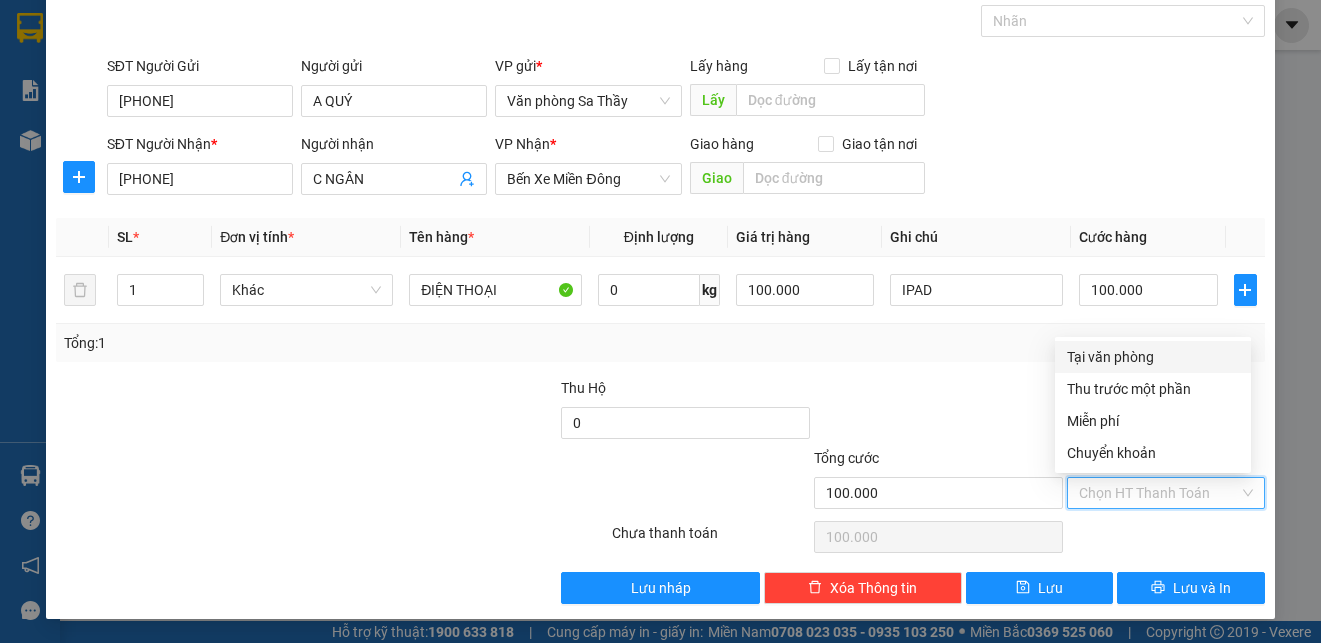 click on "Tại văn phòng" at bounding box center (1153, 357) 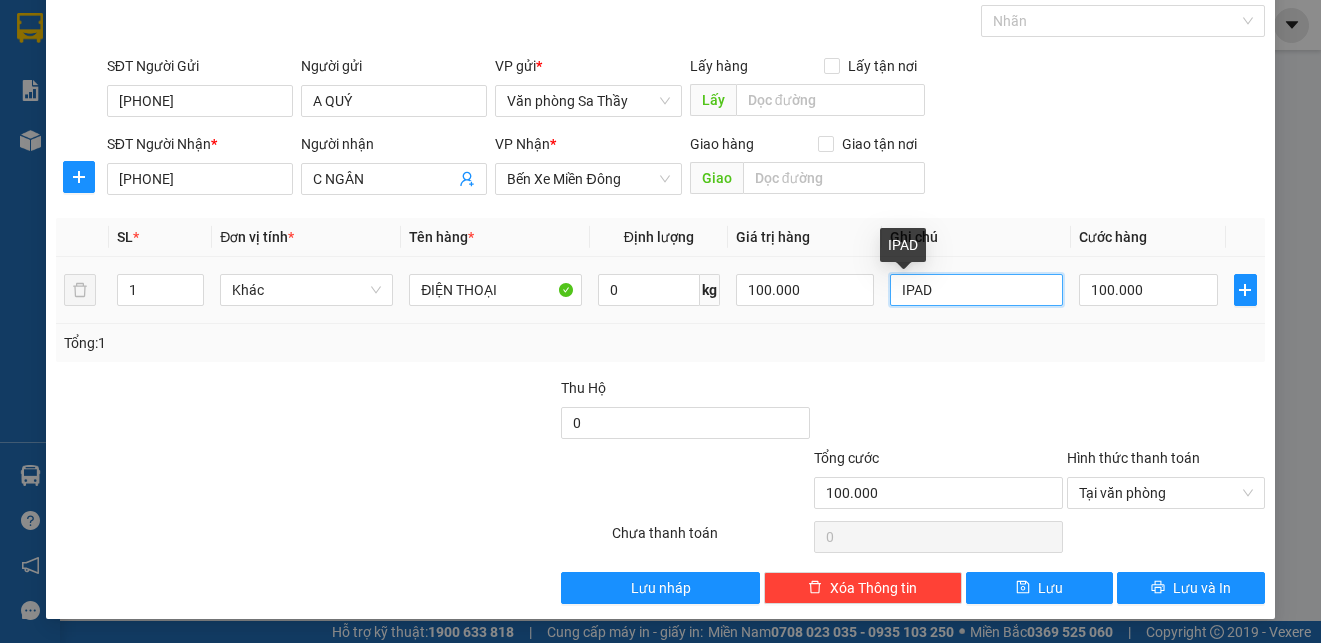 click on "IPAD" at bounding box center [976, 290] 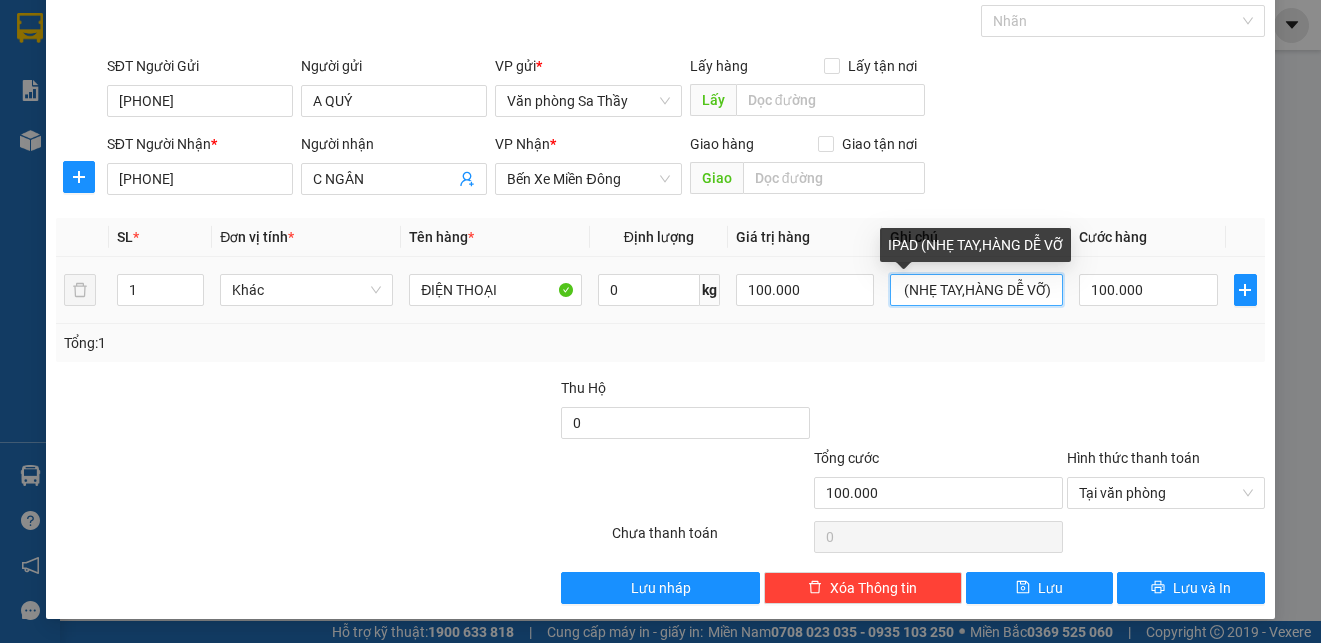 scroll, scrollTop: 0, scrollLeft: 35, axis: horizontal 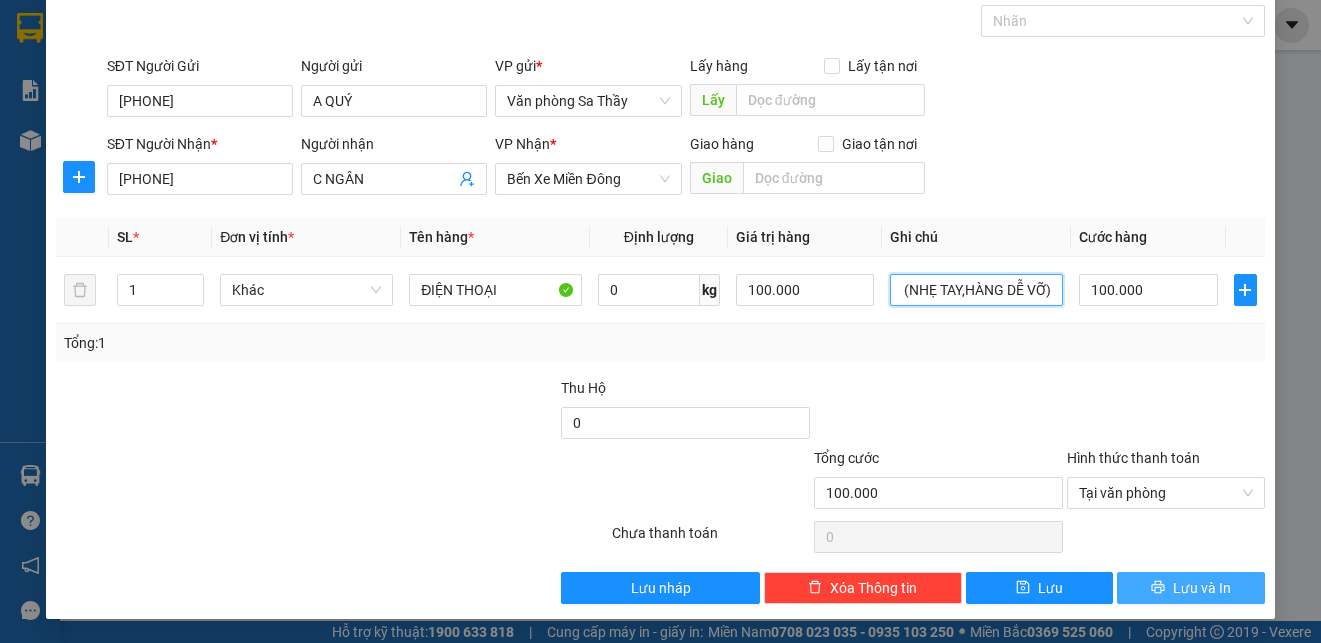 type on "IPAD (NHẸ TAY,HÀNG DỄ VỠ)" 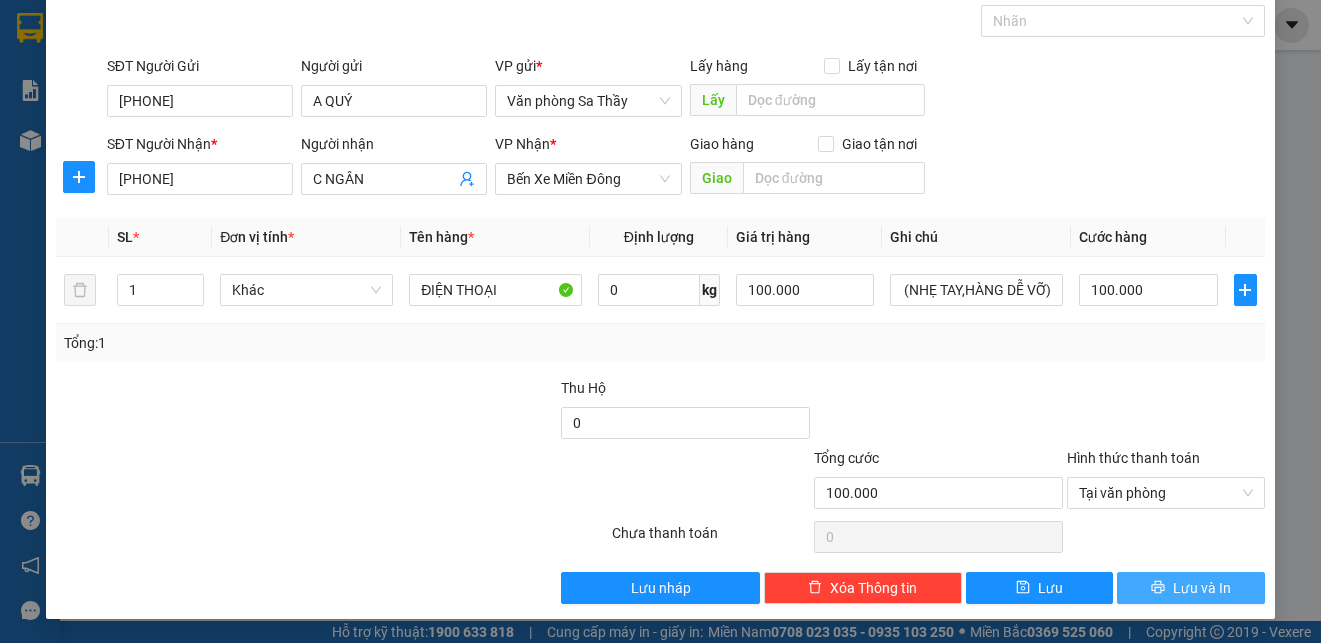 scroll, scrollTop: 0, scrollLeft: 0, axis: both 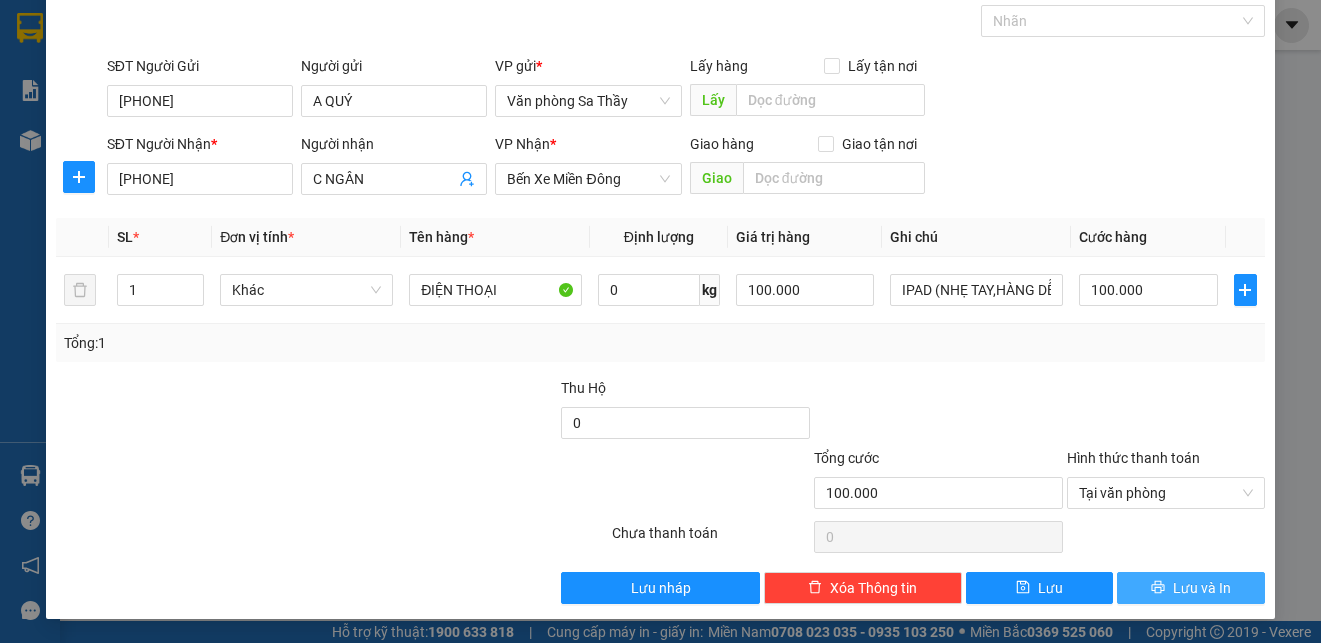 click 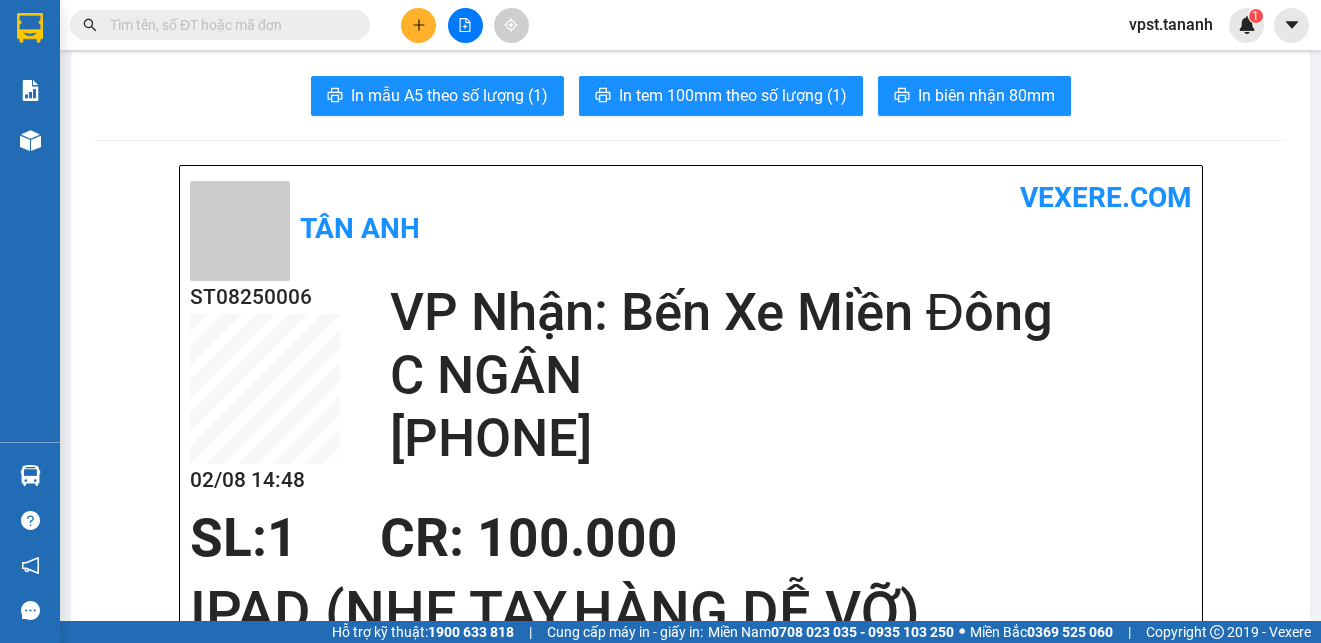 scroll, scrollTop: 0, scrollLeft: 0, axis: both 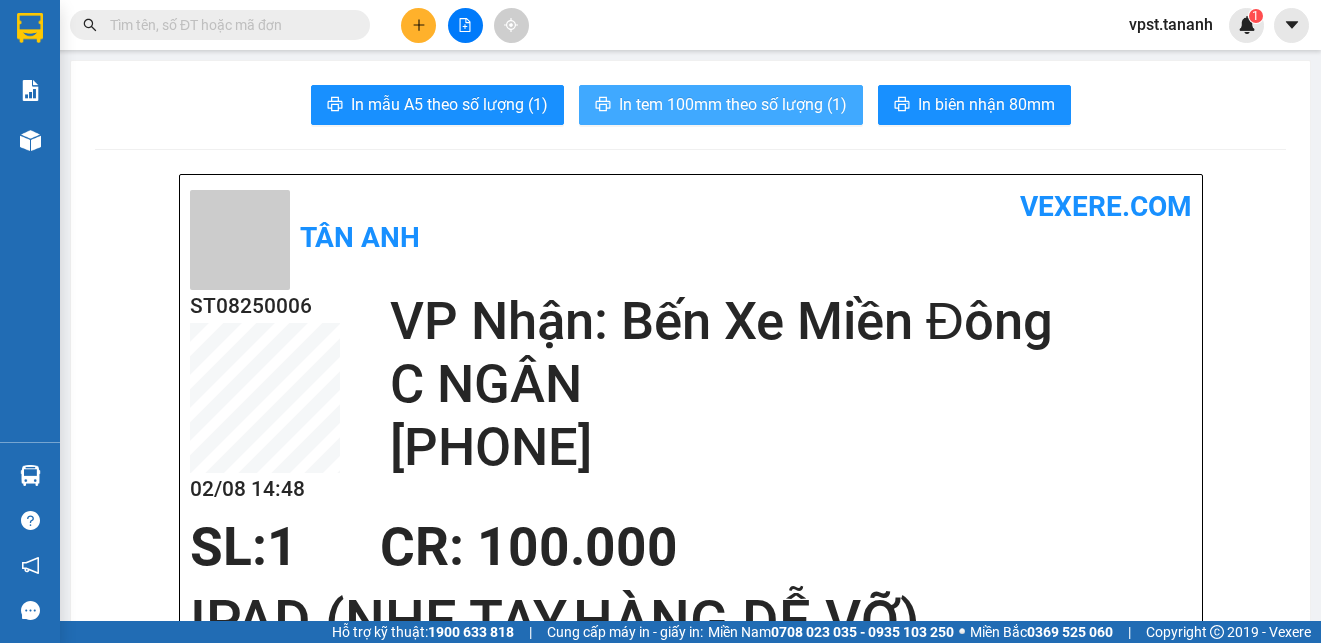 click on "In tem 100mm theo số lượng
(1)" at bounding box center (733, 104) 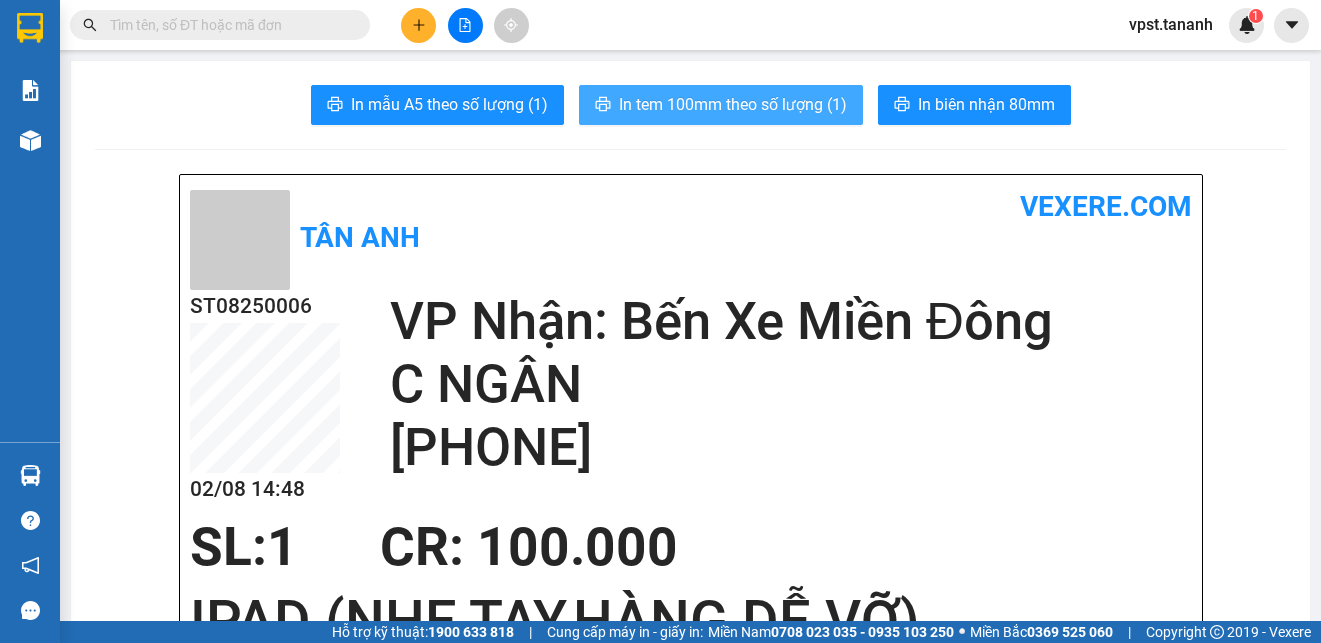 scroll, scrollTop: 0, scrollLeft: 0, axis: both 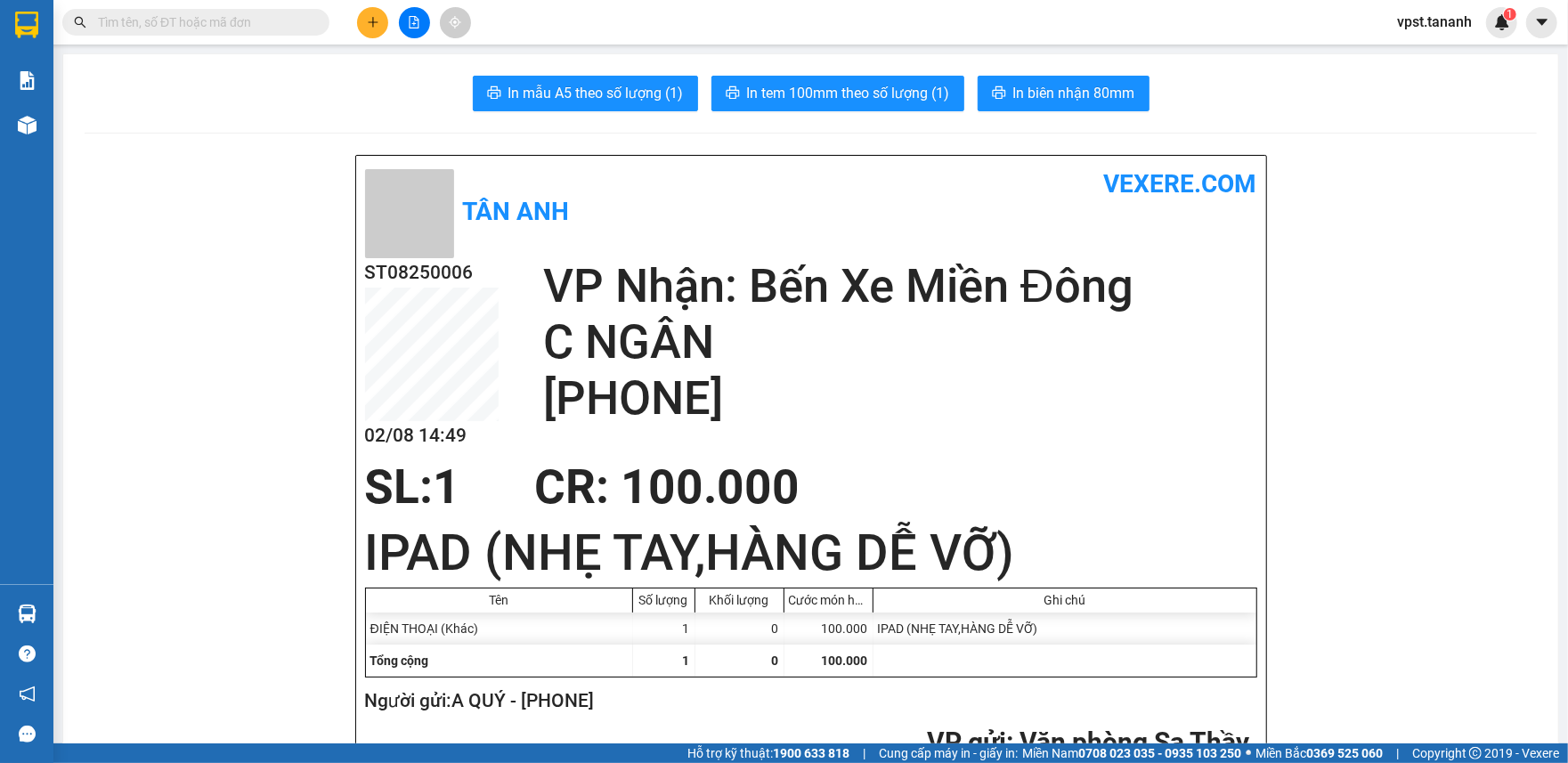 click at bounding box center [372, 22] 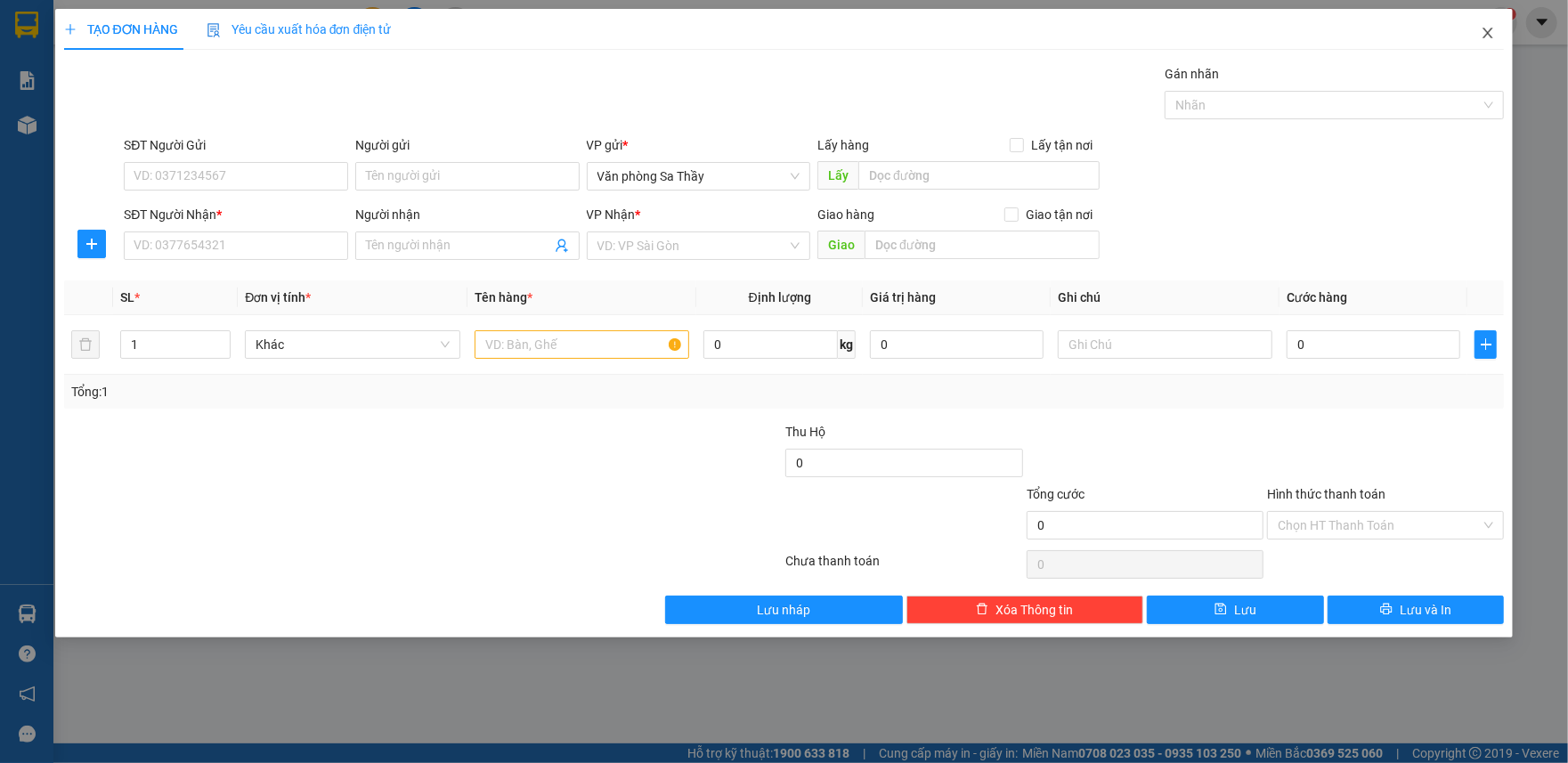 click 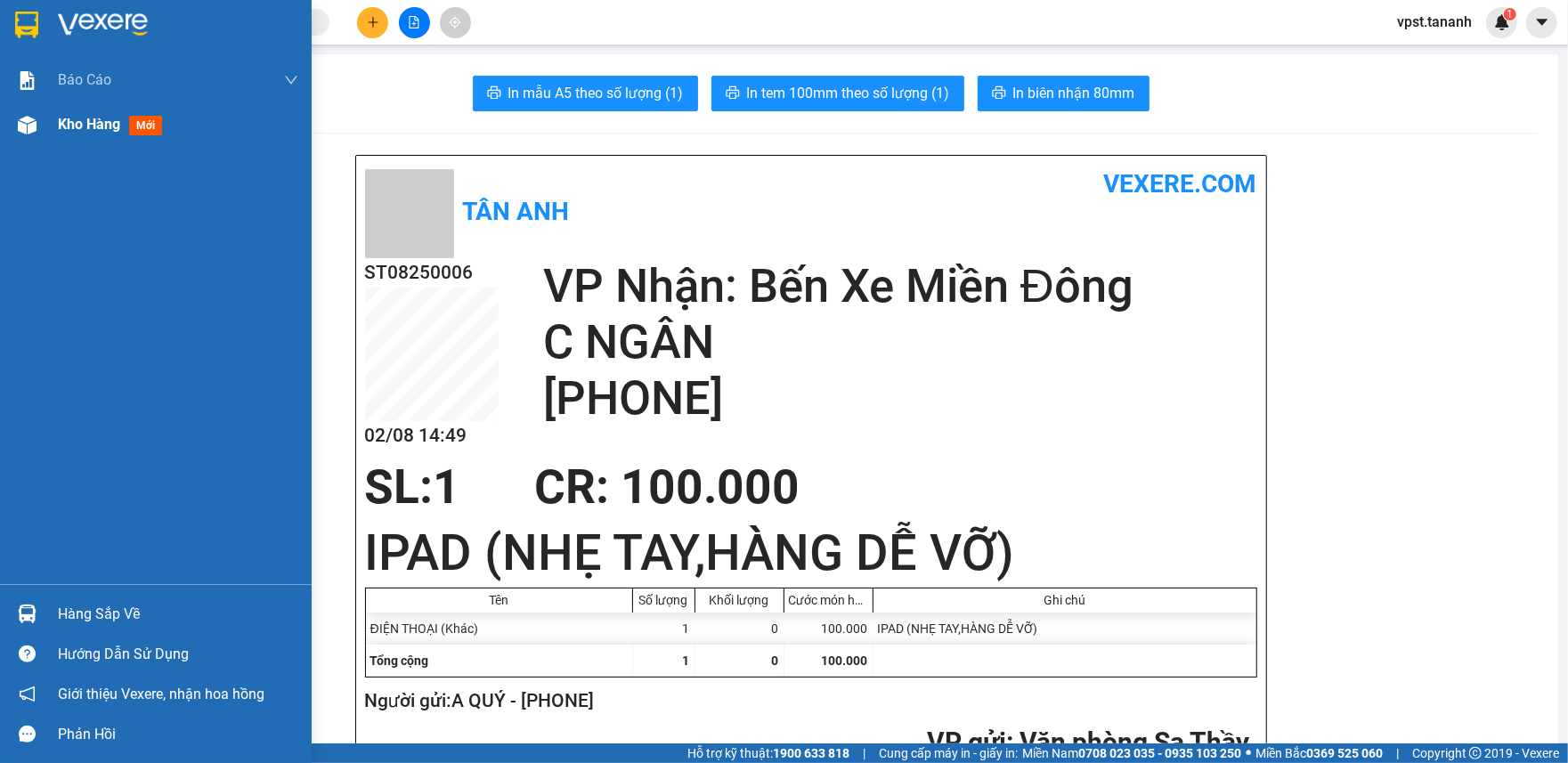 click on "Kho hàng mới" at bounding box center [178, 125] 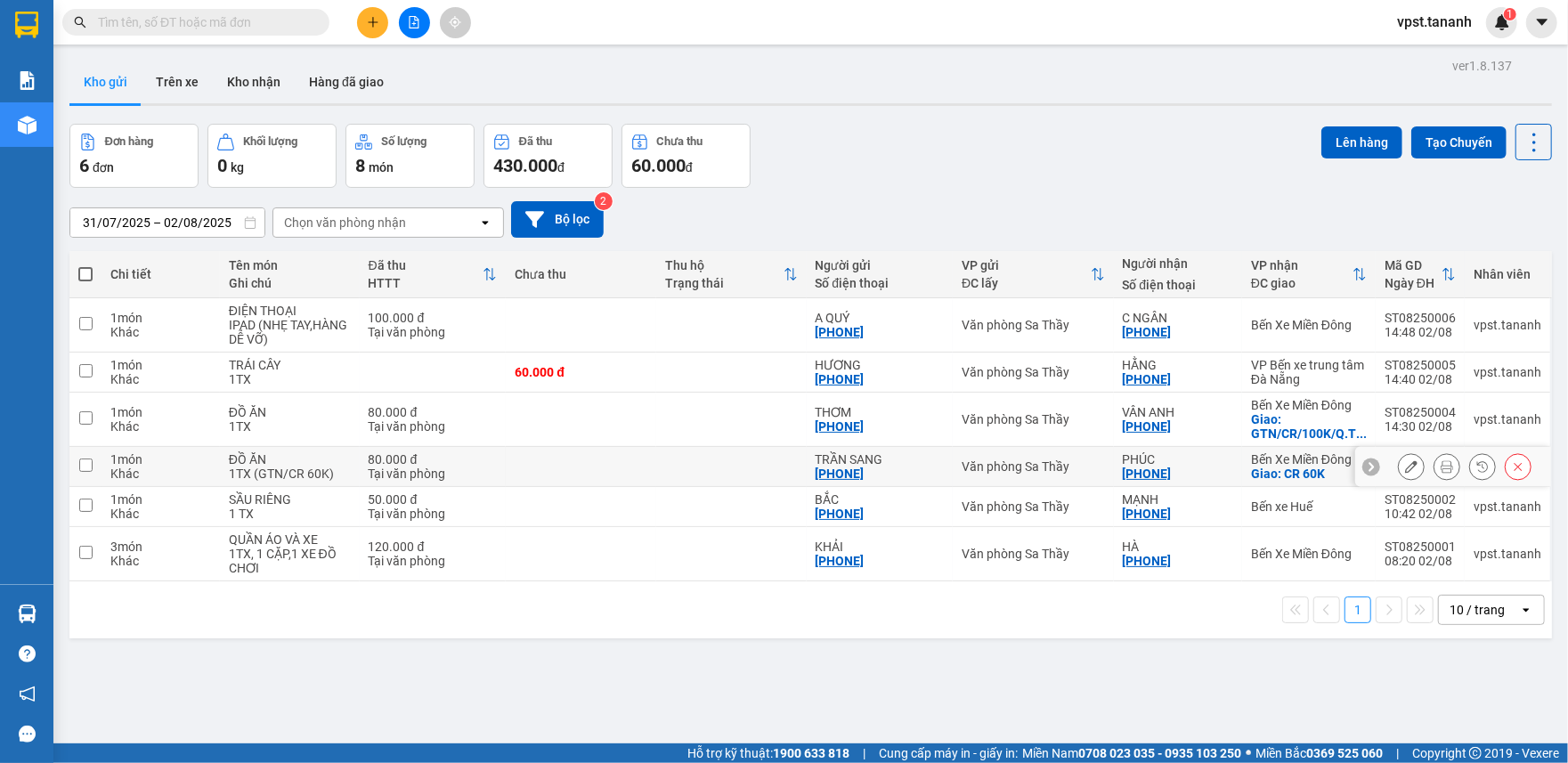 click at bounding box center (731, 467) 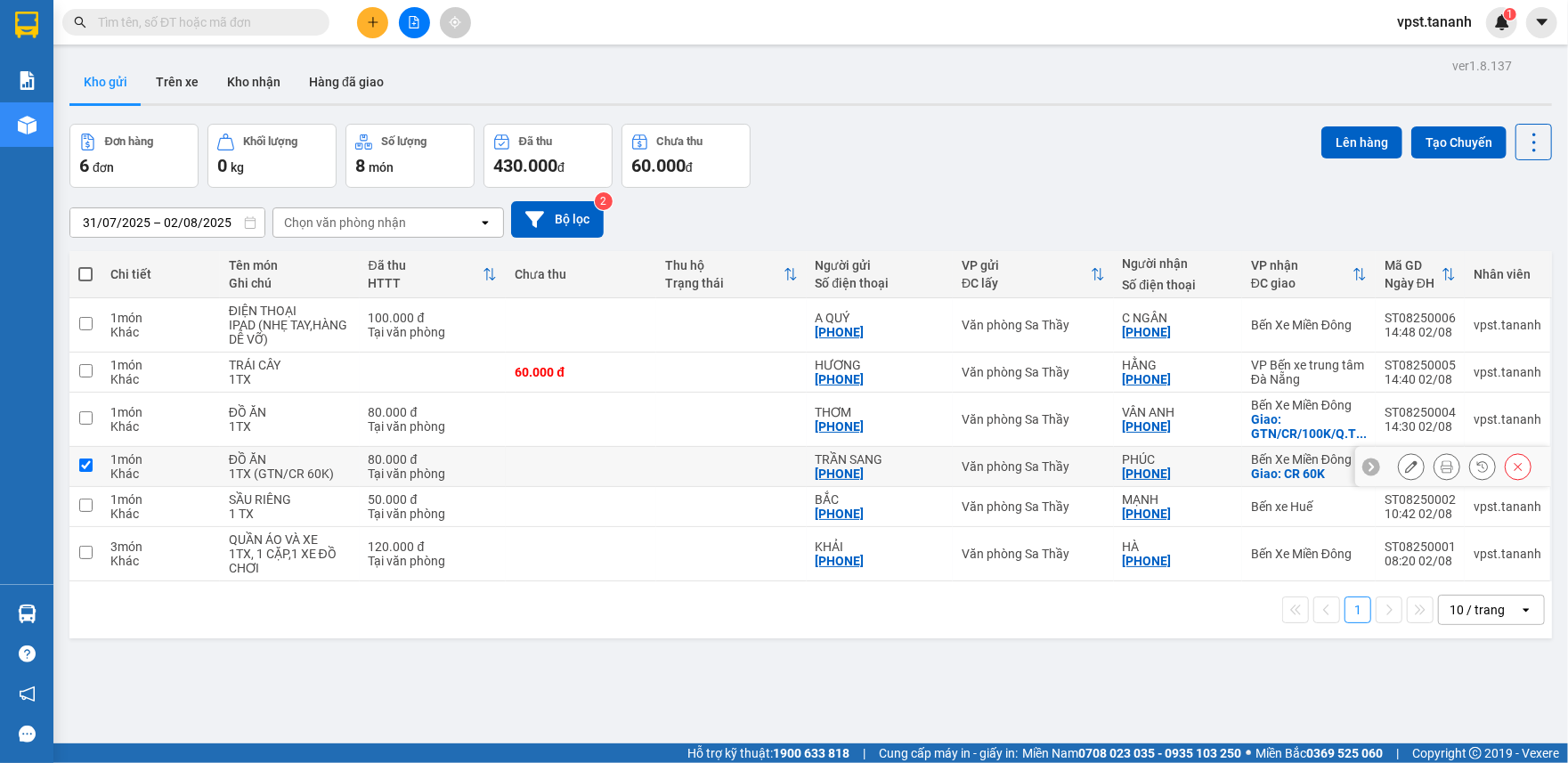 checkbox on "true" 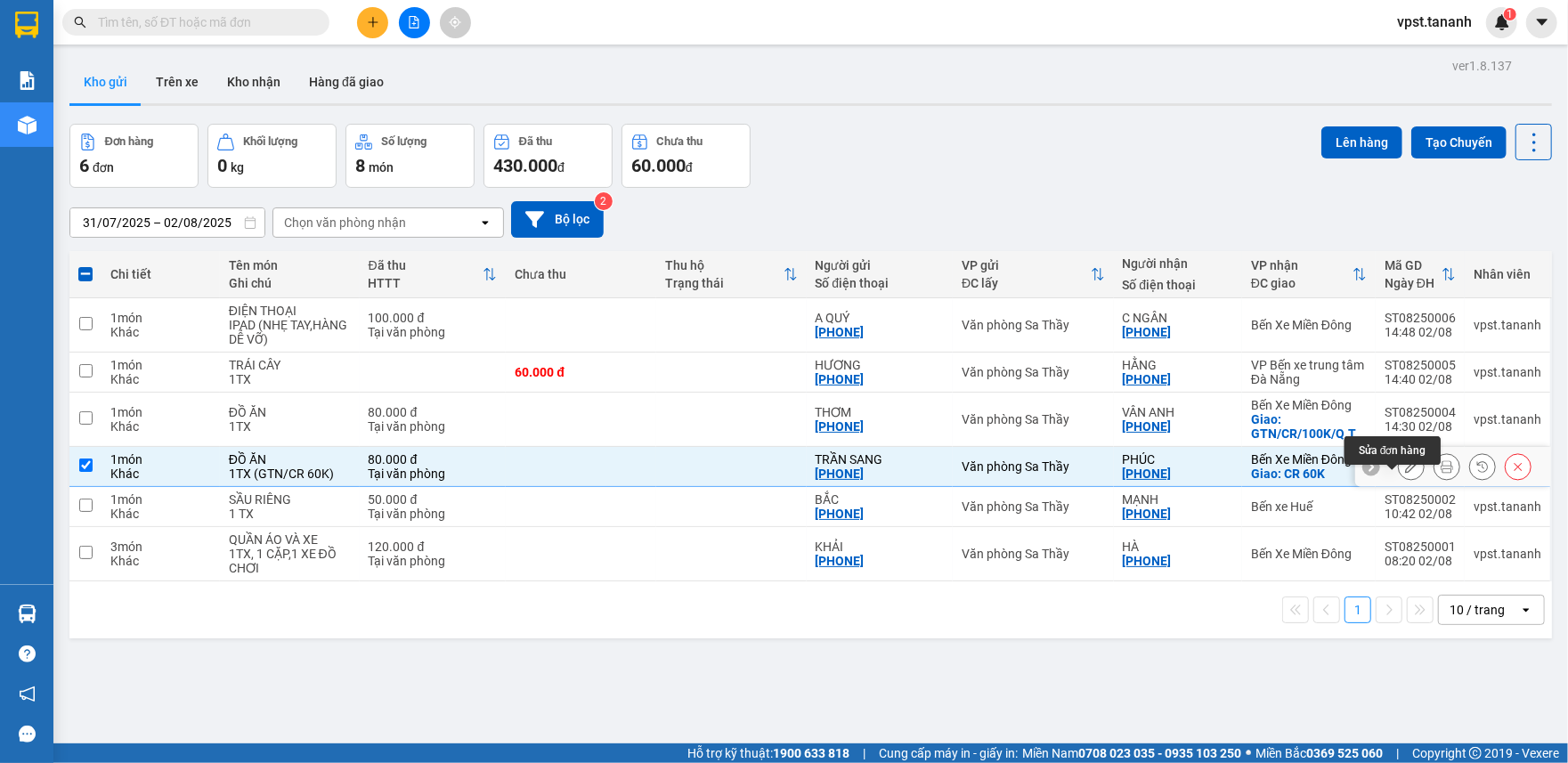 click 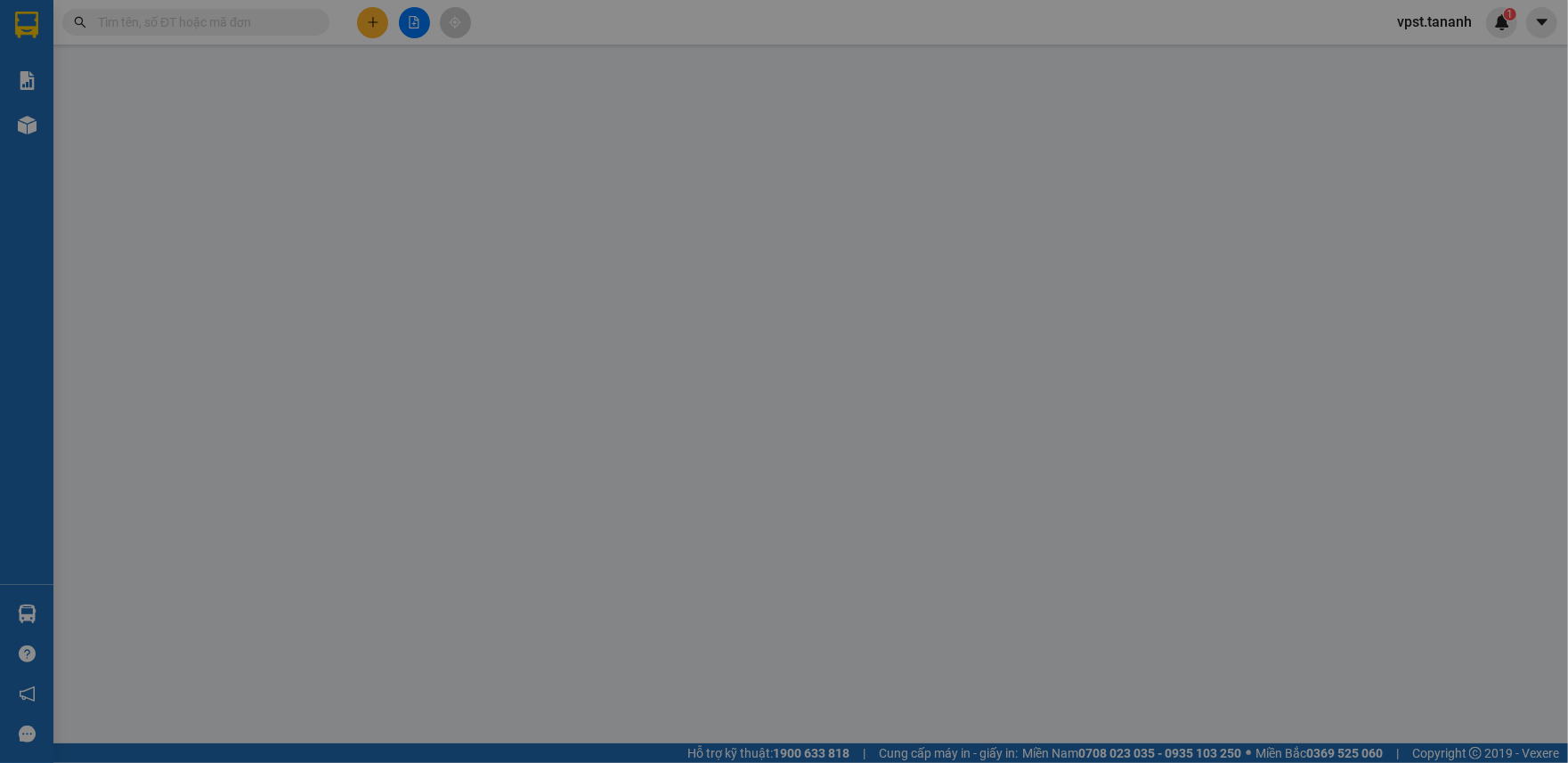 type on "[PHONE]" 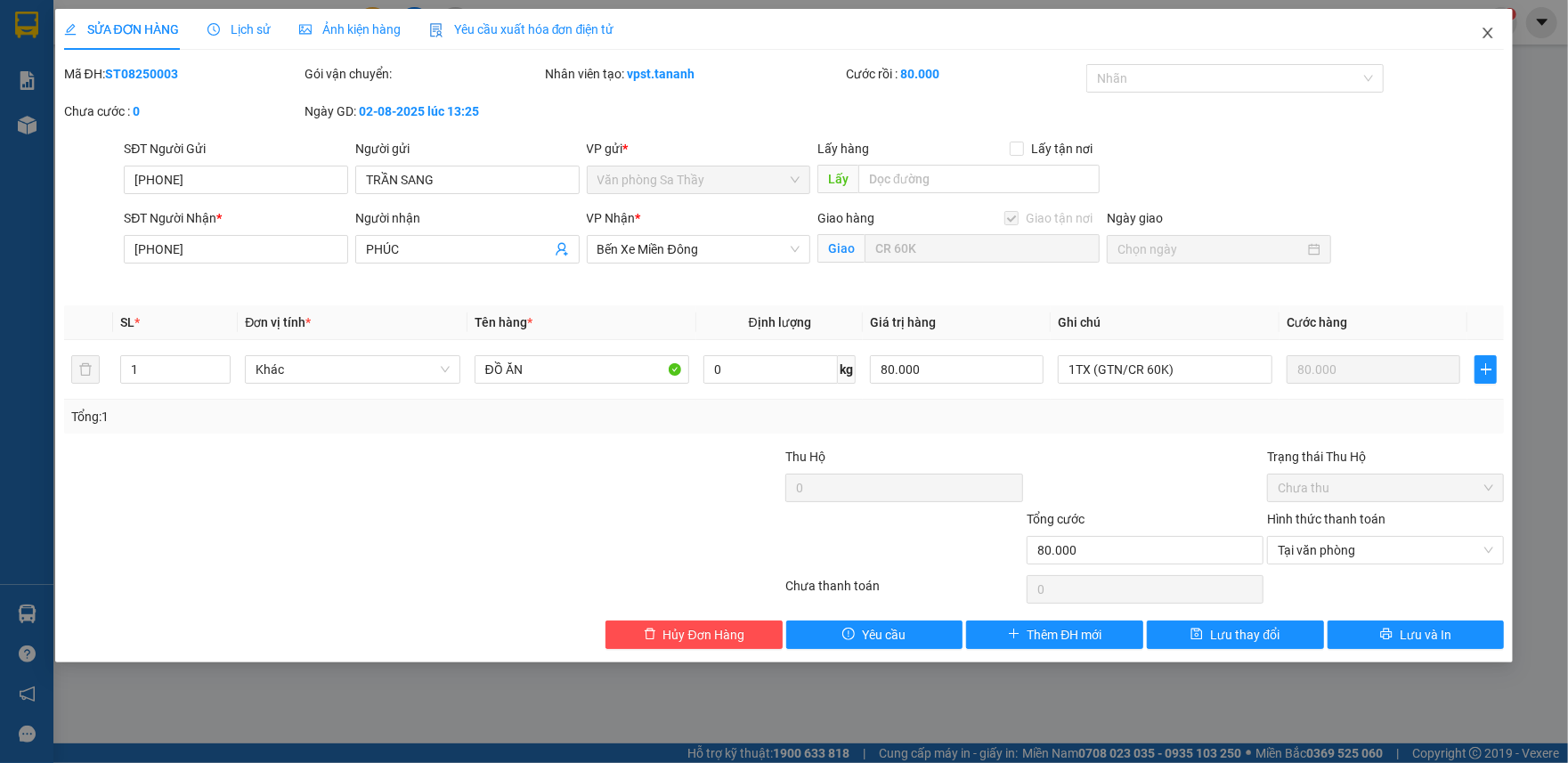 click at bounding box center [1488, 34] 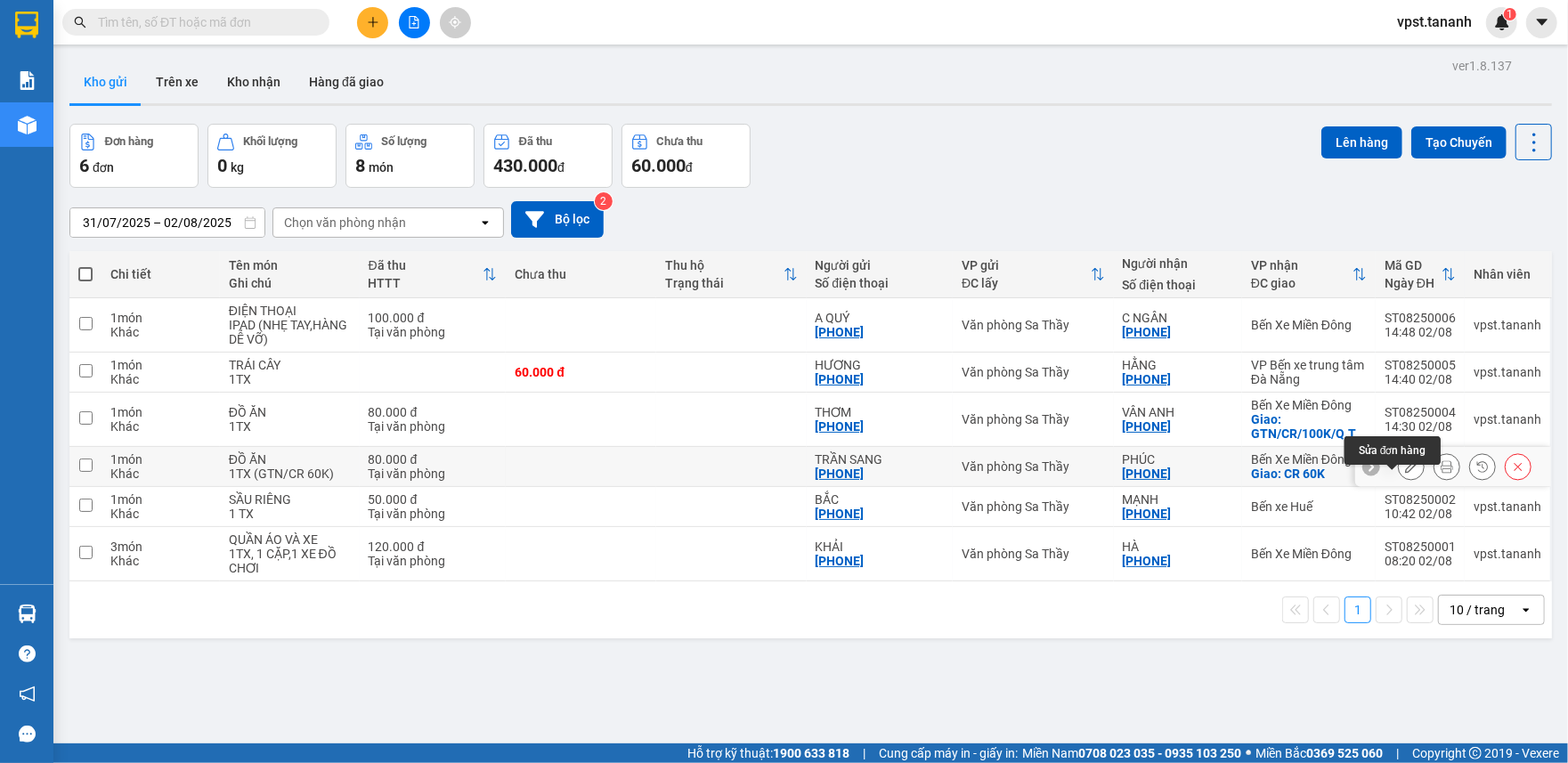 click 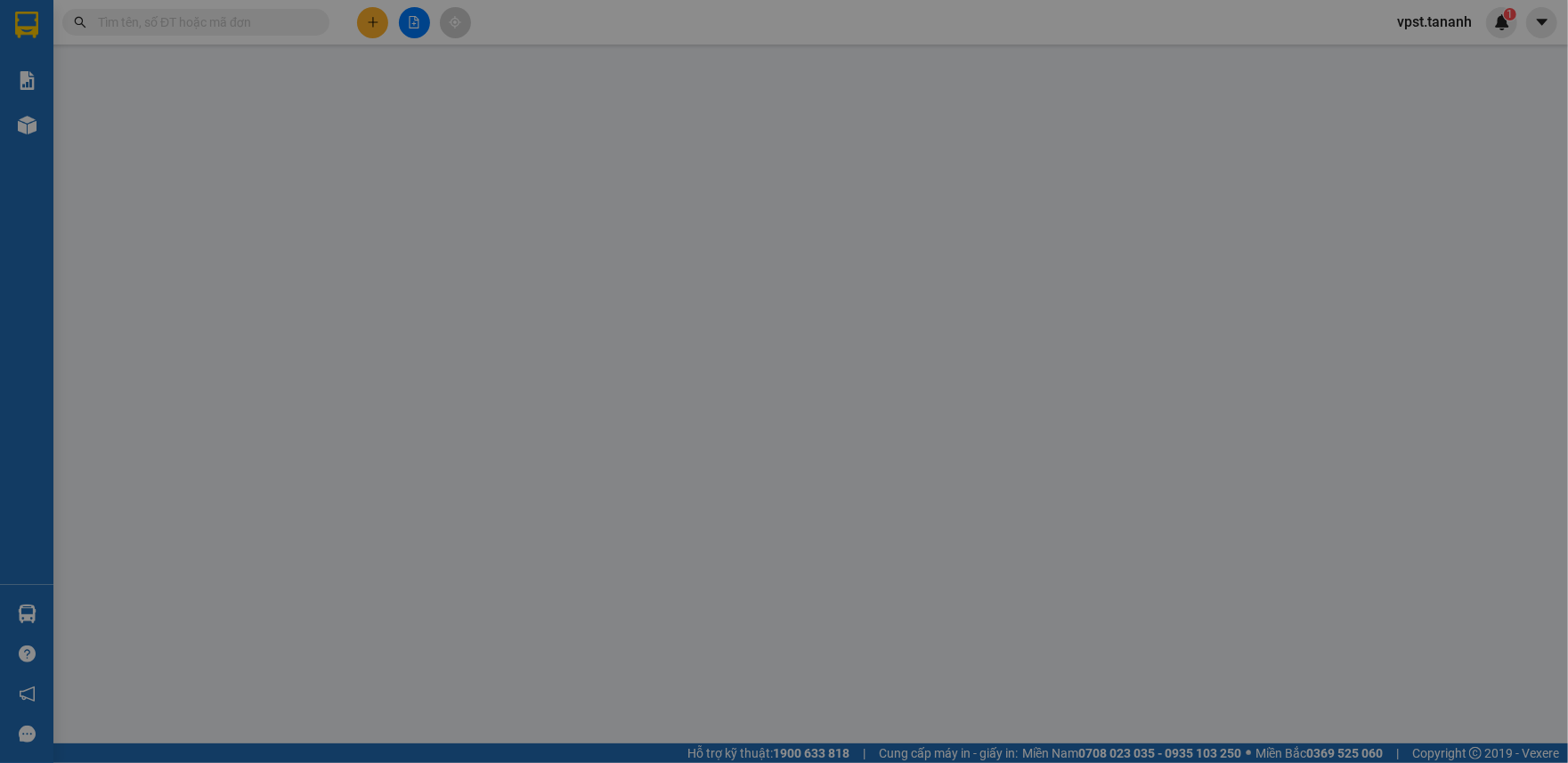 type on "[PHONE]" 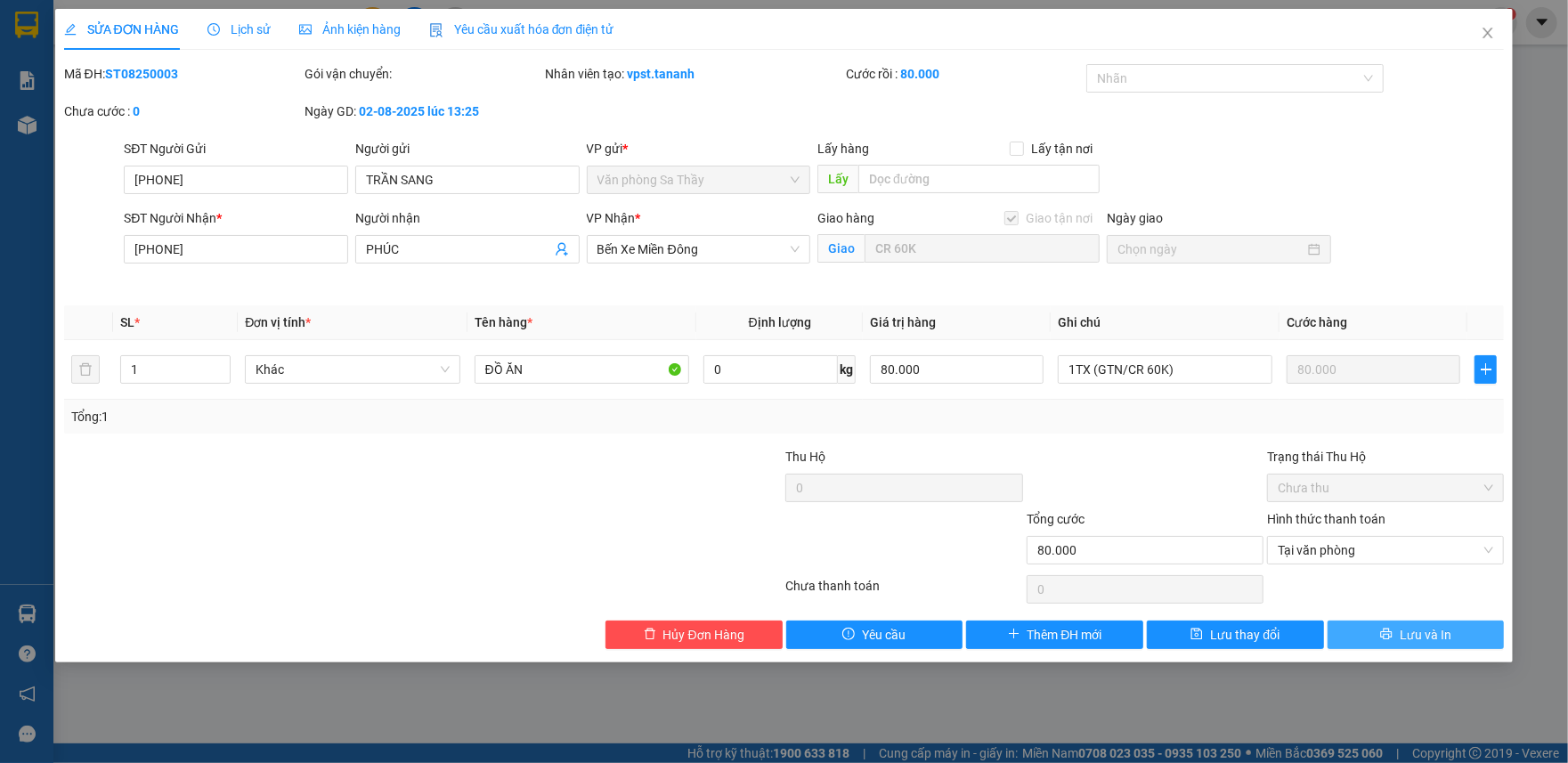 click on "Lưu và In" at bounding box center (1416, 635) 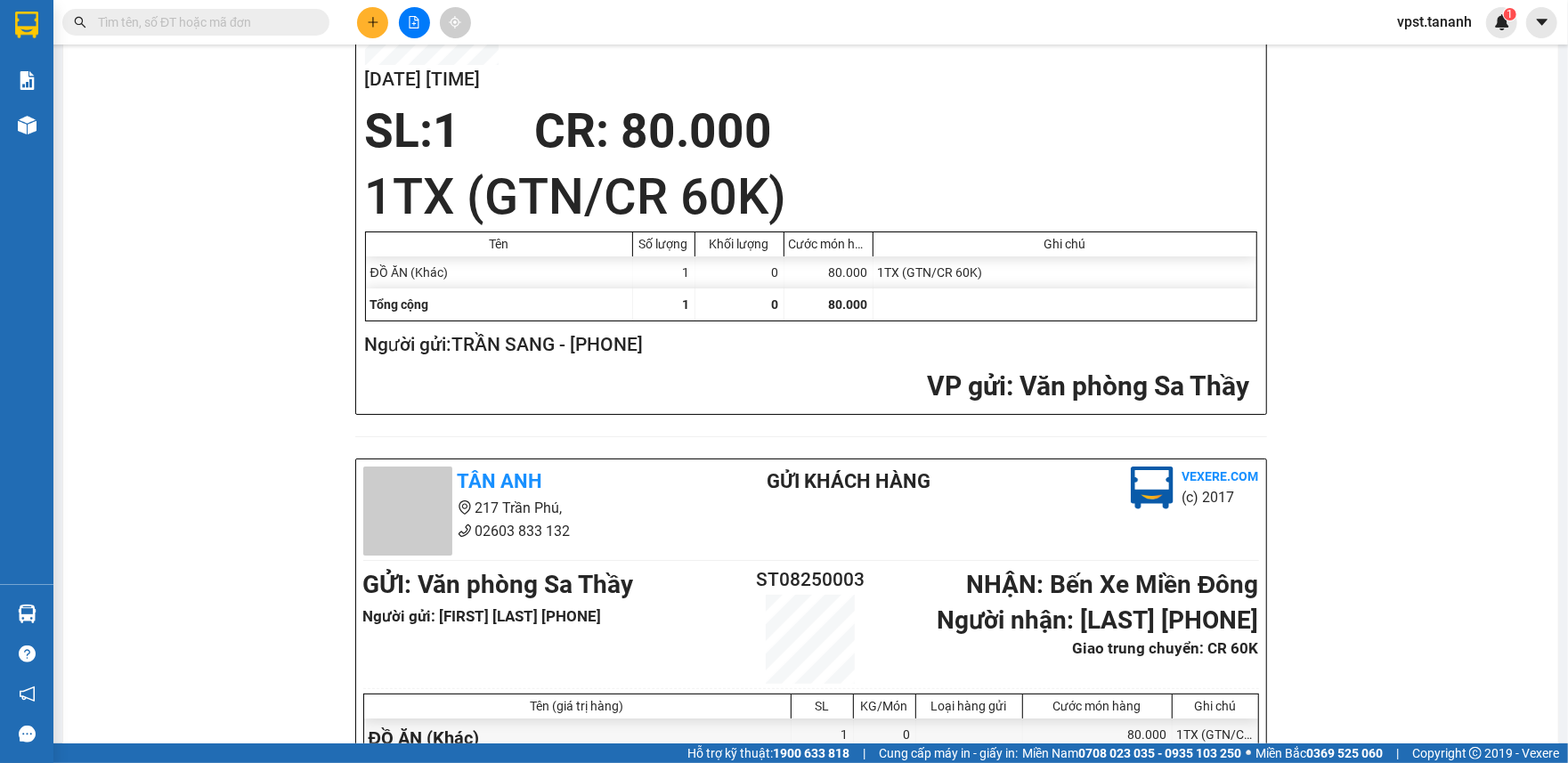 scroll, scrollTop: 0, scrollLeft: 0, axis: both 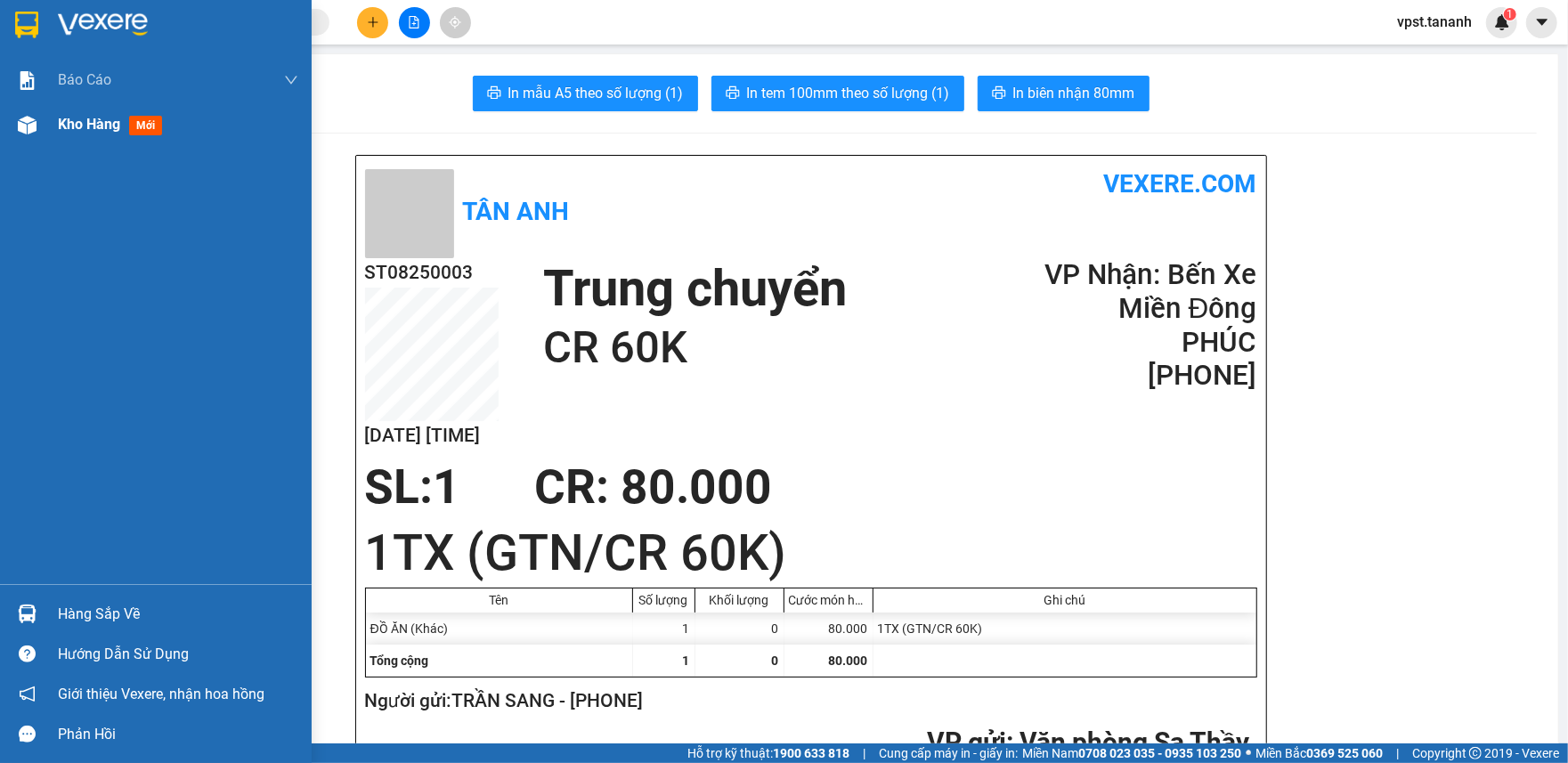 click on "Kho hàng" at bounding box center (89, 124) 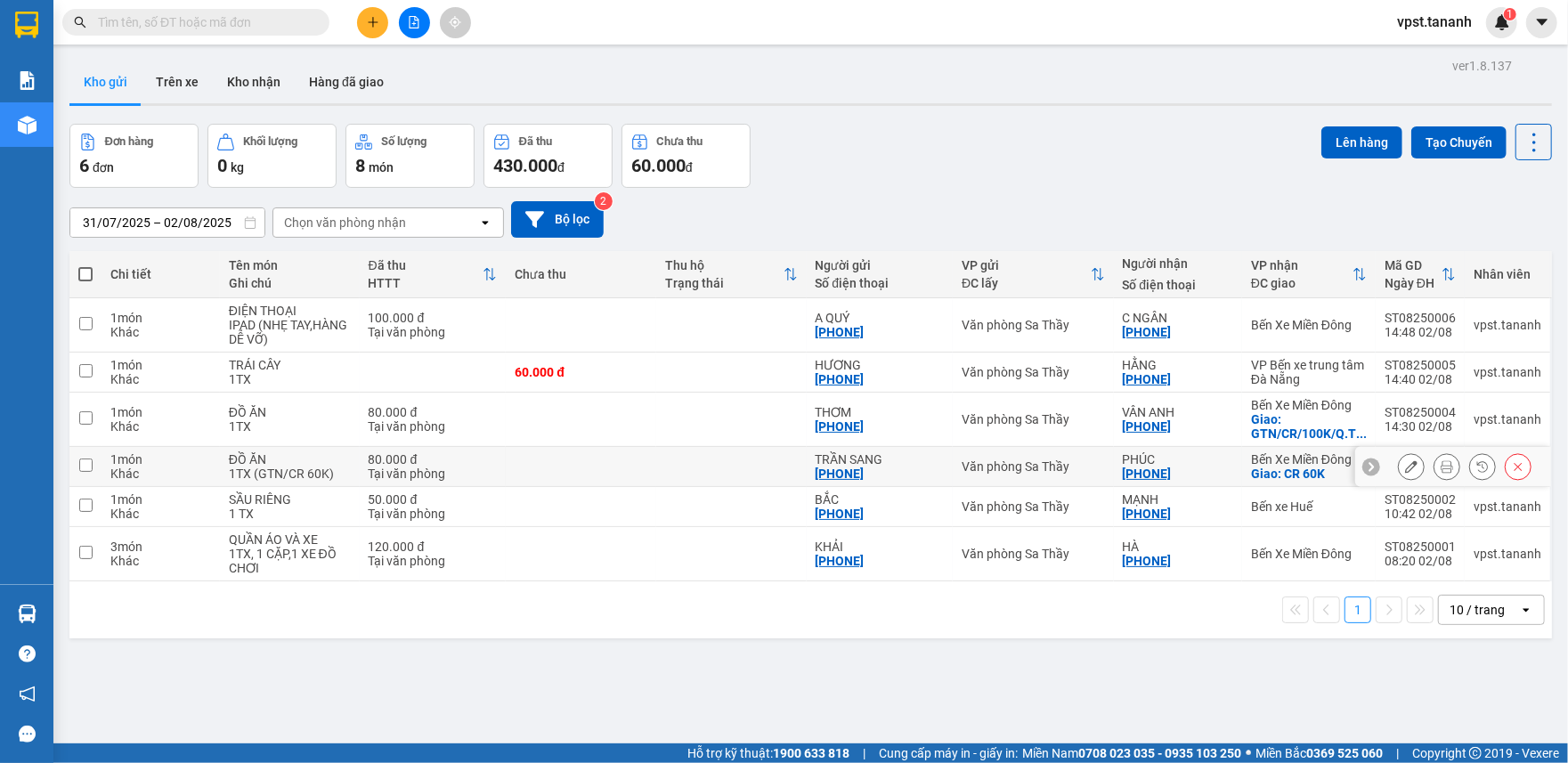 click at bounding box center [581, 467] 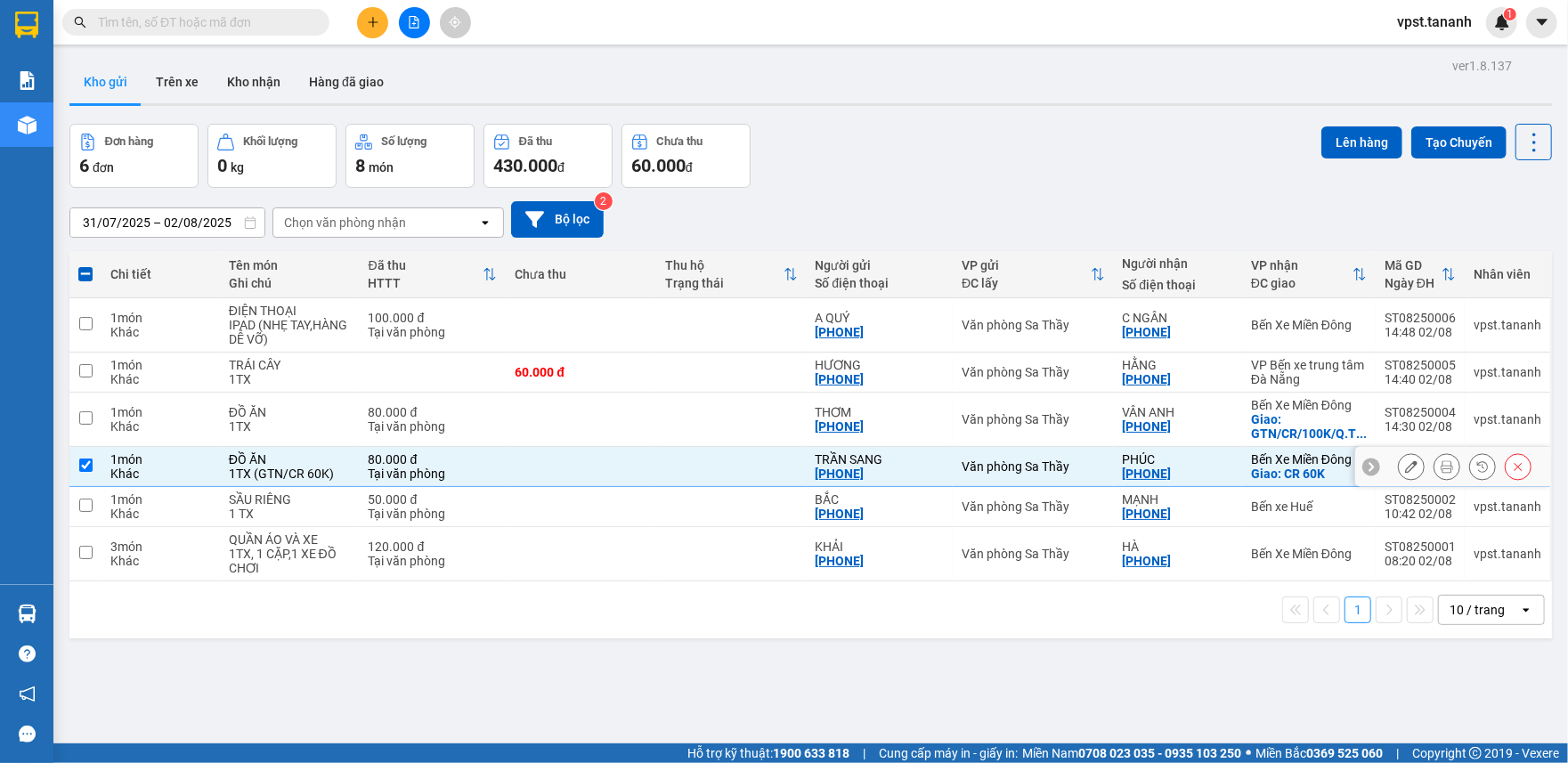 click at bounding box center [581, 467] 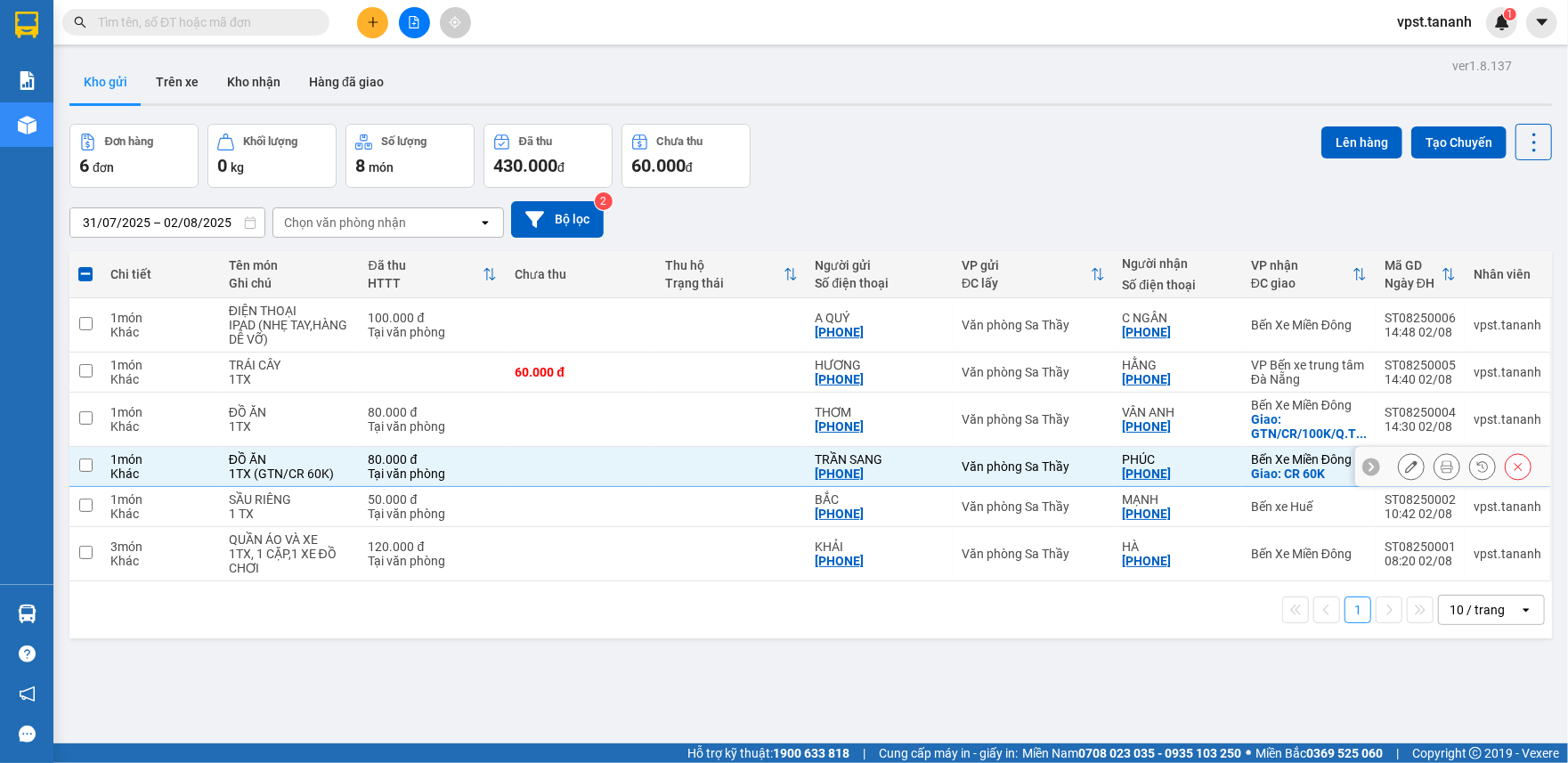 checkbox on "false" 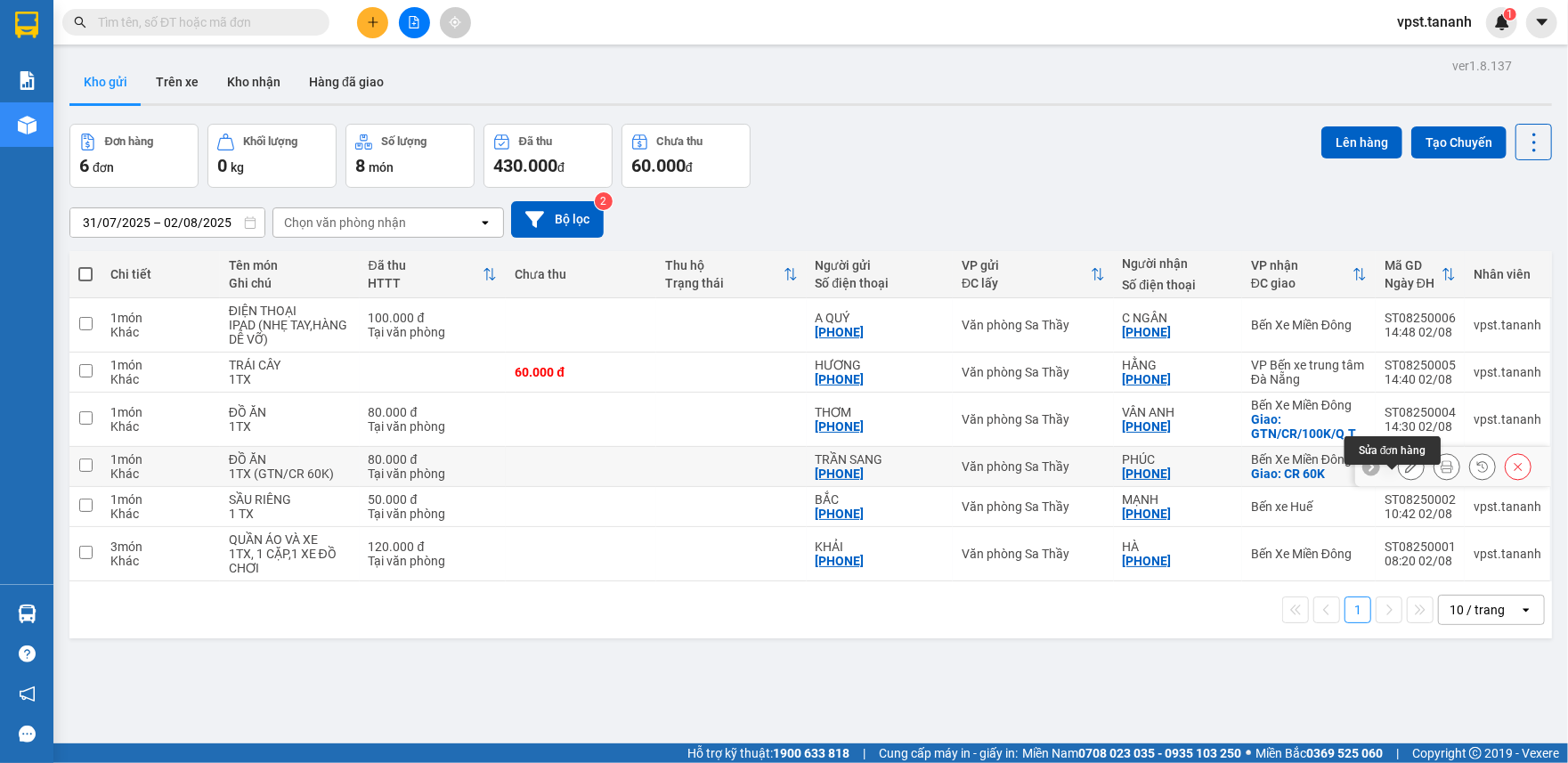 click 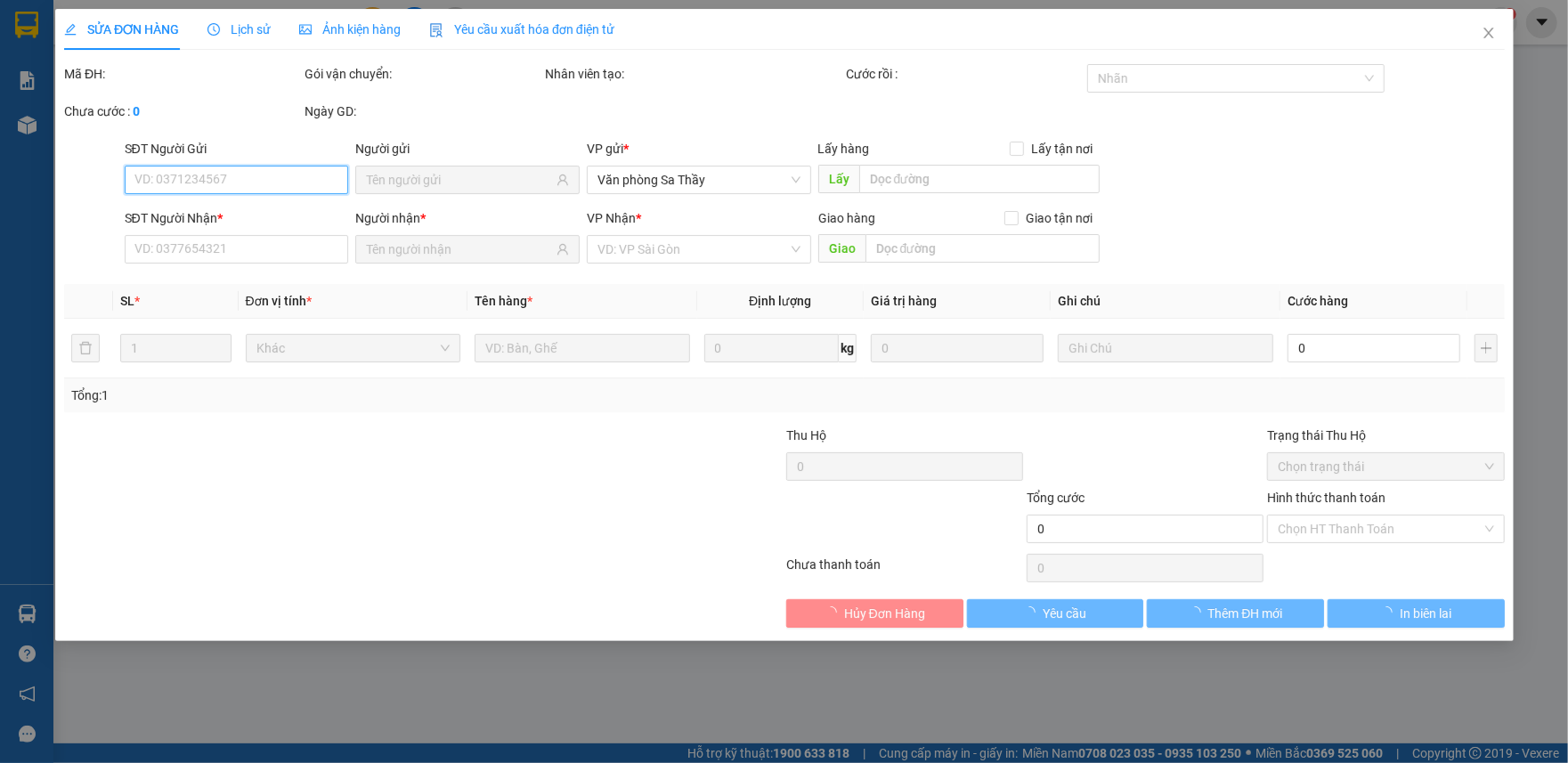 type on "[PHONE]" 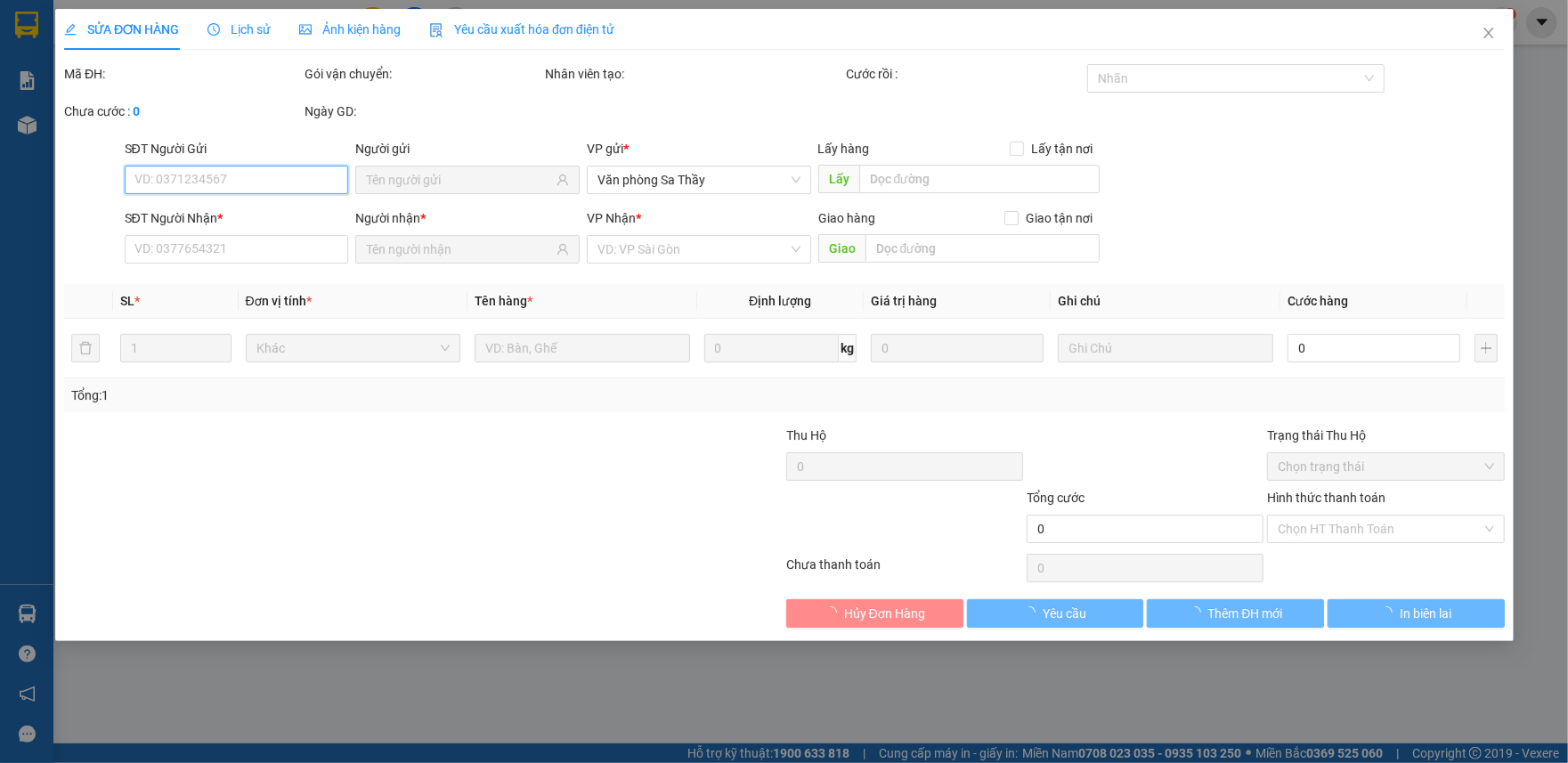 type on "[PHONE]" 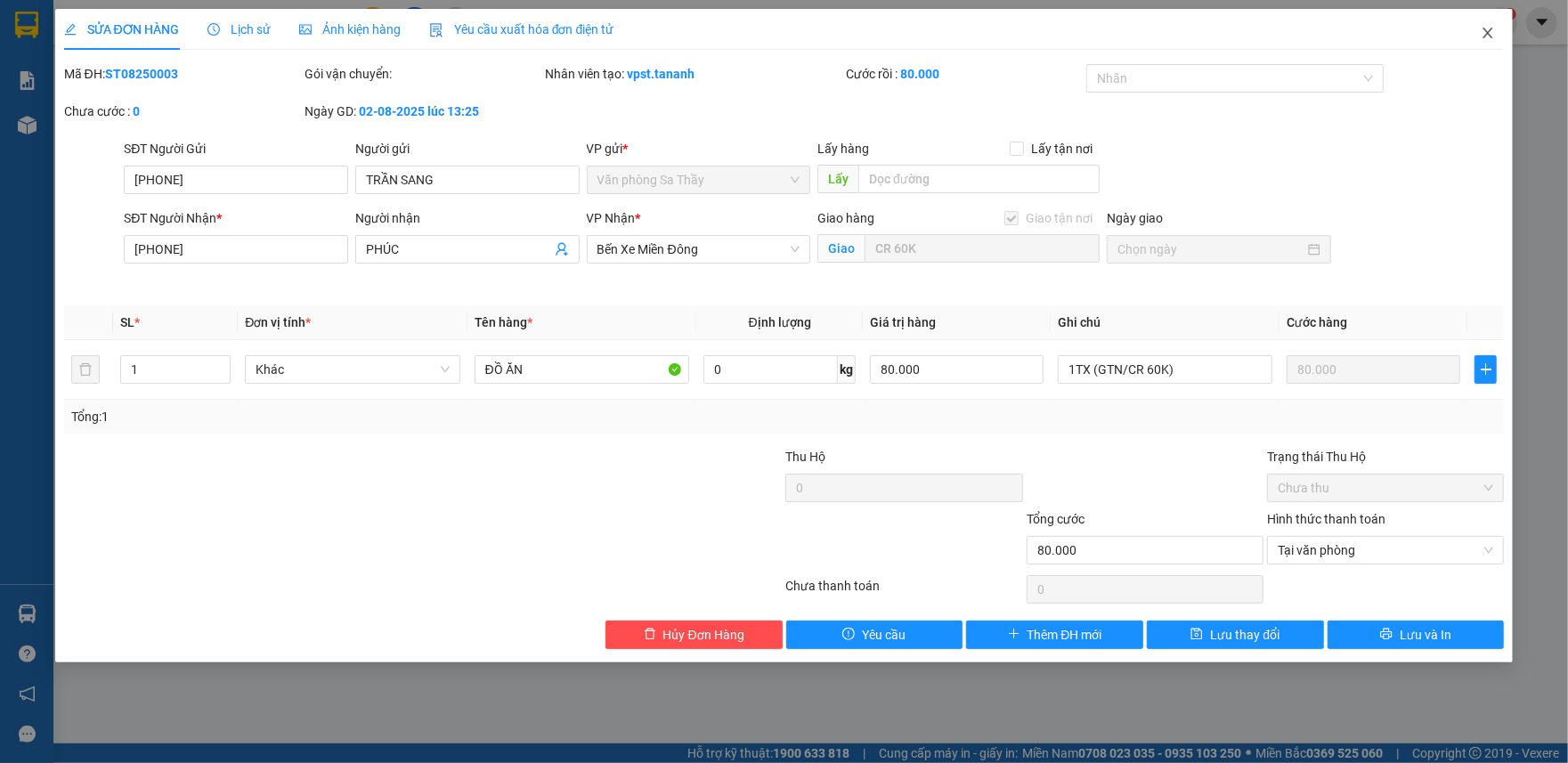 click 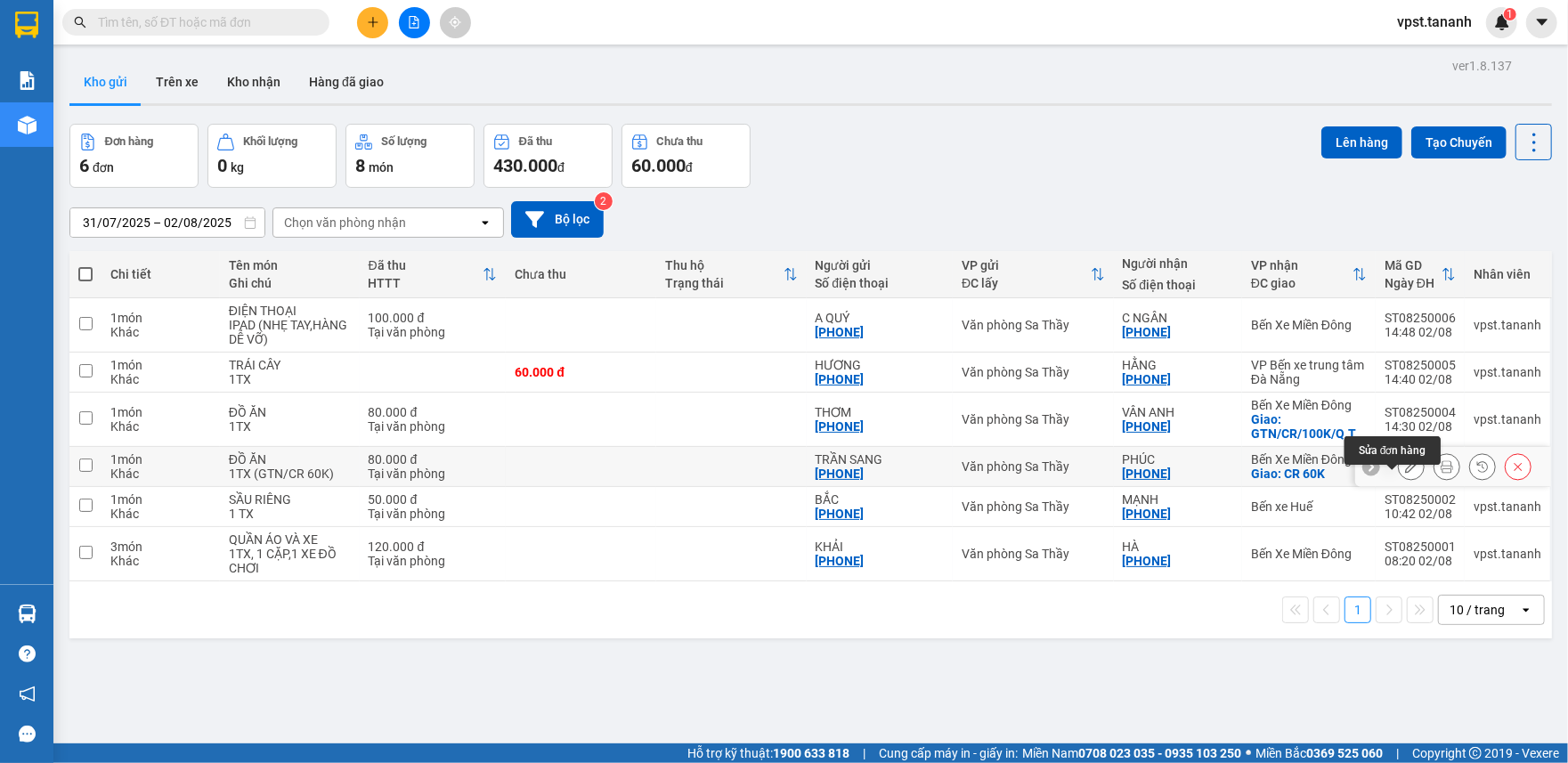 click 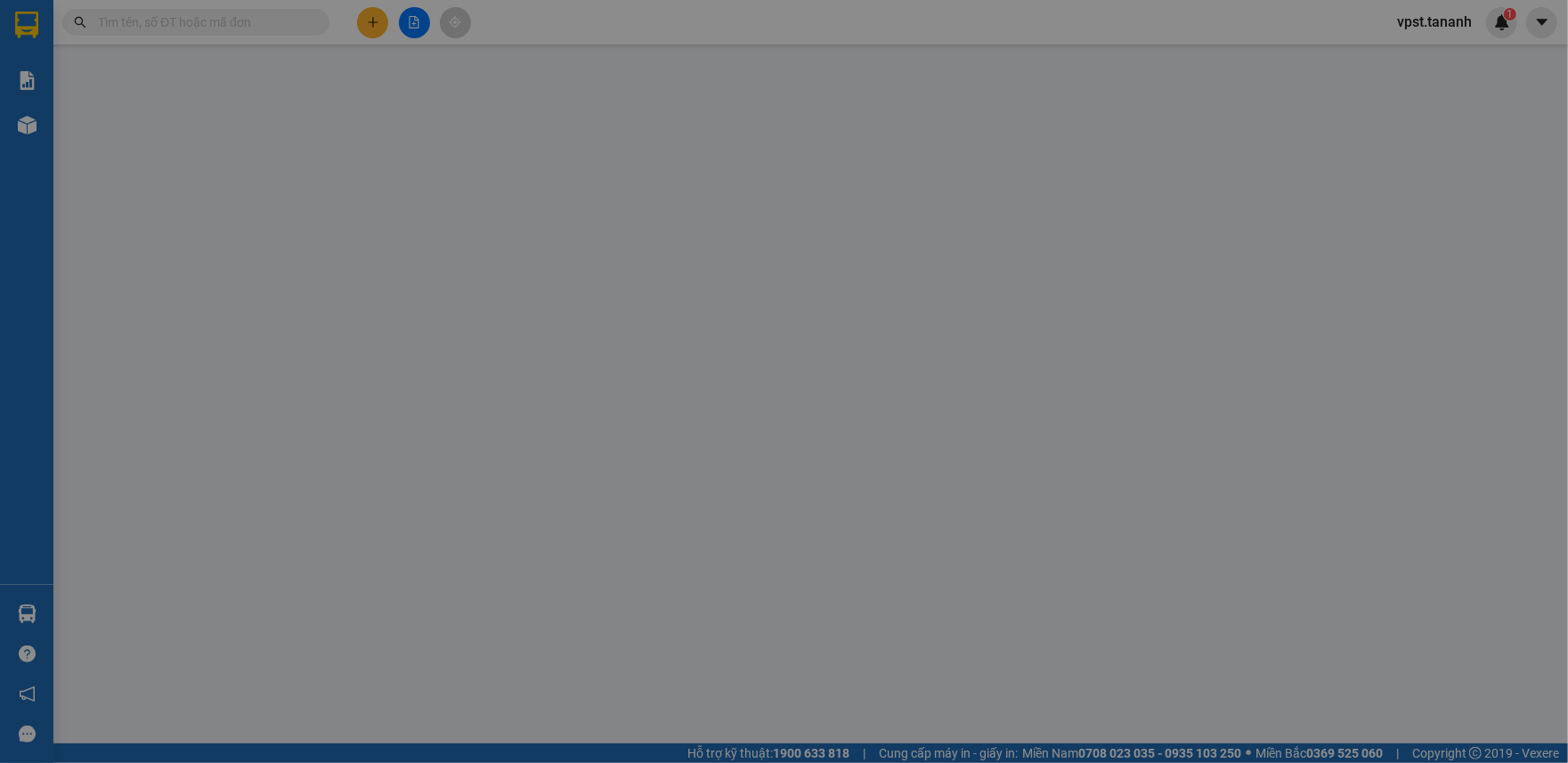 type on "[PHONE]" 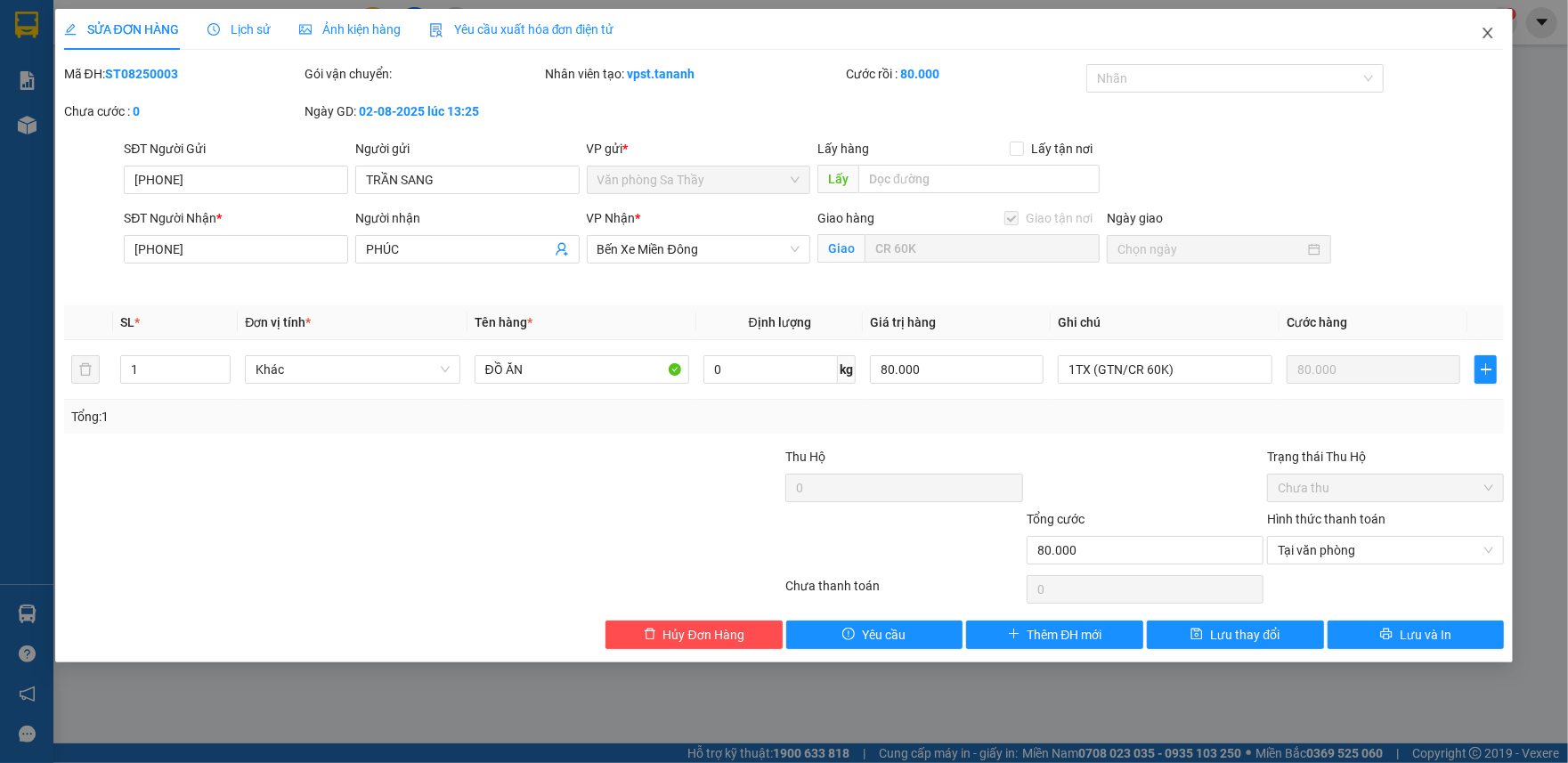 click at bounding box center [1488, 34] 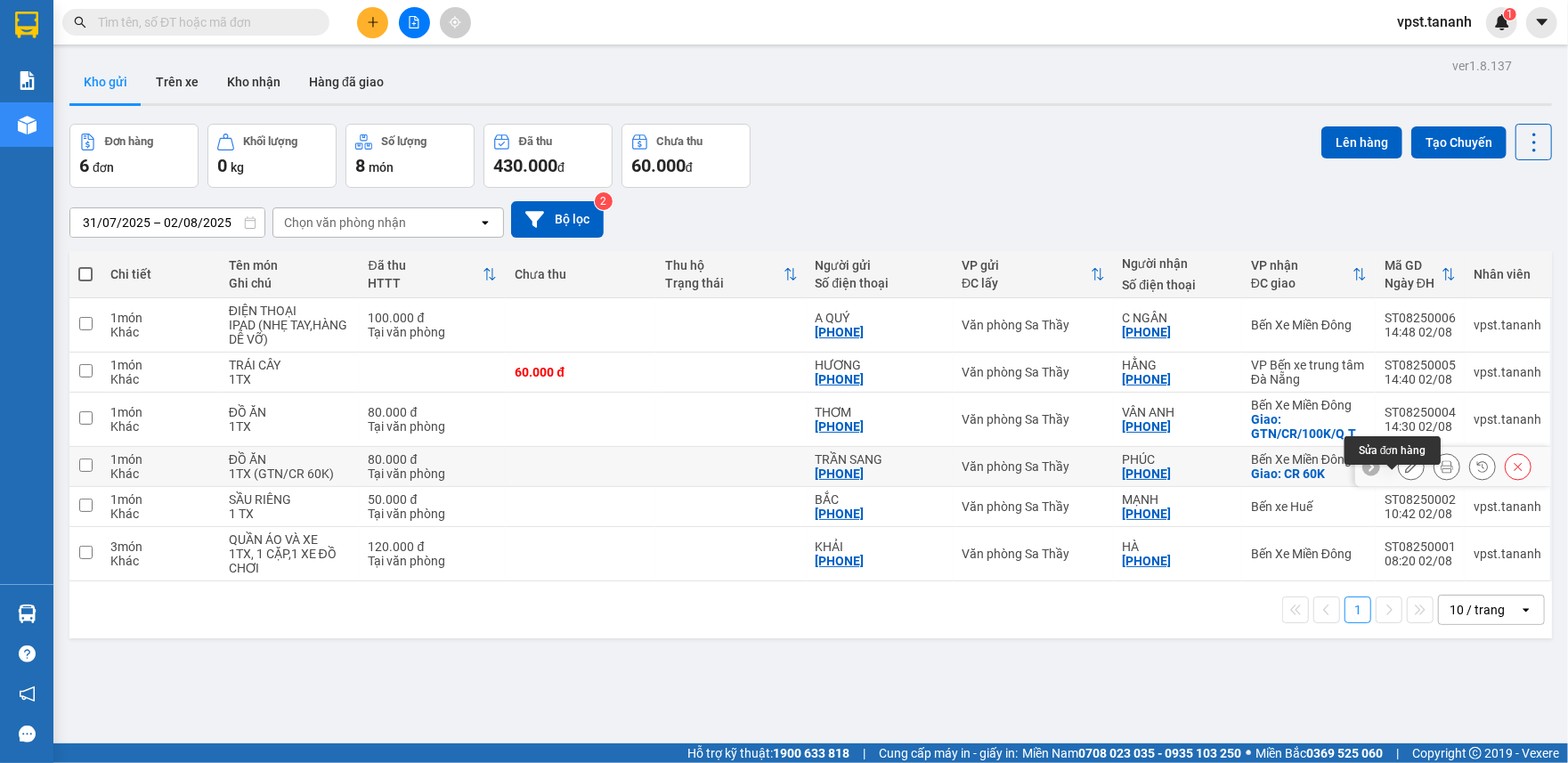 click at bounding box center [1411, 467] 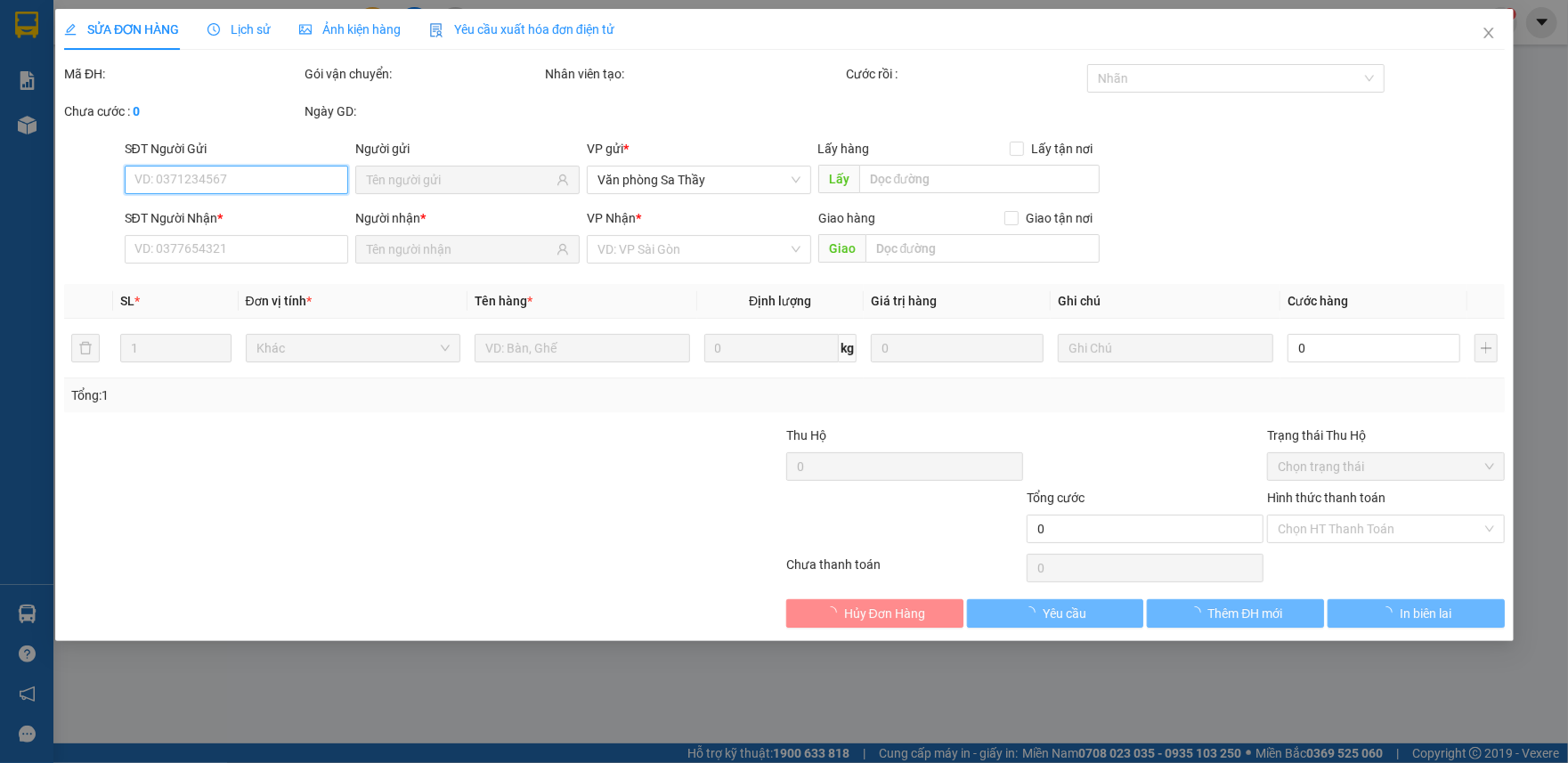 type on "[PHONE]" 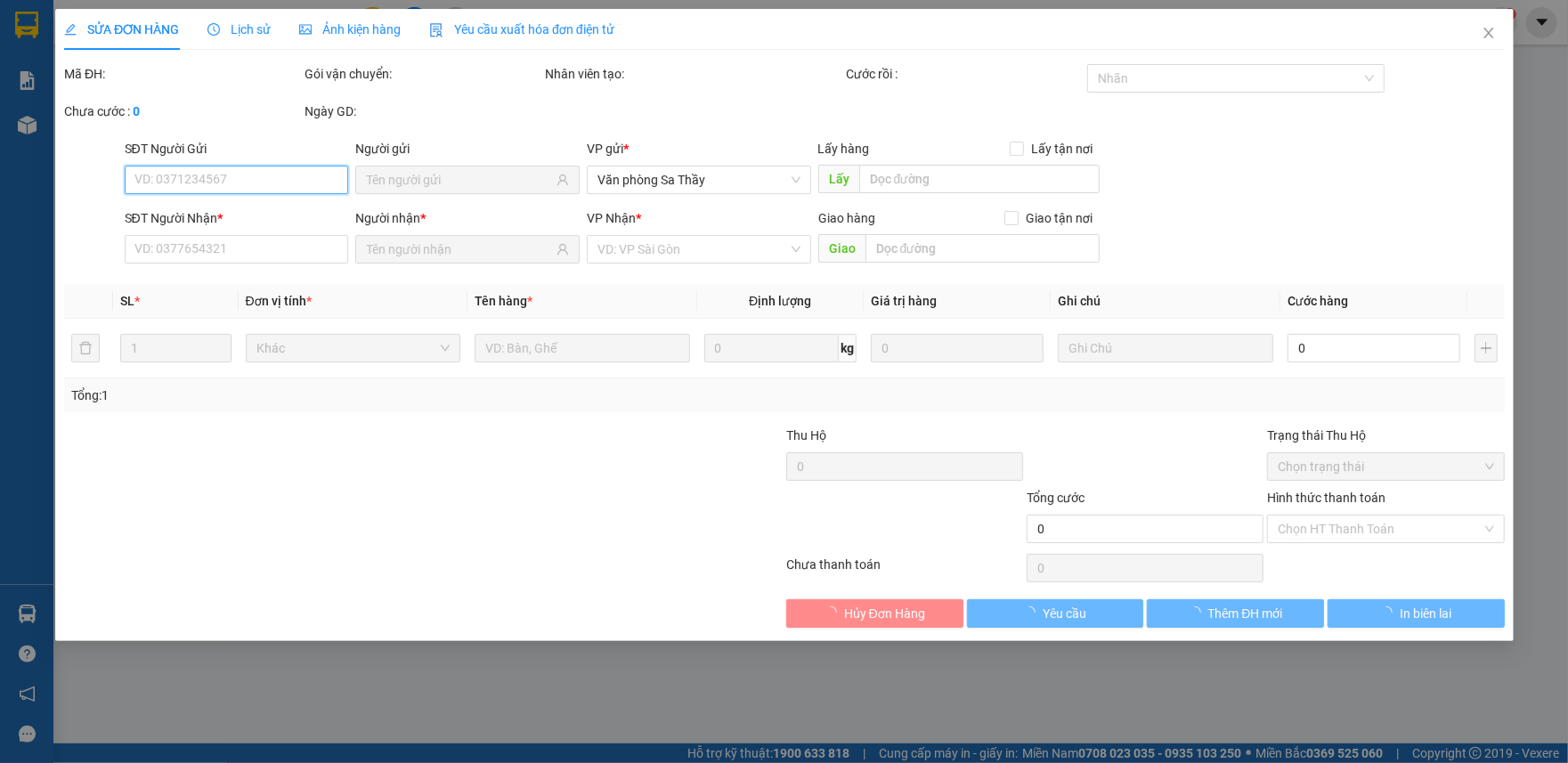 type on "[PHONE]" 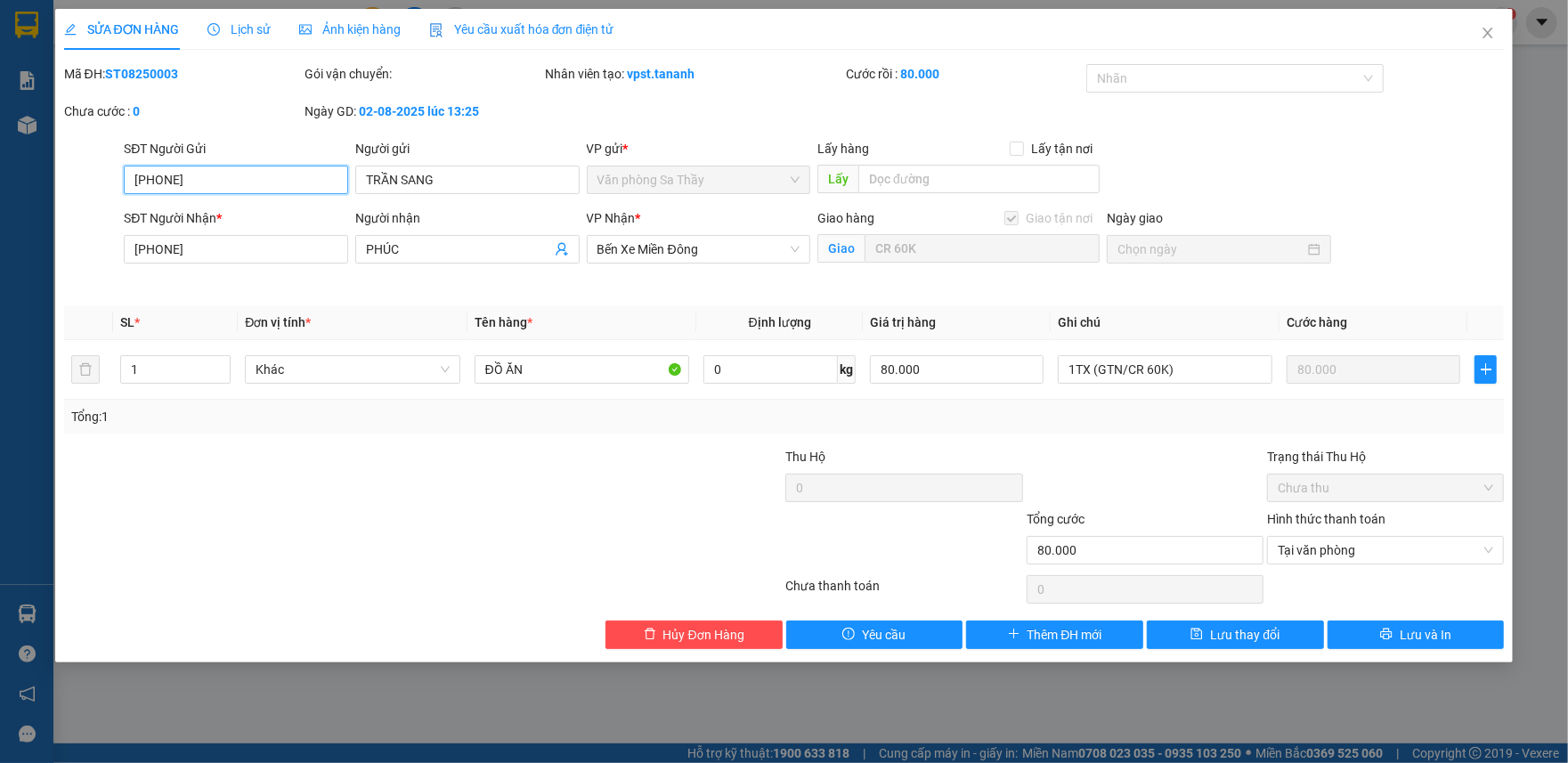 click on "[PHONE]" at bounding box center (236, 180) 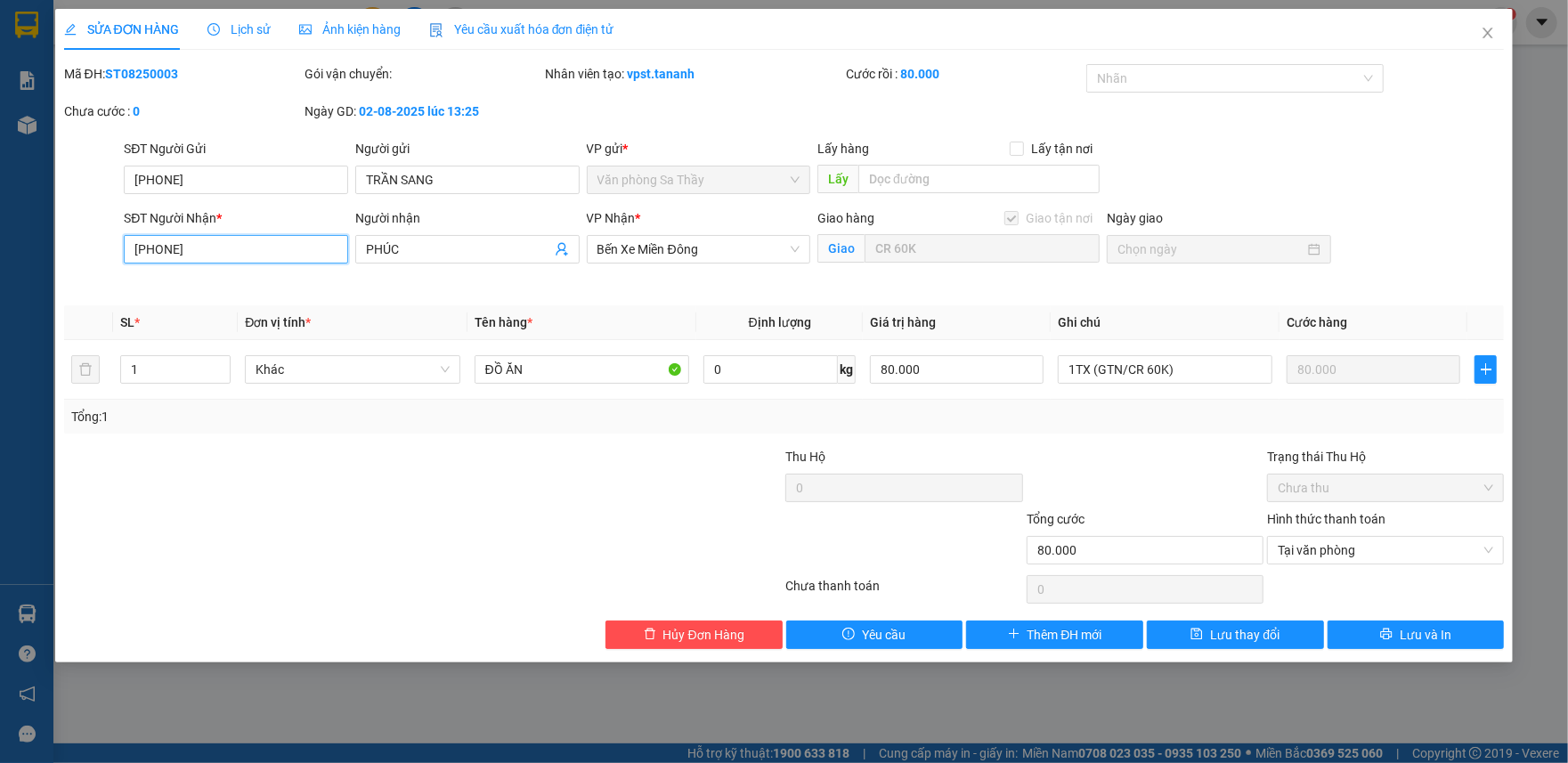 click on "[PHONE]" at bounding box center [236, 249] 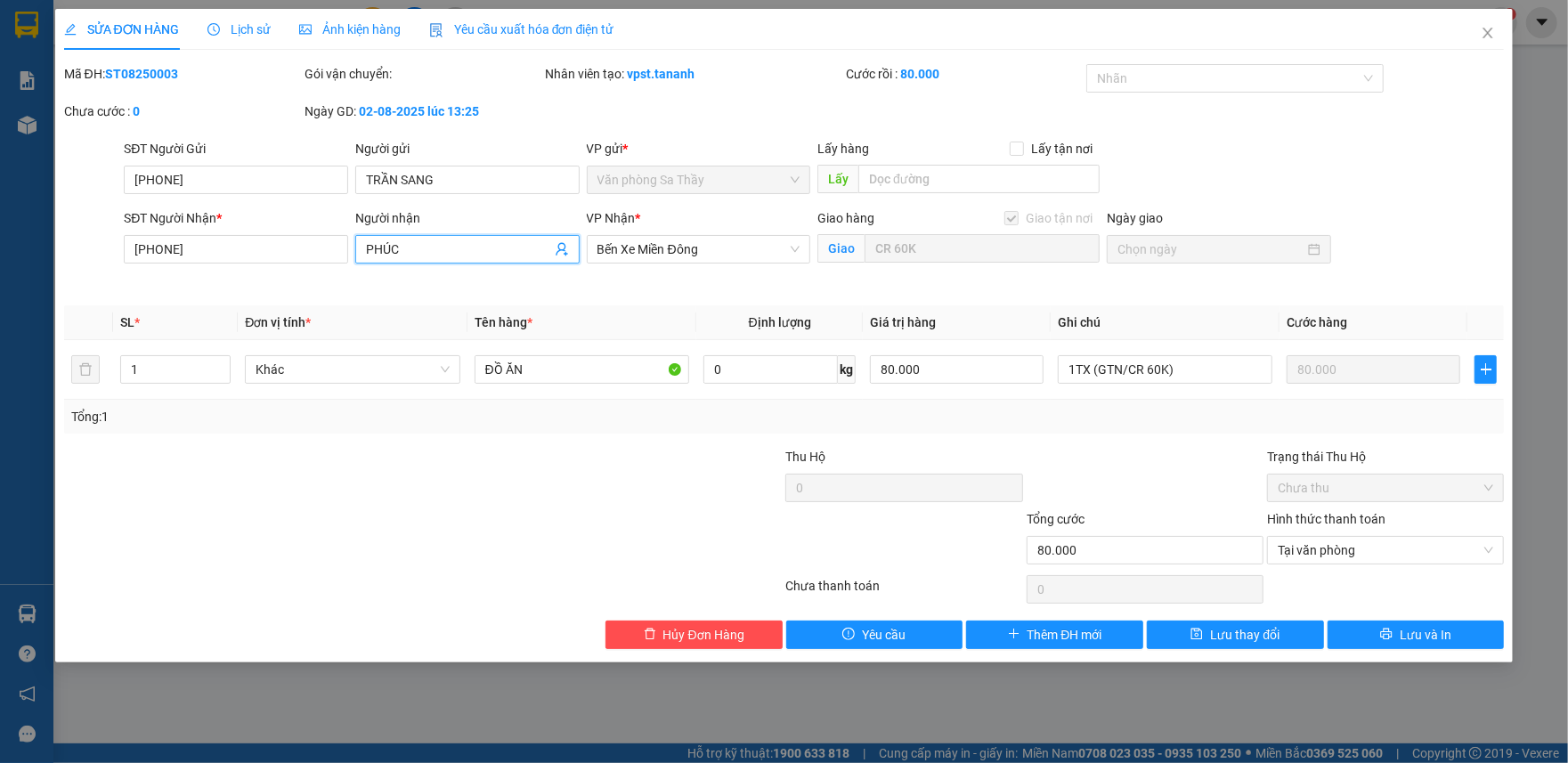 drag, startPoint x: 431, startPoint y: 248, endPoint x: 500, endPoint y: 265, distance: 71.063352 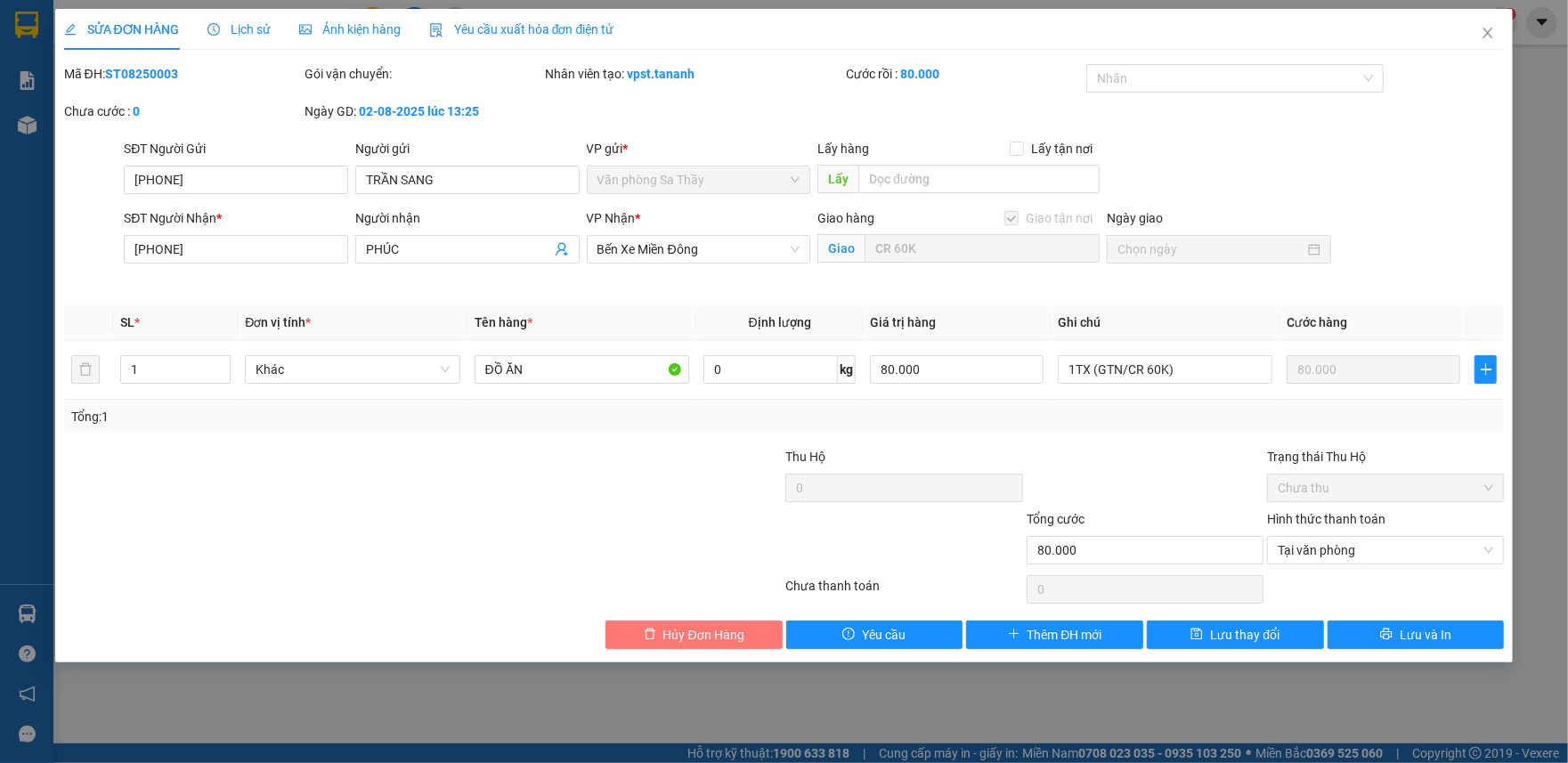 click on "Hủy Đơn Hàng" at bounding box center (703, 635) 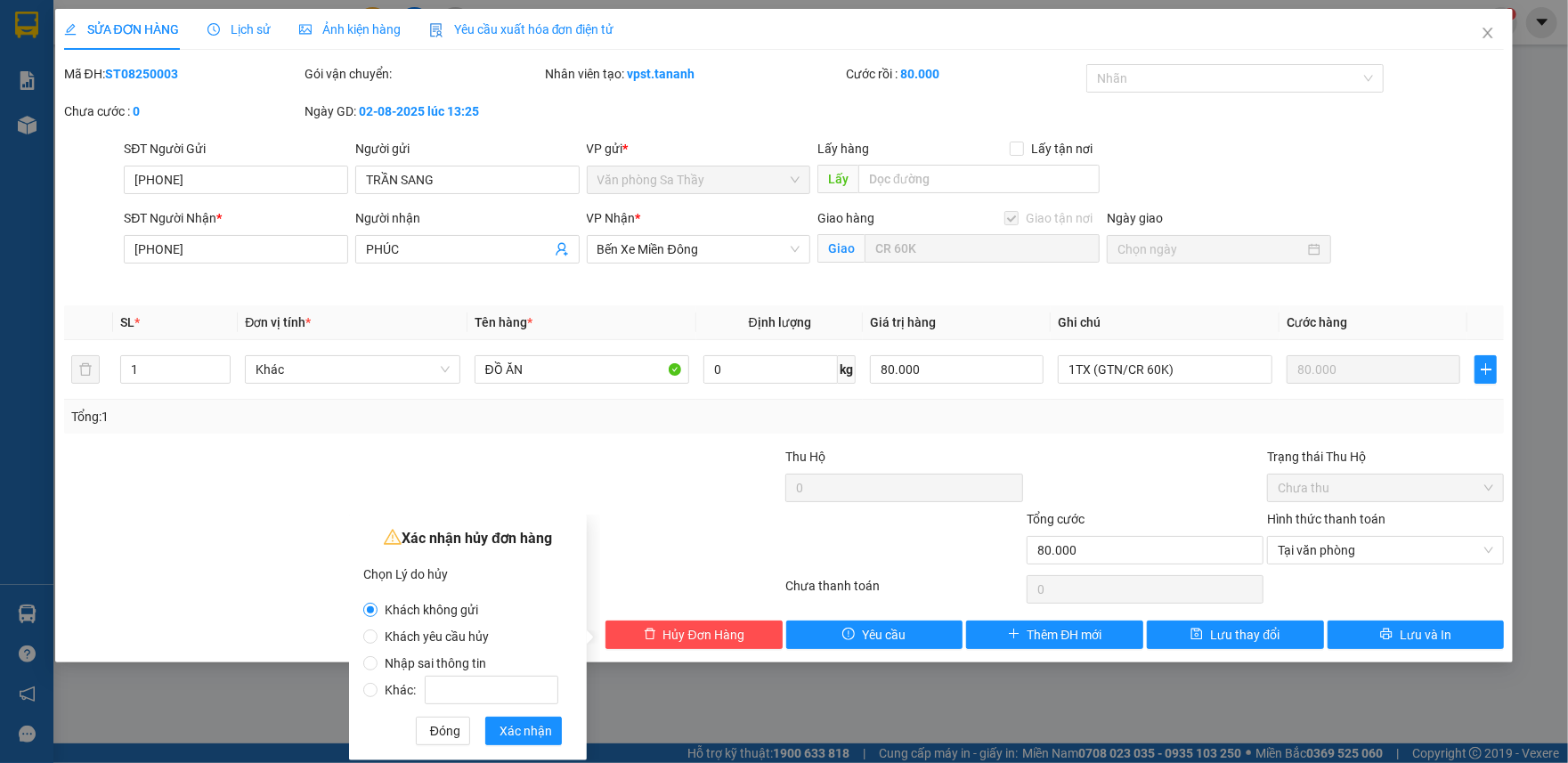 click on "Khác:" at bounding box center (464, 681) 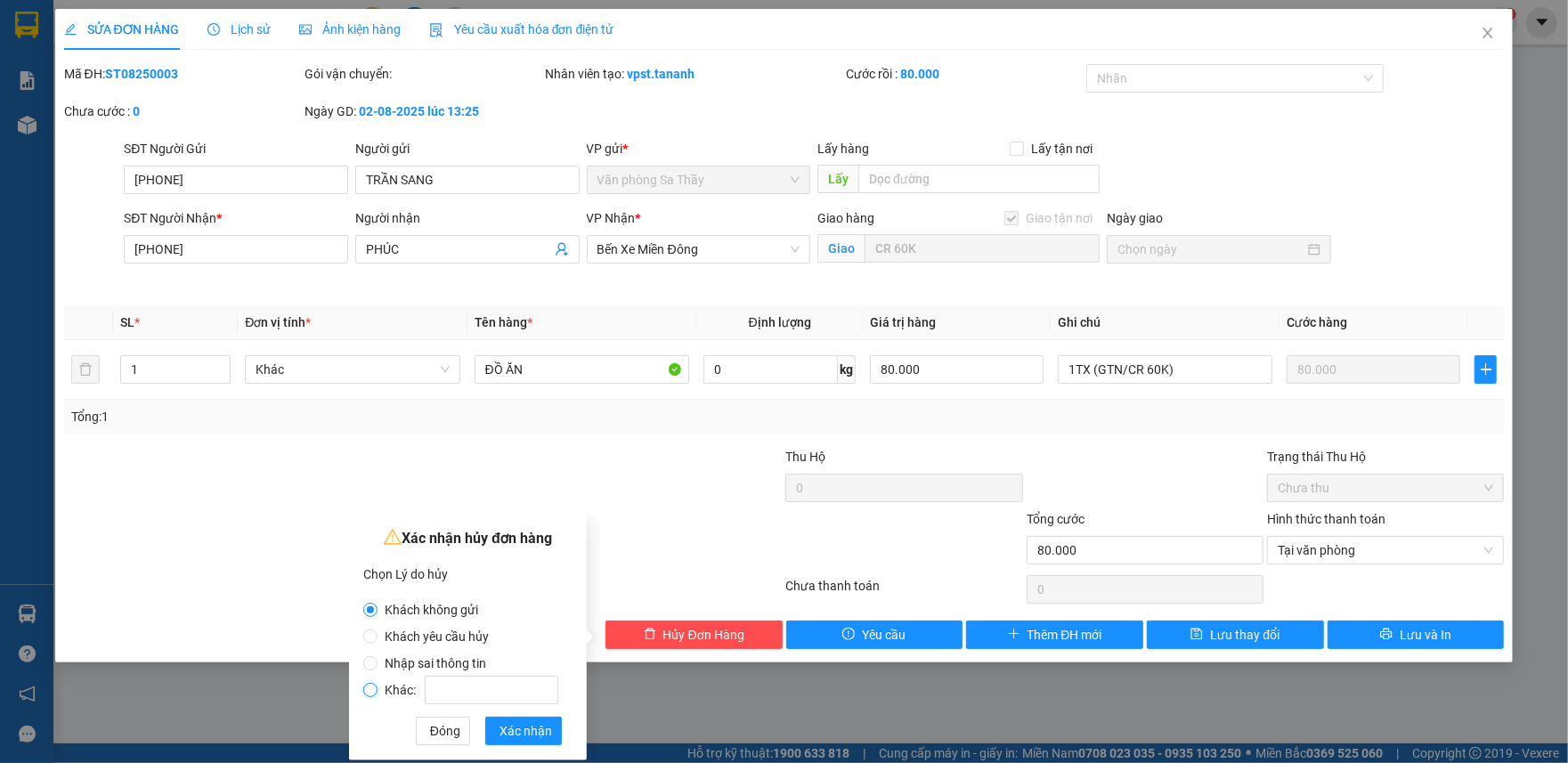 click on "Khác:" at bounding box center (370, 690) 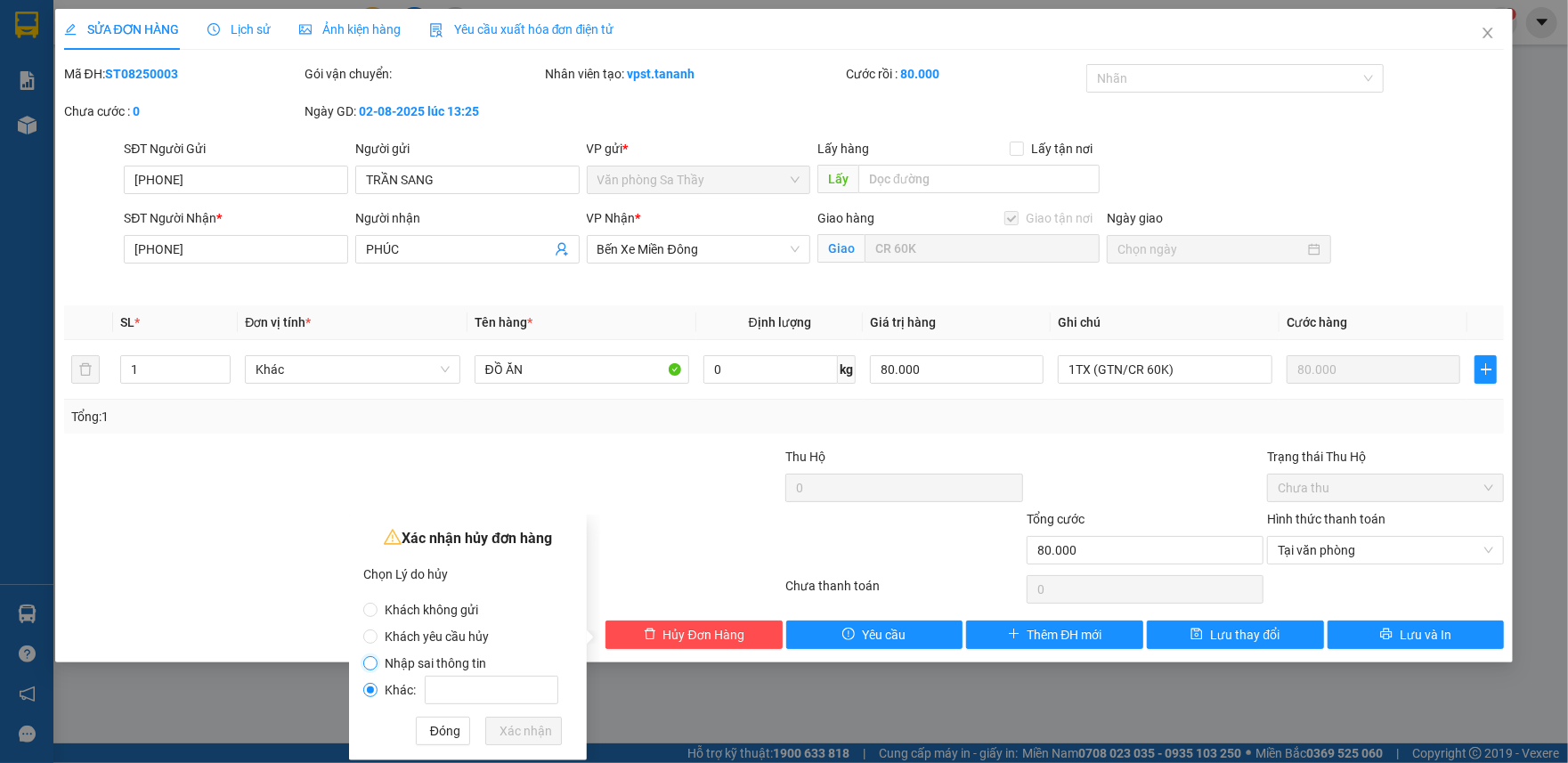 click on "Nhập sai thông tin" at bounding box center [370, 663] 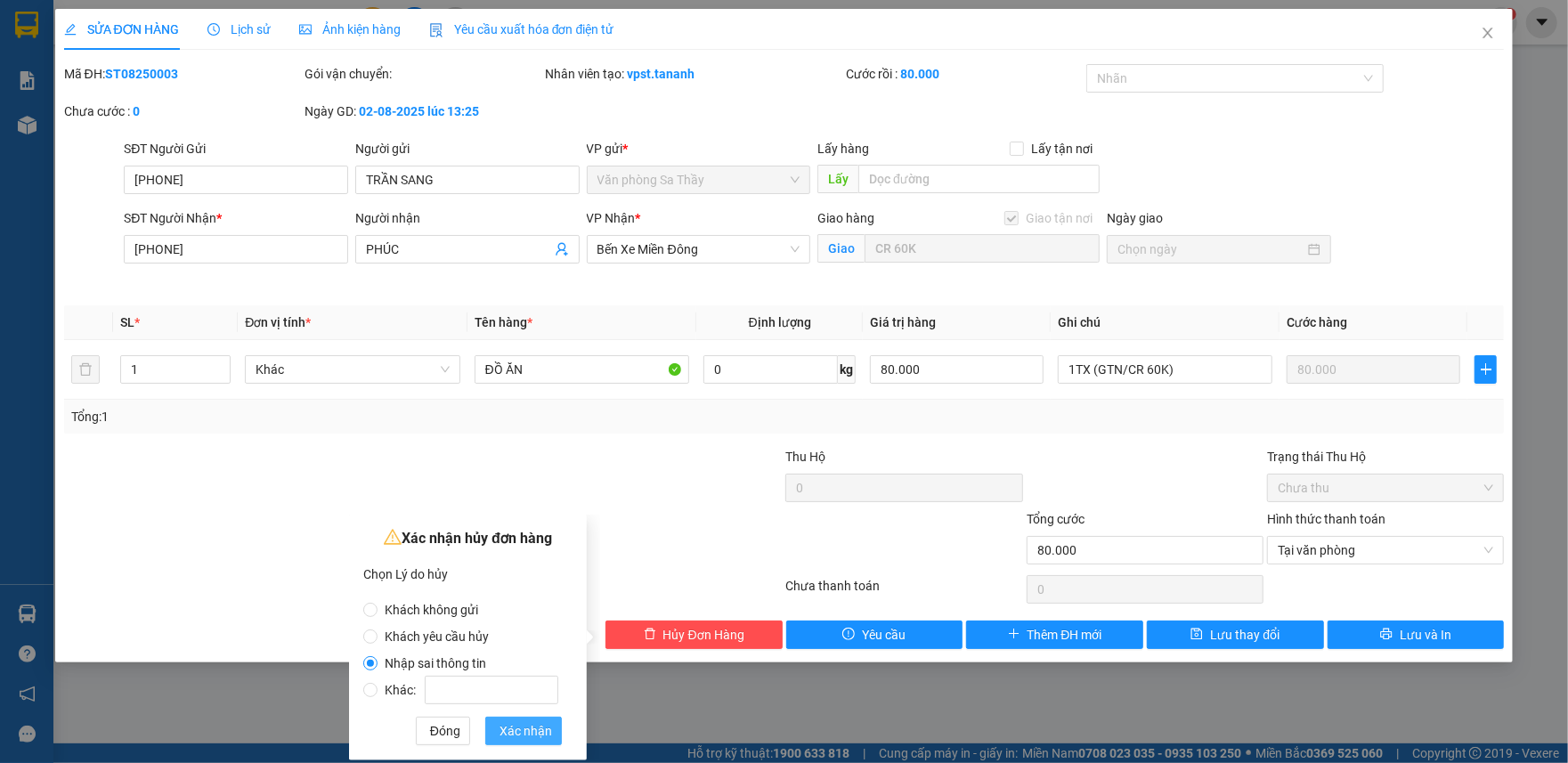click on "Xác nhận" at bounding box center [525, 731] 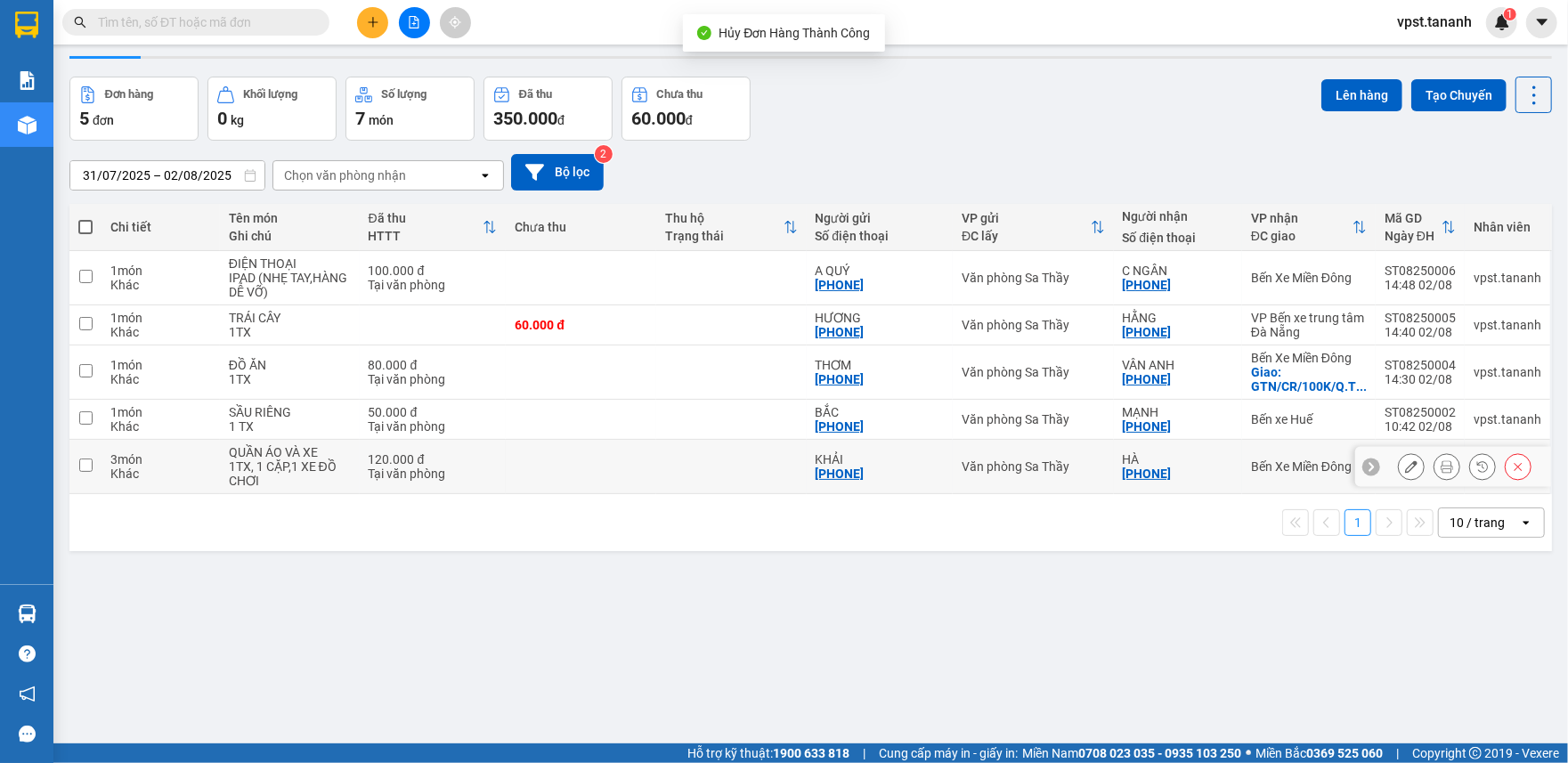 scroll, scrollTop: 82, scrollLeft: 0, axis: vertical 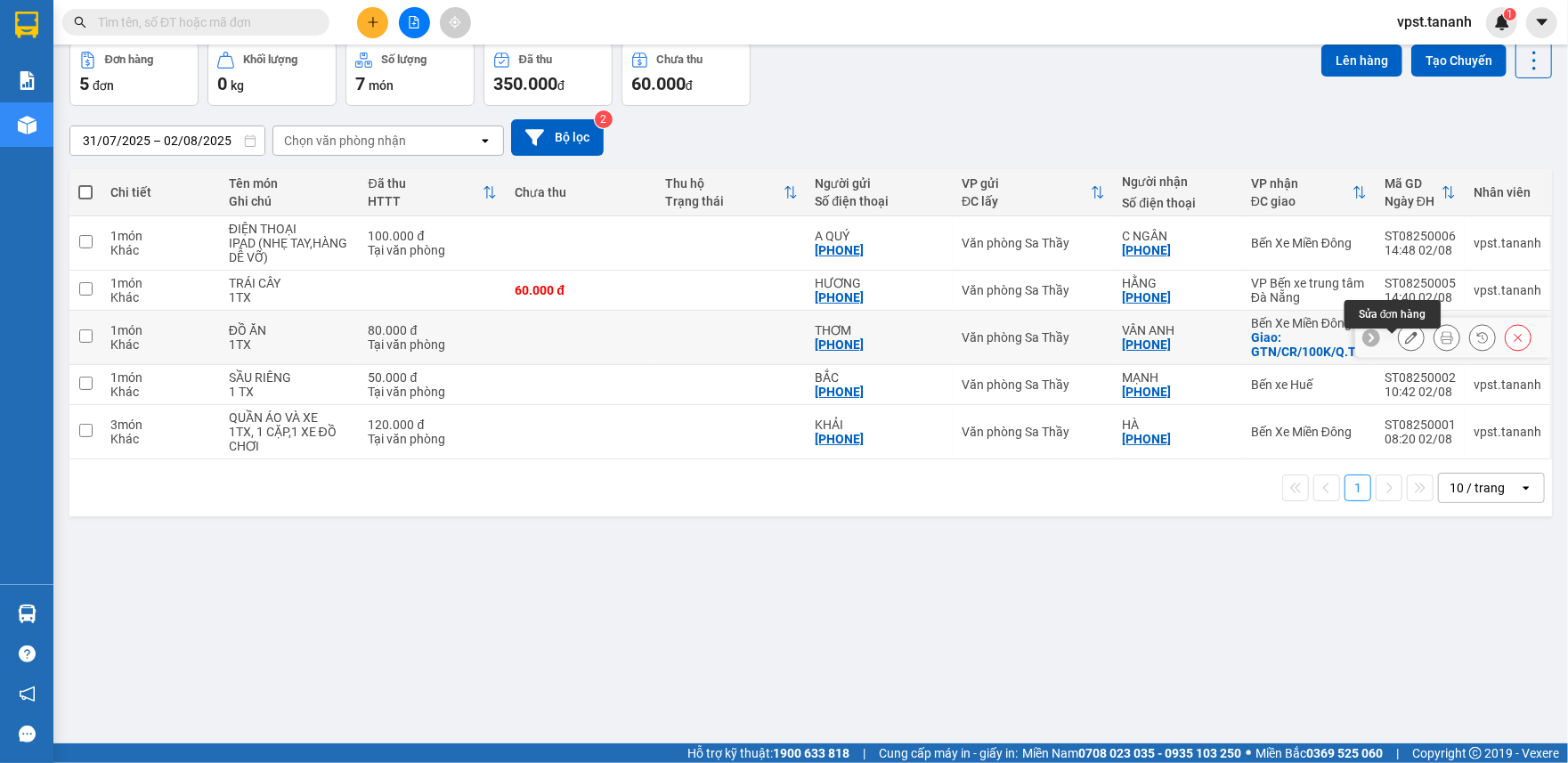 click 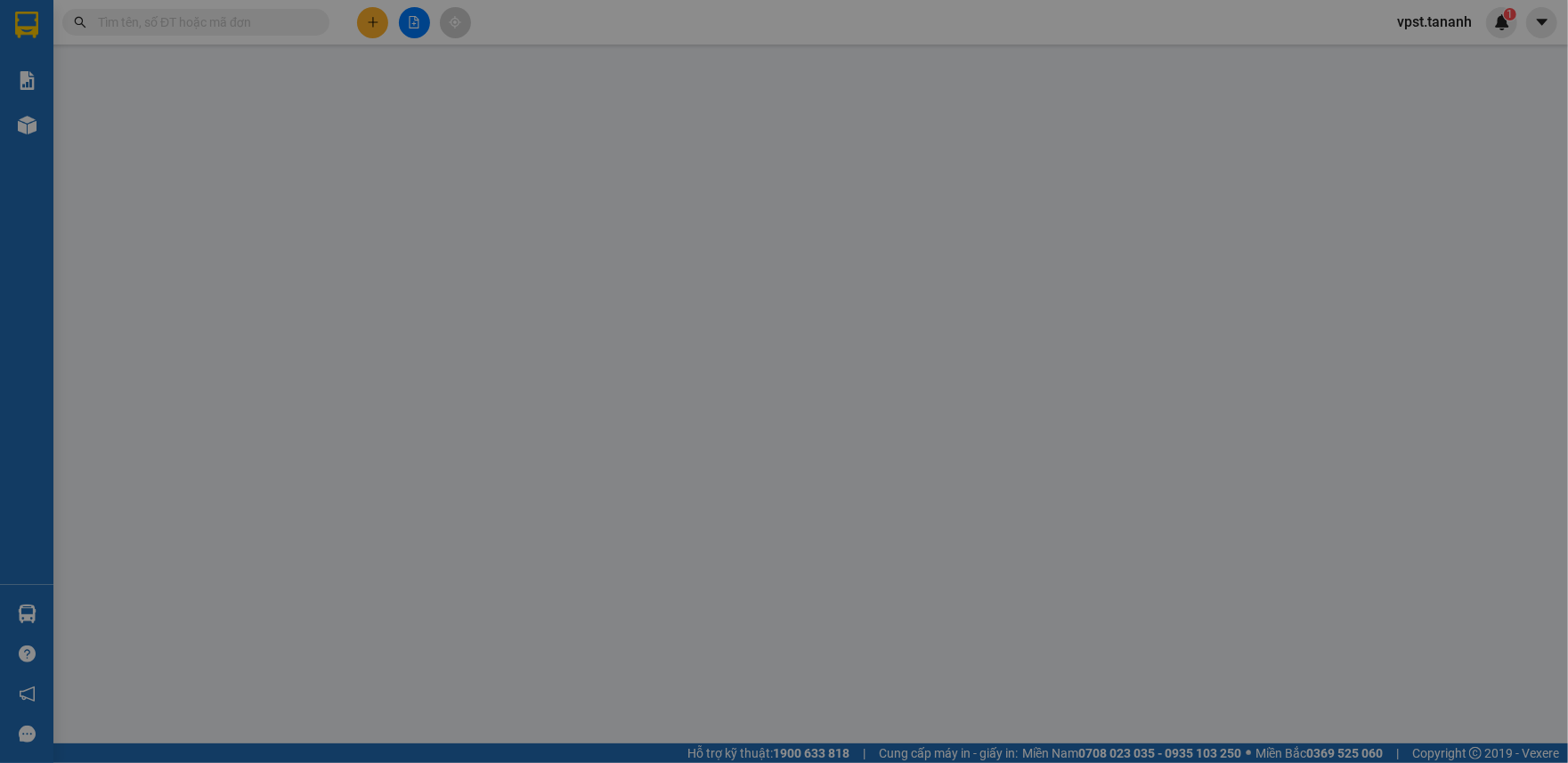 scroll, scrollTop: 0, scrollLeft: 0, axis: both 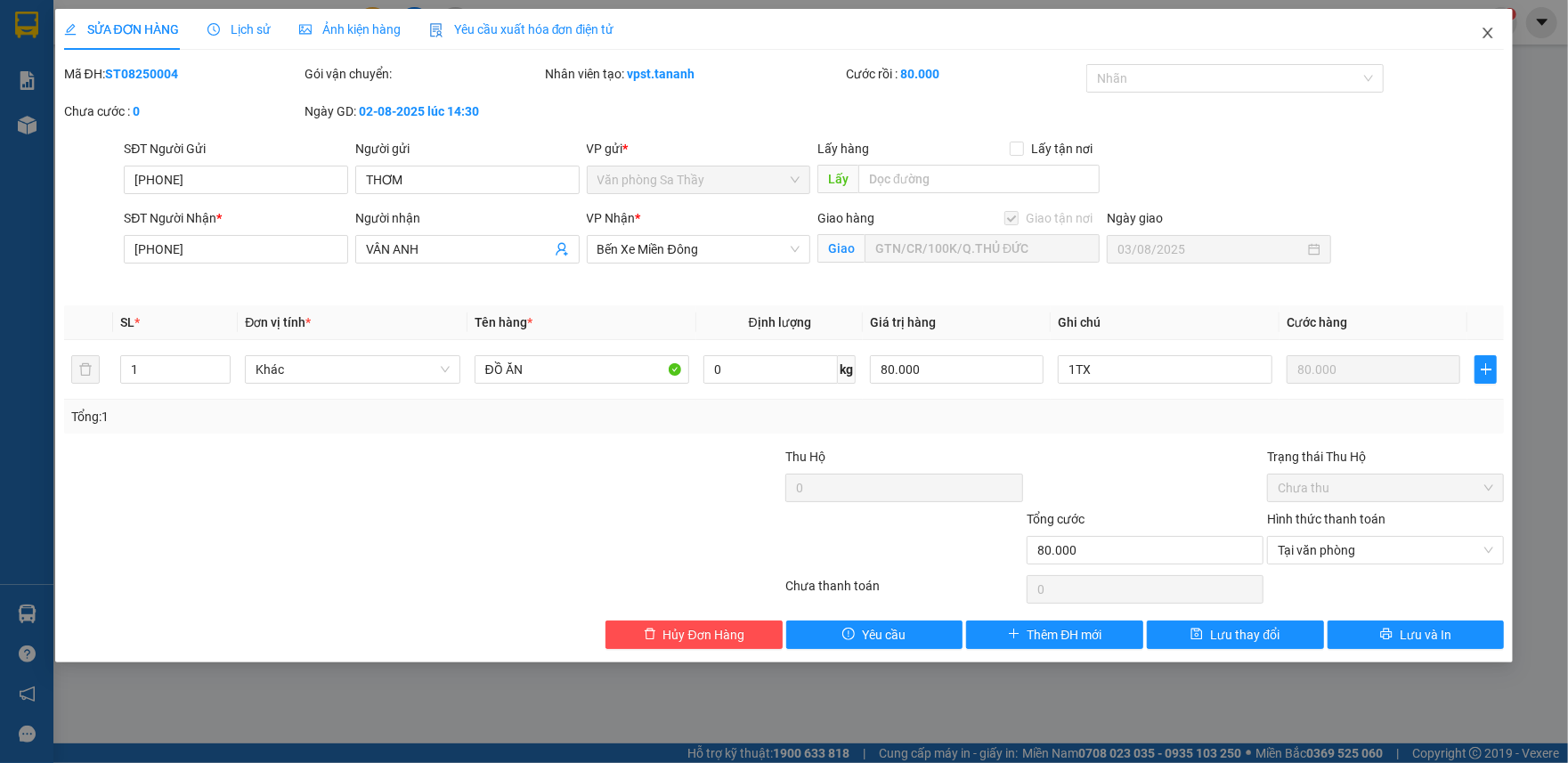 click 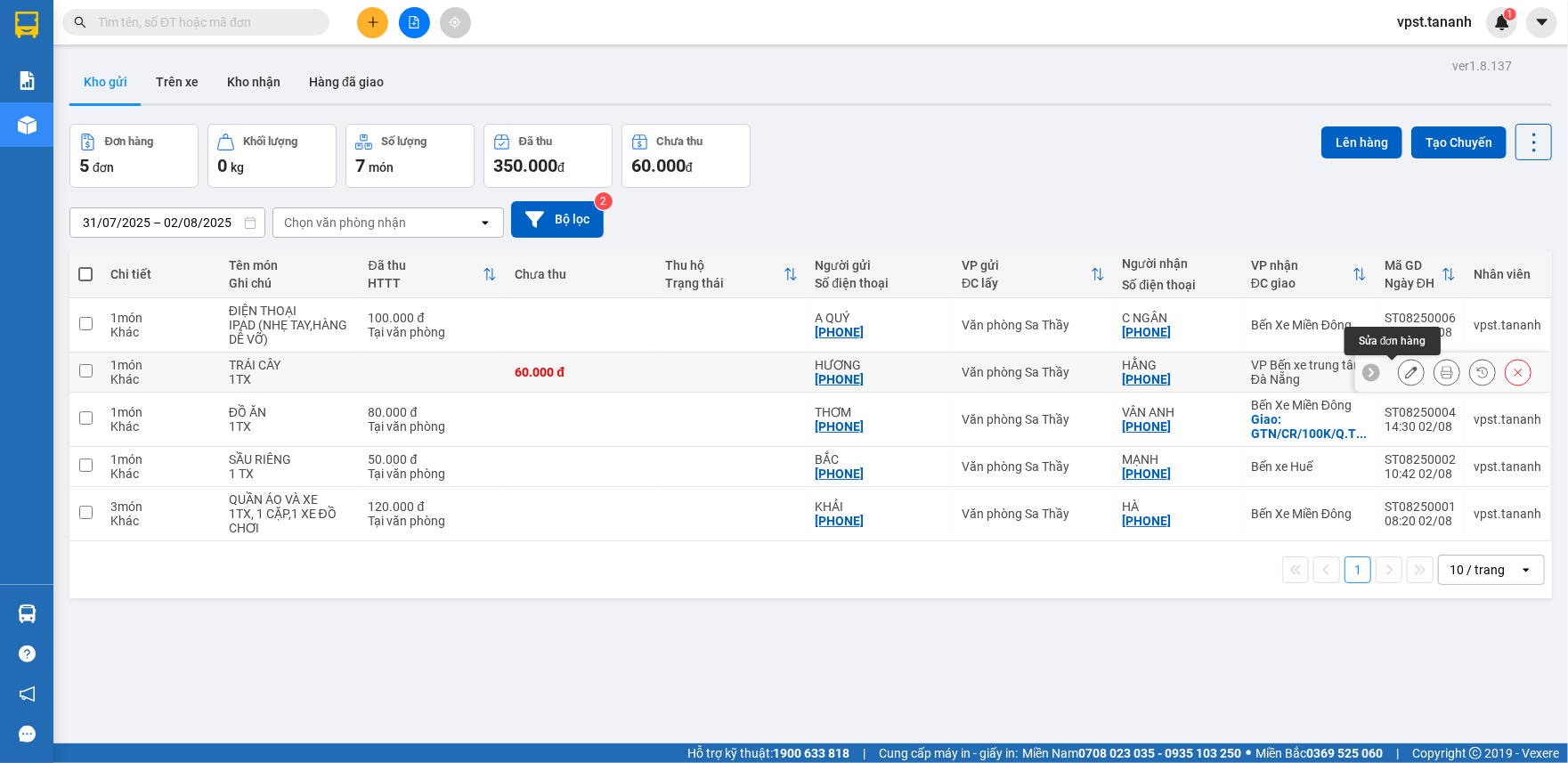 click at bounding box center (1411, 372) 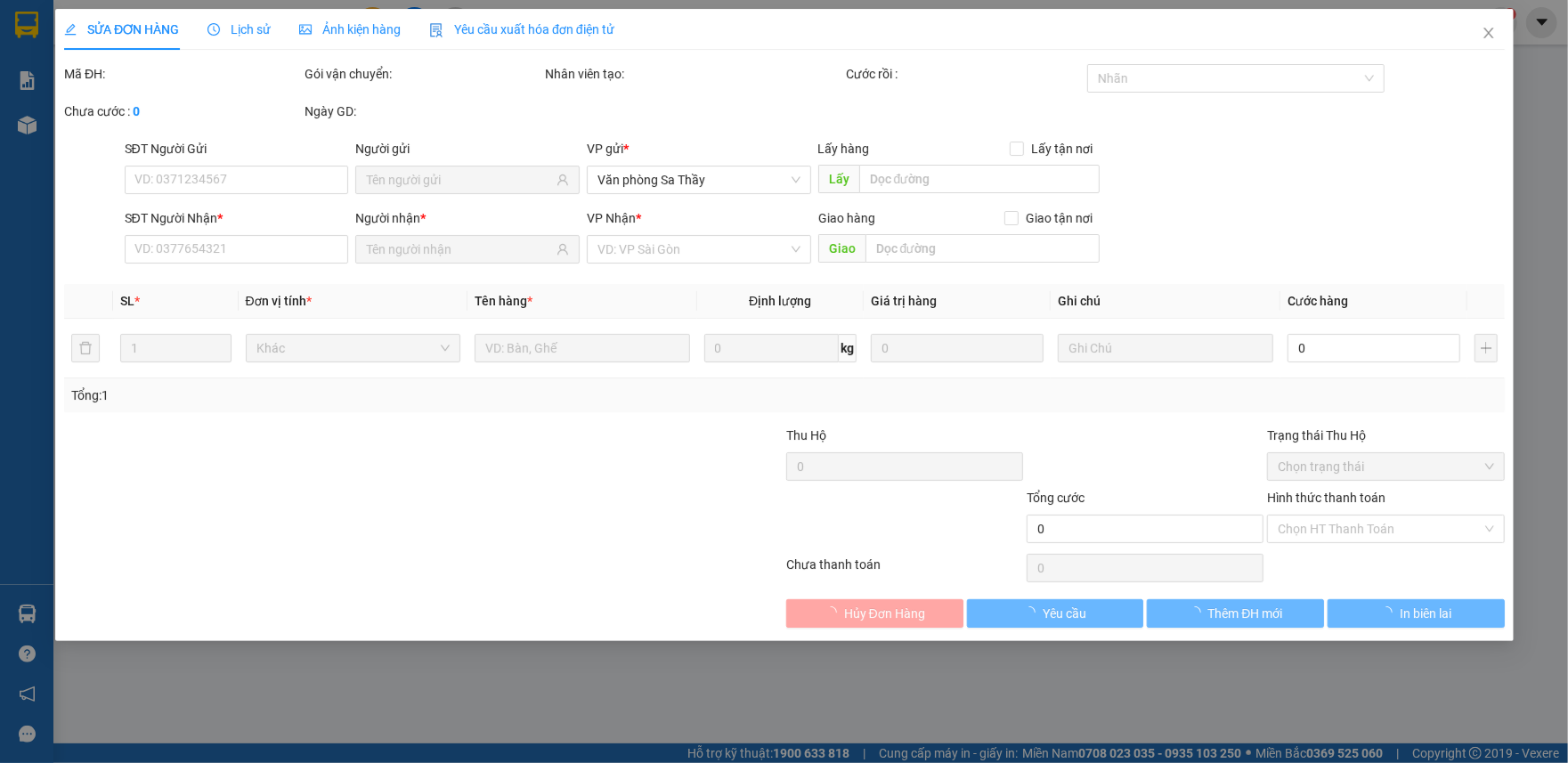 type on "[PHONE]" 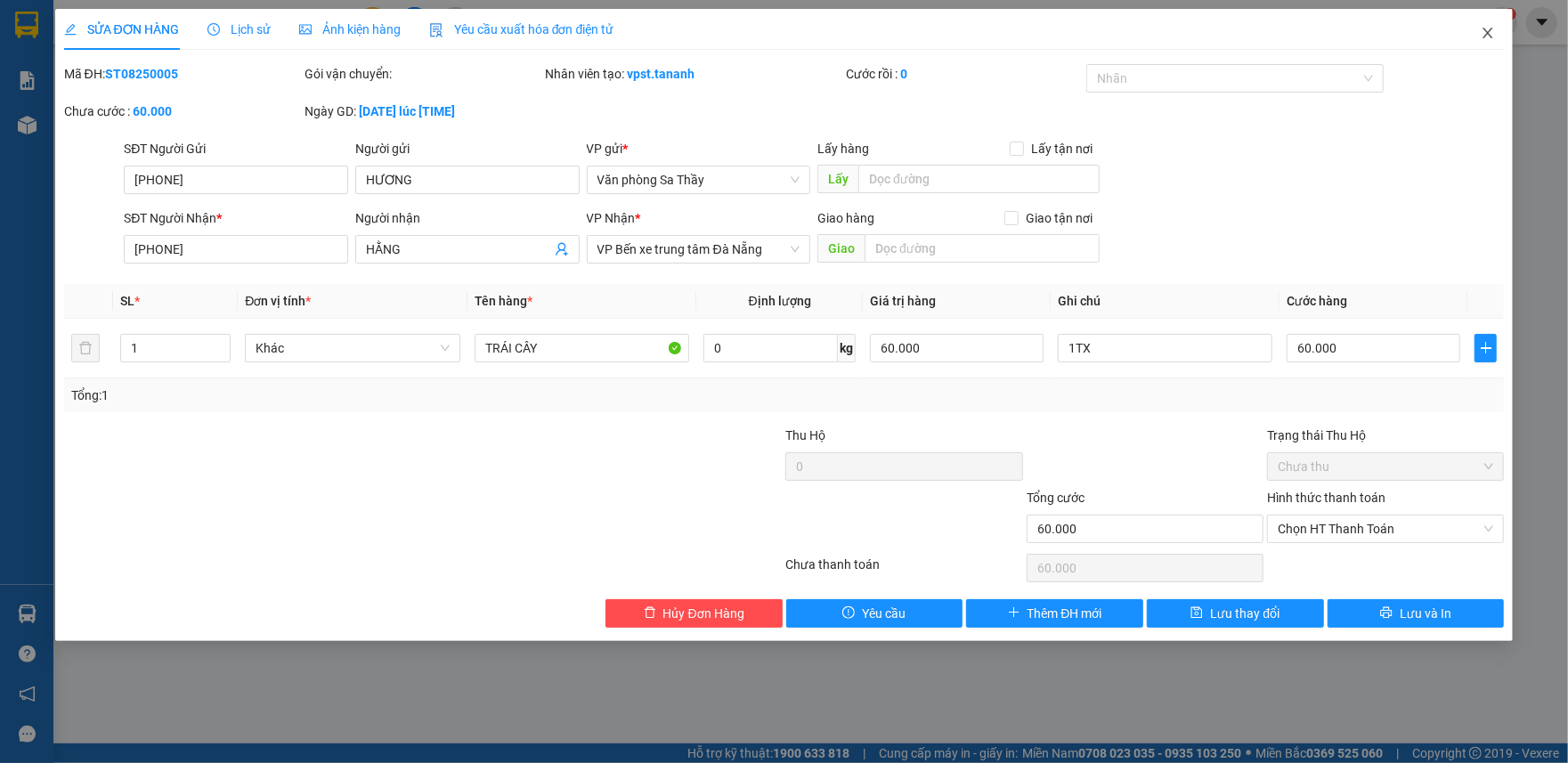 click 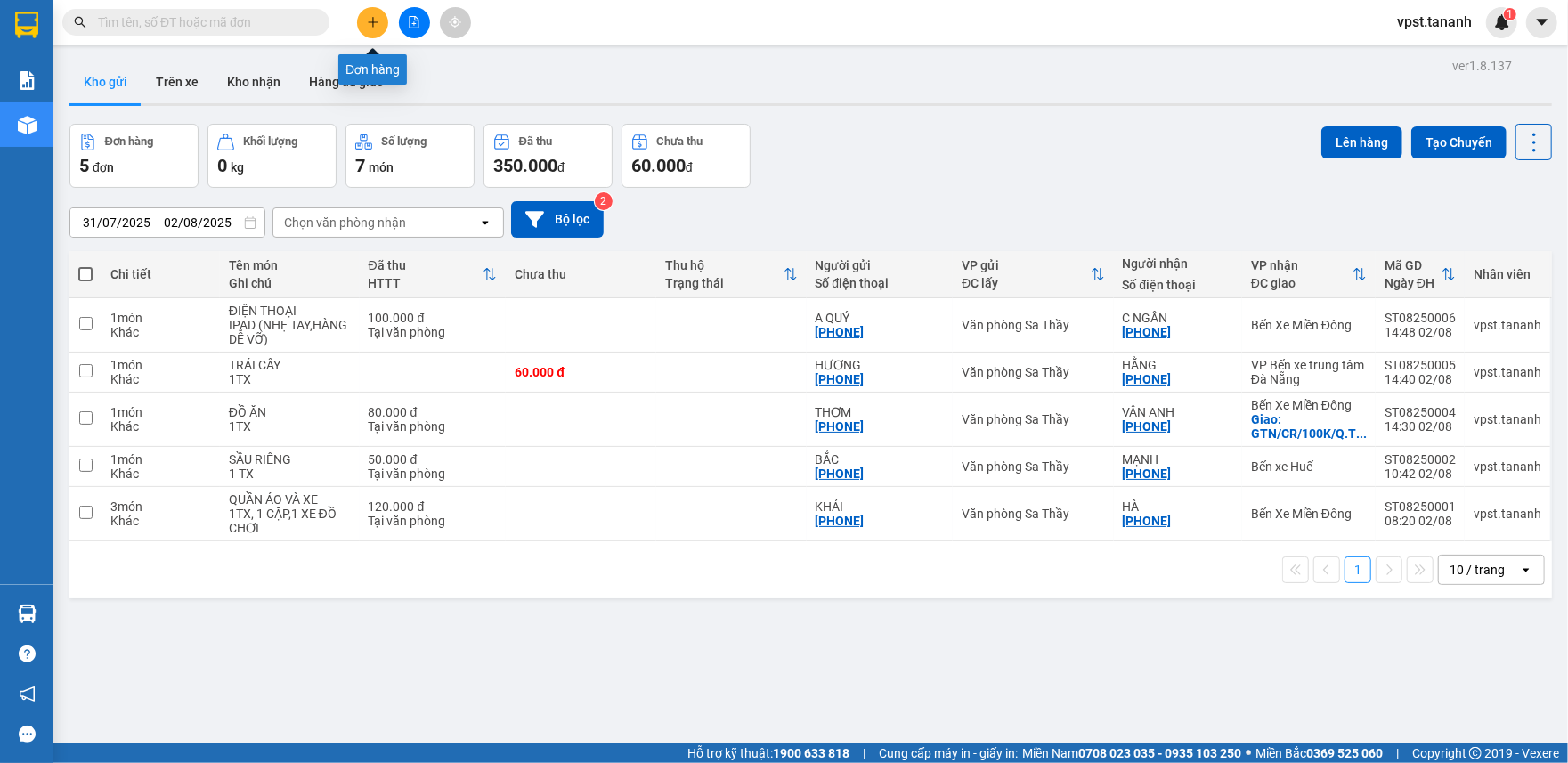 click 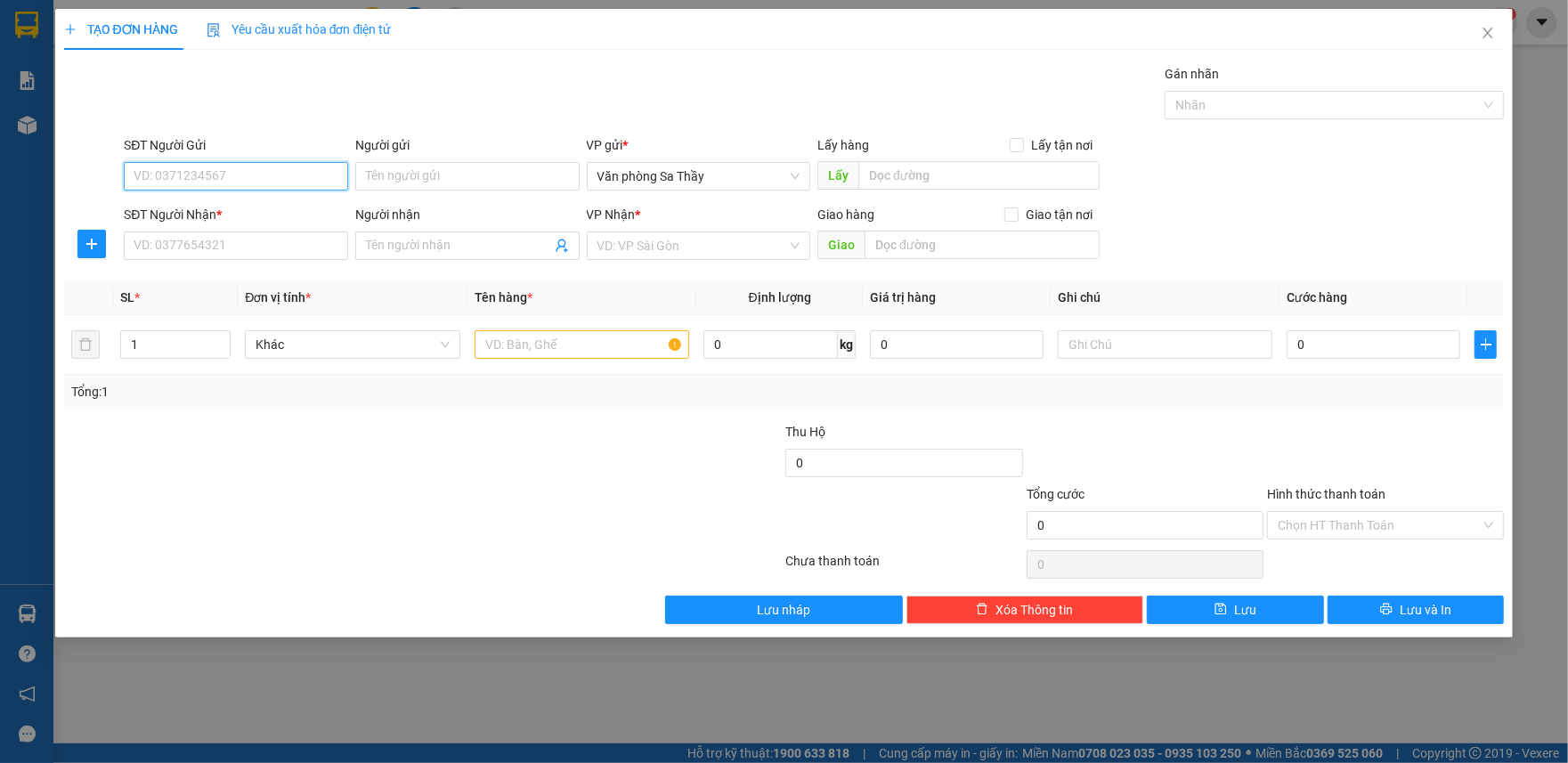 click on "SĐT Người Gửi" at bounding box center (236, 176) 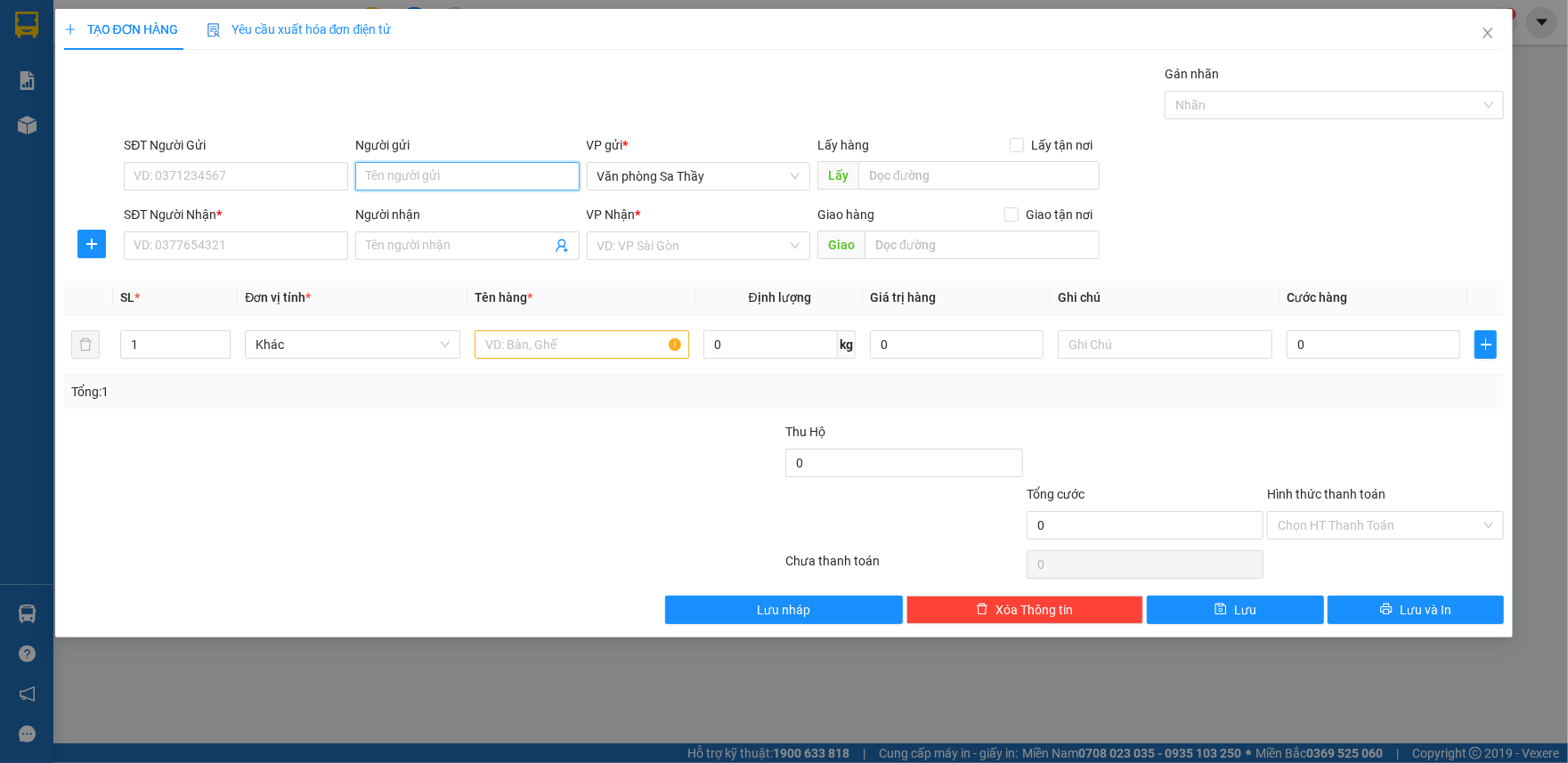 click on "Người gửi" at bounding box center [467, 176] 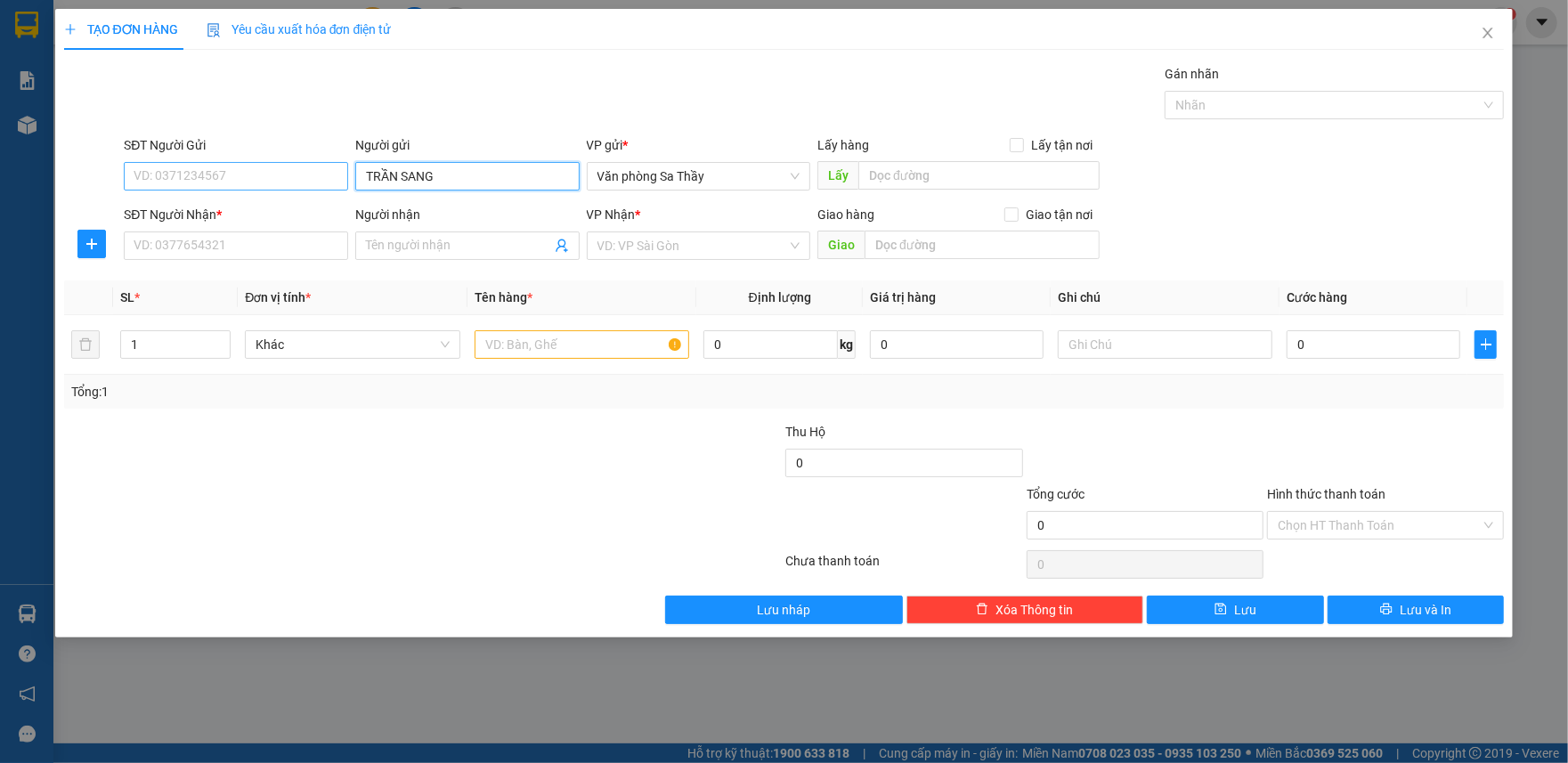 type on "TRẦN SANG" 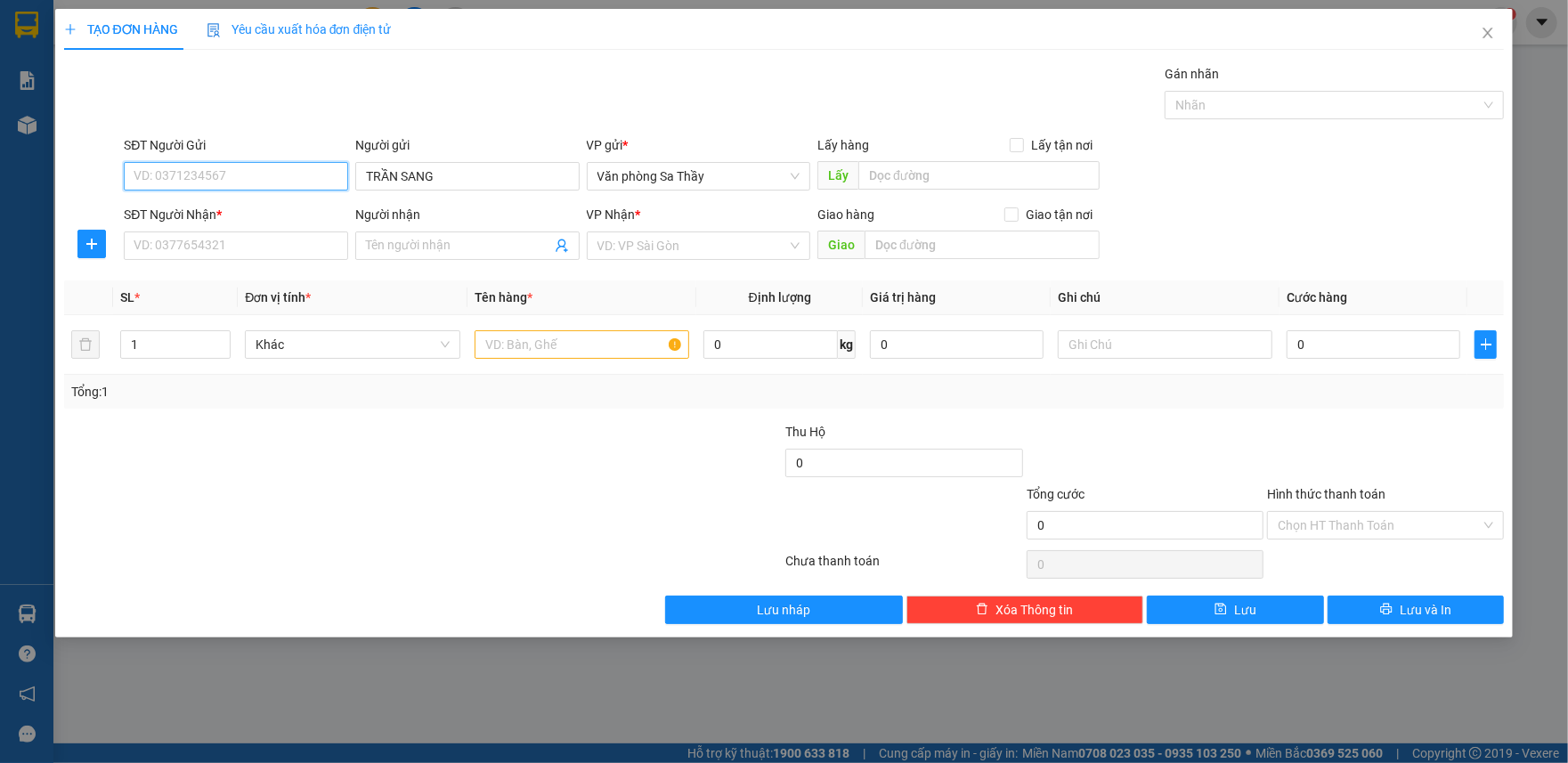click on "SĐT Người Gửi" at bounding box center (236, 176) 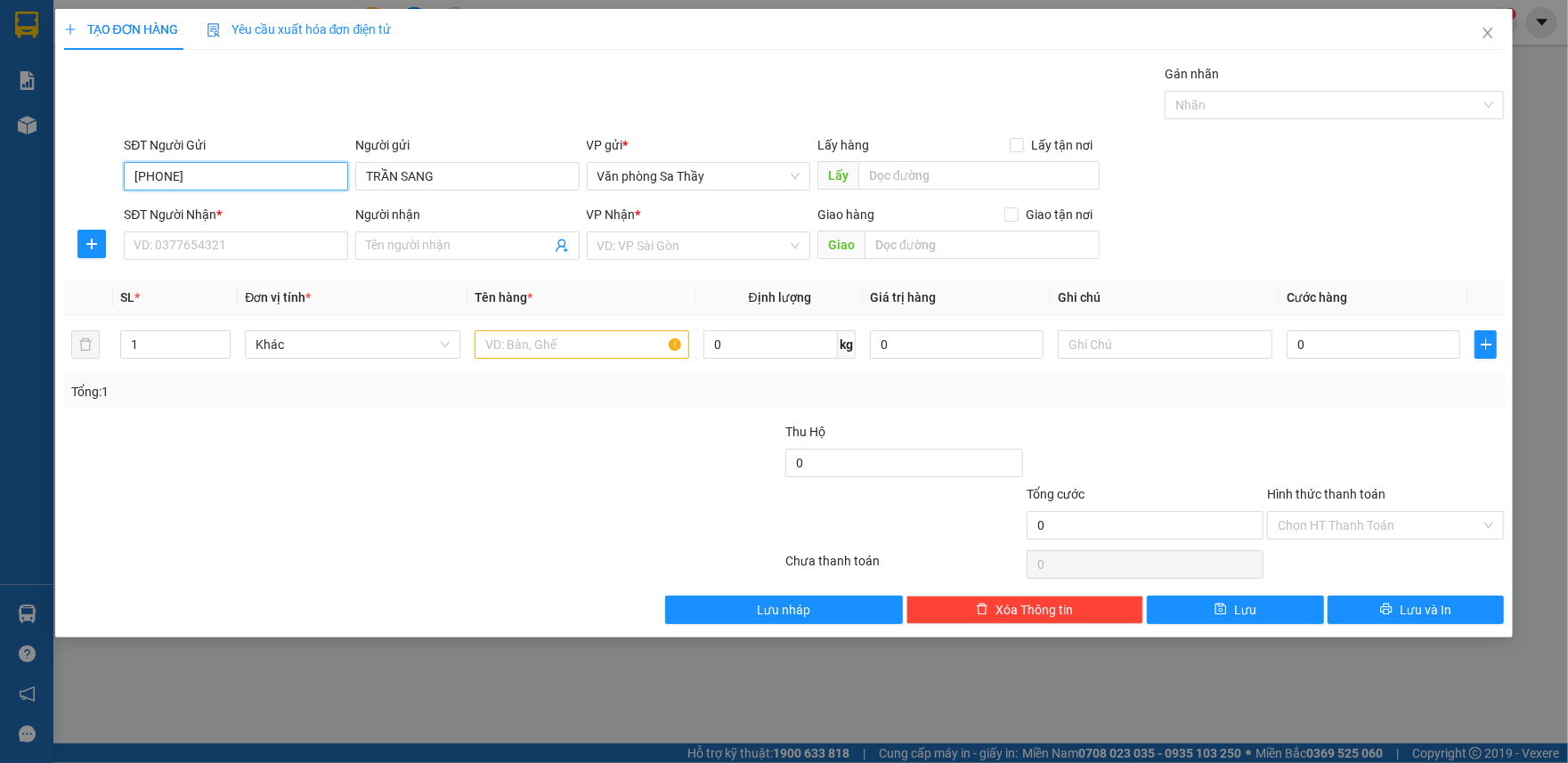 click on "[PHONE]" at bounding box center (236, 176) 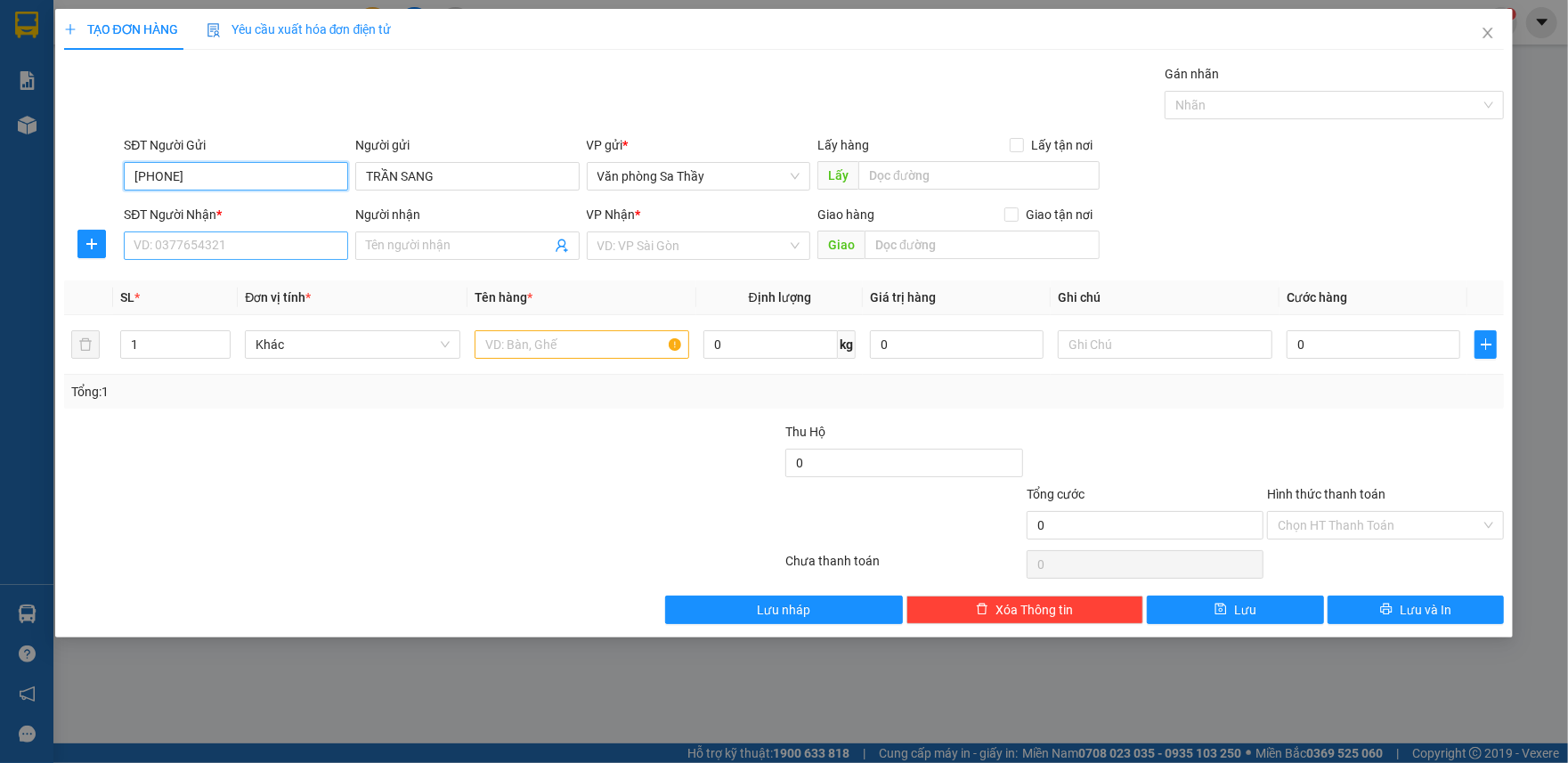 type on "[PHONE]" 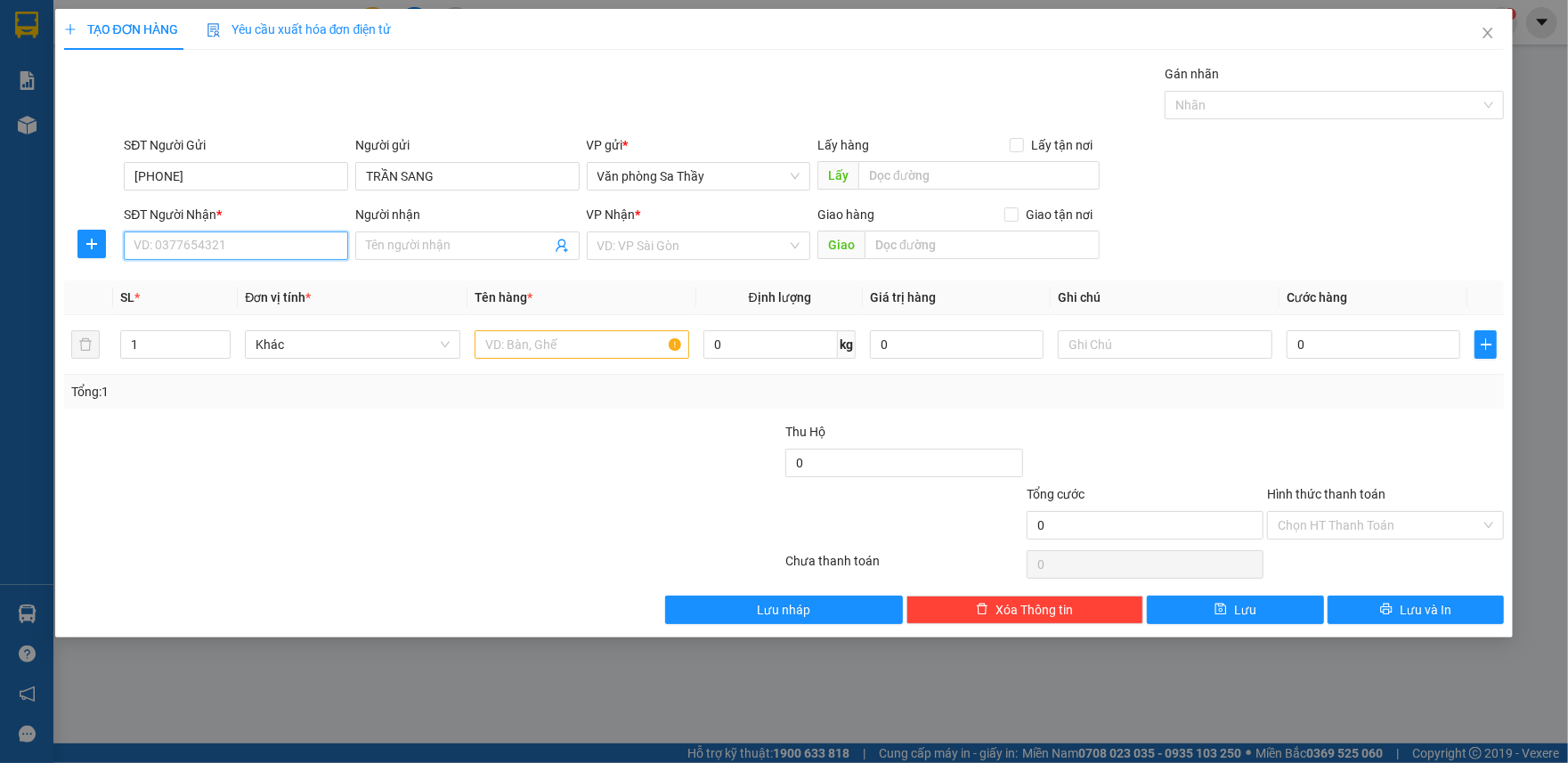 click on "SĐT Người Nhận  *" at bounding box center (236, 246) 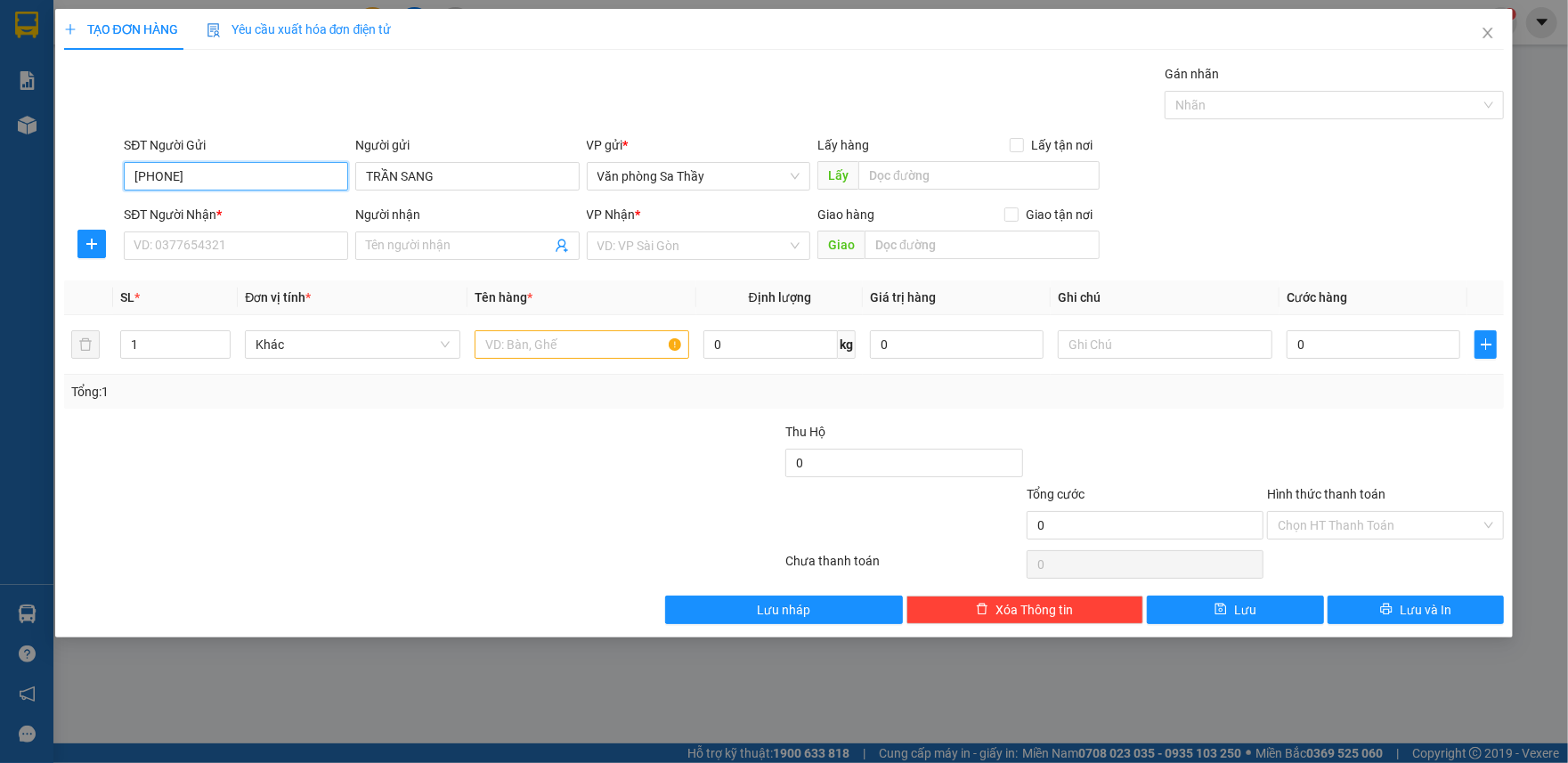 drag, startPoint x: 240, startPoint y: 182, endPoint x: 123, endPoint y: 165, distance: 118.22859 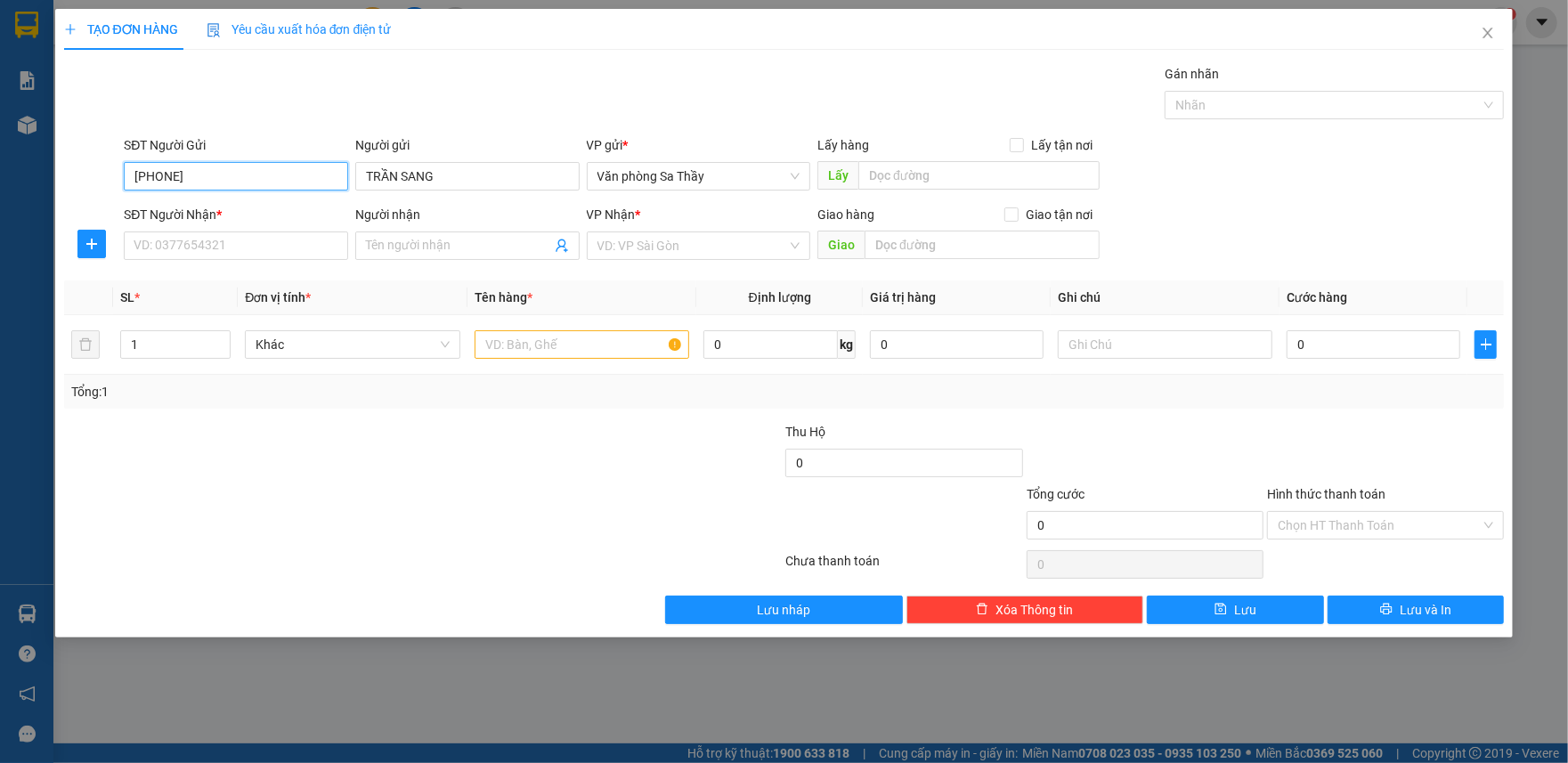 type 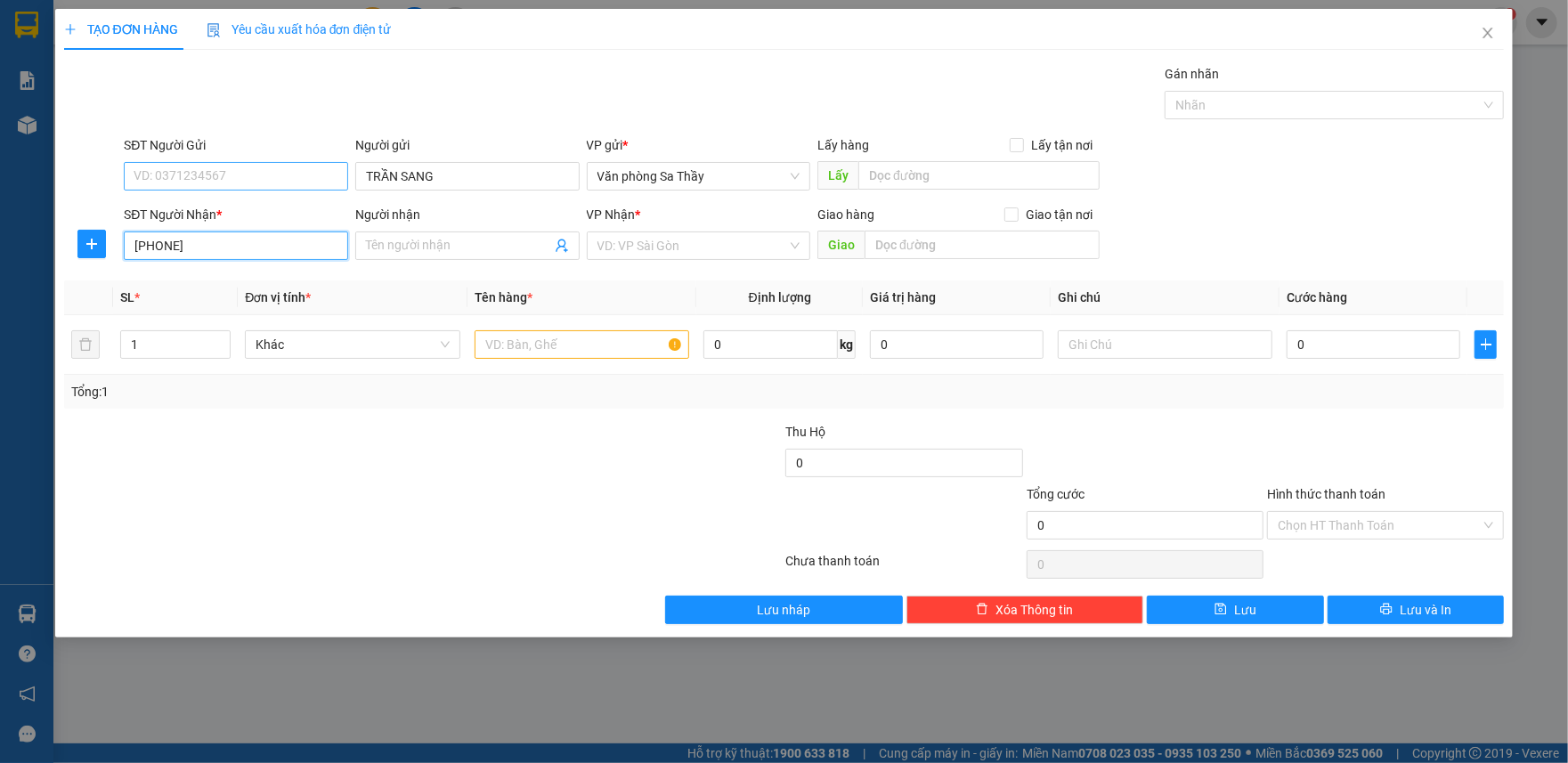 type on "[PHONE]" 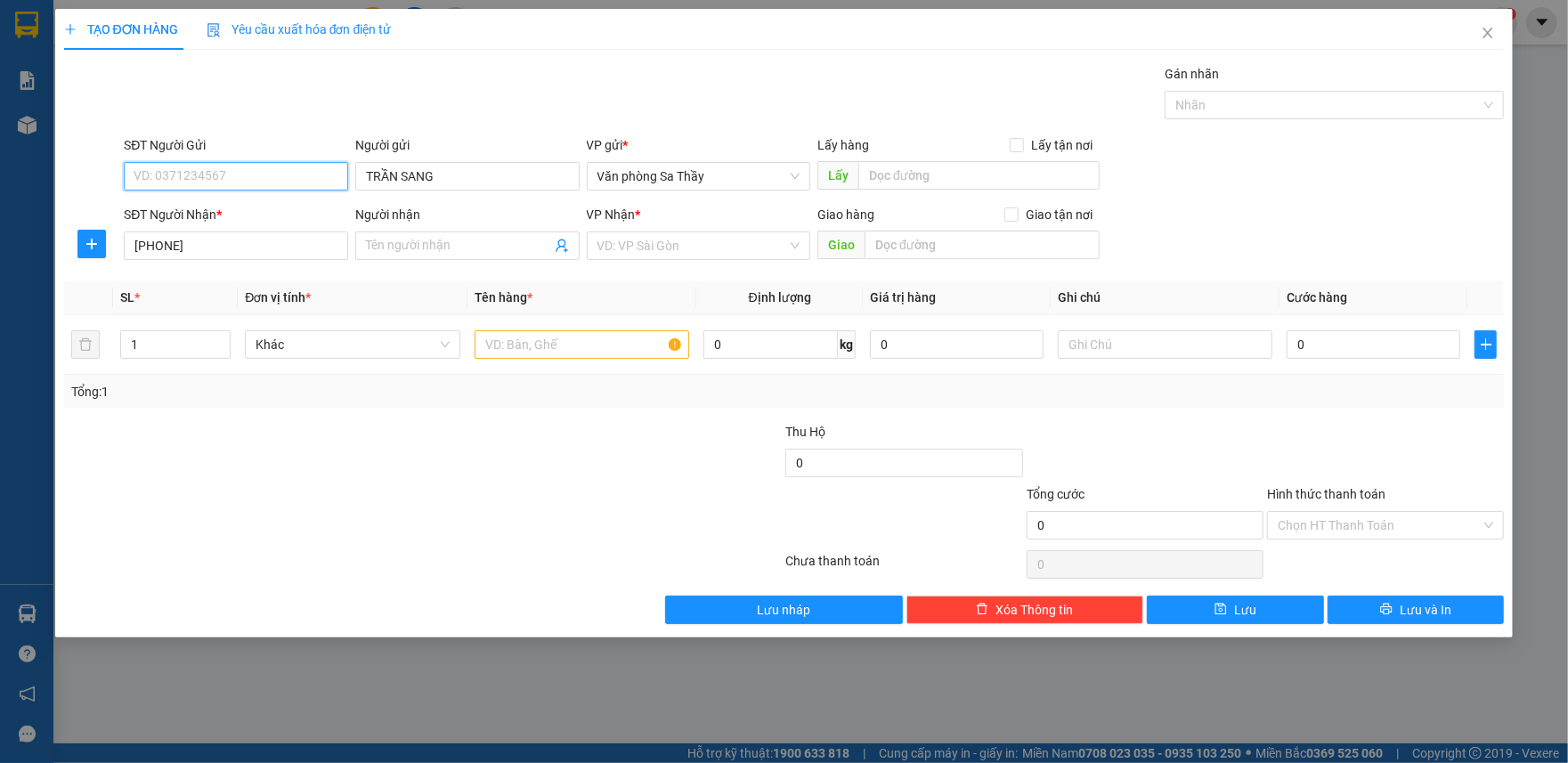 click on "SĐT Người Gửi" at bounding box center (236, 176) 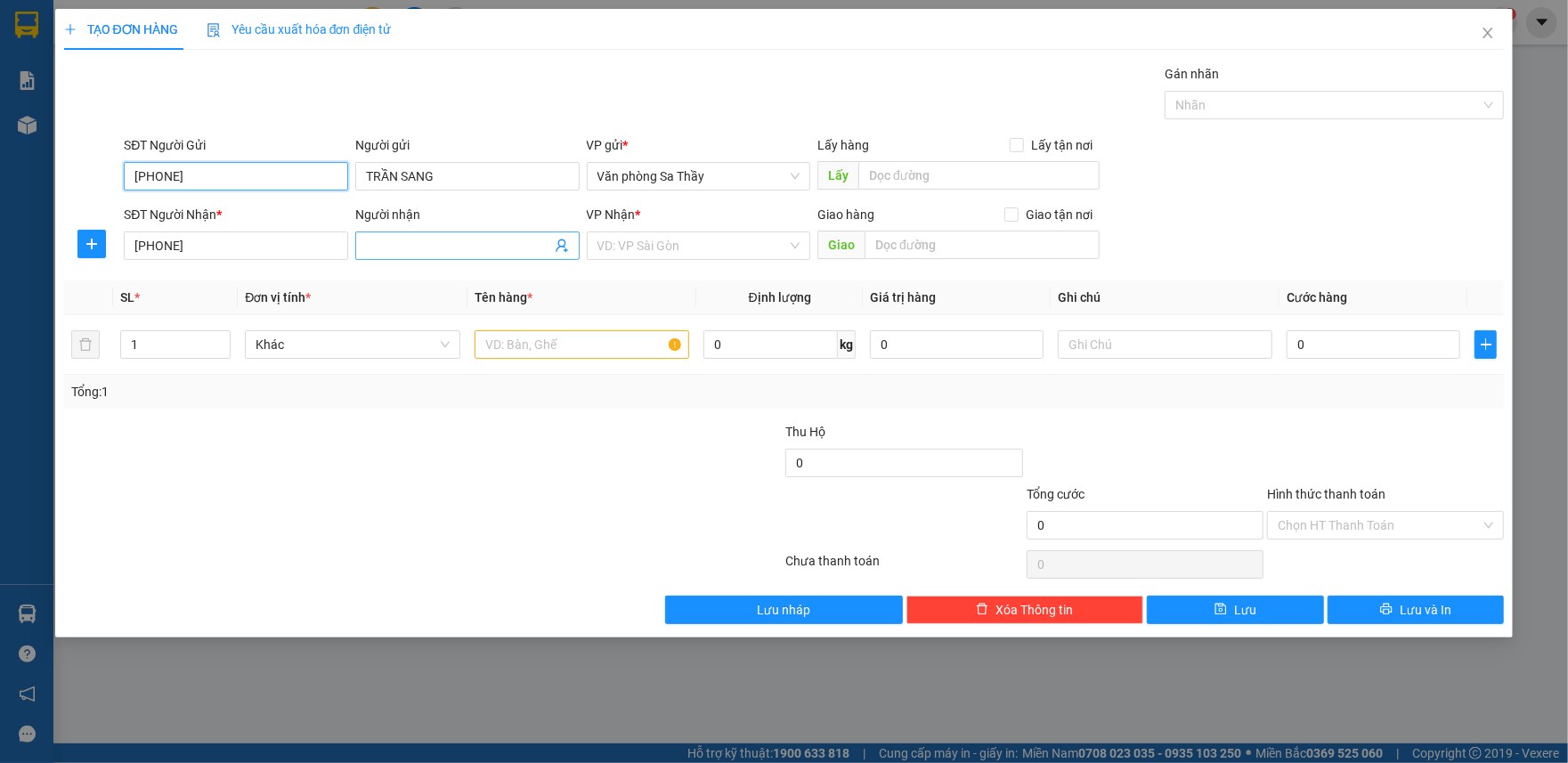 type on "[PHONE]" 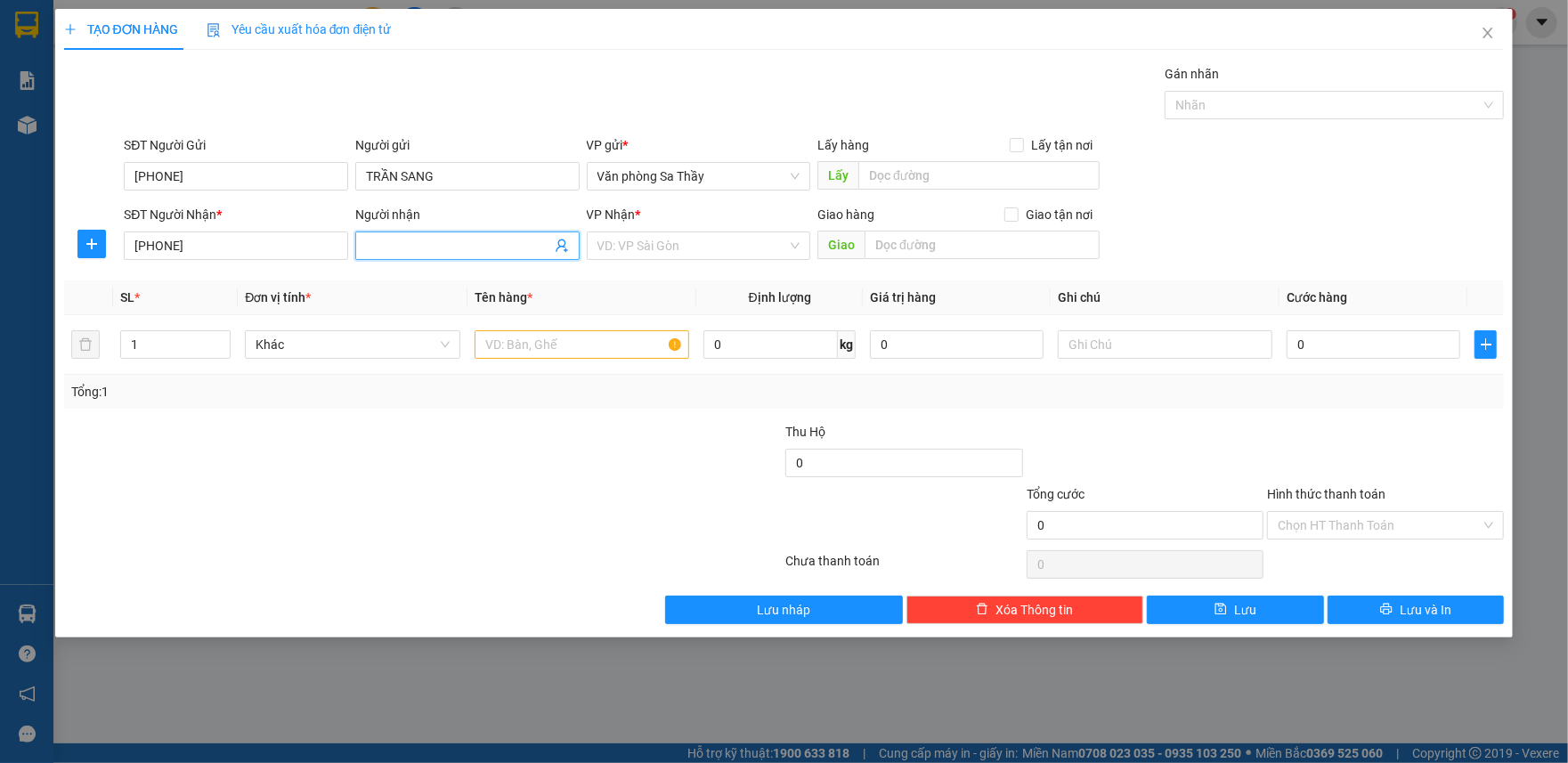 click on "Người nhận" at bounding box center [459, 246] 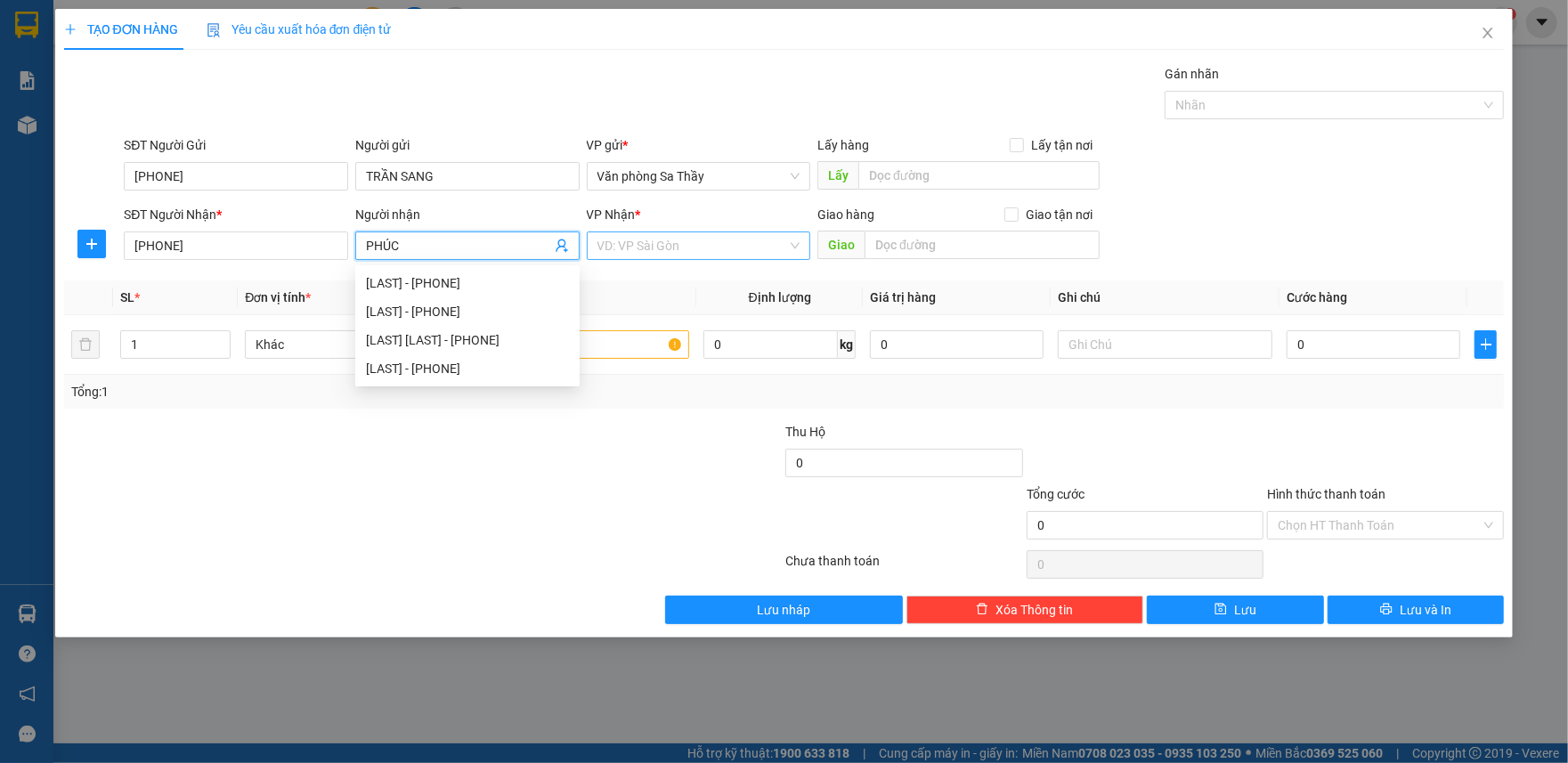 type on "PHÚC" 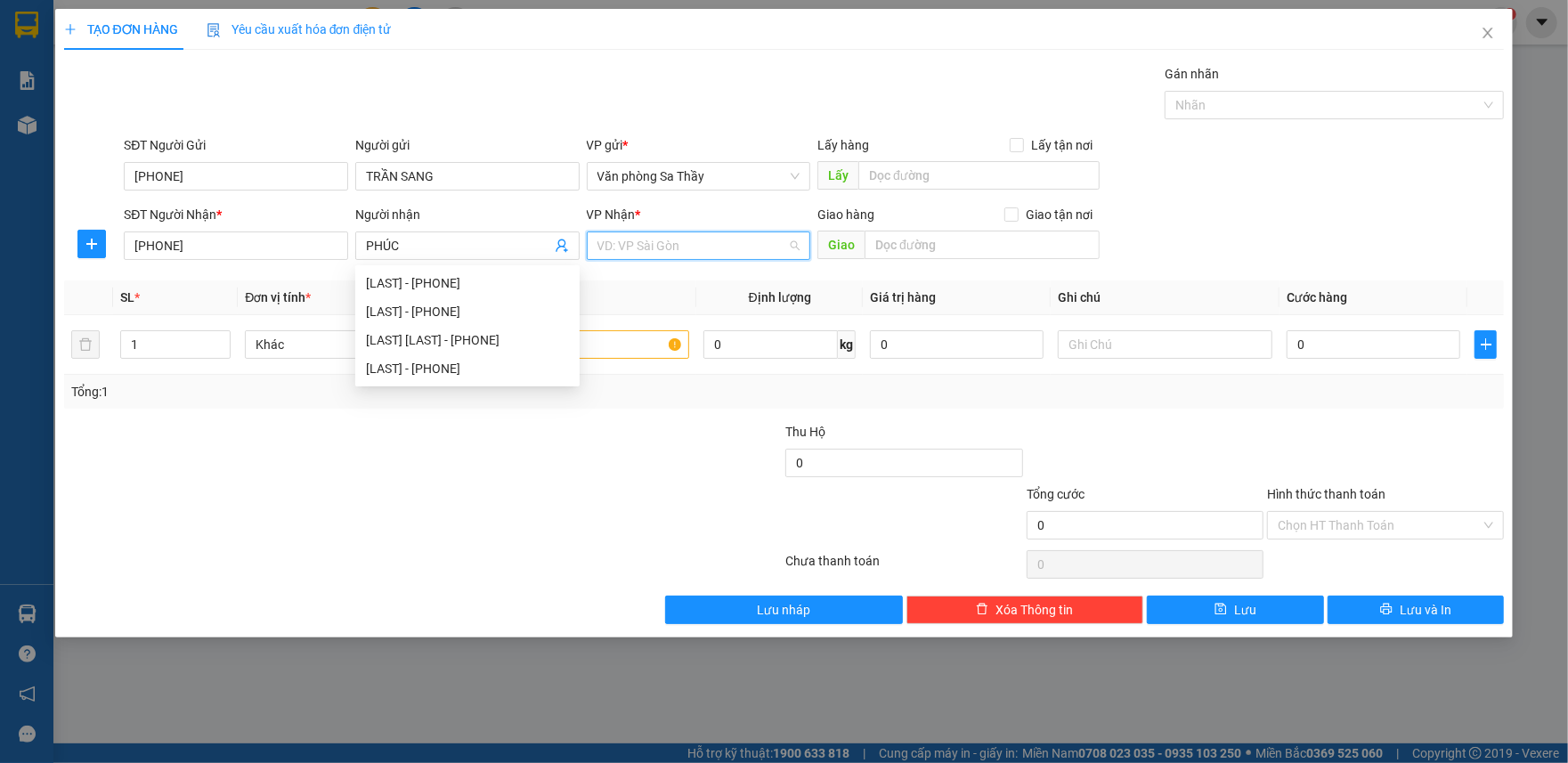 click at bounding box center [693, 246] 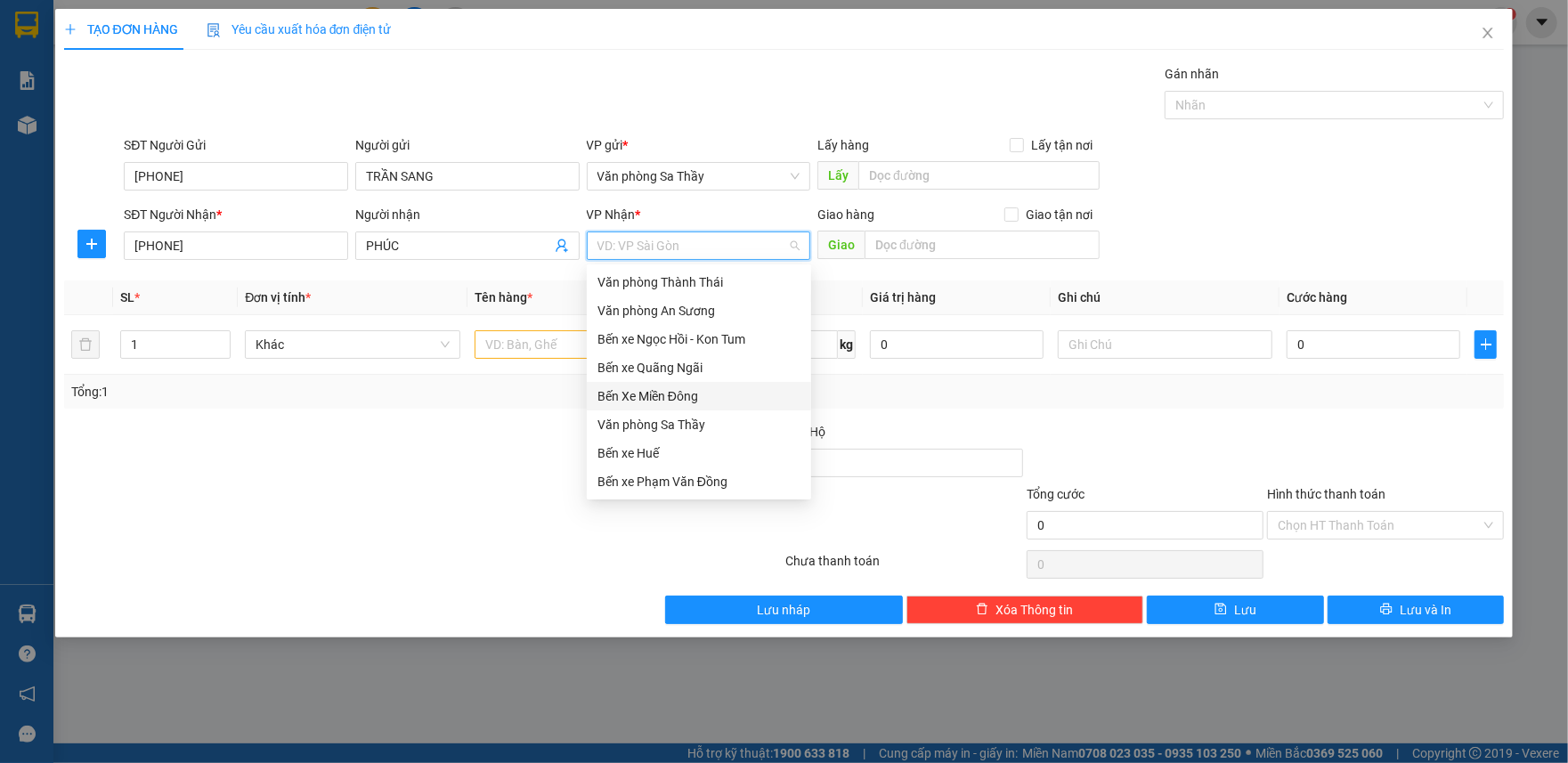 click on "Bến Xe Miền Đông" at bounding box center [699, 396] 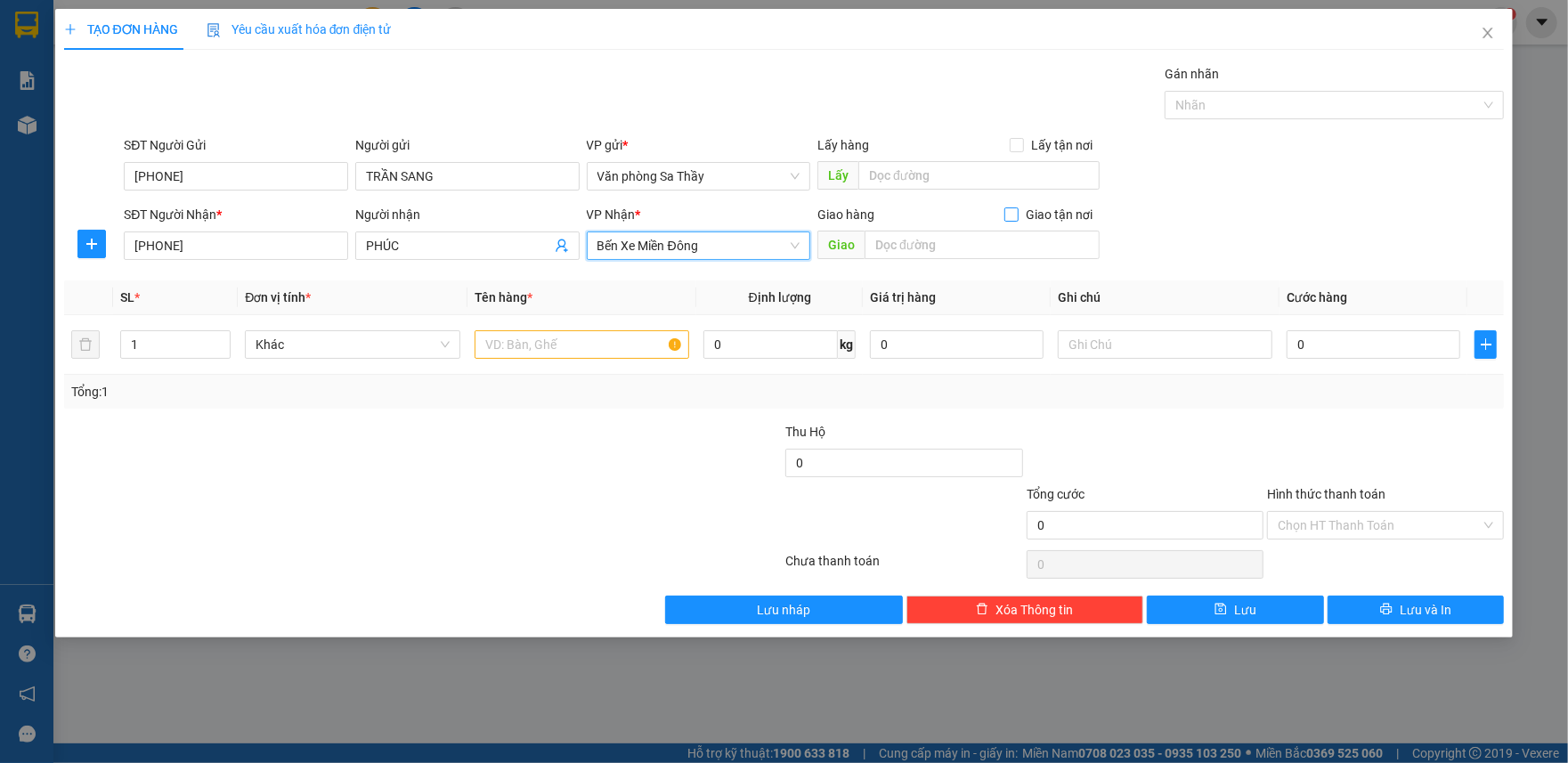 click on "Giao tận nơi" at bounding box center (1011, 214) 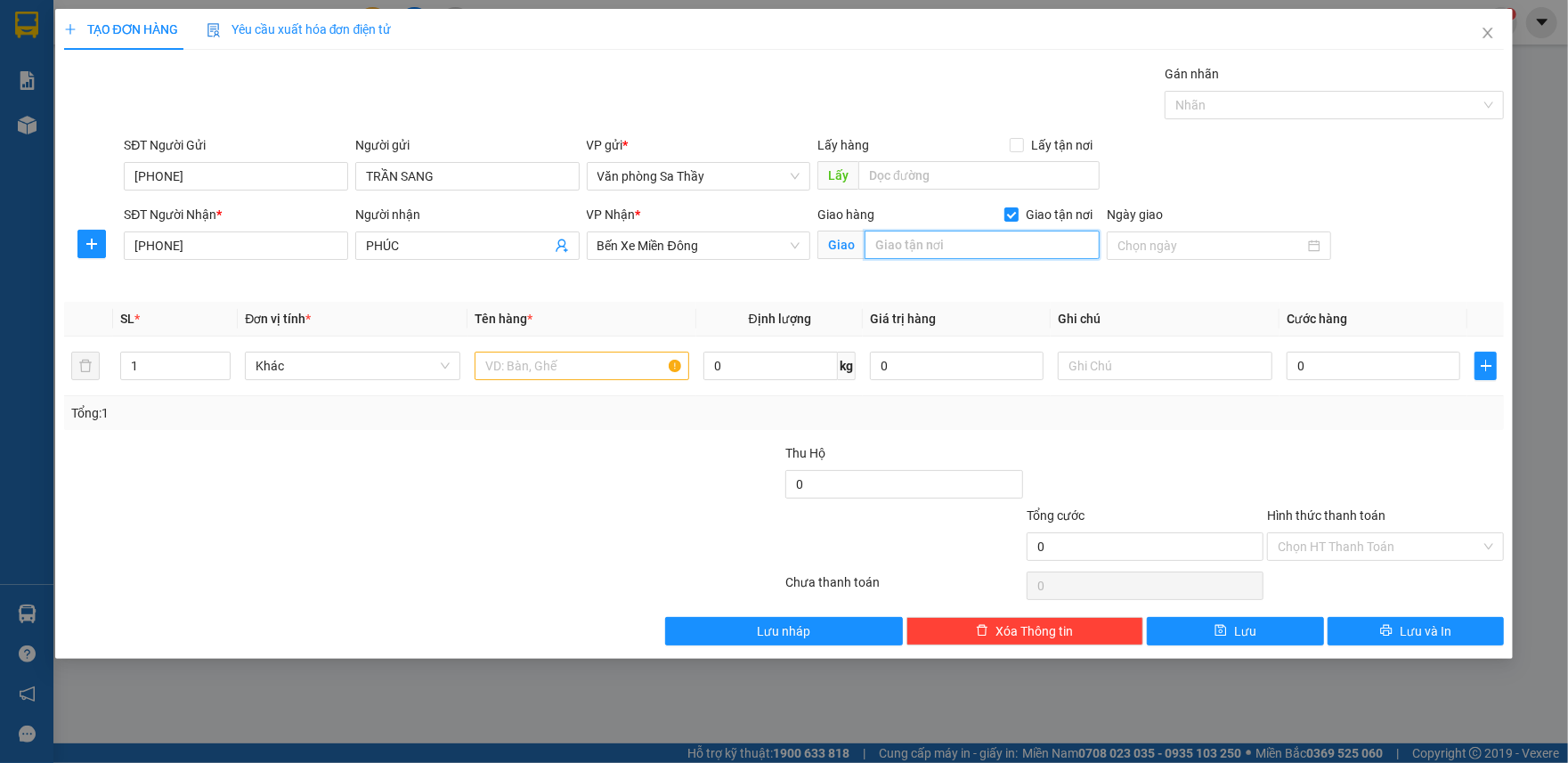 click at bounding box center (982, 245) 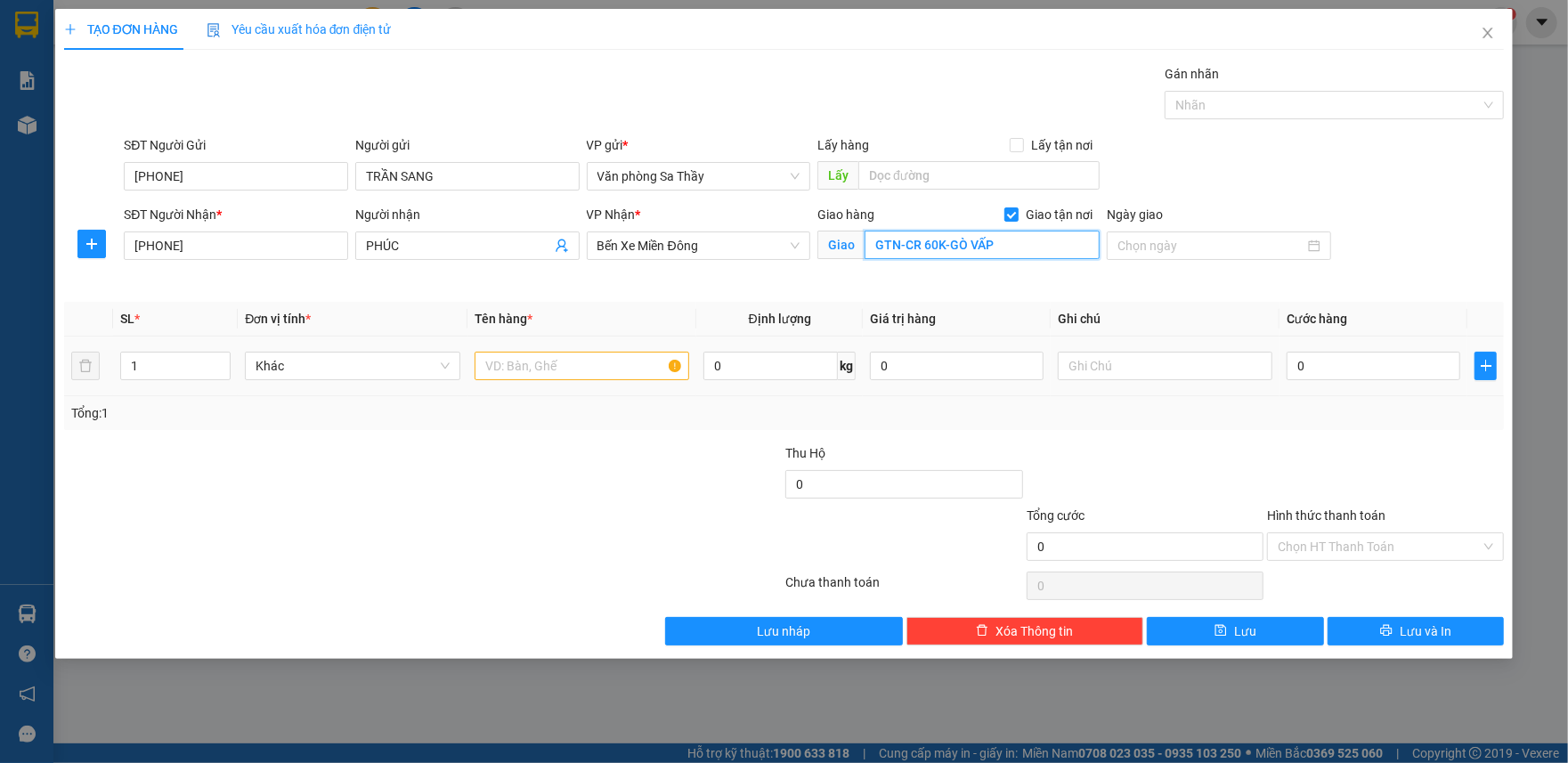 type on "GTN-CR 60K-GÒ VẤP" 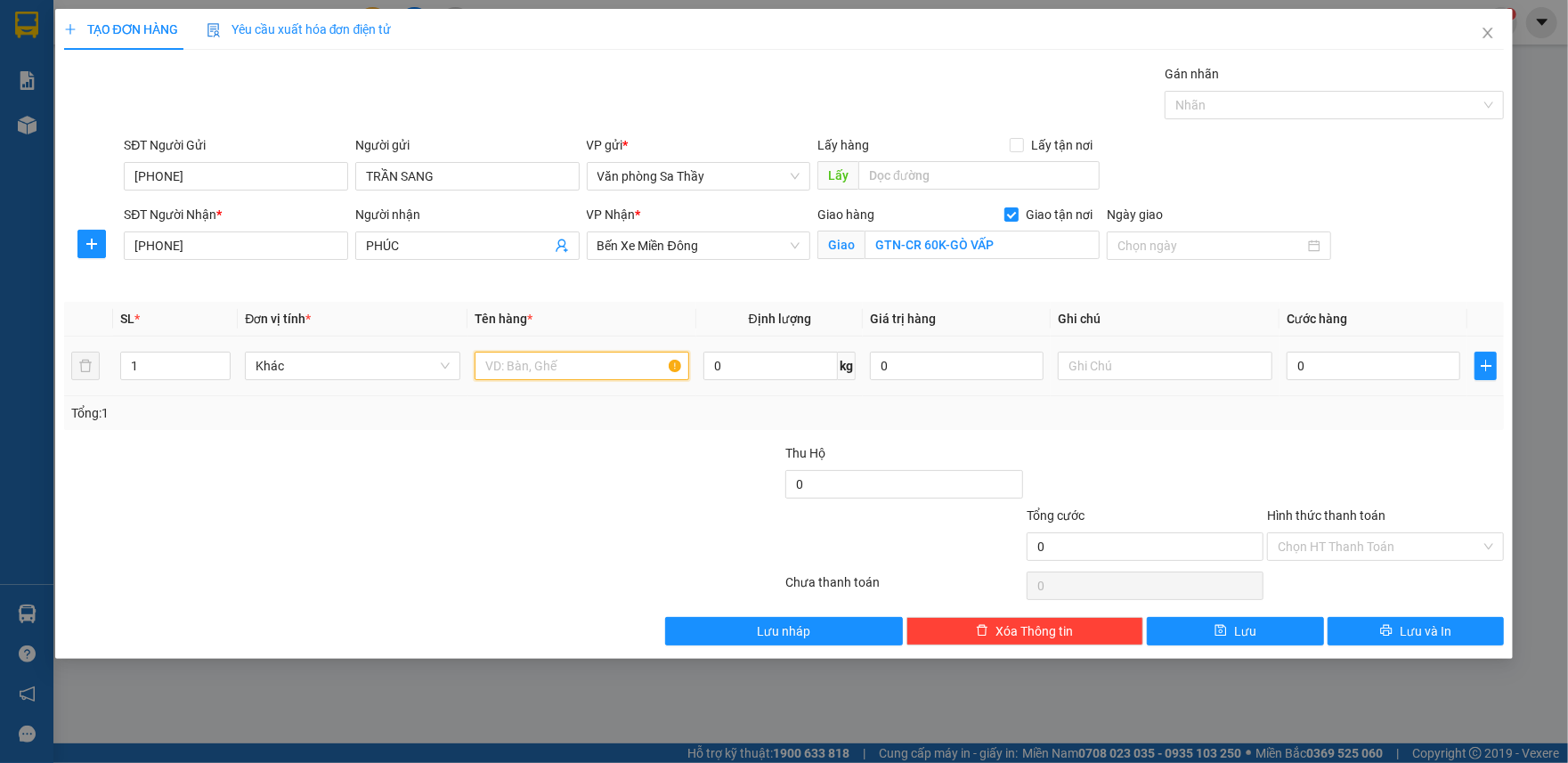 click at bounding box center [581, 366] 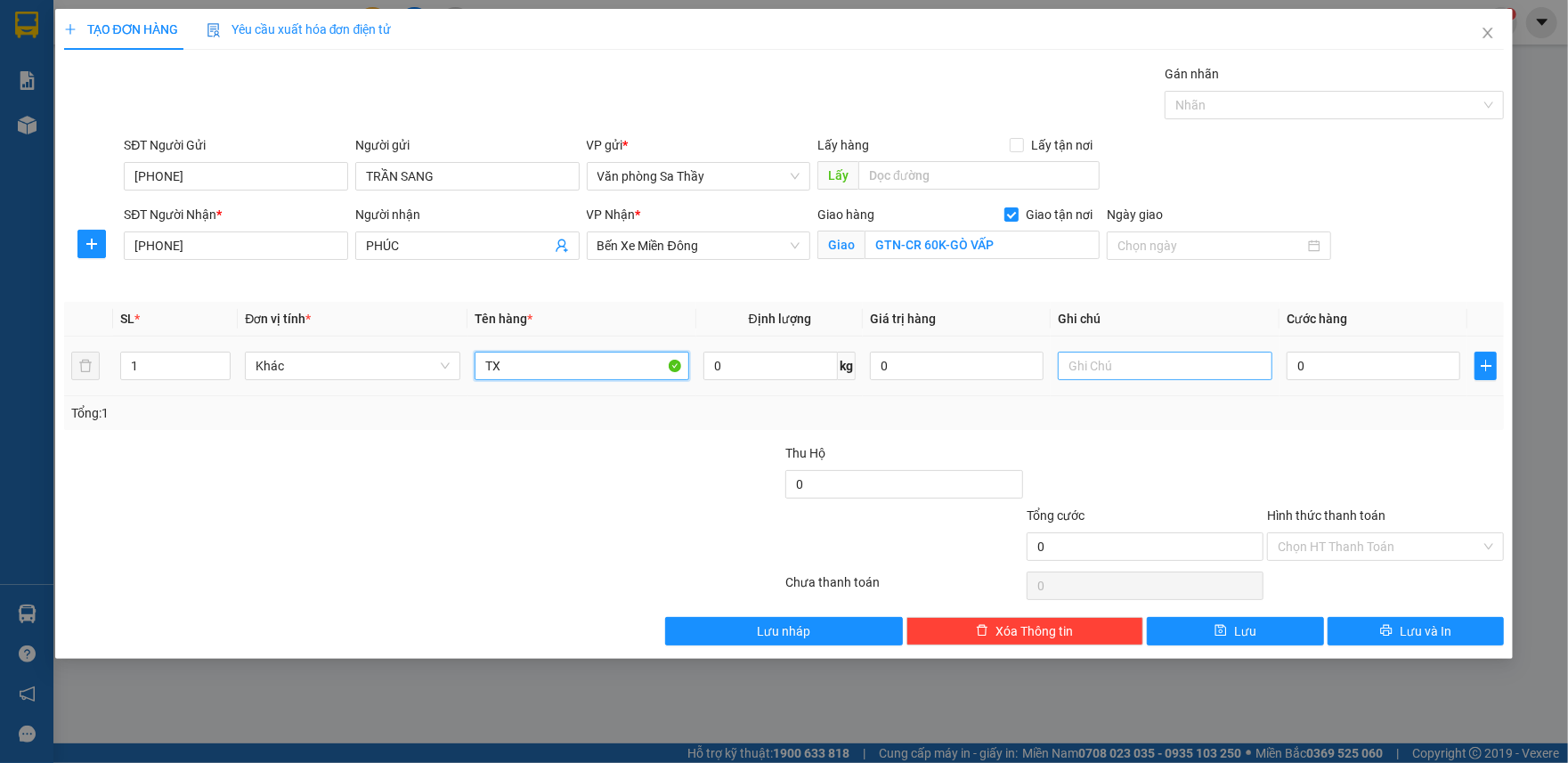type on "TX" 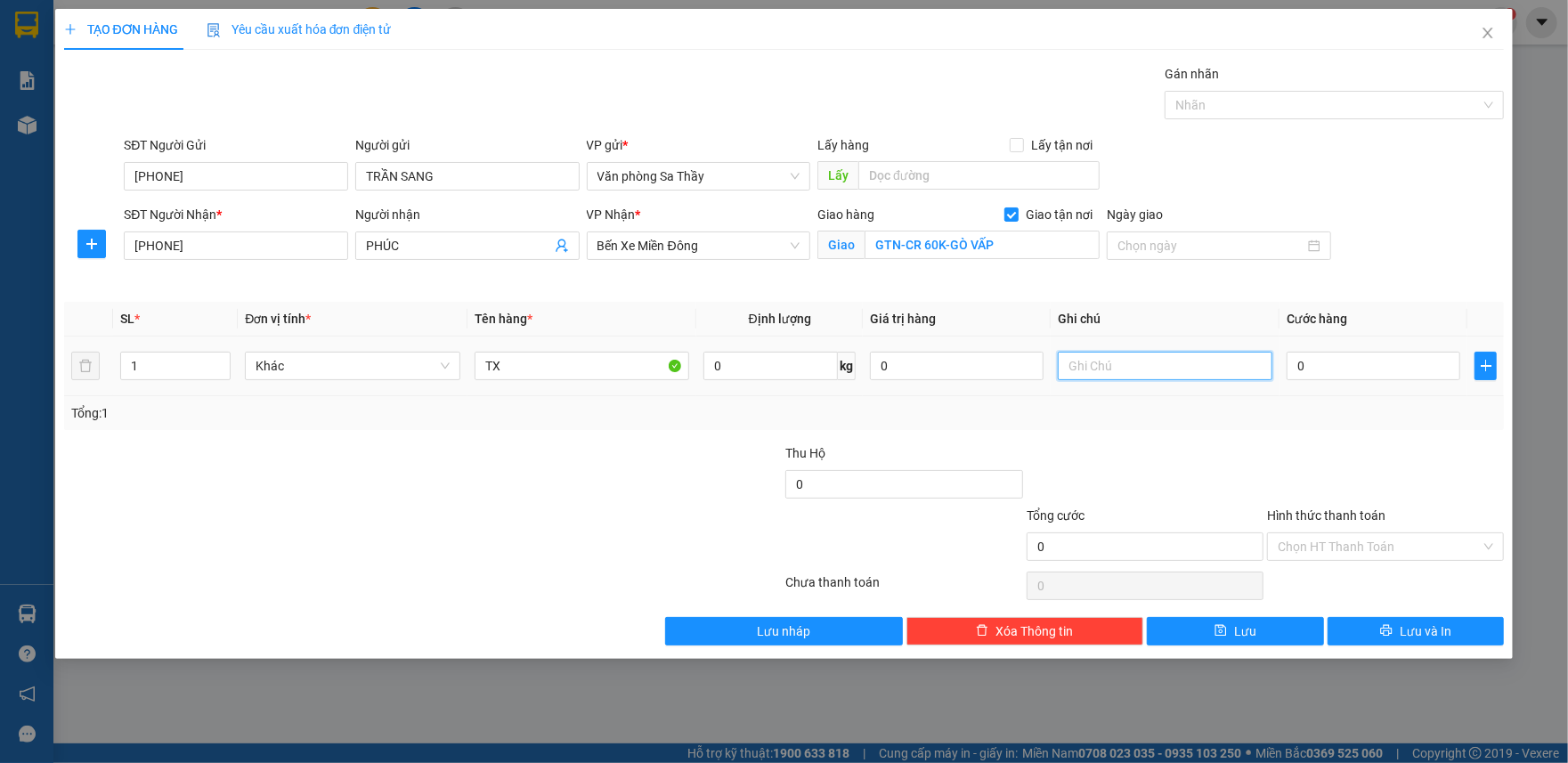 click at bounding box center [1165, 366] 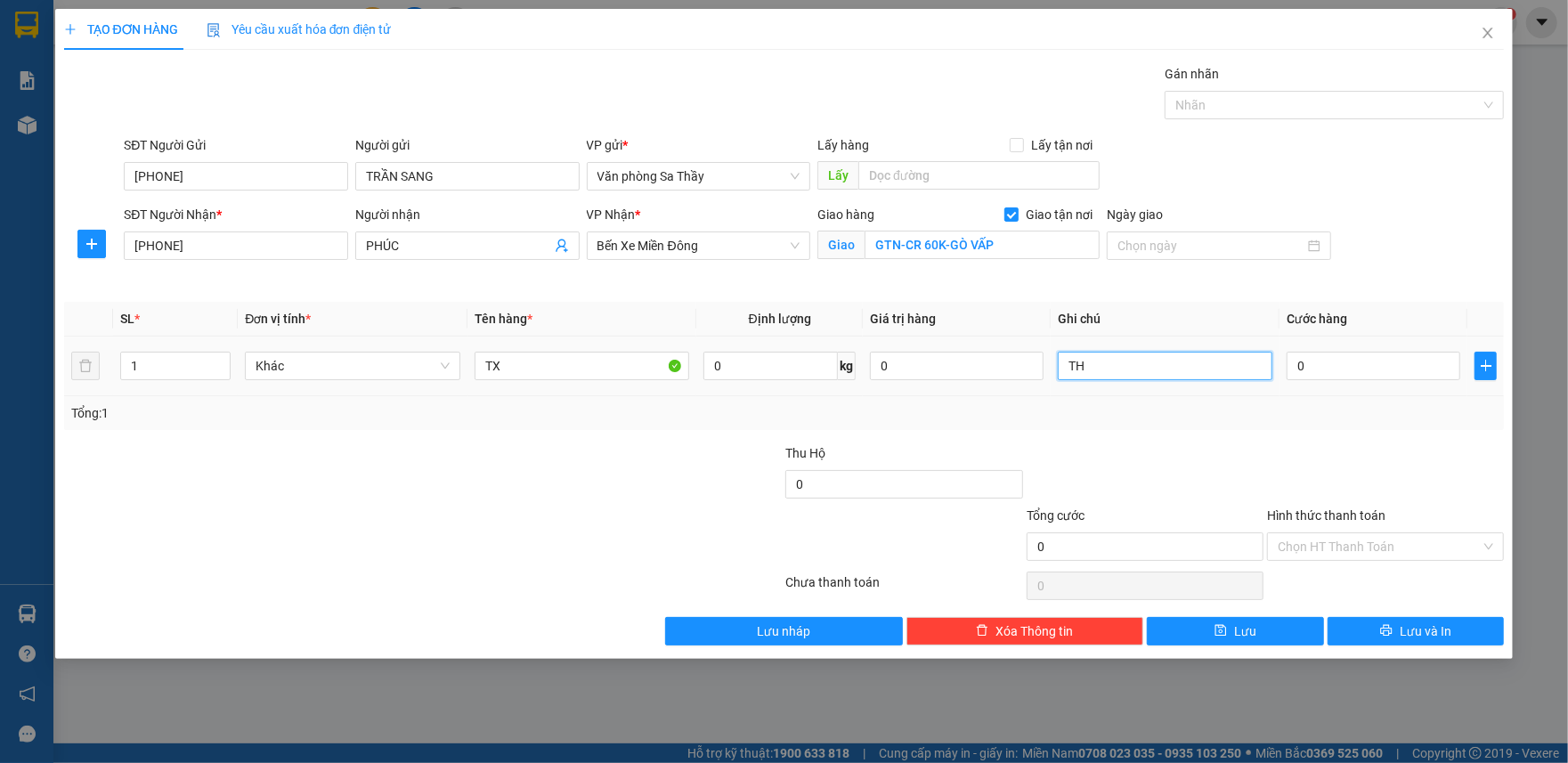 type on "T" 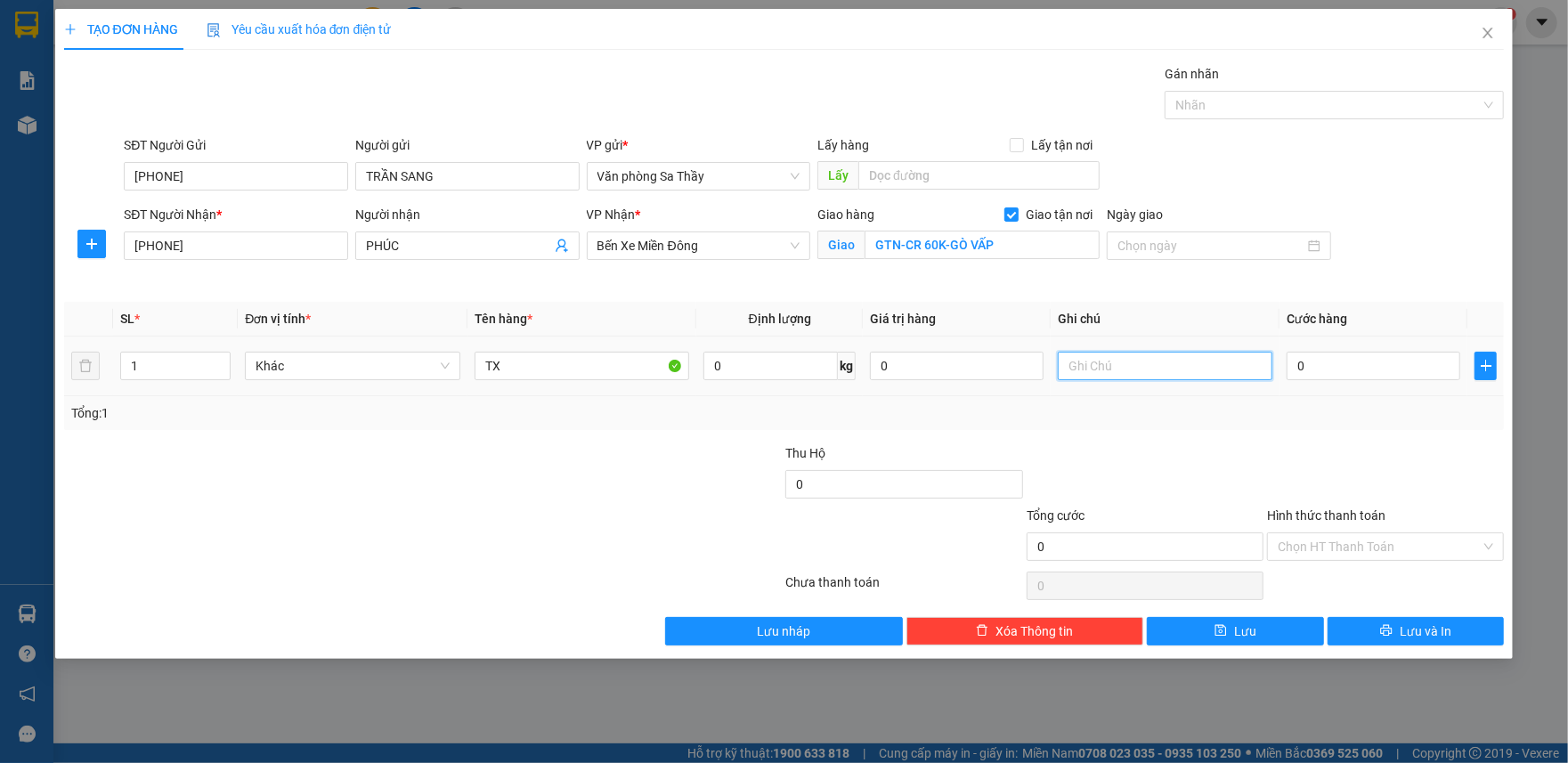 type on "D" 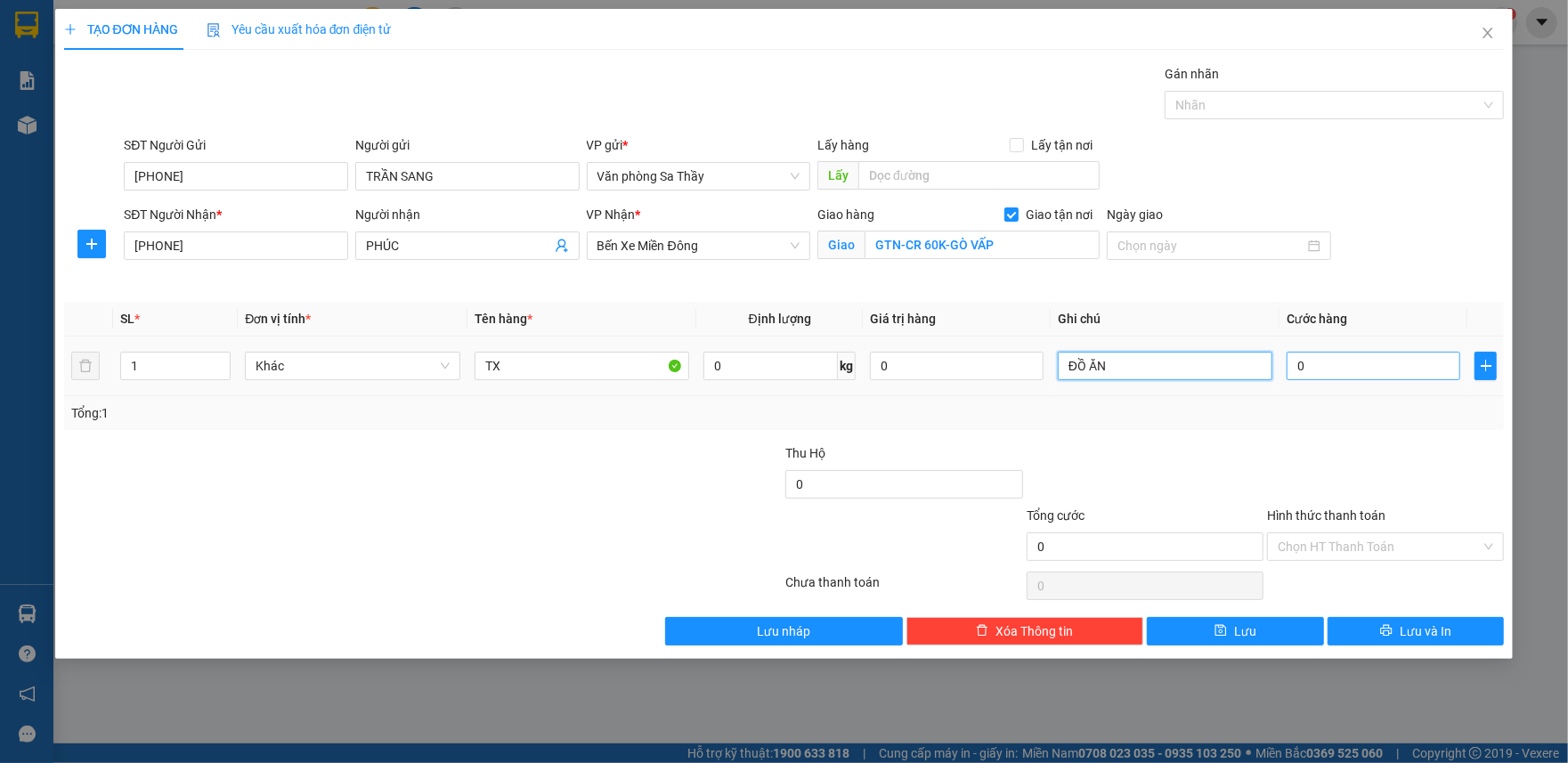 type on "ĐỒ ĂN" 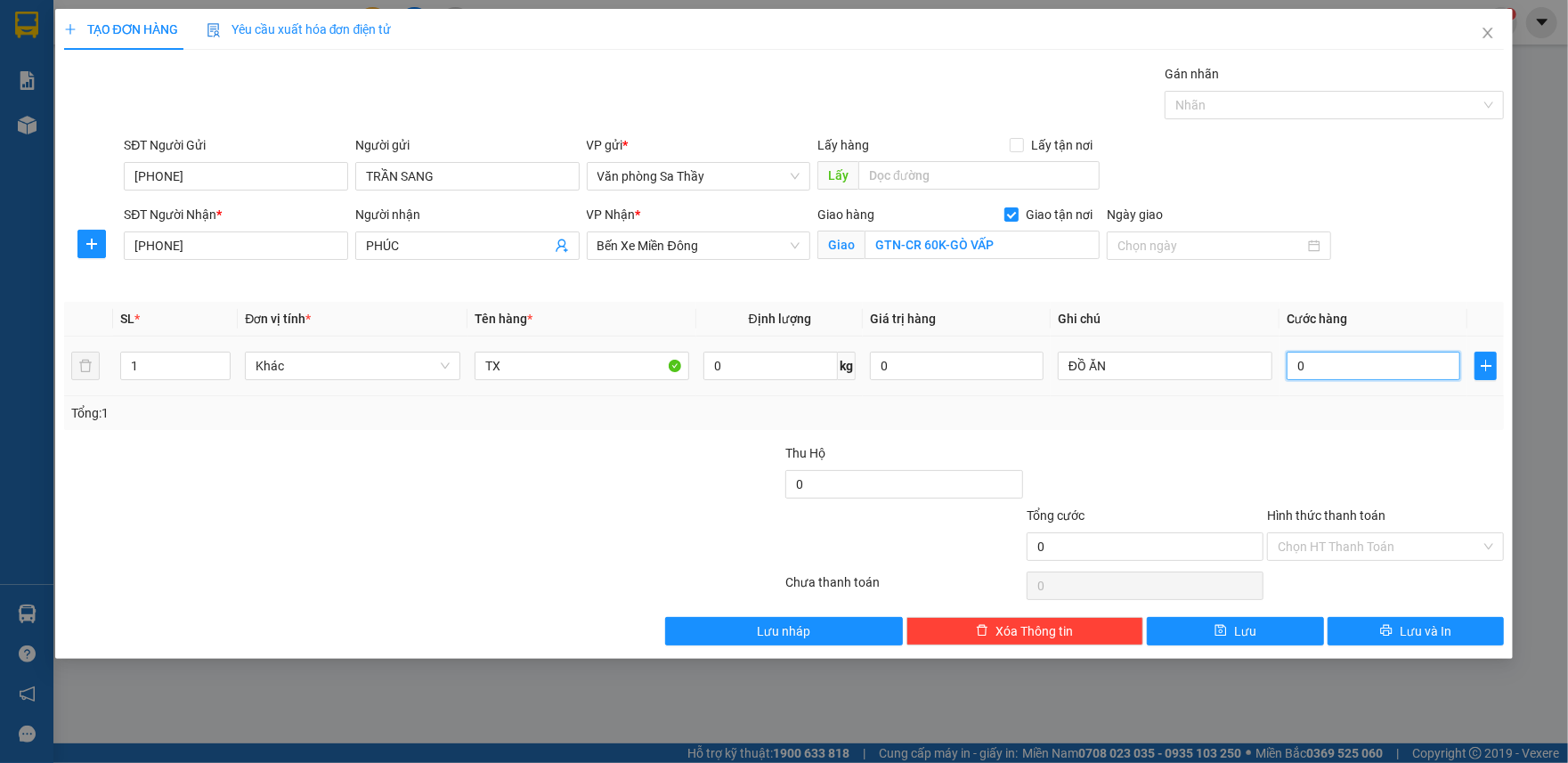 click on "0" at bounding box center [1373, 366] 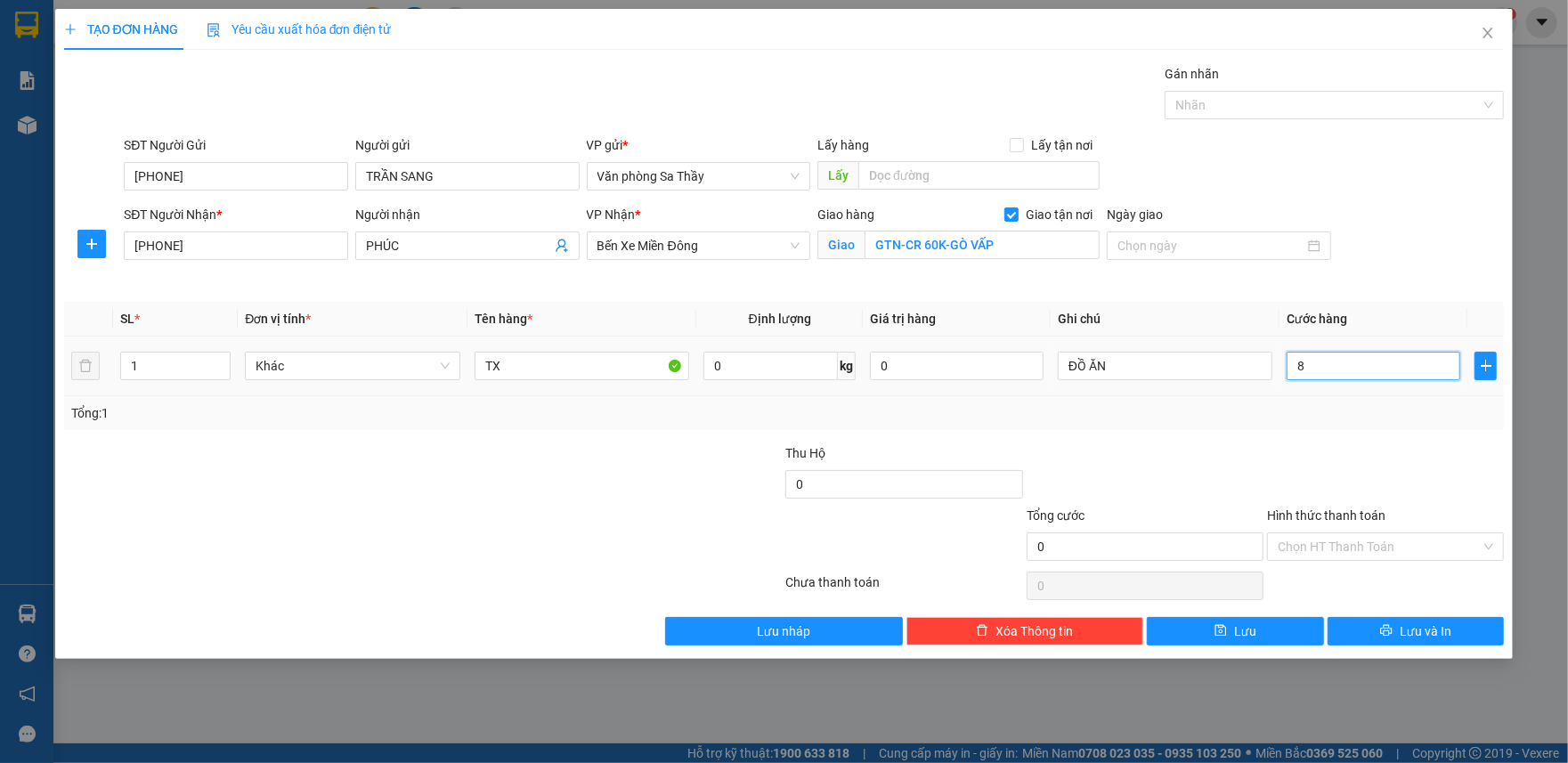 type on "8" 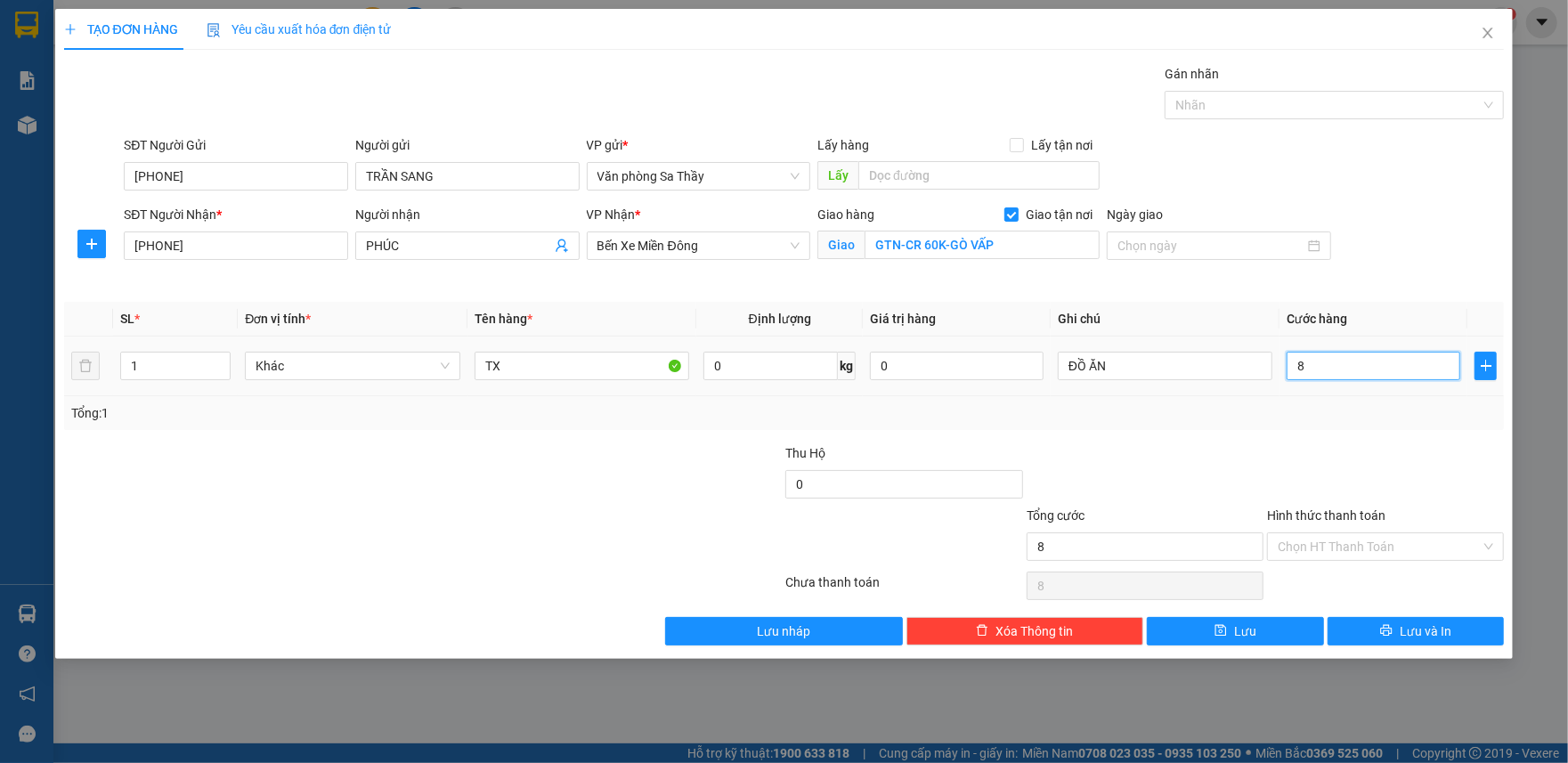 type on "80" 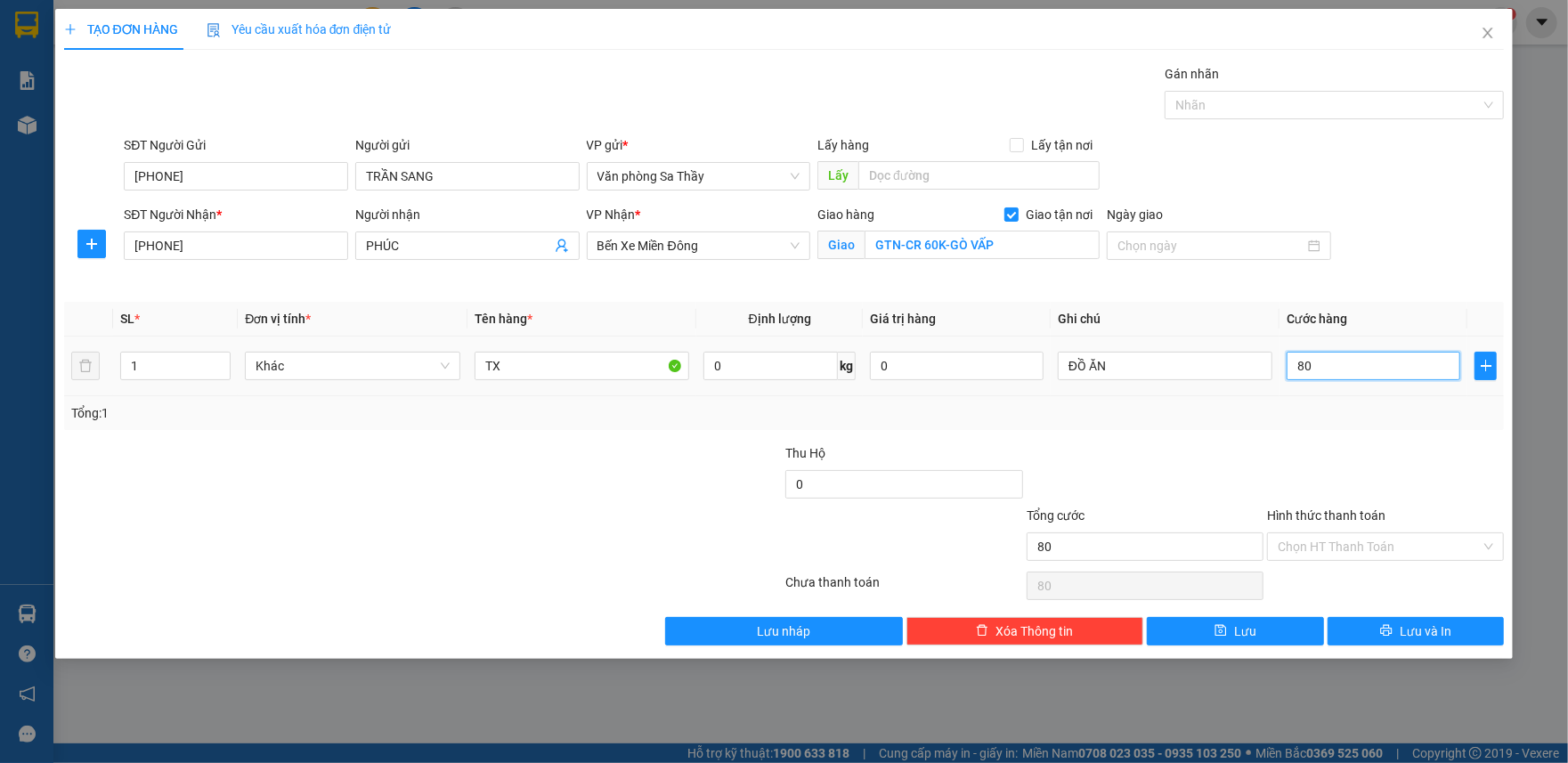 type on "800" 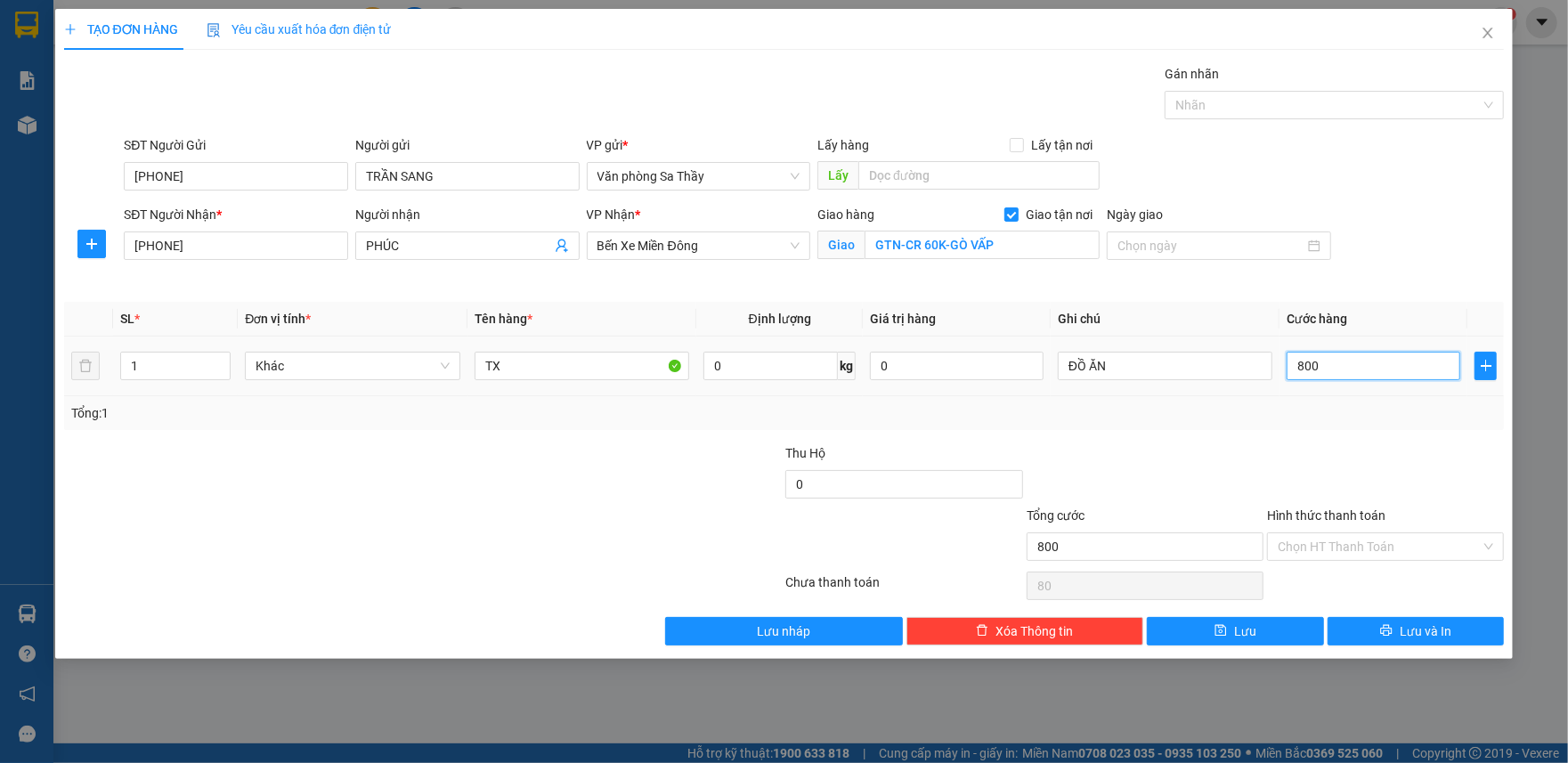 type on "800" 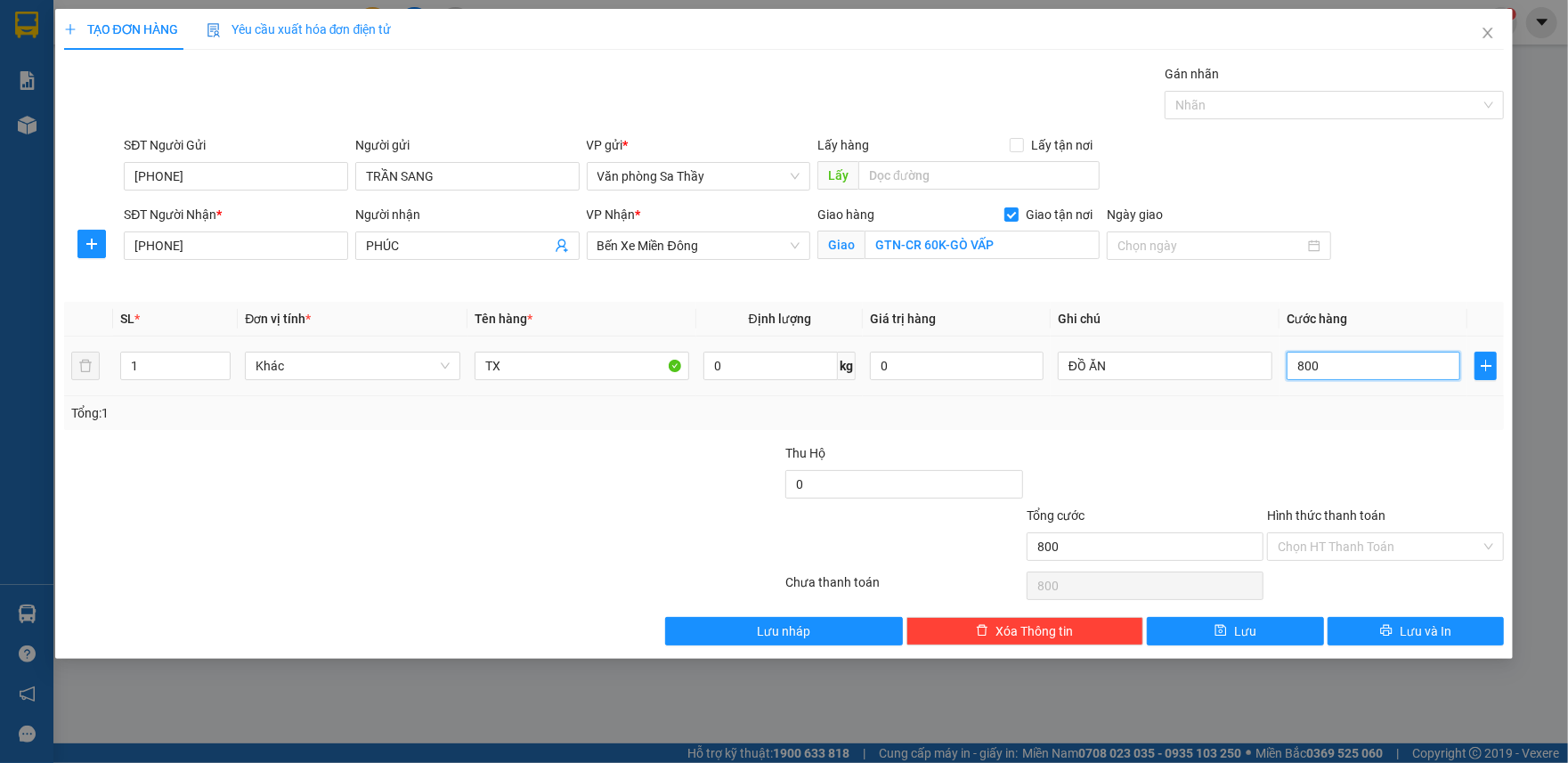 type on "8.000" 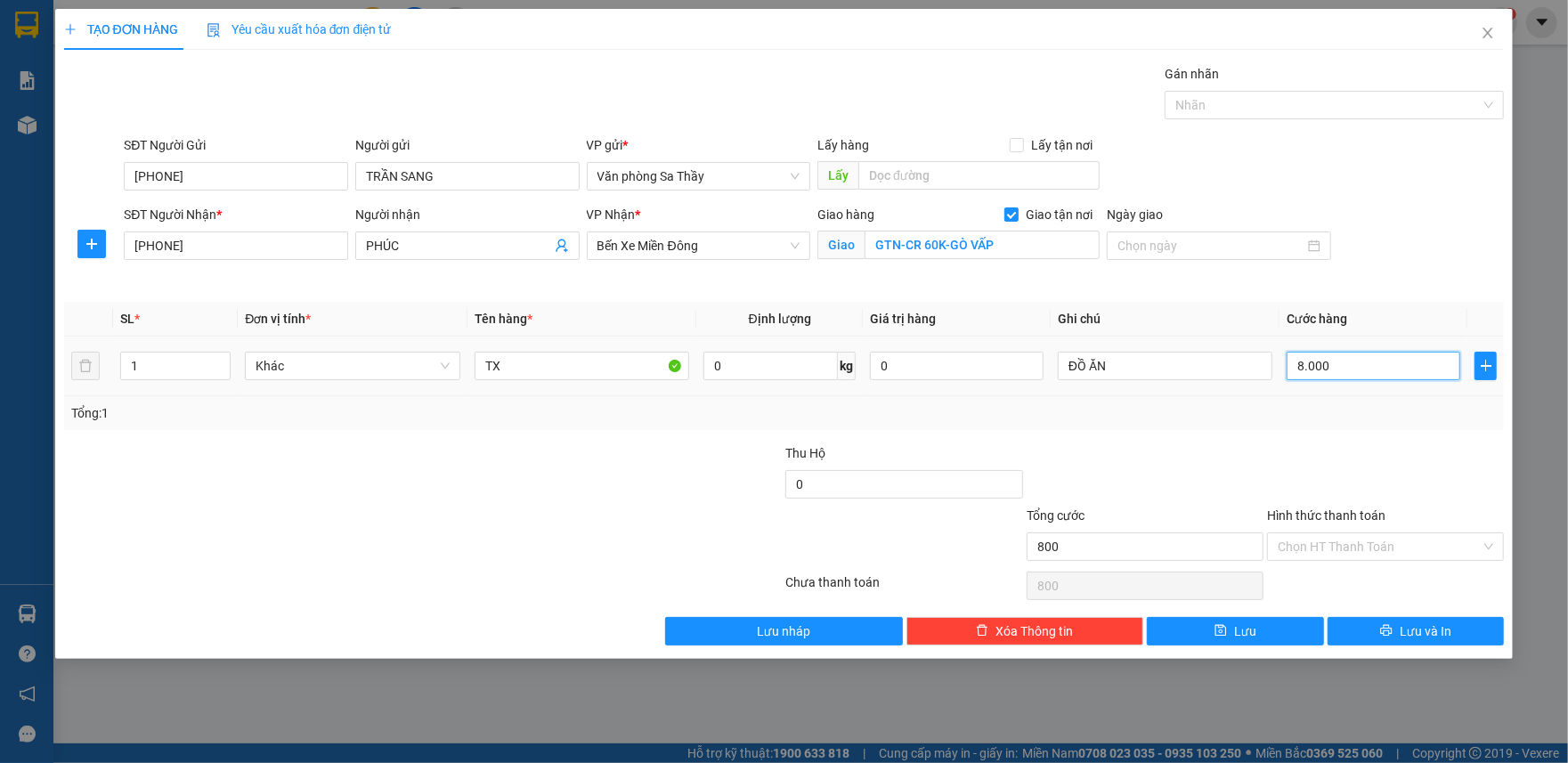 type on "8.000" 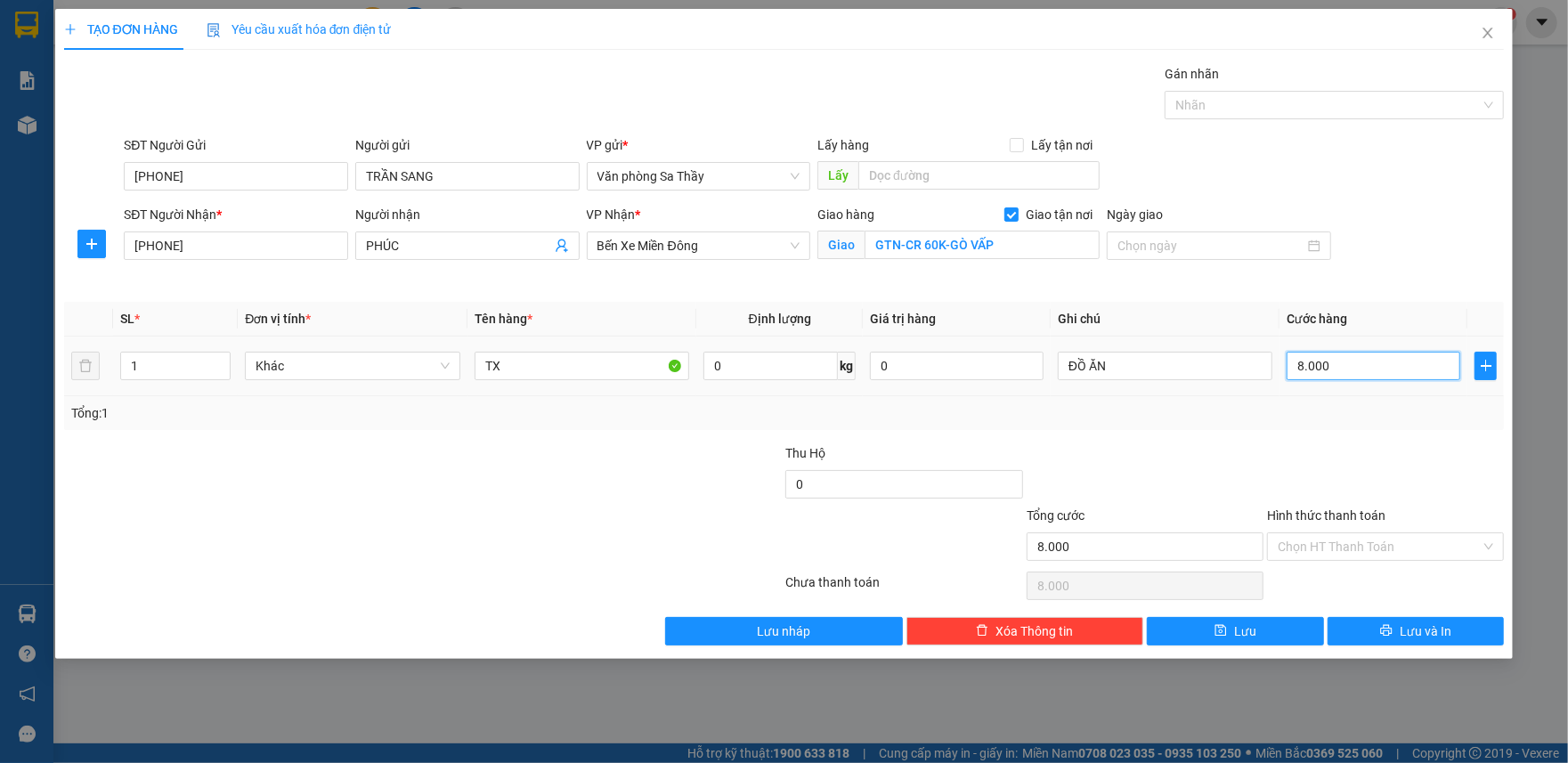 type on "80.000" 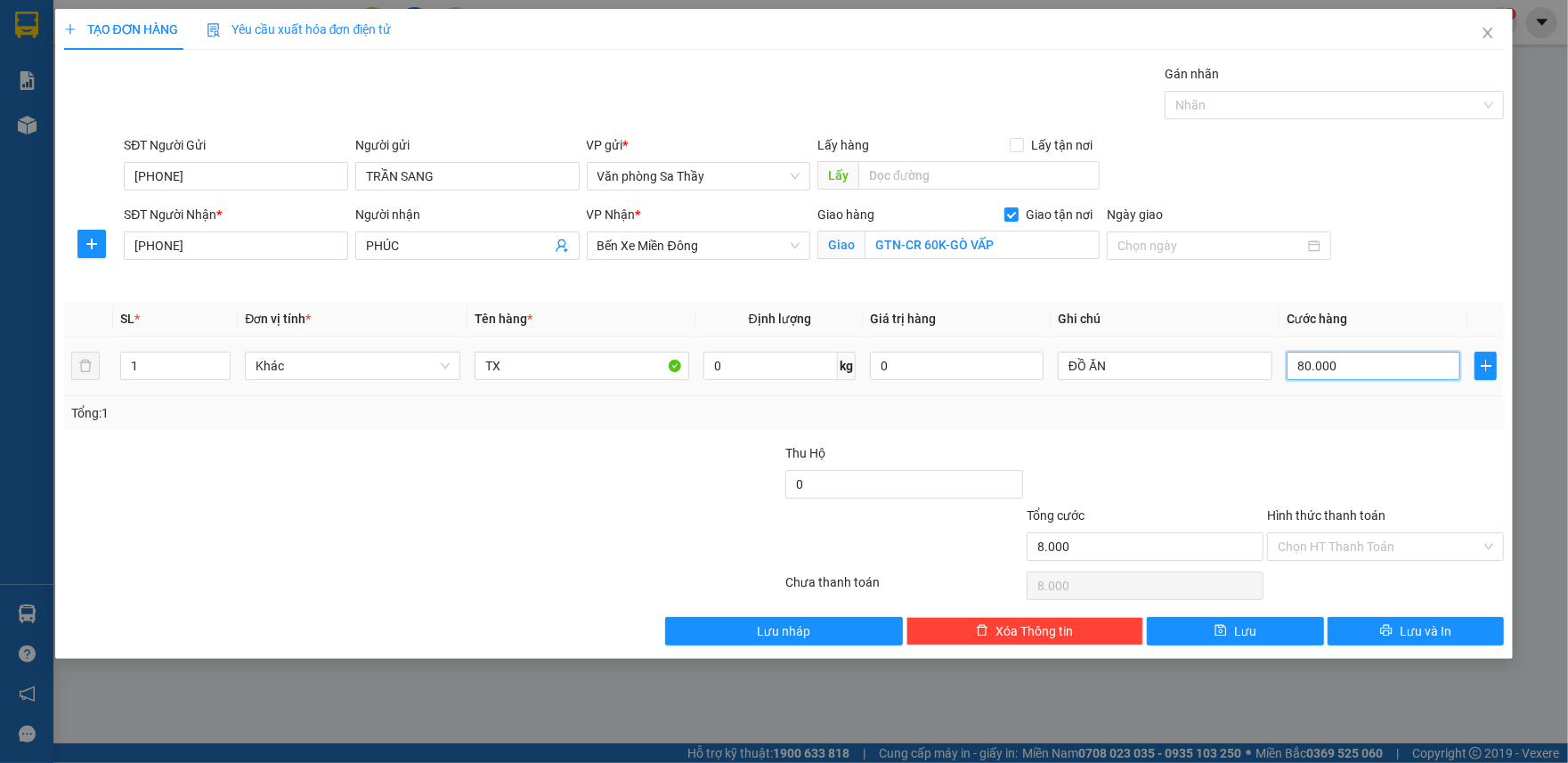 type on "80.000" 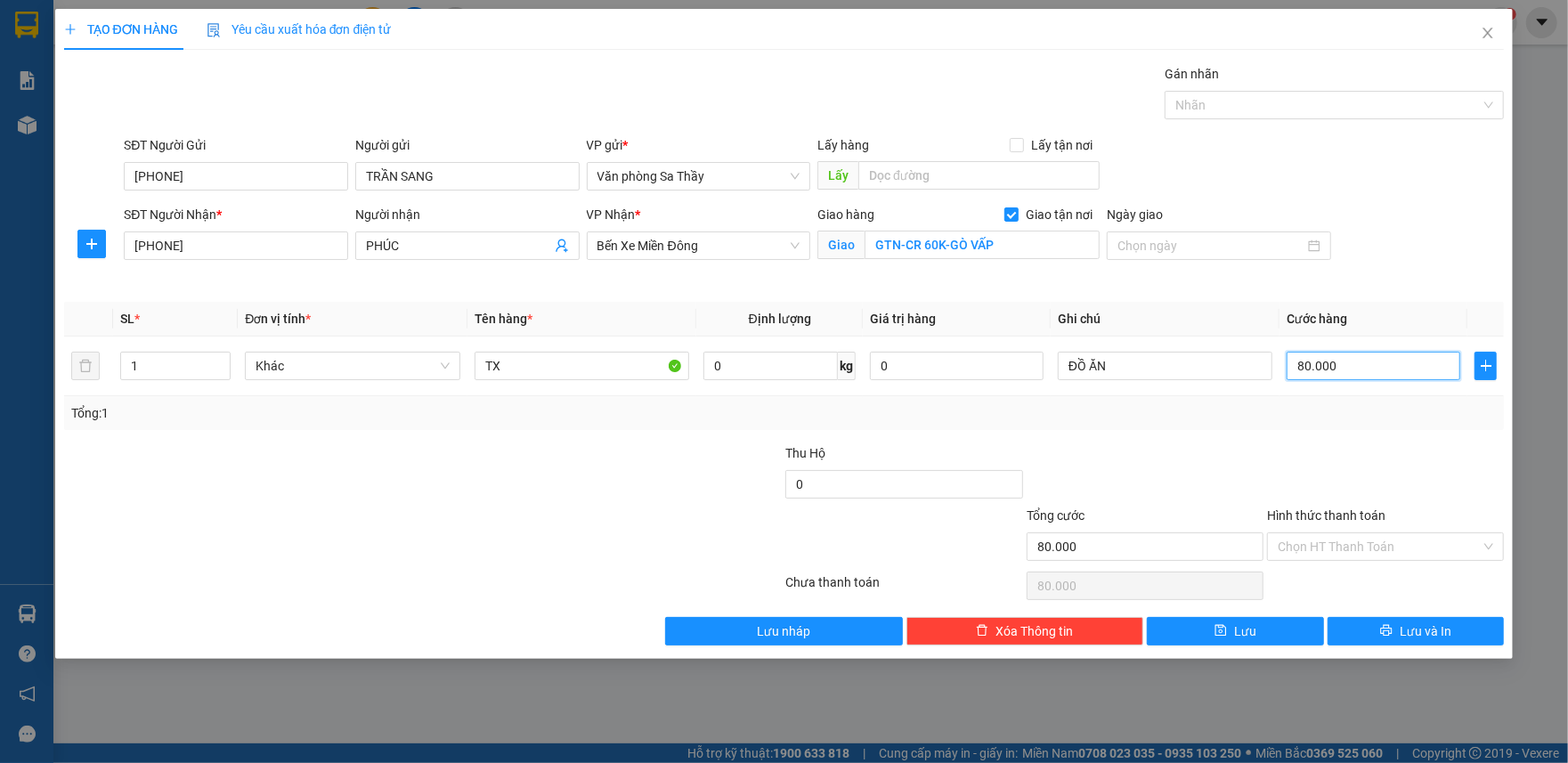 type on "80.000" 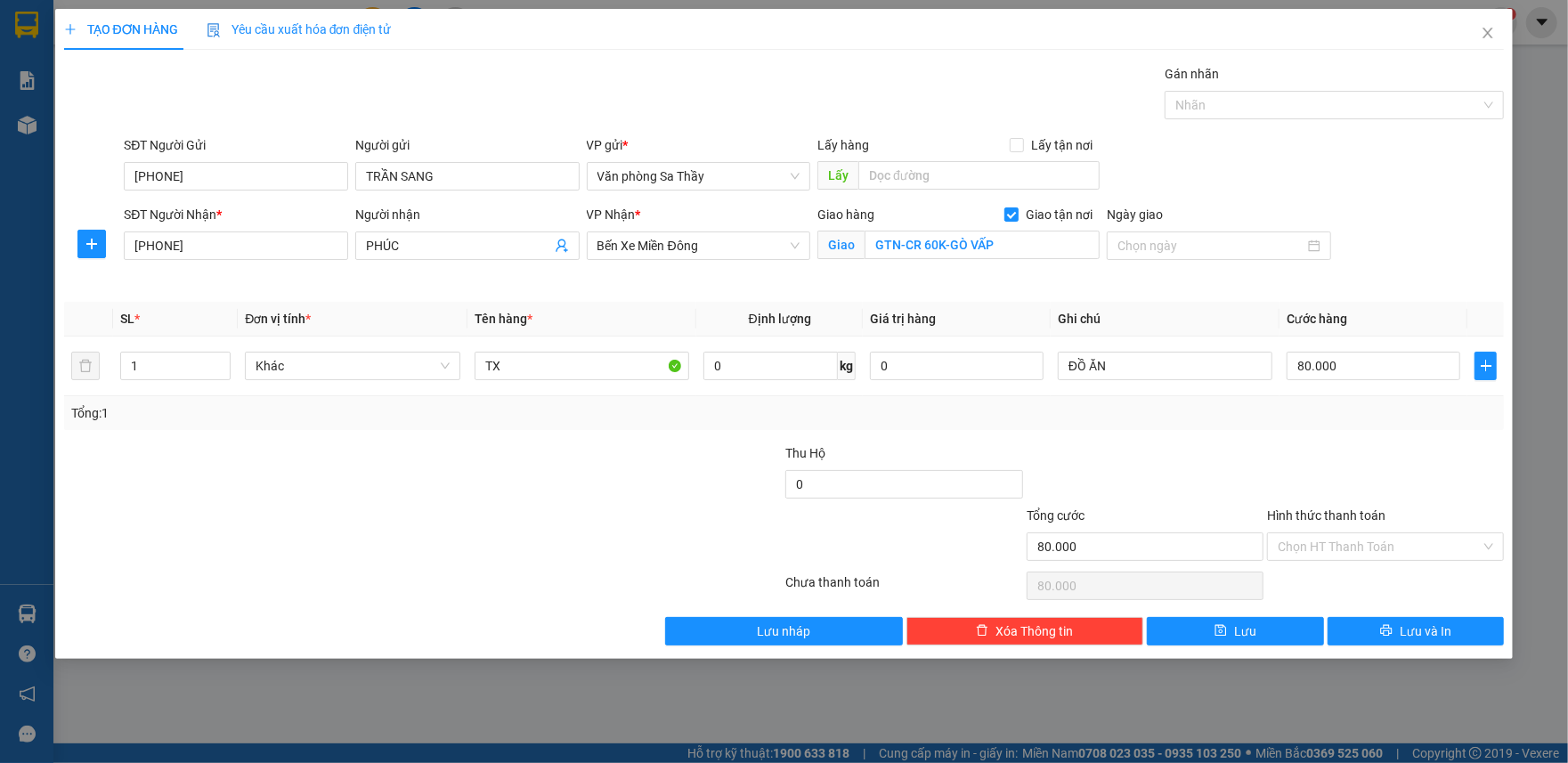 click on "Hình thức thanh toán Chọn HT Thanh Toán" at bounding box center (1385, 537) 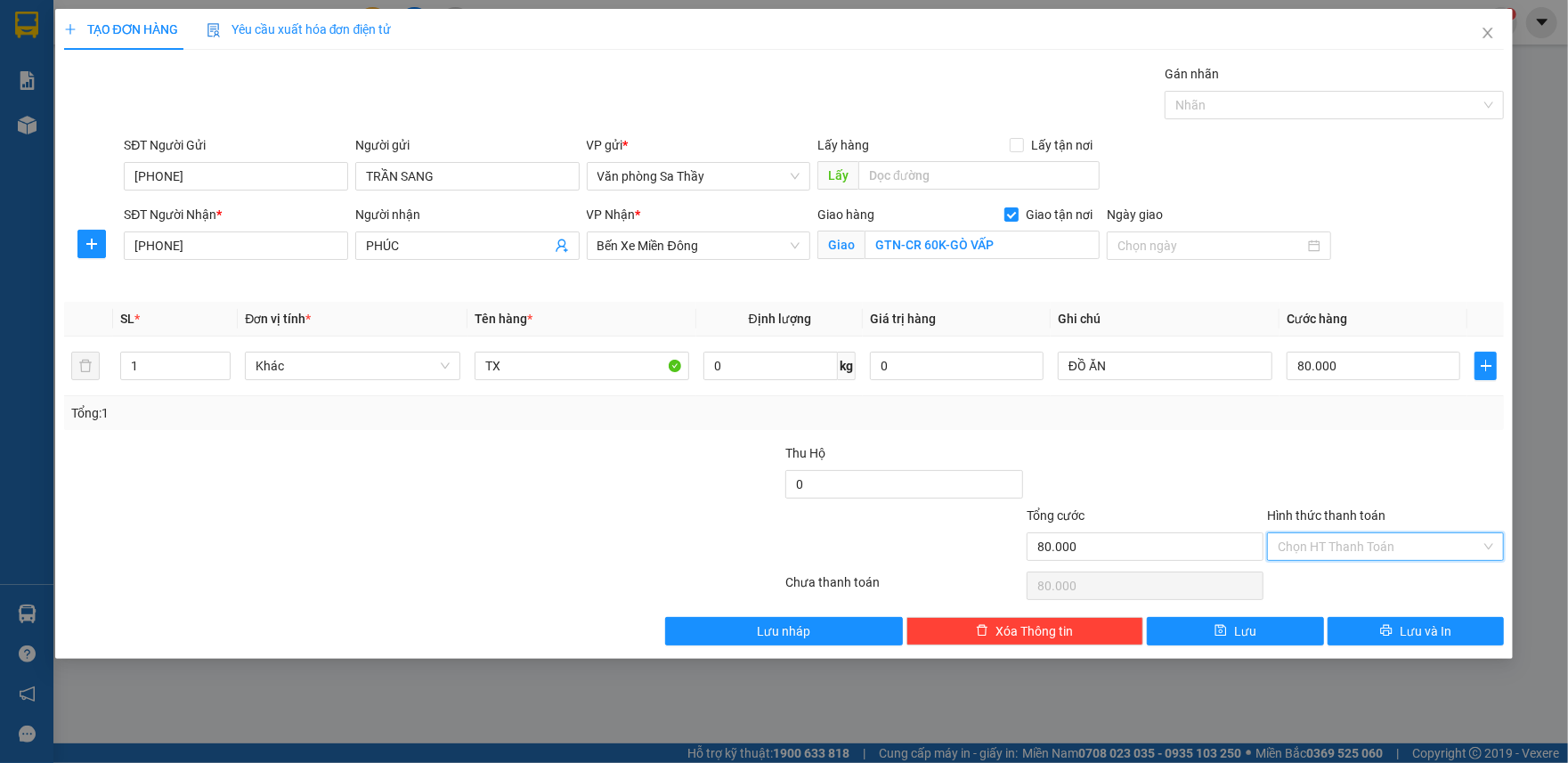click on "Hình thức thanh toán" at bounding box center [1379, 547] 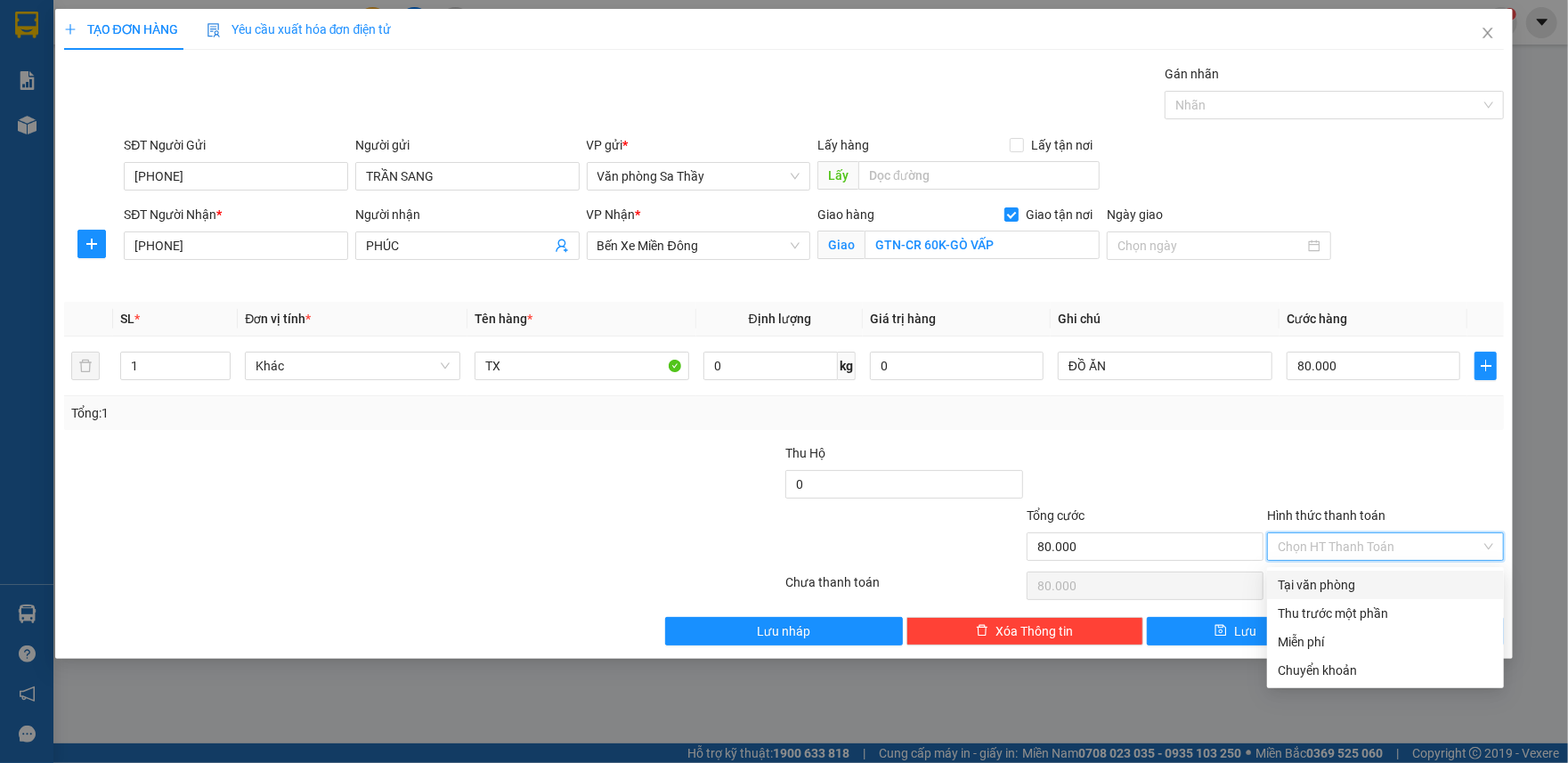 click on "Tại văn phòng" at bounding box center (1385, 585) 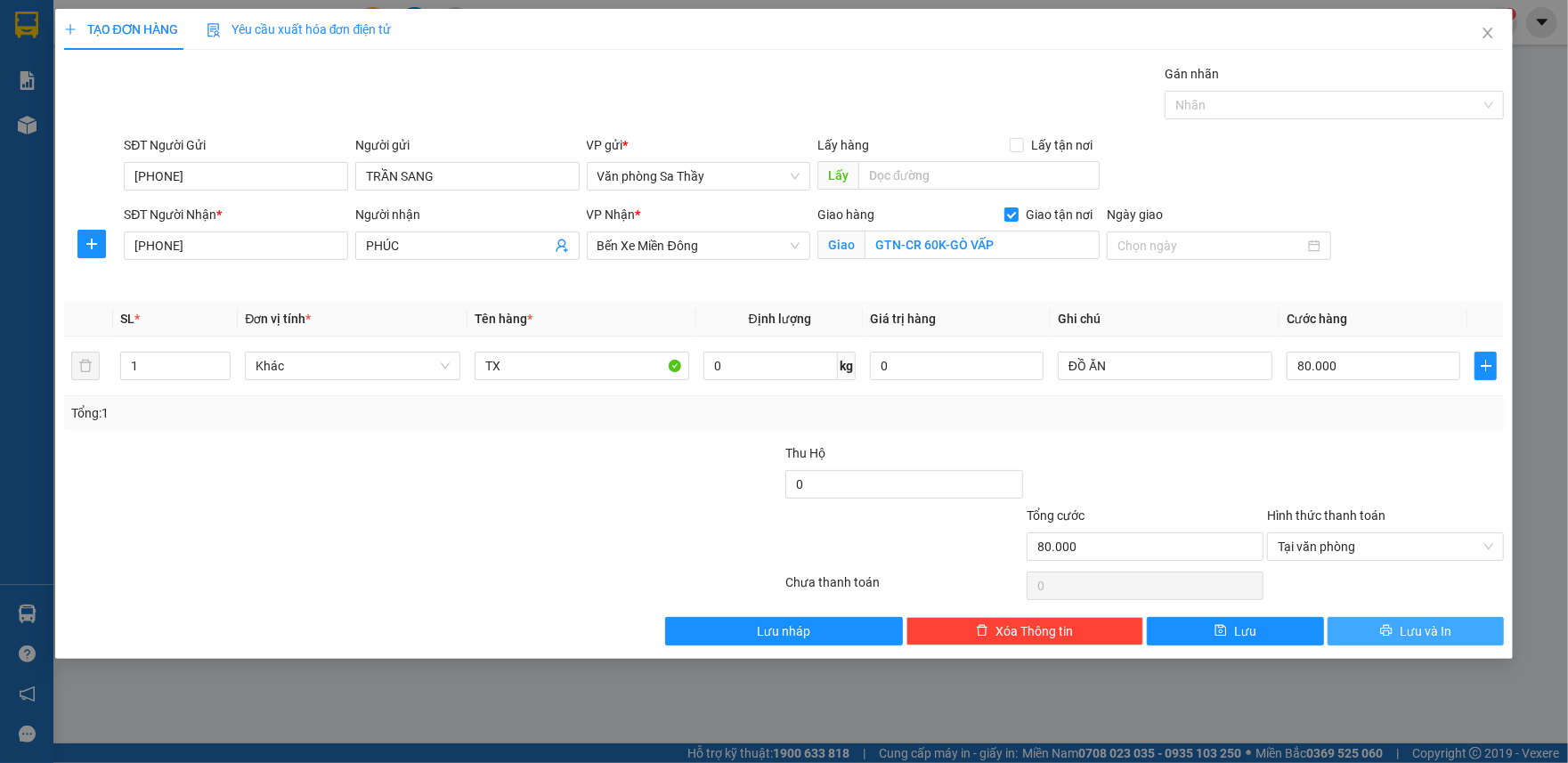 click on "Lưu và In" at bounding box center [1416, 631] 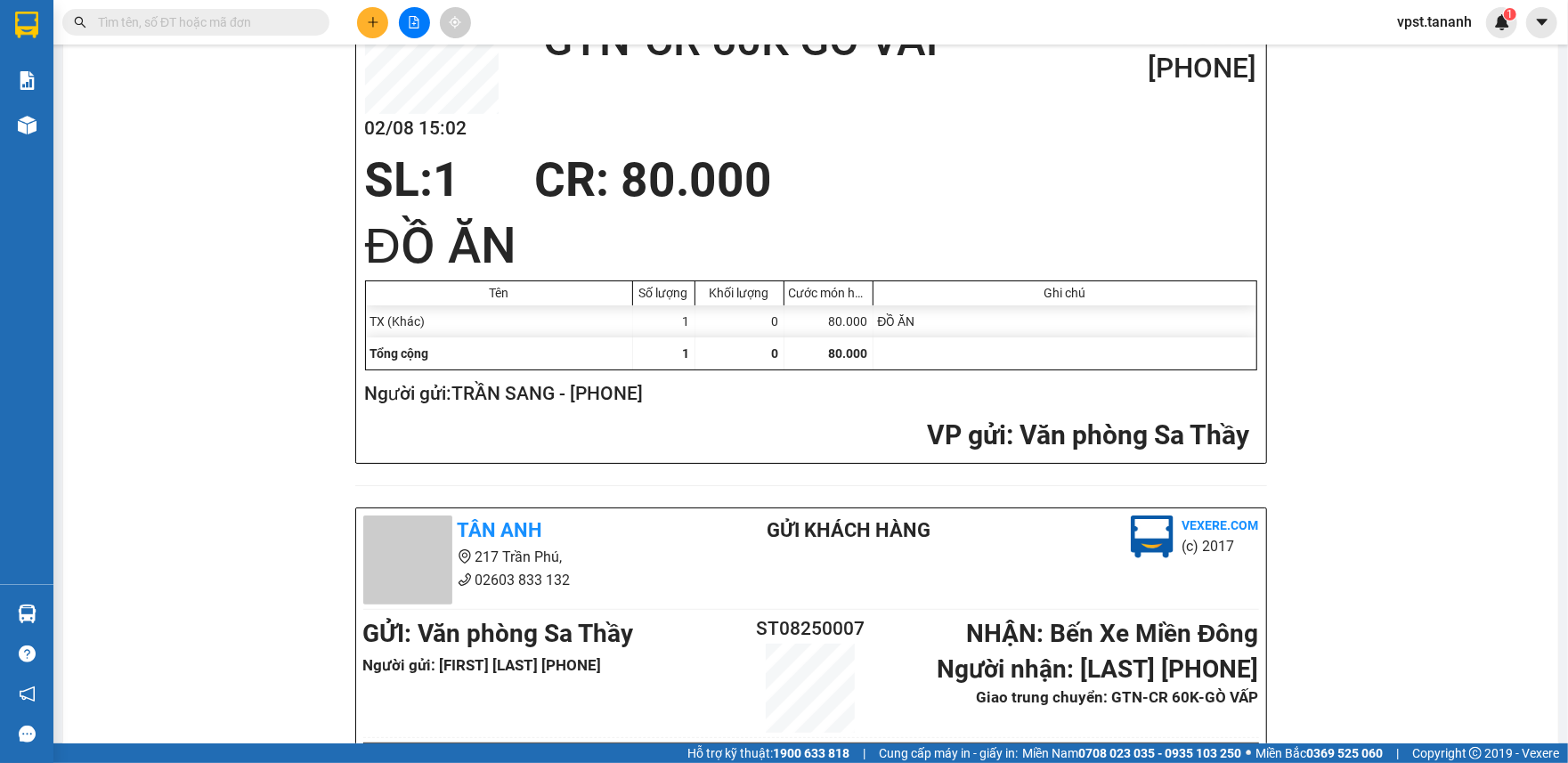 scroll, scrollTop: 0, scrollLeft: 0, axis: both 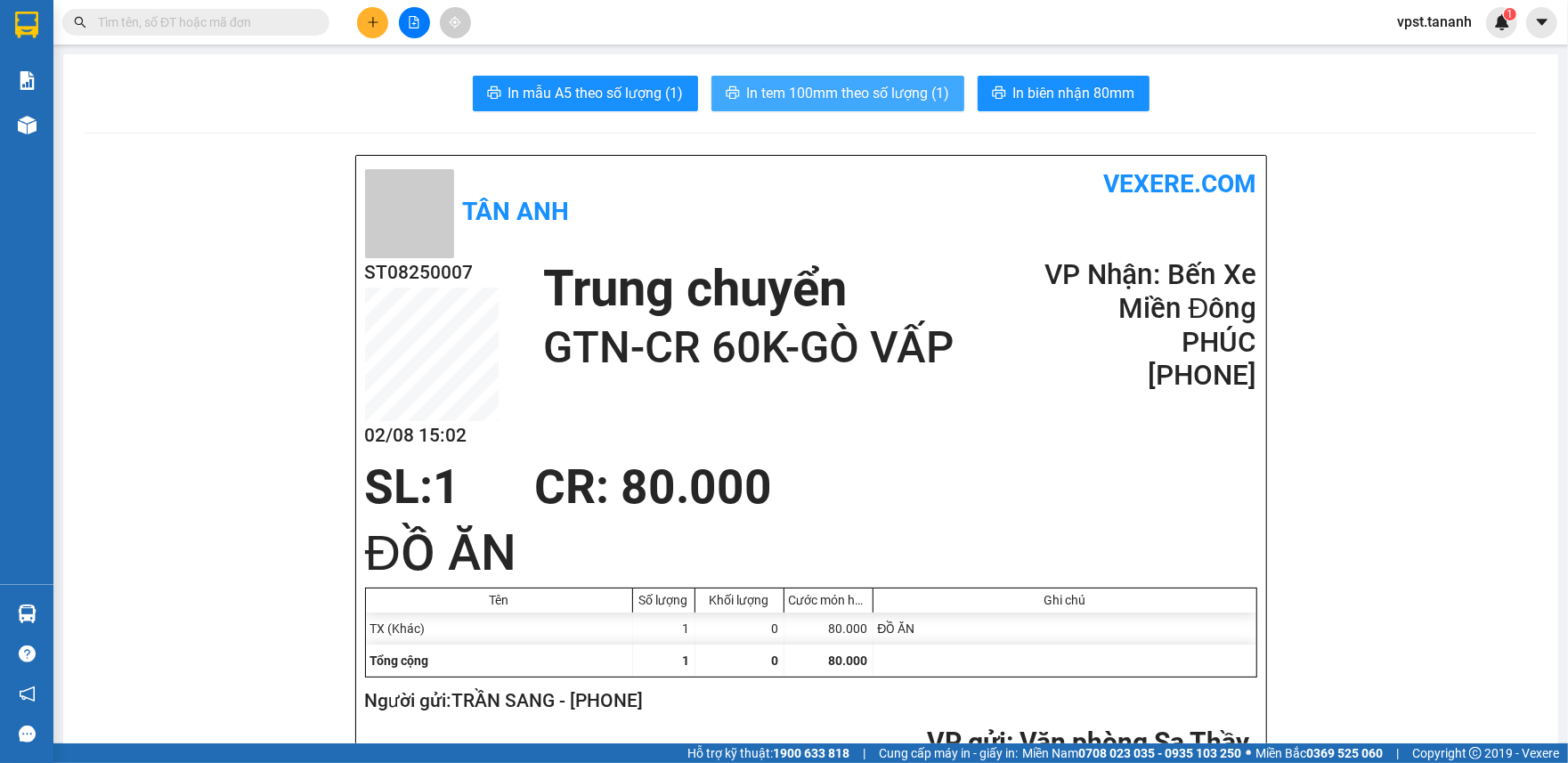 click on "In tem 100mm theo số lượng
(1)" at bounding box center (849, 93) 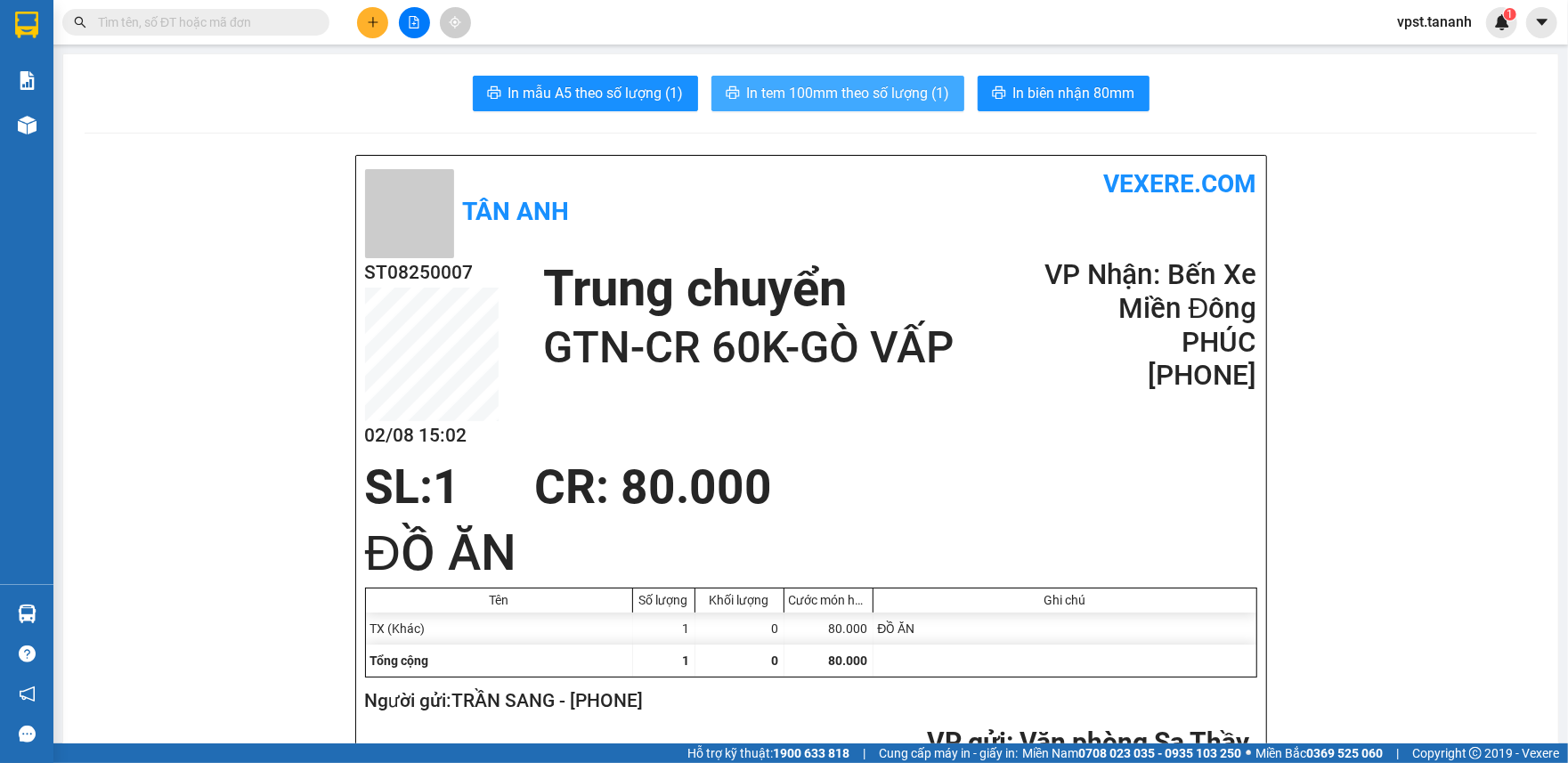 scroll, scrollTop: 0, scrollLeft: 0, axis: both 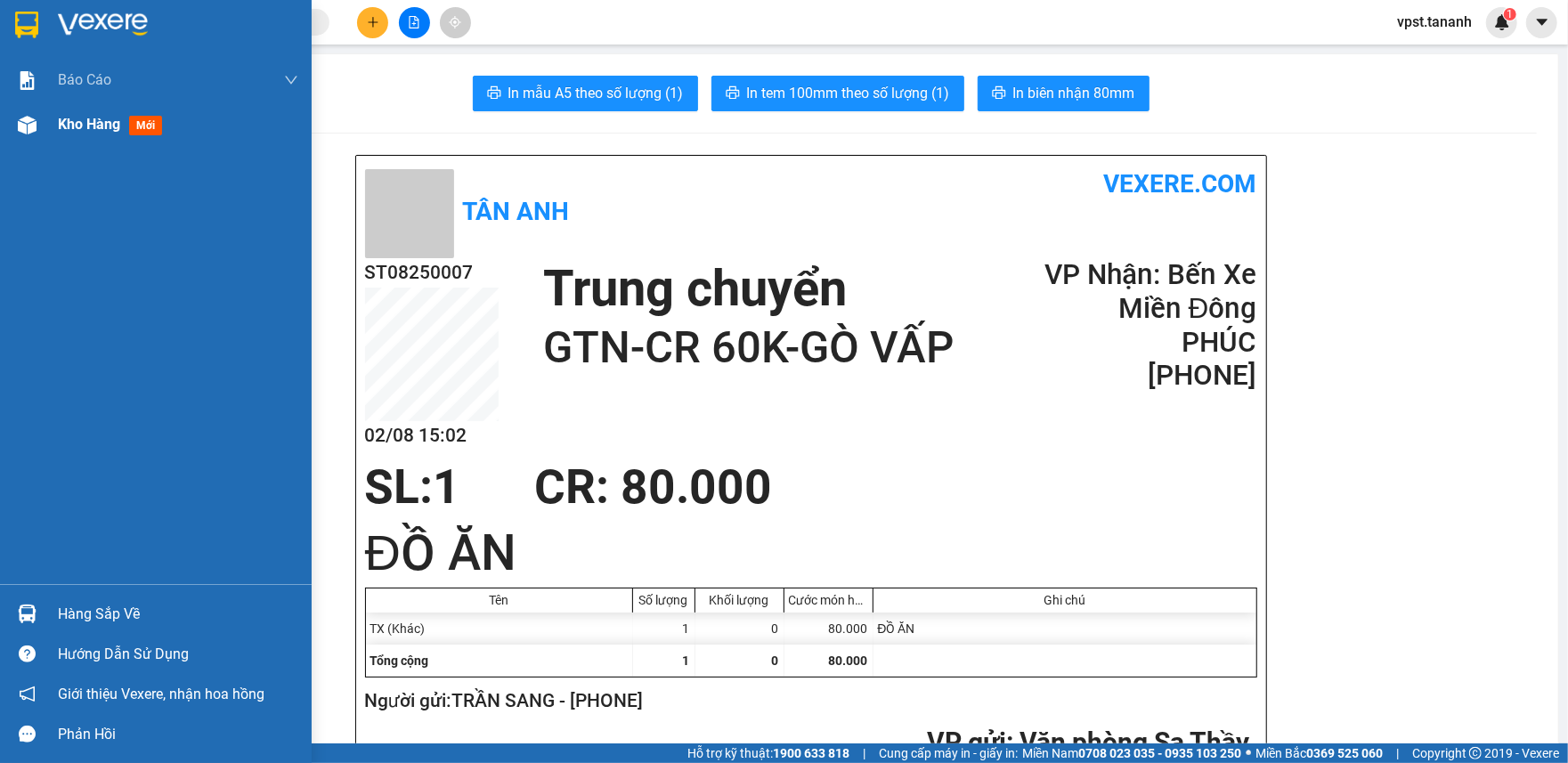 click on "mới" at bounding box center (145, 126) 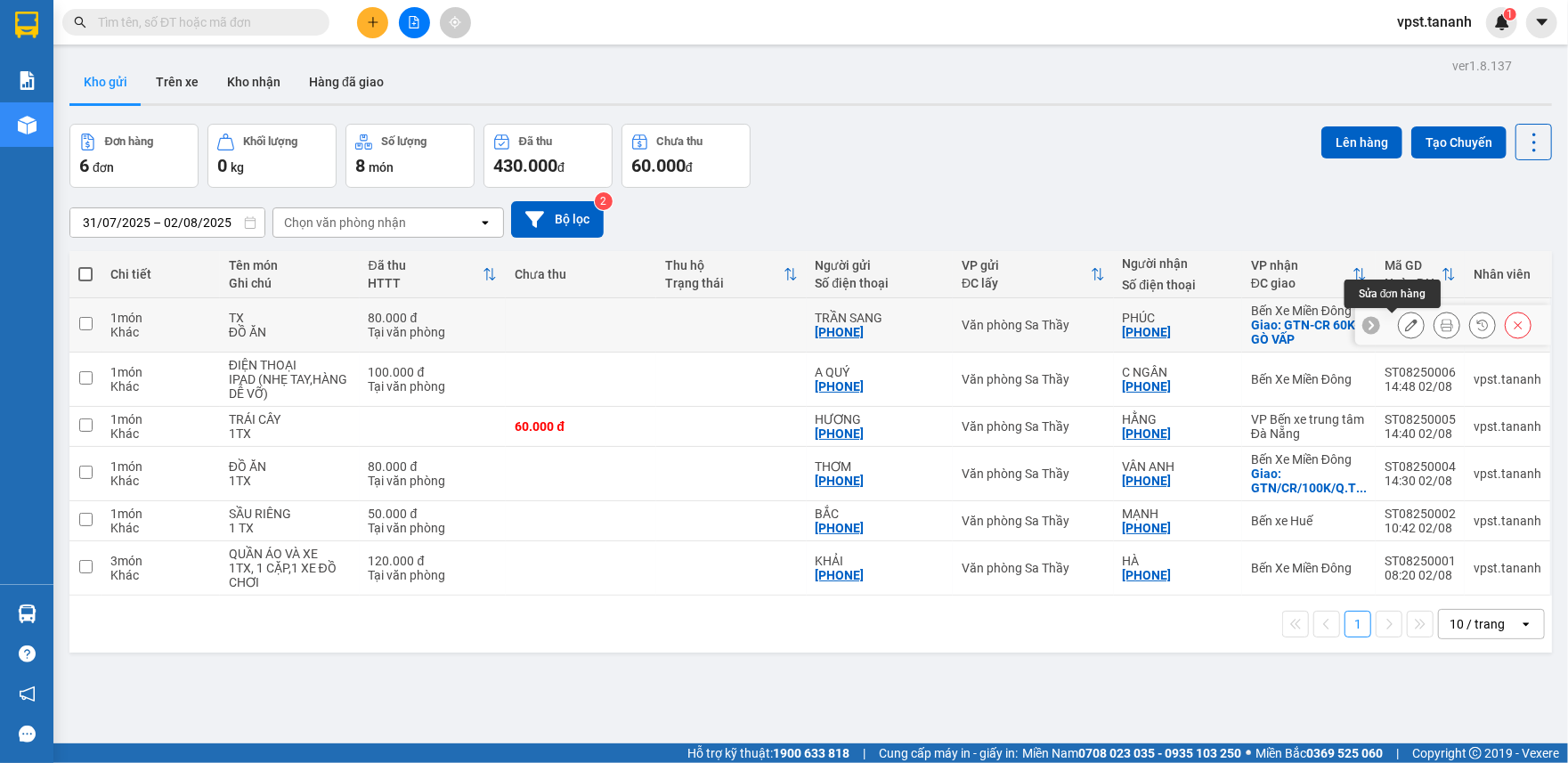click 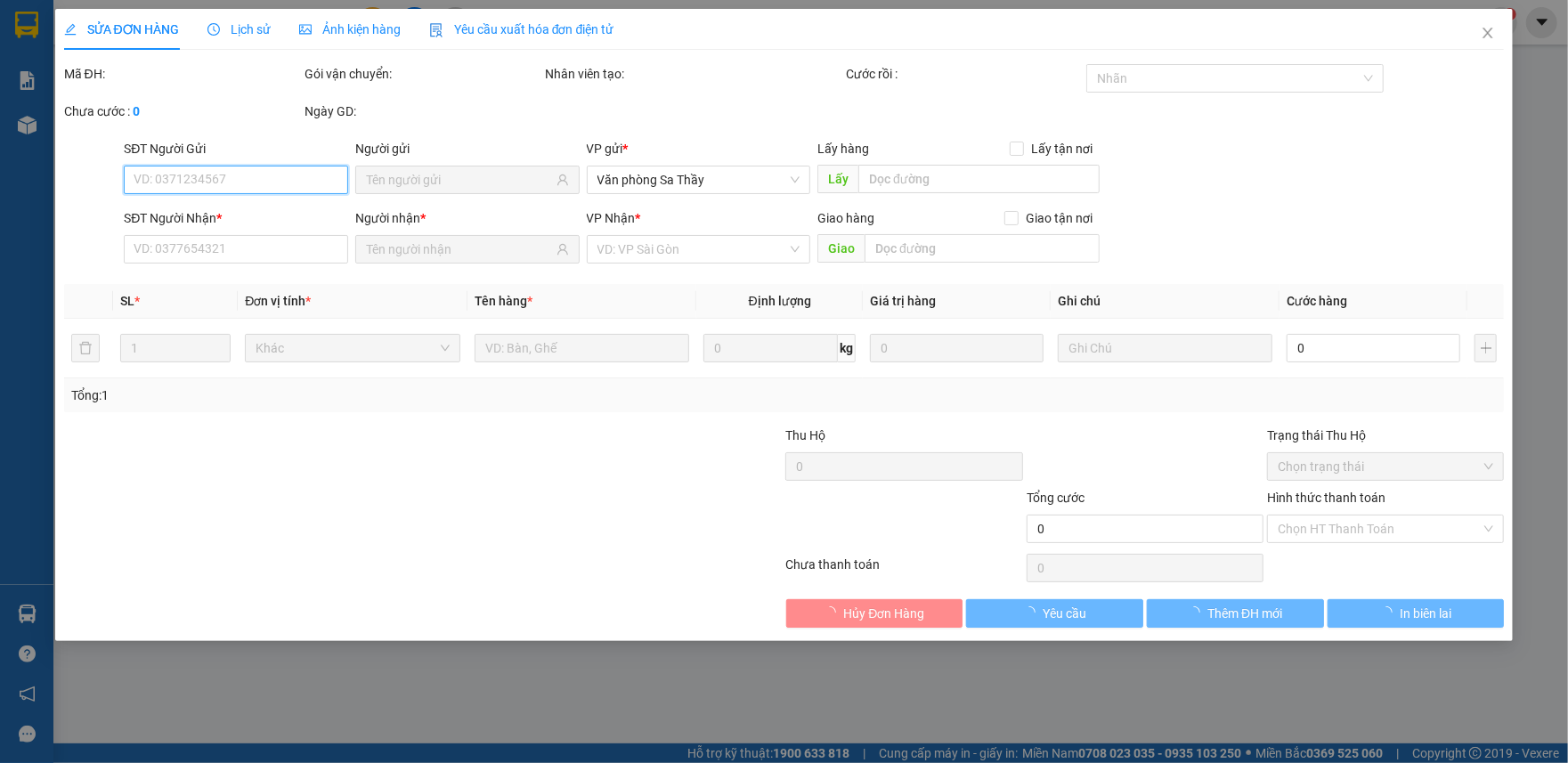 type on "[PHONE]" 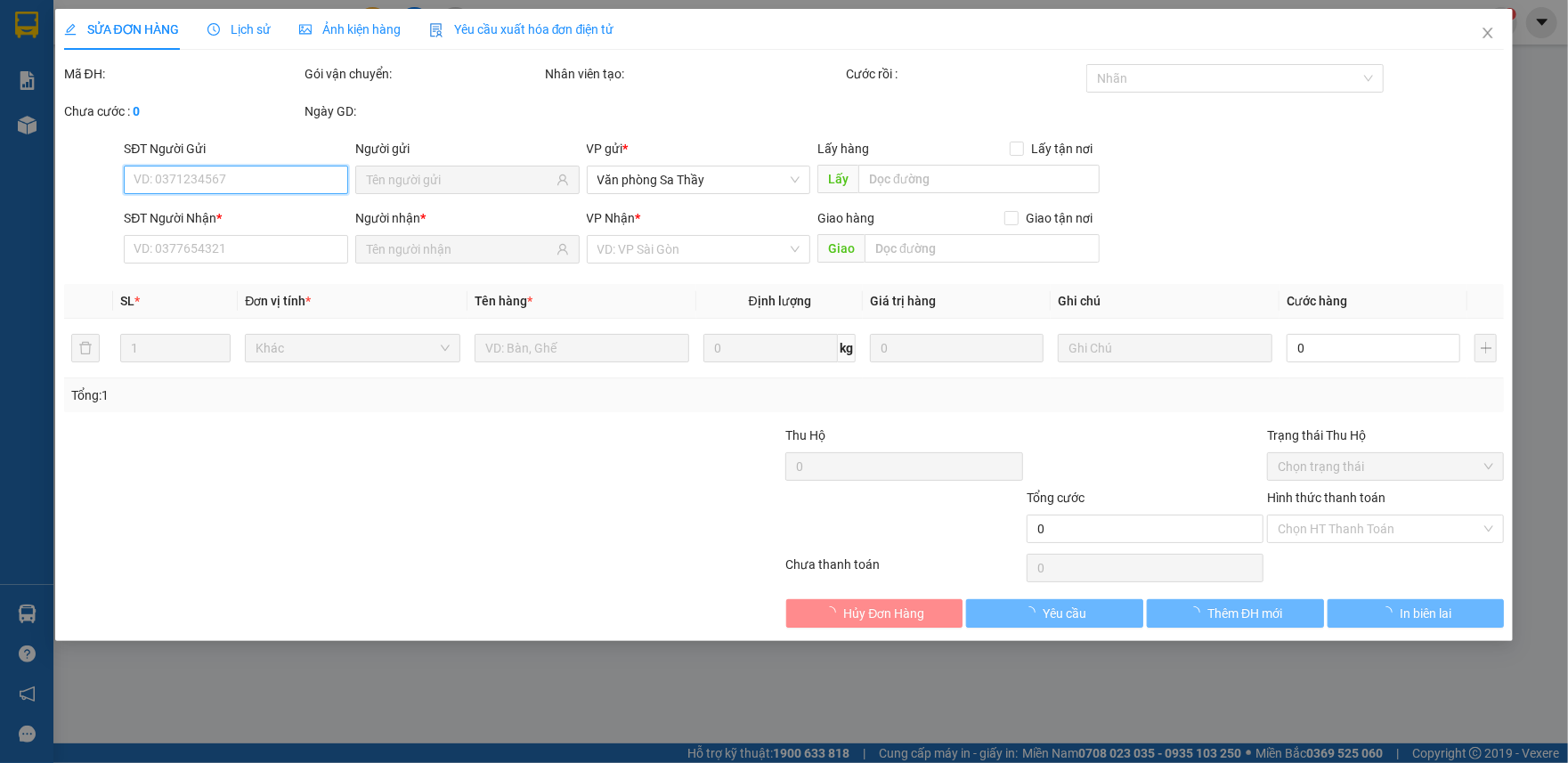 type on "[PHONE]" 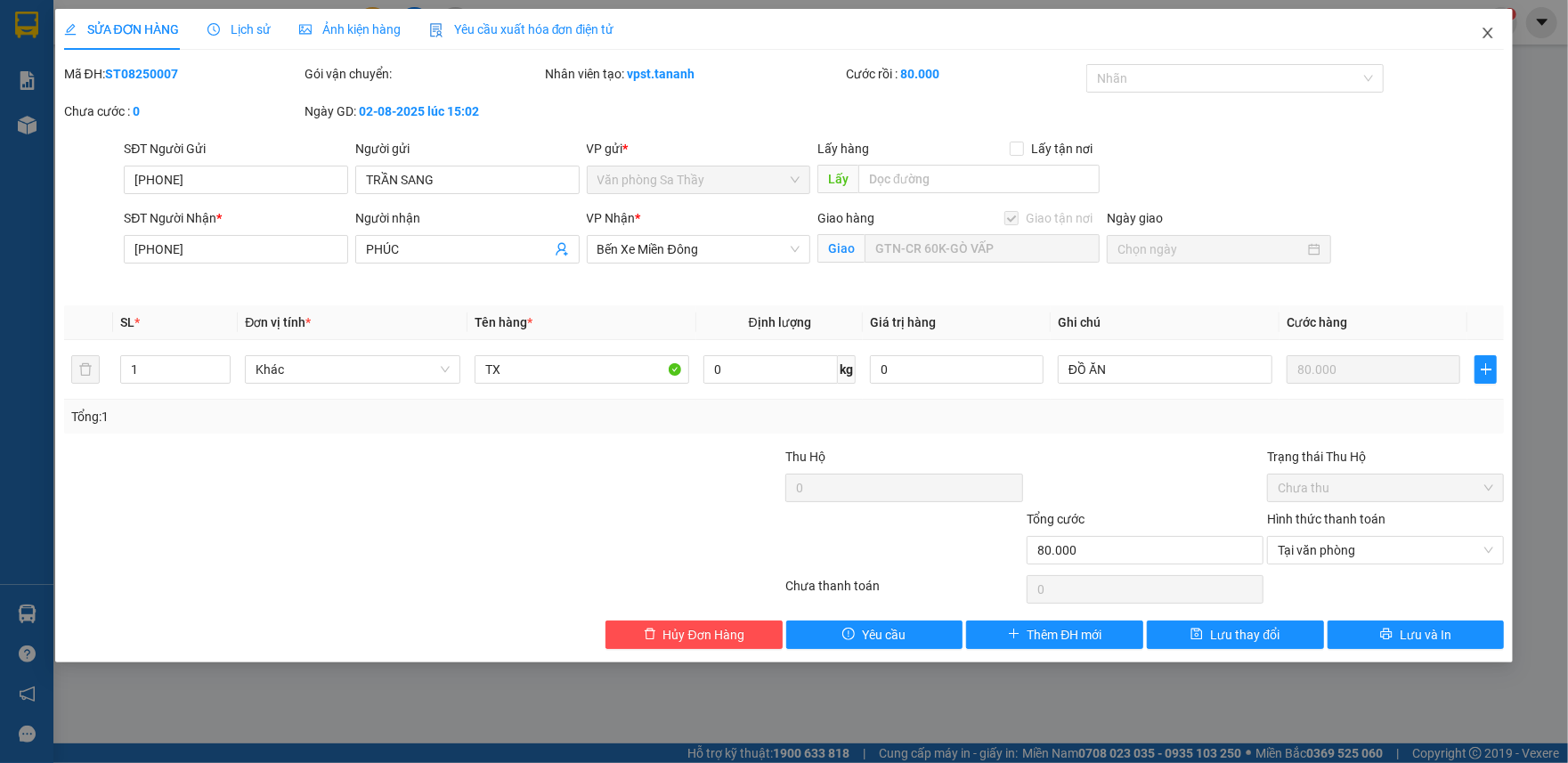 click 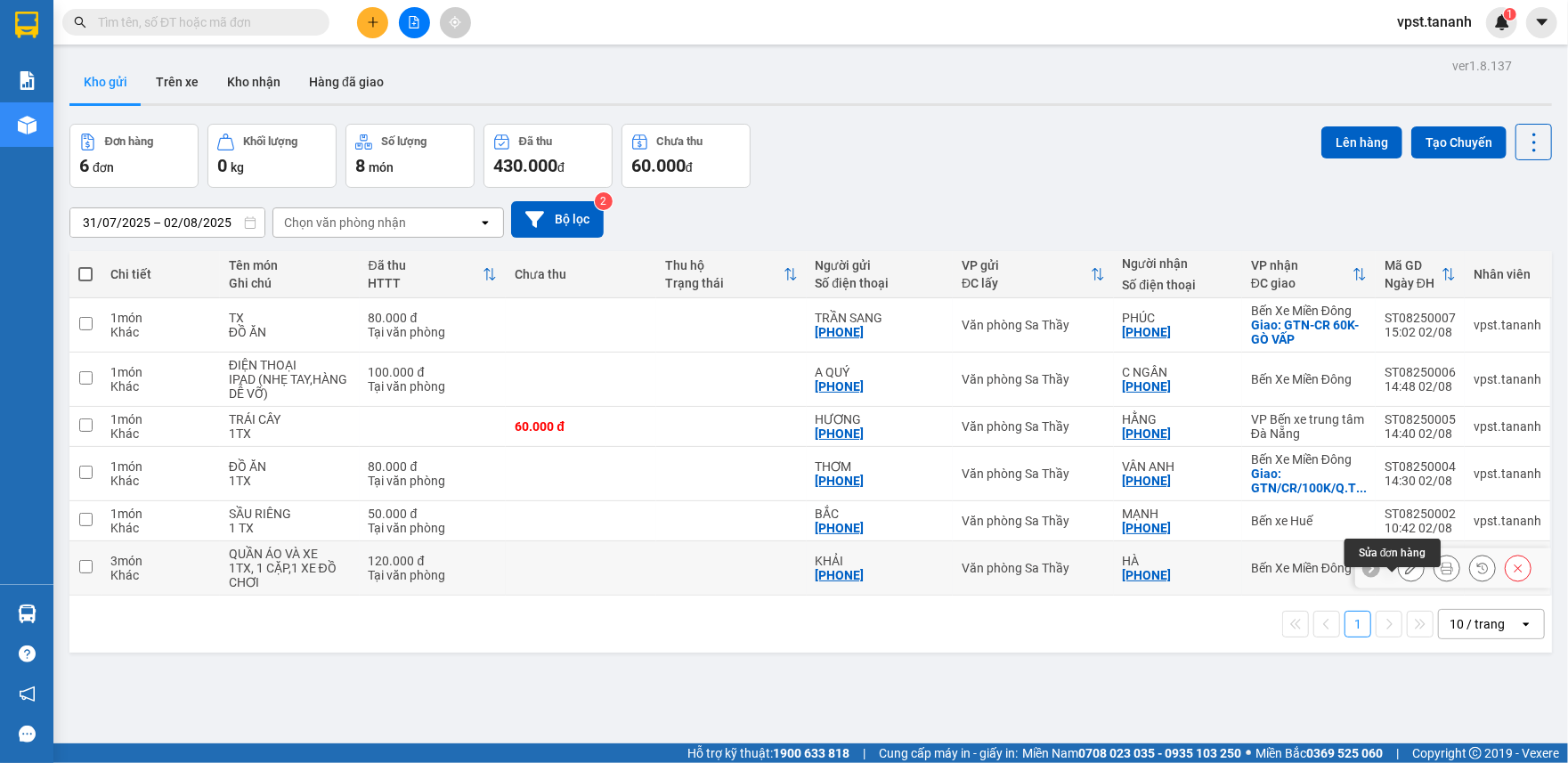 click 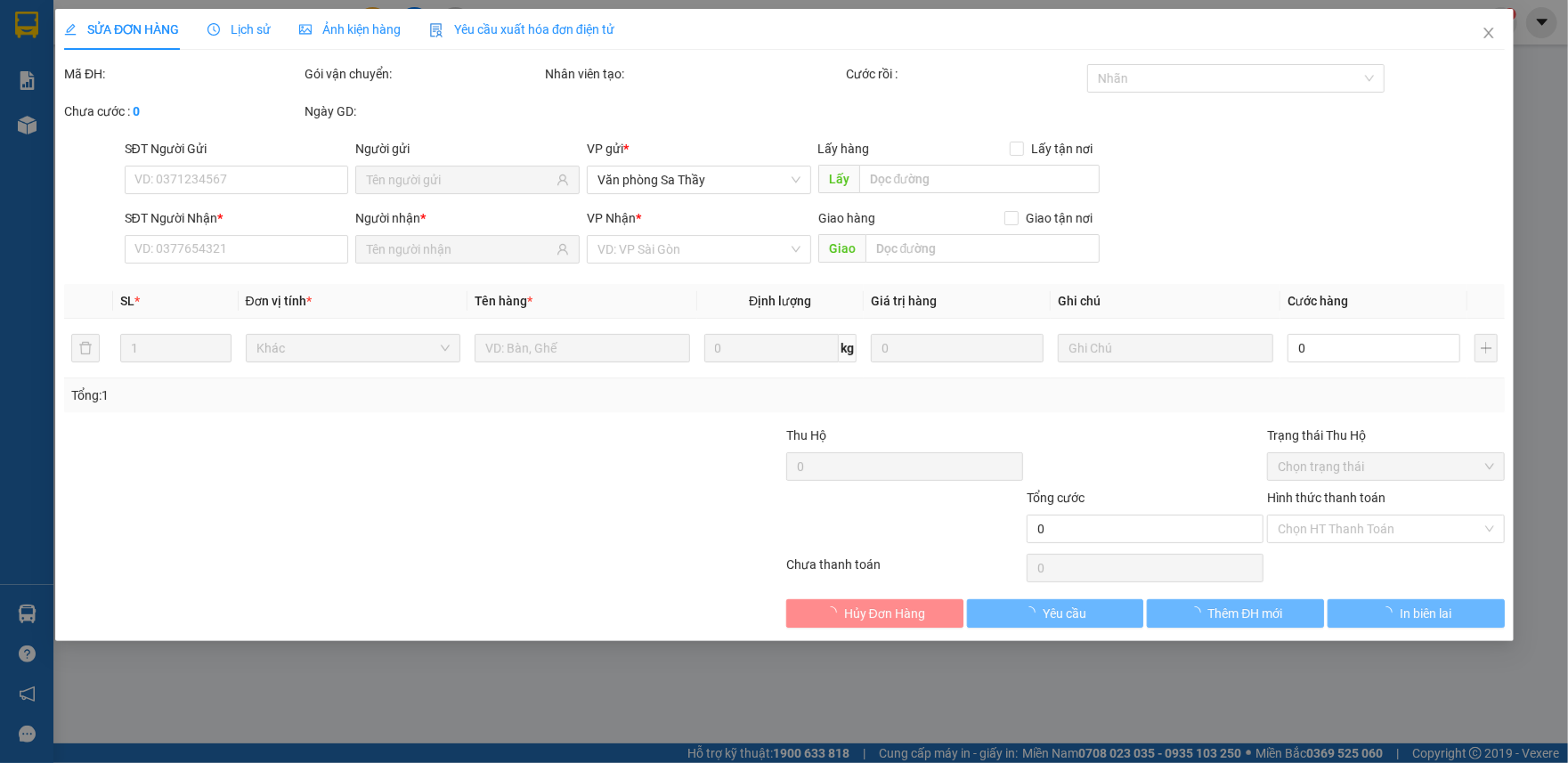 type on "[PHONE]" 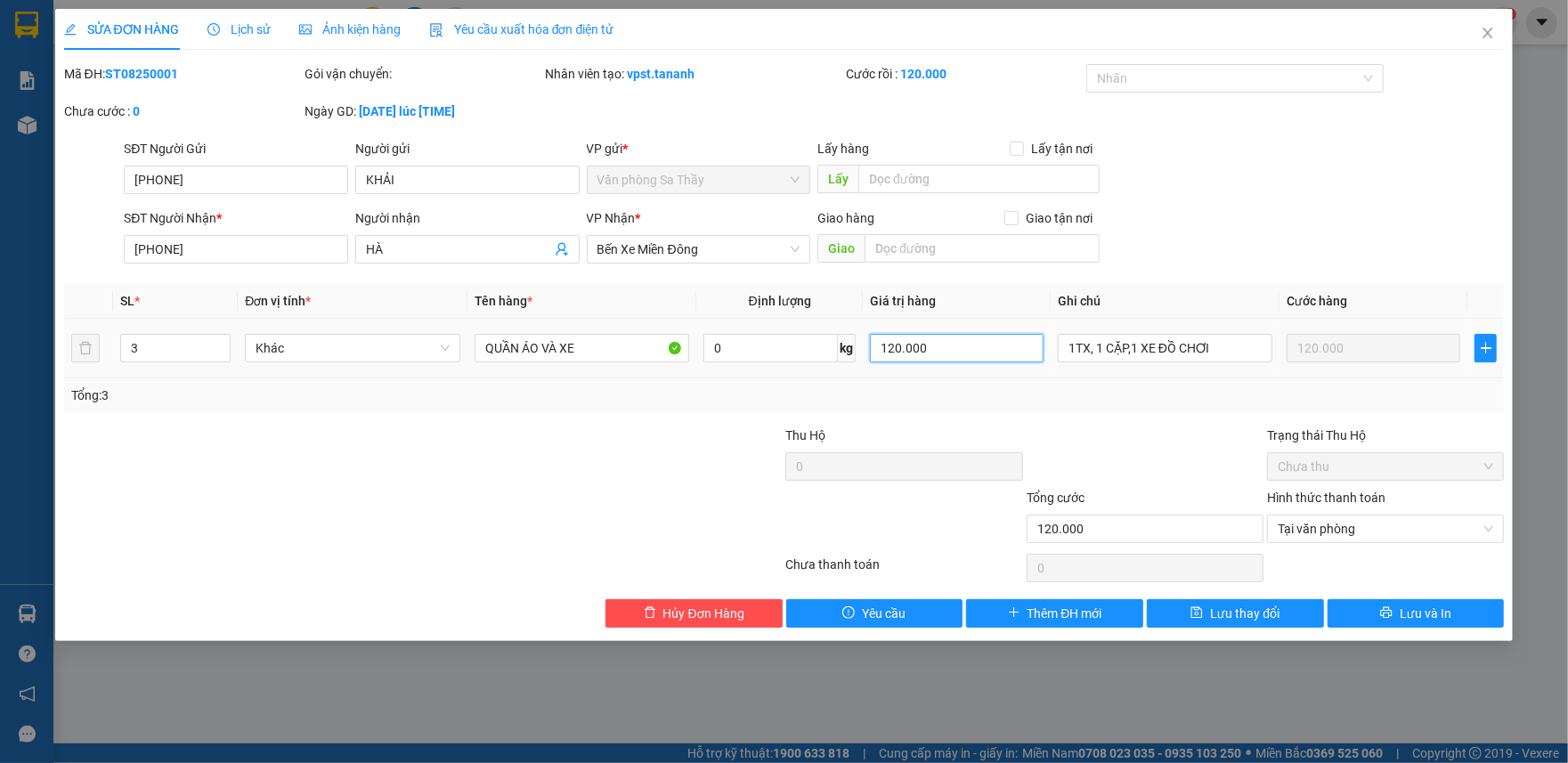 click on "120.000" at bounding box center [956, 348] 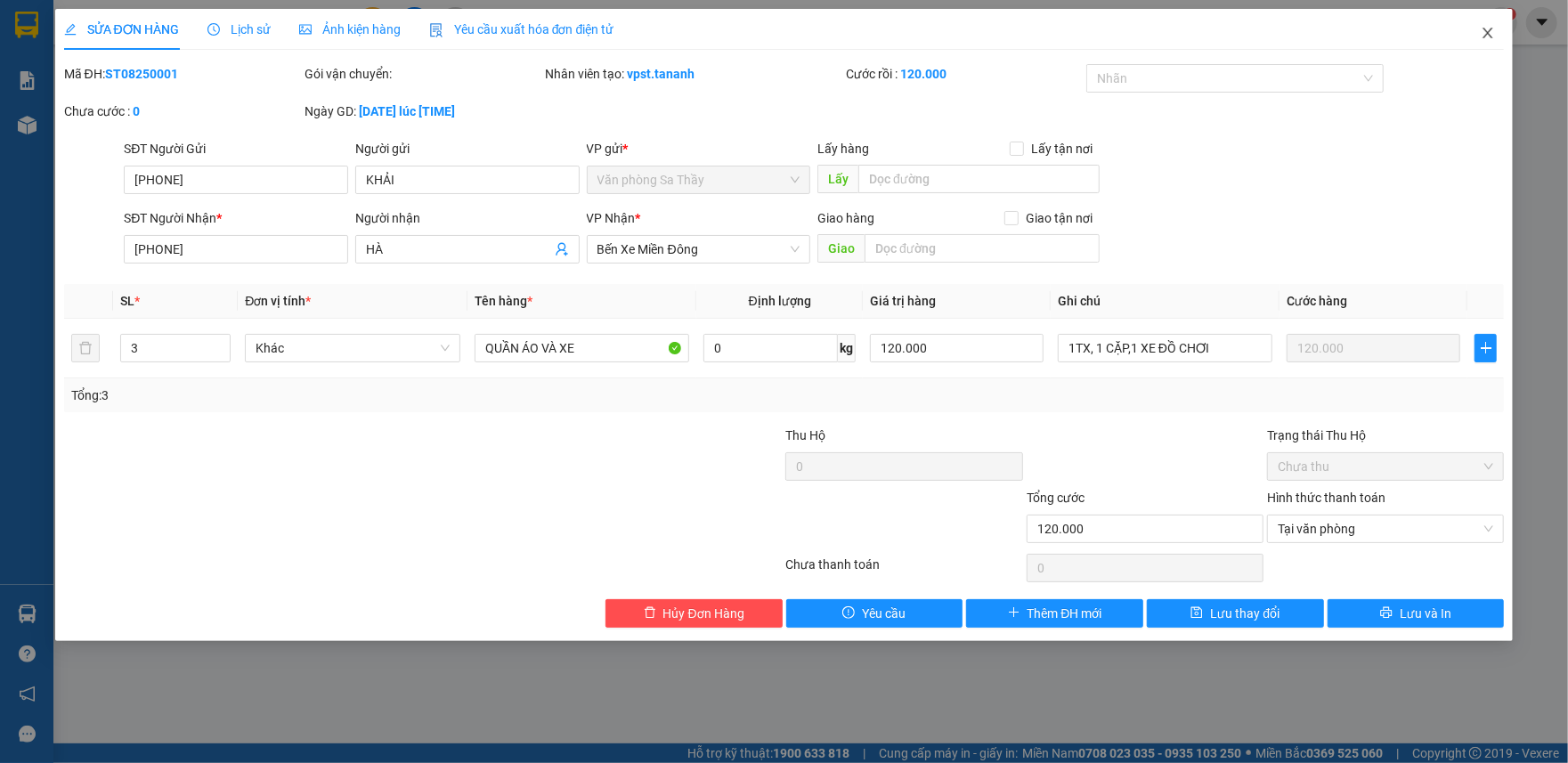 click at bounding box center (1488, 34) 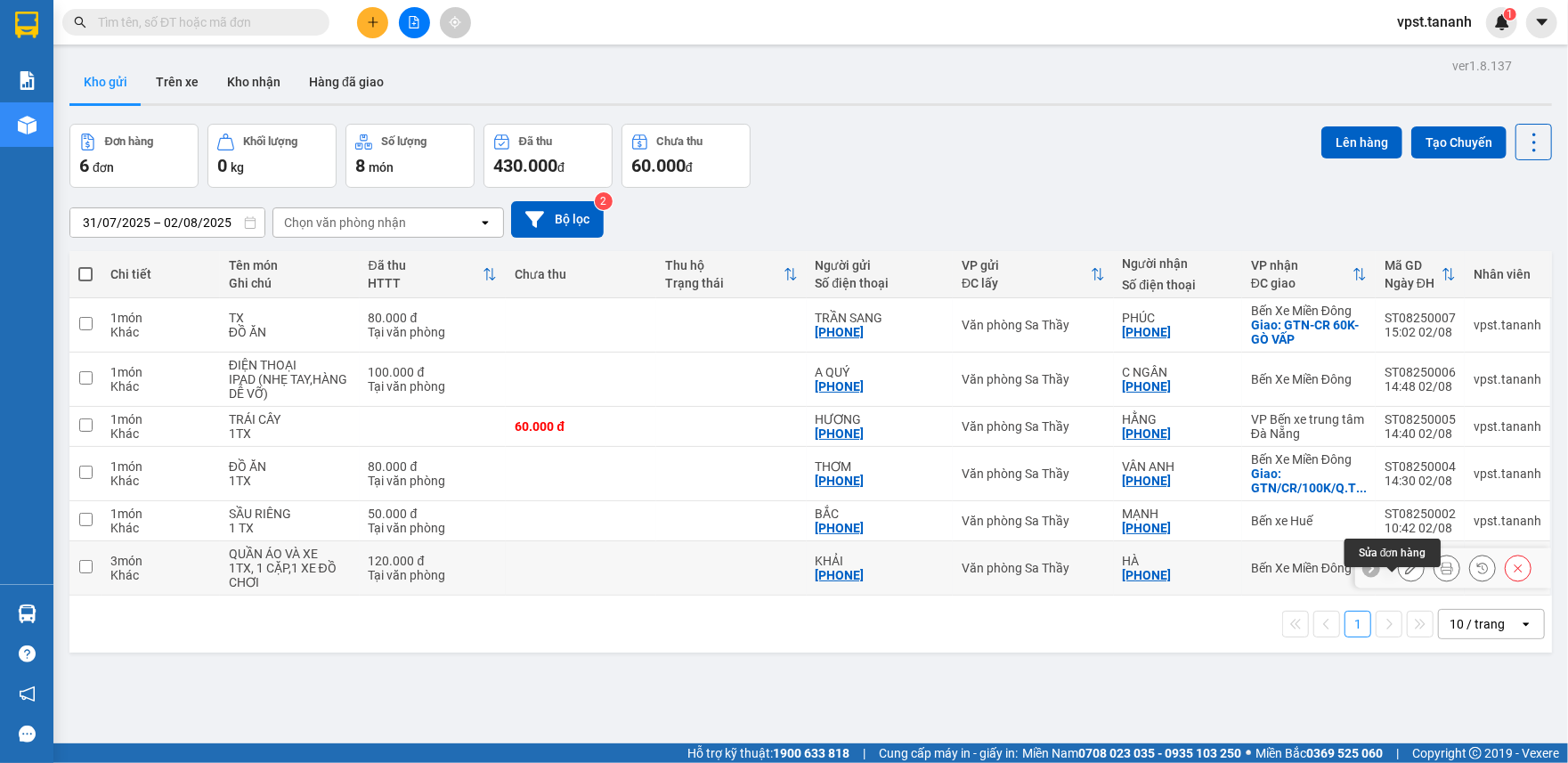 click 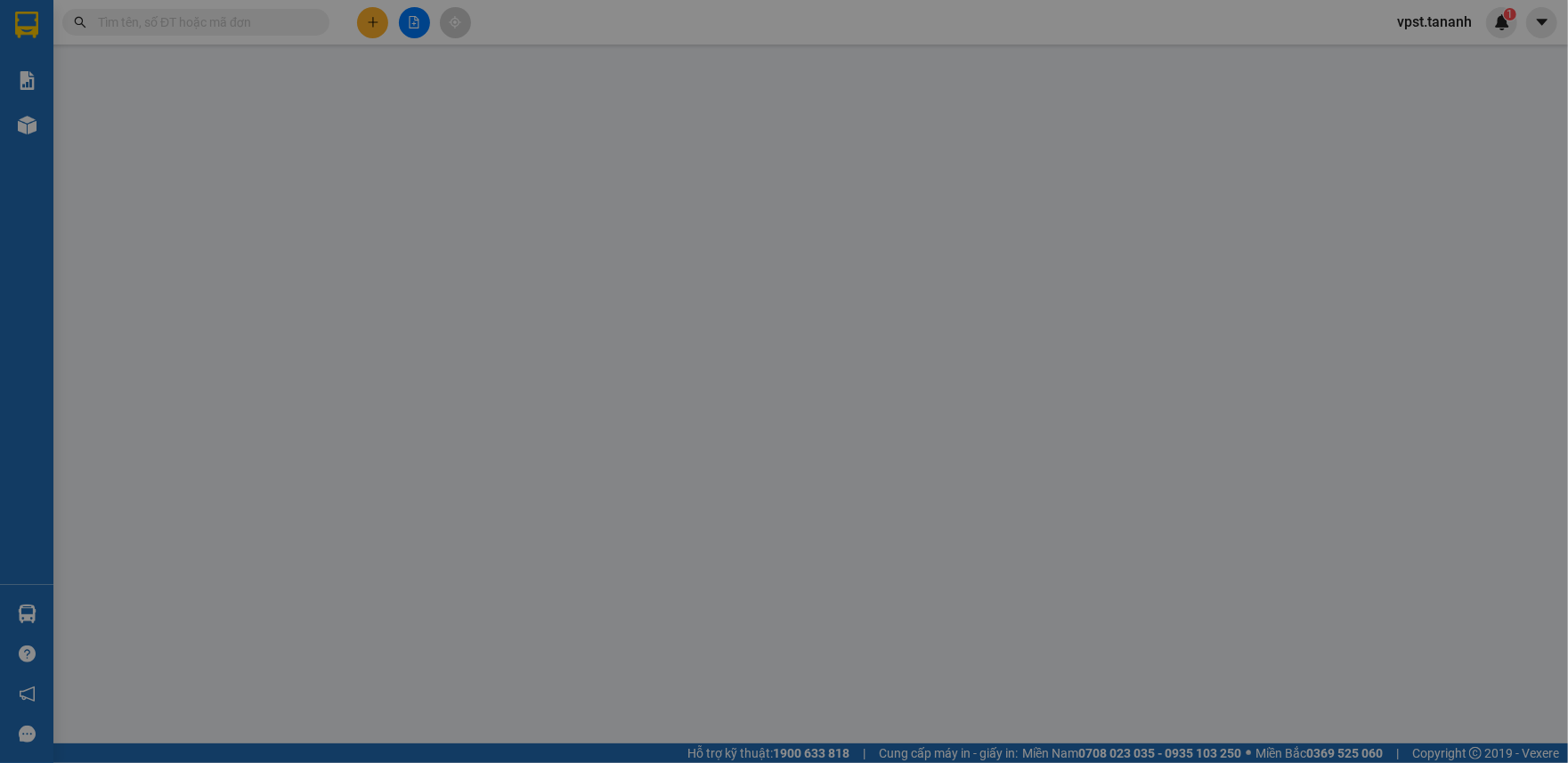 type on "[PHONE]" 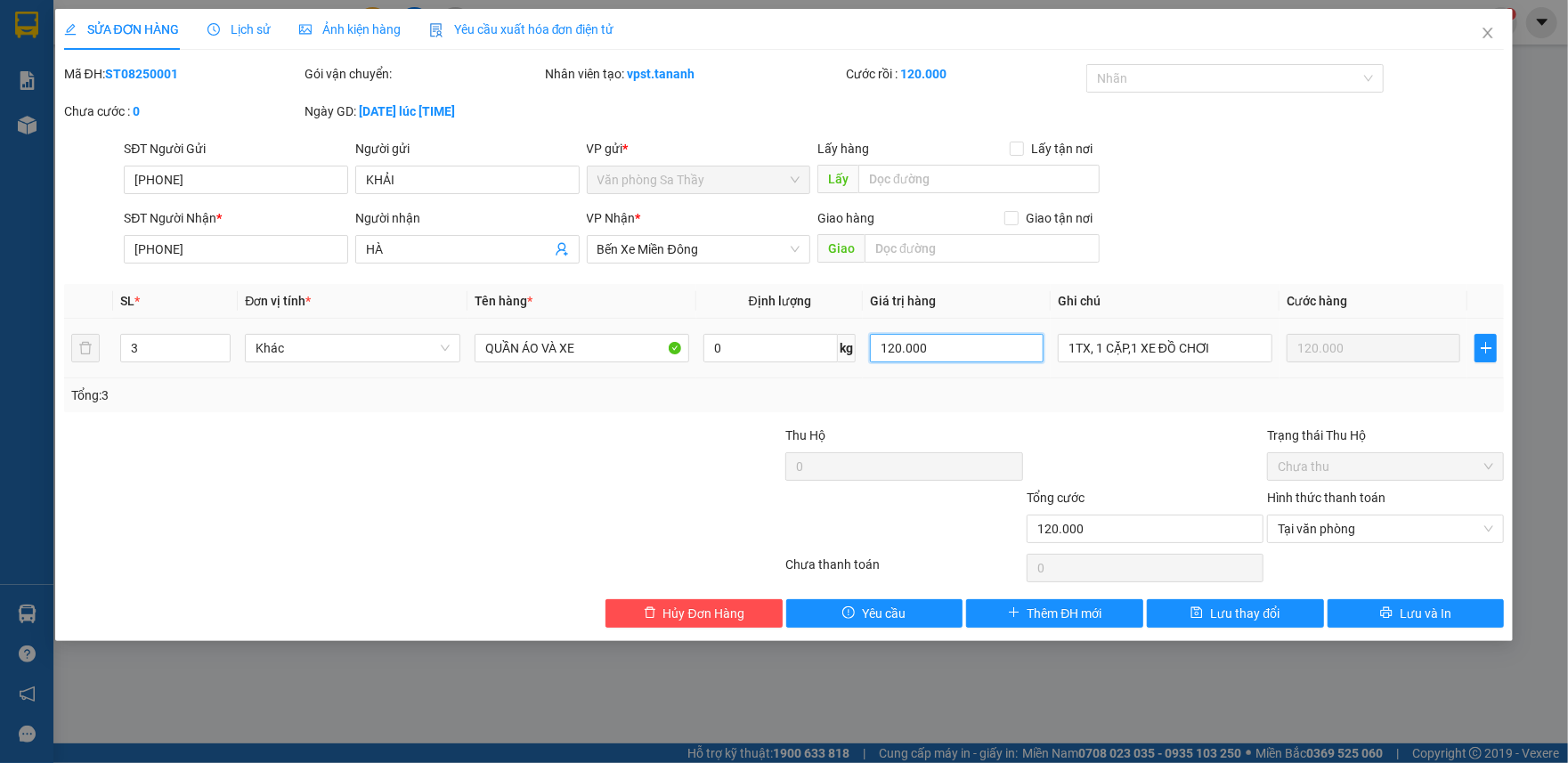 click on "120.000" at bounding box center [956, 348] 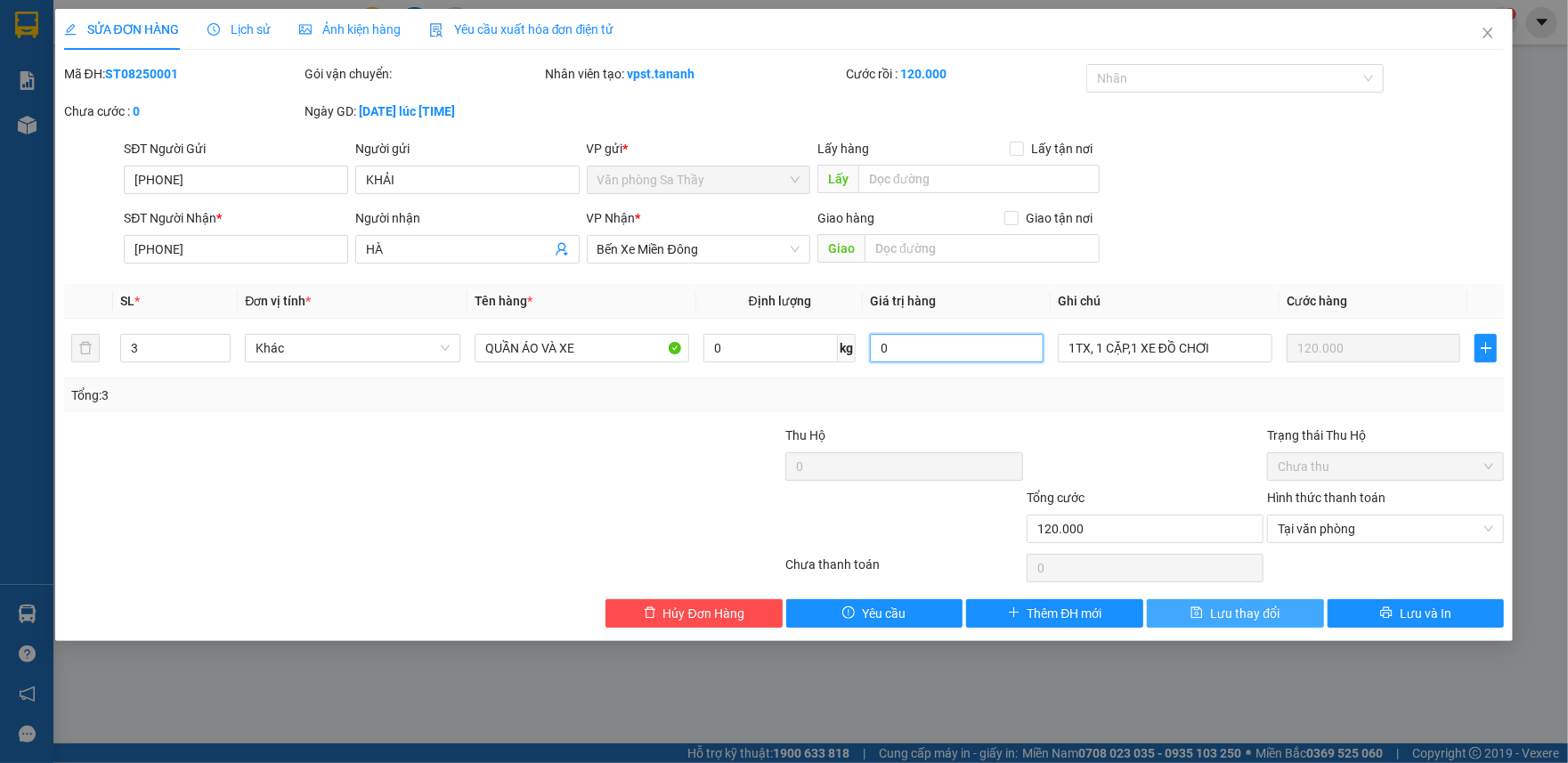 type on "0" 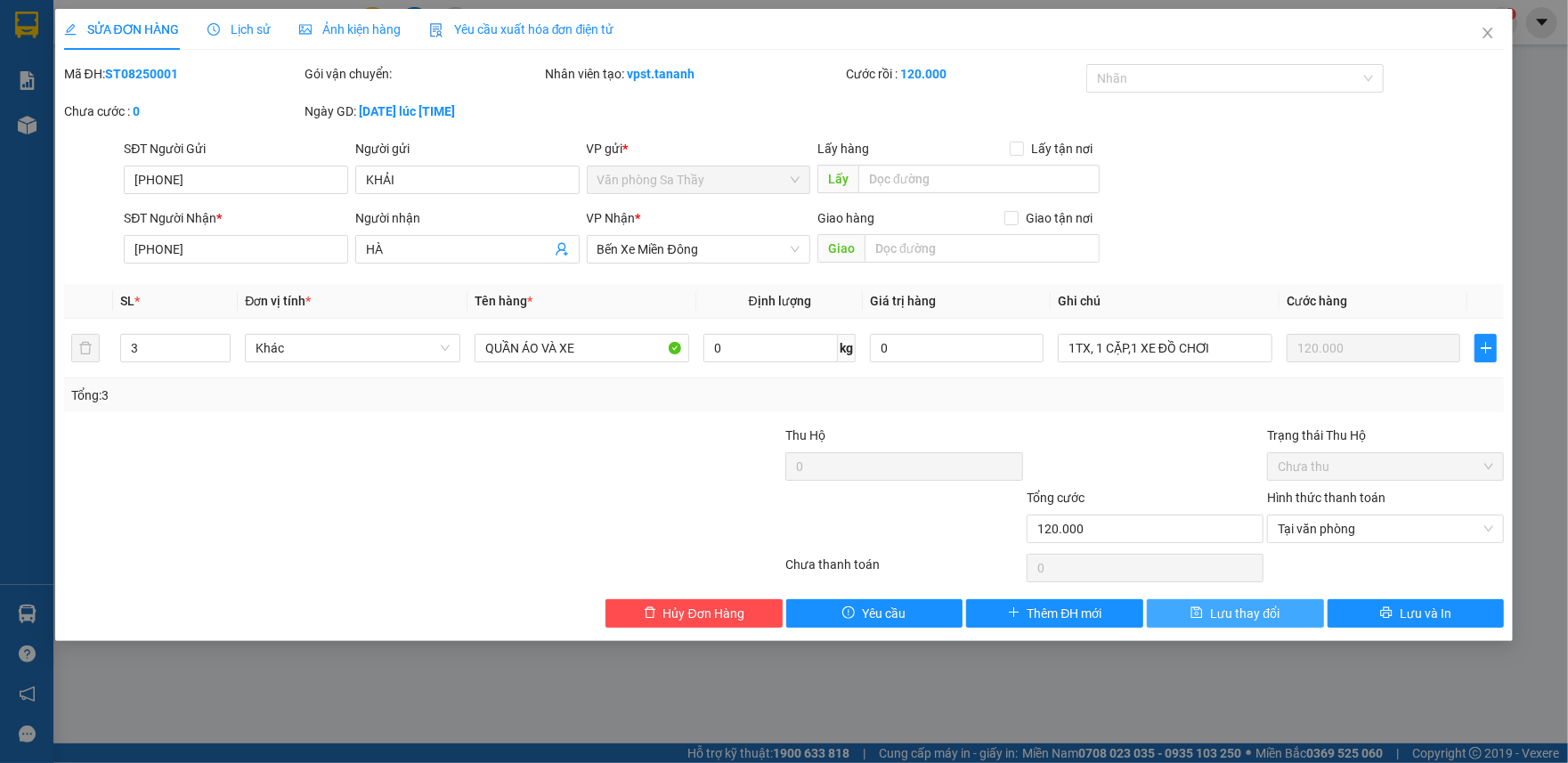 click on "Lưu thay đổi" at bounding box center [1245, 613] 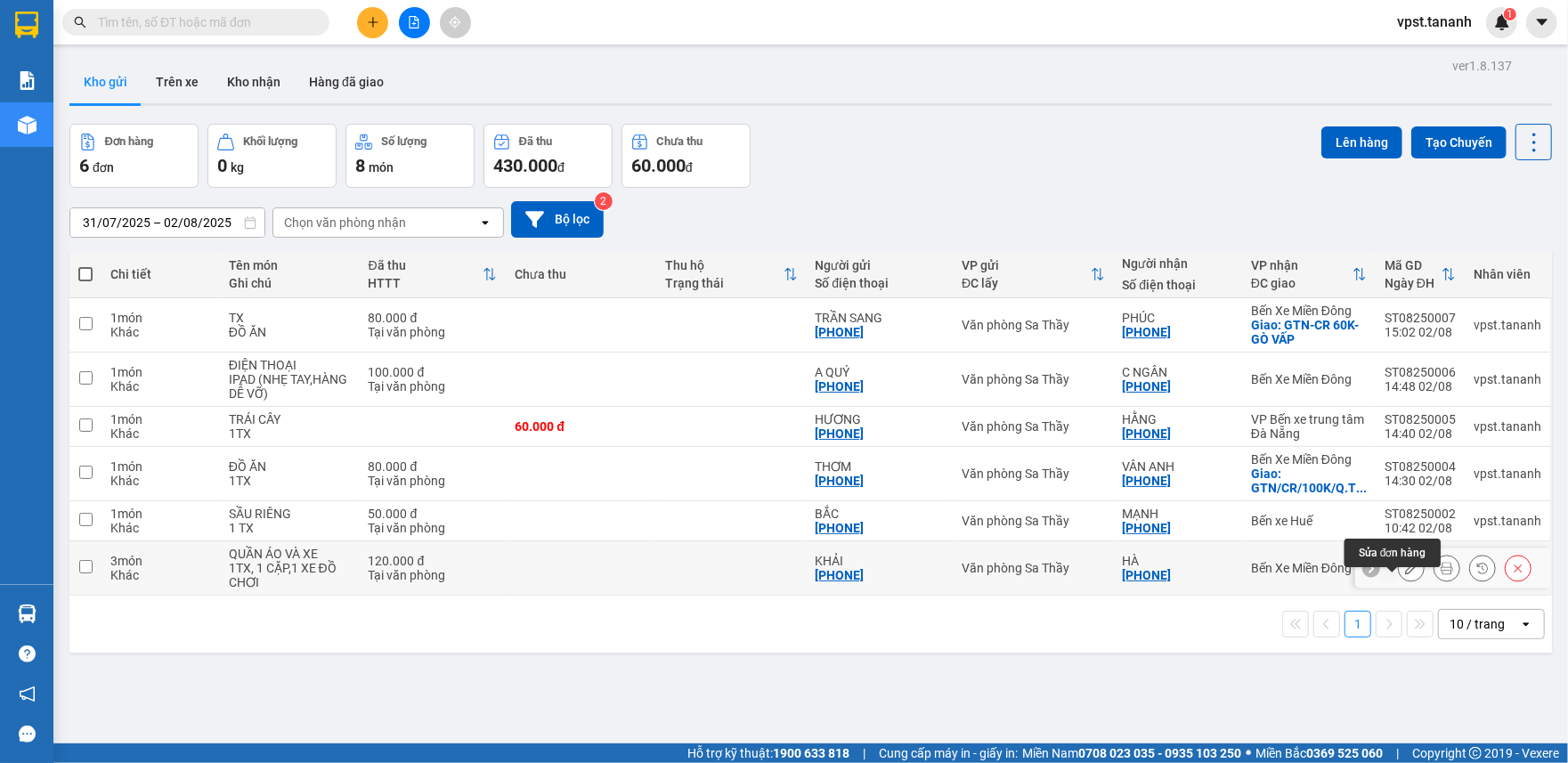 click 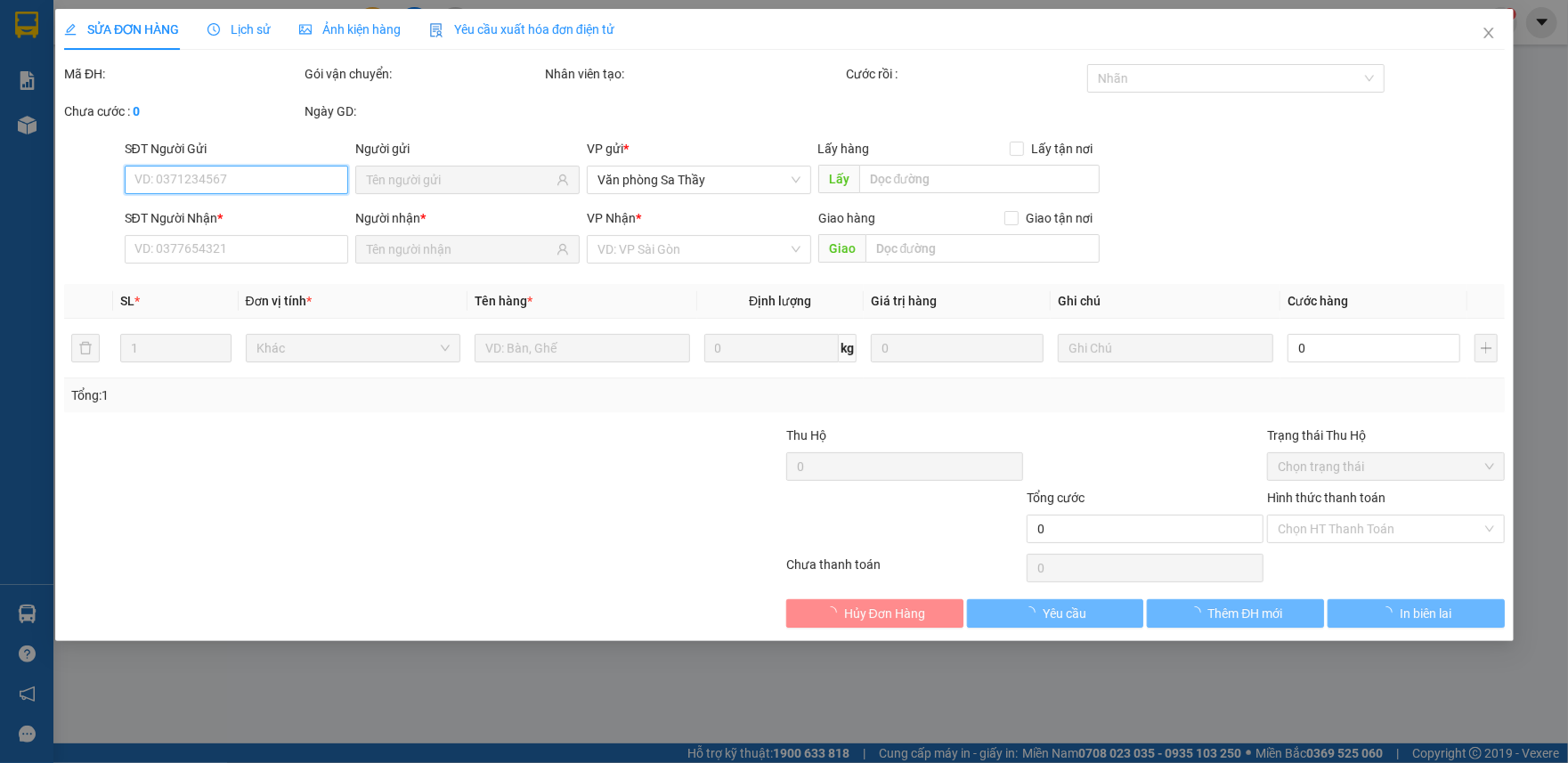 type on "[PHONE]" 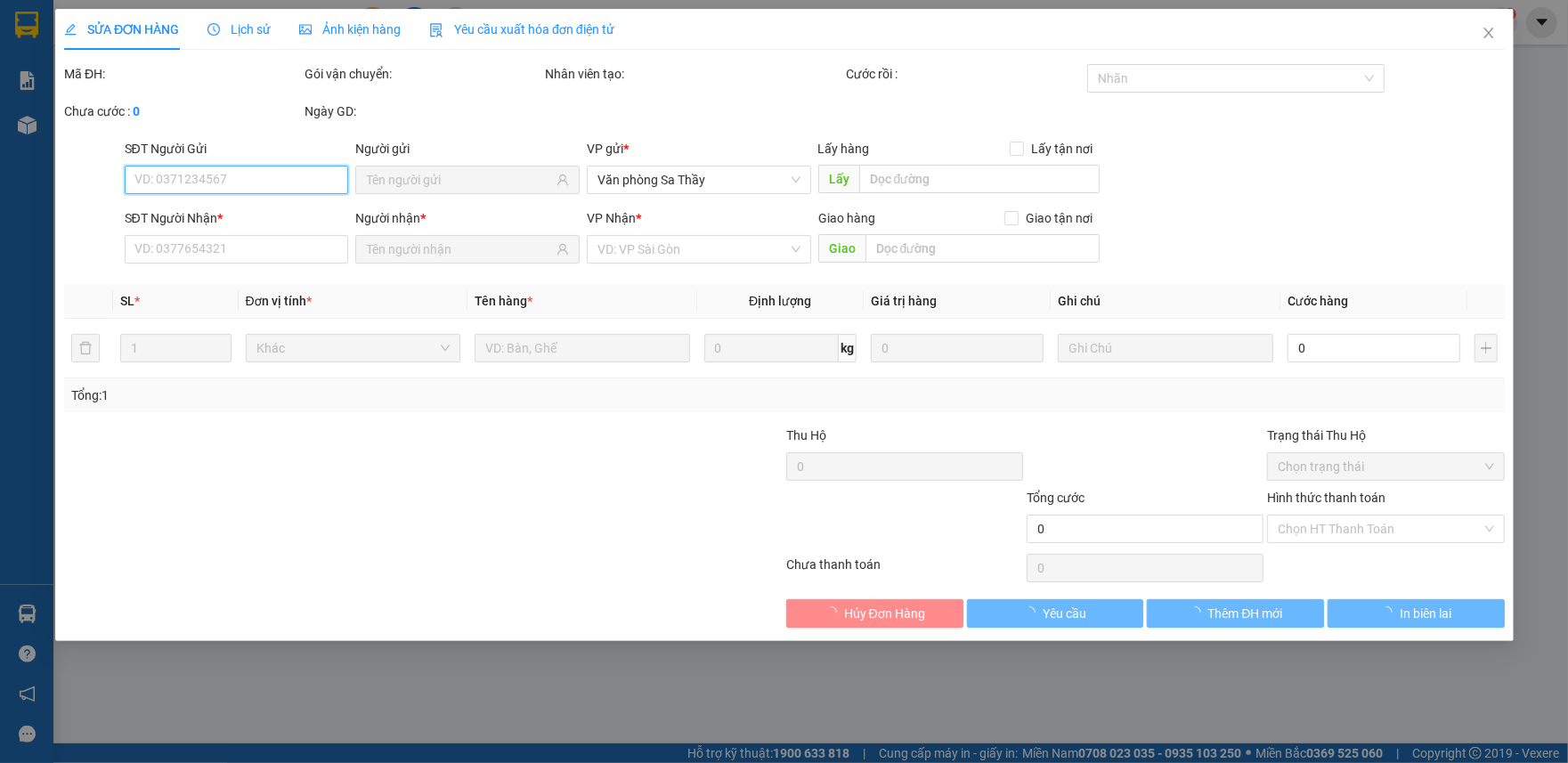 type on "[PHONE]" 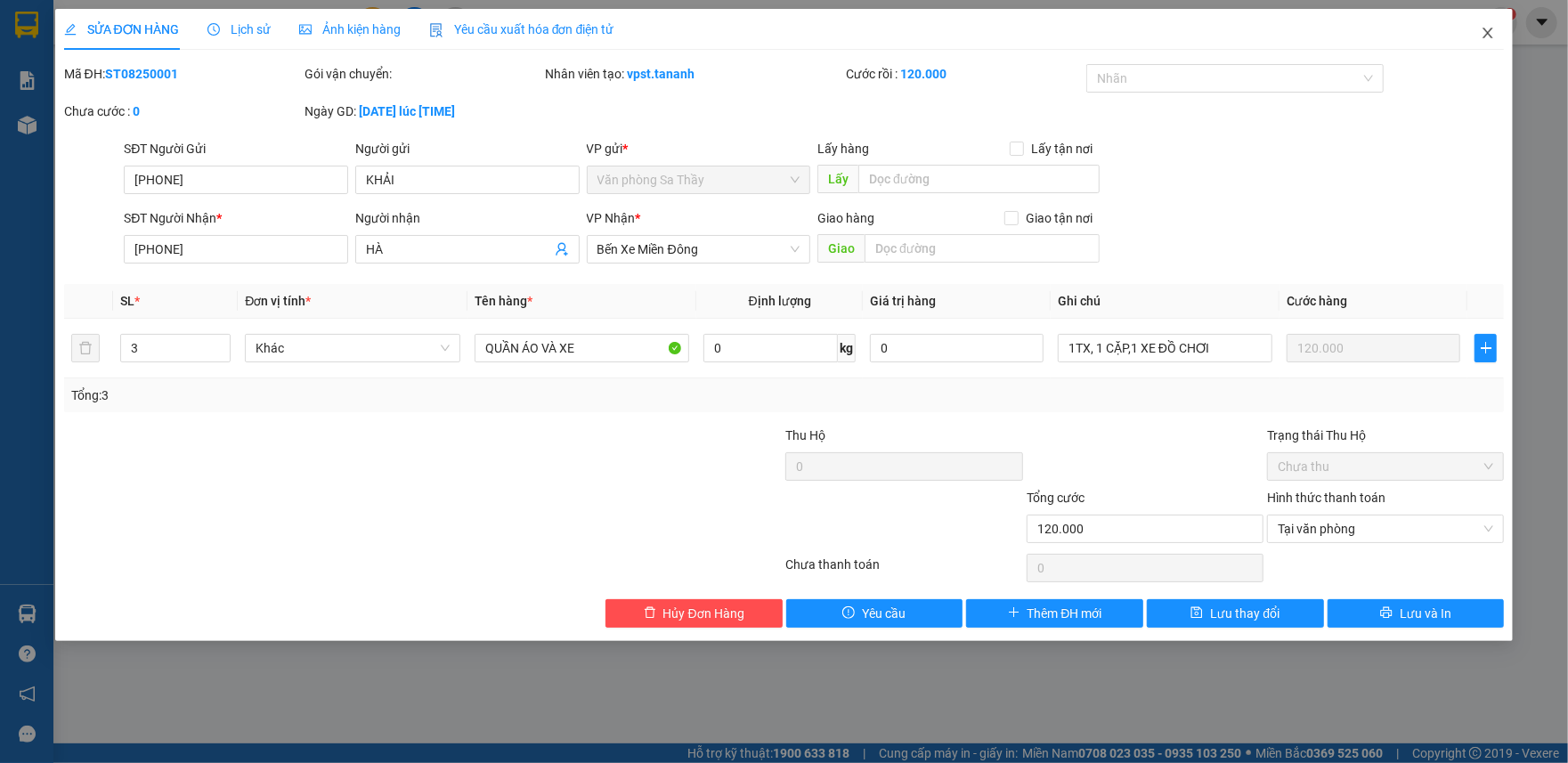 click at bounding box center [1488, 34] 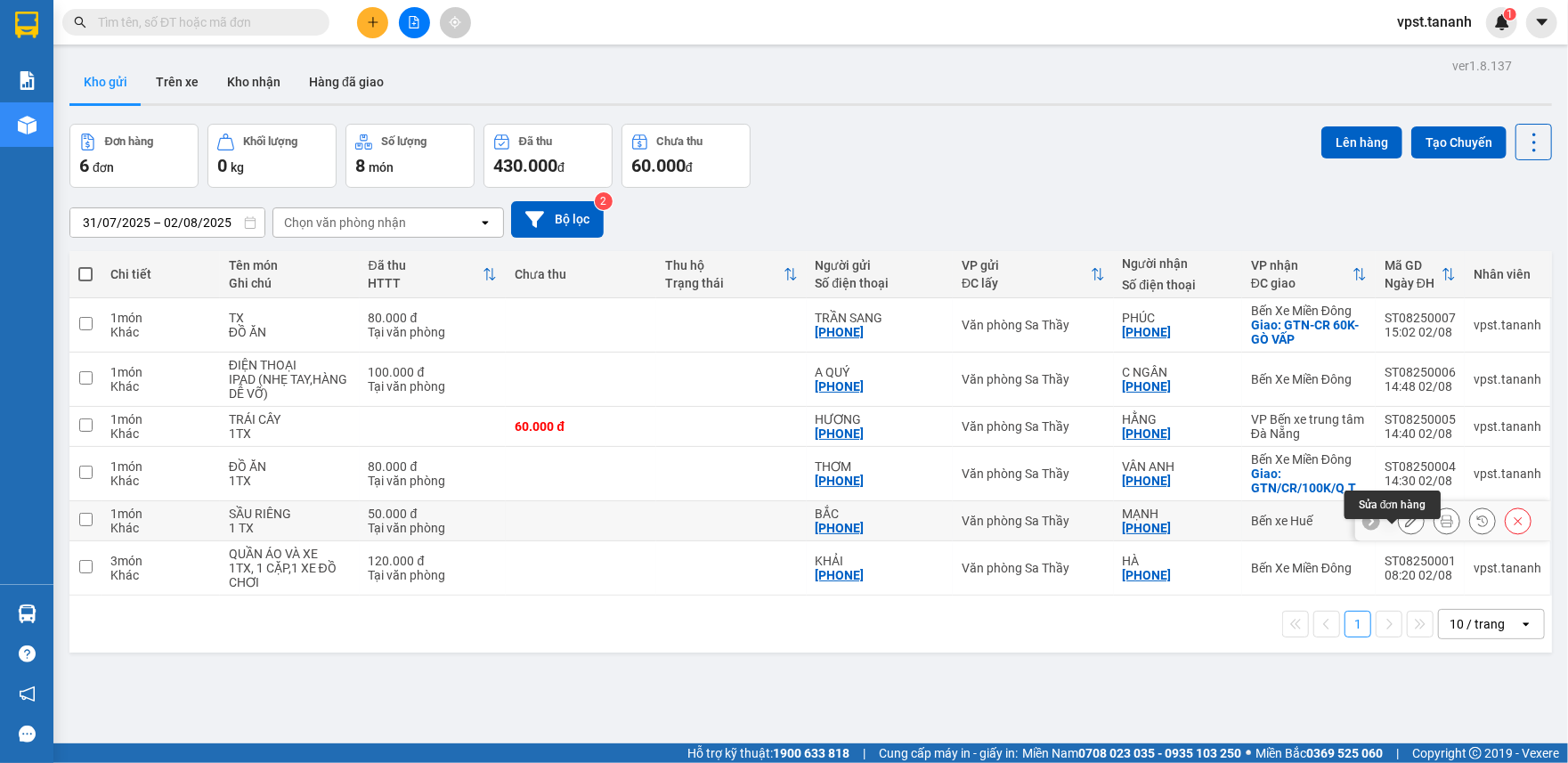 click 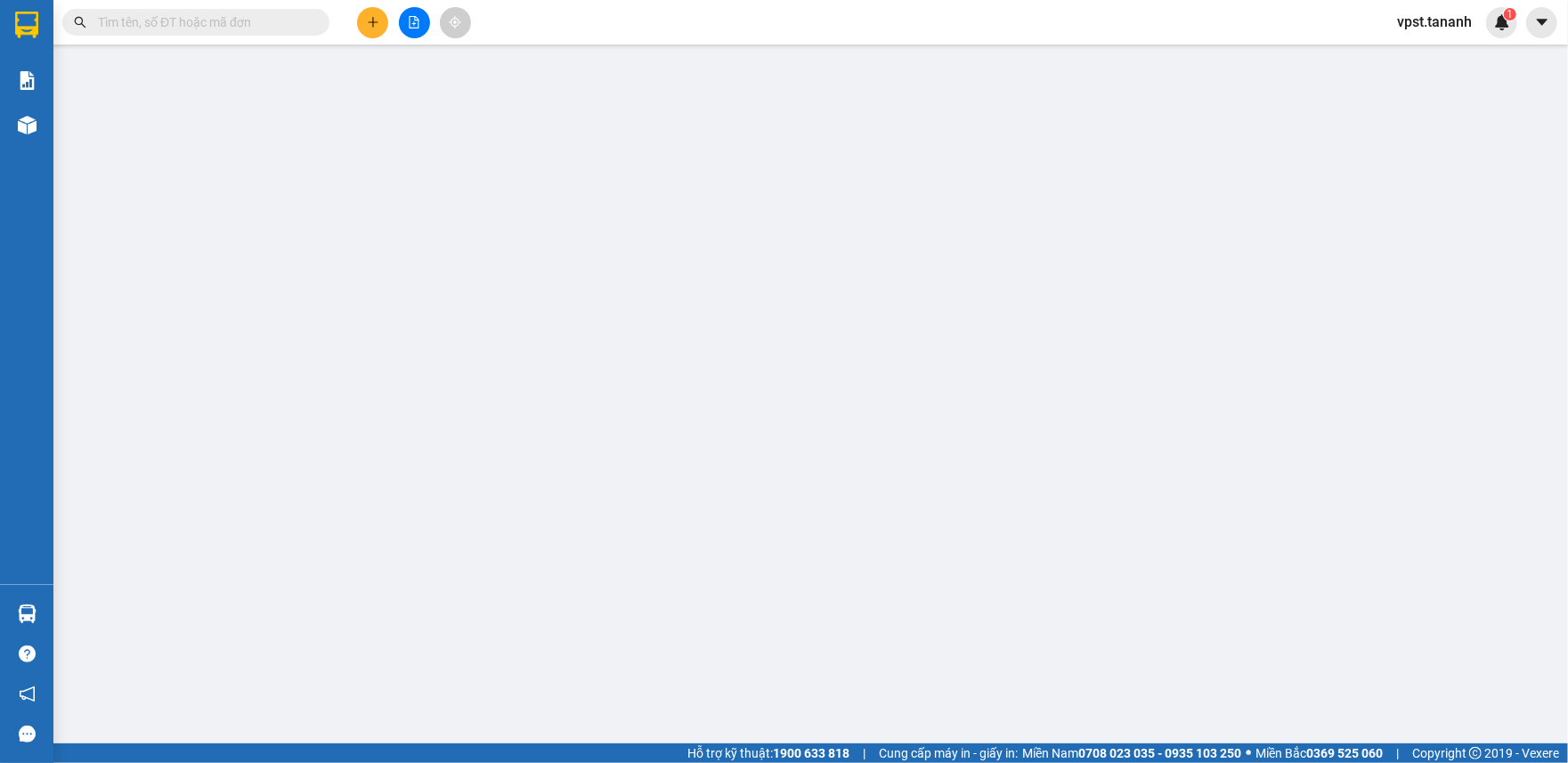 type on "[PHONE]" 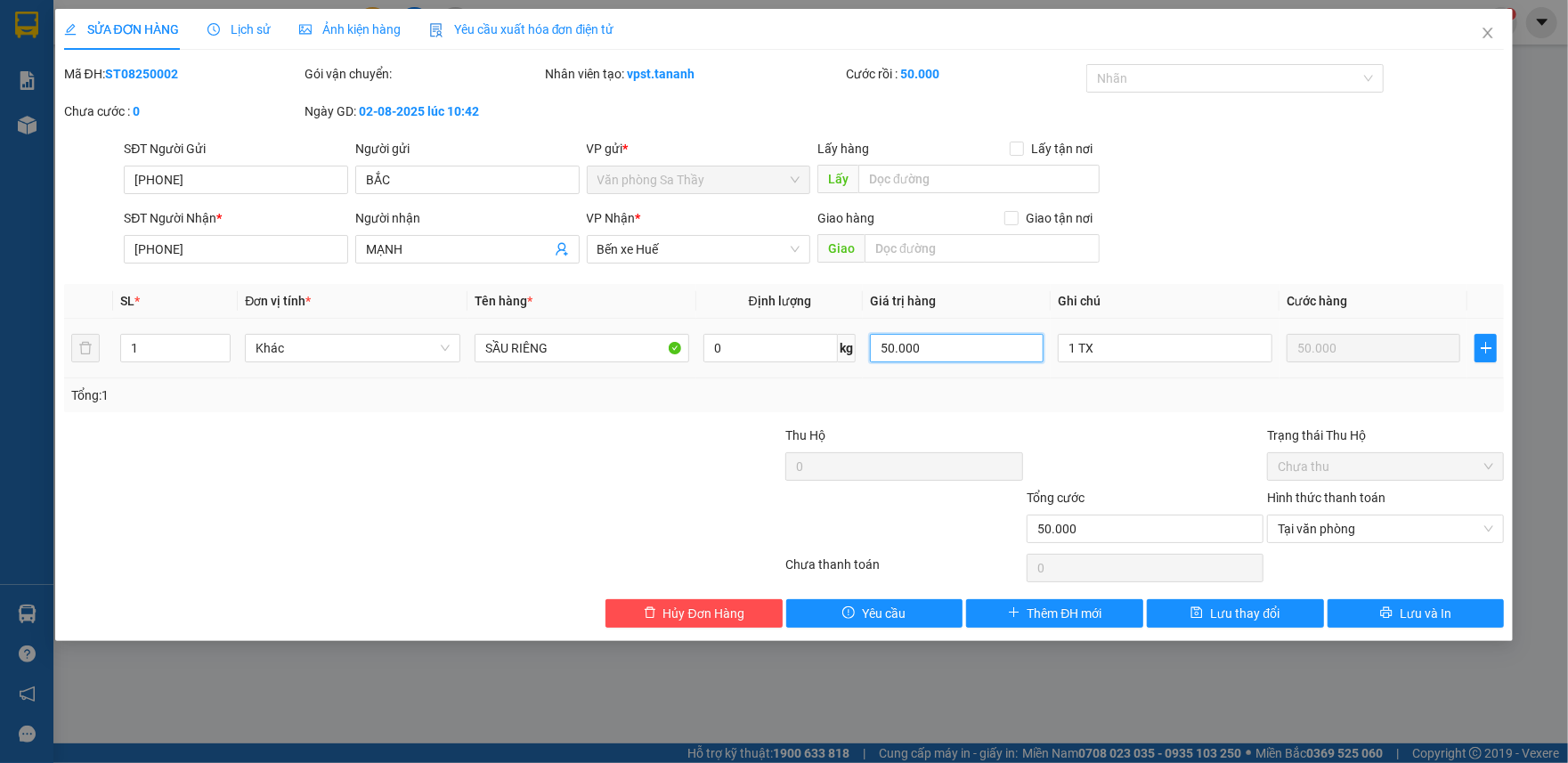 click on "50.000" at bounding box center (956, 348) 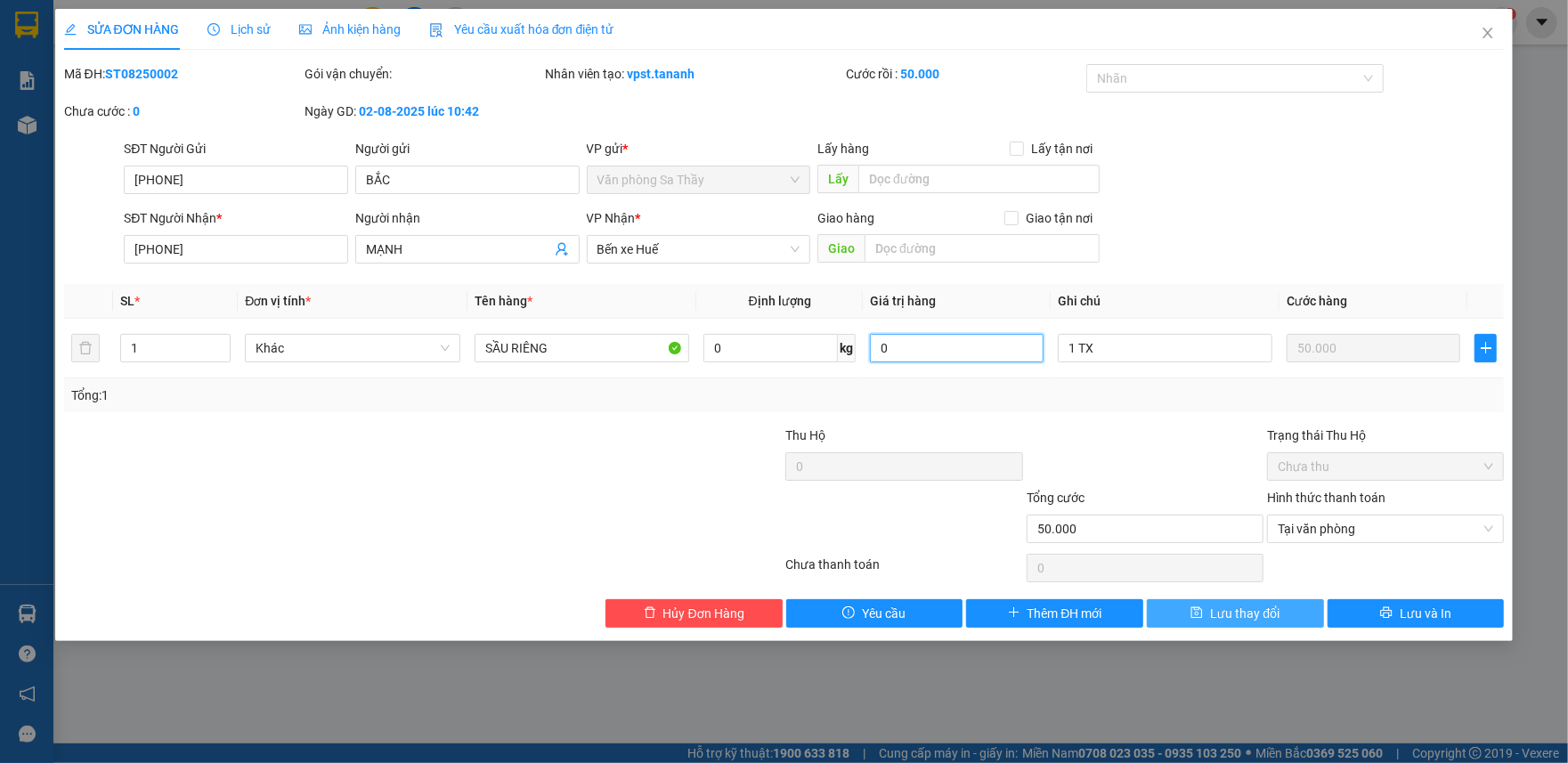 type on "0" 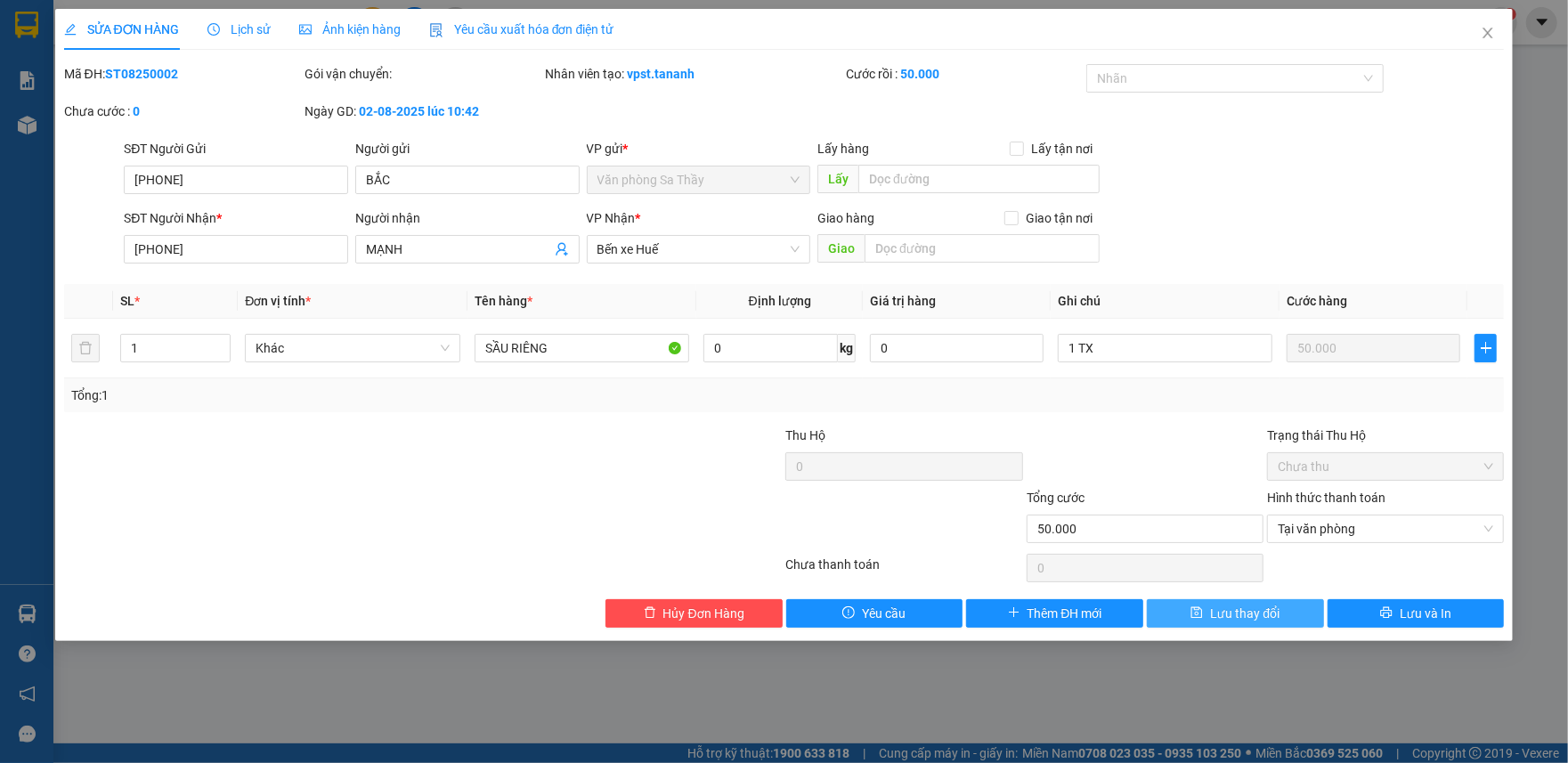 click on "Lưu thay đổi" at bounding box center [1245, 613] 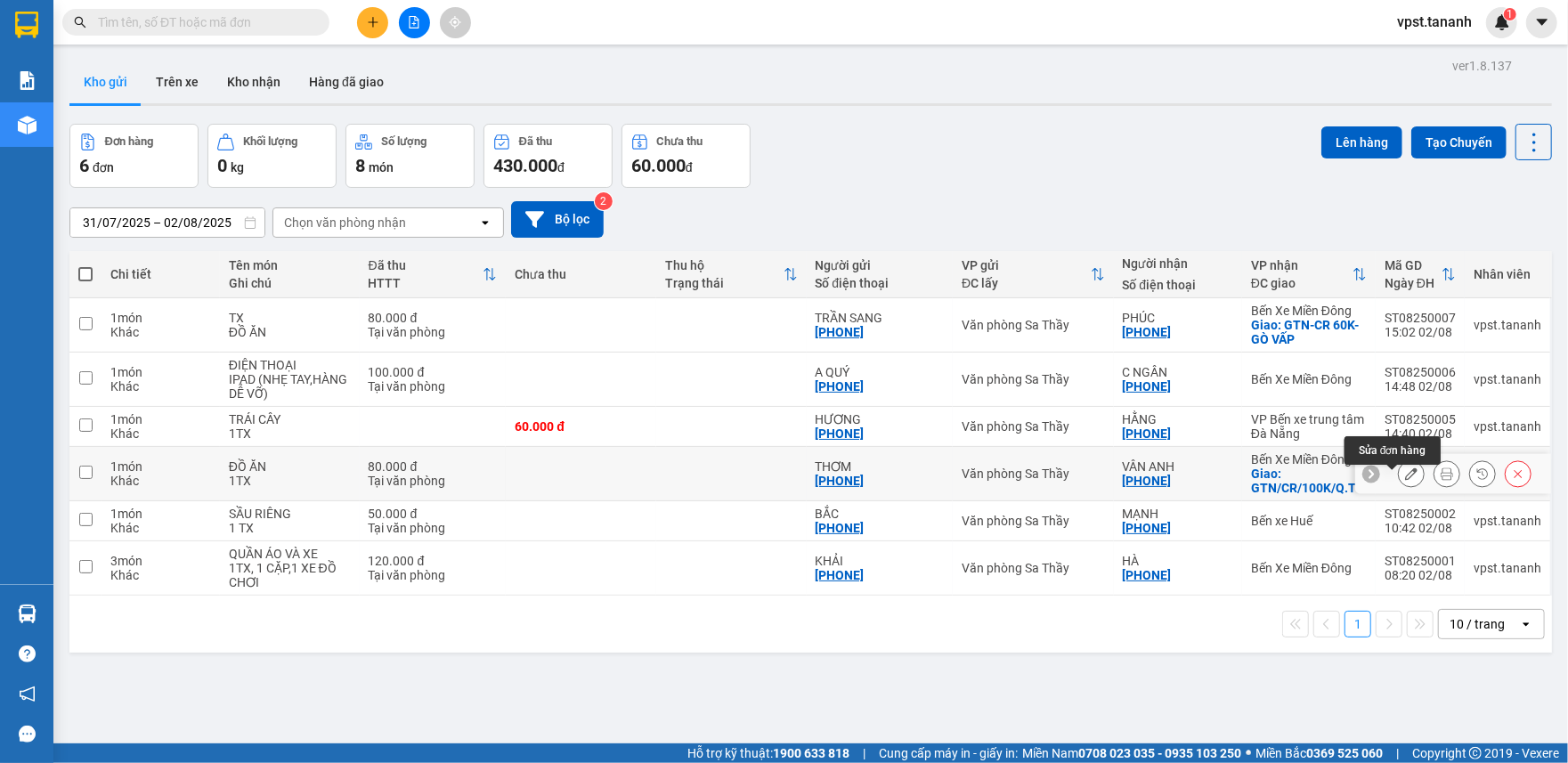 click 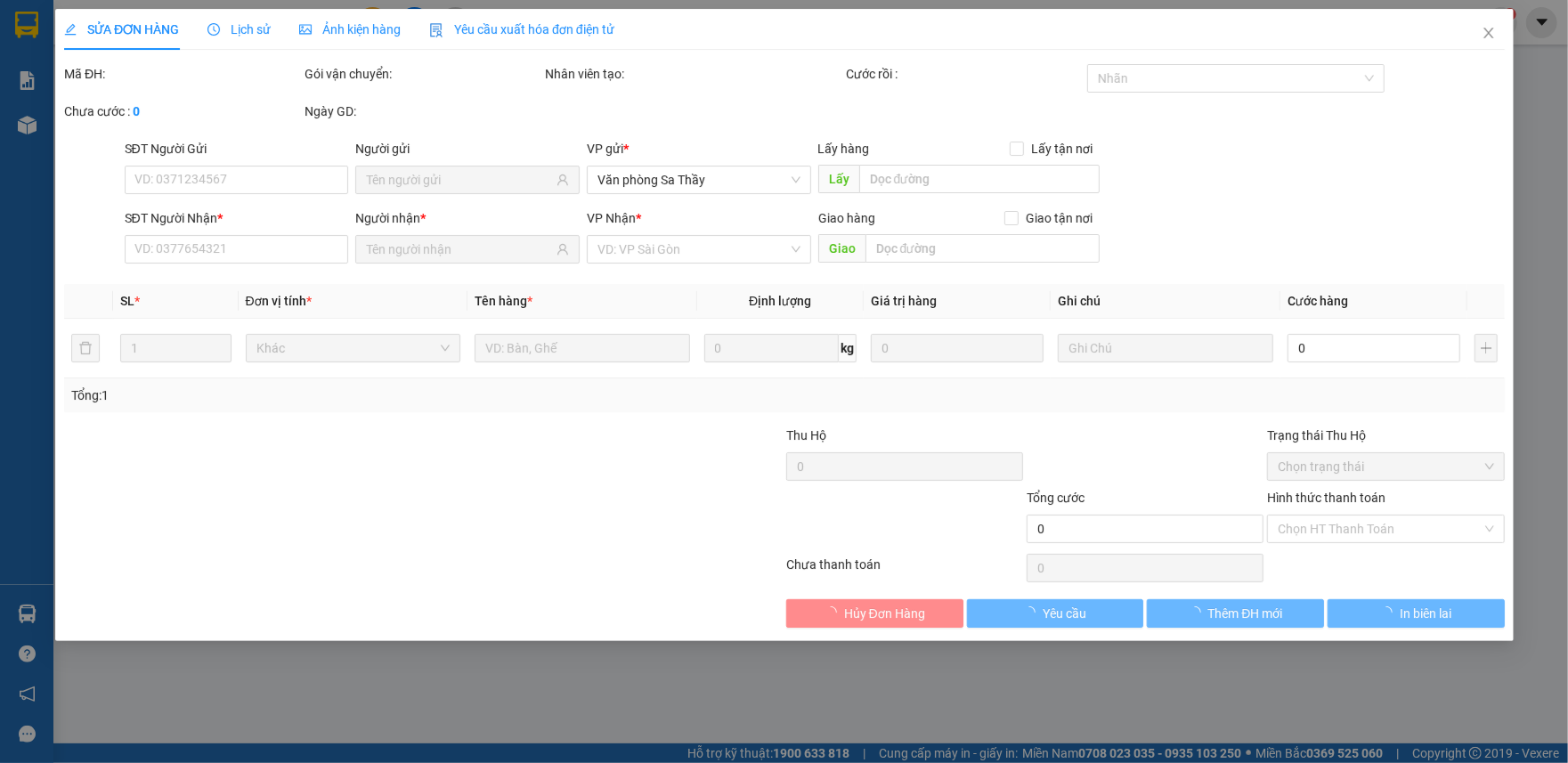 type on "[PHONE]" 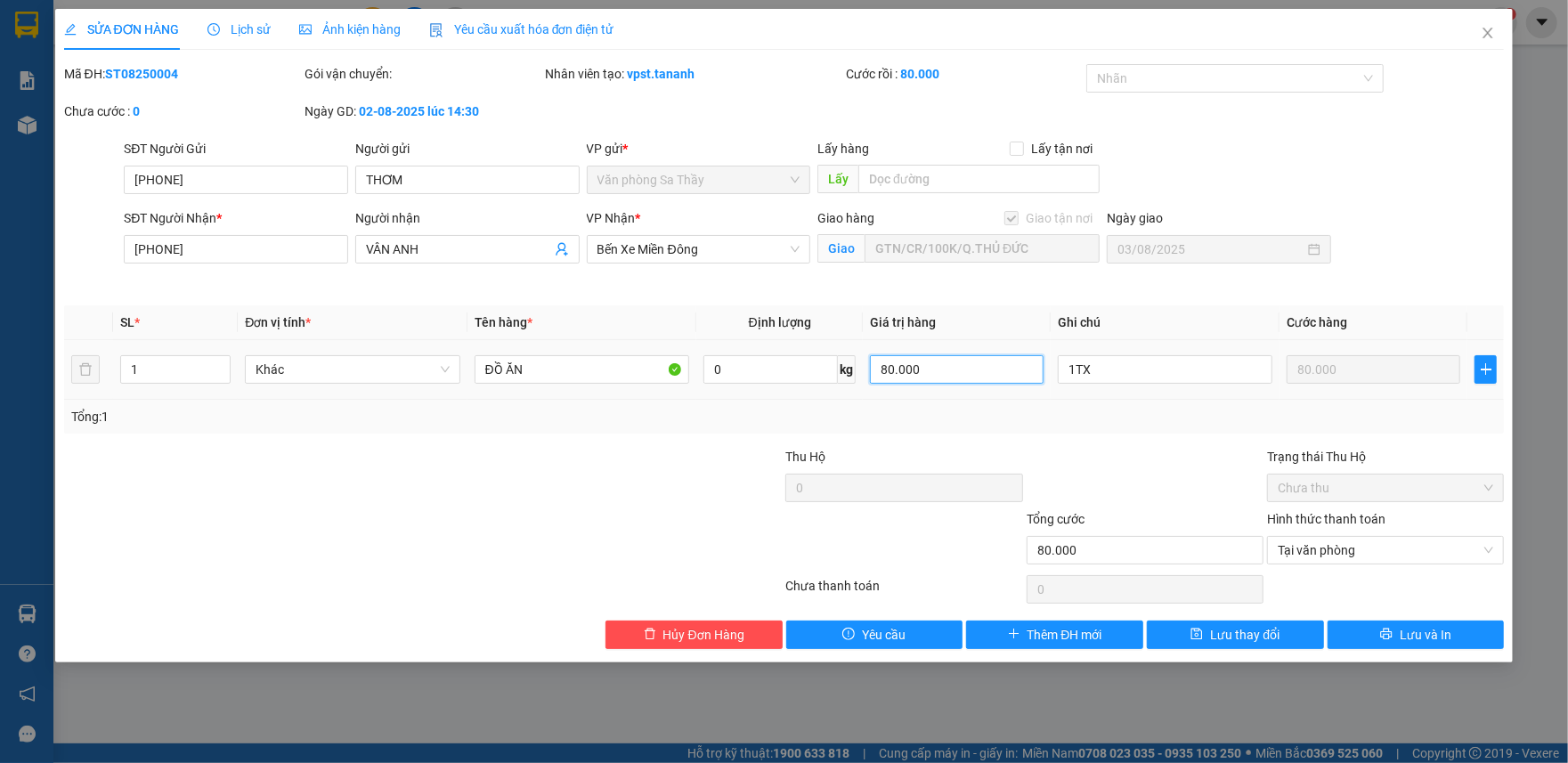 click on "80.000" at bounding box center (956, 369) 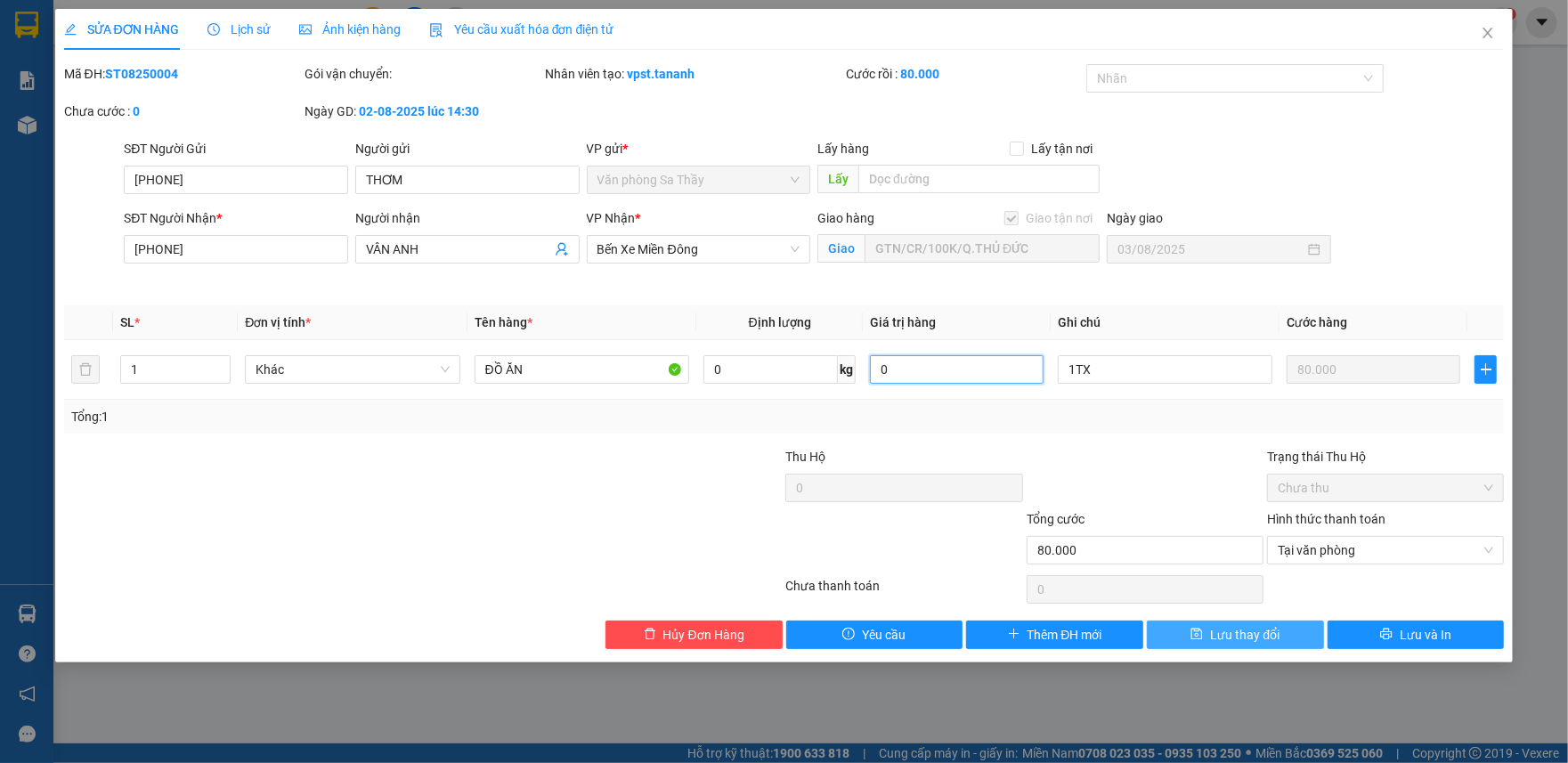type on "0" 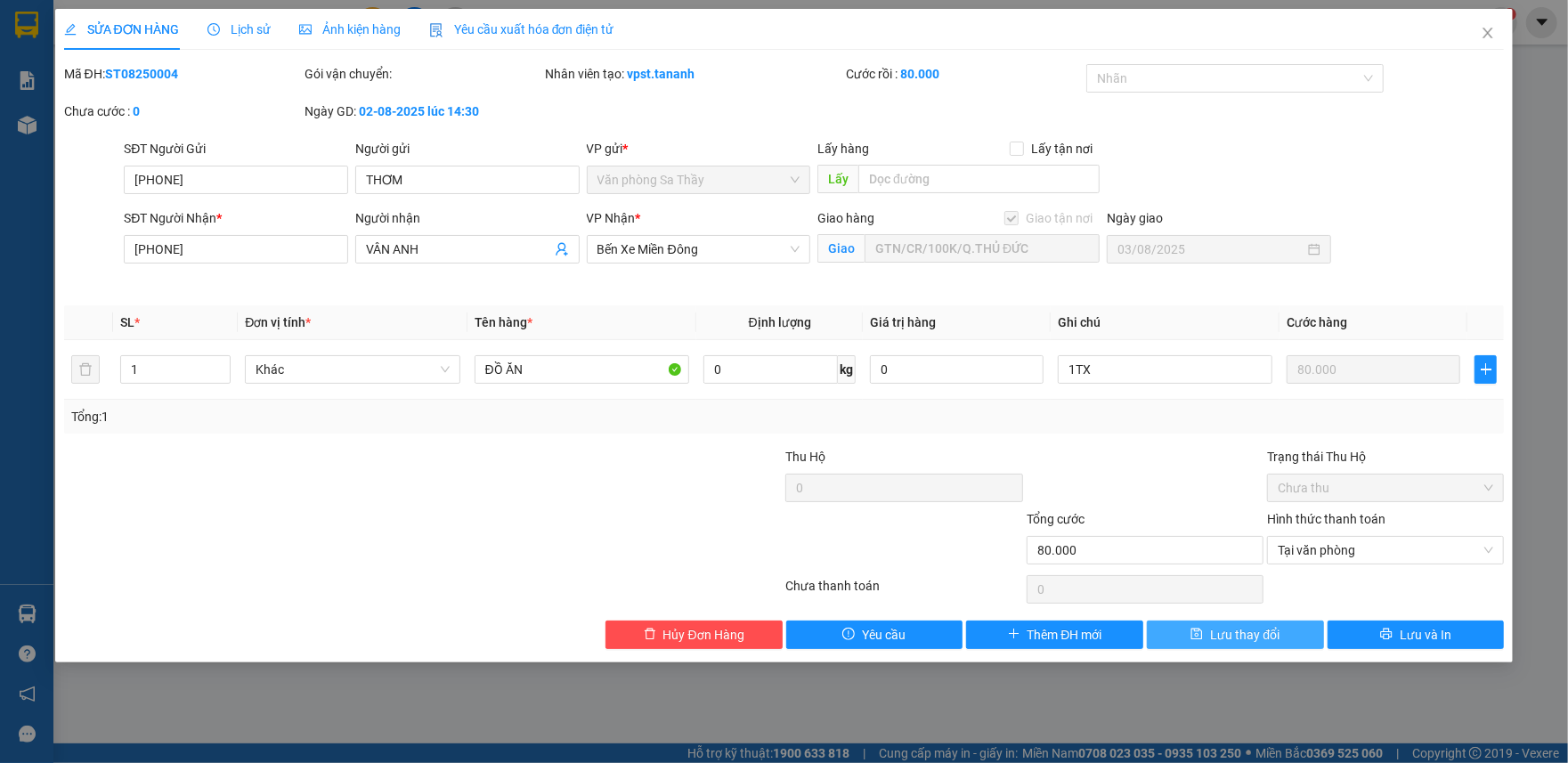 click on "Lưu thay đổi" at bounding box center [1235, 635] 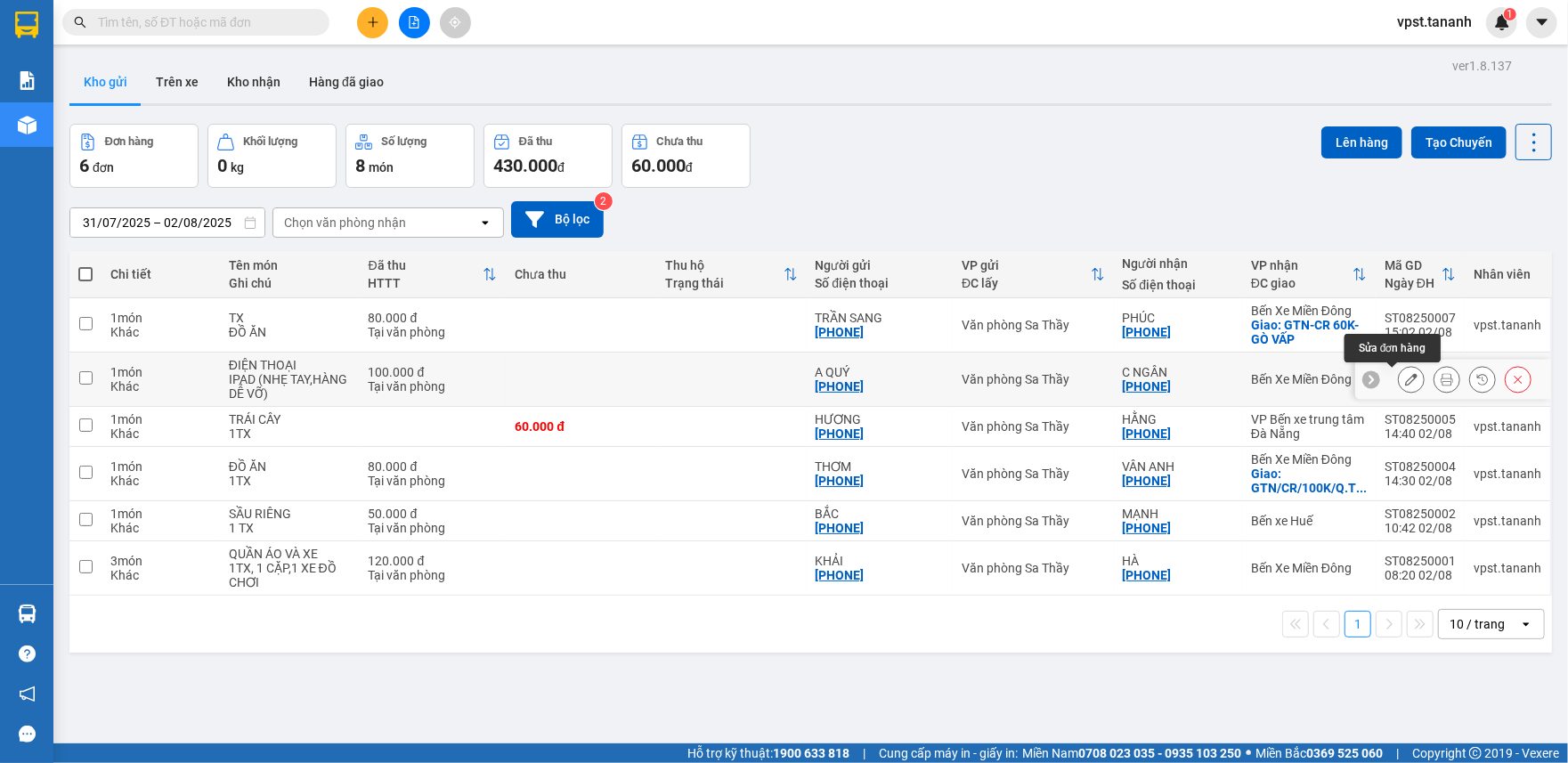 click 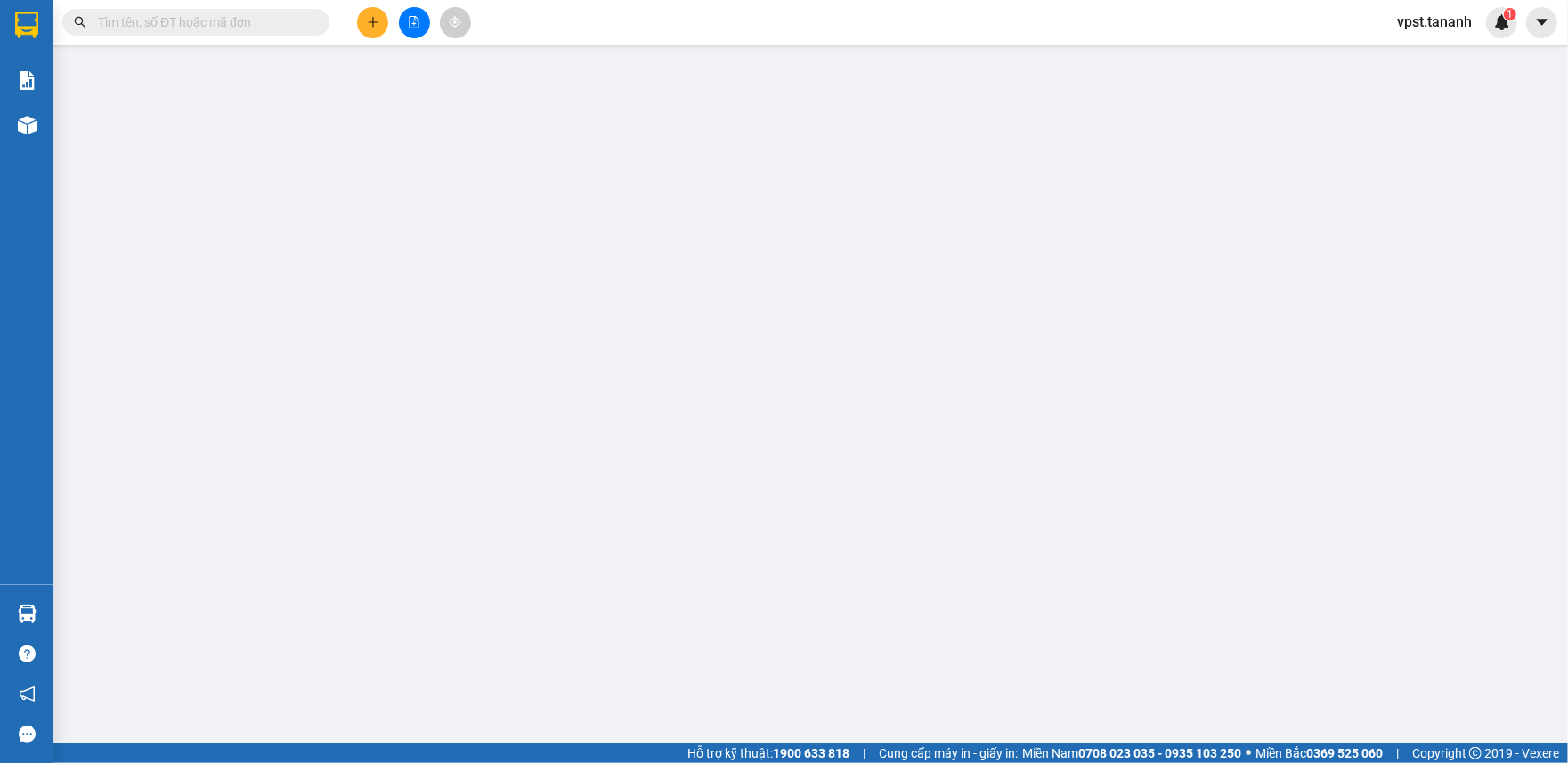 type on "[PHONE]" 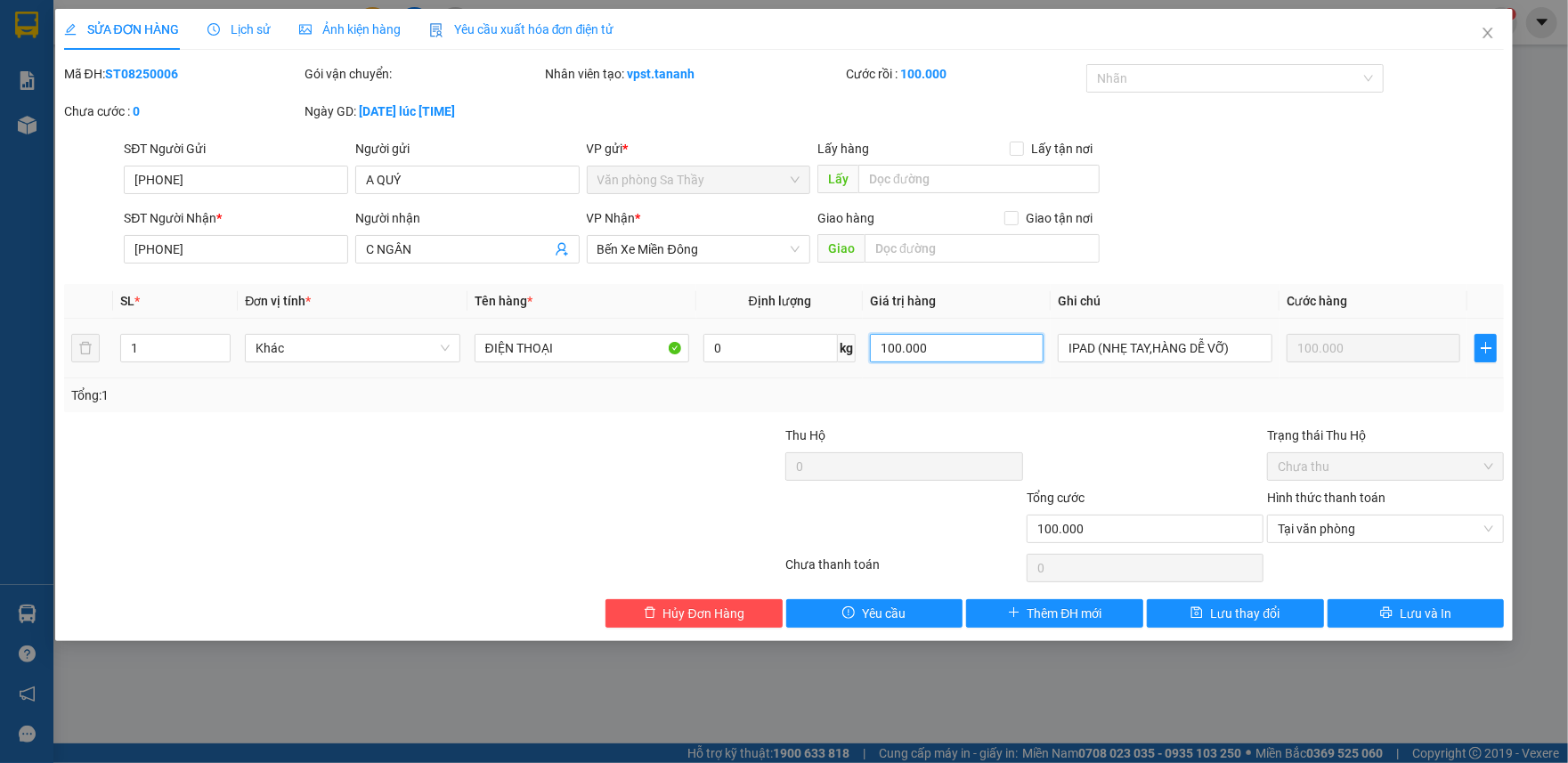 click on "100.000" at bounding box center (956, 348) 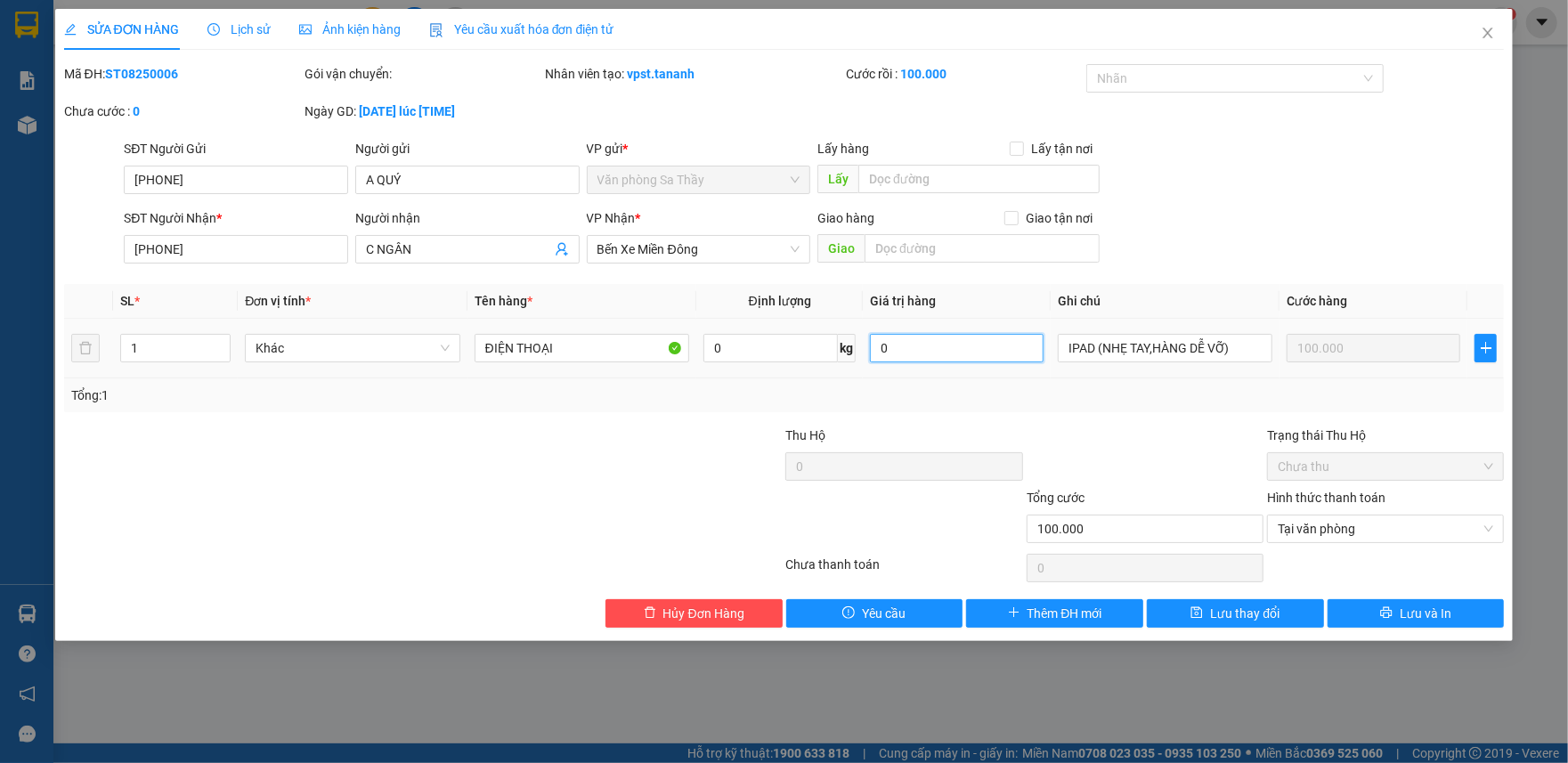 click on "0" at bounding box center (956, 348) 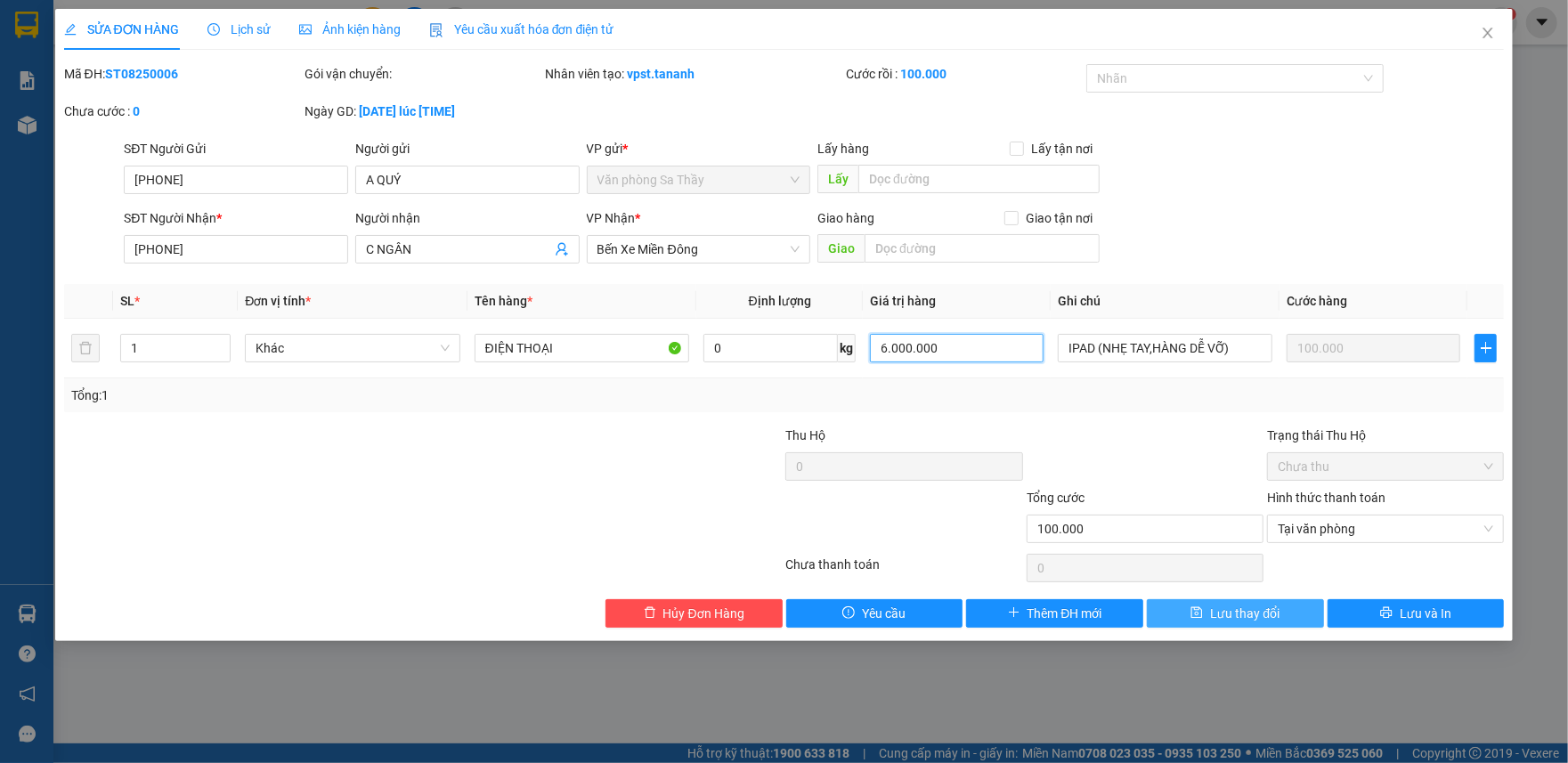 type on "6.000.000" 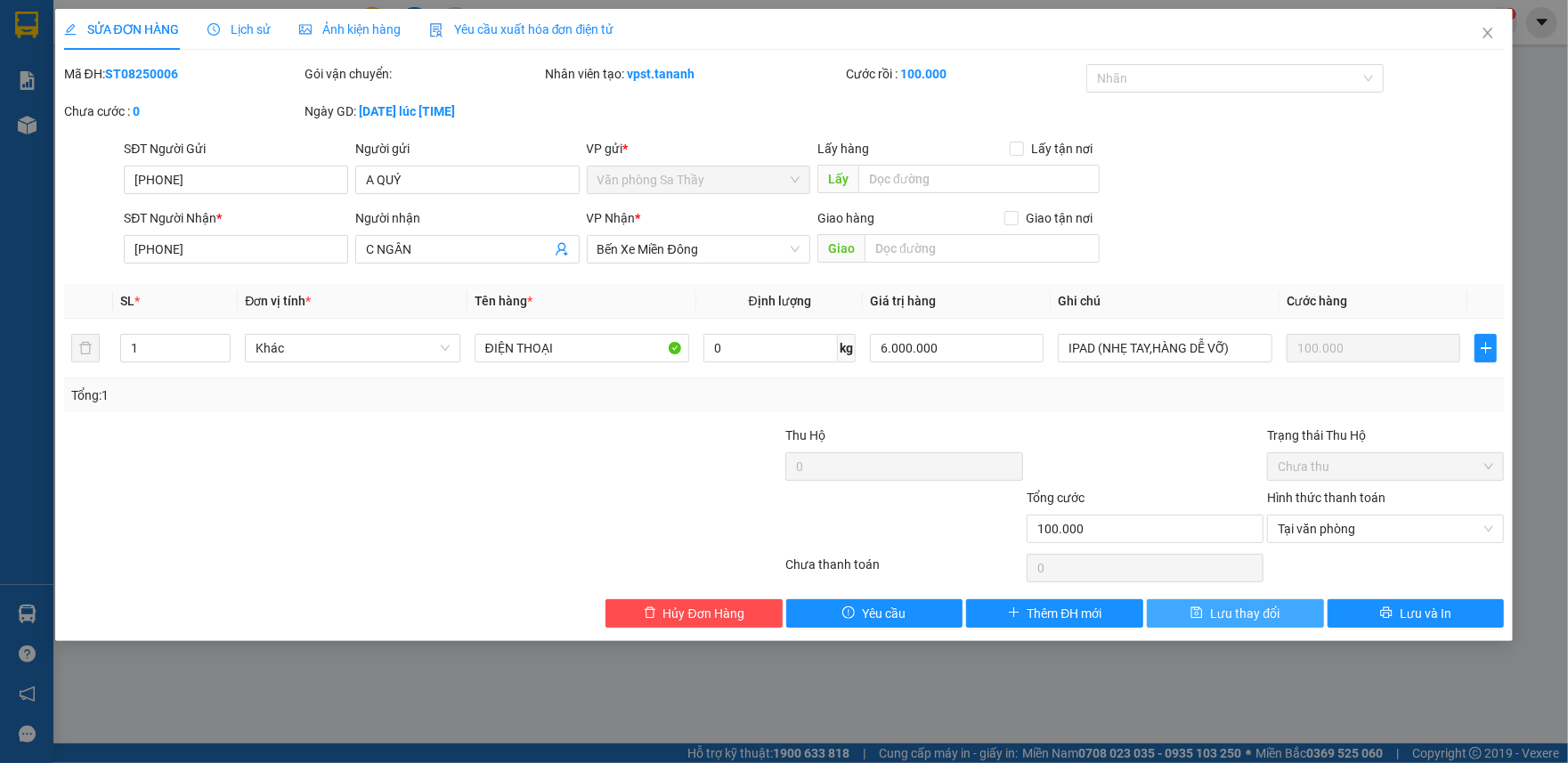 click on "Lưu thay đổi" at bounding box center (1245, 613) 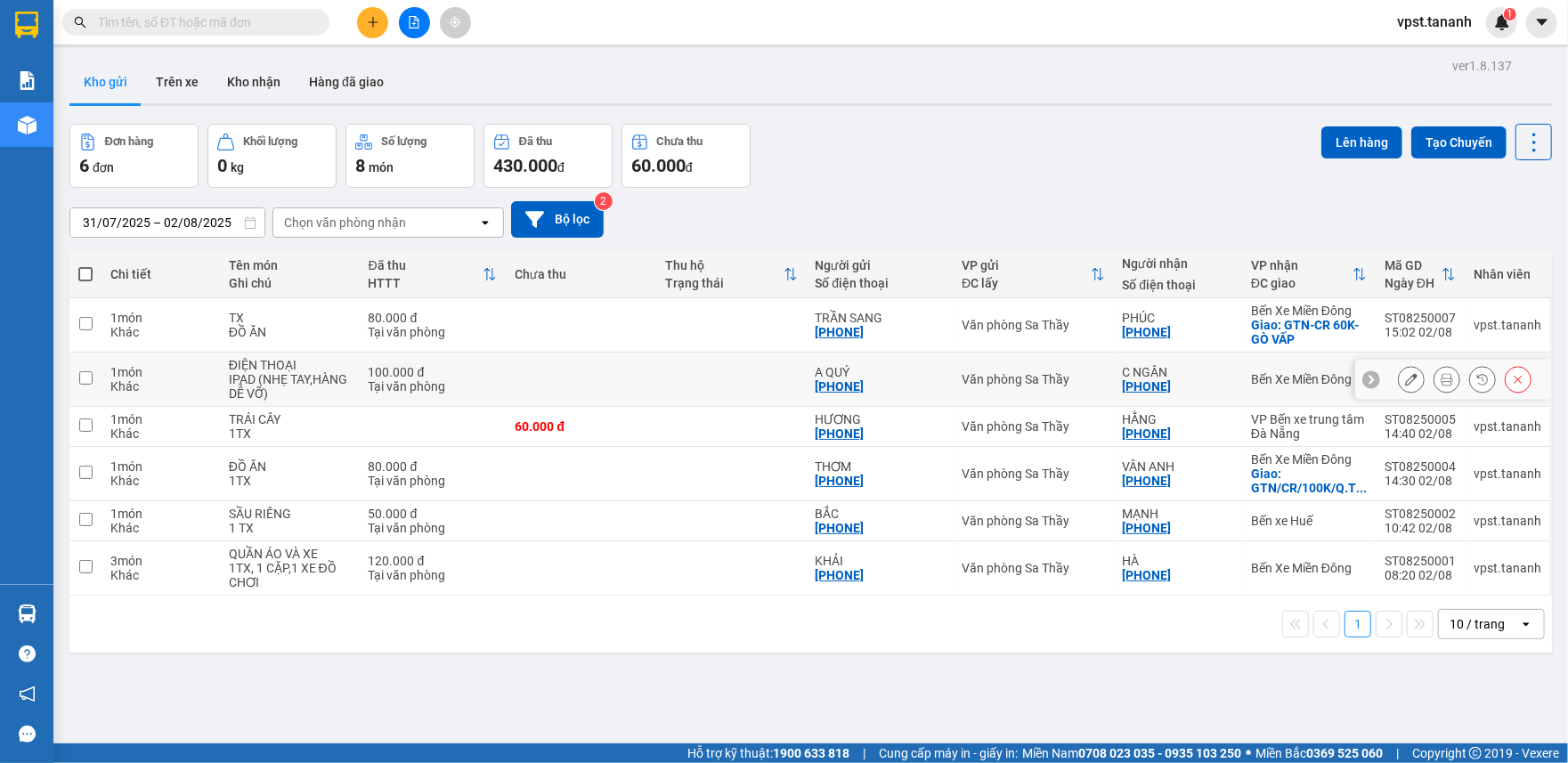 click on "Văn phòng Sa Thầy" at bounding box center [1033, 379] 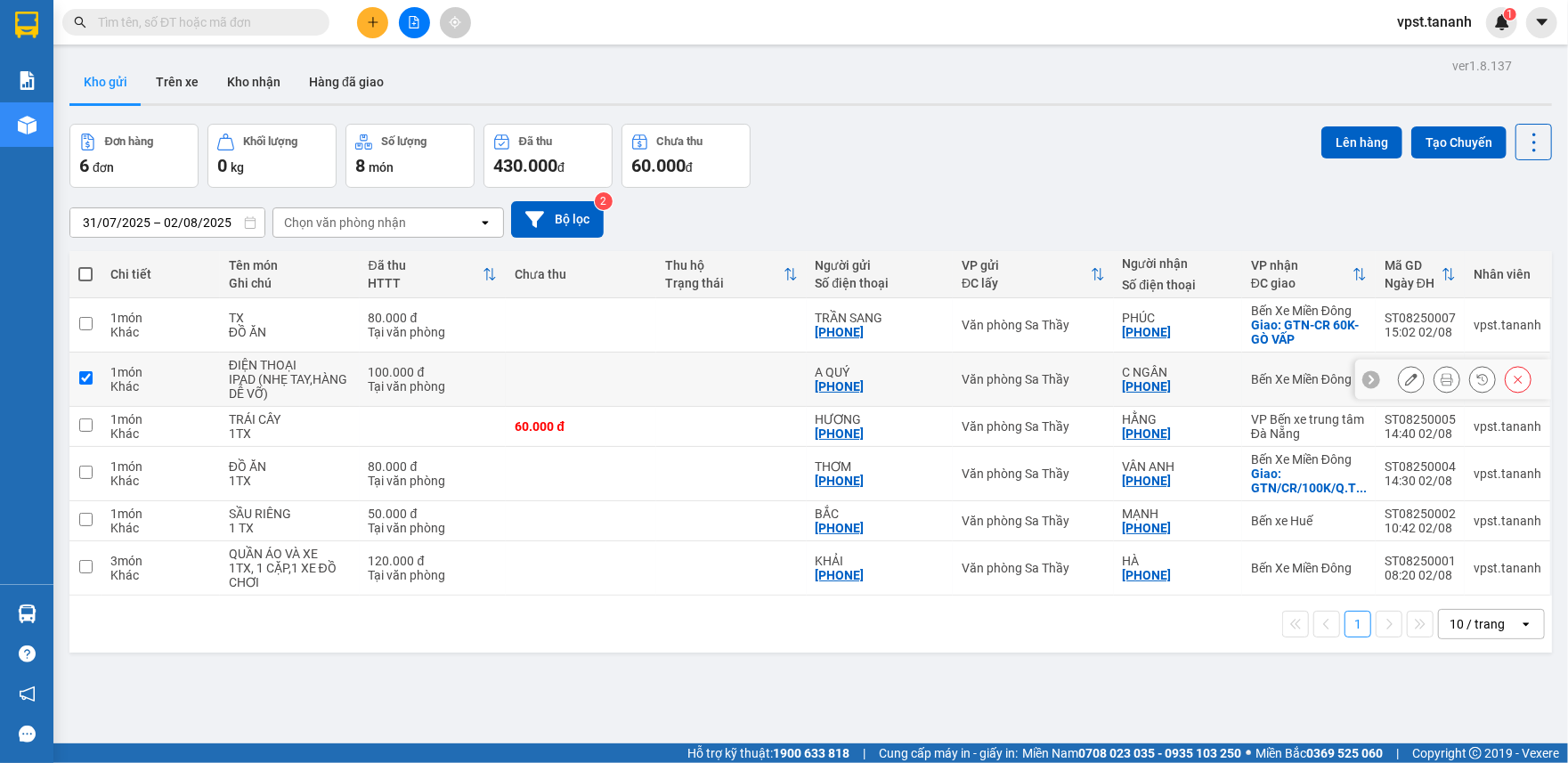 checkbox on "true" 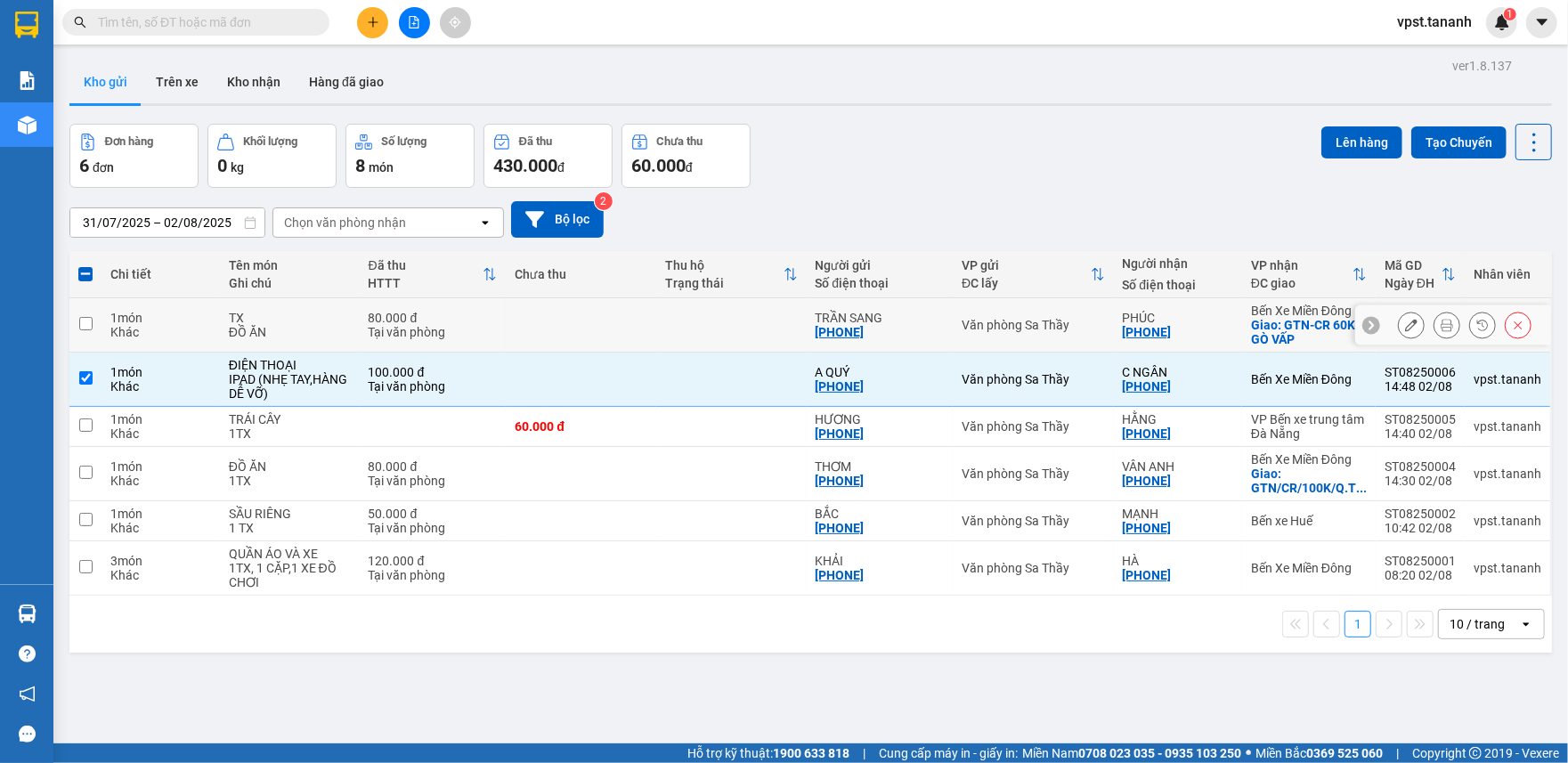 click on "Văn phòng Sa Thầy" at bounding box center (1033, 325) 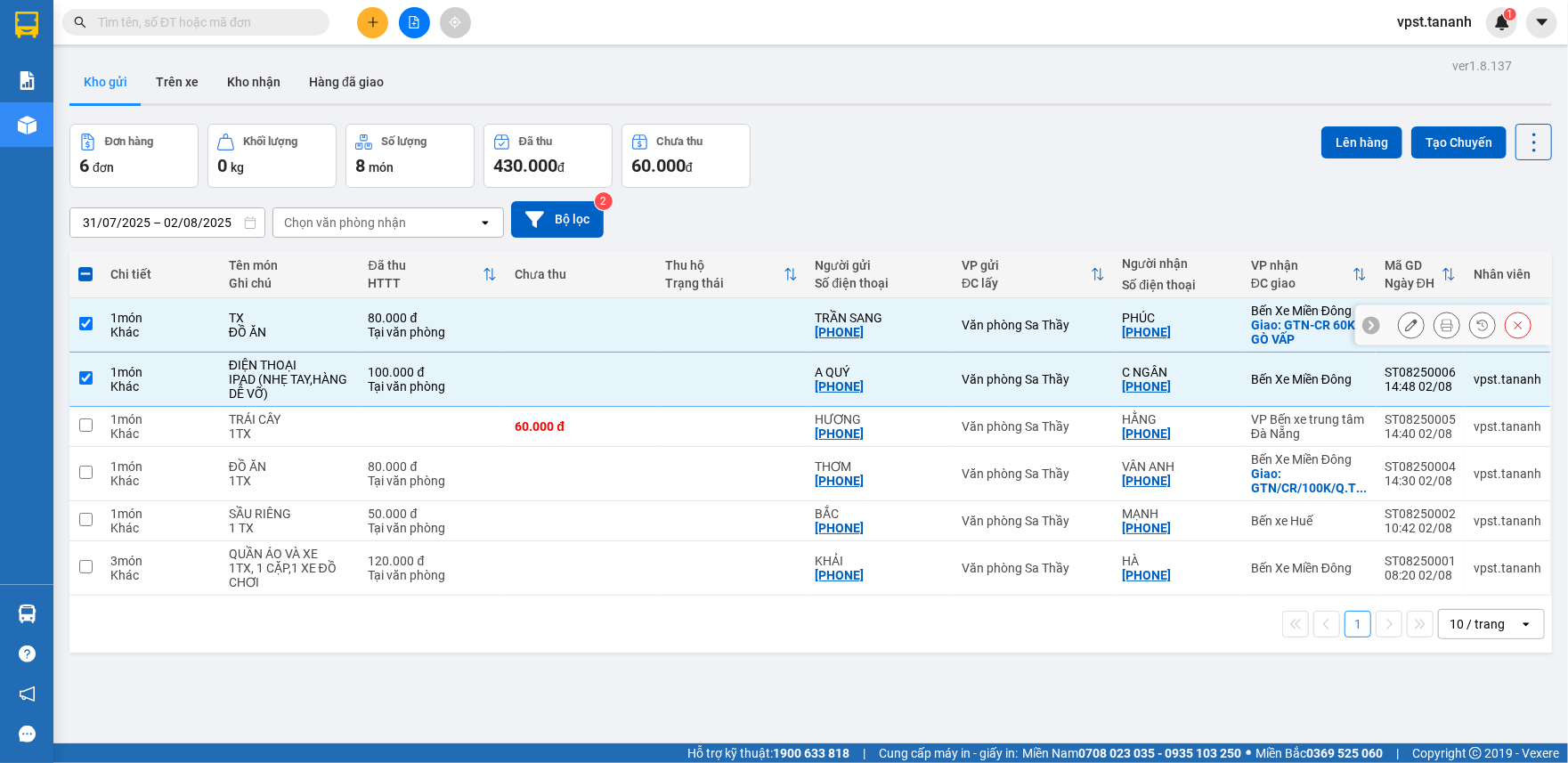 checkbox on "true" 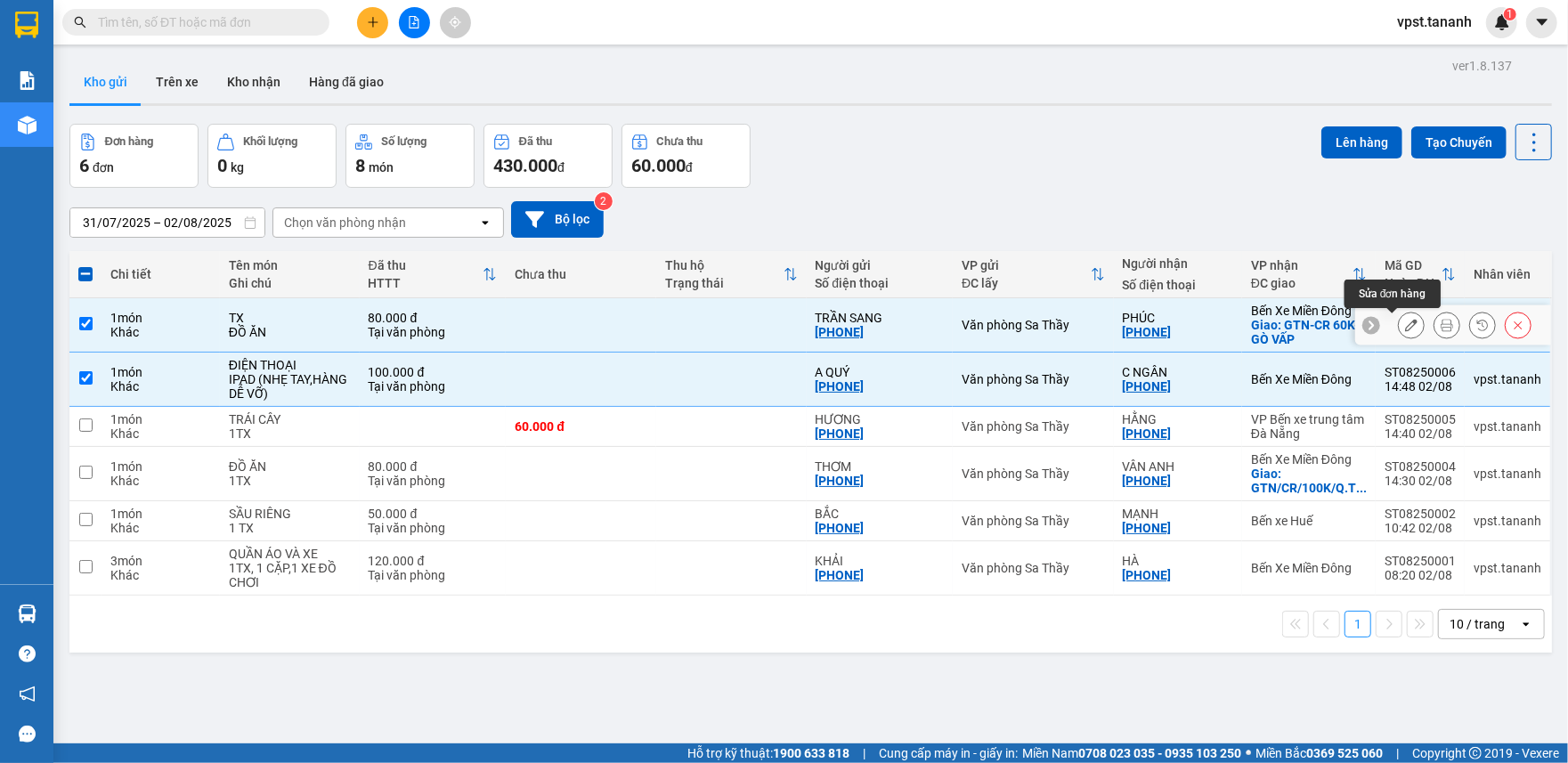 click at bounding box center [1411, 325] 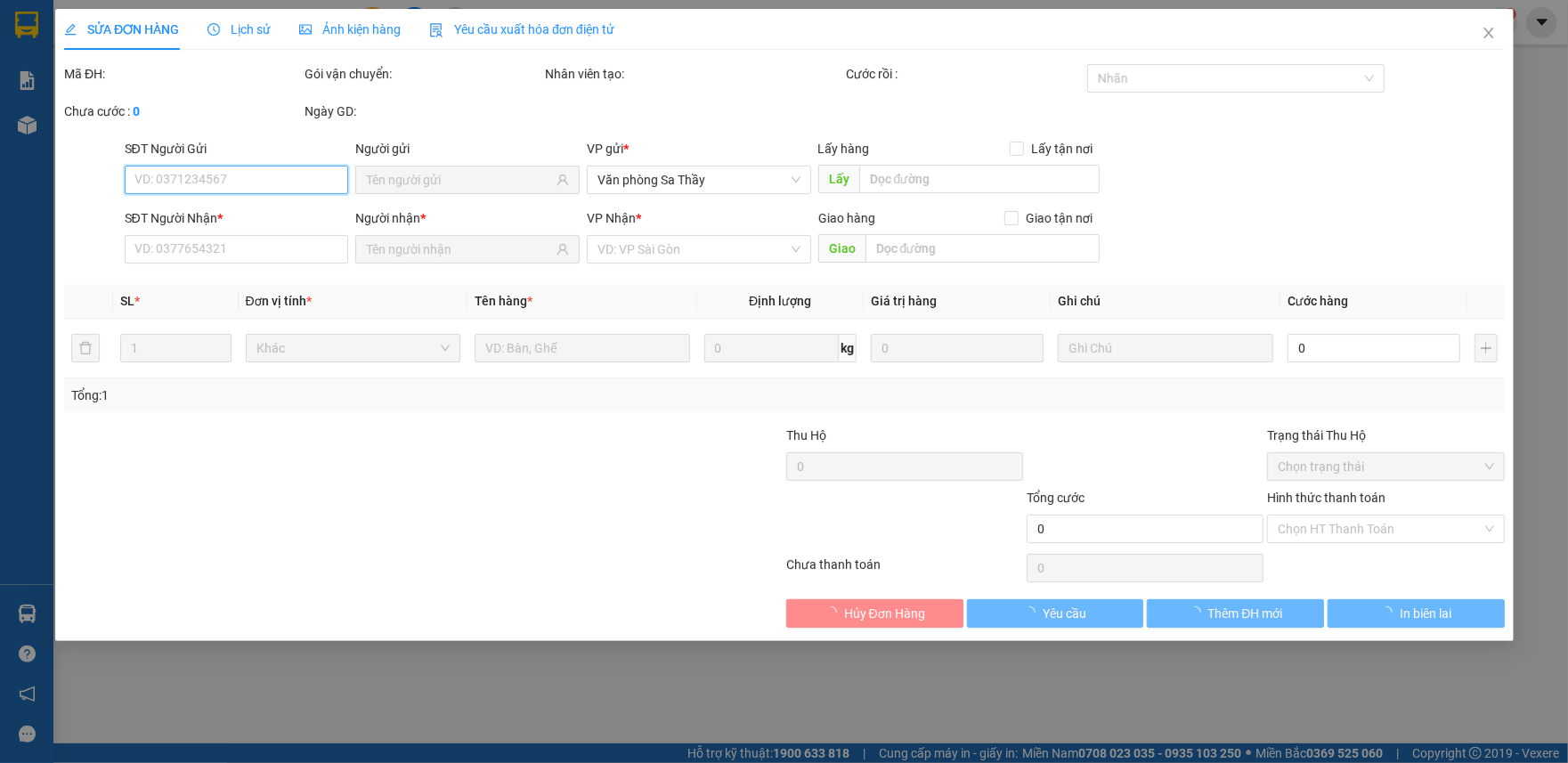 type on "[PHONE]" 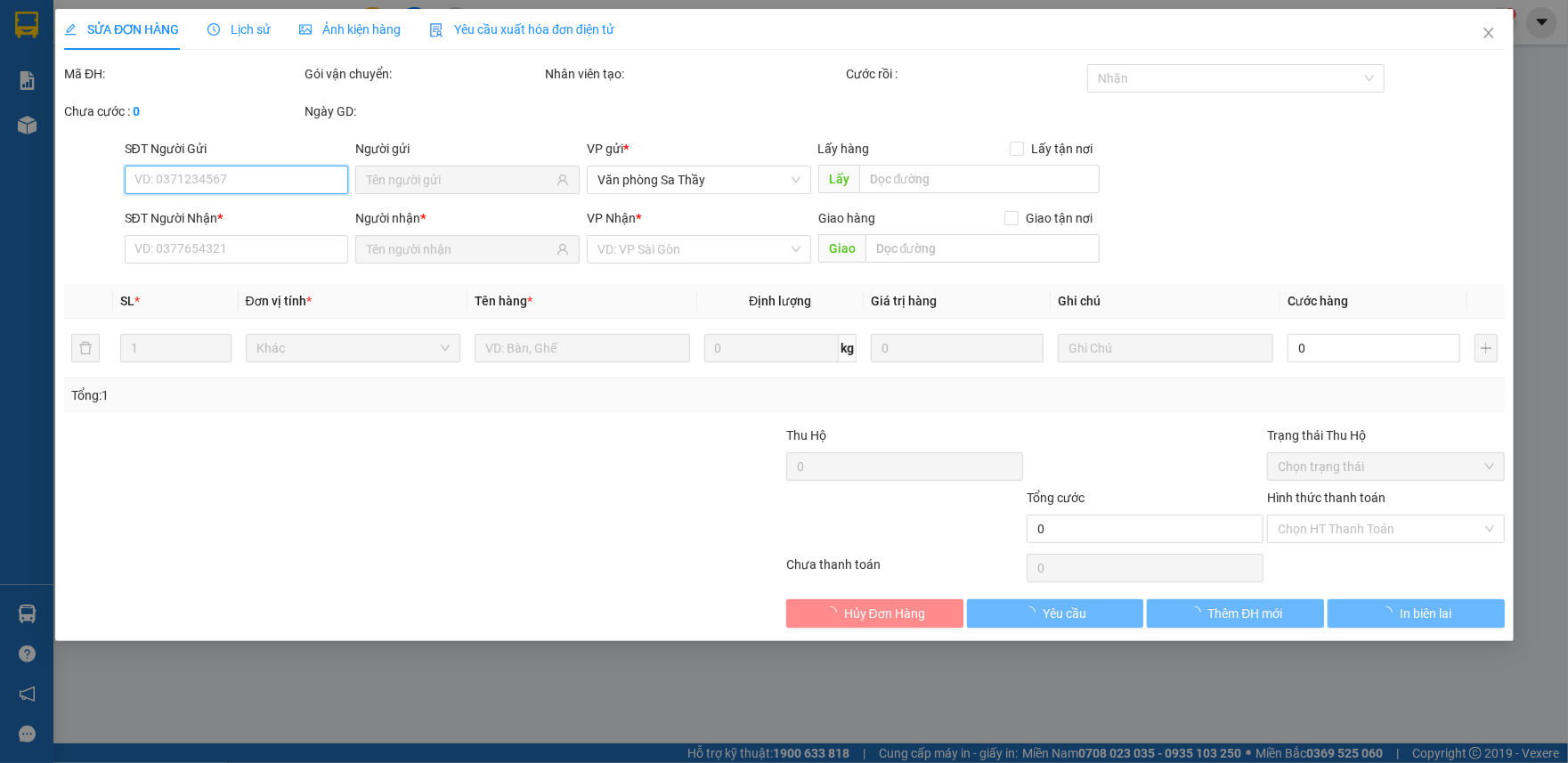 type on "[PHONE]" 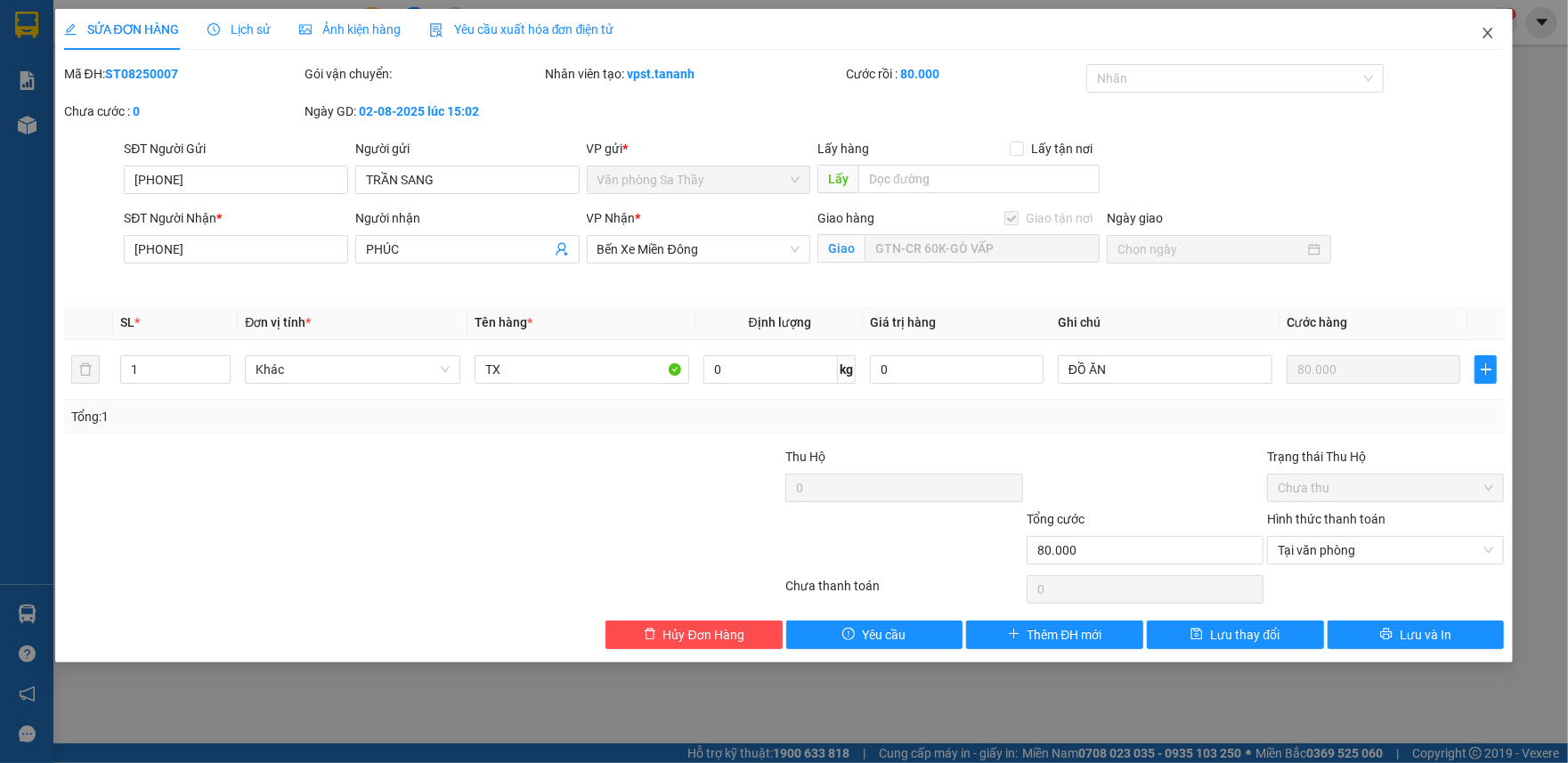 click 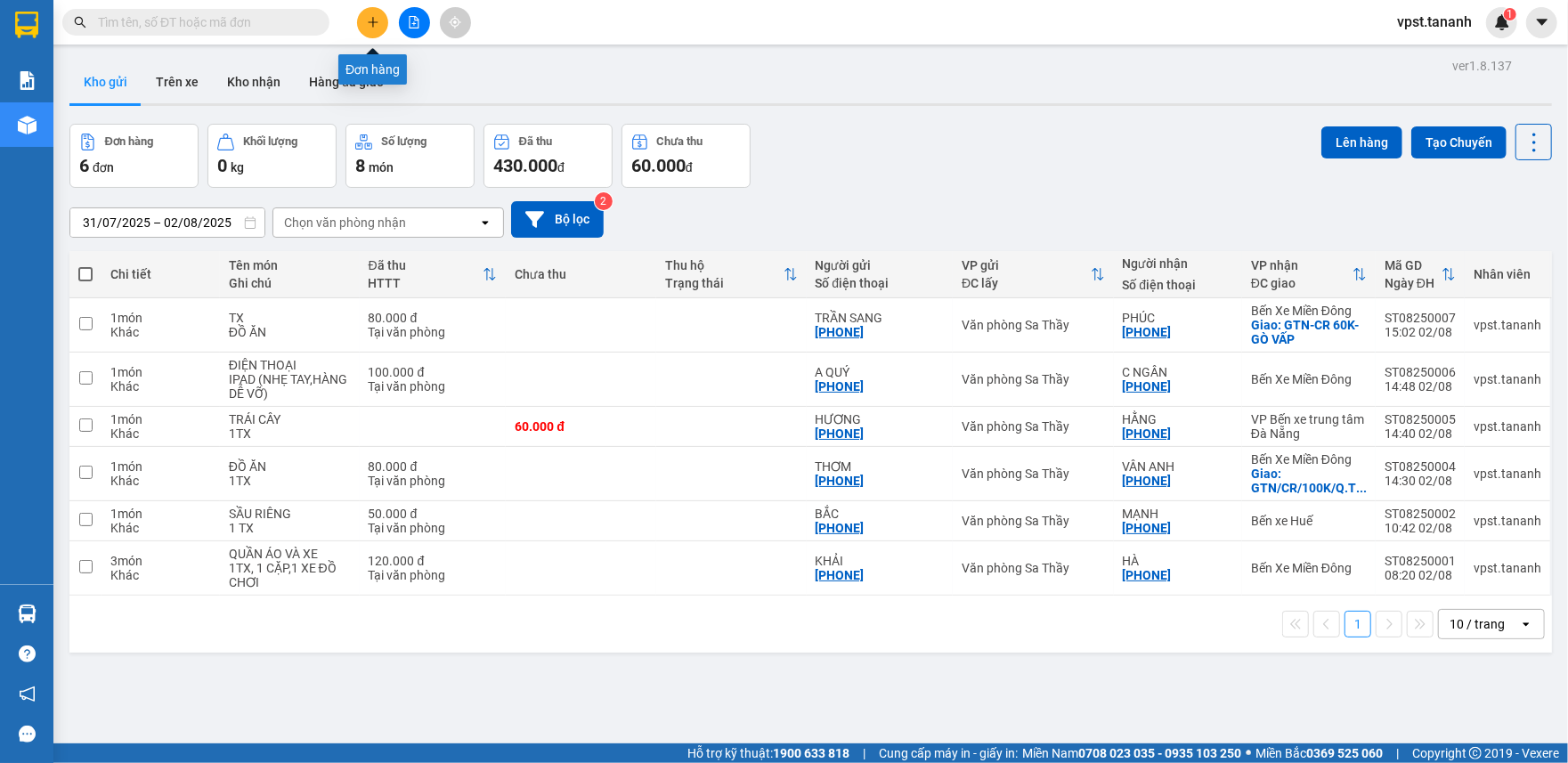 click at bounding box center (372, 22) 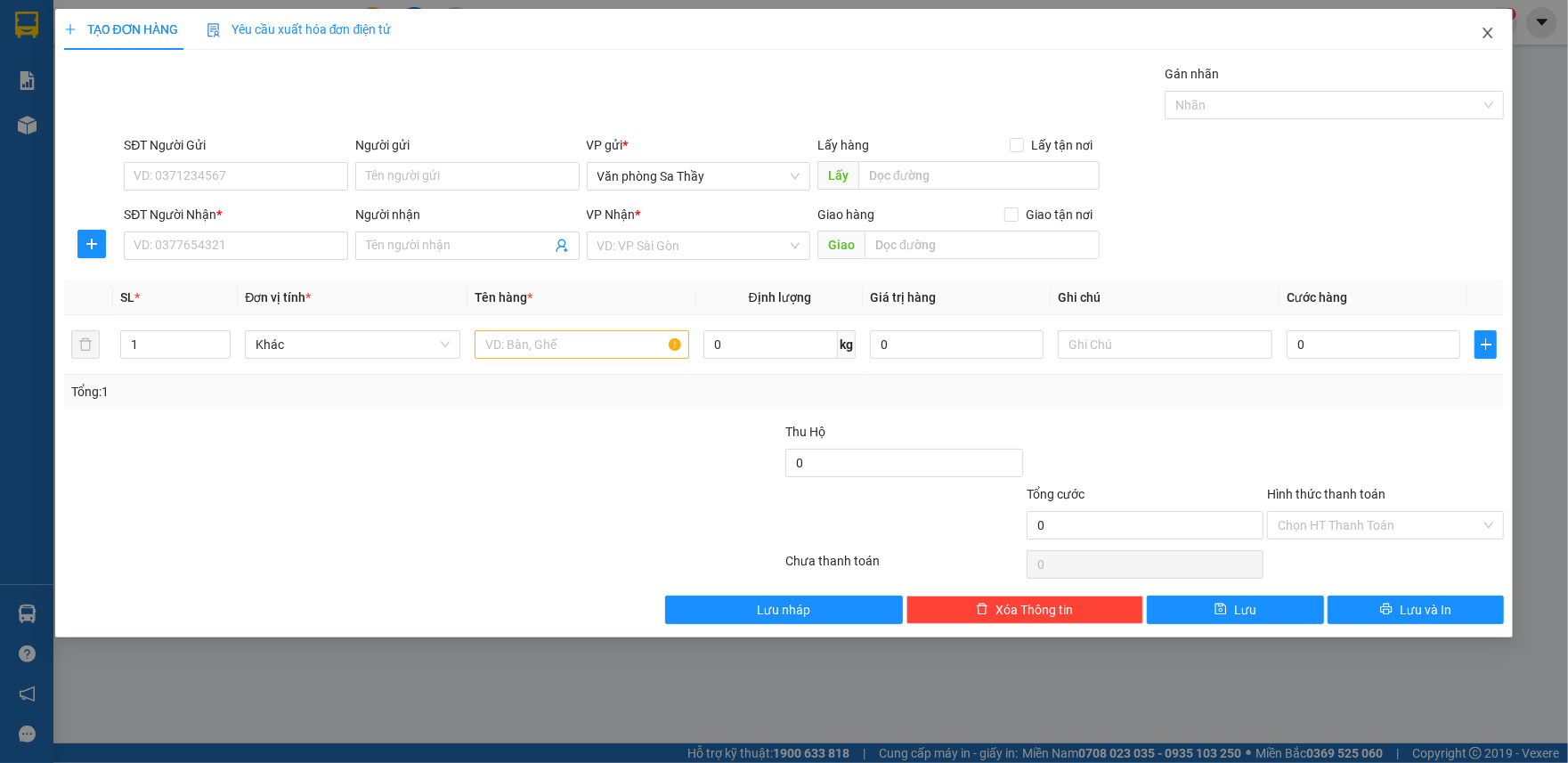 click 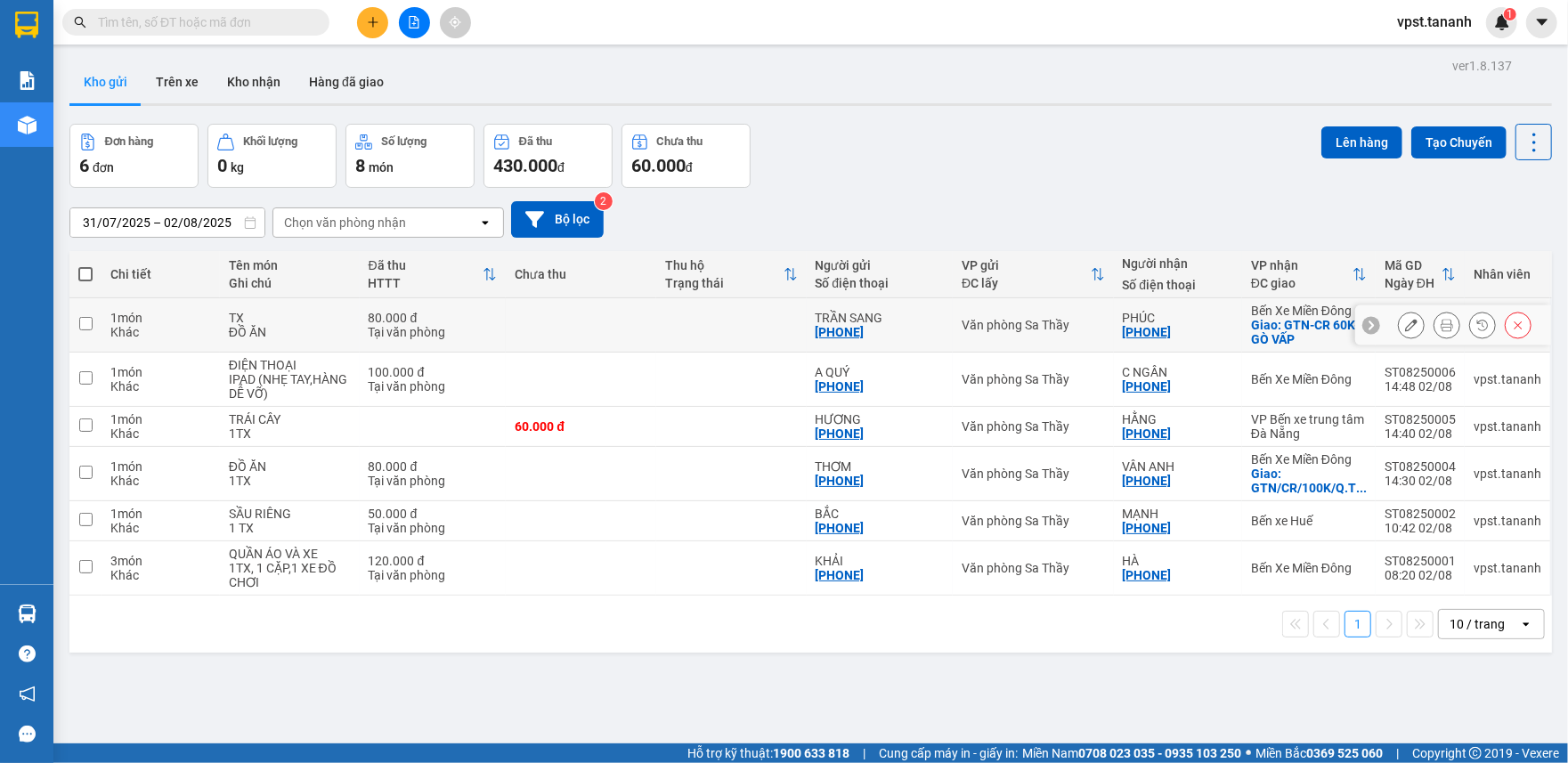 click on "Văn phòng Sa Thầy" at bounding box center [1033, 325] 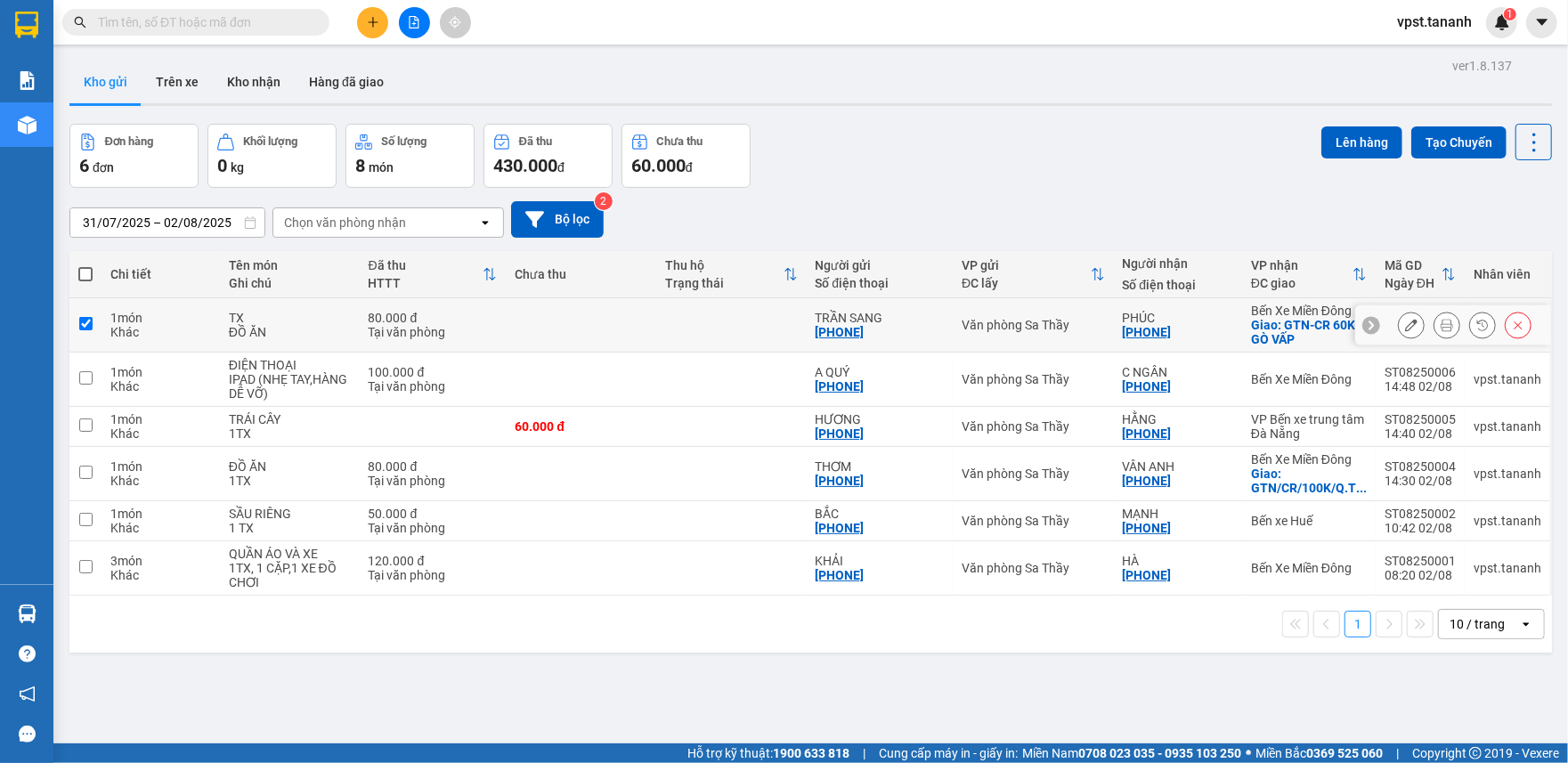 checkbox on "true" 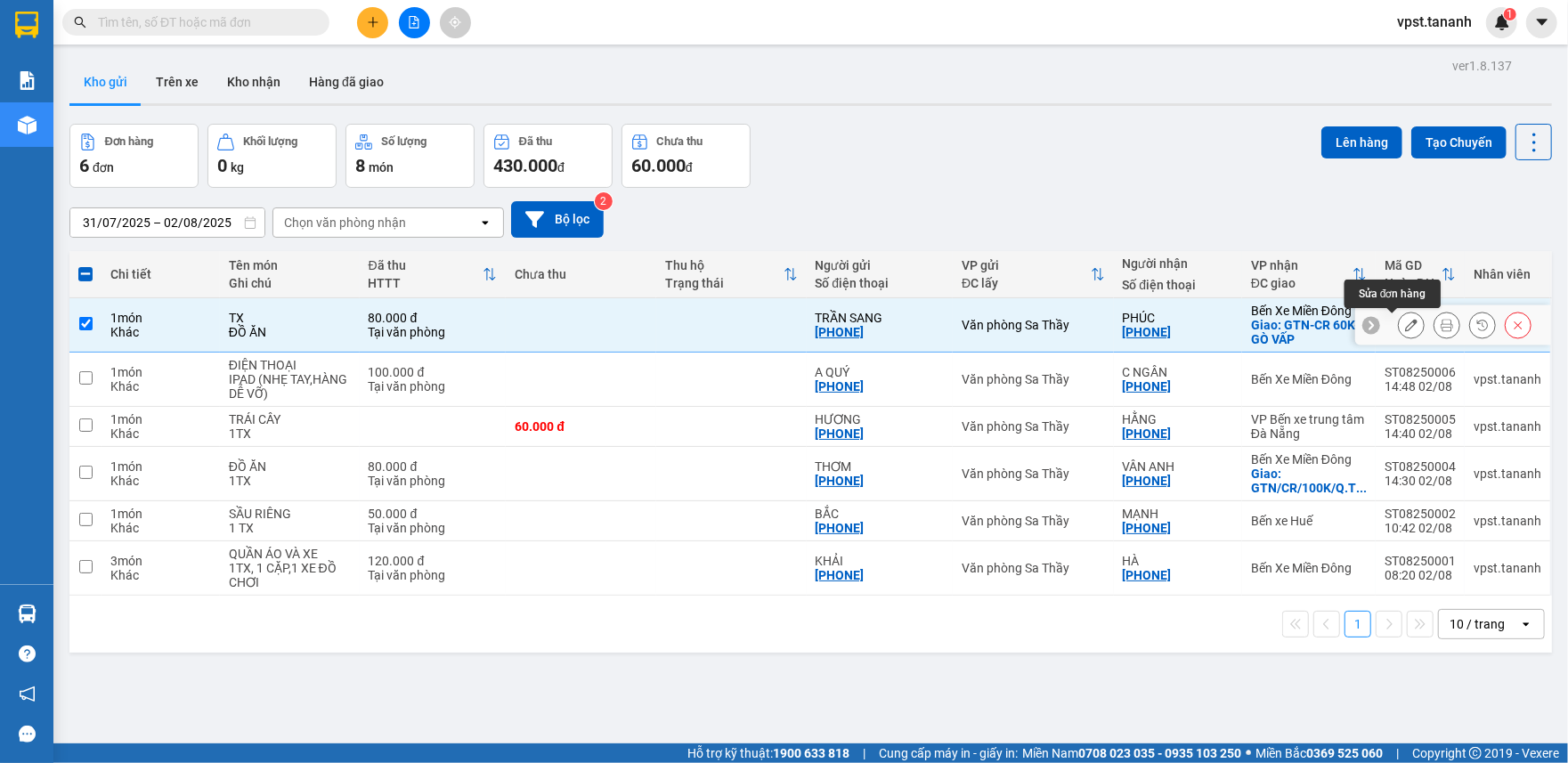 click 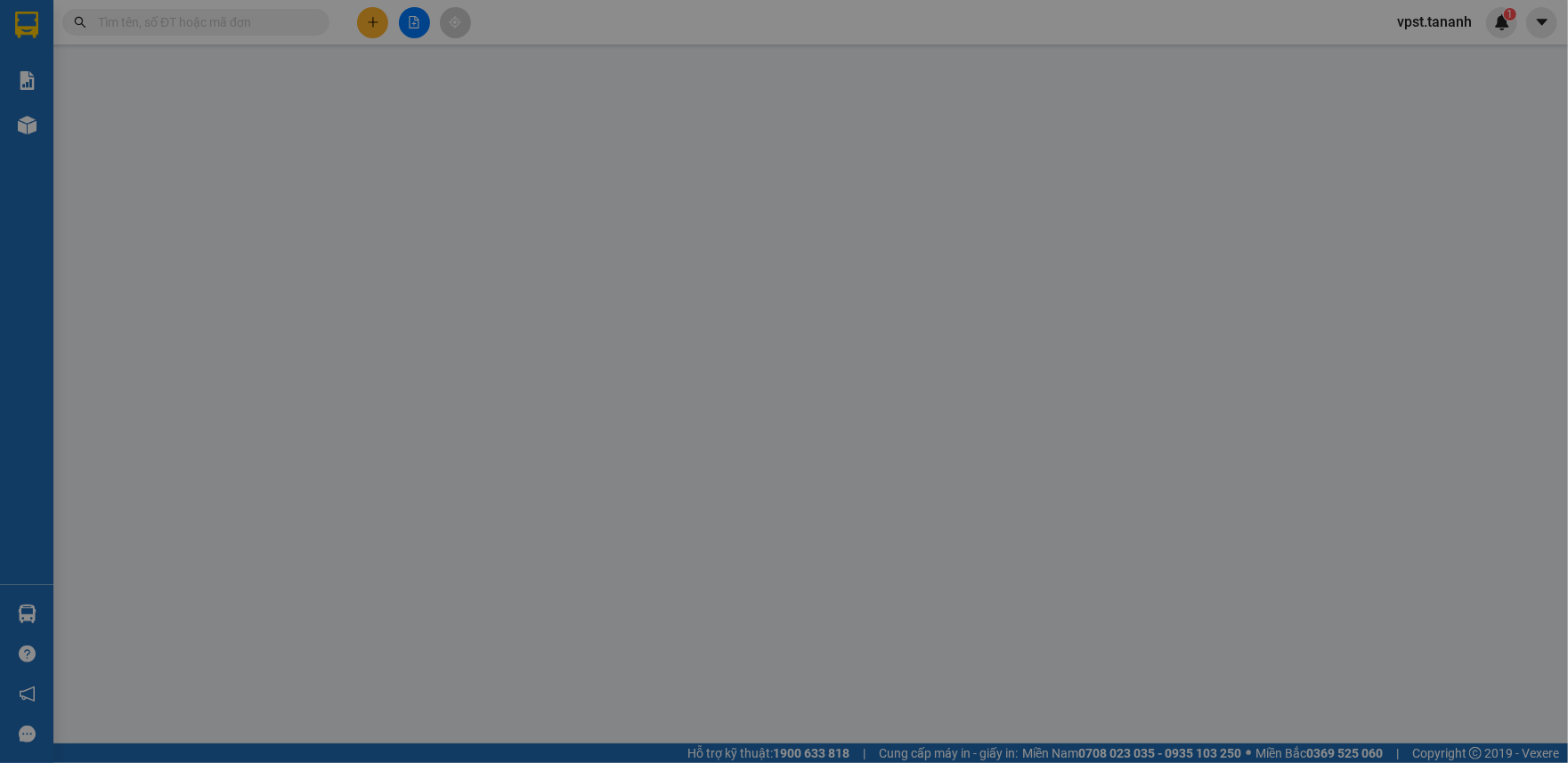 type on "[PHONE]" 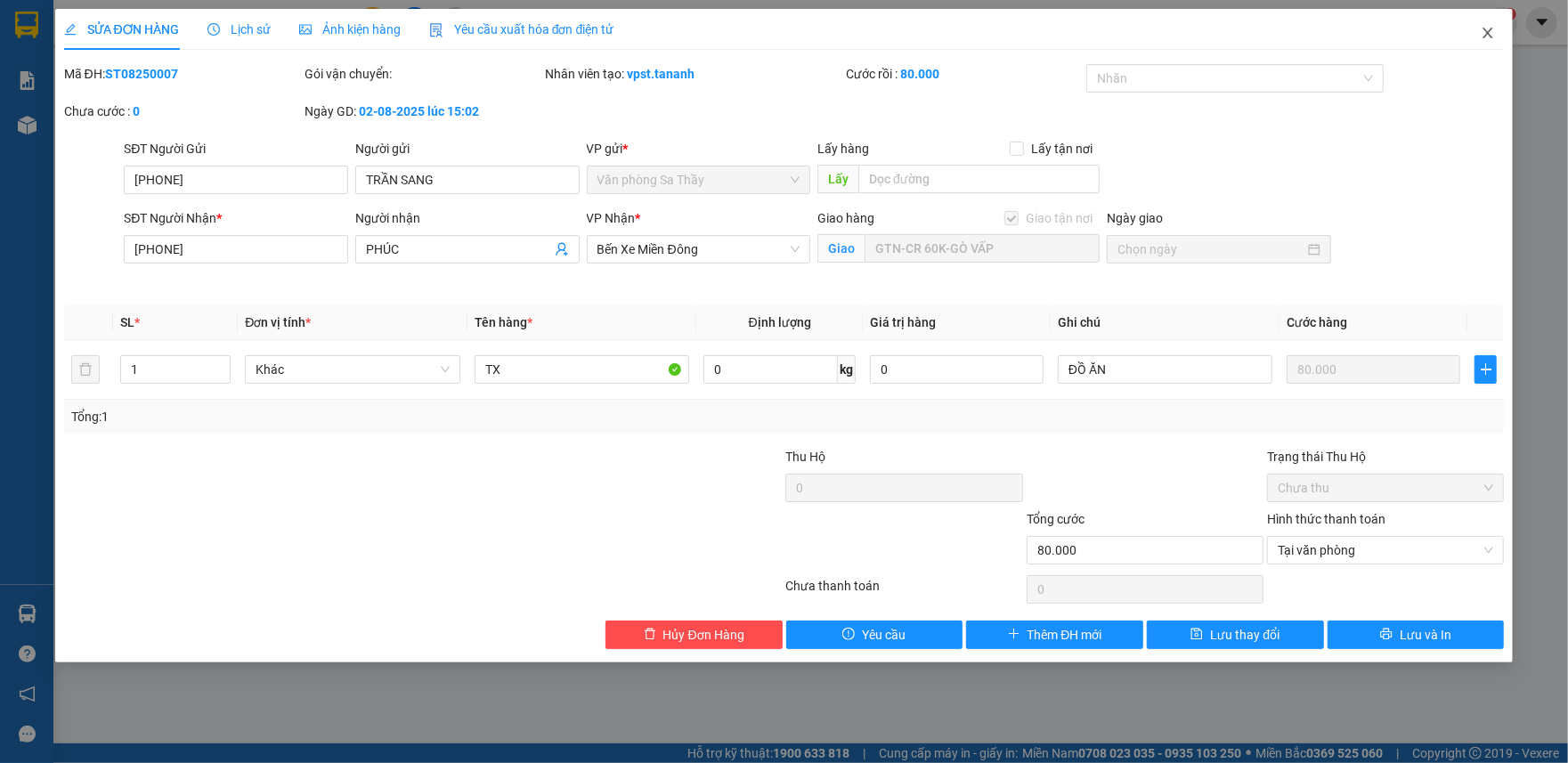 click at bounding box center [1488, 34] 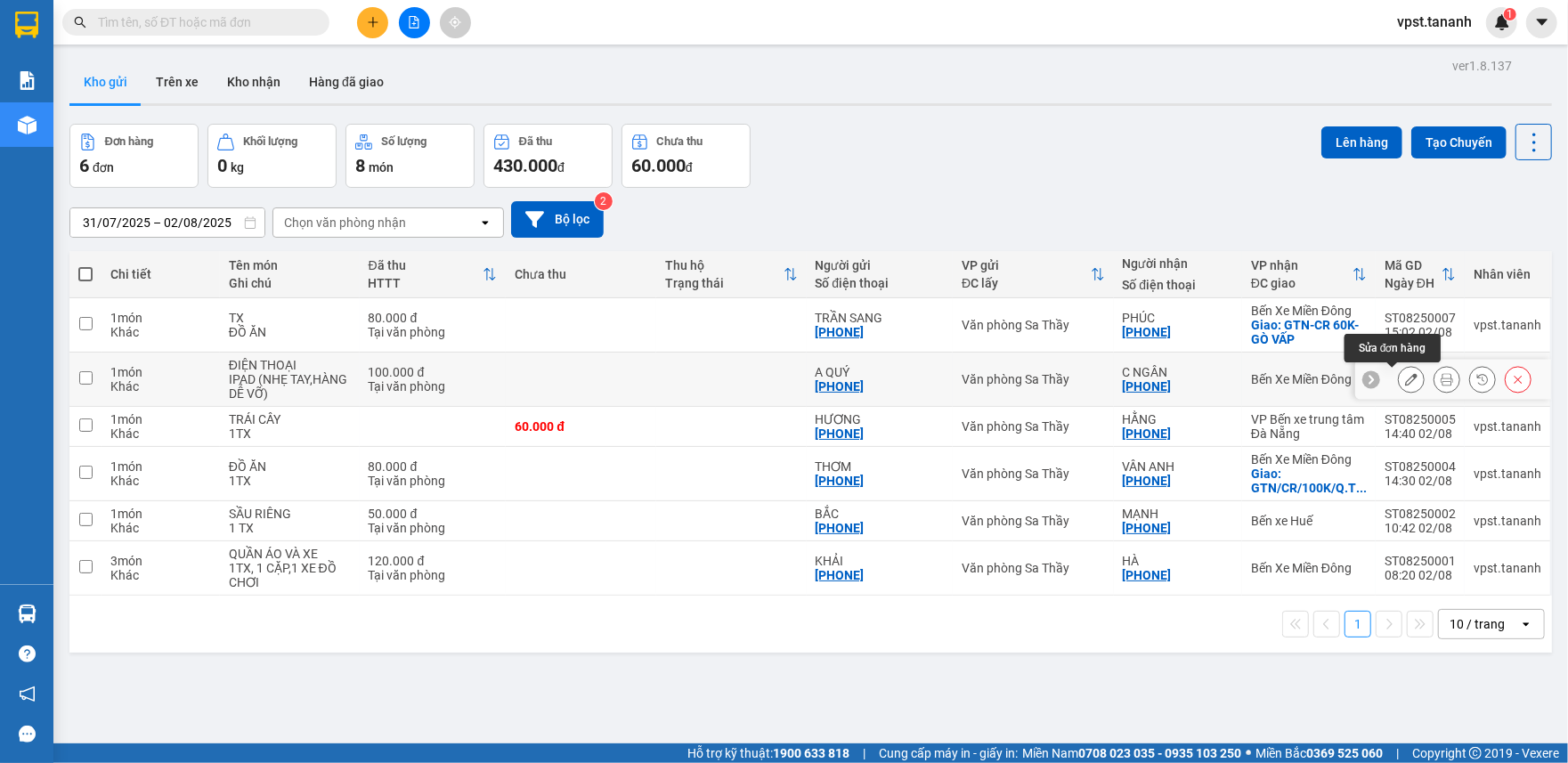 click 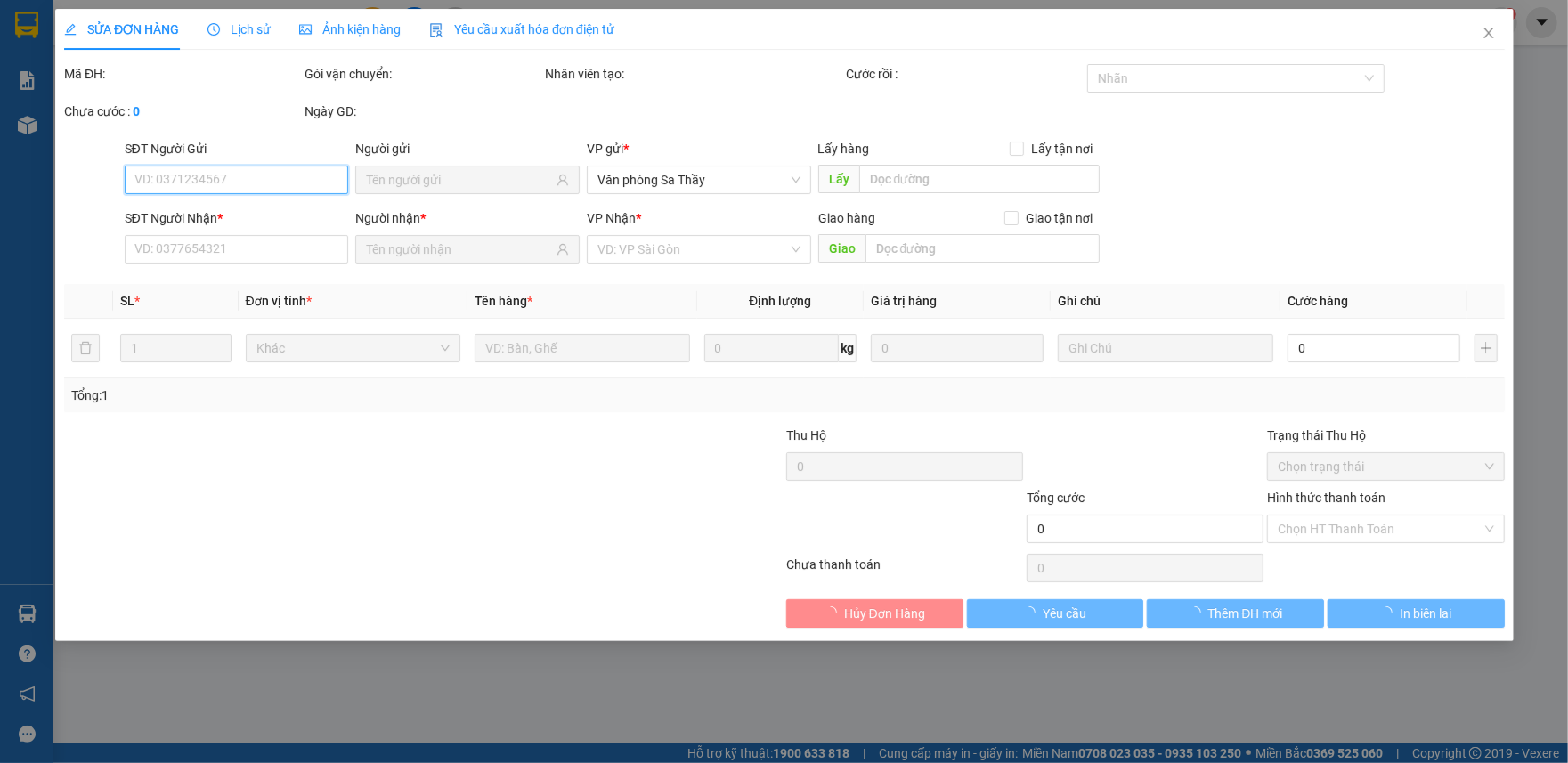type on "[PHONE]" 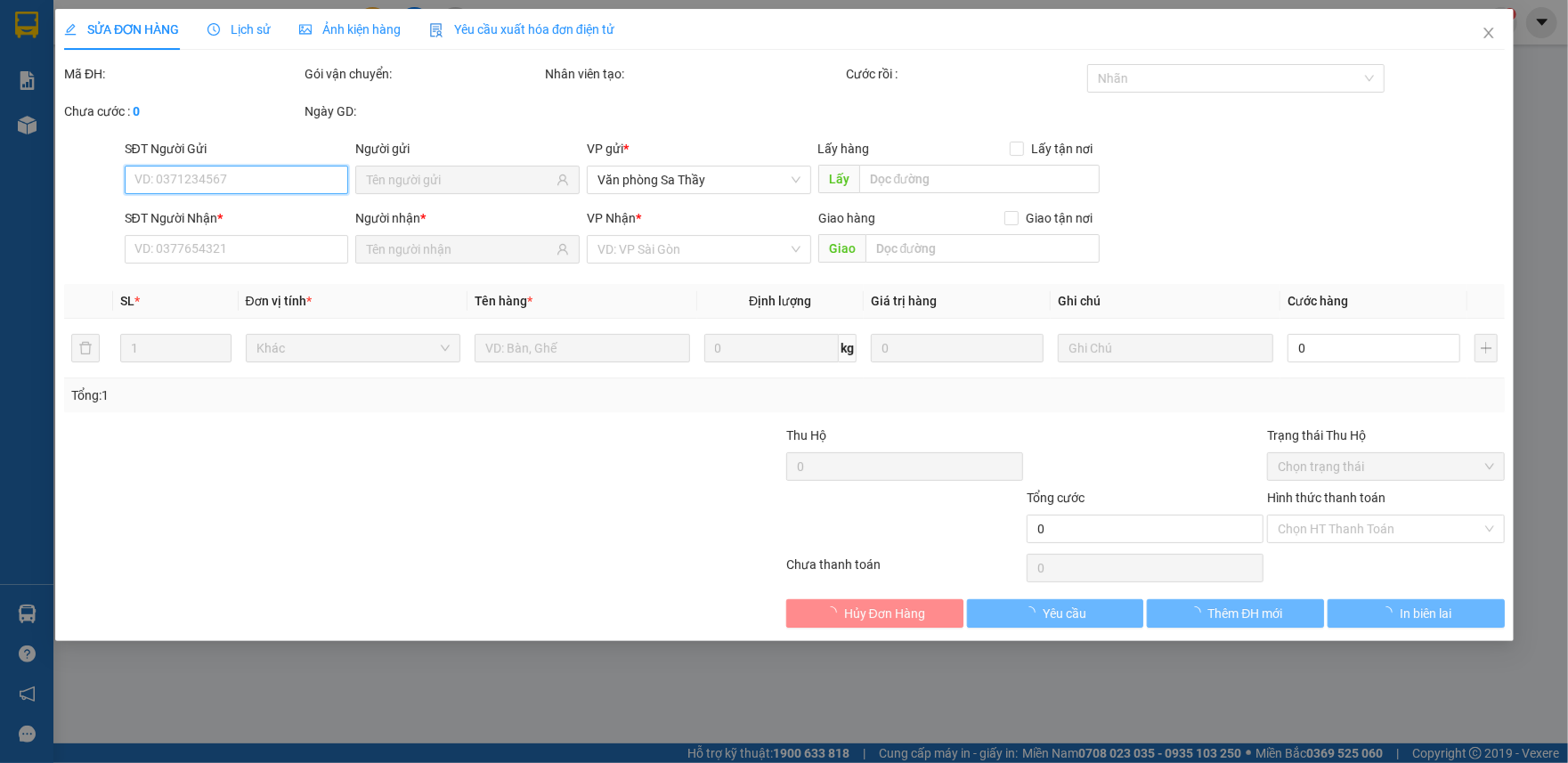 type on "[PHONE]" 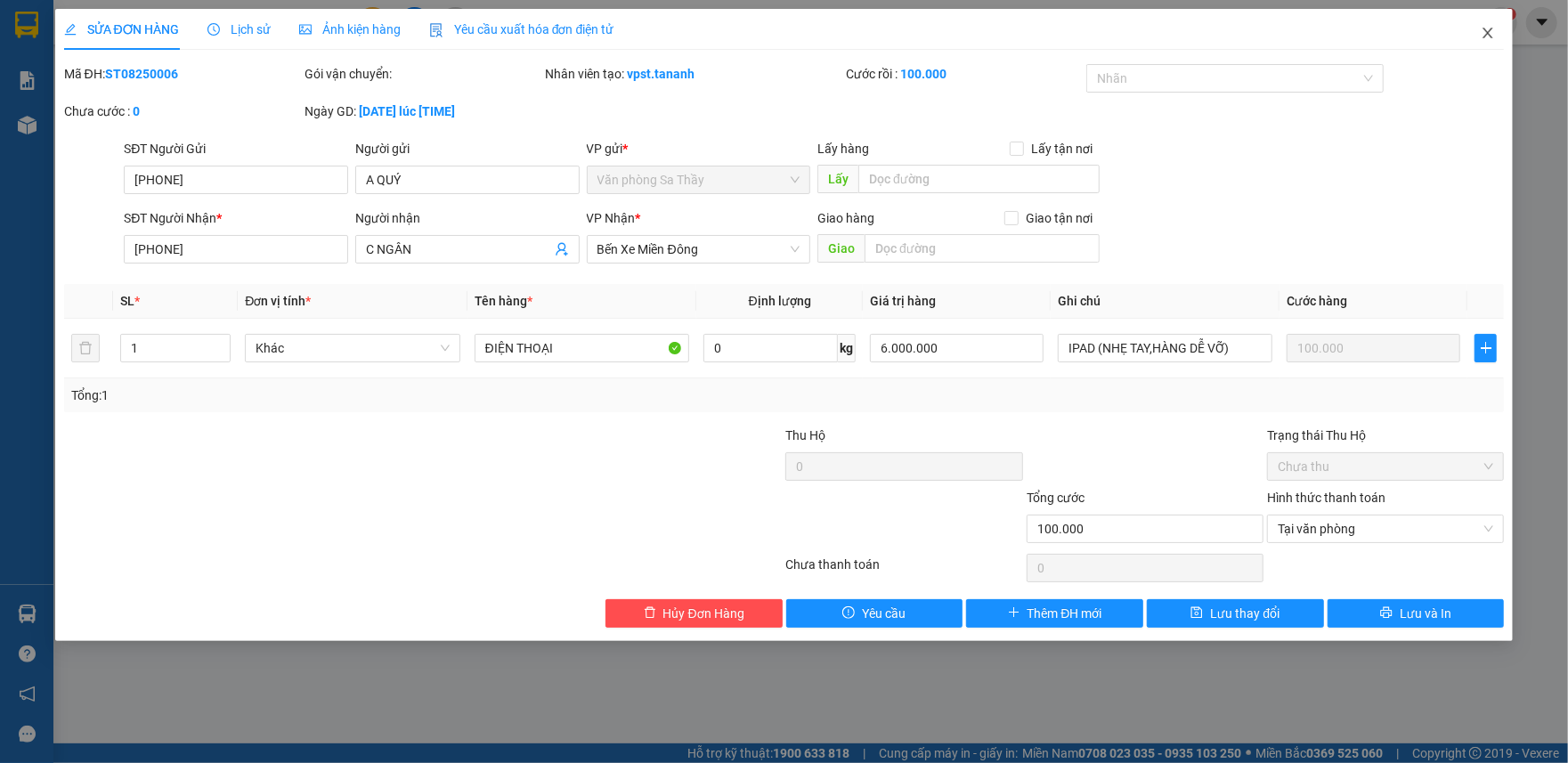 click 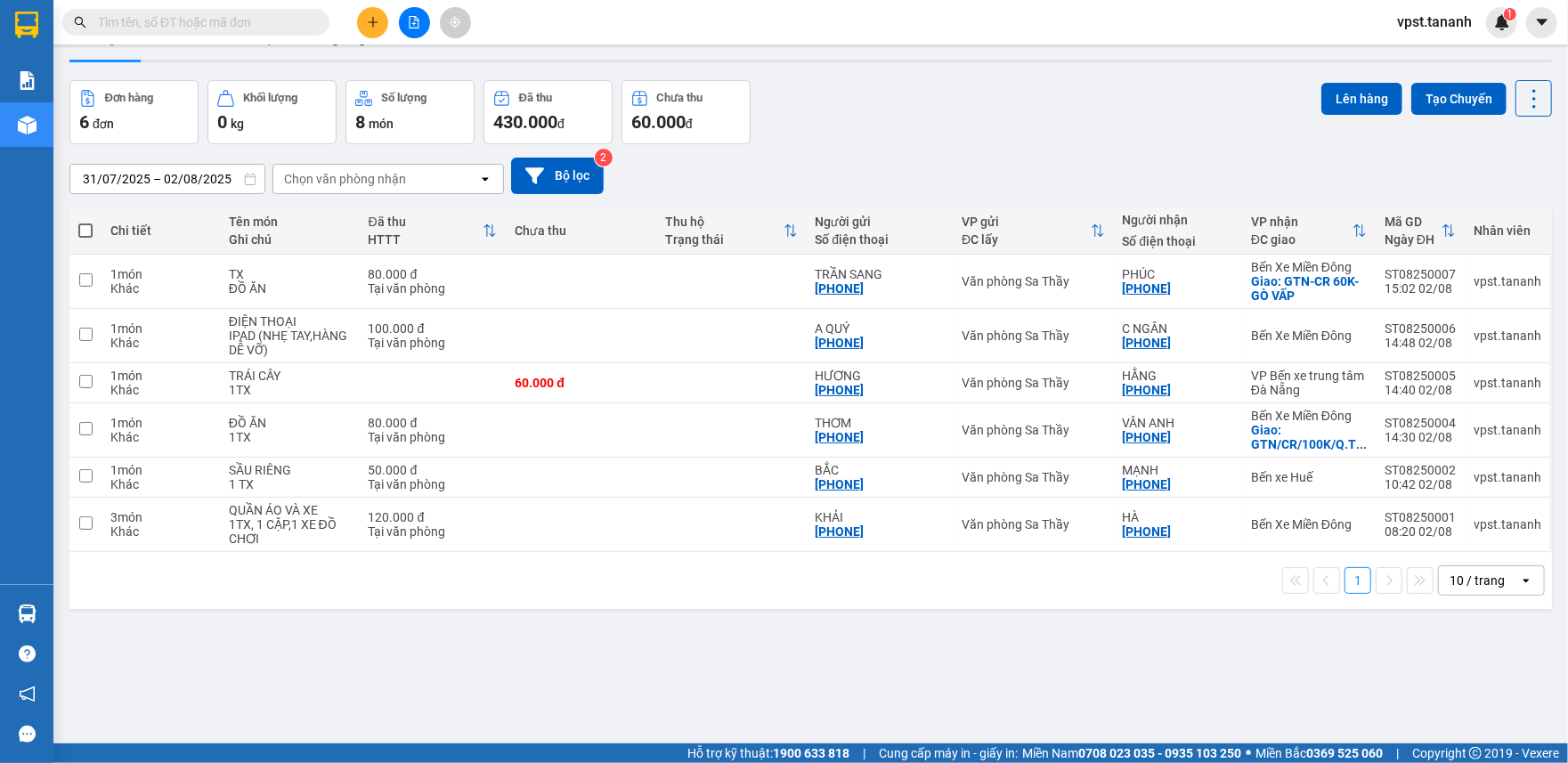 scroll, scrollTop: 0, scrollLeft: 0, axis: both 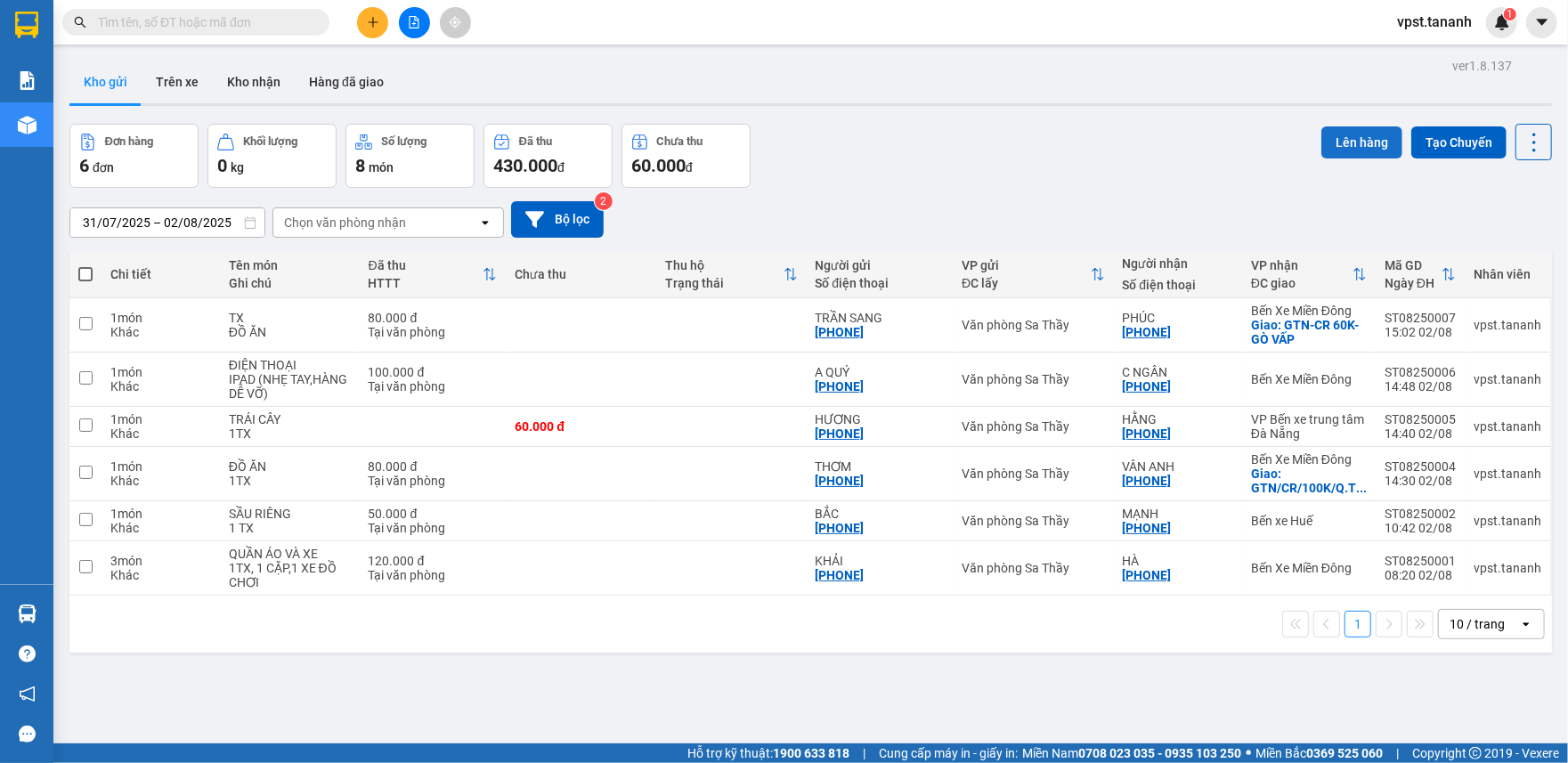 click on "Lên hàng" at bounding box center [1361, 142] 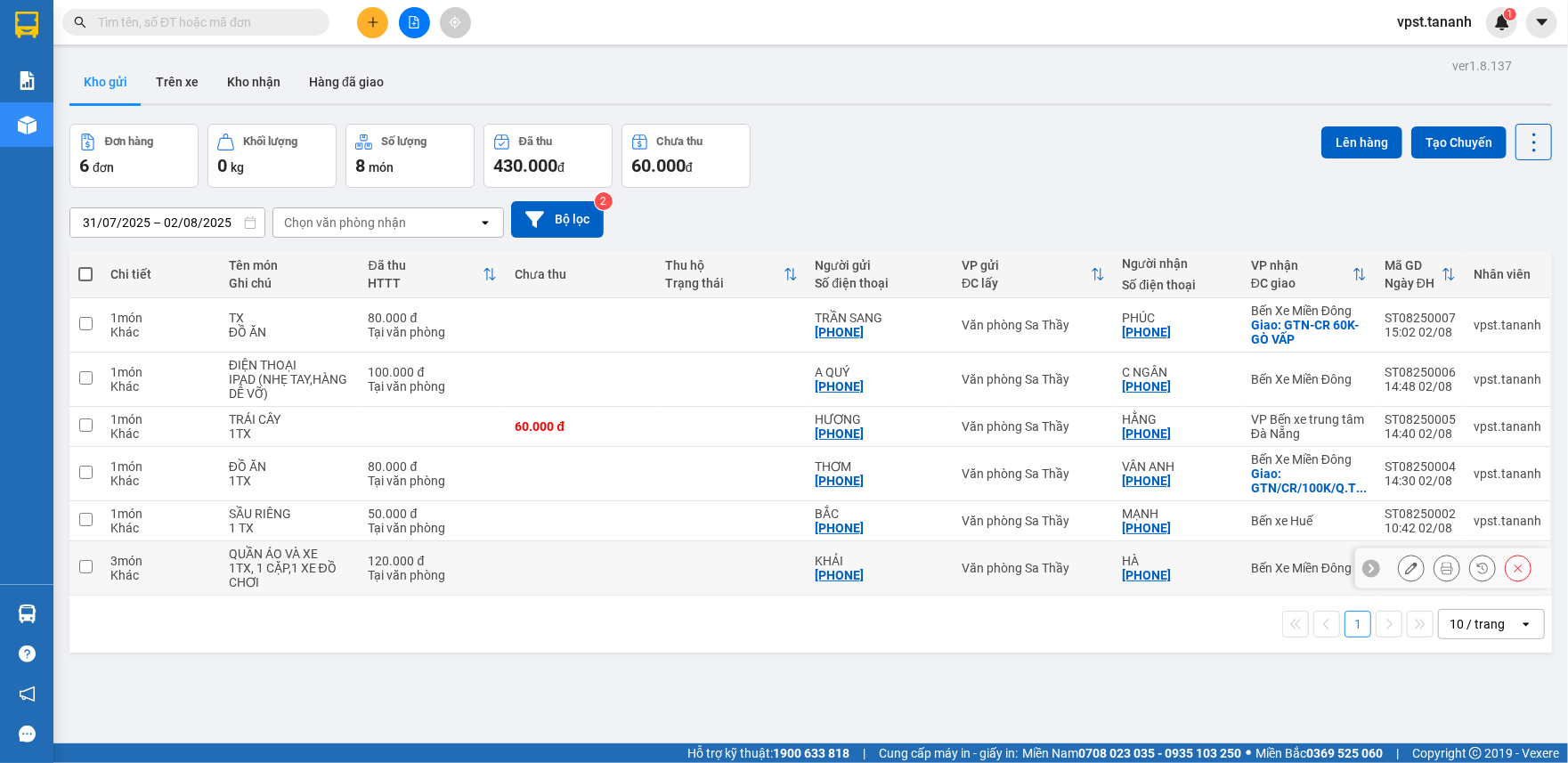 click at bounding box center (85, 568) 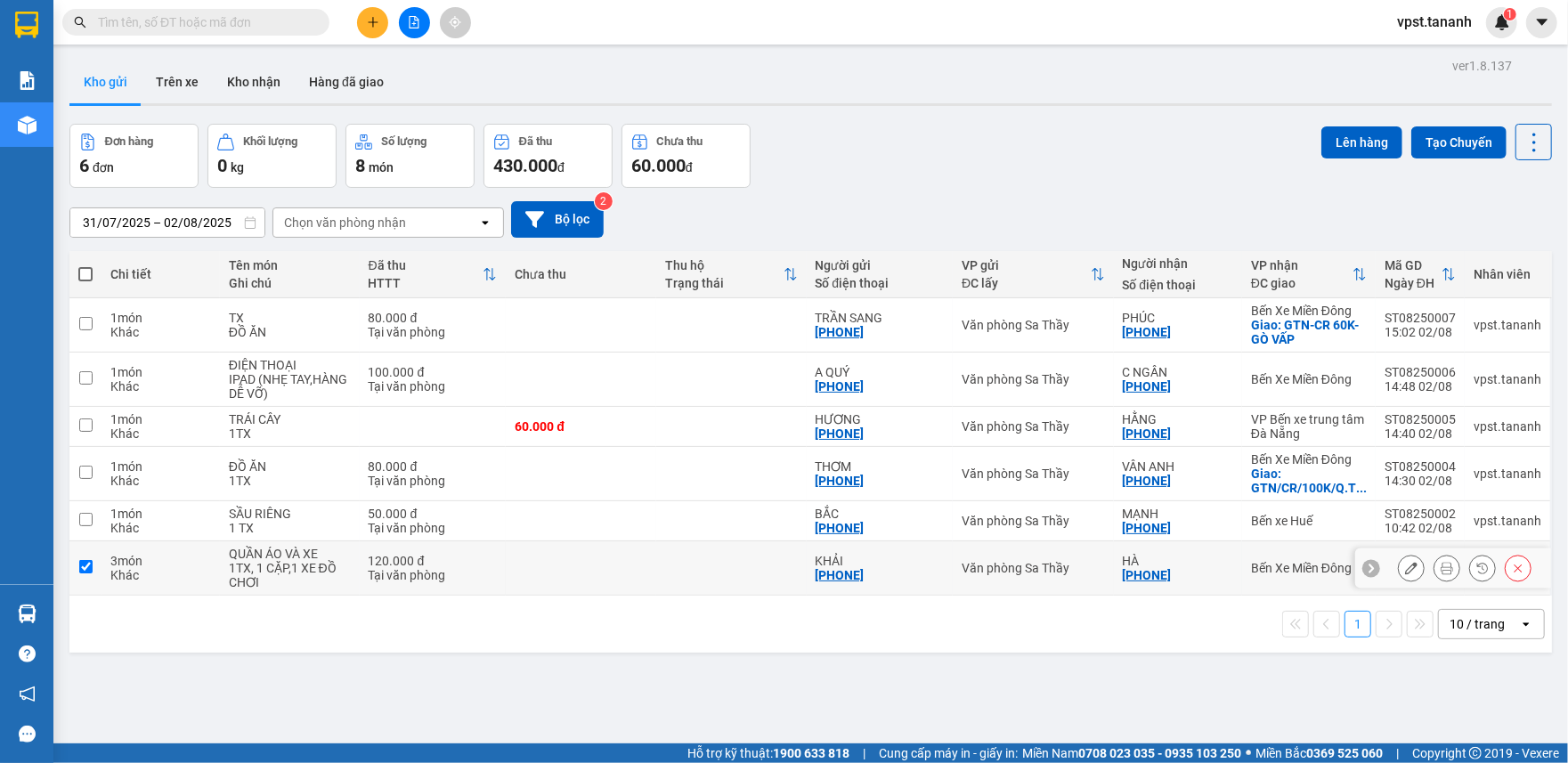 checkbox on "true" 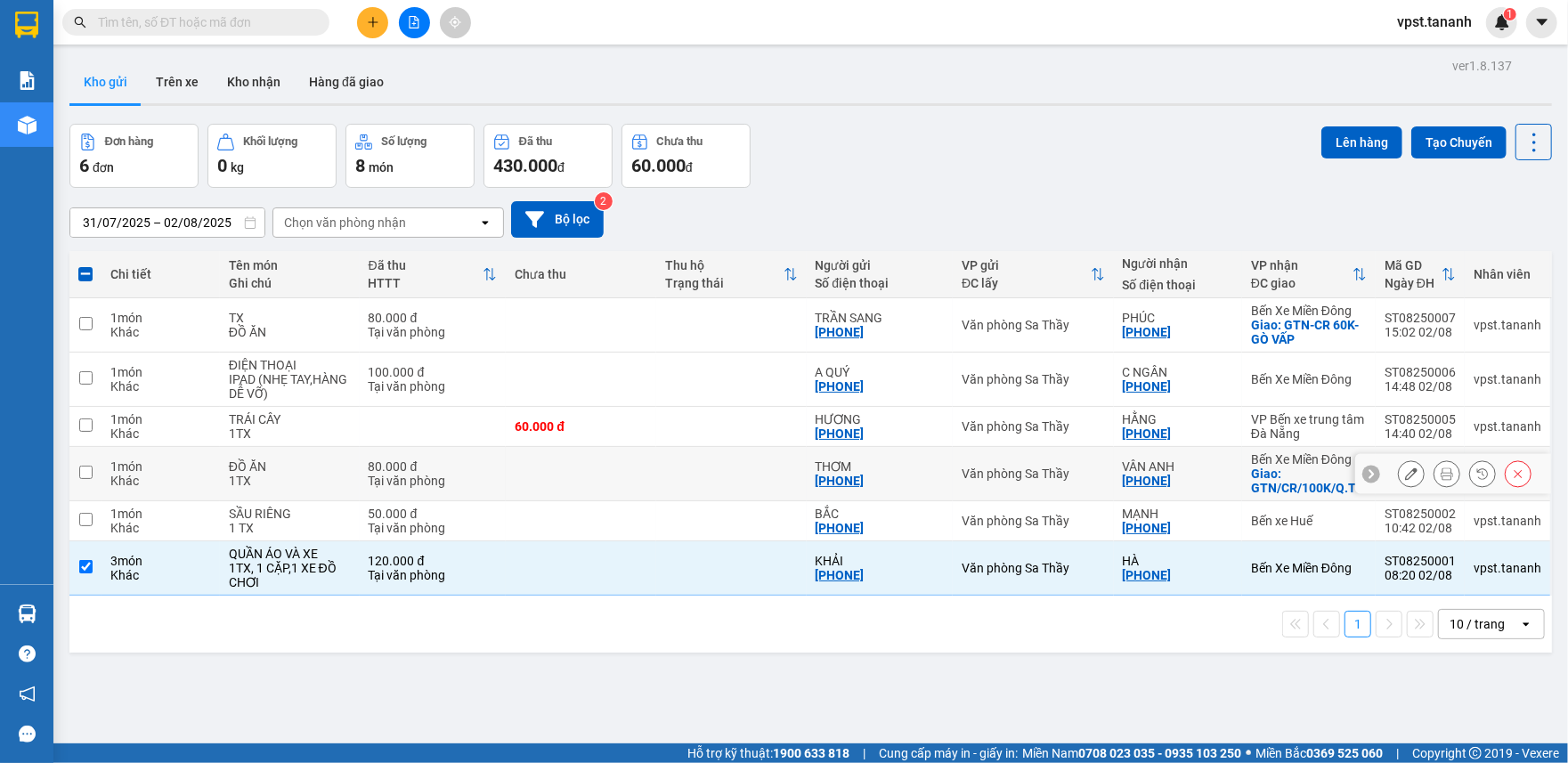 click at bounding box center [85, 472] 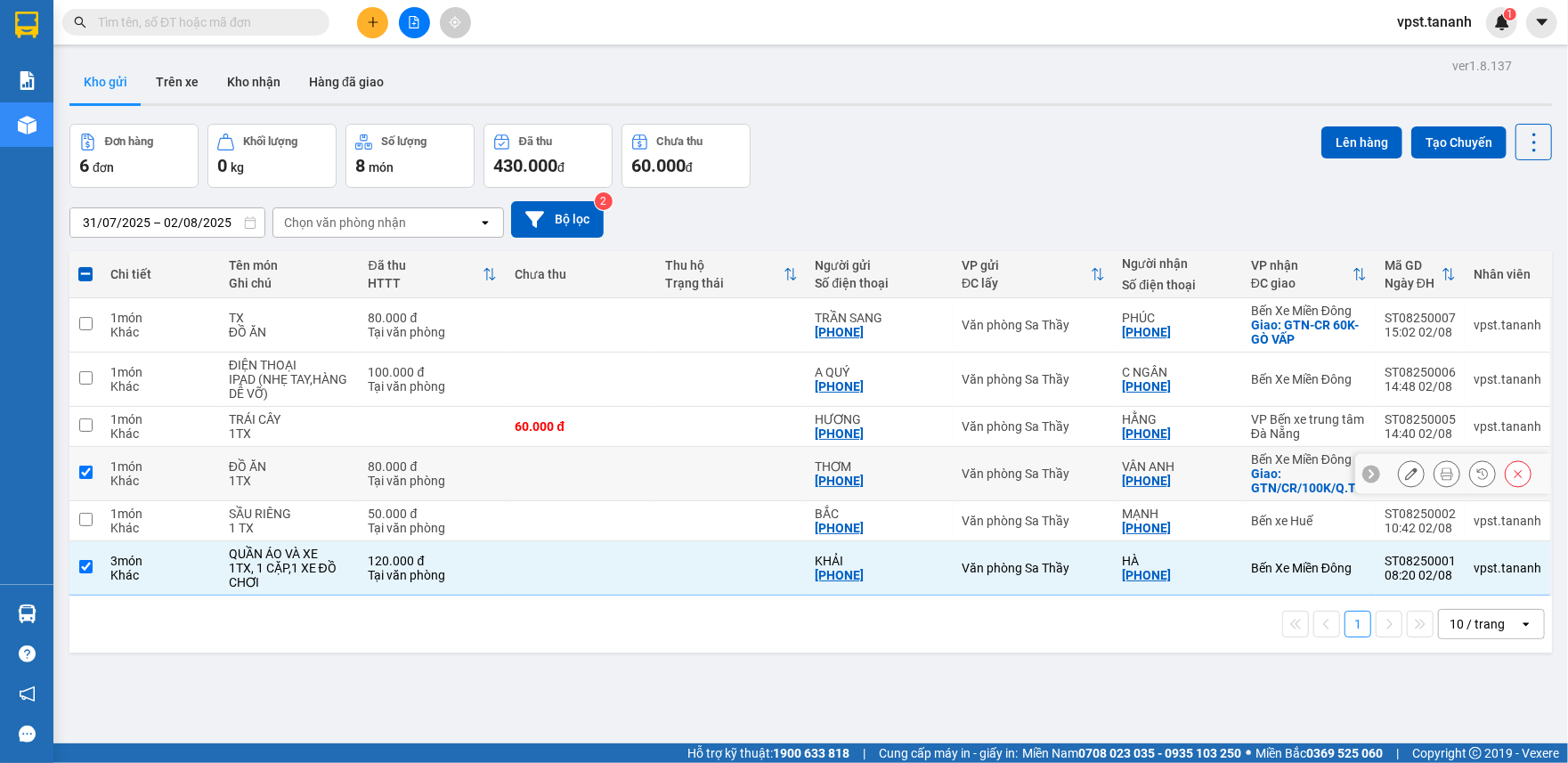 checkbox on "true" 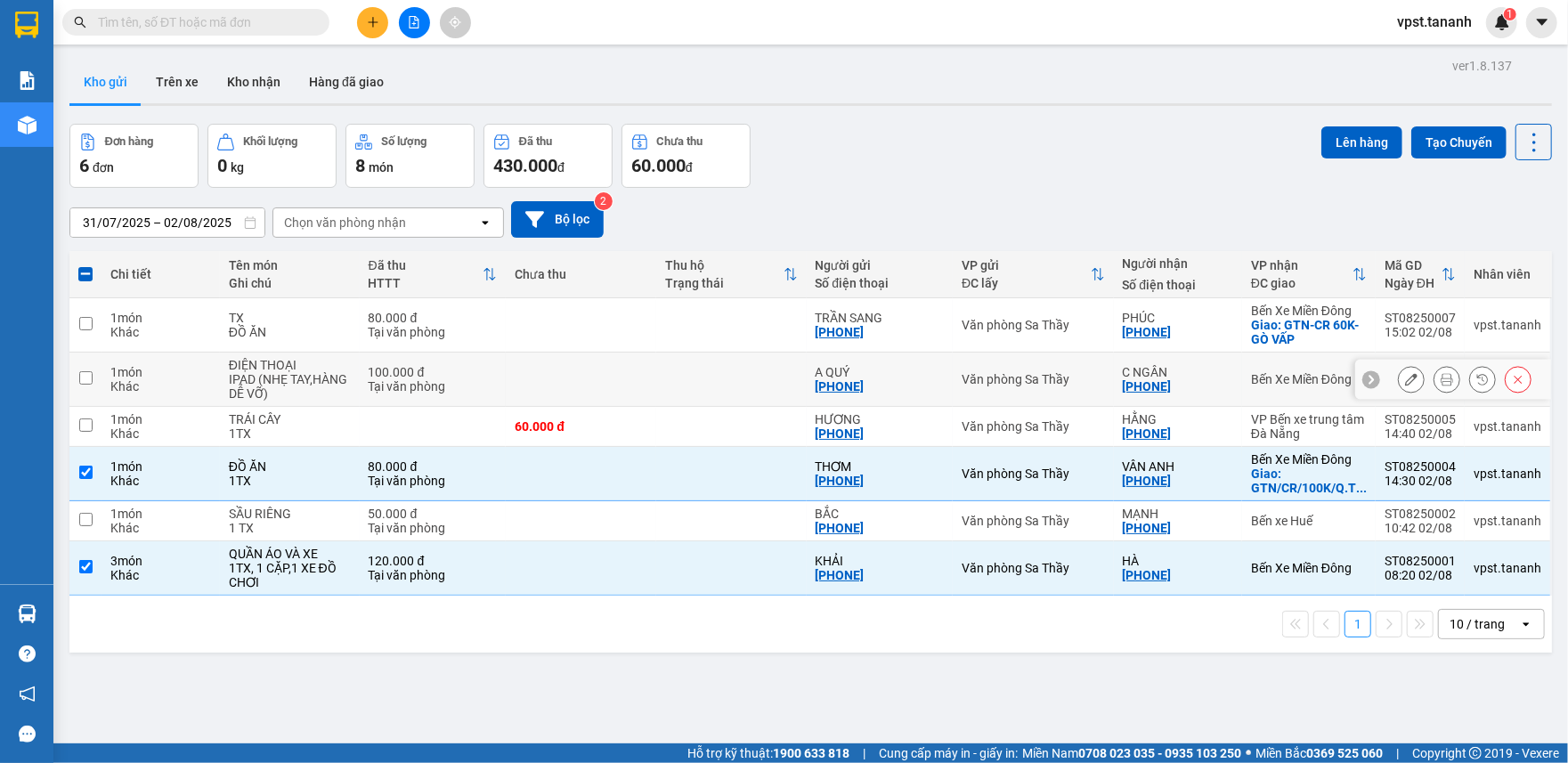 click at bounding box center [85, 377] 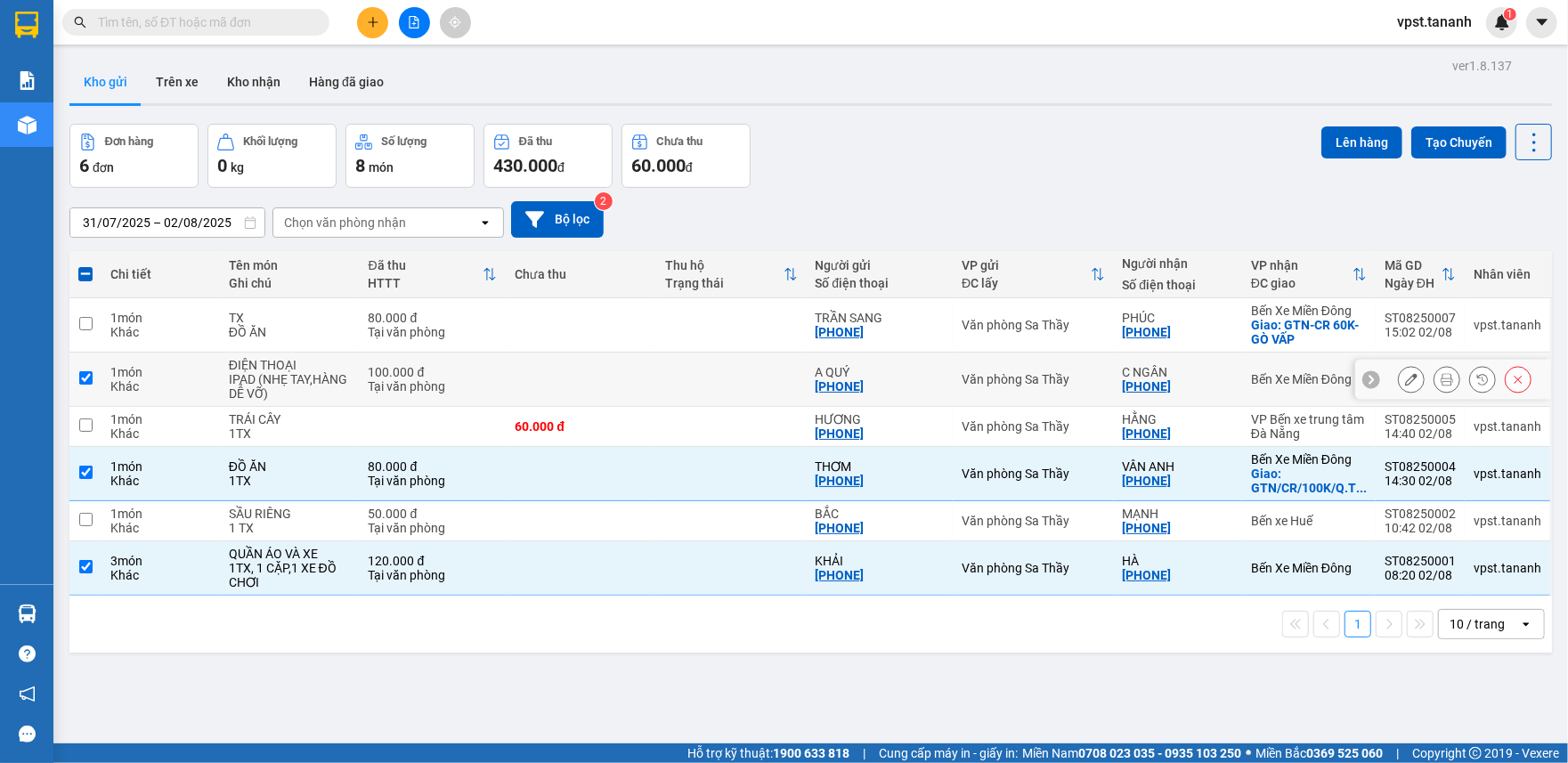 checkbox on "true" 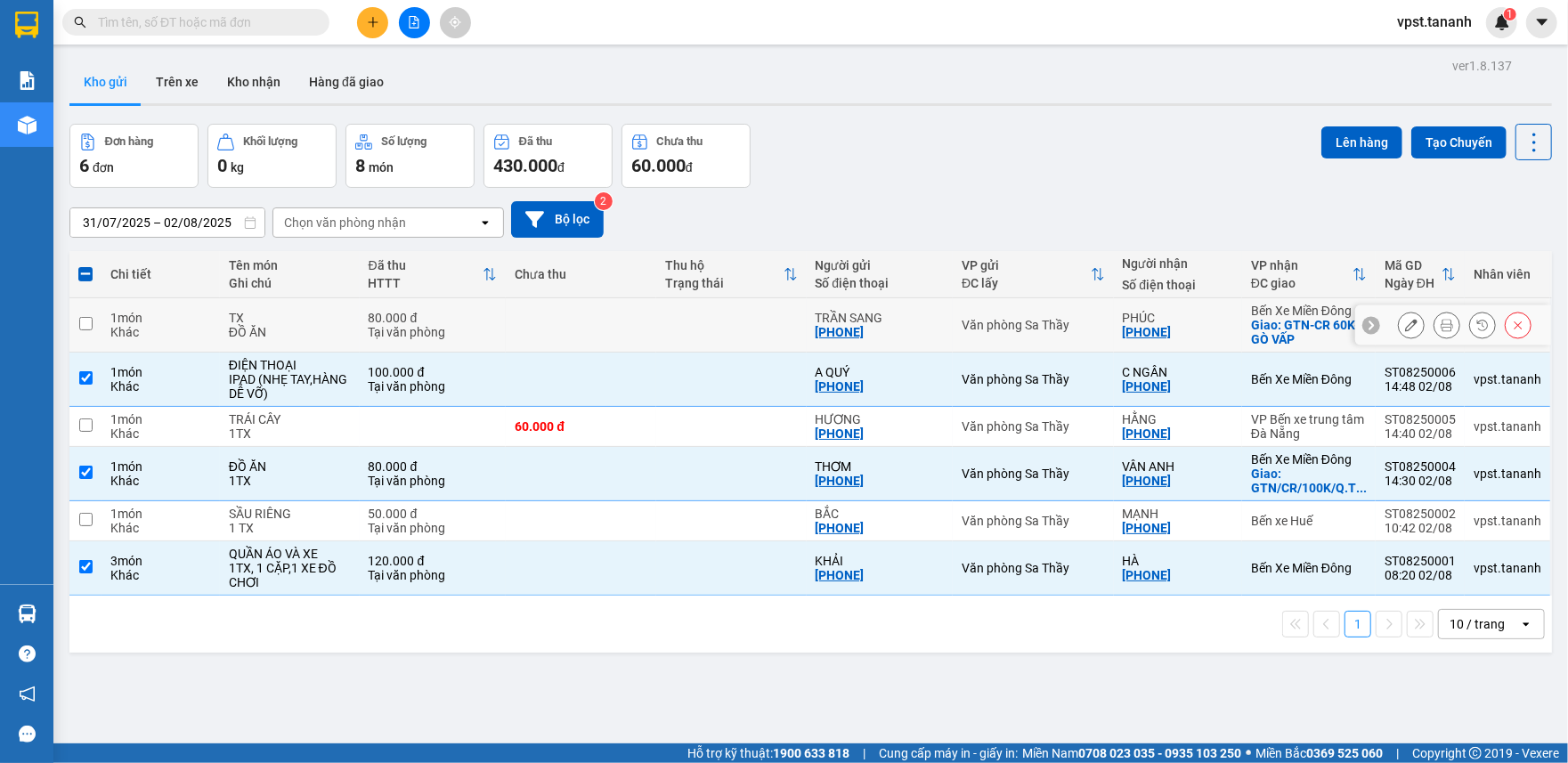 click at bounding box center [85, 323] 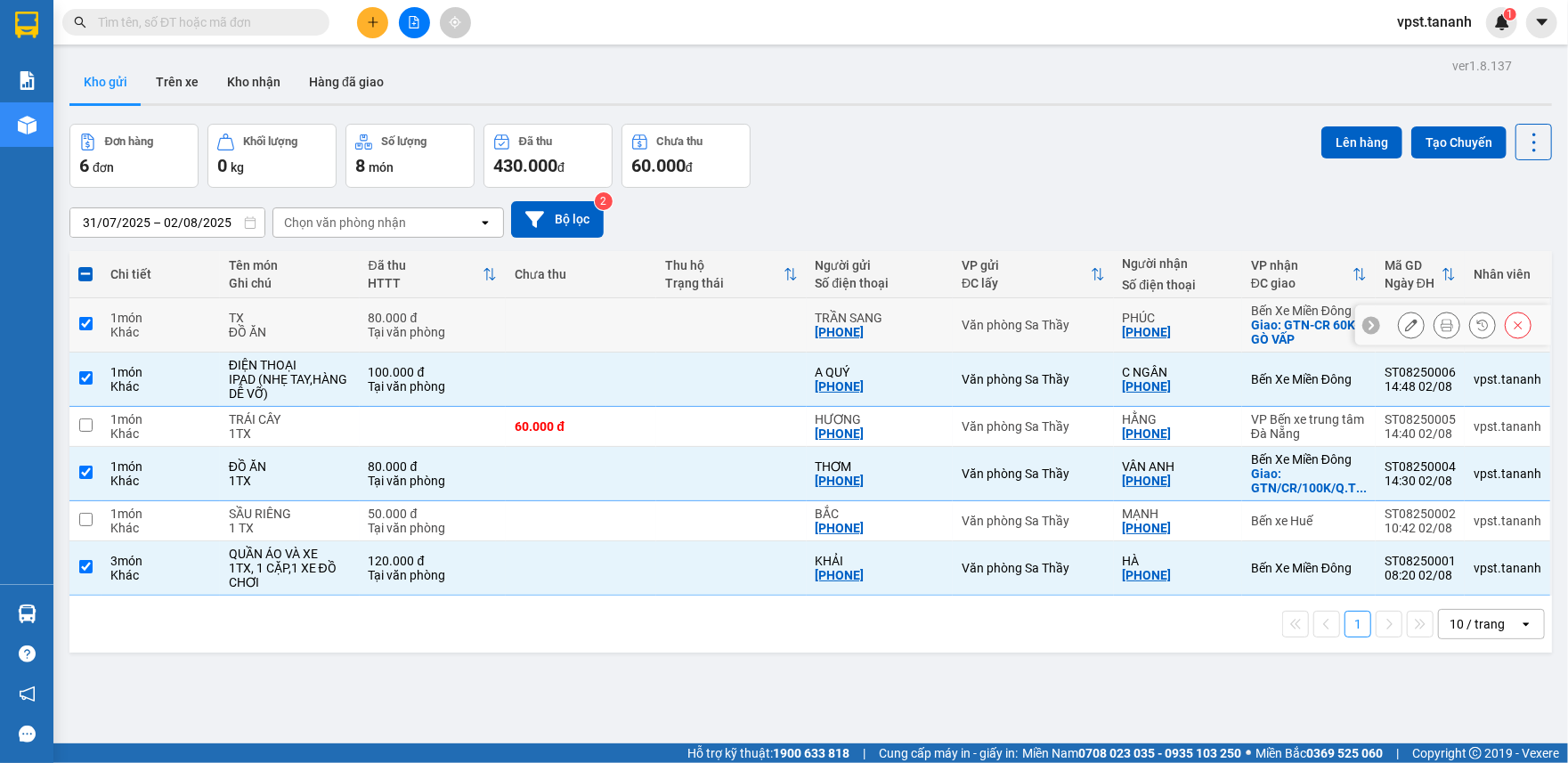 checkbox on "true" 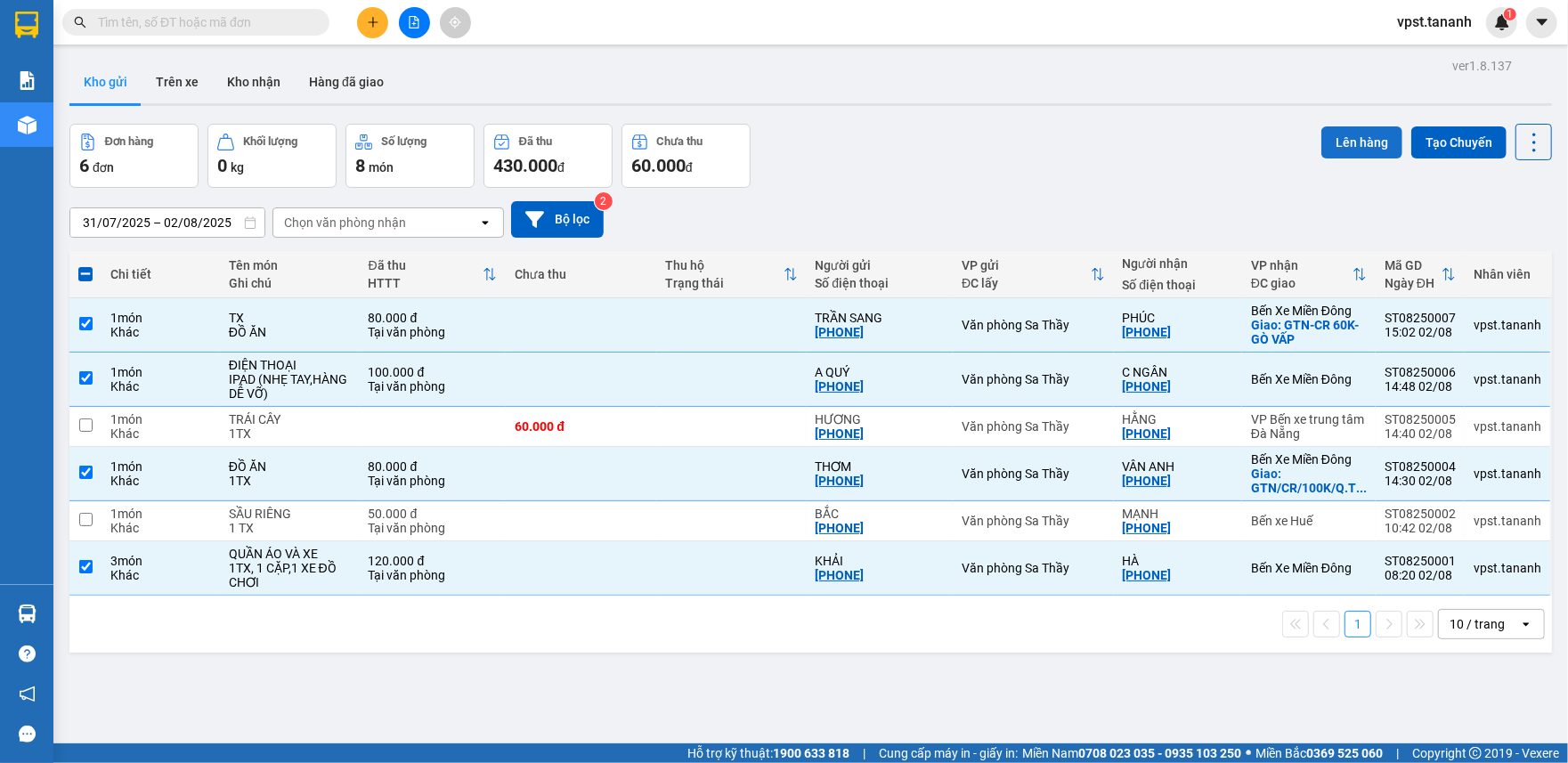 click on "Lên hàng" at bounding box center [1361, 142] 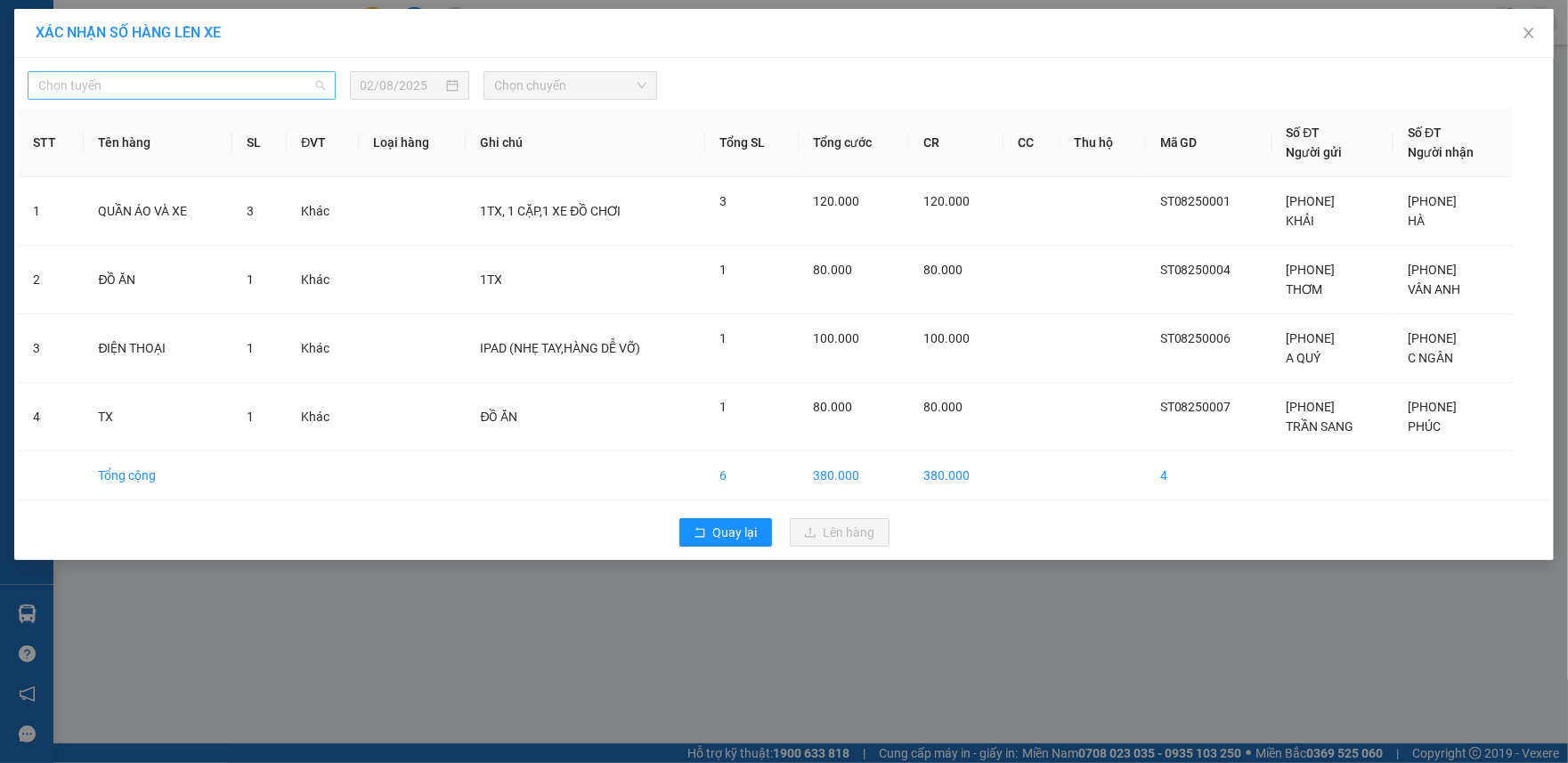 click on "Chọn tuyến" at bounding box center [182, 85] 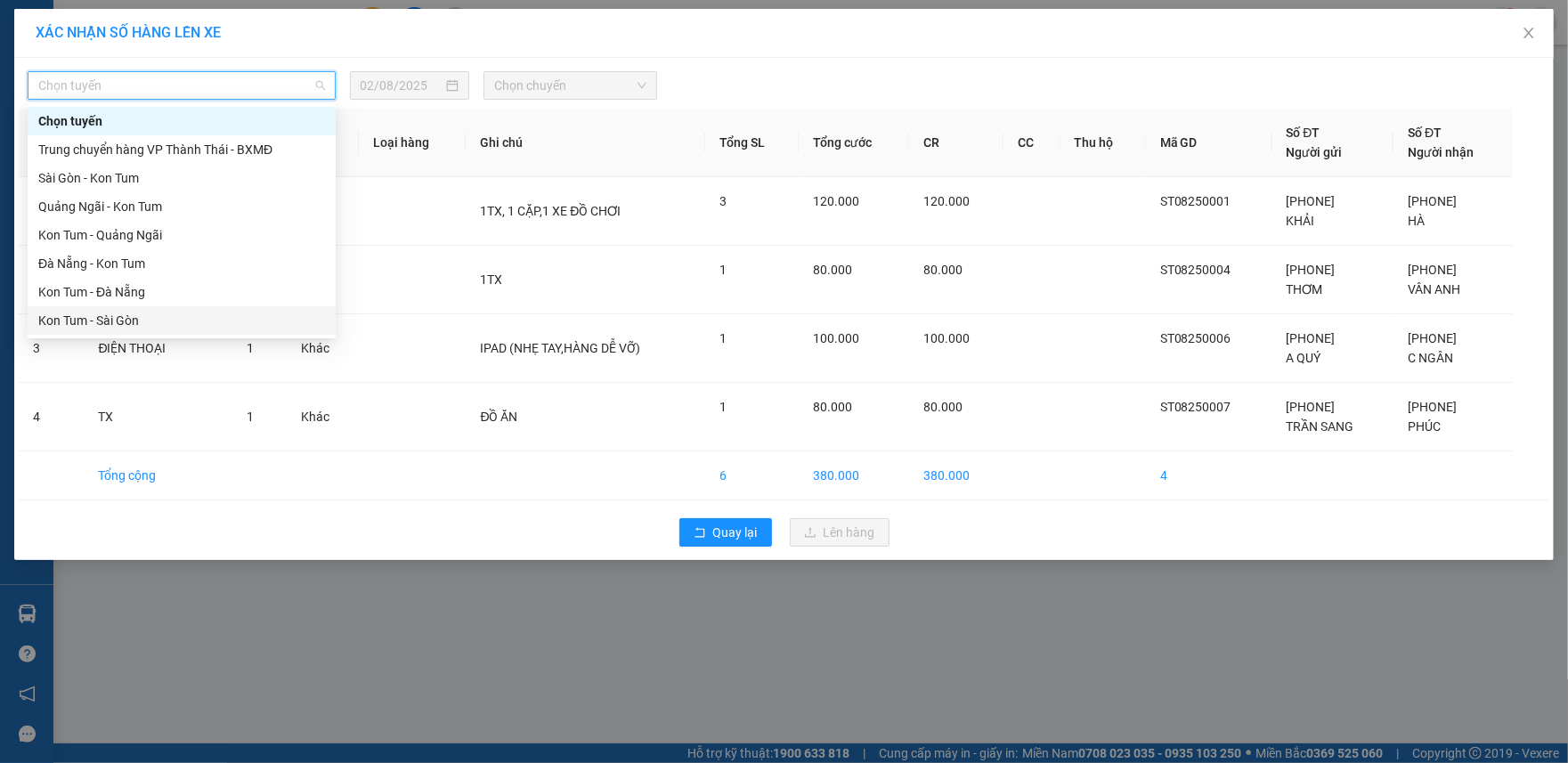 click on "Kon Tum - Sài Gòn" at bounding box center [182, 321] 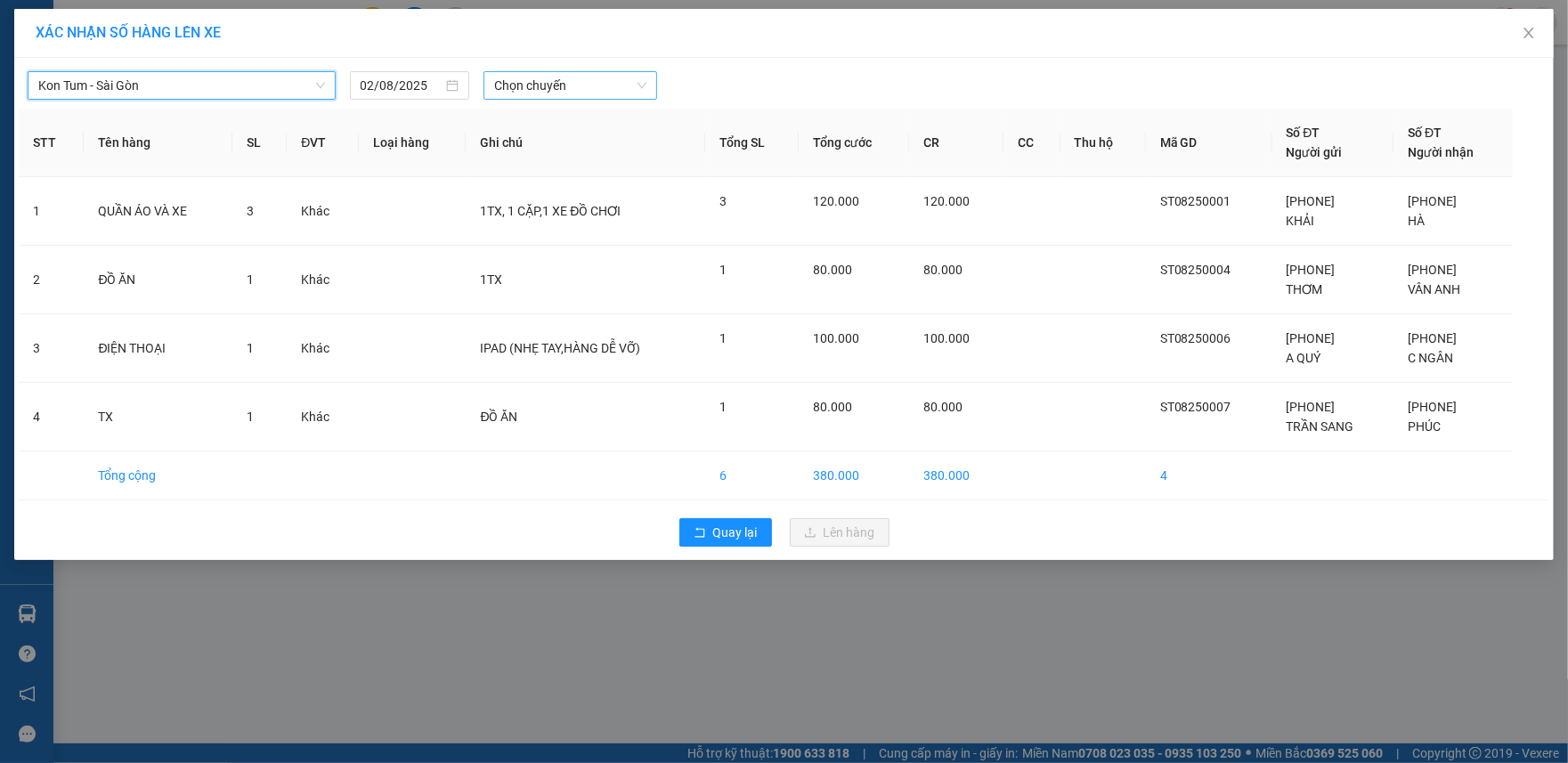 click on "Chọn chuyến" at bounding box center [570, 85] 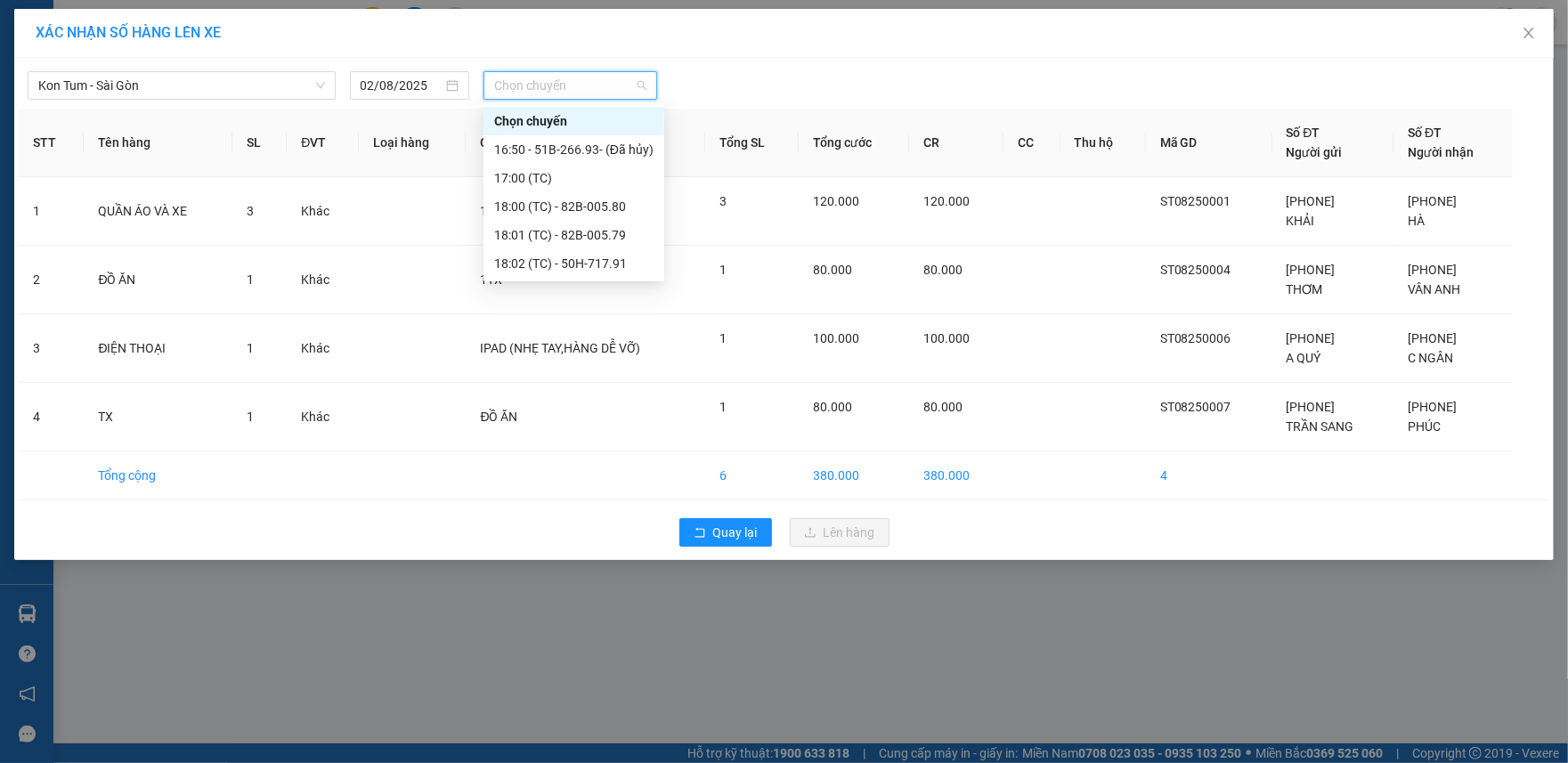 click on "Chọn chuyến" at bounding box center [570, 85] 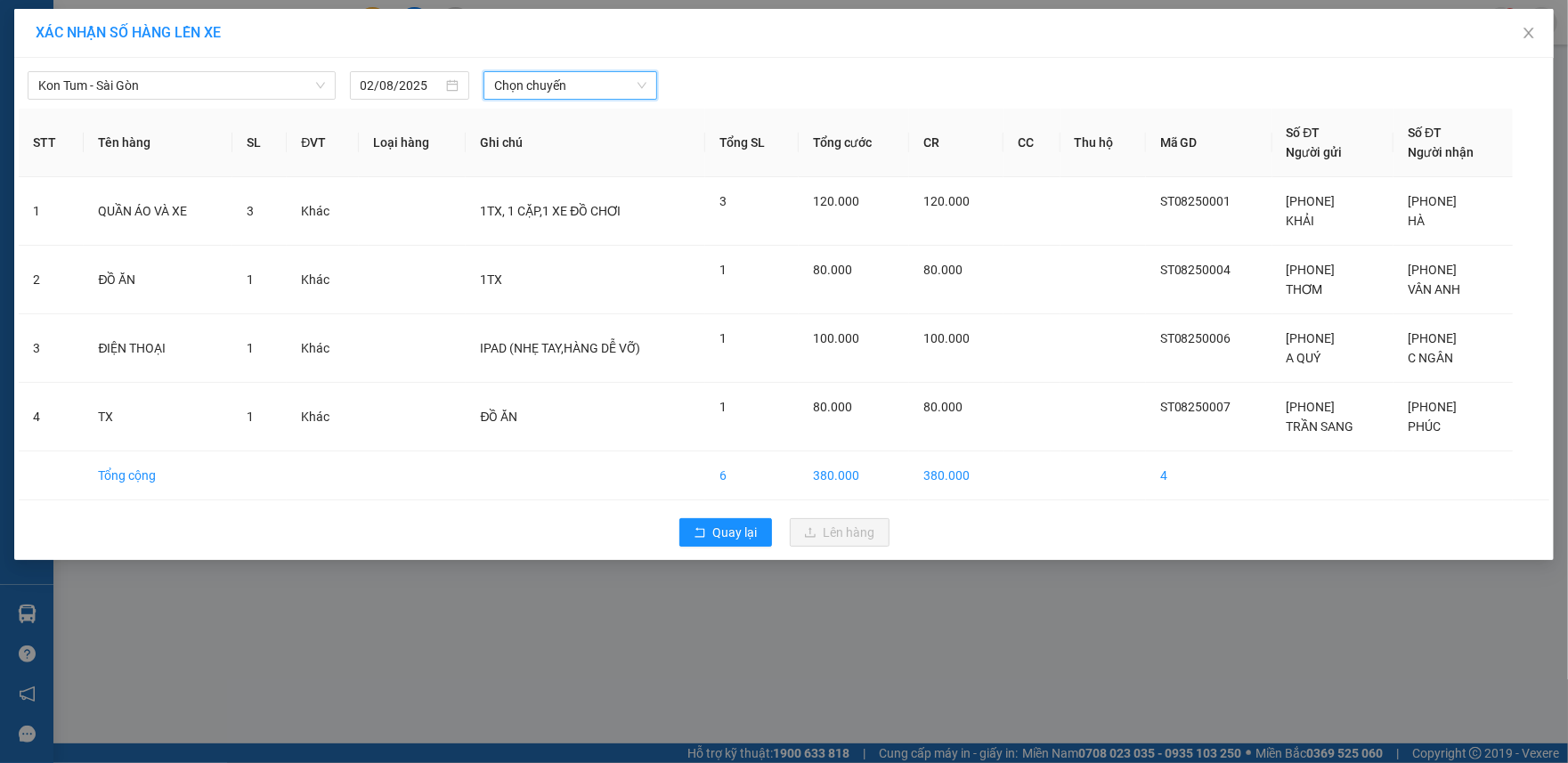 click on "Chọn chuyến" at bounding box center [570, 85] 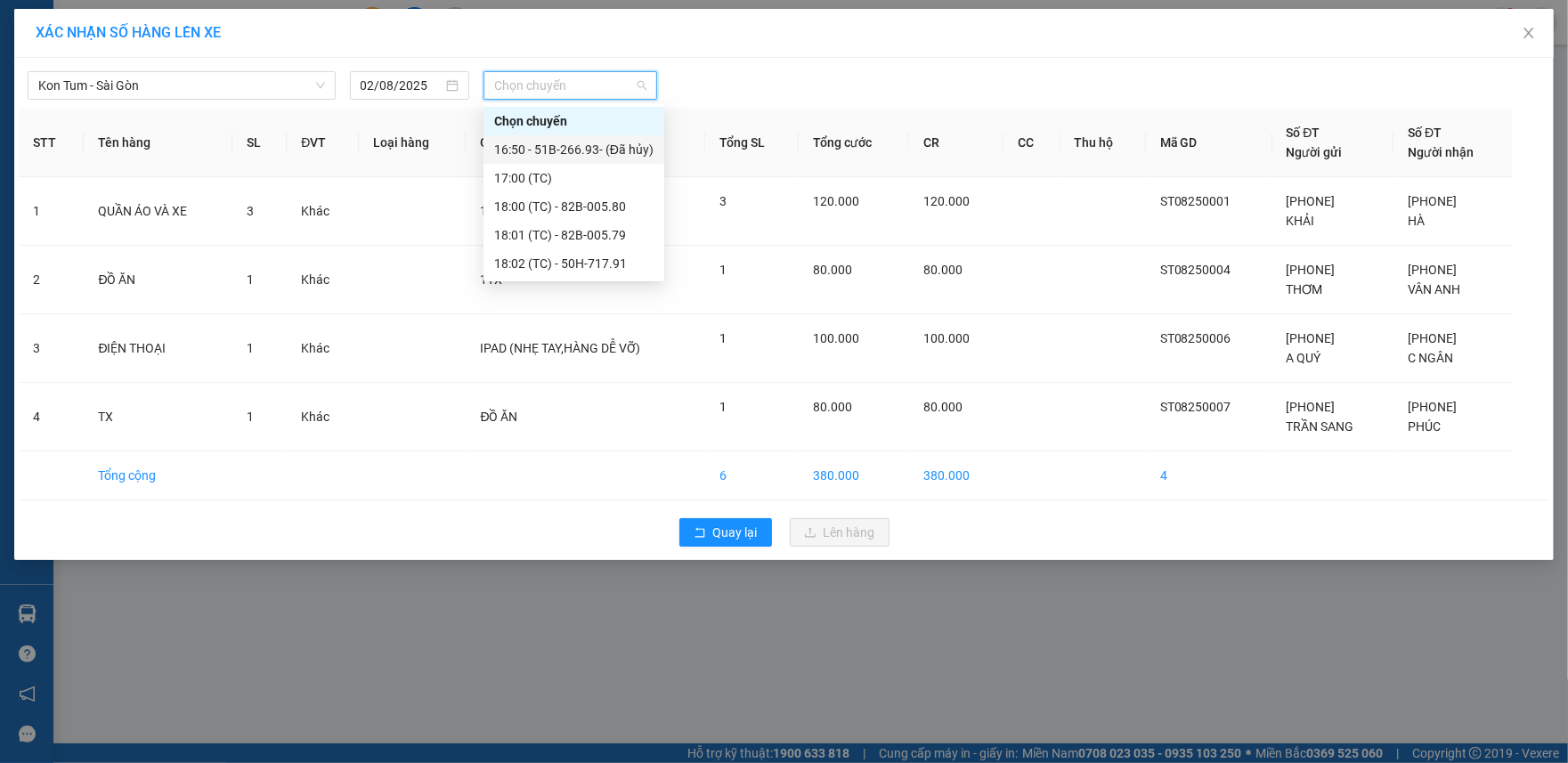 click on "[TIME]     - [PLATE]-[NUMBER]  - (Đã hủy)" at bounding box center (573, 150) 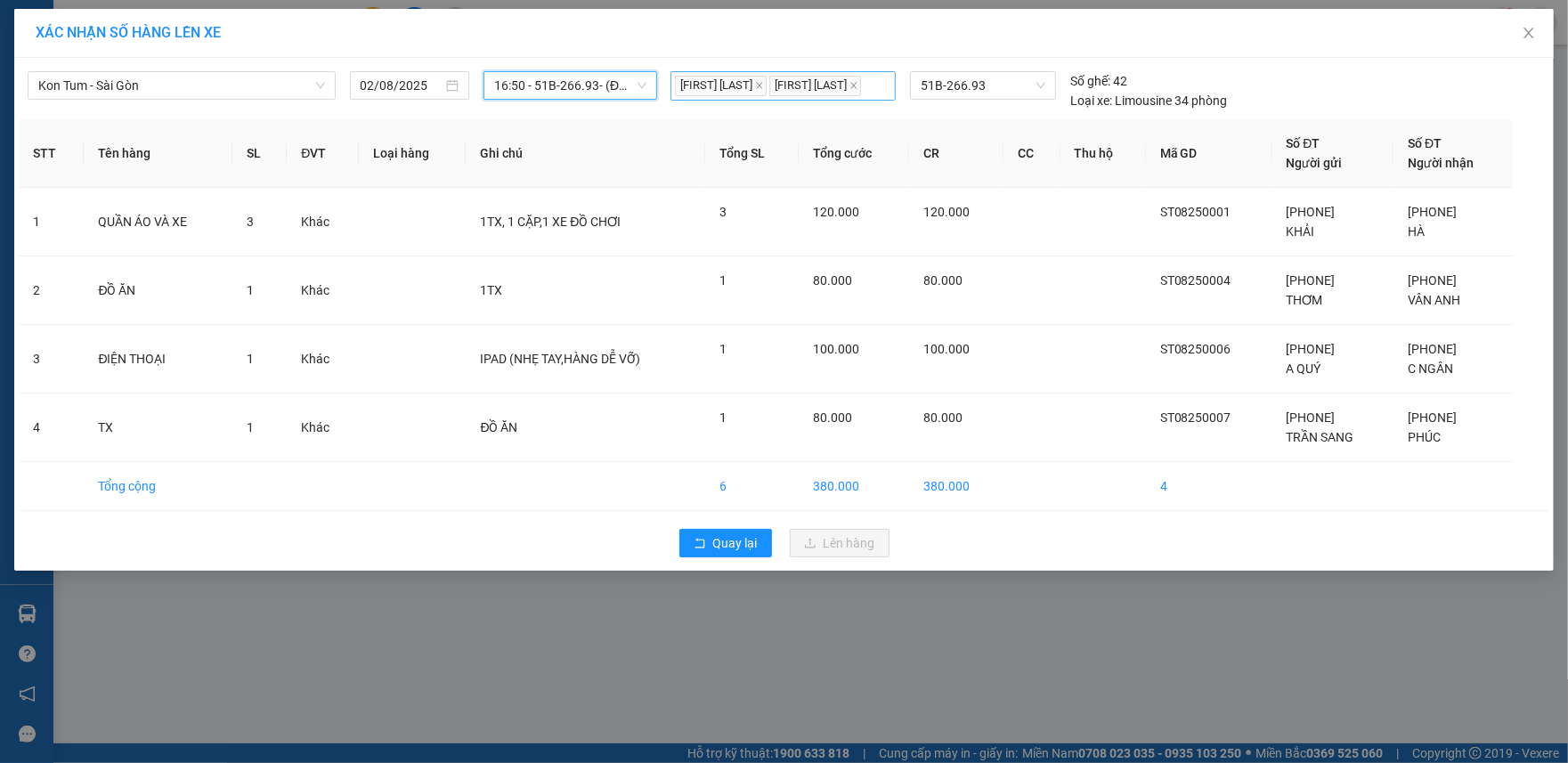 click on "[FIRST] [LAST] [FIRST] [LAST]" at bounding box center [783, 85] 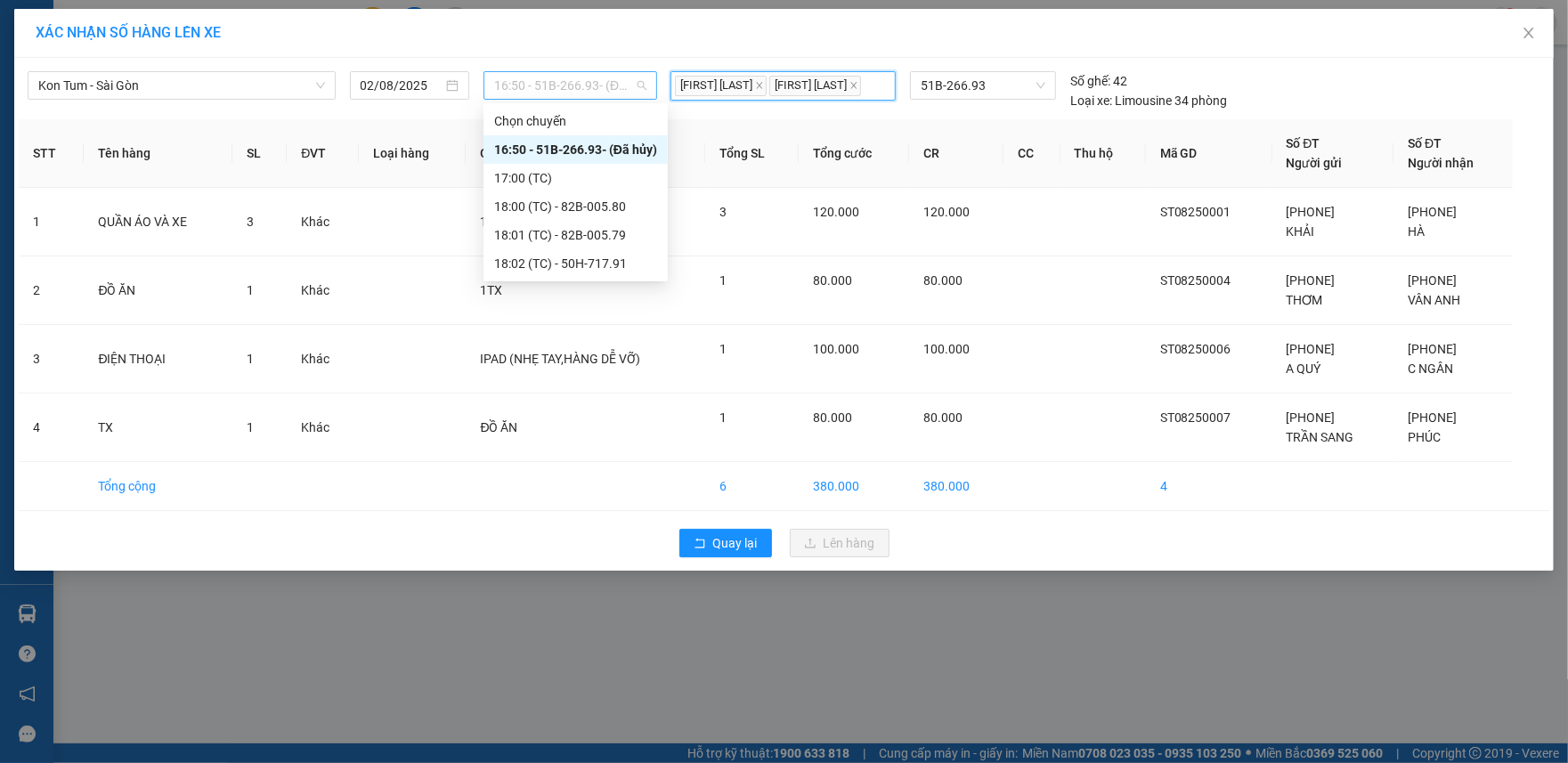 click on "[TIME]     - [PLATE]-[NUMBER]  - (Đã hủy)" at bounding box center (570, 85) 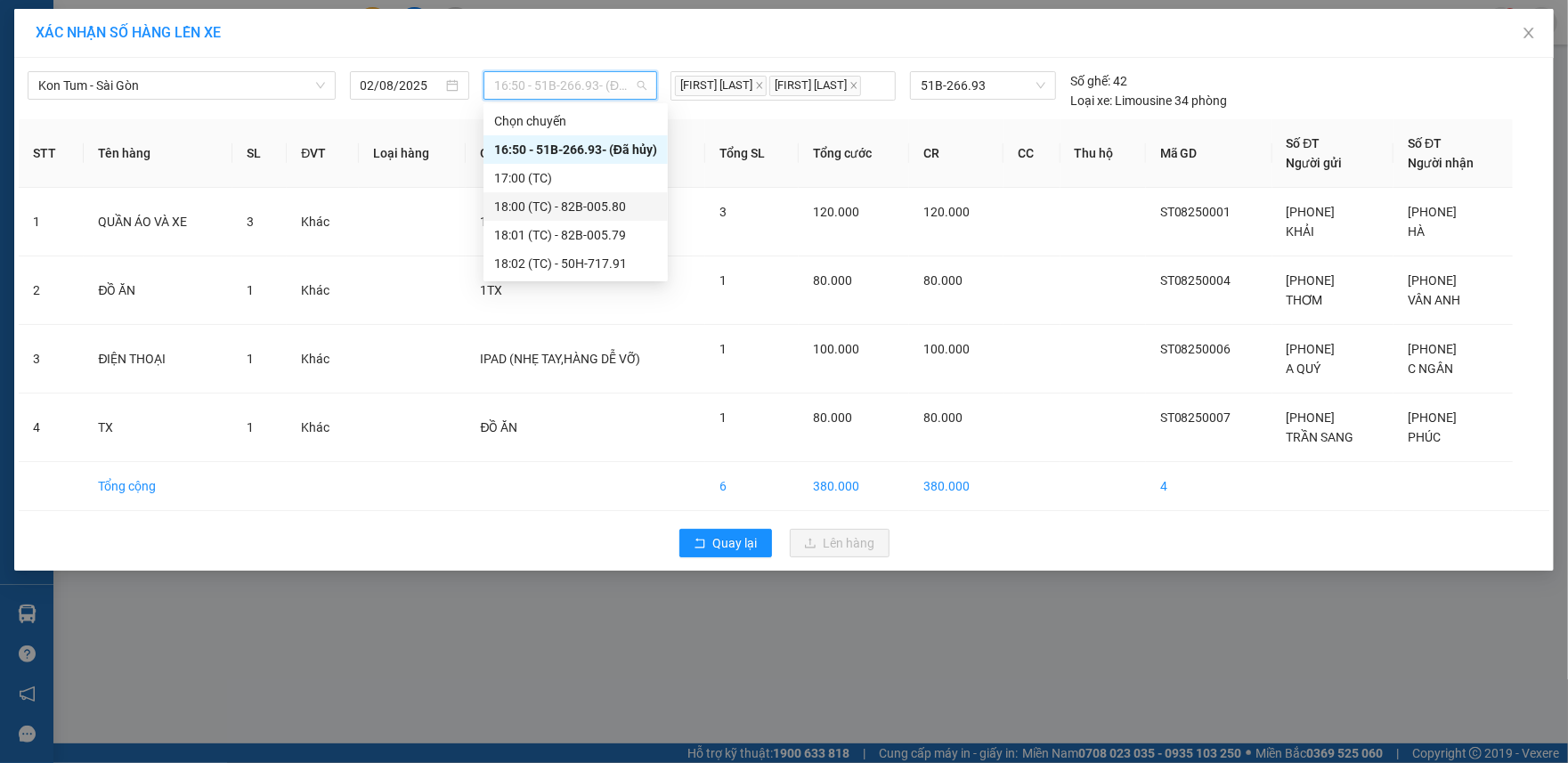 click on "[TIME]   (TC)   - [PLATE]-[NUMBER]" at bounding box center (575, 207) 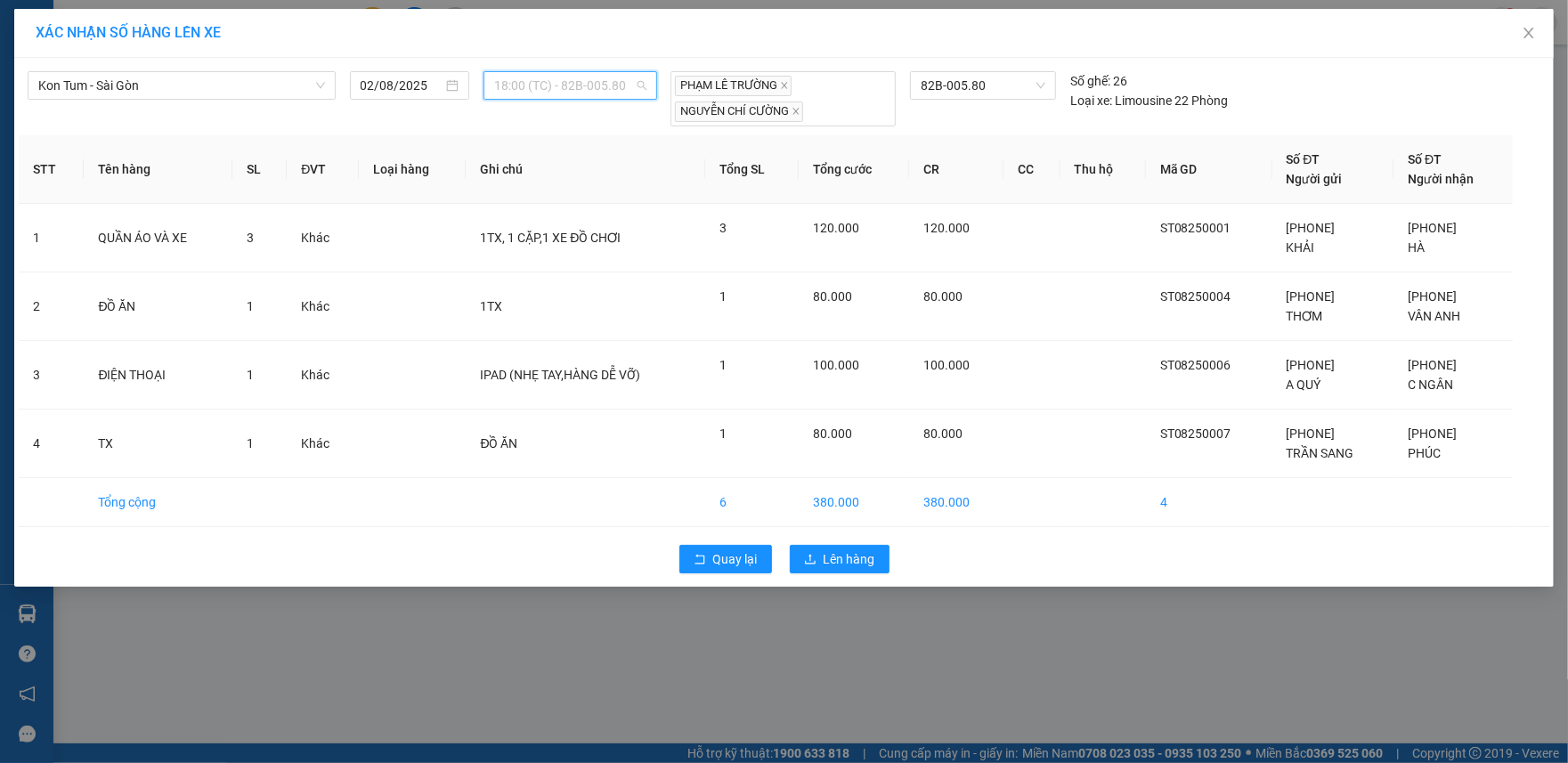 click on "[TIME]   (TC)   - [PLATE]-[NUMBER]" at bounding box center (570, 85) 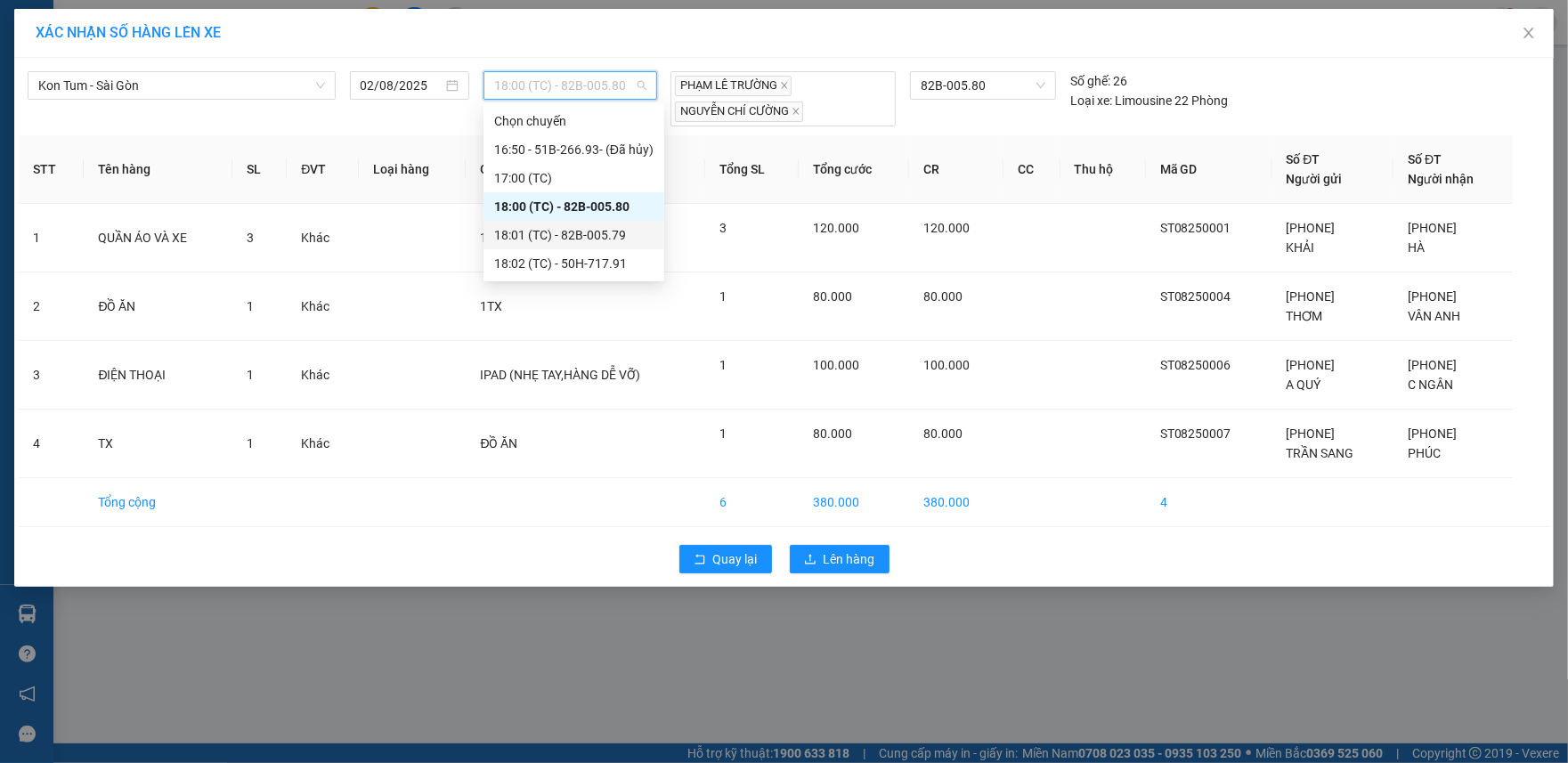 click on "[TIME]   (TC)   - [PLATE]-[NUMBER]" at bounding box center (573, 235) 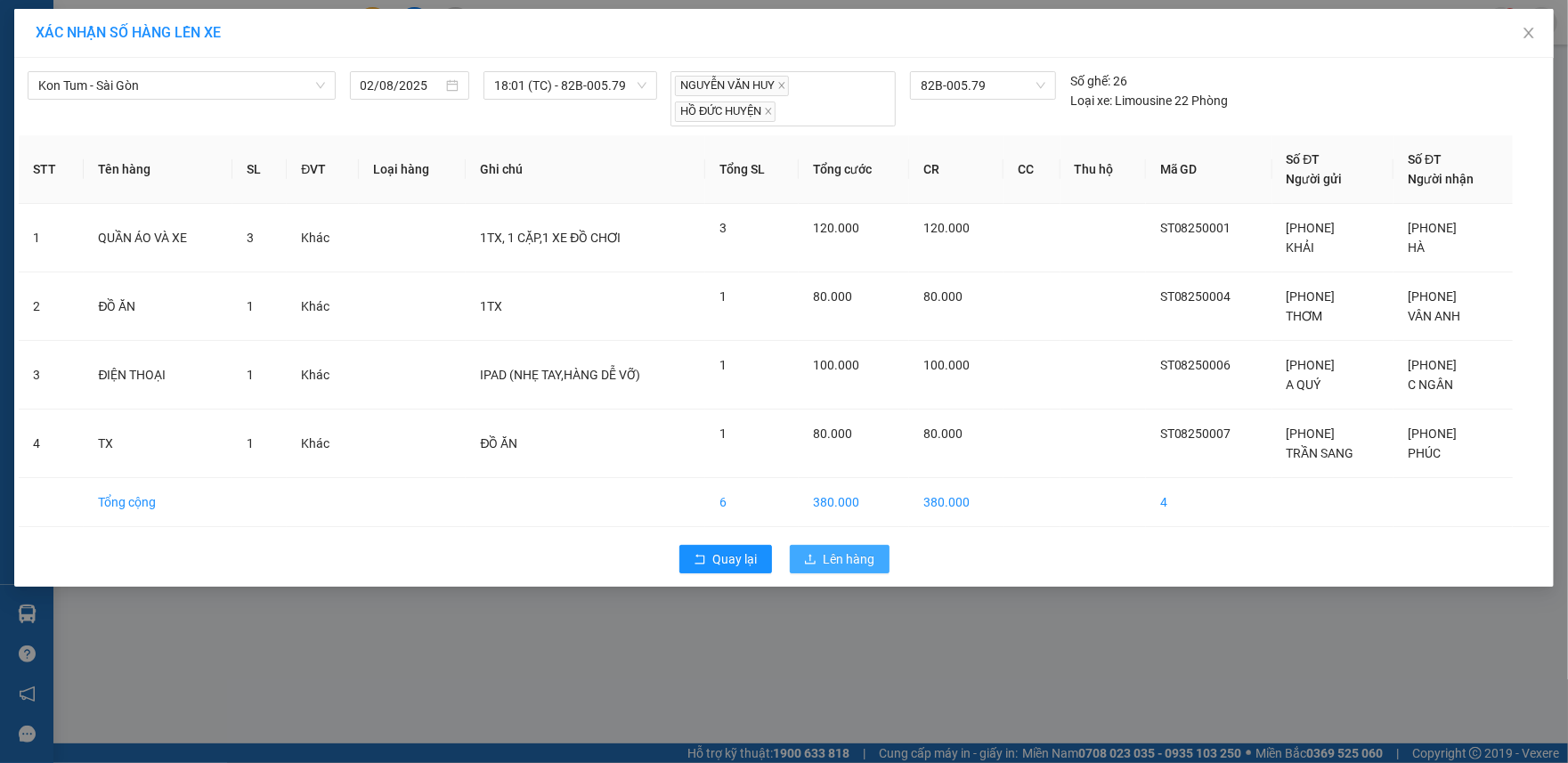 click on "Lên hàng" at bounding box center [849, 559] 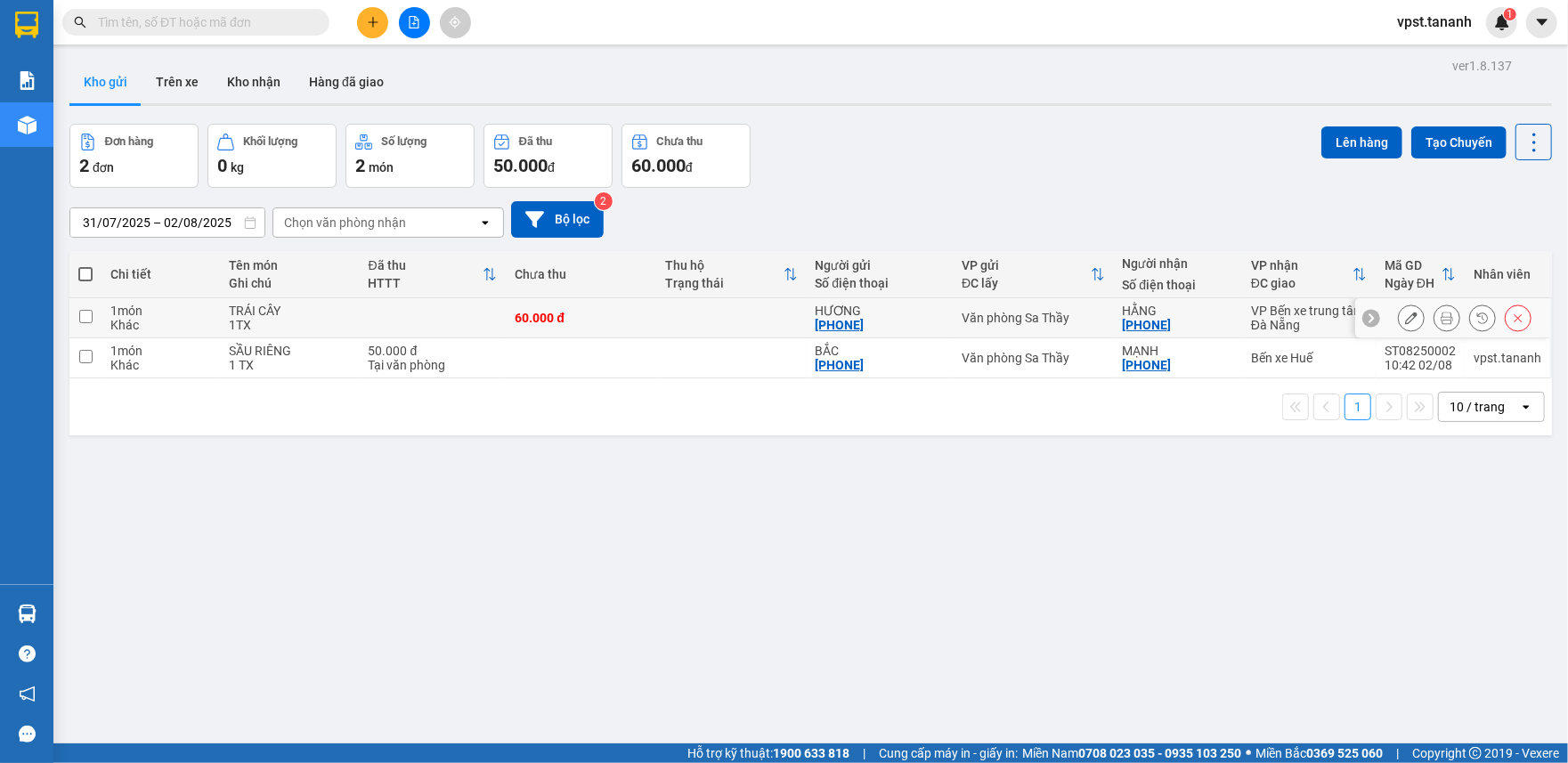 click at bounding box center (85, 318) 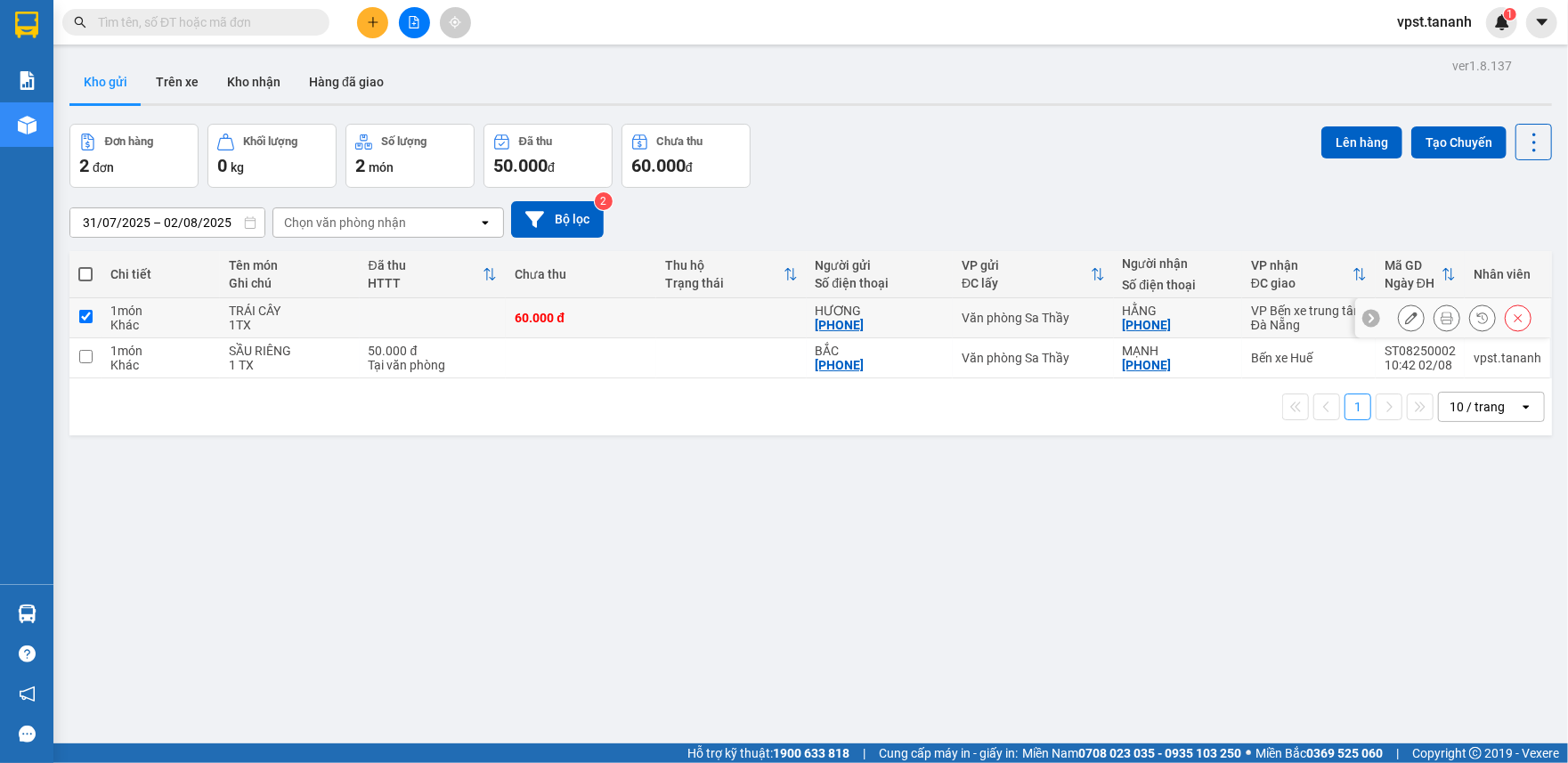 checkbox on "true" 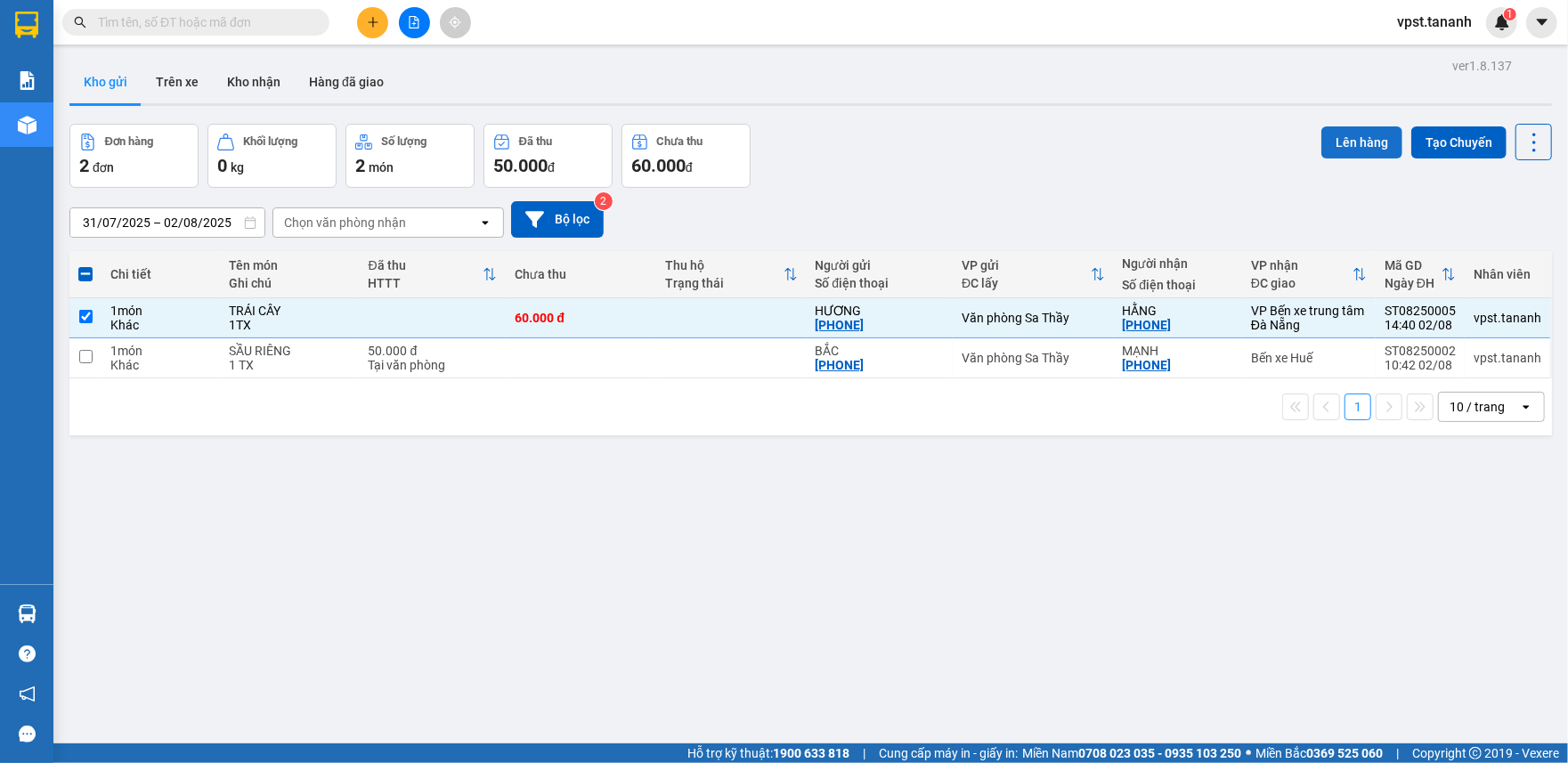 click on "Lên hàng" at bounding box center (1361, 142) 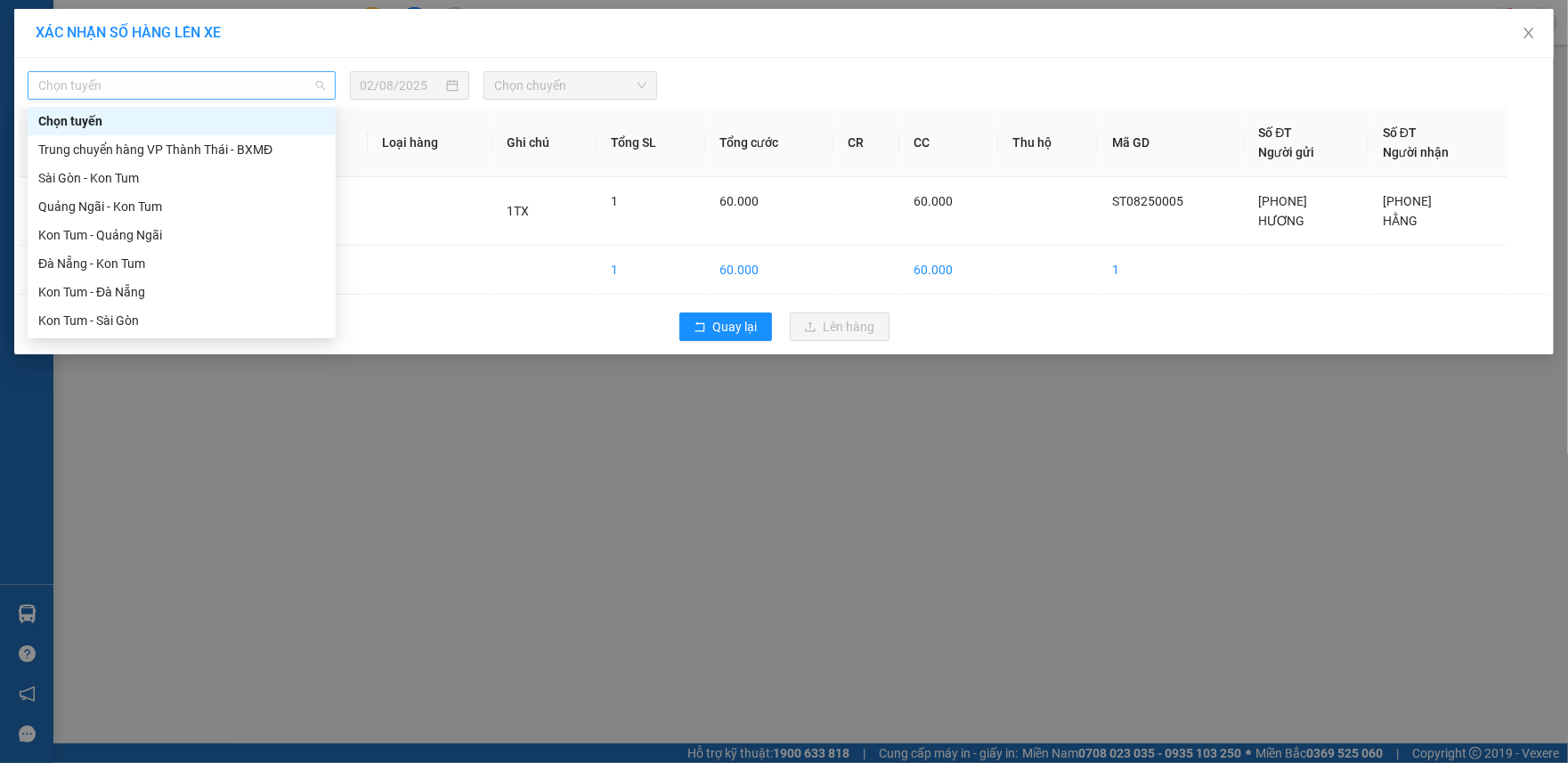 click on "Chọn tuyến" at bounding box center (182, 85) 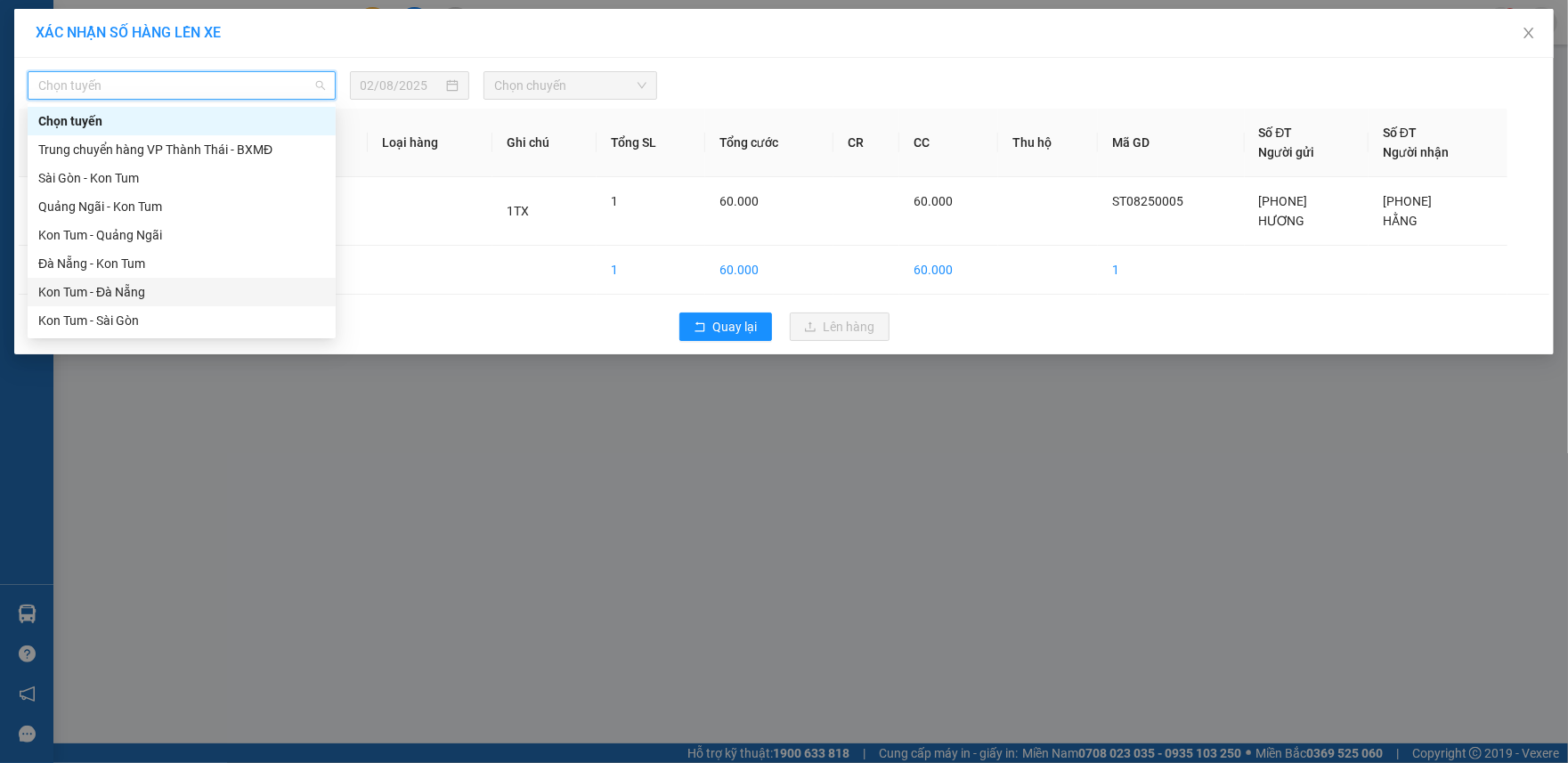 click on "Kon Tum - Đà Nẵng" at bounding box center (182, 292) 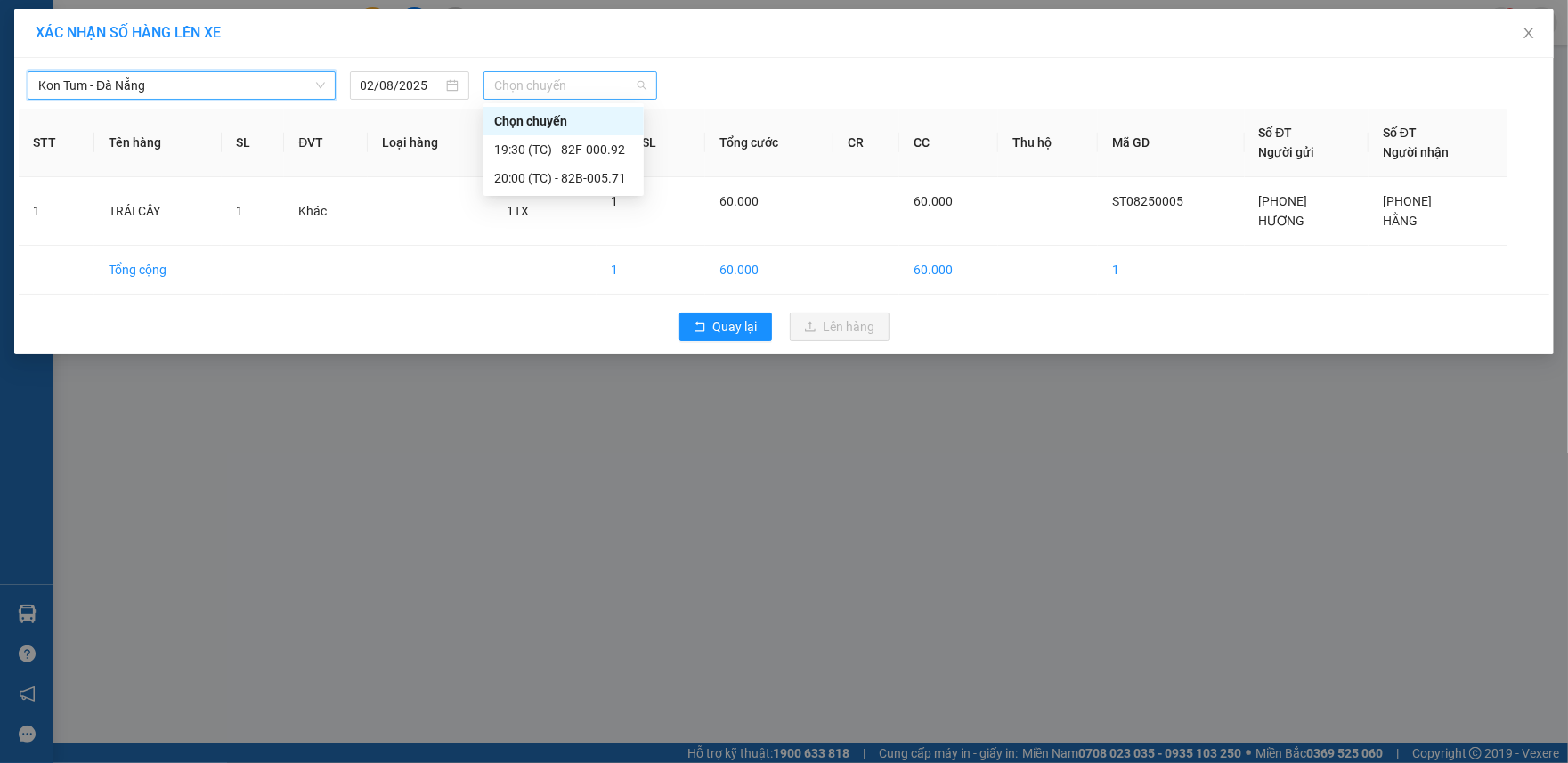 click on "Chọn chuyến" at bounding box center [570, 85] 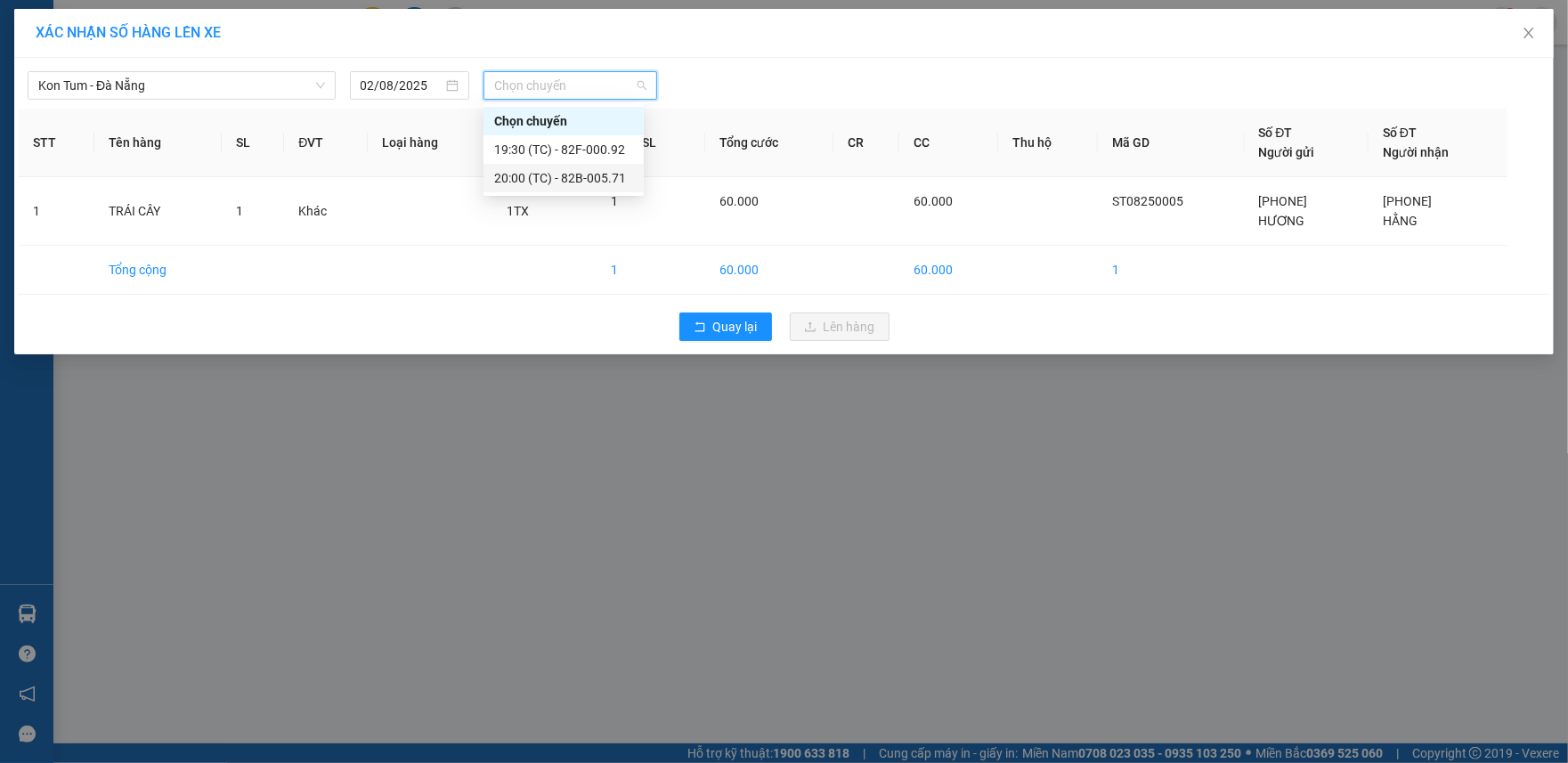 click on "20:00   (TC)   - 82B-005.71" at bounding box center (564, 178) 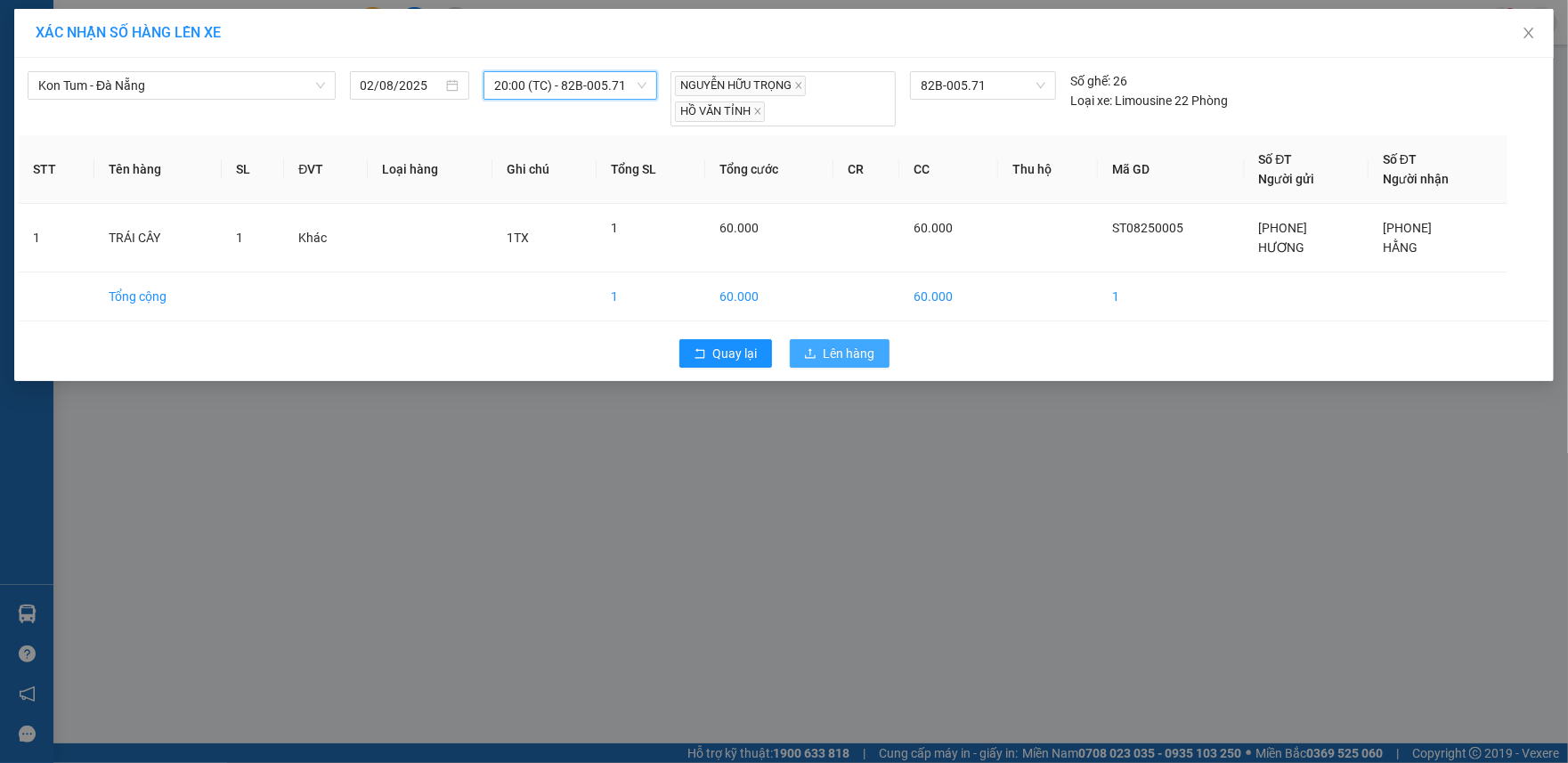 click on "Lên hàng" at bounding box center [849, 353] 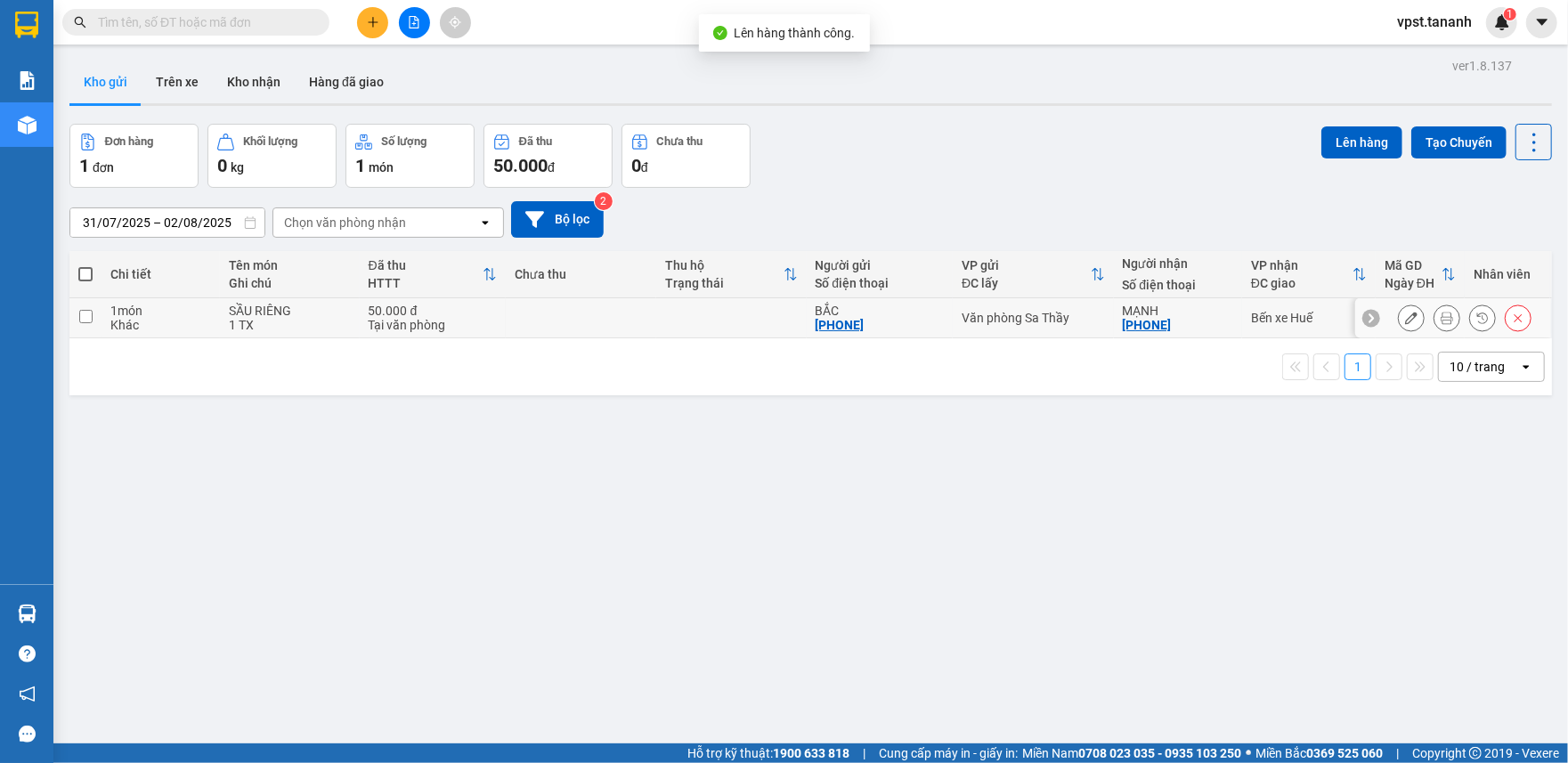 click at bounding box center [85, 318] 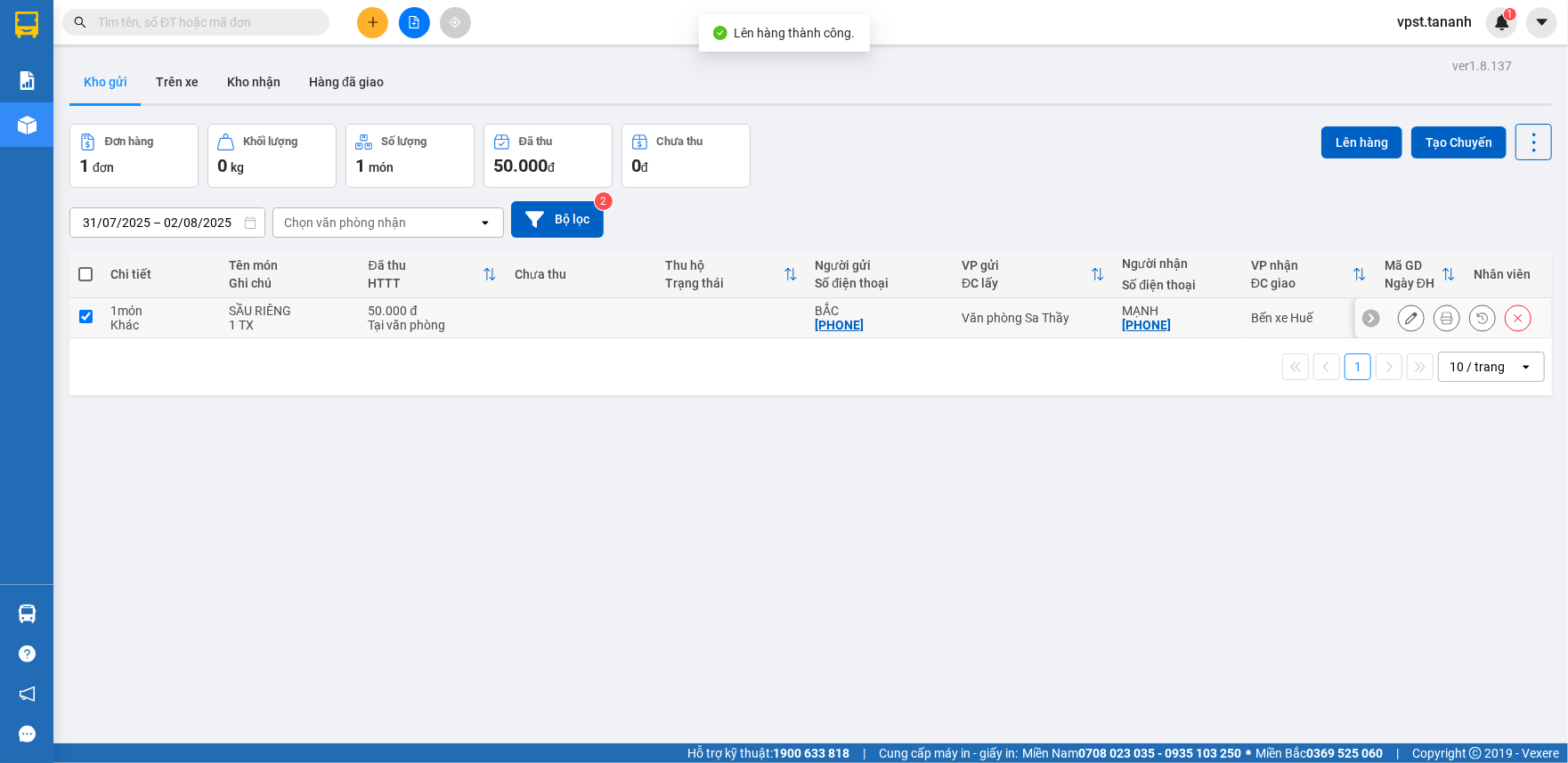 checkbox on "true" 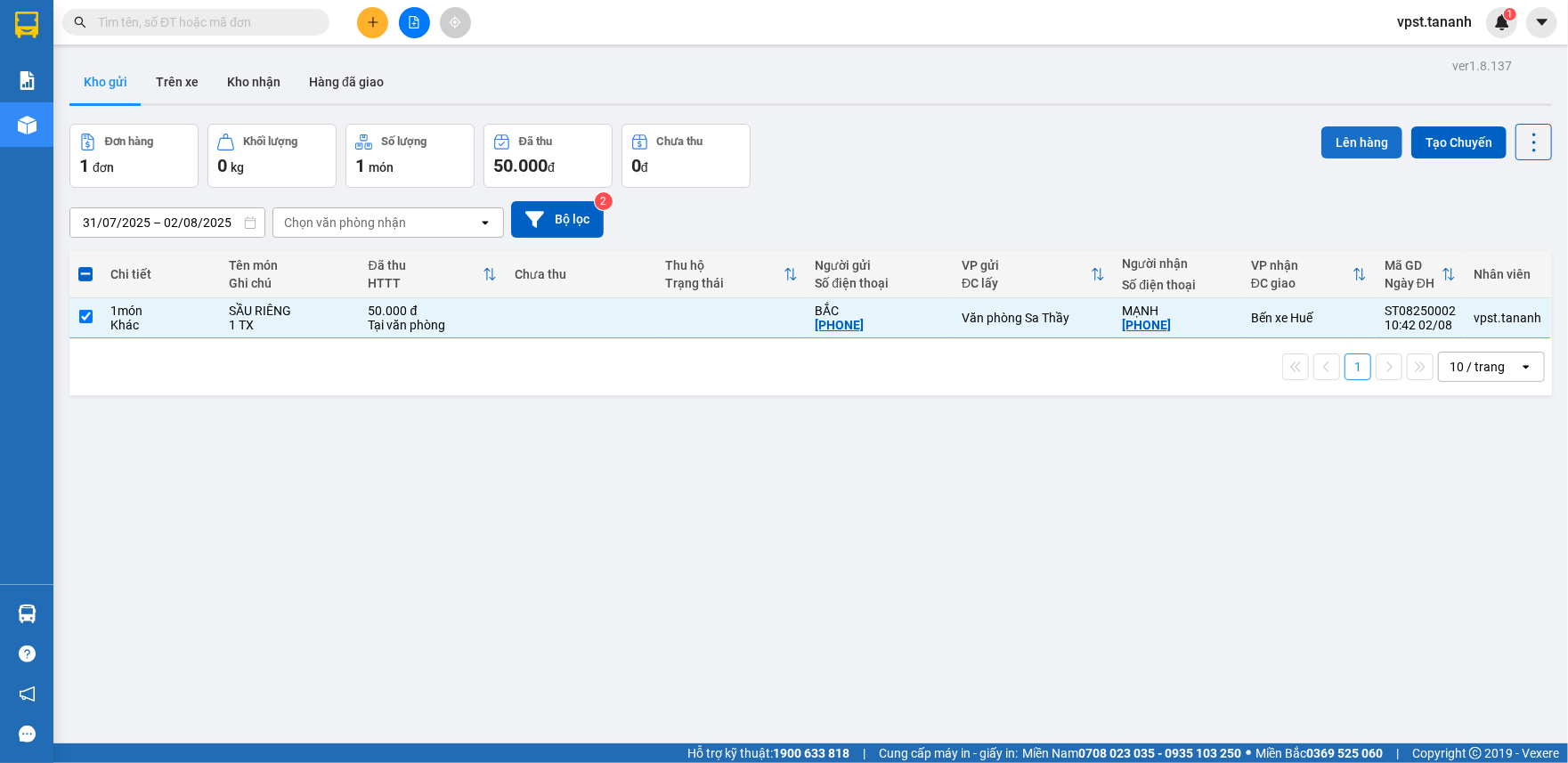 click on "Lên hàng" at bounding box center (1361, 142) 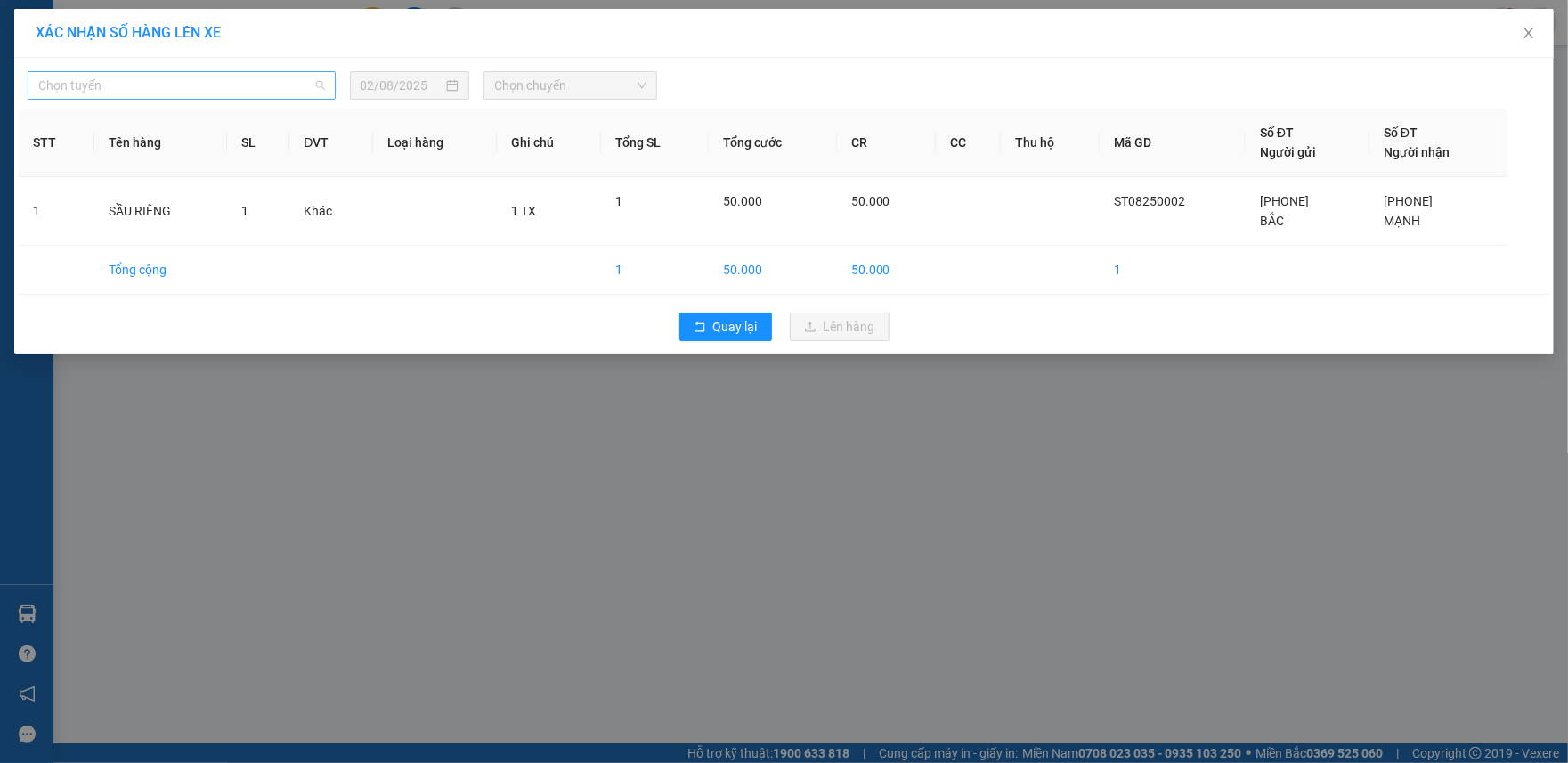 click on "Chọn tuyến" at bounding box center [182, 85] 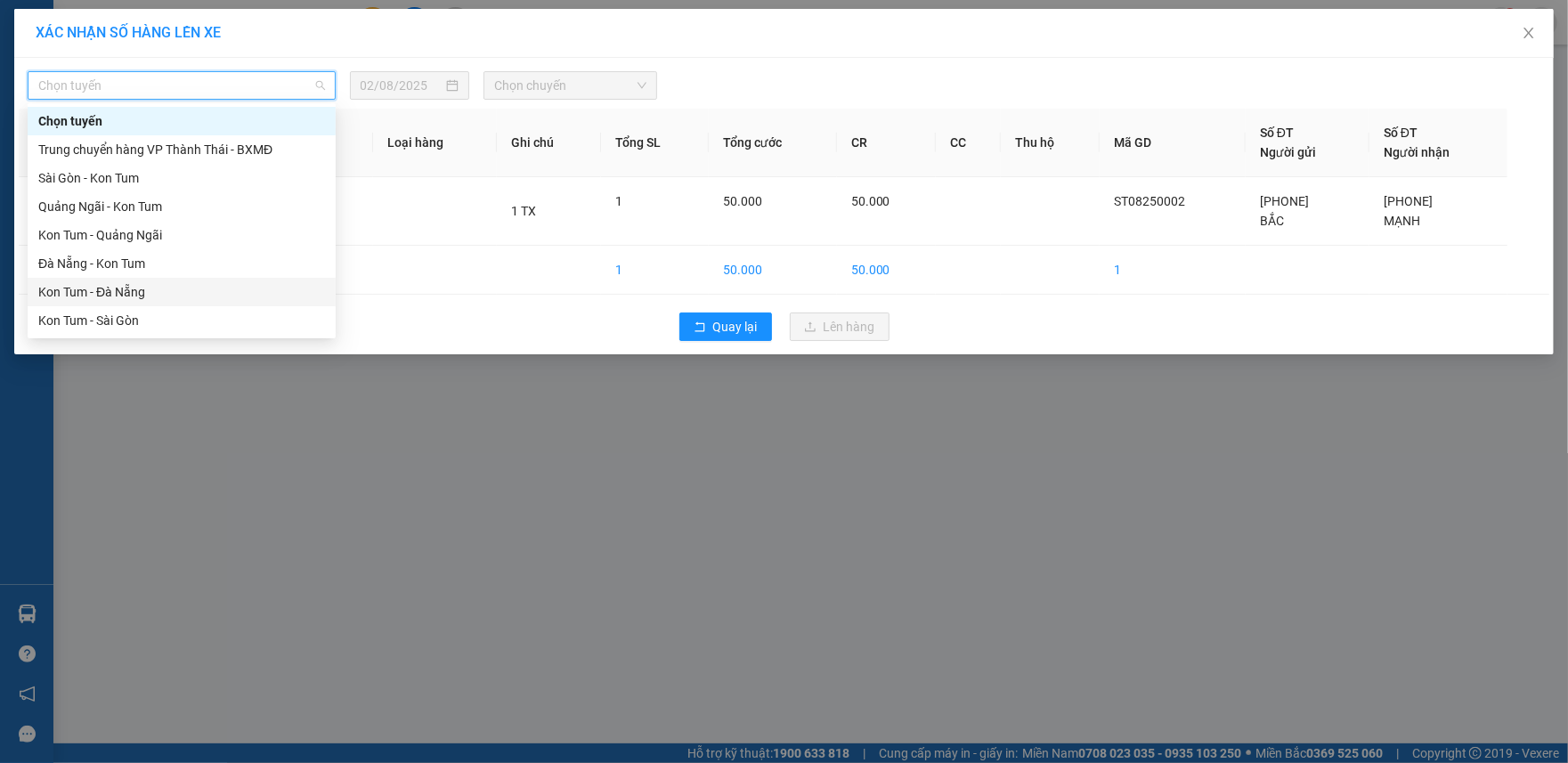 click on "Kon Tum - Đà Nẵng" at bounding box center (182, 292) 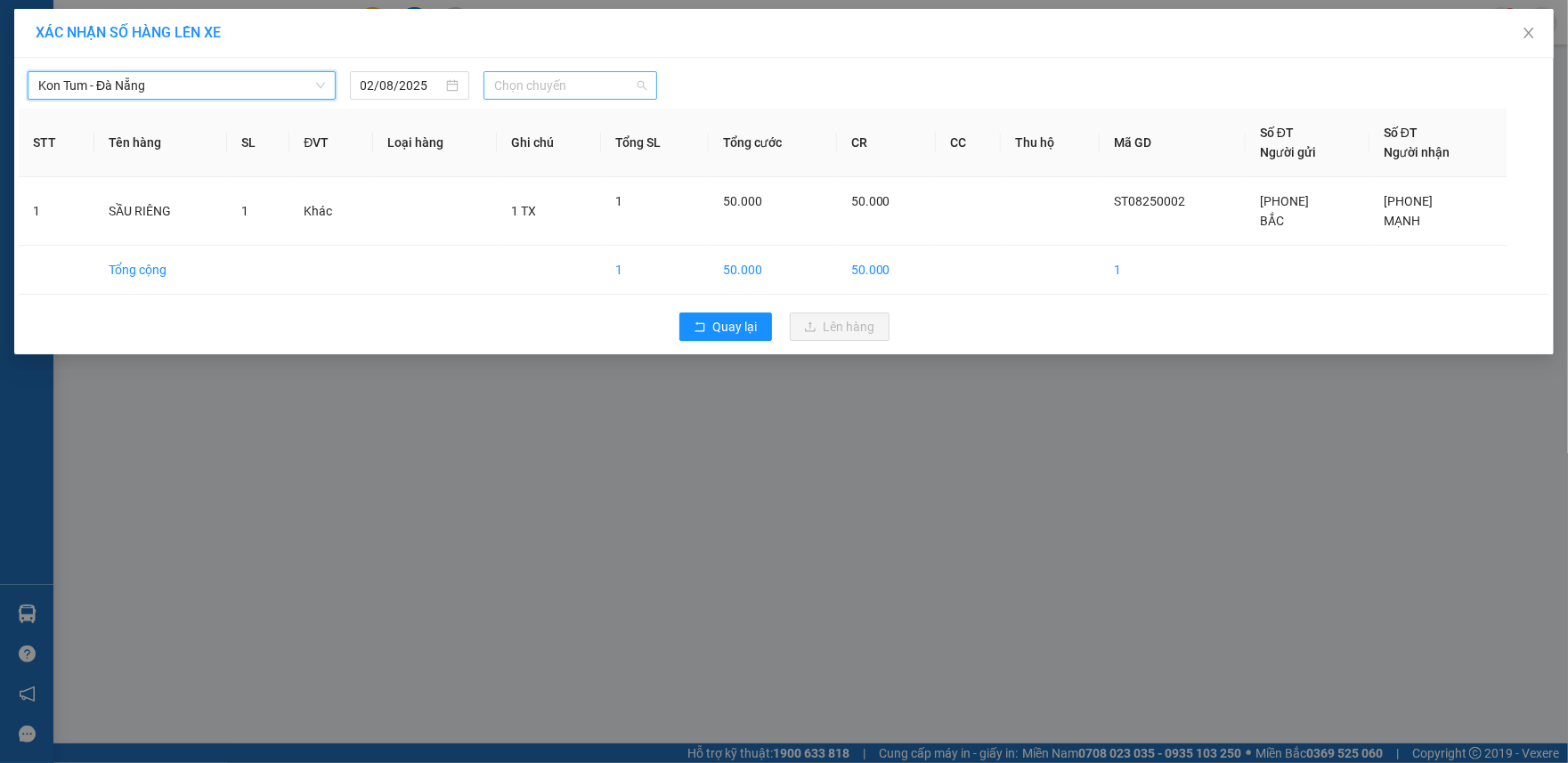 click on "Chọn chuyến" at bounding box center (570, 85) 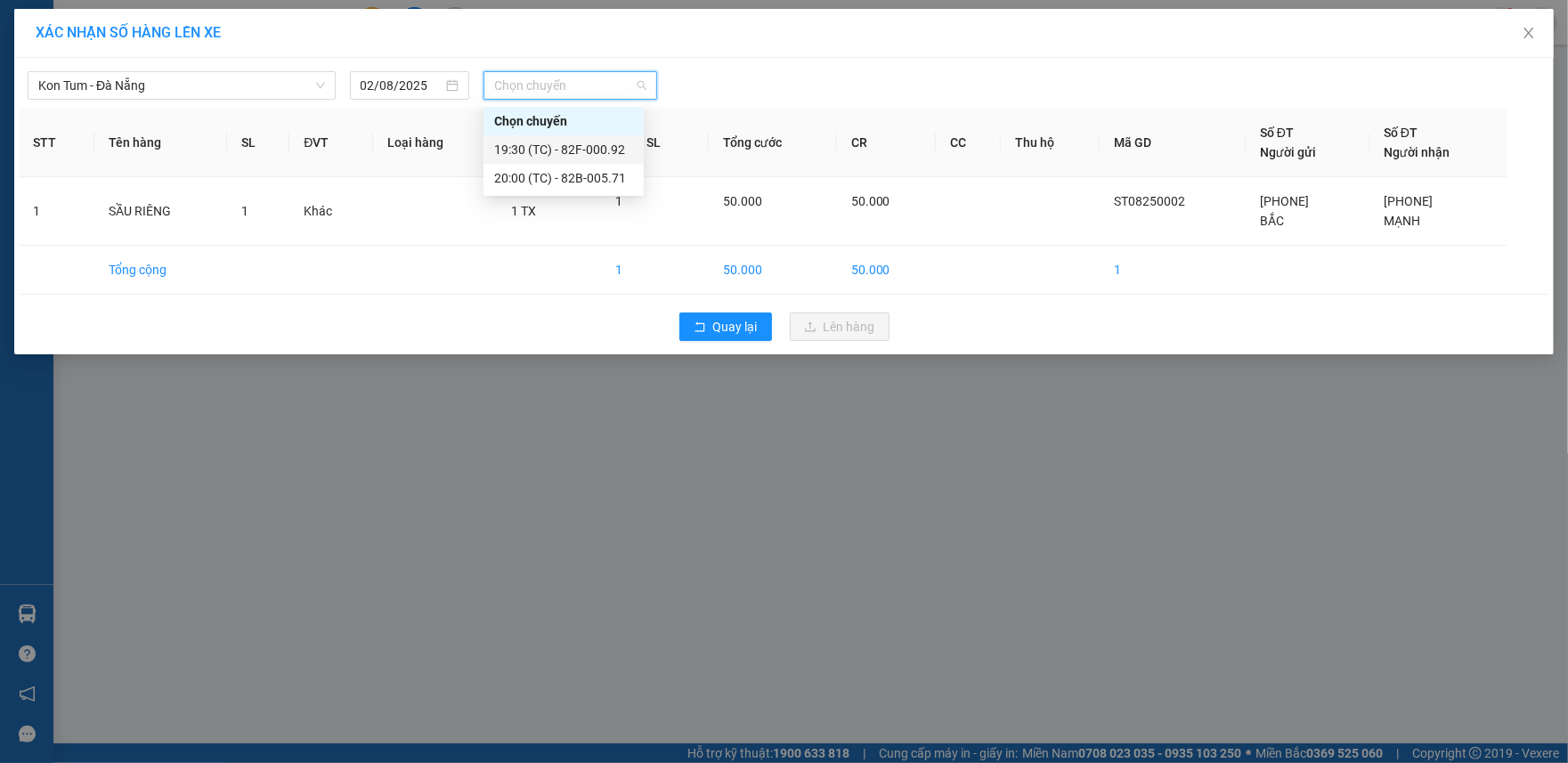 click on "[TIME]   (TC)   - [PLATE]-[NUMBER]" at bounding box center (564, 150) 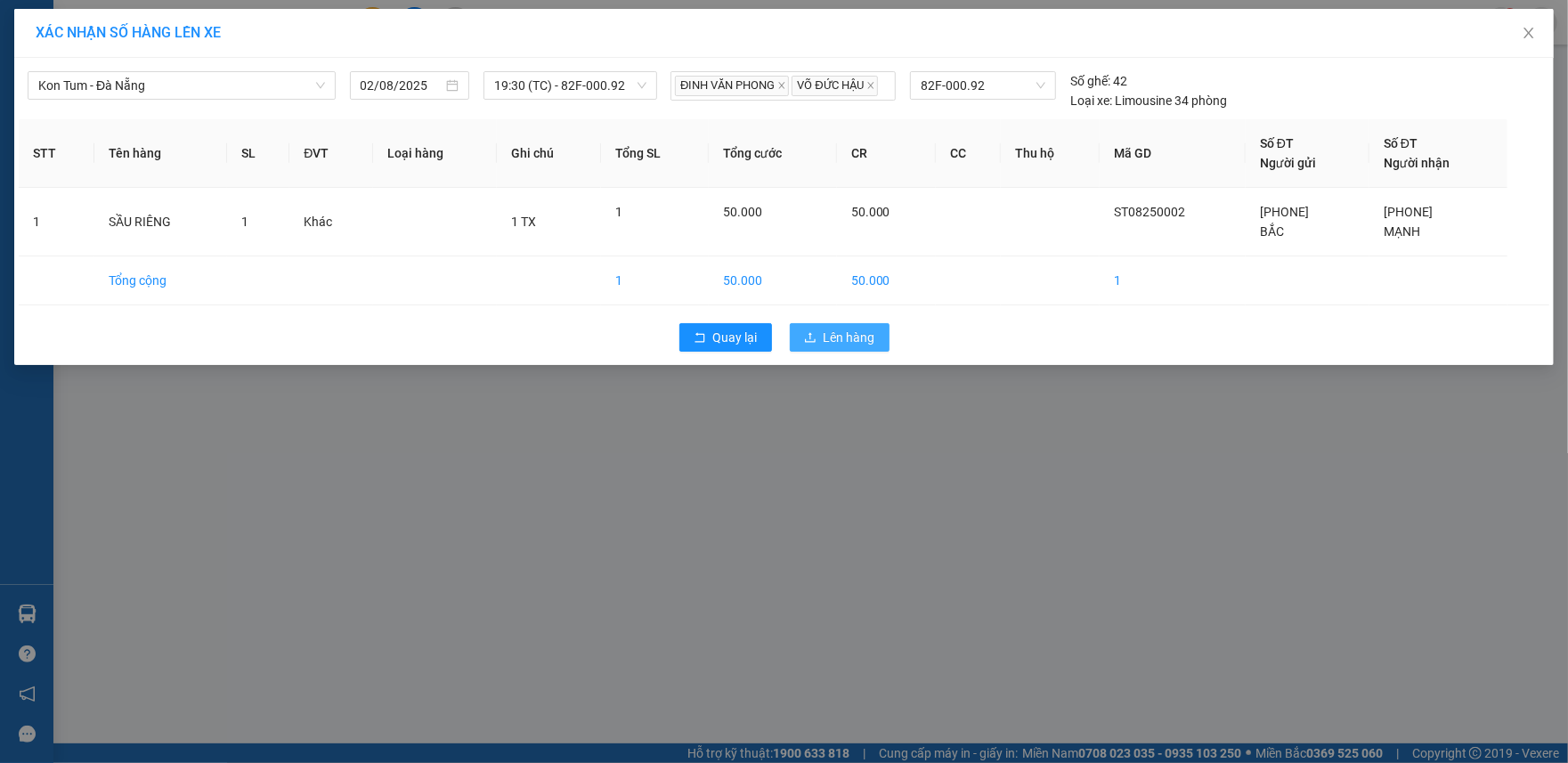 click on "Lên hàng" at bounding box center (849, 337) 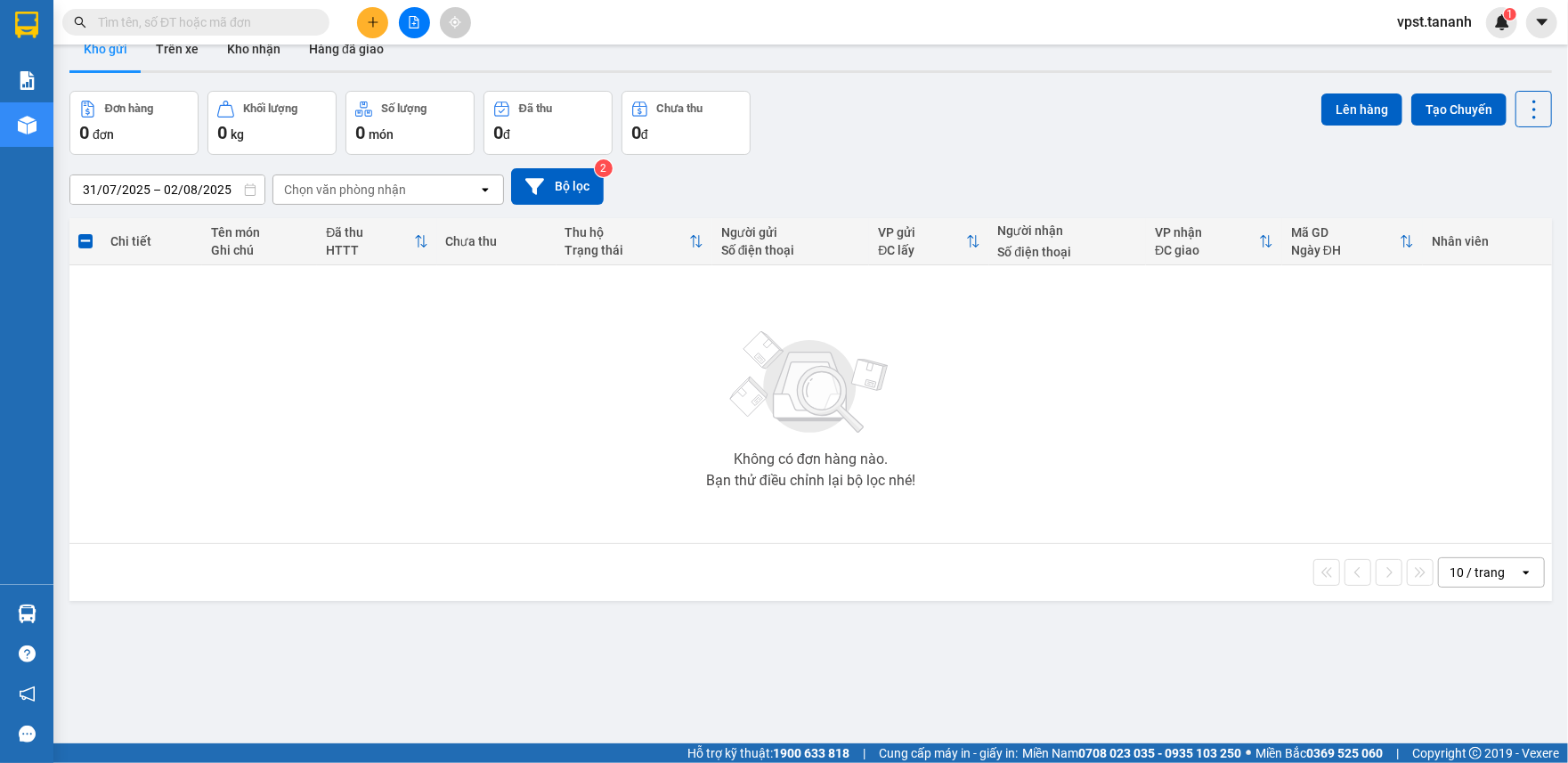 scroll, scrollTop: 0, scrollLeft: 0, axis: both 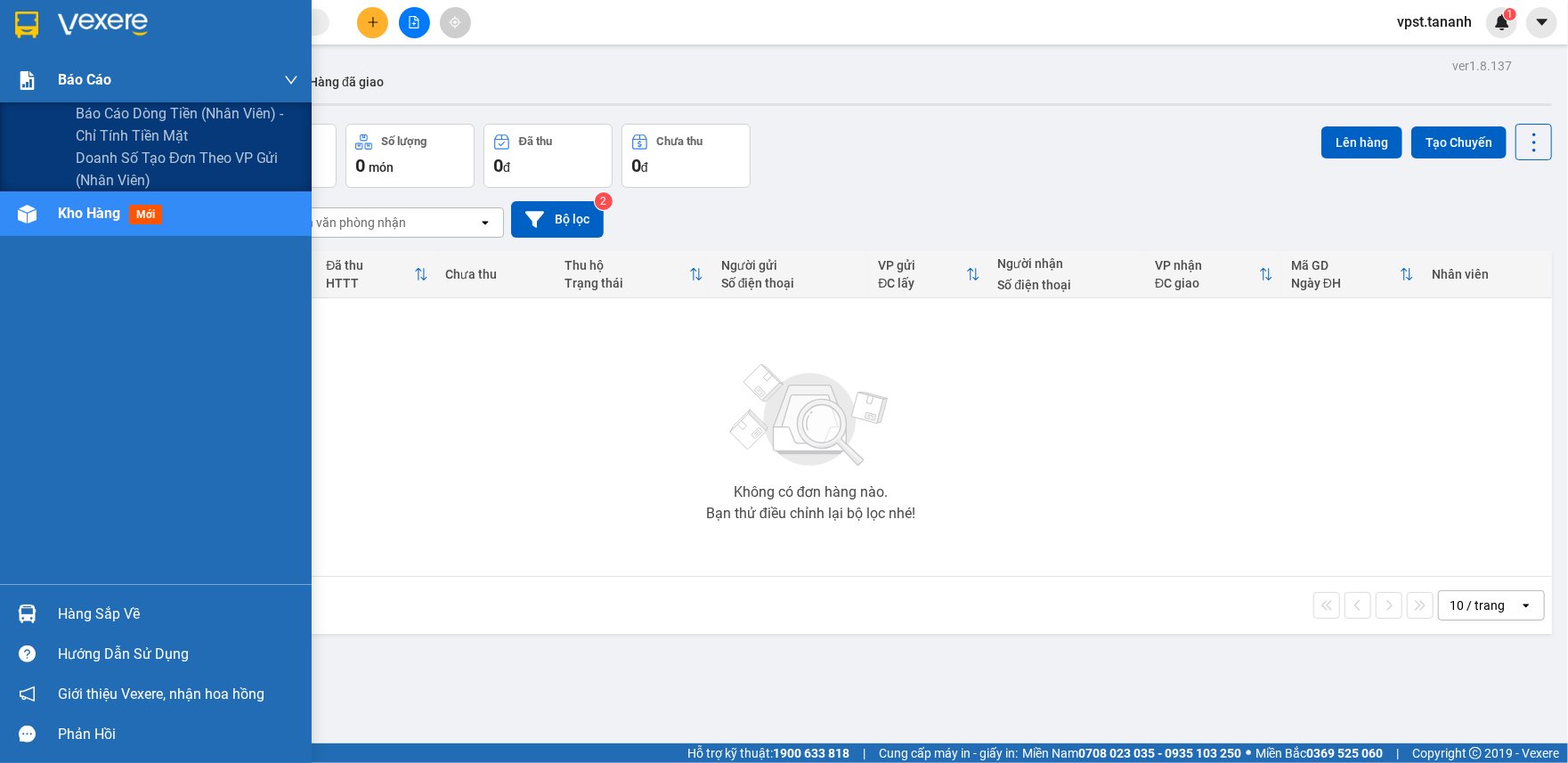 click on "Báo cáo" at bounding box center (178, 80) 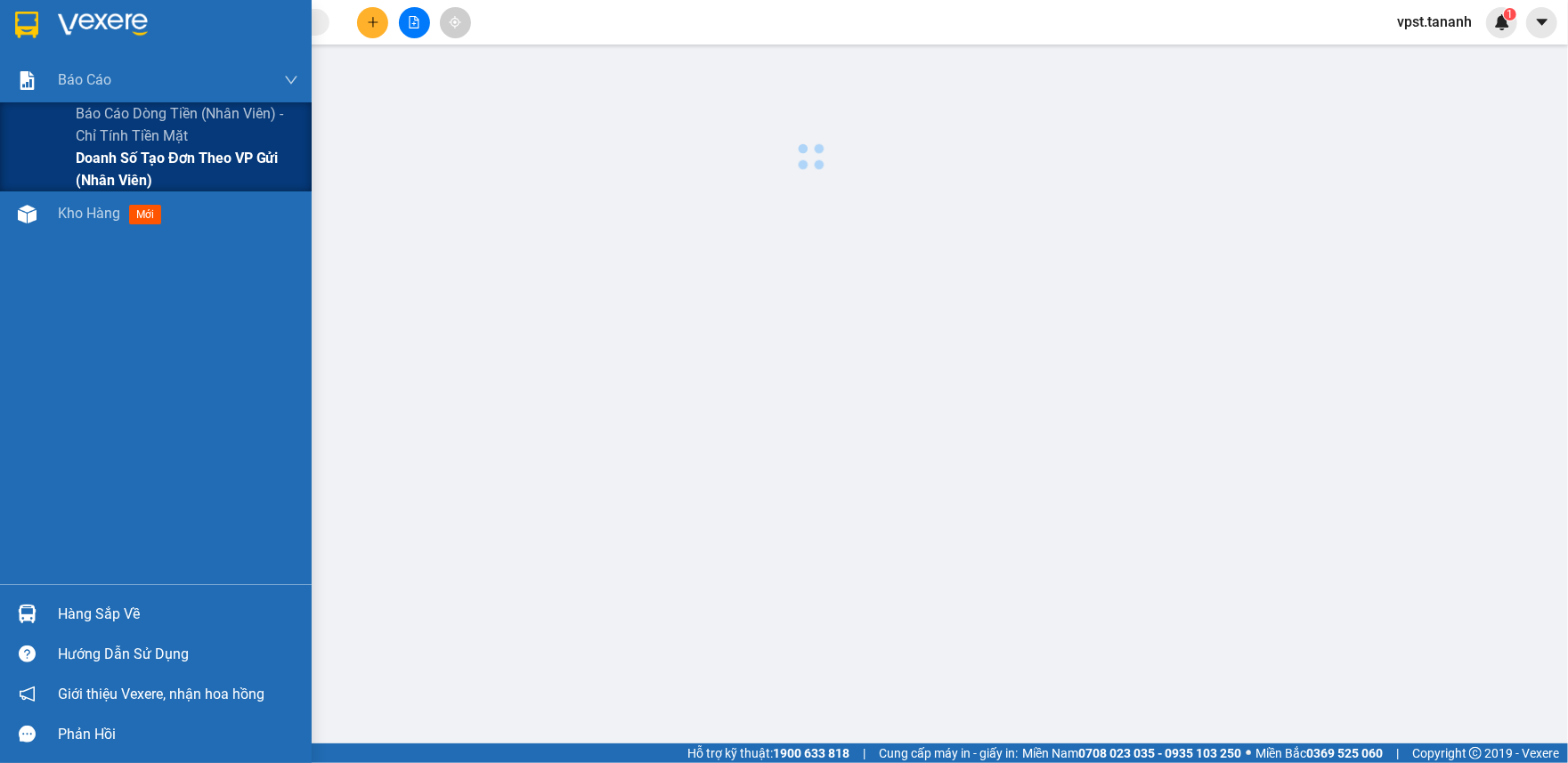 click on "Doanh số tạo đơn theo VP gửi (nhân viên)" at bounding box center [187, 169] 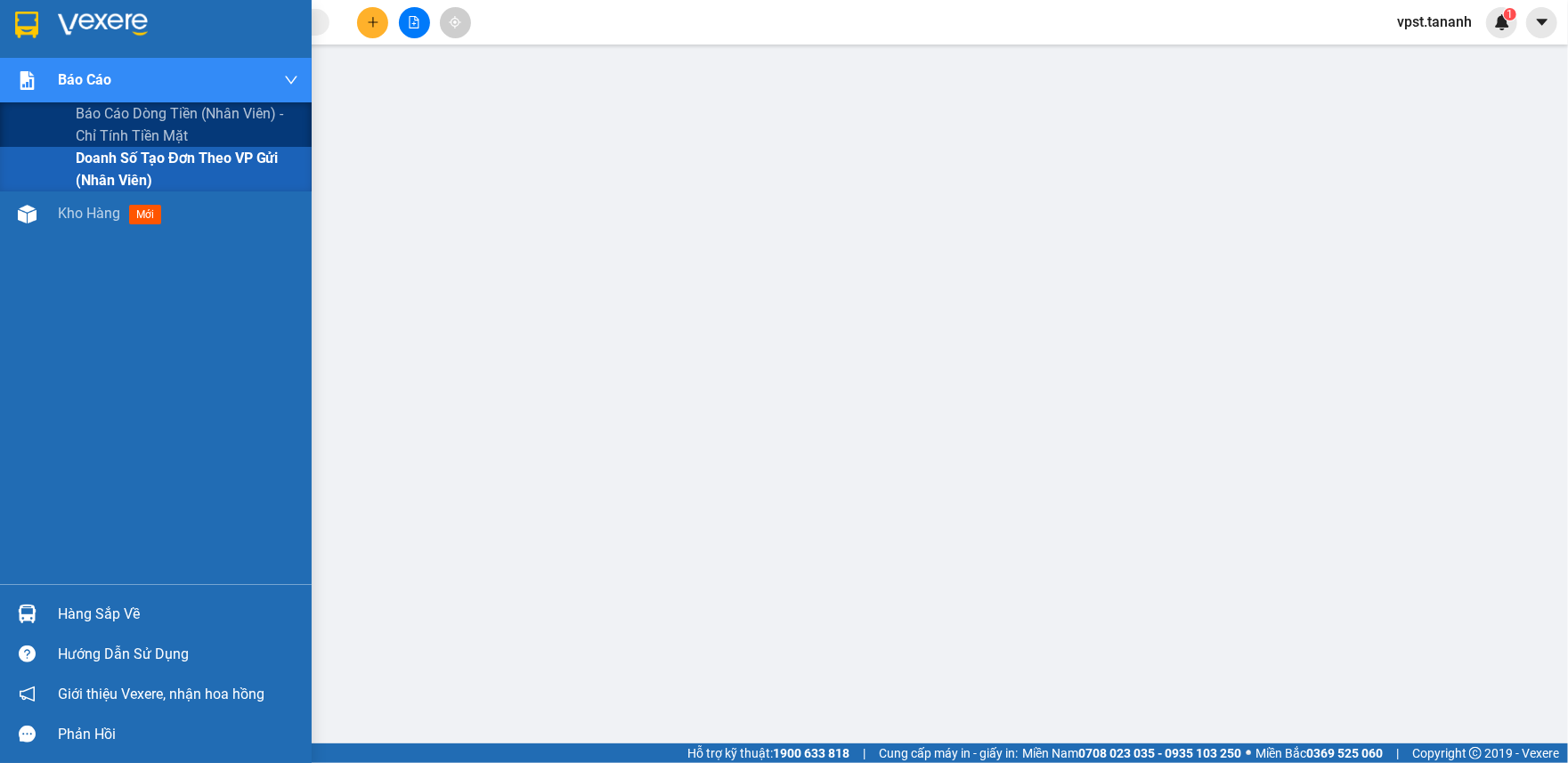 click on "Báo cáo" at bounding box center [156, 80] 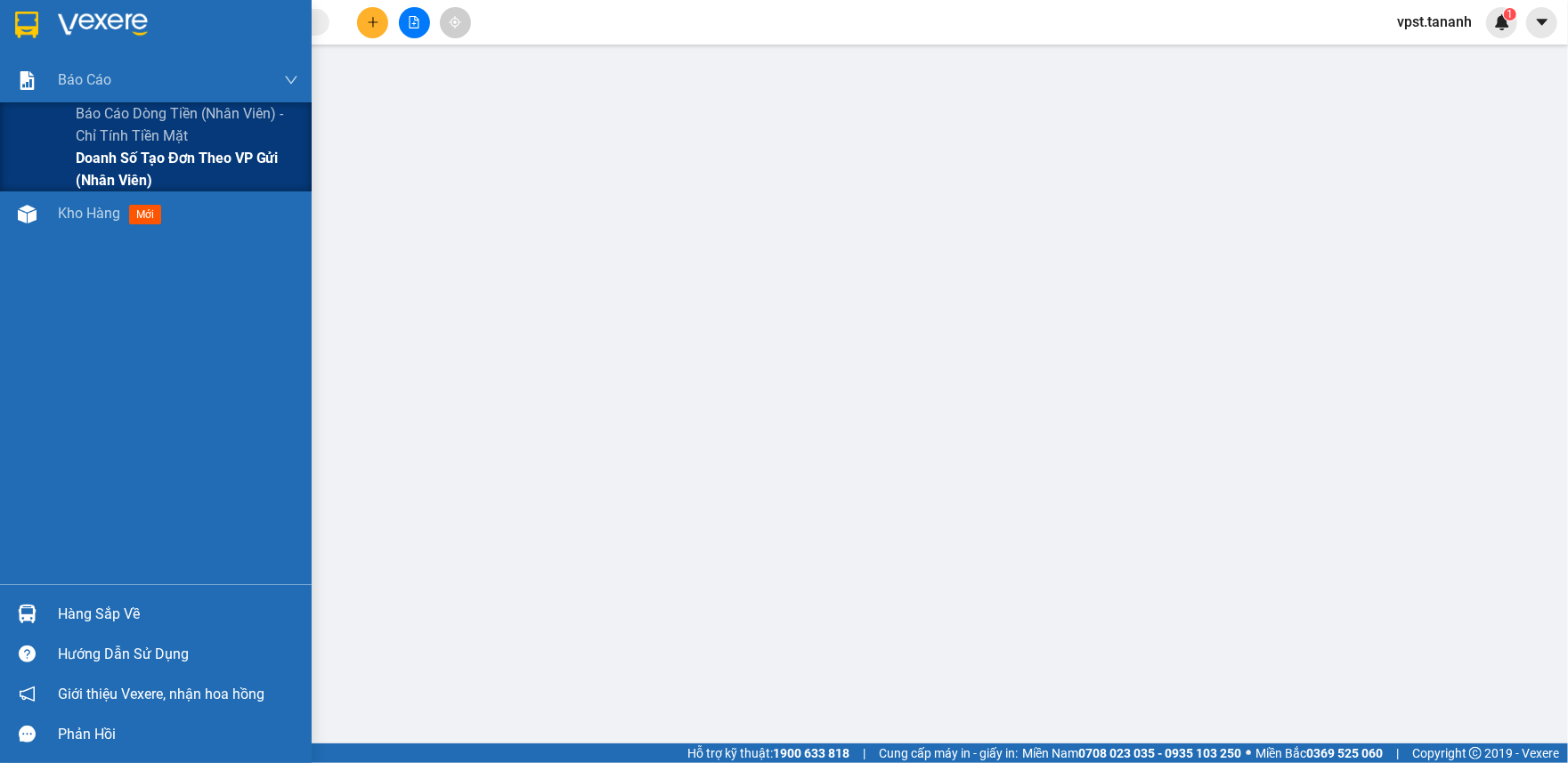 click on "Doanh số tạo đơn theo VP gửi (nhân viên)" at bounding box center [187, 169] 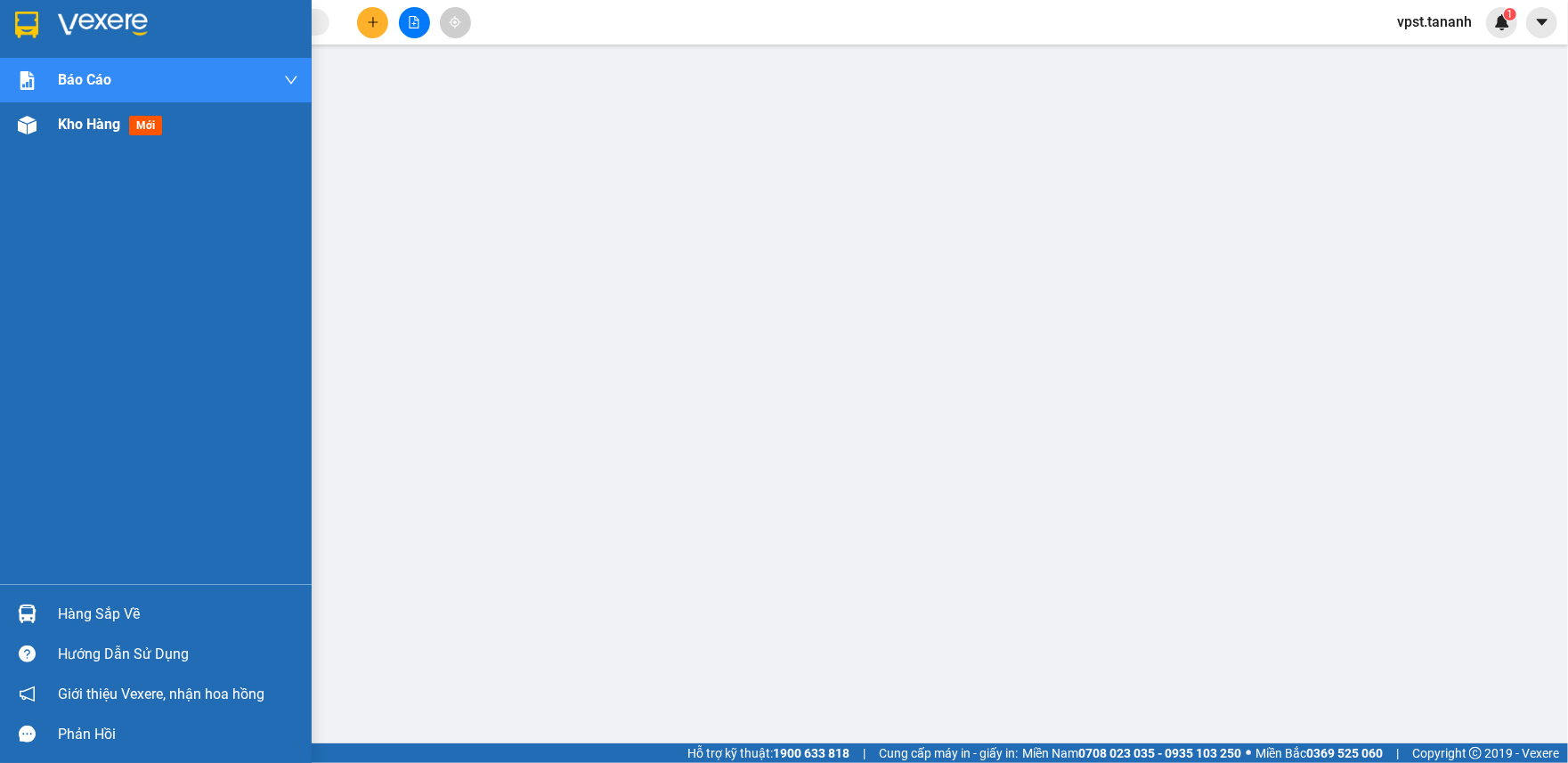 click on "Kho hàng mới" at bounding box center (178, 125) 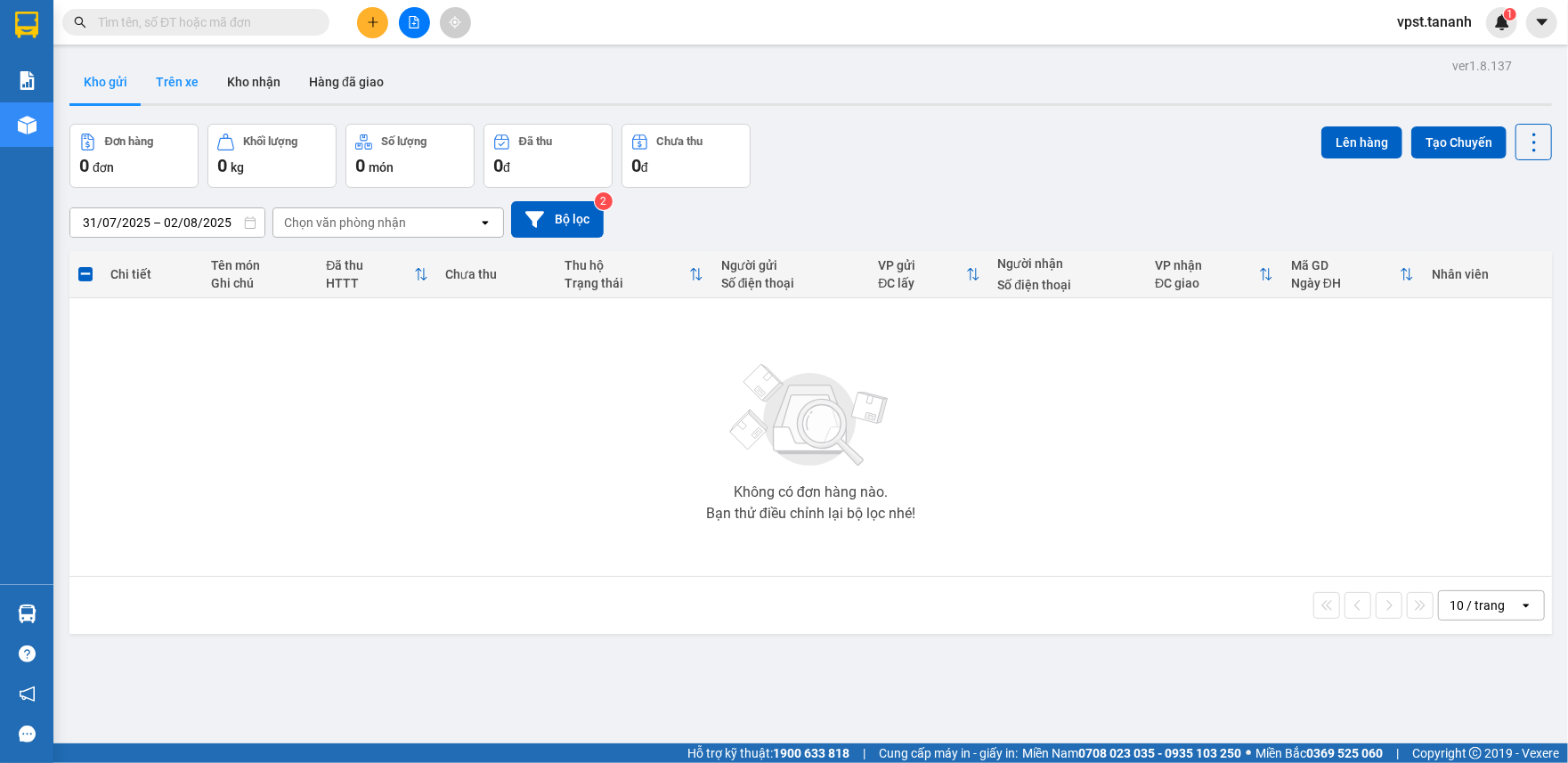 click on "Trên xe" at bounding box center (177, 82) 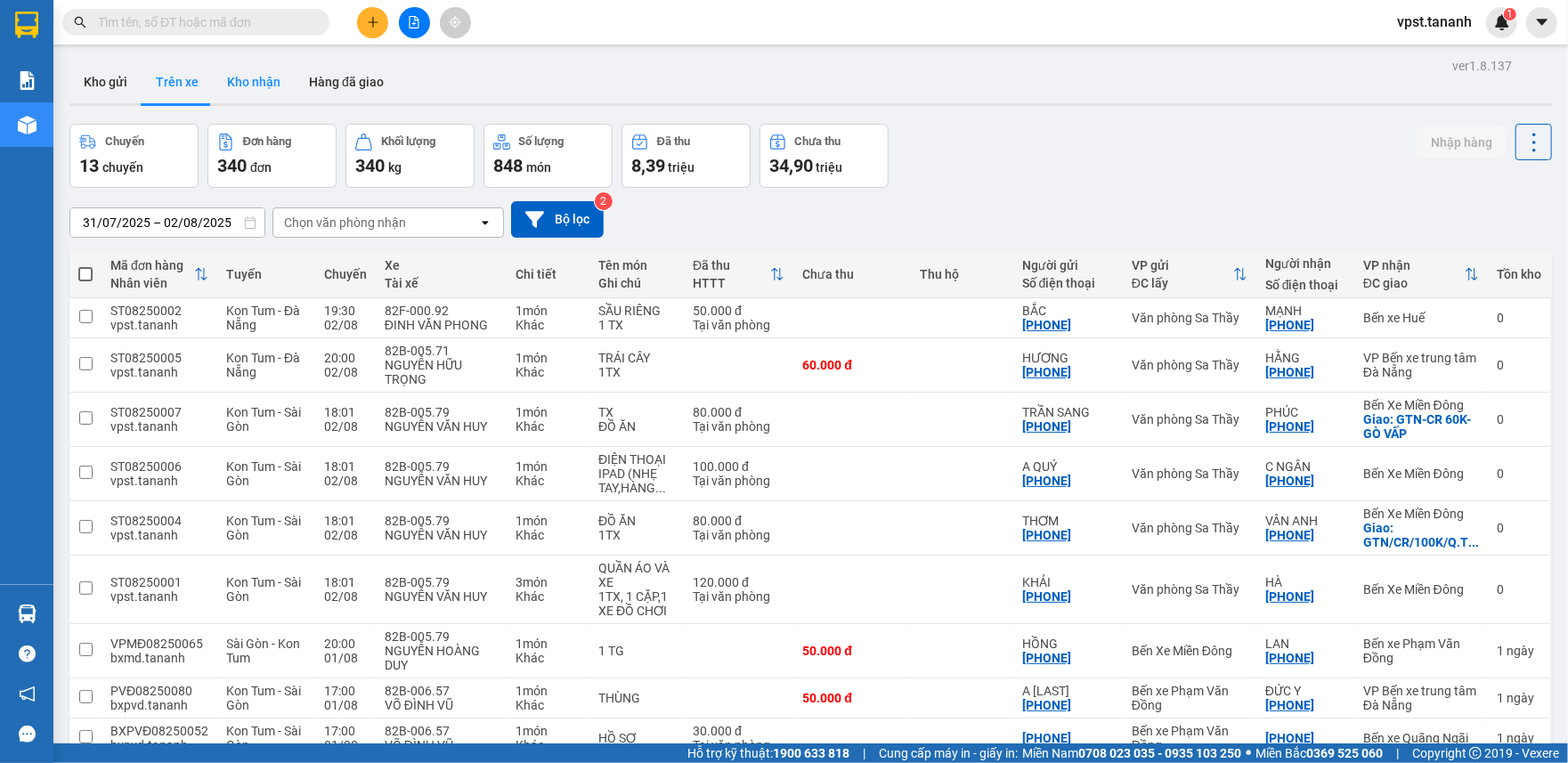 click on "Kho nhận" at bounding box center (254, 82) 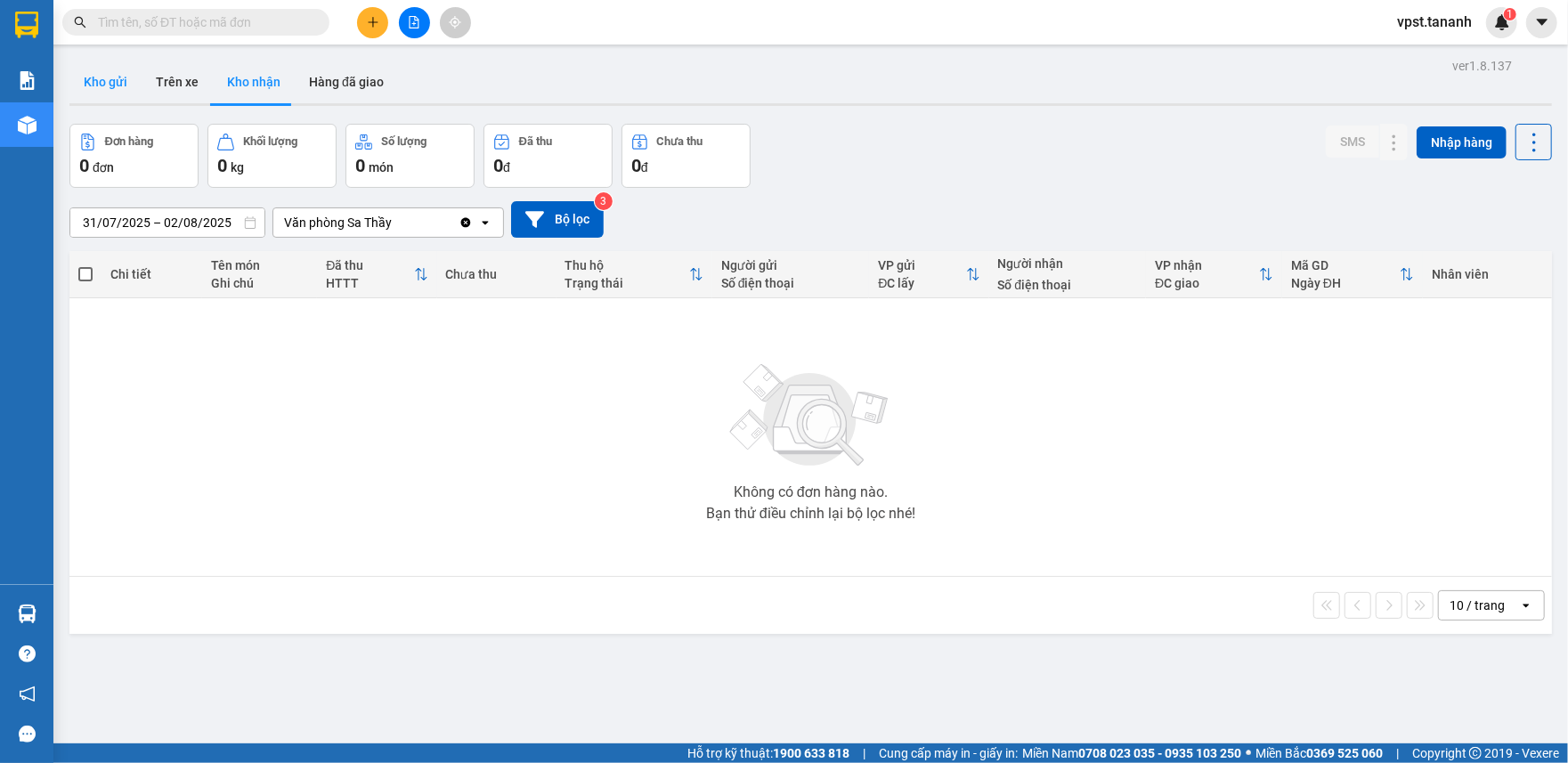 click on "Kho gửi" at bounding box center [105, 82] 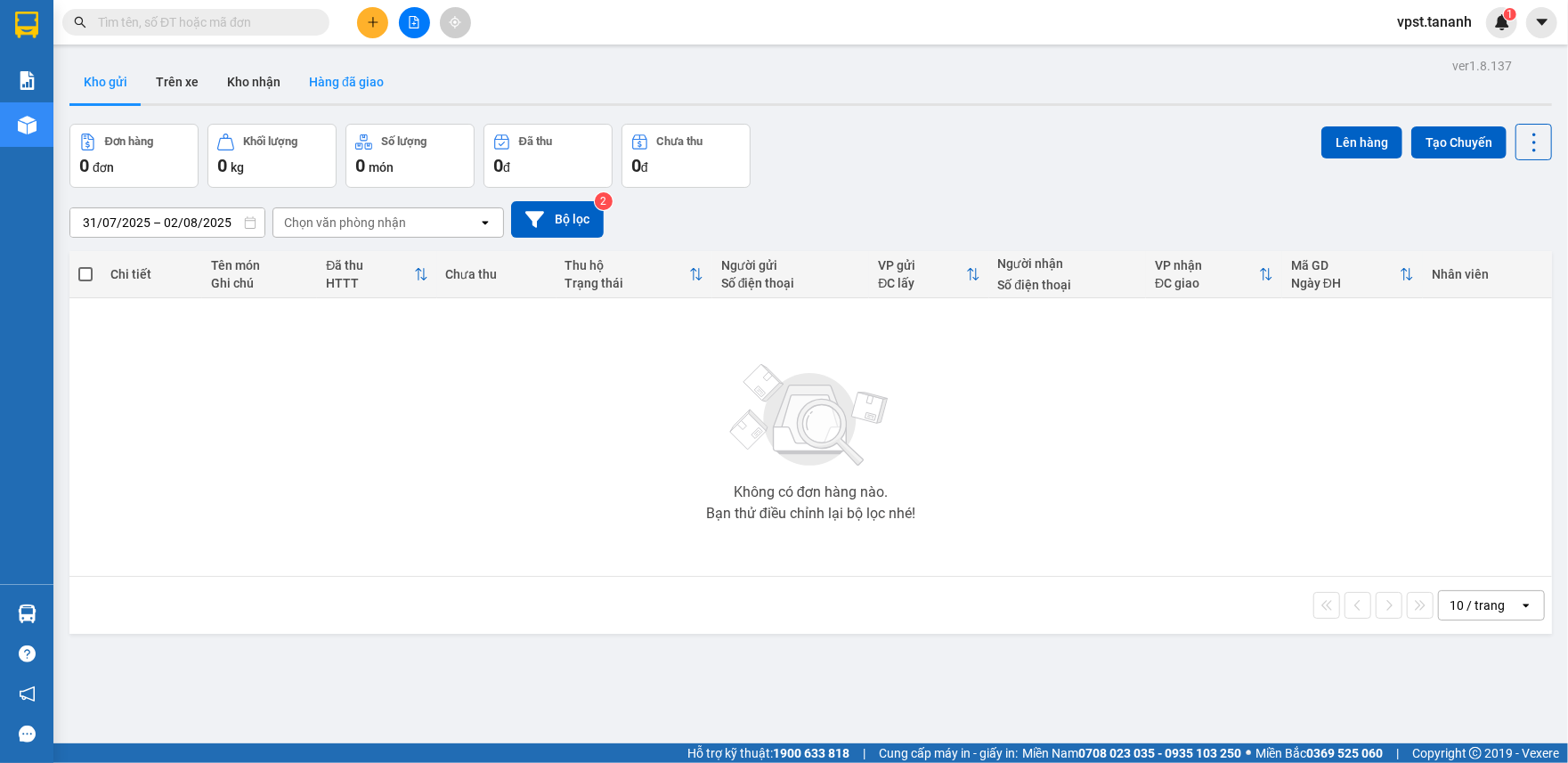 click on "Hàng đã giao" at bounding box center (346, 82) 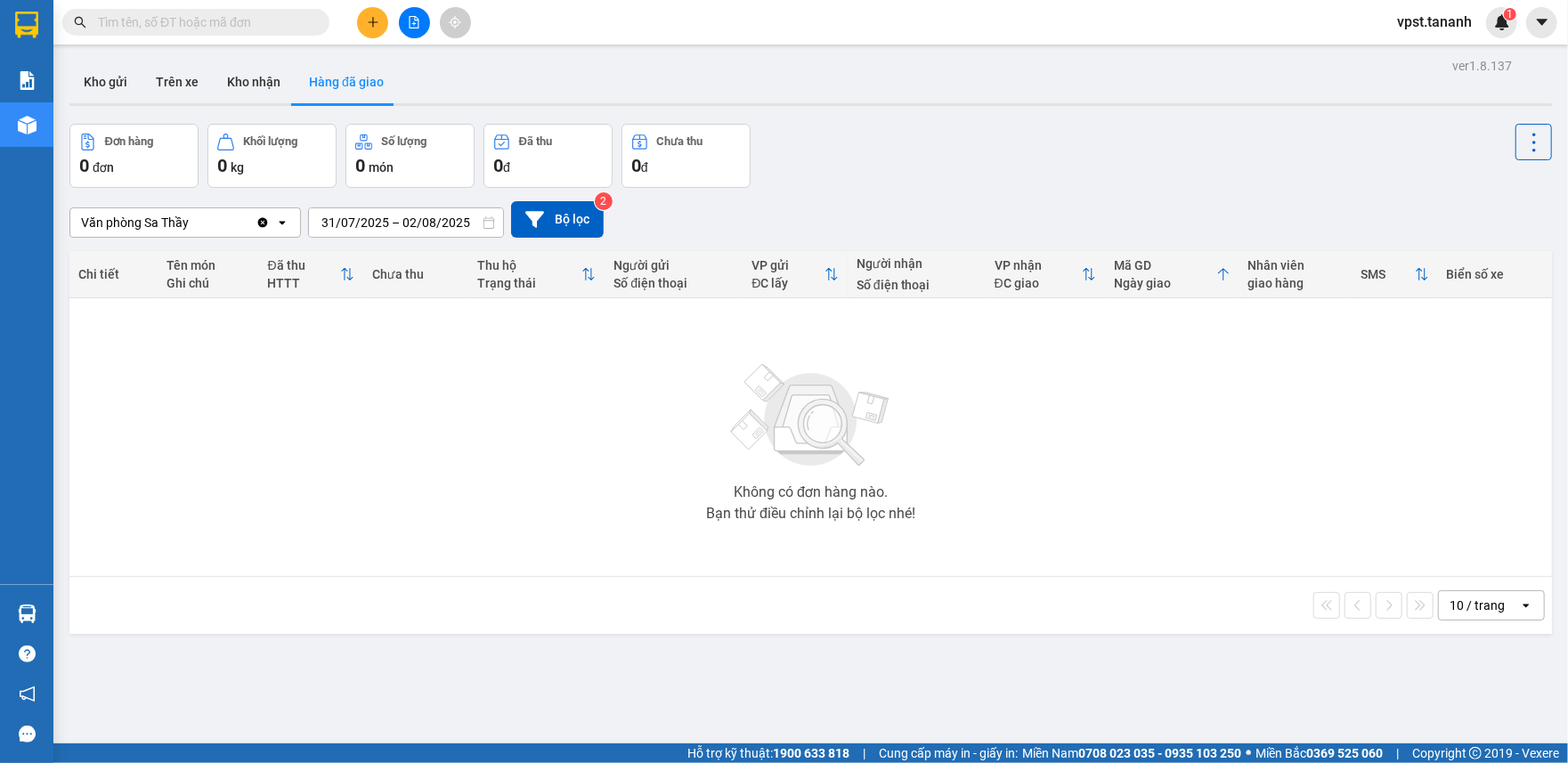 click on "Hàng đã giao" at bounding box center (346, 82) 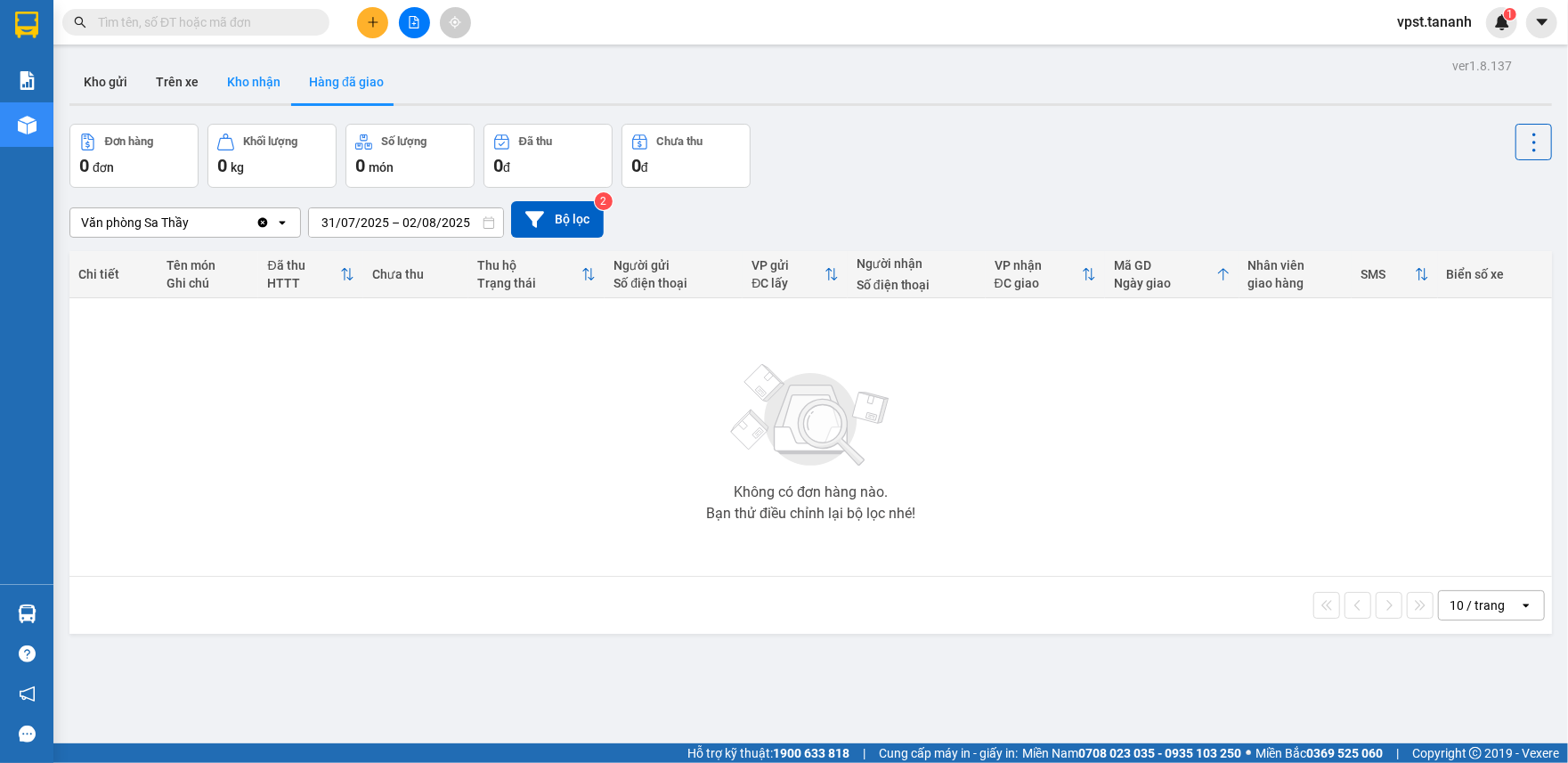 click on "Kho nhận" at bounding box center (254, 82) 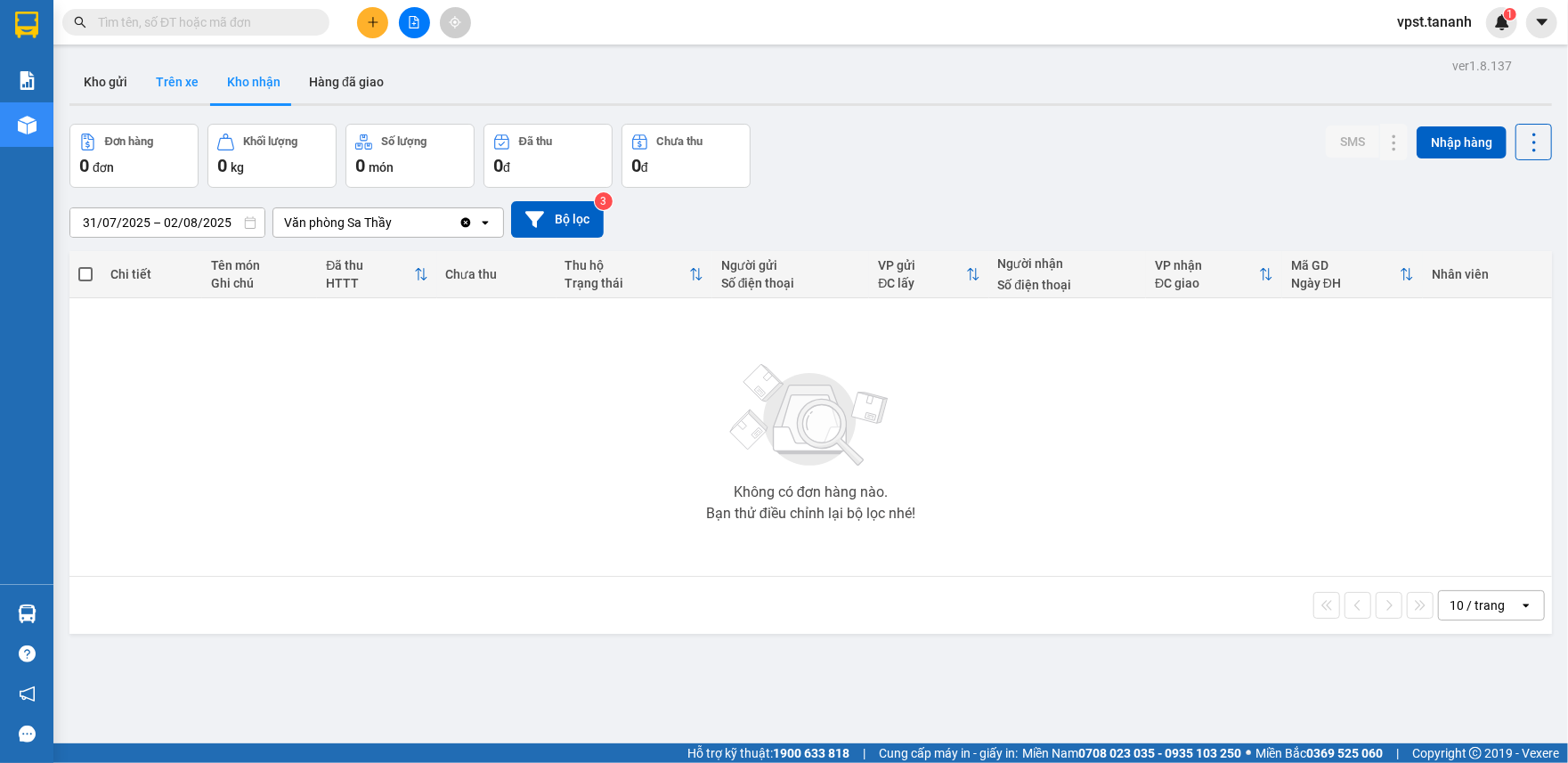 click on "Trên xe" at bounding box center (177, 82) 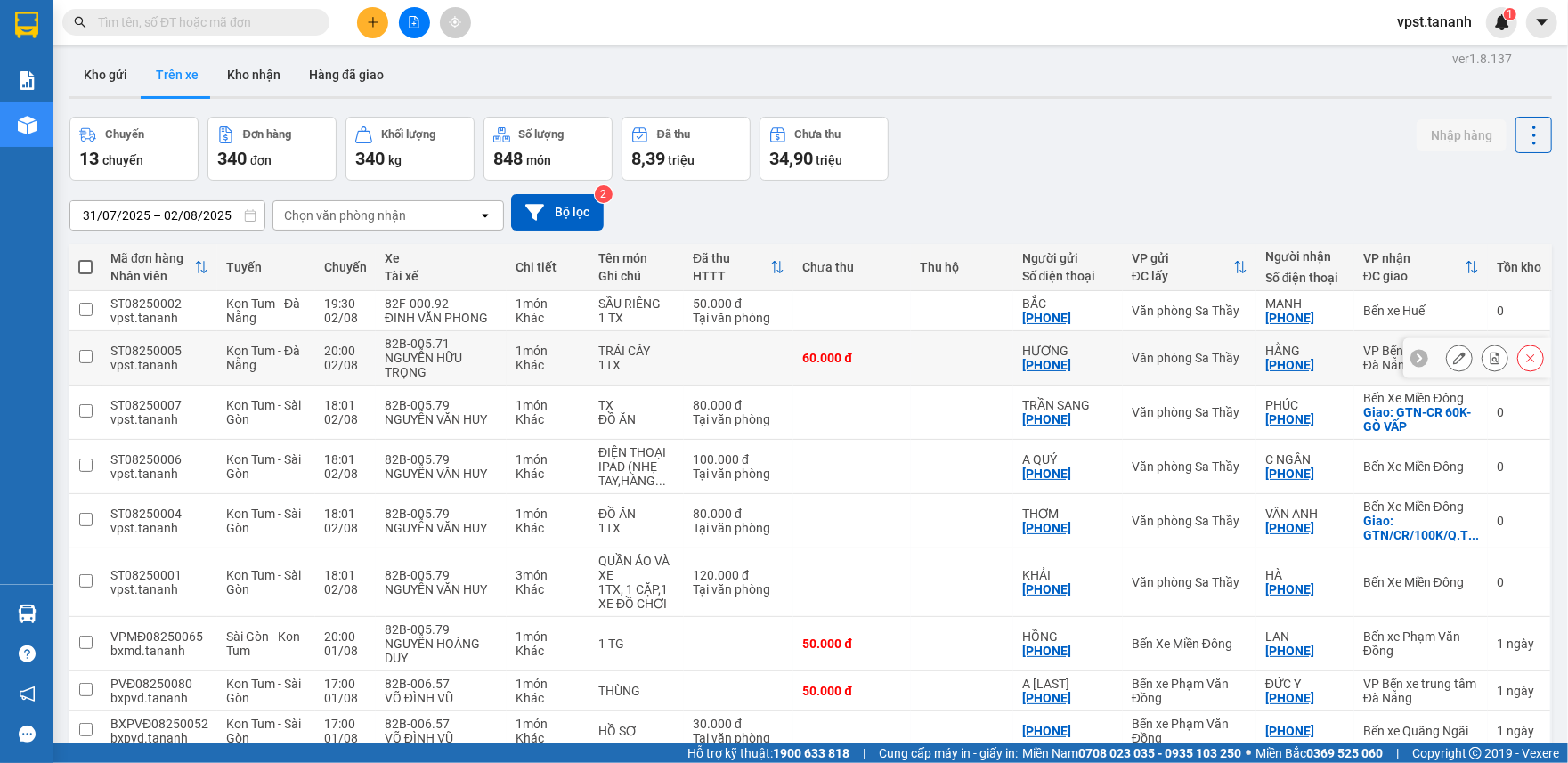 scroll, scrollTop: 0, scrollLeft: 0, axis: both 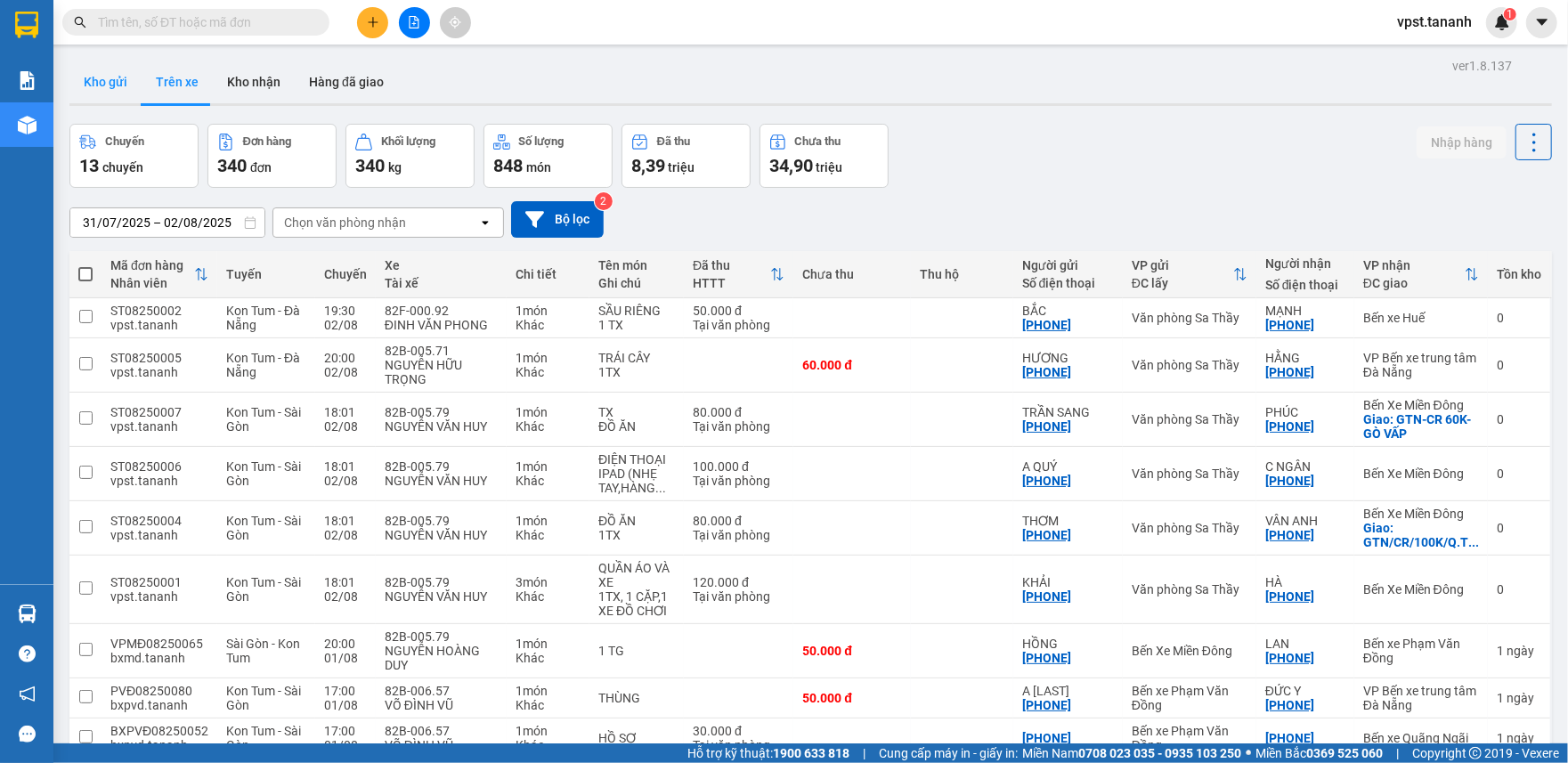 click on "Kho gửi" at bounding box center [105, 82] 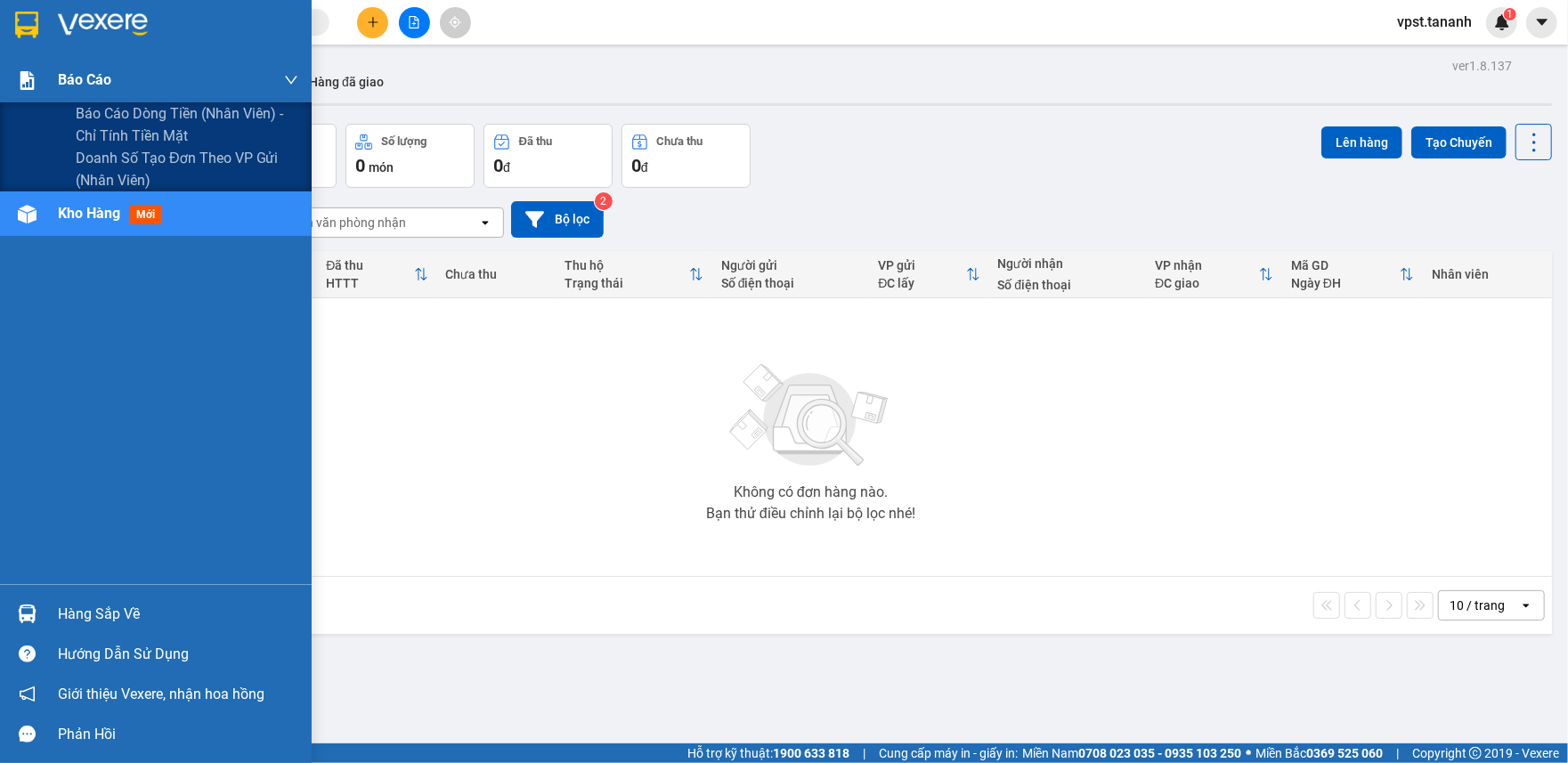 click on "Báo cáo" at bounding box center (178, 80) 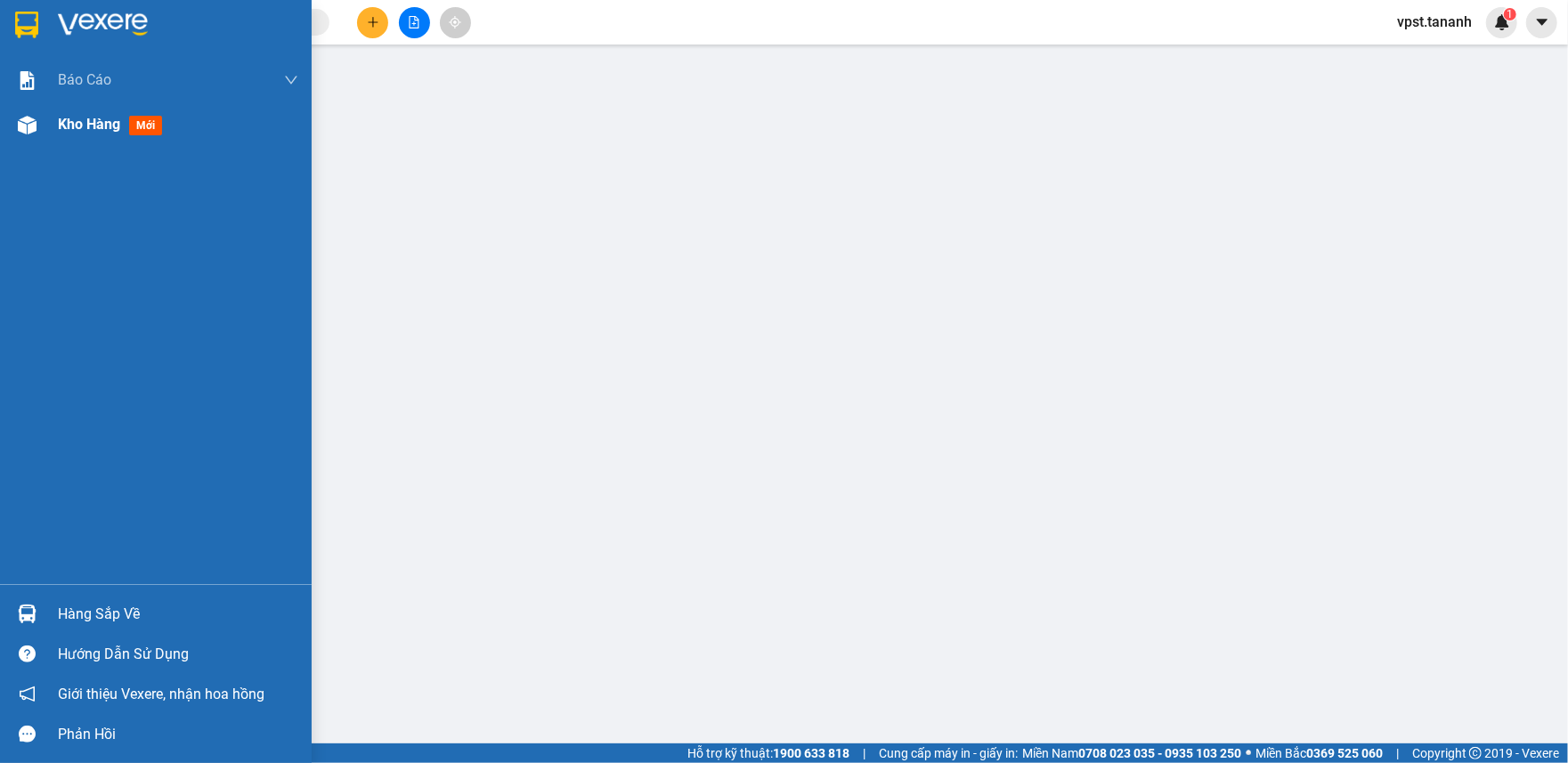 click on "Kho hàng mới" at bounding box center [113, 124] 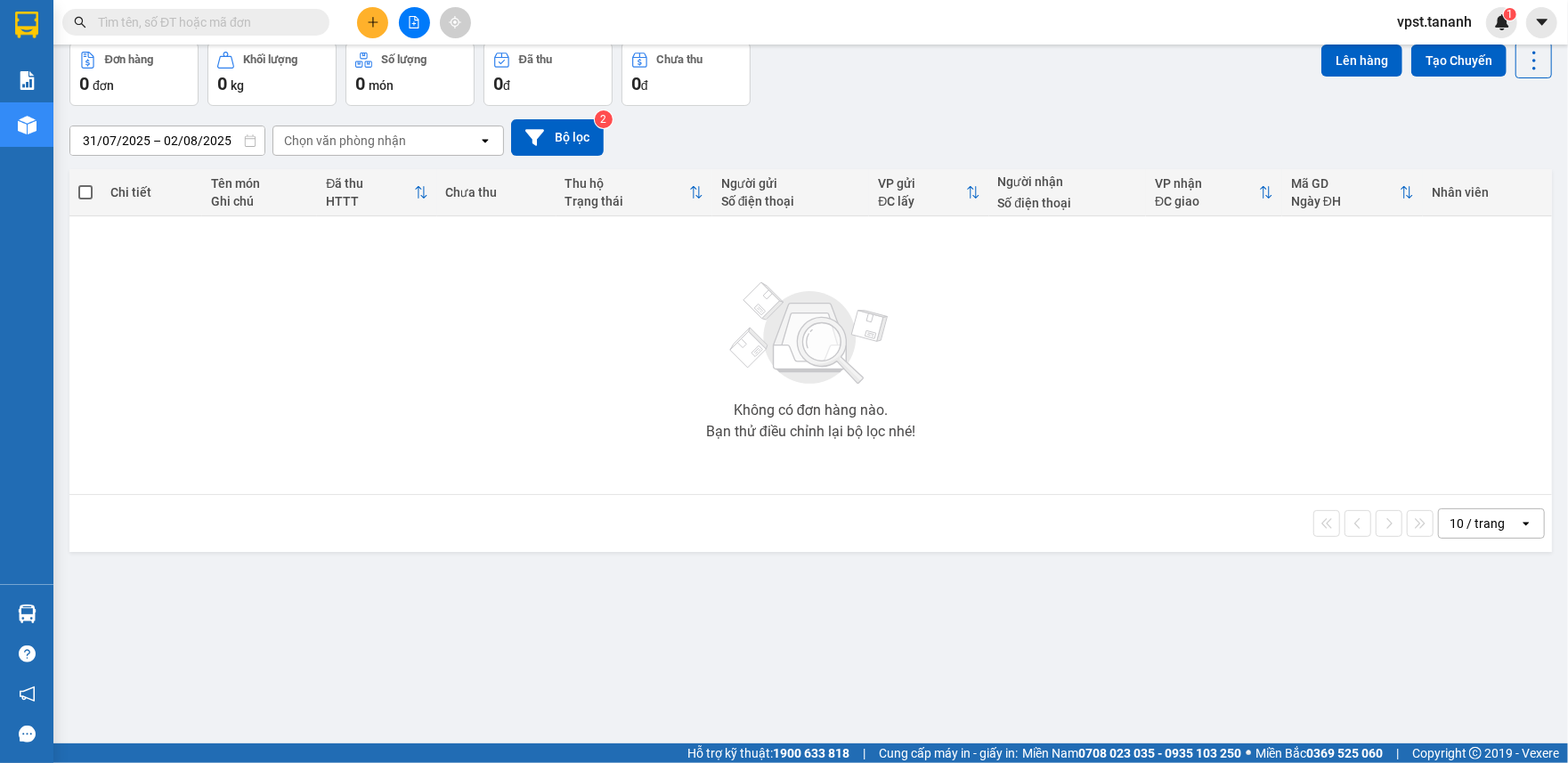 scroll, scrollTop: 0, scrollLeft: 0, axis: both 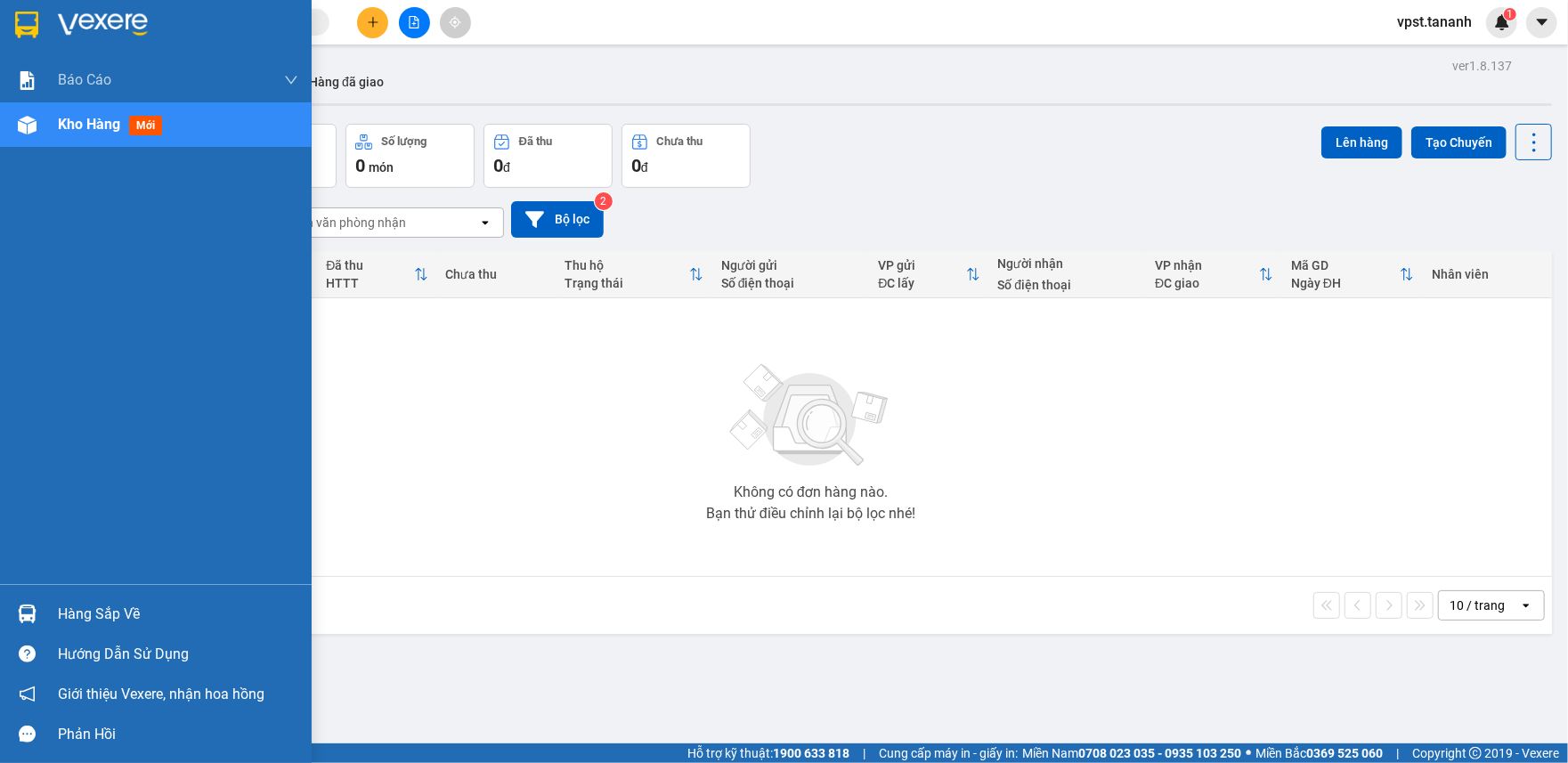 click on "Kho hàng mới" at bounding box center [113, 124] 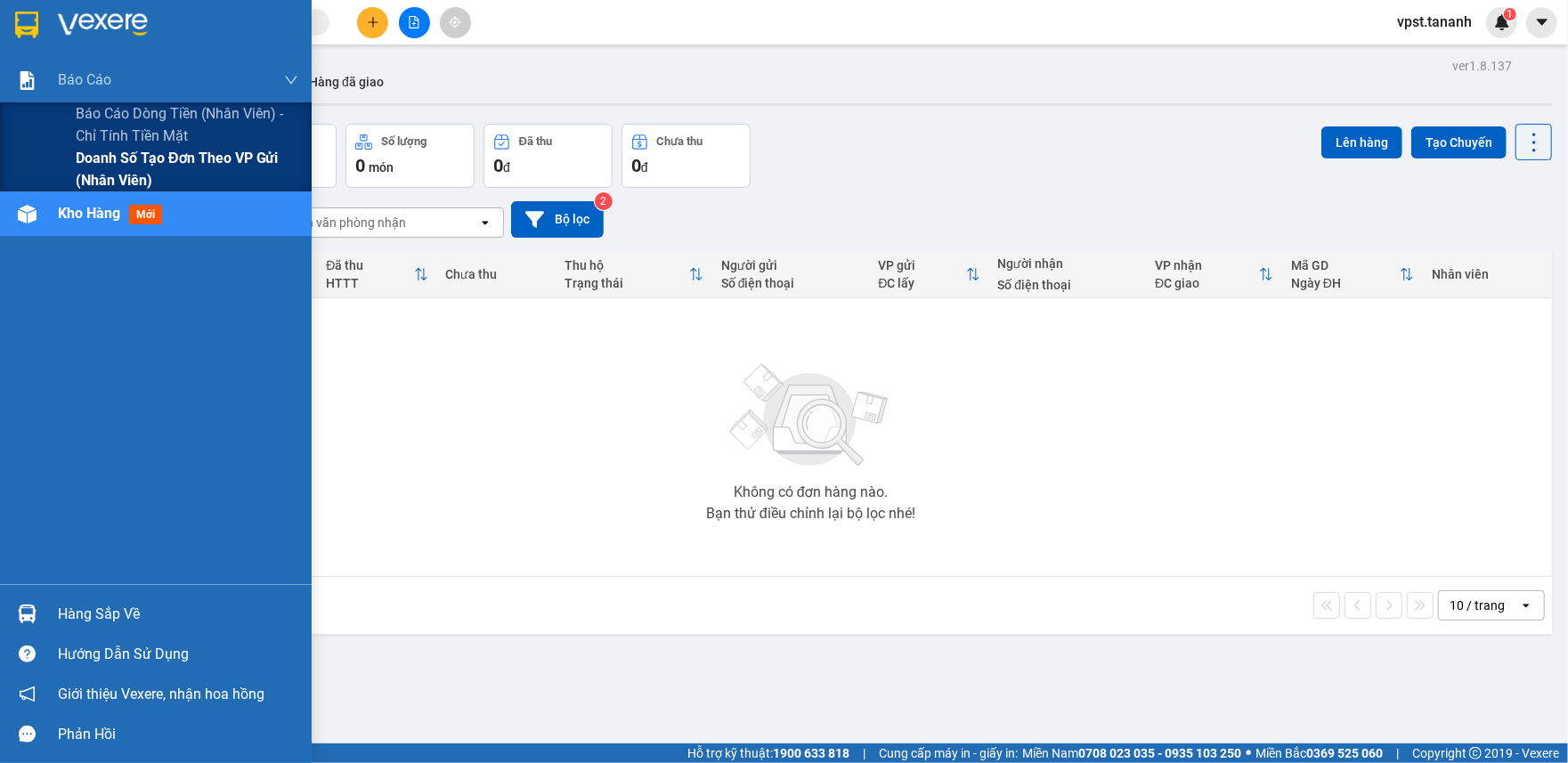 click on "Doanh số tạo đơn theo VP gửi (nhân viên)" at bounding box center [187, 169] 